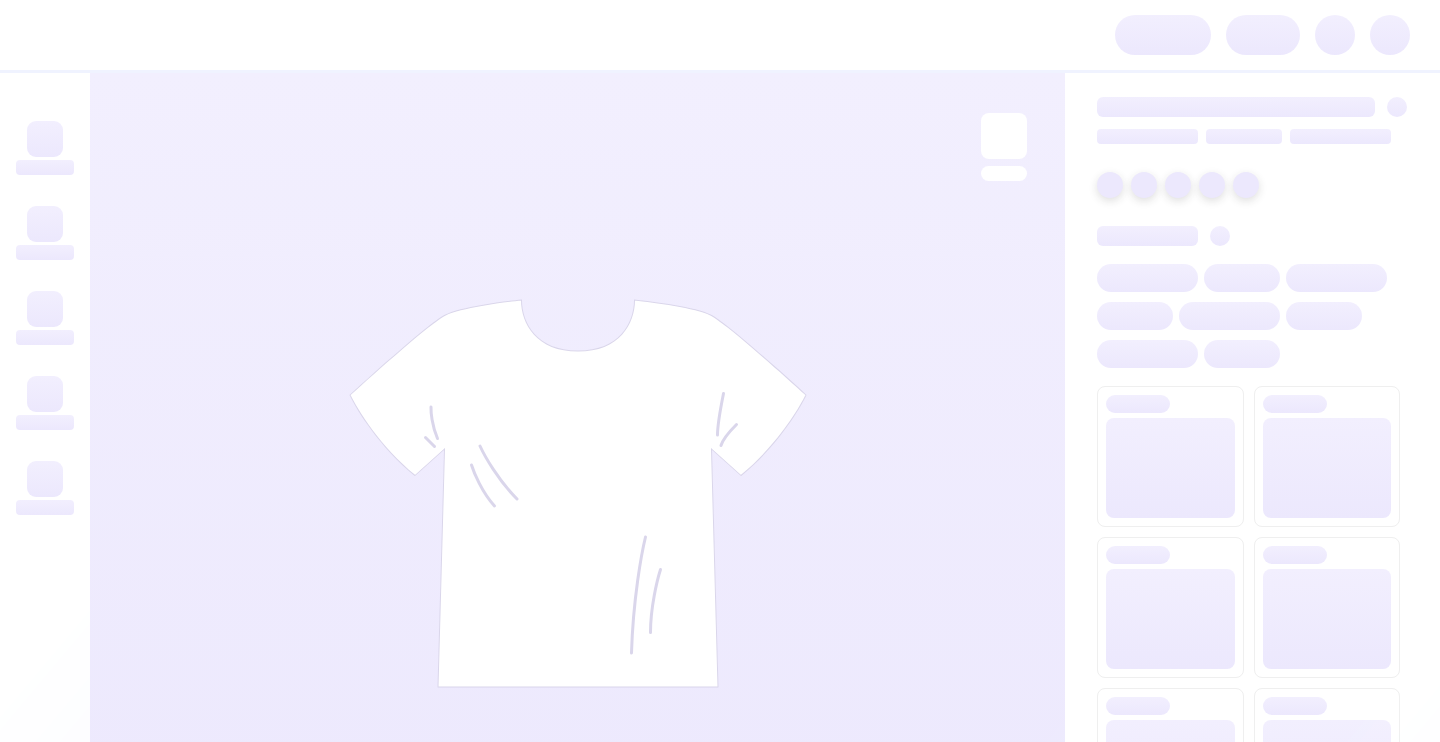 scroll, scrollTop: 0, scrollLeft: 0, axis: both 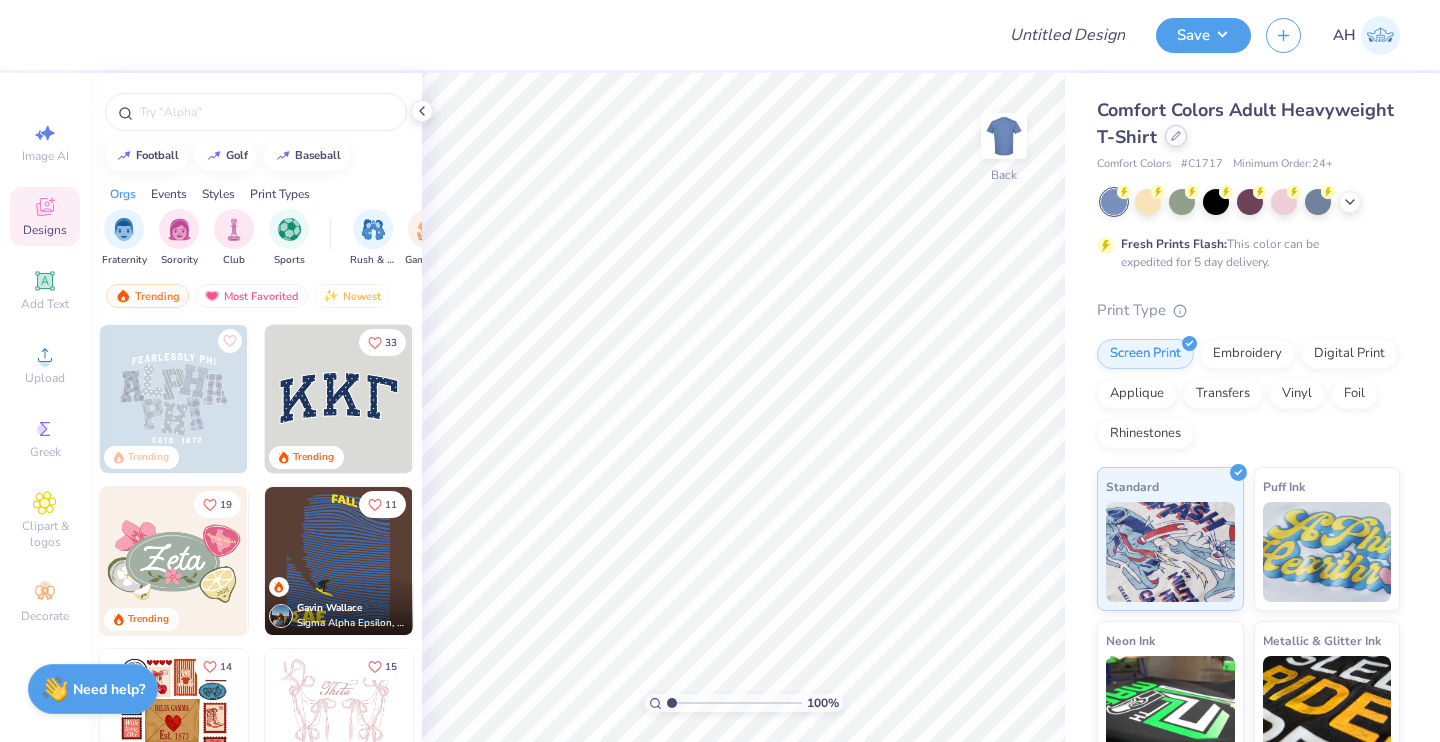 click at bounding box center (1176, 136) 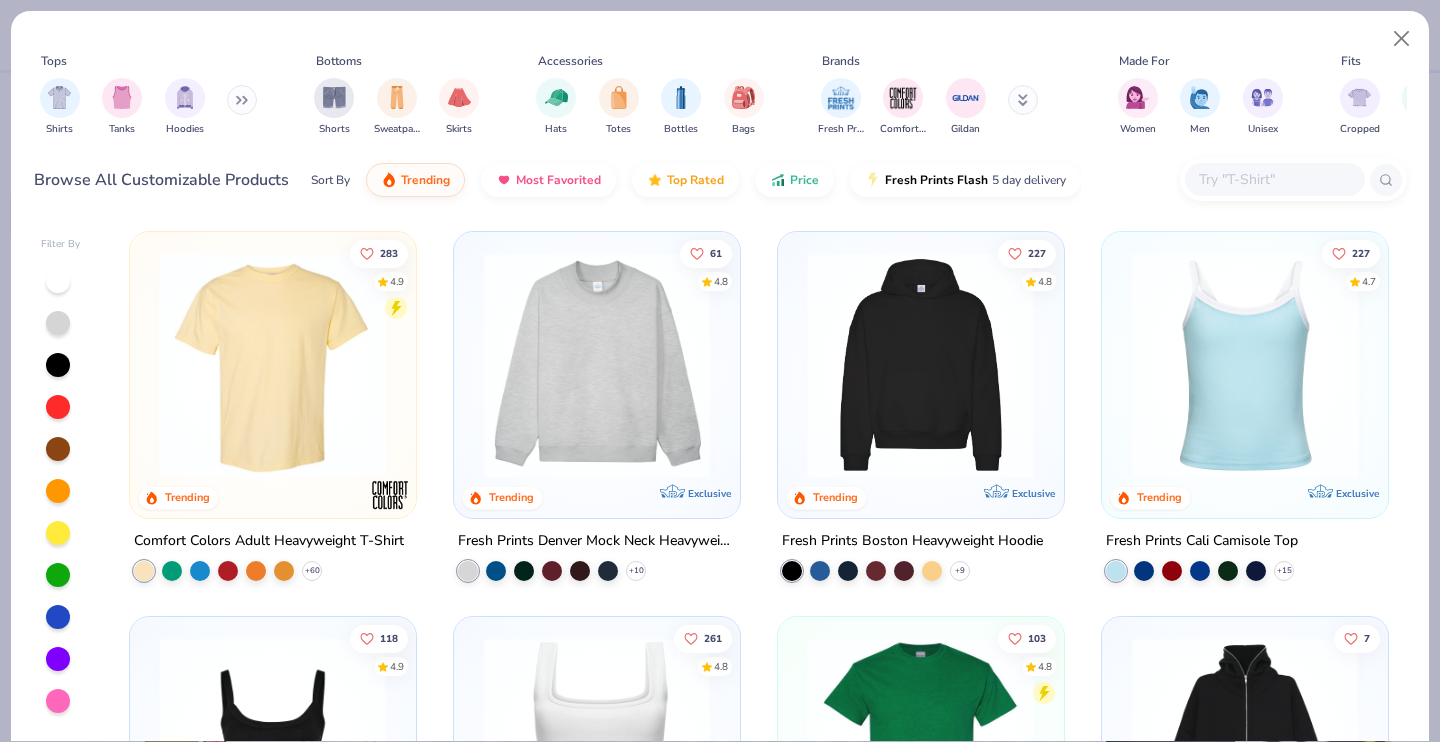 click at bounding box center [242, 100] 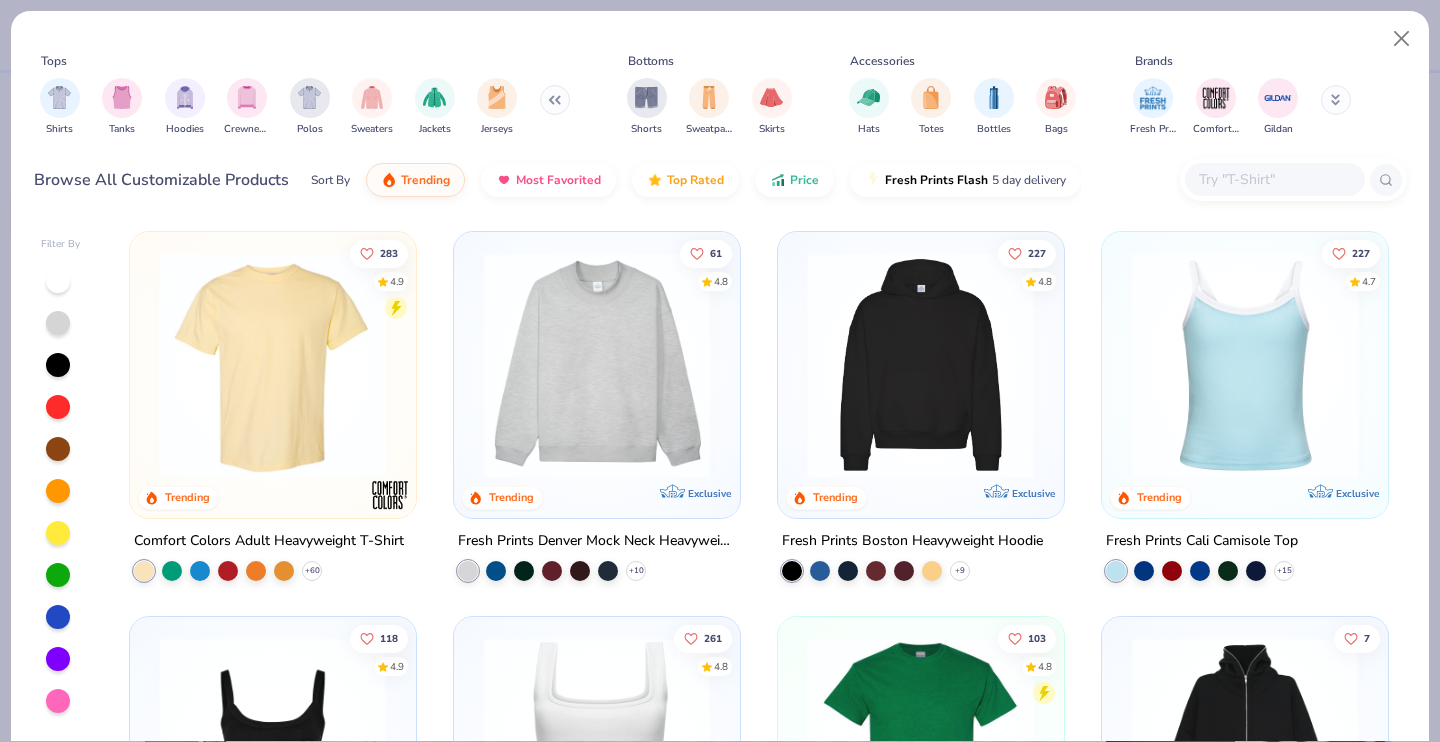 click at bounding box center [1336, 100] 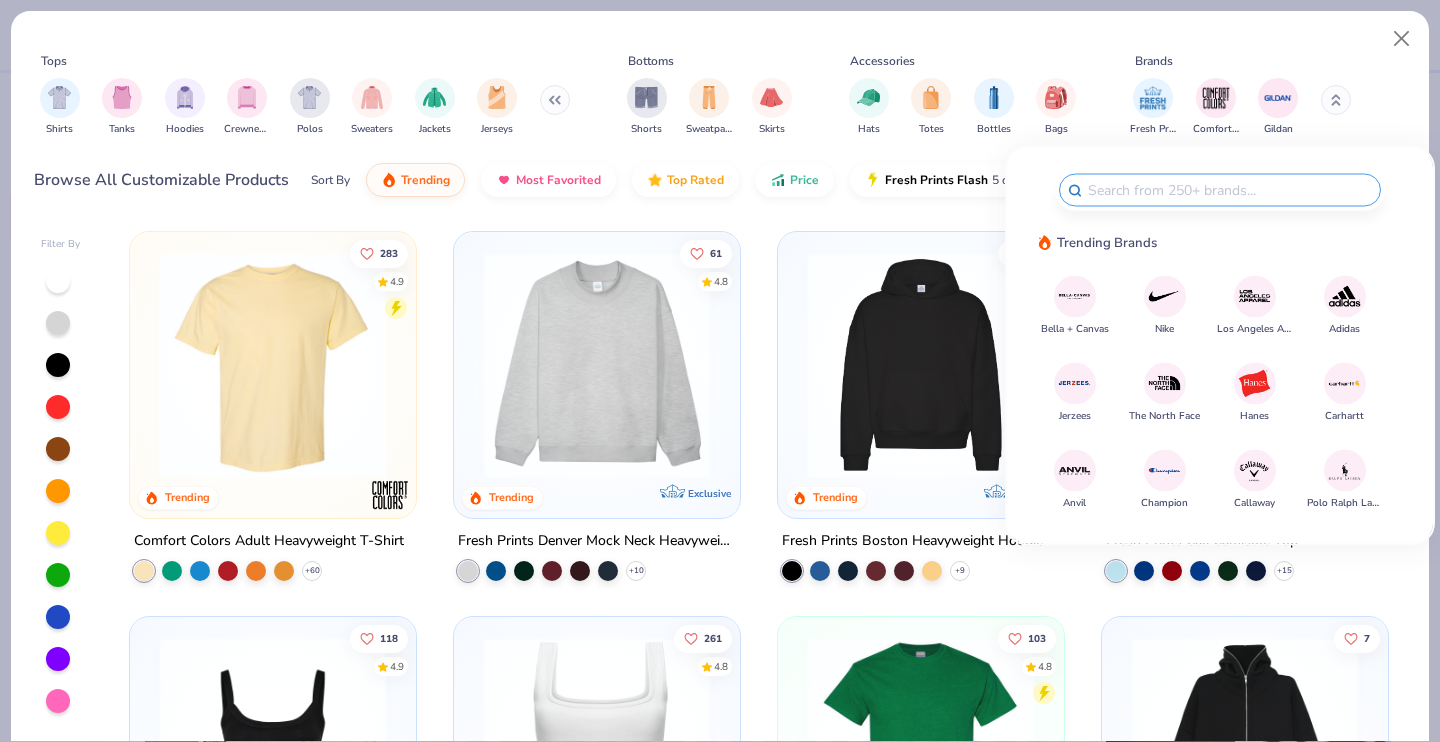 click at bounding box center [1336, 100] 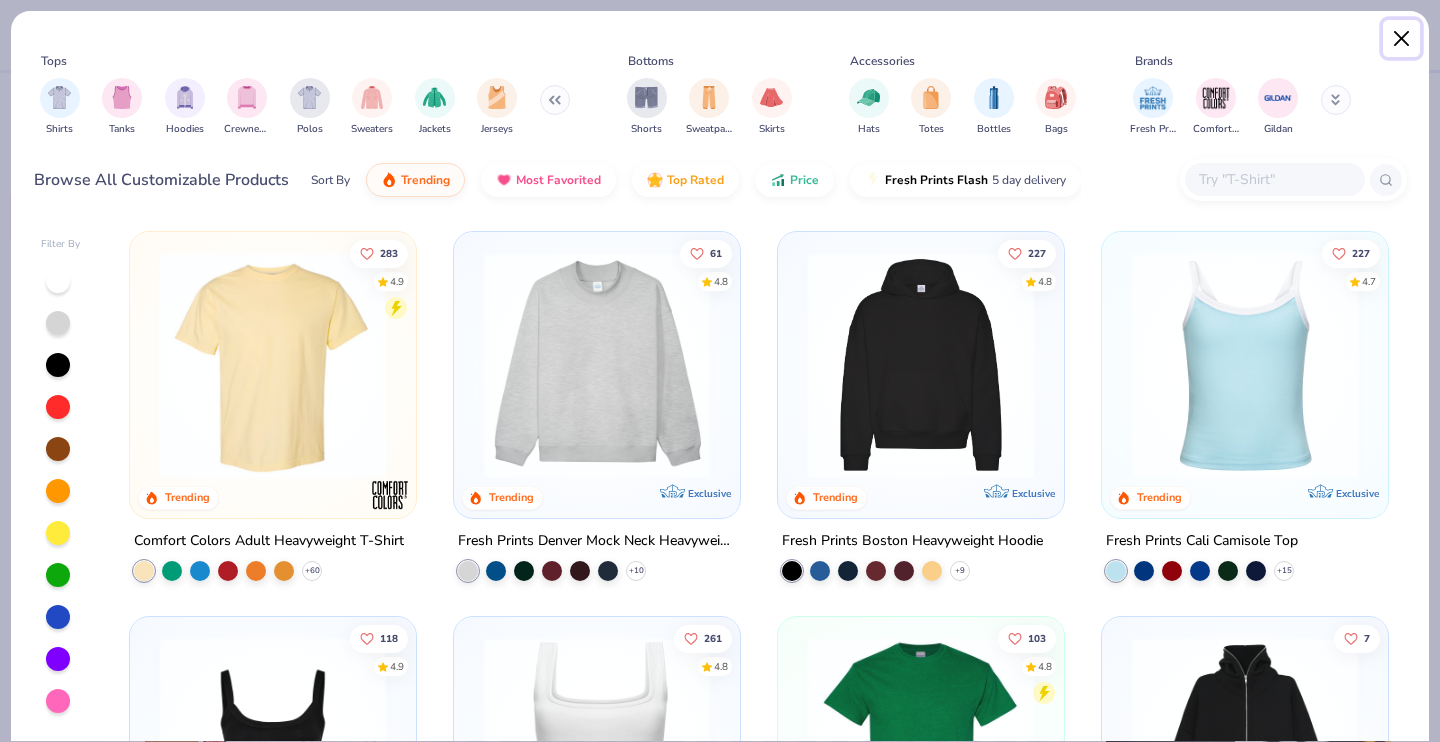 click at bounding box center [1402, 39] 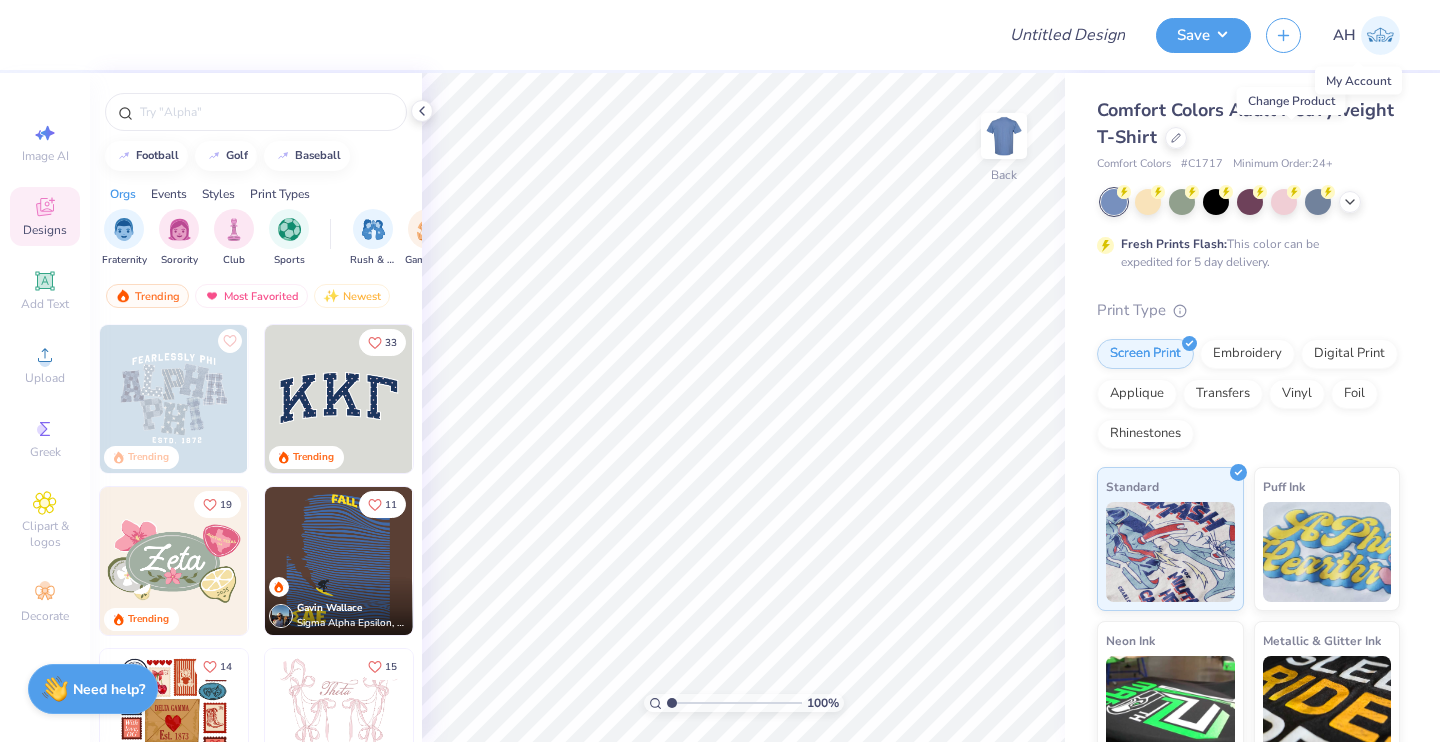 click at bounding box center (1380, 35) 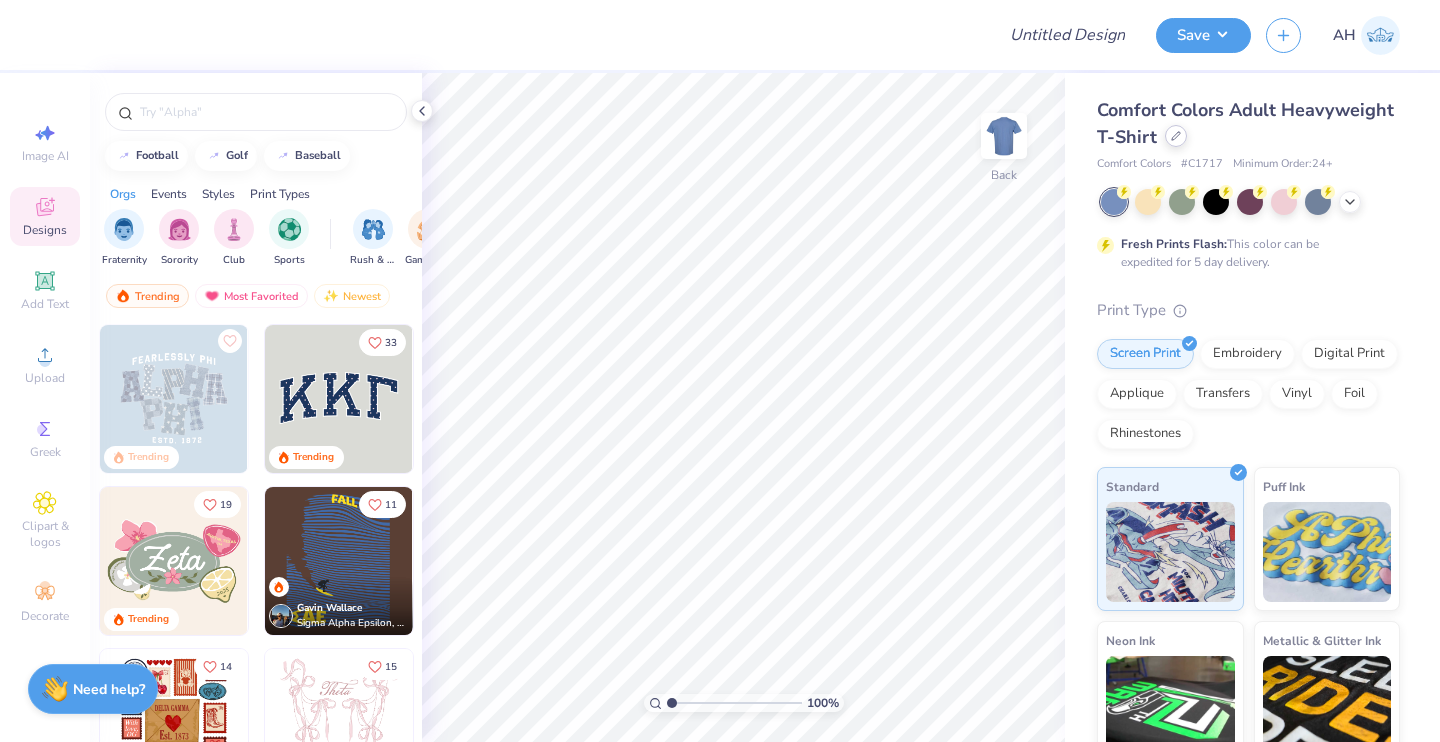 click at bounding box center [1176, 136] 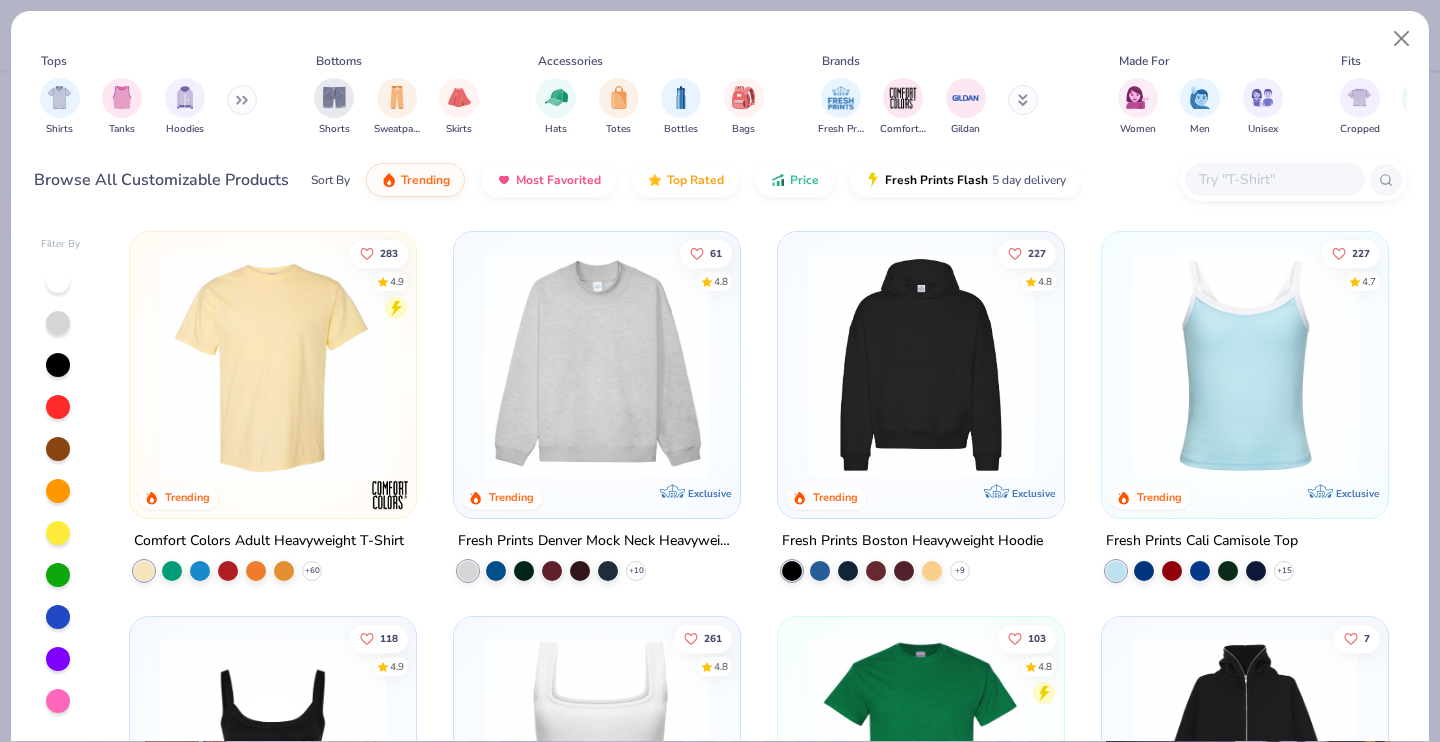 click 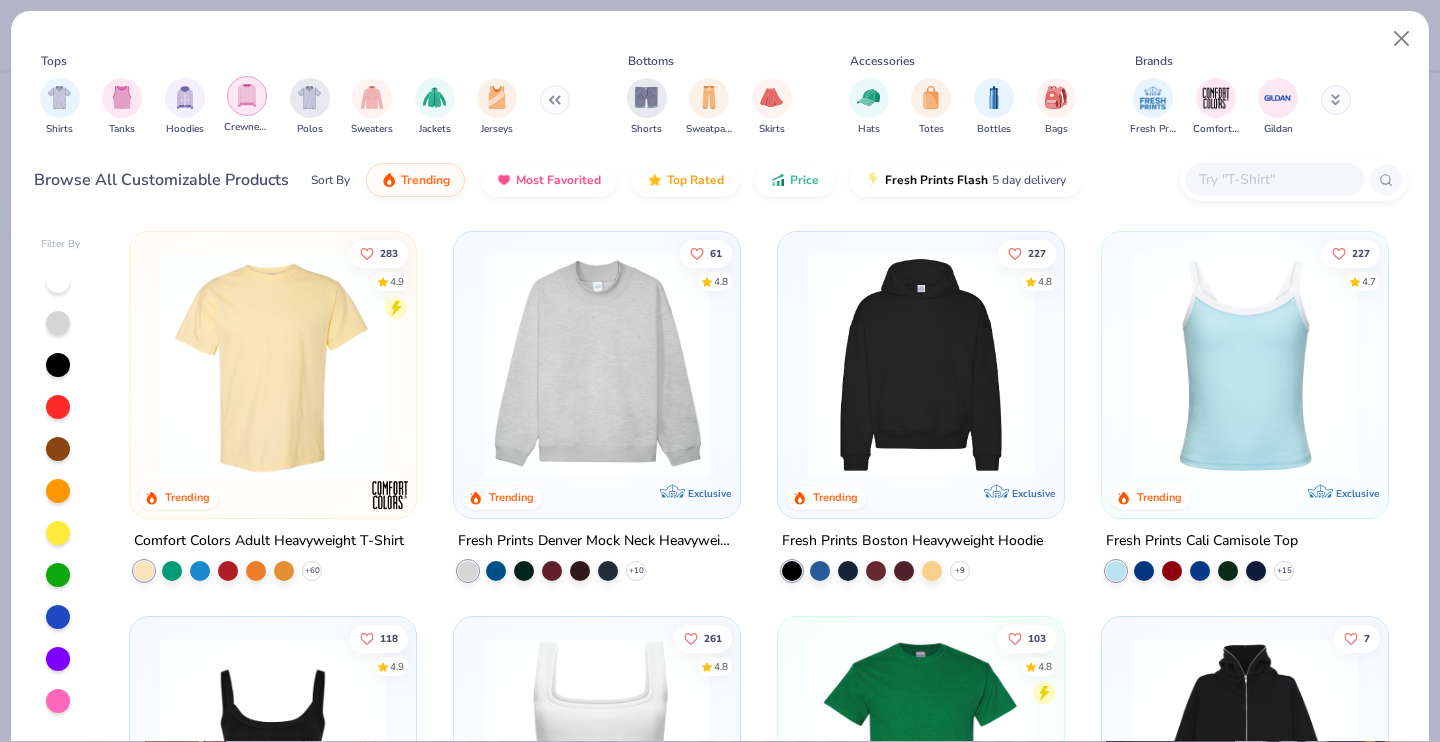 click at bounding box center [247, 95] 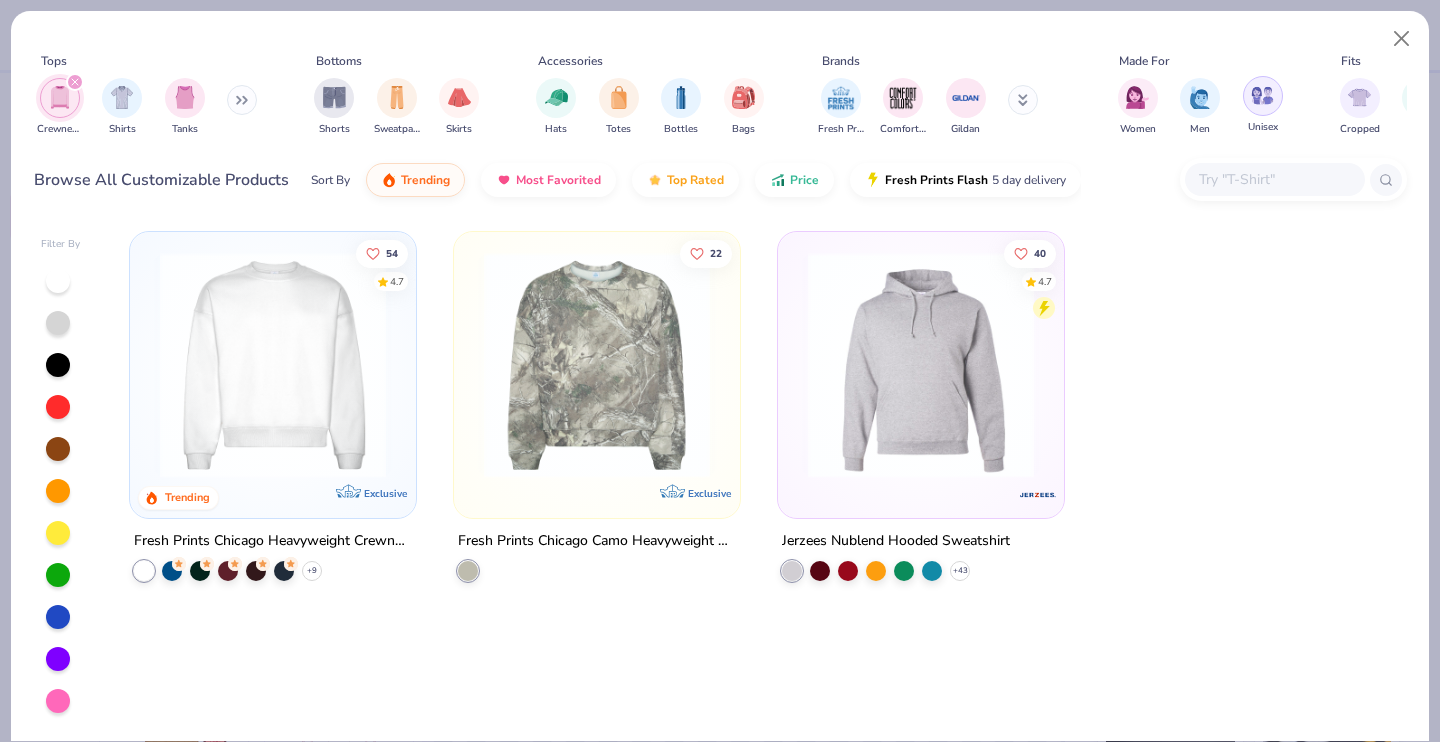 click at bounding box center (1262, 95) 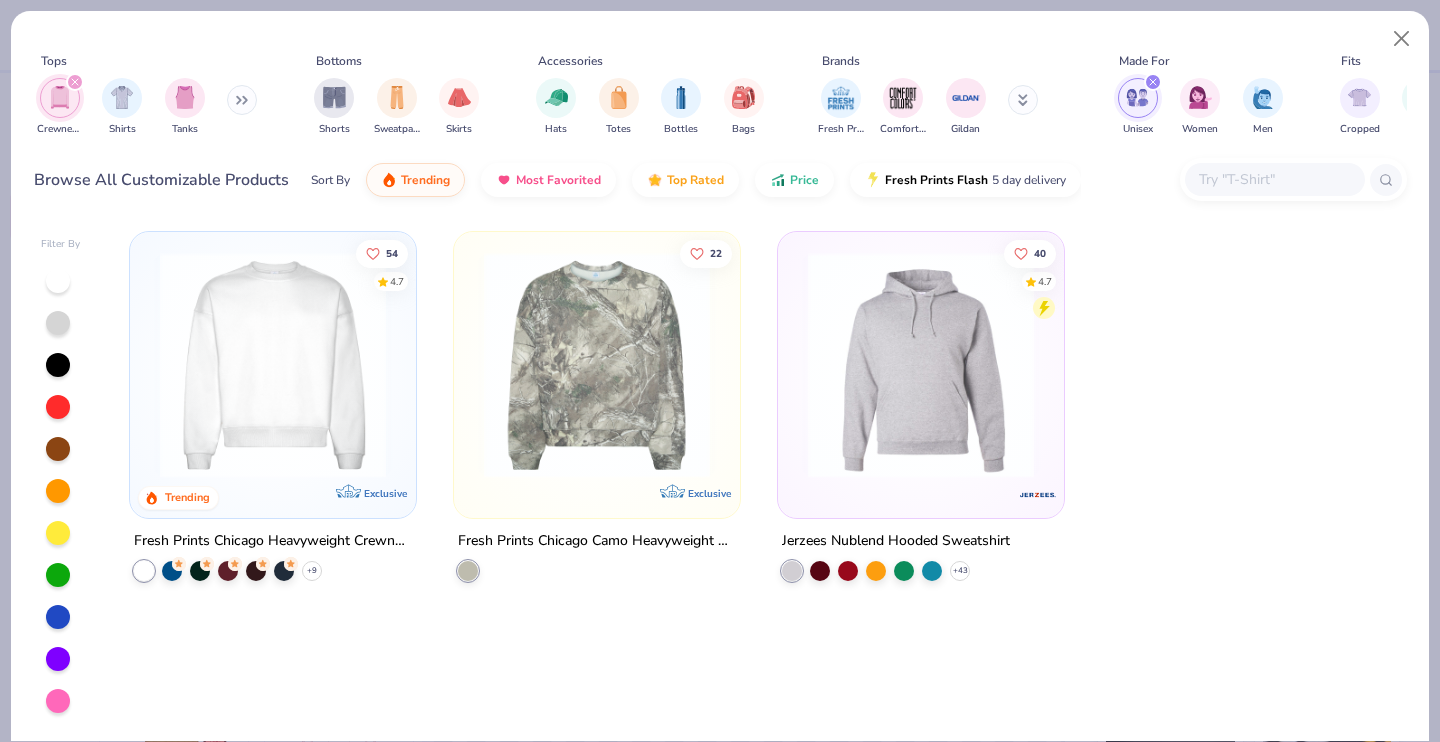 click at bounding box center [273, 365] 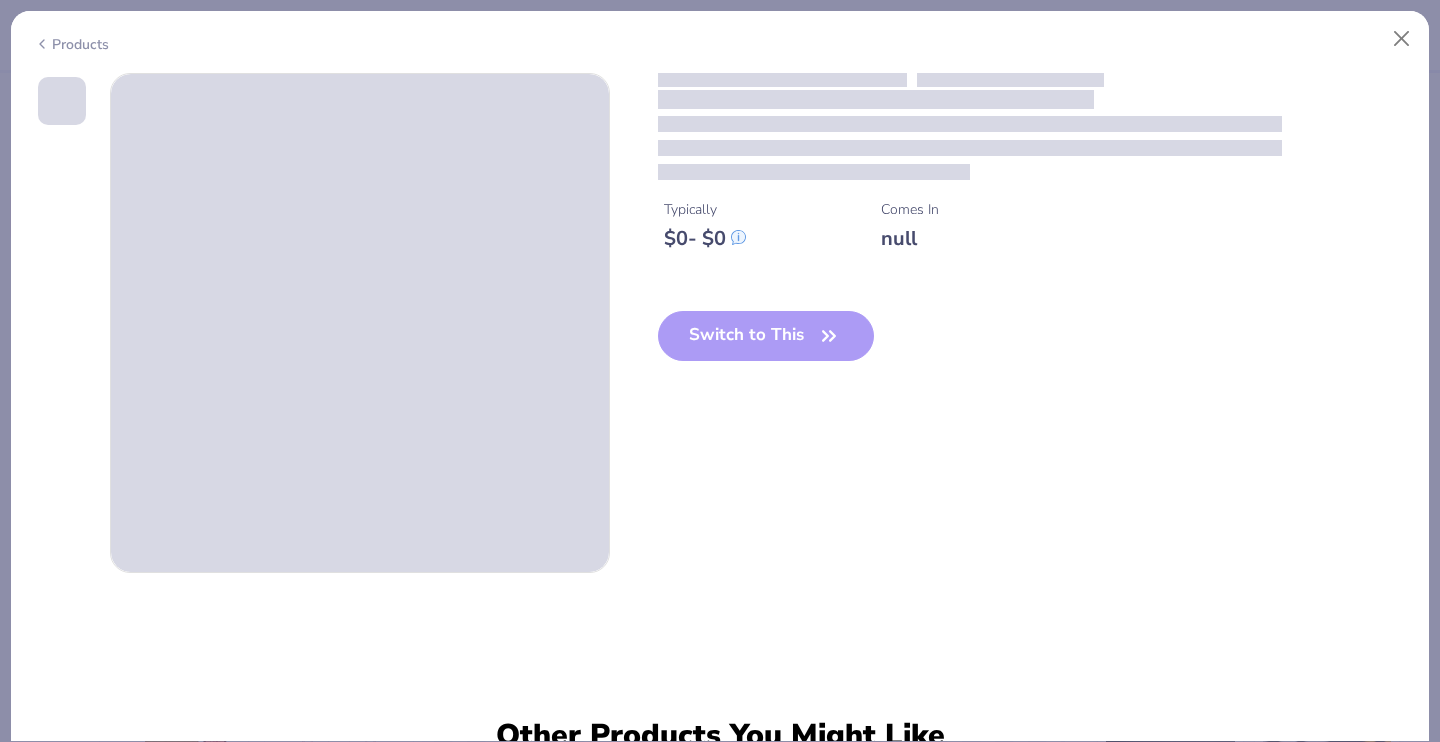click at bounding box center (360, 323) 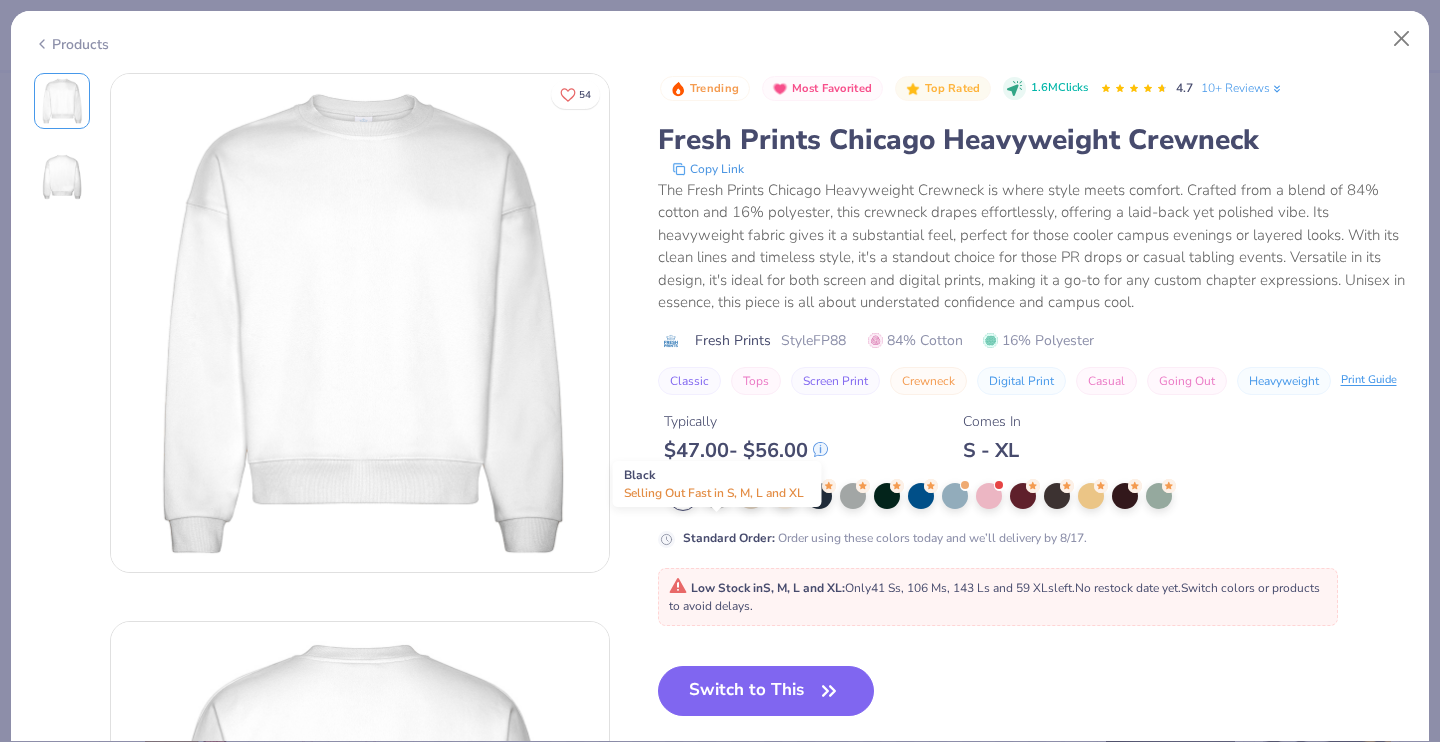 click at bounding box center (717, 494) 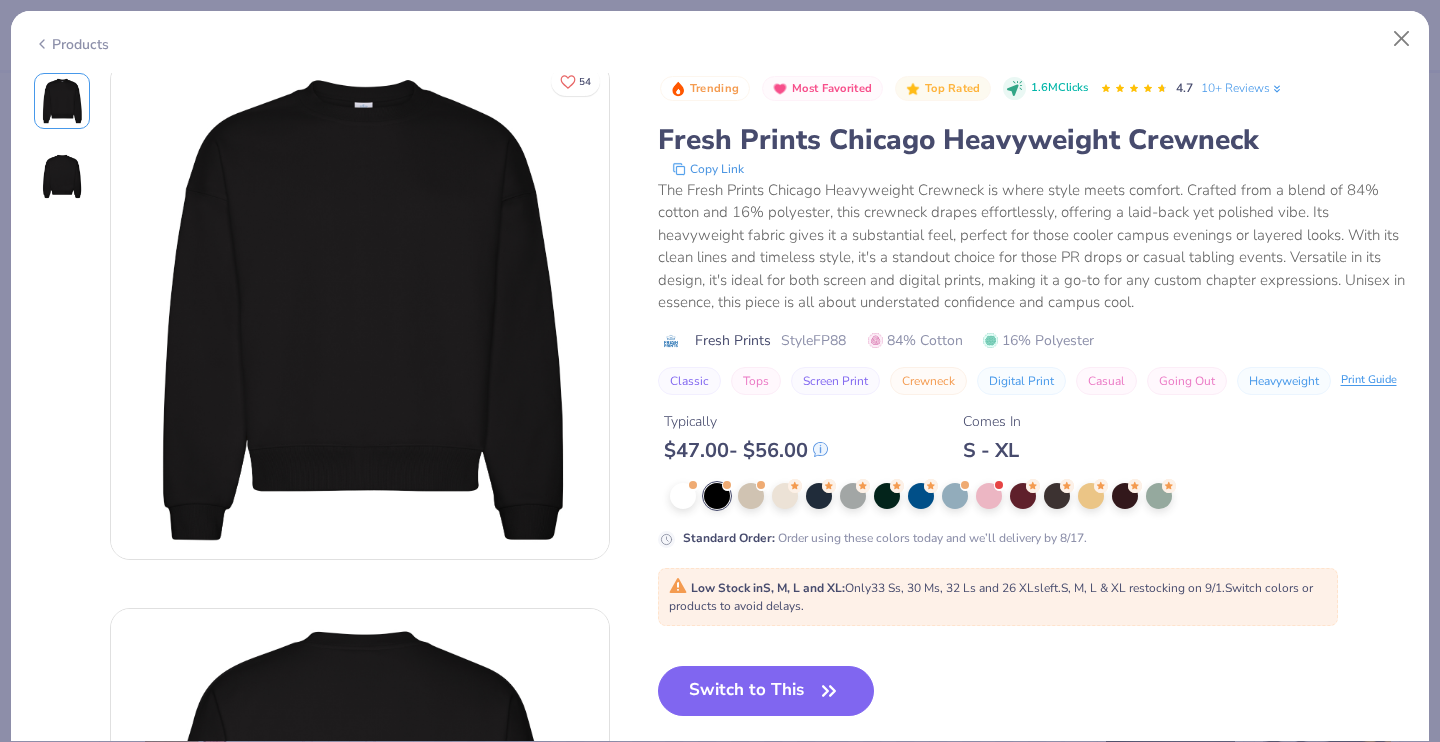 scroll, scrollTop: 0, scrollLeft: 0, axis: both 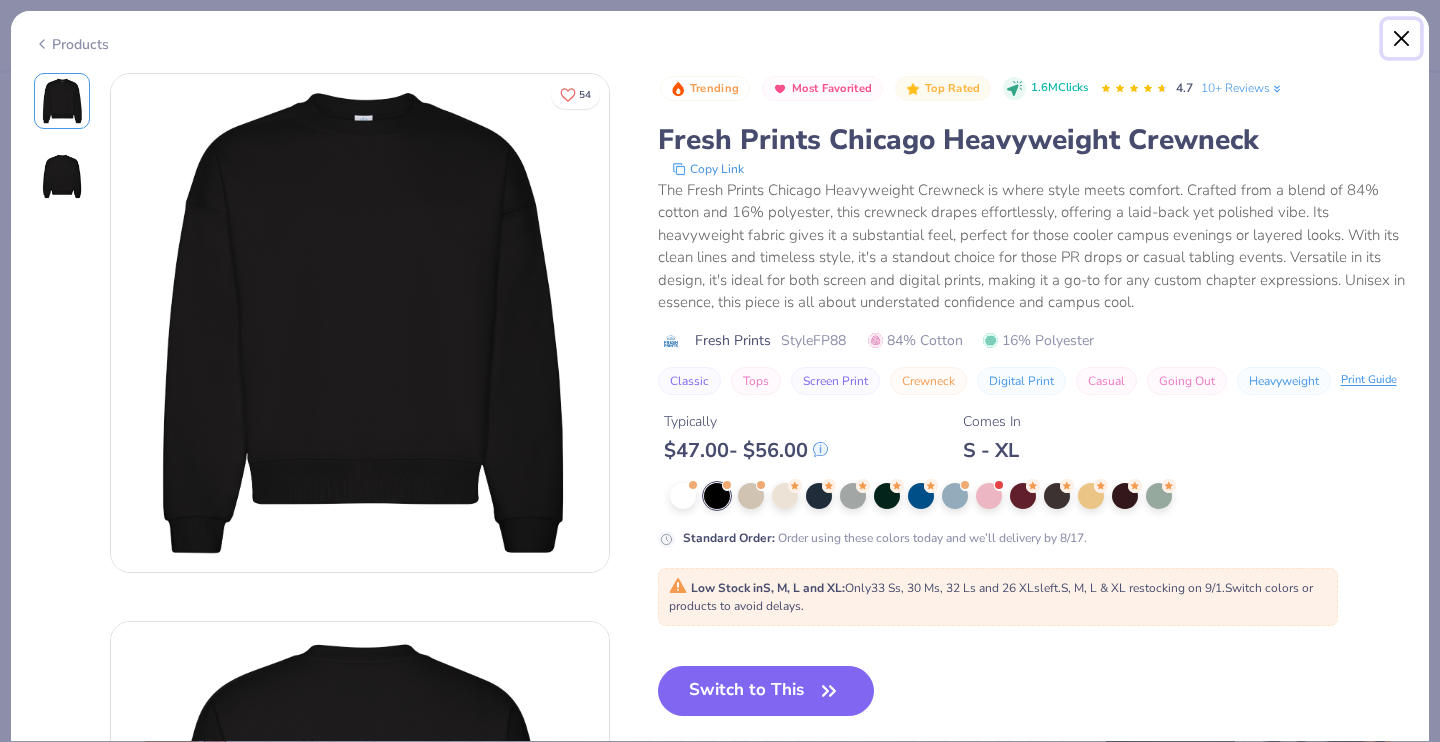 click at bounding box center [1402, 39] 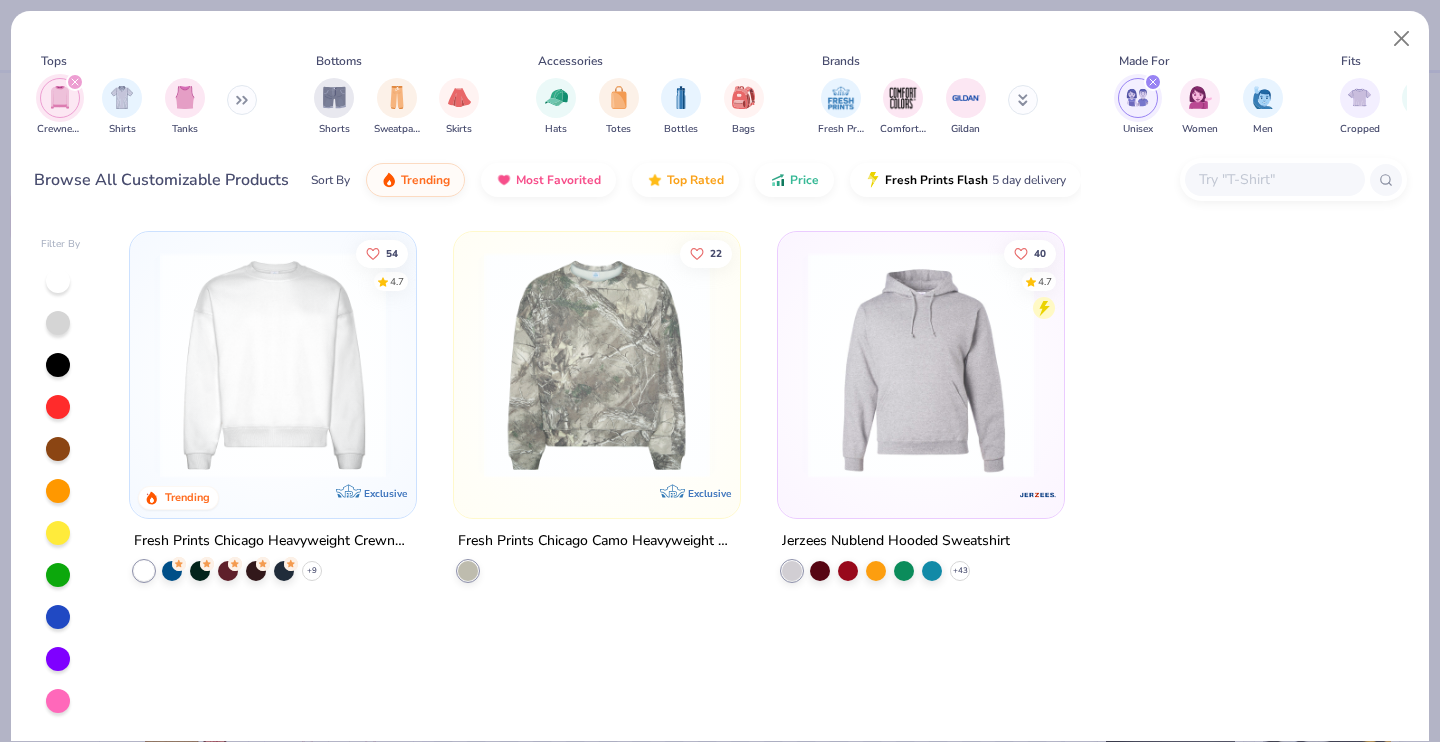 click at bounding box center (1023, 100) 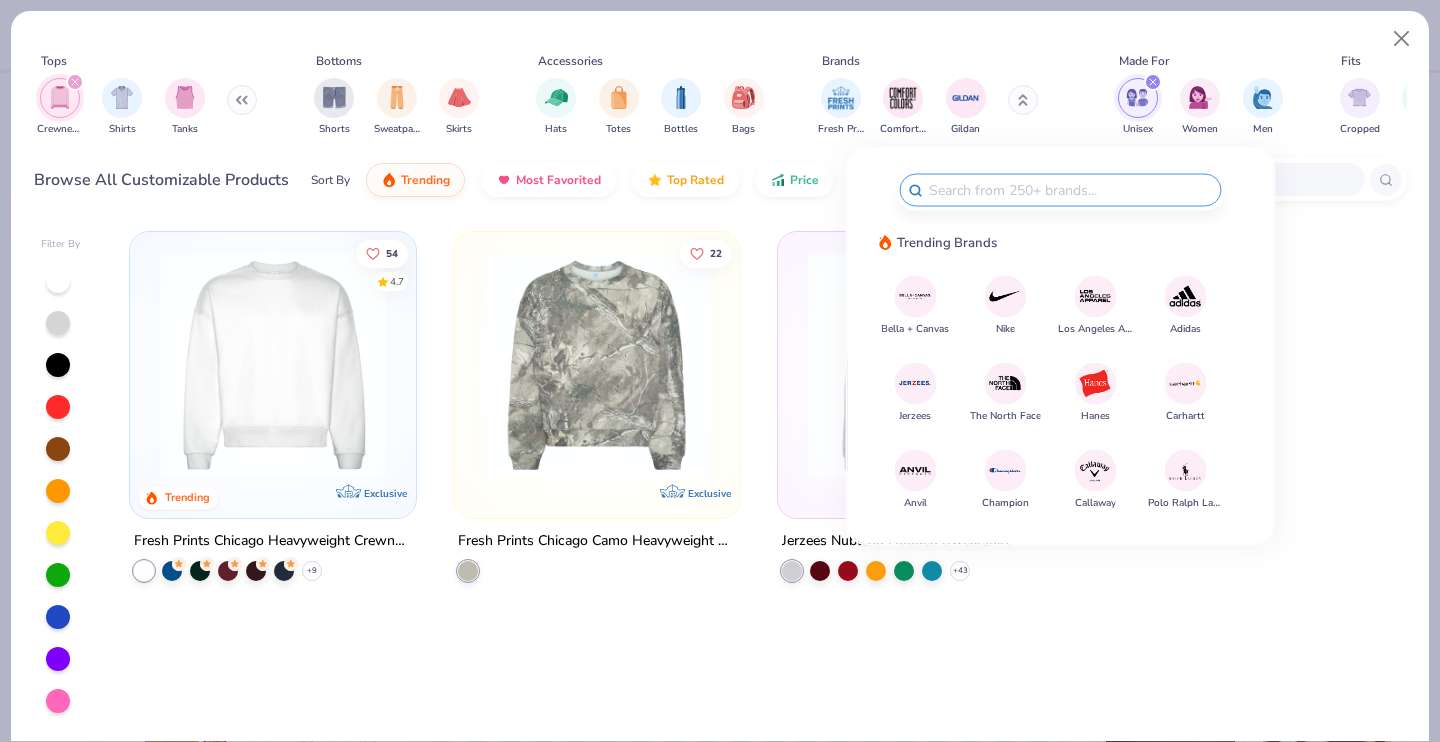 click on "Tops Crewnecks Shirts Tanks Bottoms Shorts Sweatpants Skirts Accessories Hats Totes Bottles Bags Brands Fresh Prints Comfort Colors Gildan Made For Unisex Women Men Fits Cropped Slim Regular Oversized Styles Classic Sportswear Athleisure Minimums 12-17 18-23 24-35 Print Types Guide Embroidery Screen Print Patches" at bounding box center [720, 98] 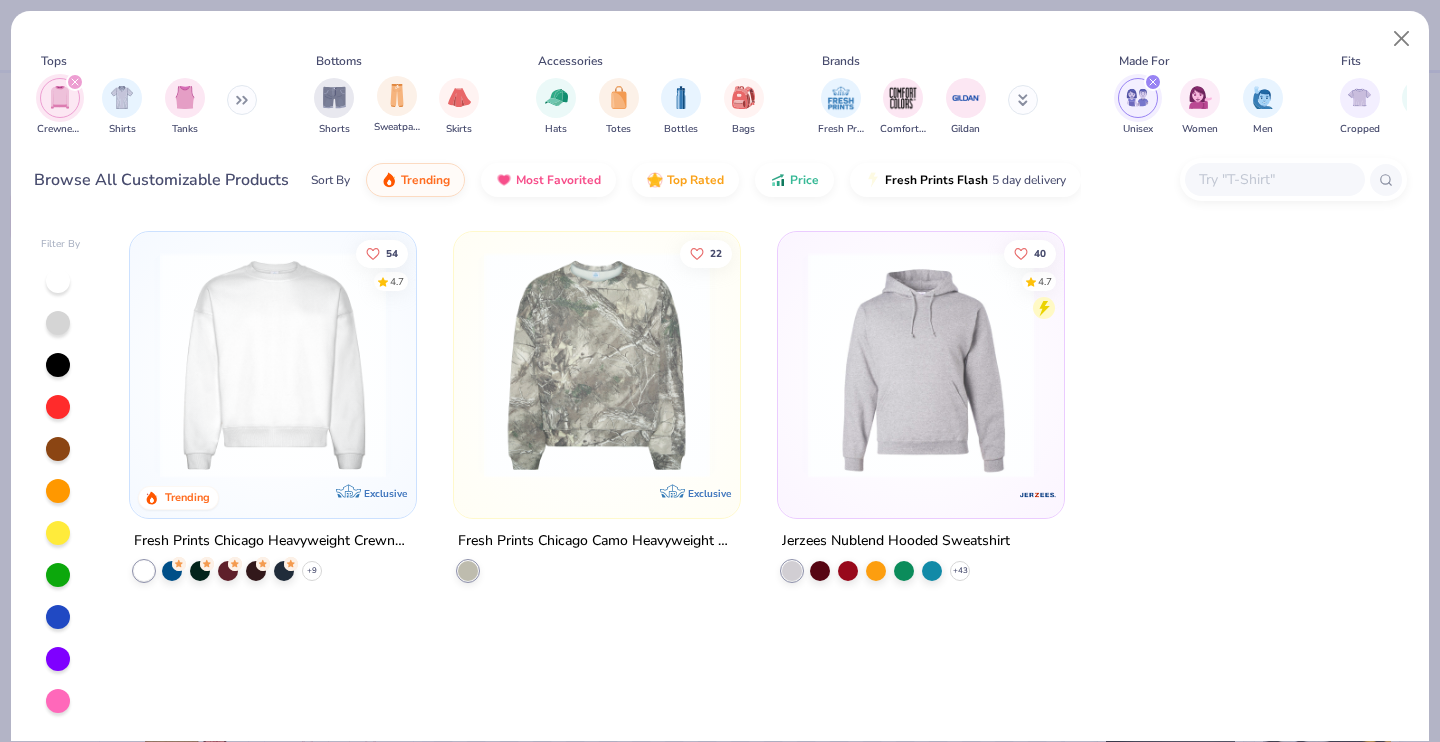 click on "Sweatpants" at bounding box center [397, 127] 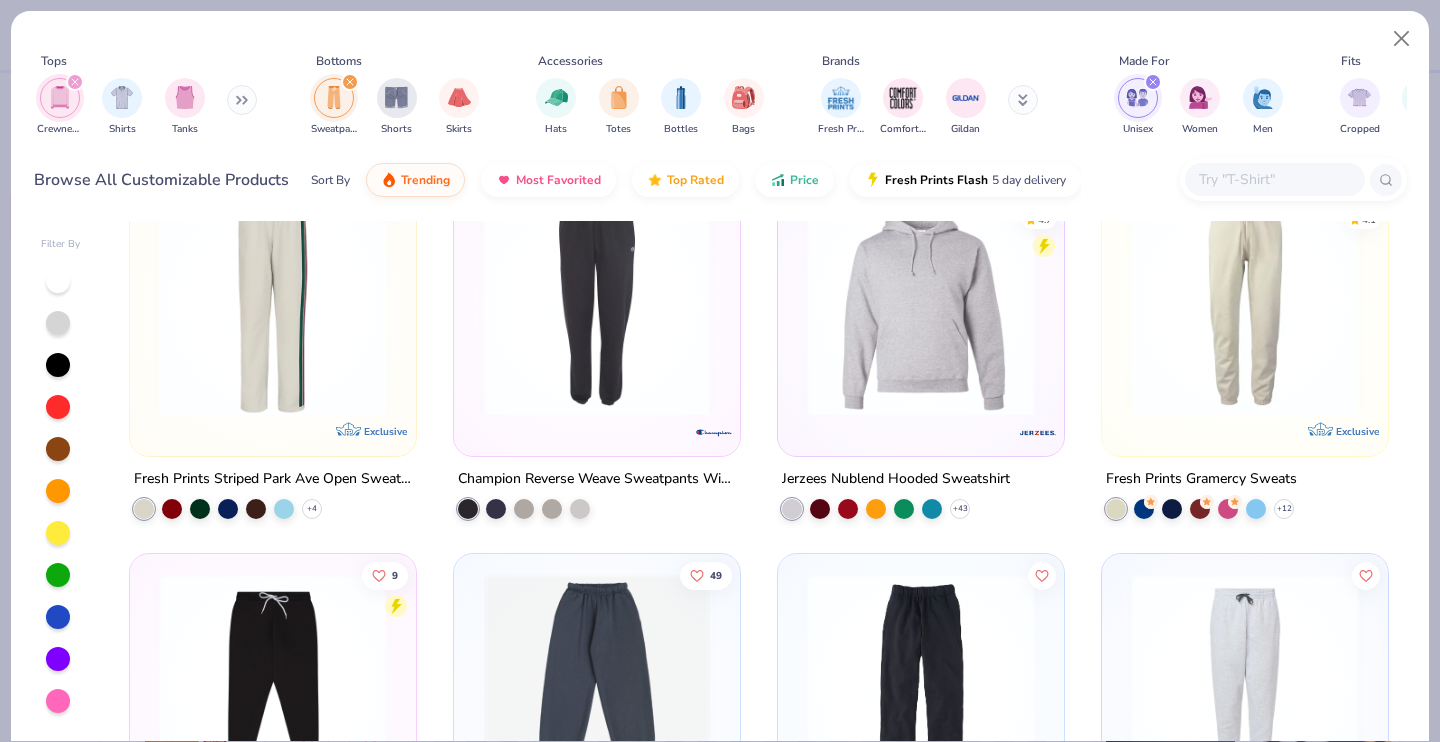 scroll, scrollTop: 0, scrollLeft: 0, axis: both 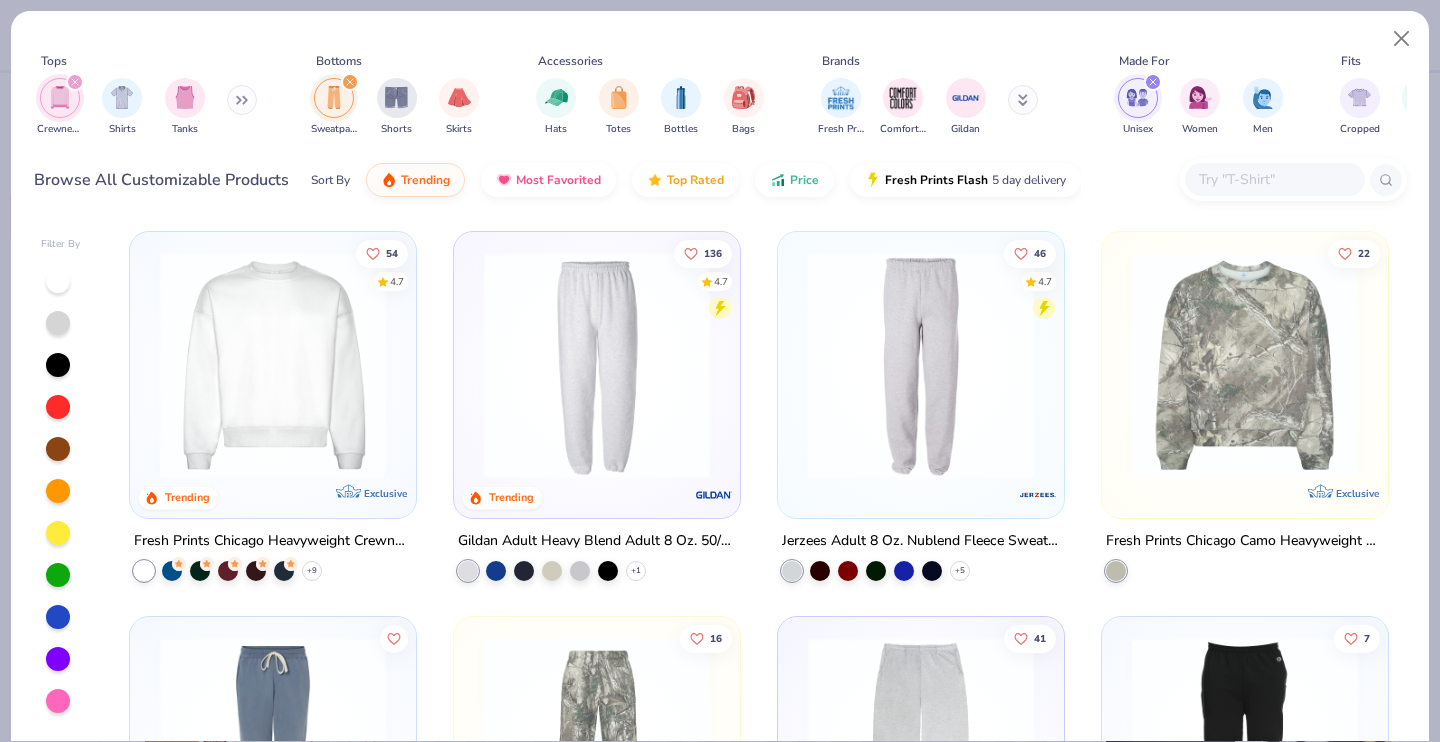 click at bounding box center [1274, 179] 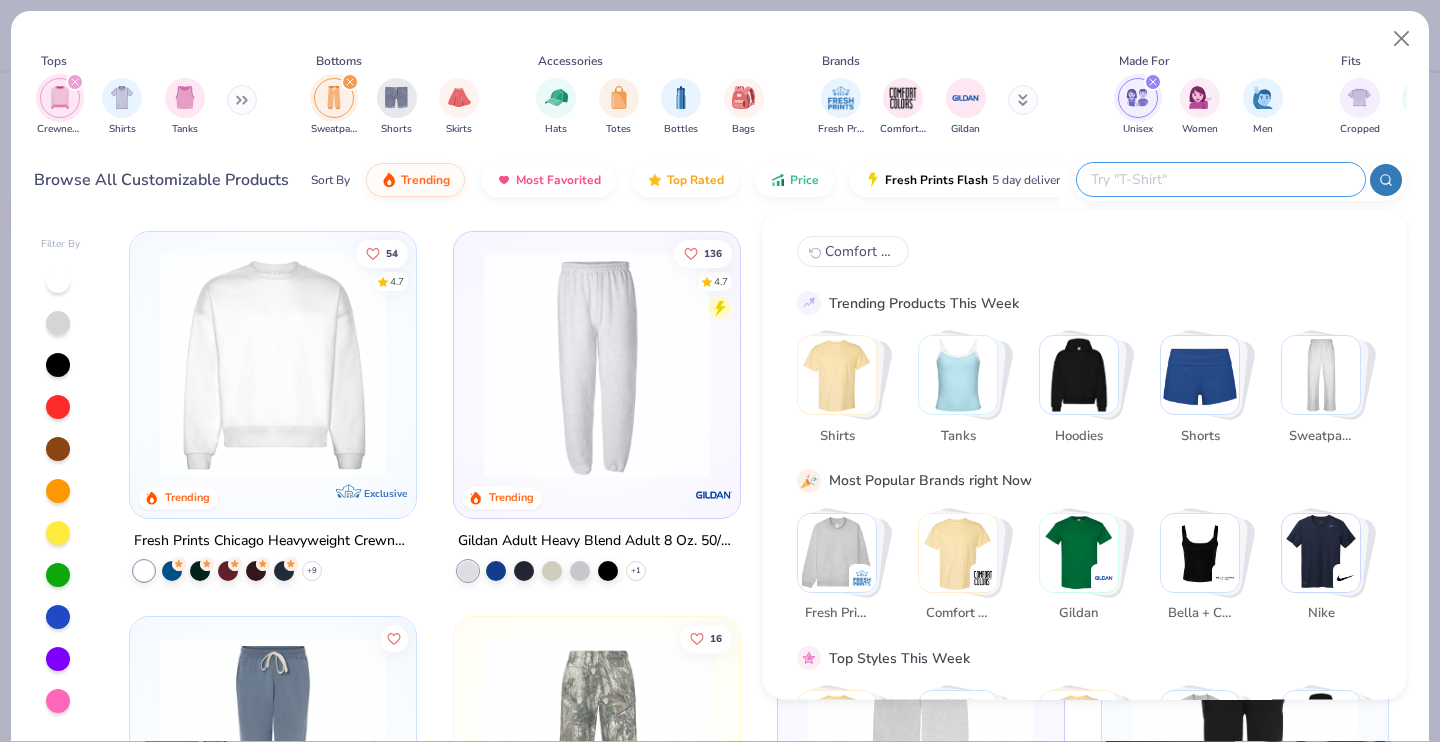 click at bounding box center (1220, 179) 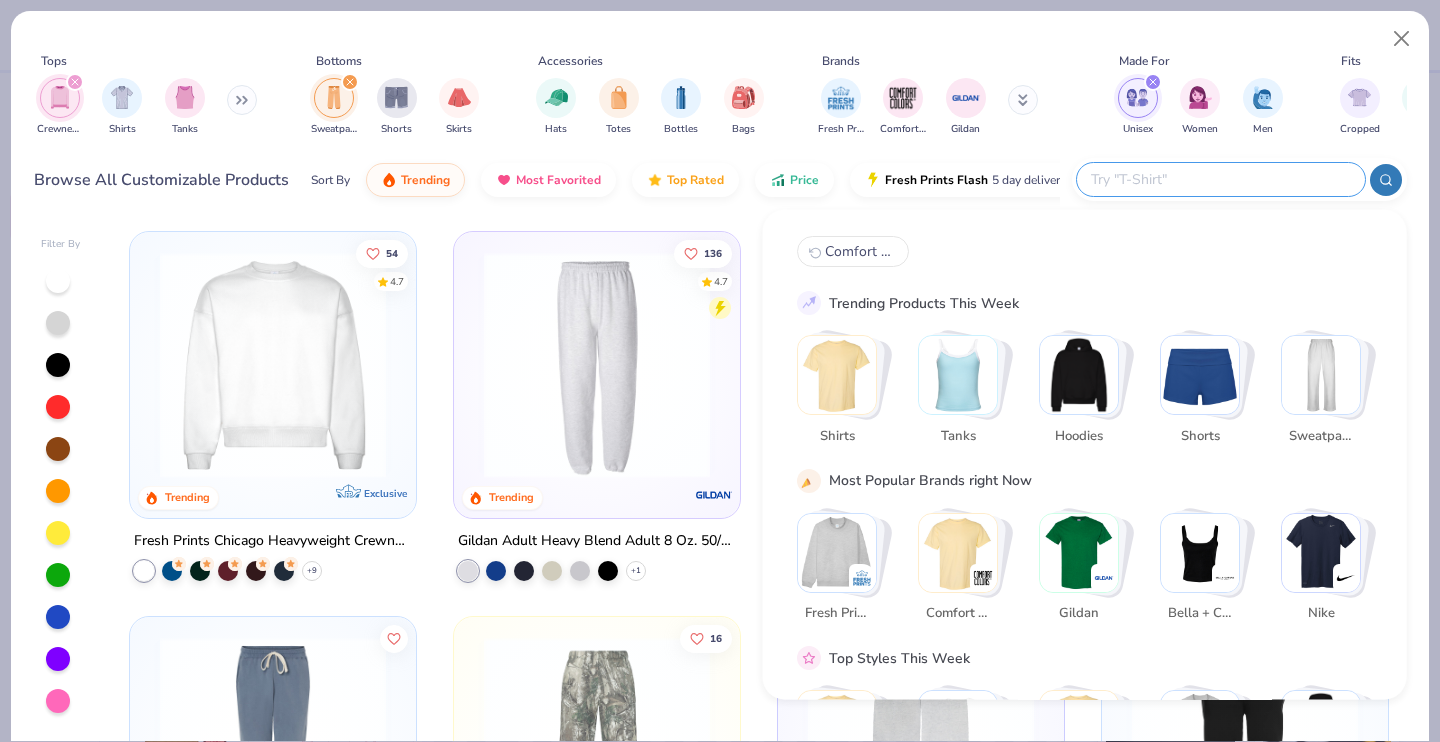 type on "P" 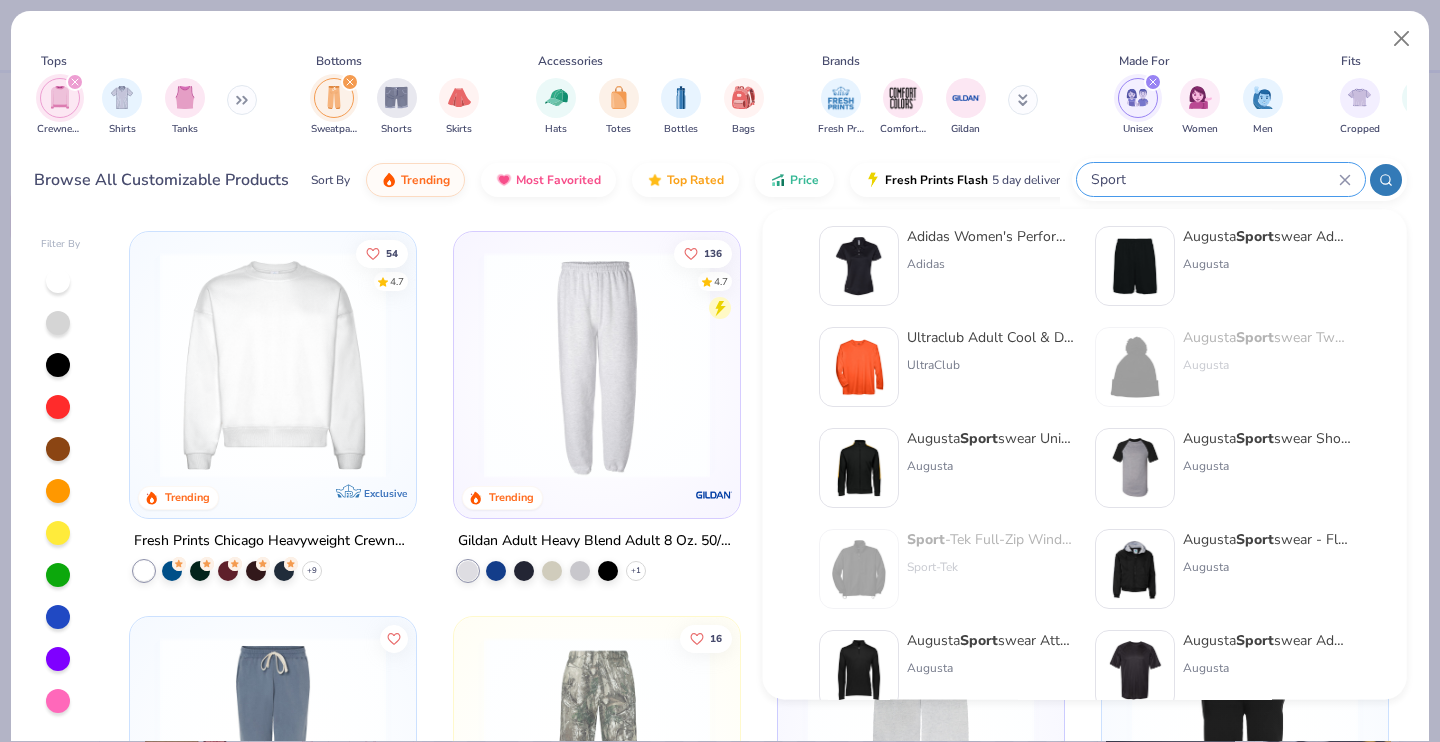scroll, scrollTop: 821, scrollLeft: 0, axis: vertical 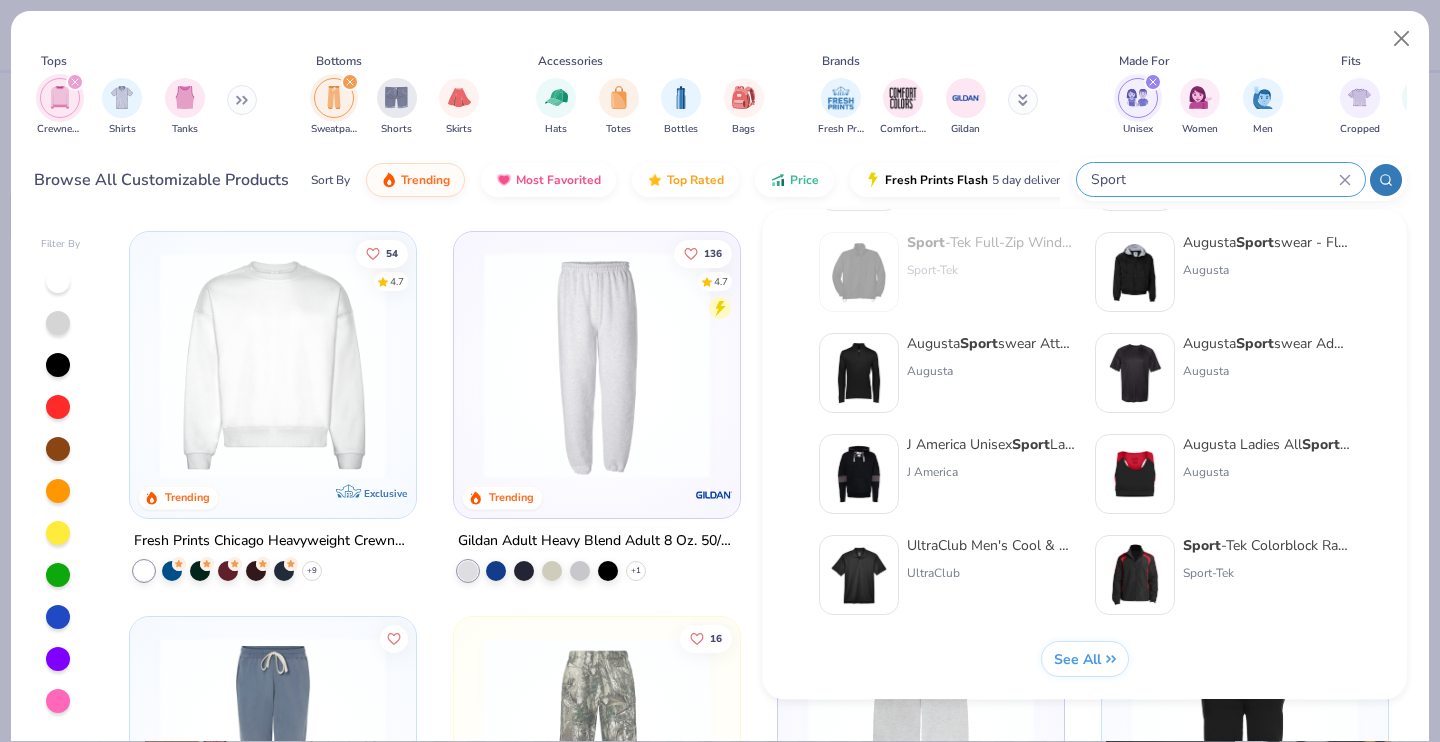 type on "Sport" 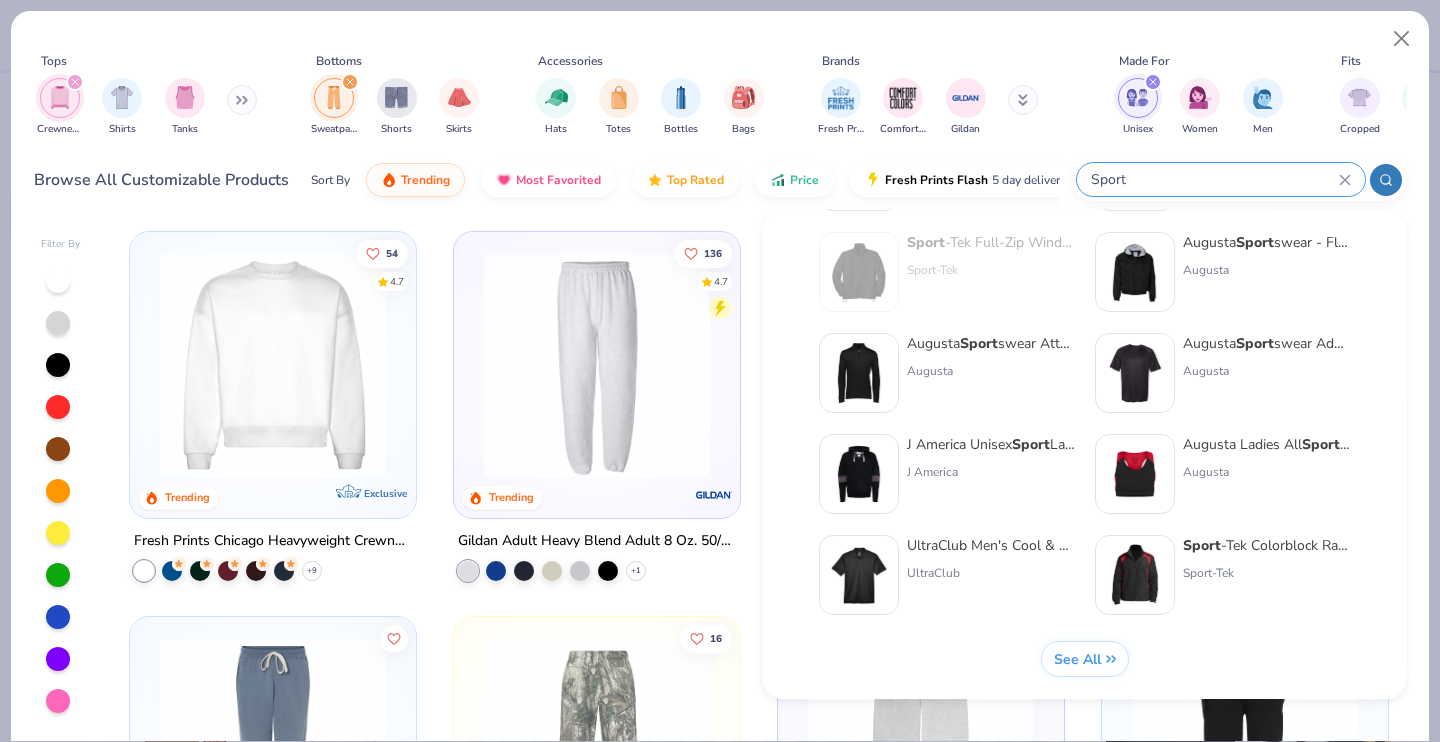 click on "Sport -Tek Colorblock Raglan Jacket" at bounding box center [1267, 546] 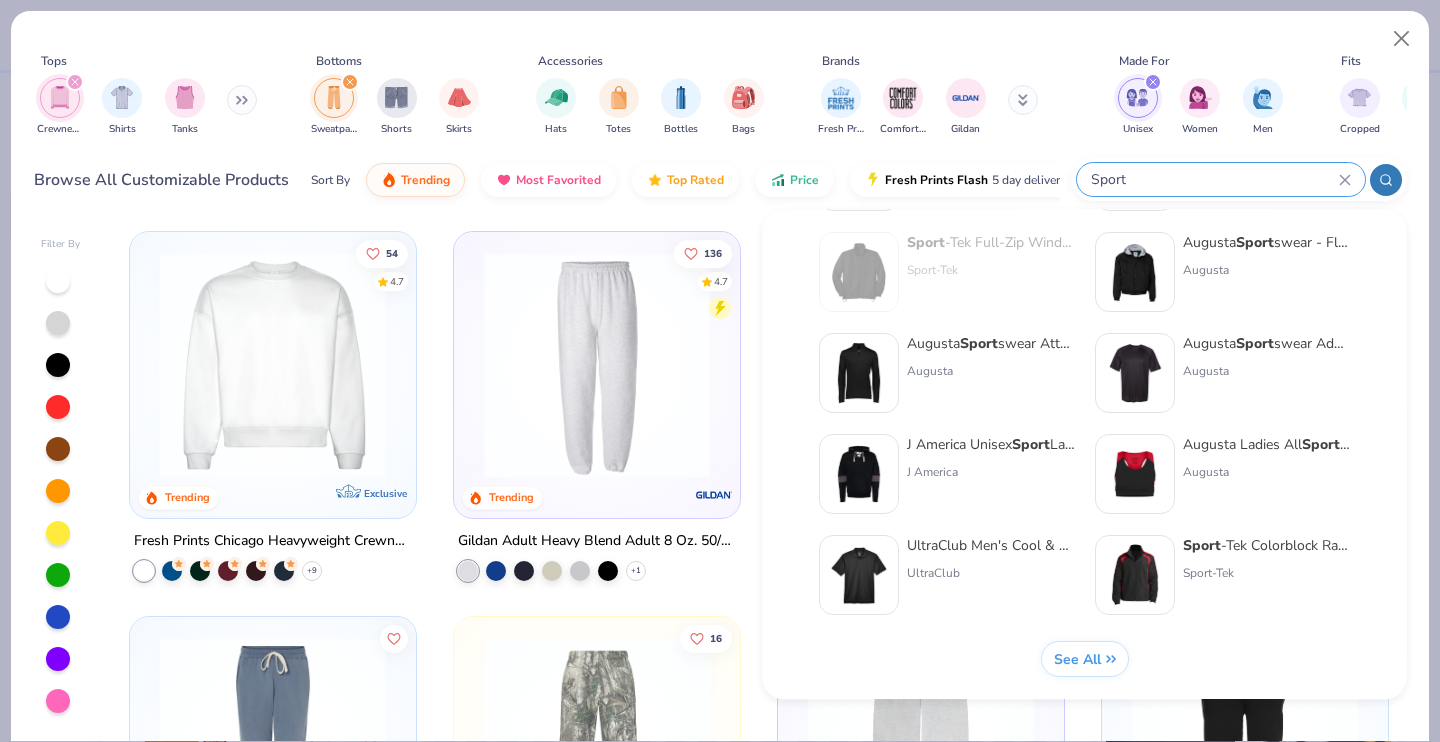 type 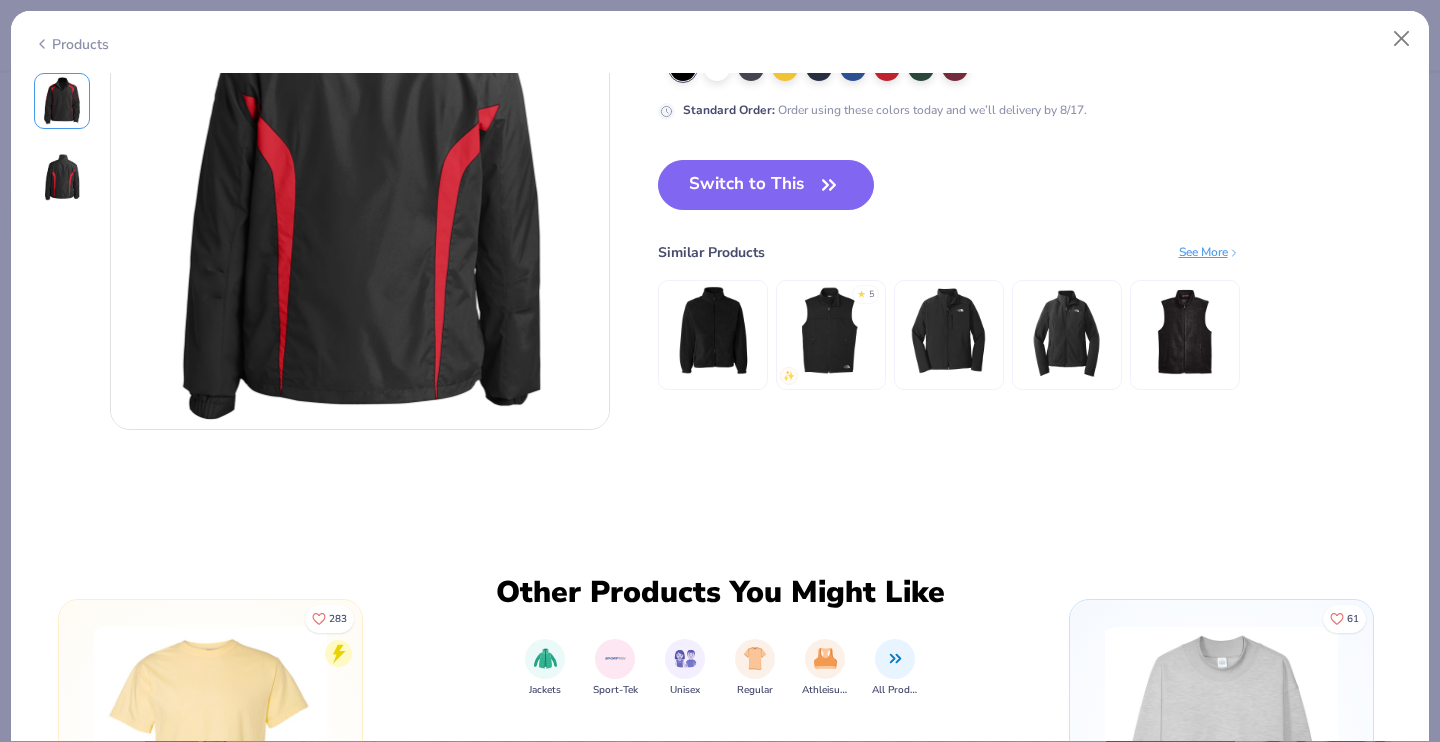 scroll, scrollTop: 725, scrollLeft: 0, axis: vertical 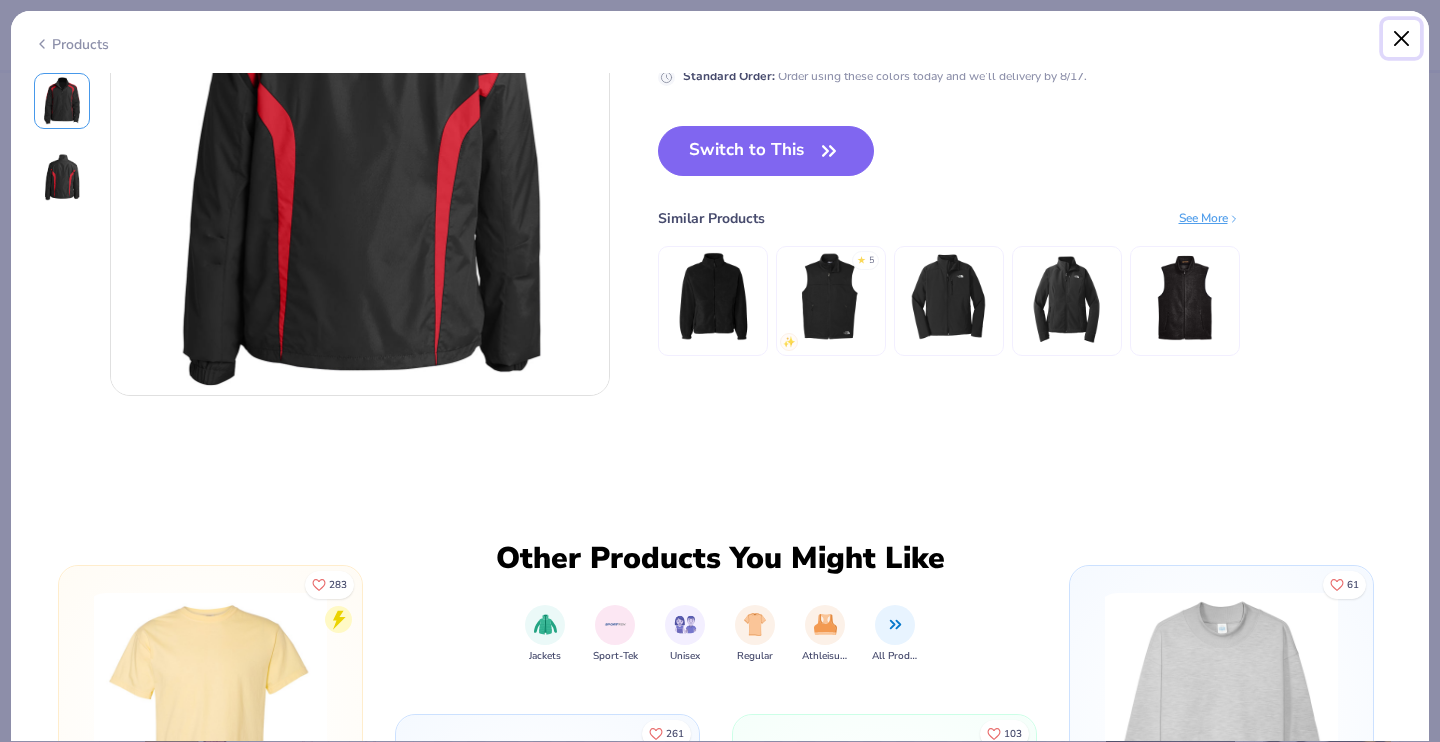 click at bounding box center (1402, 39) 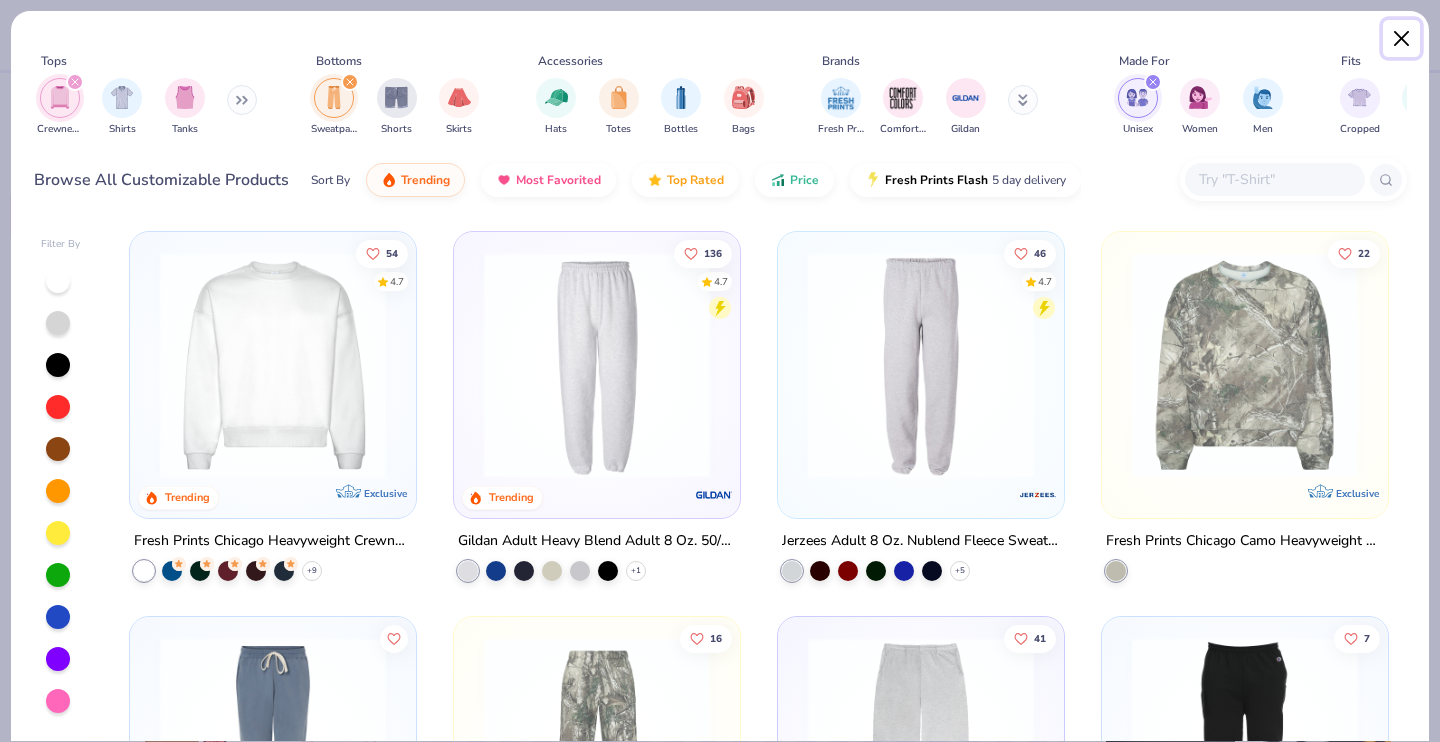 click at bounding box center [1402, 39] 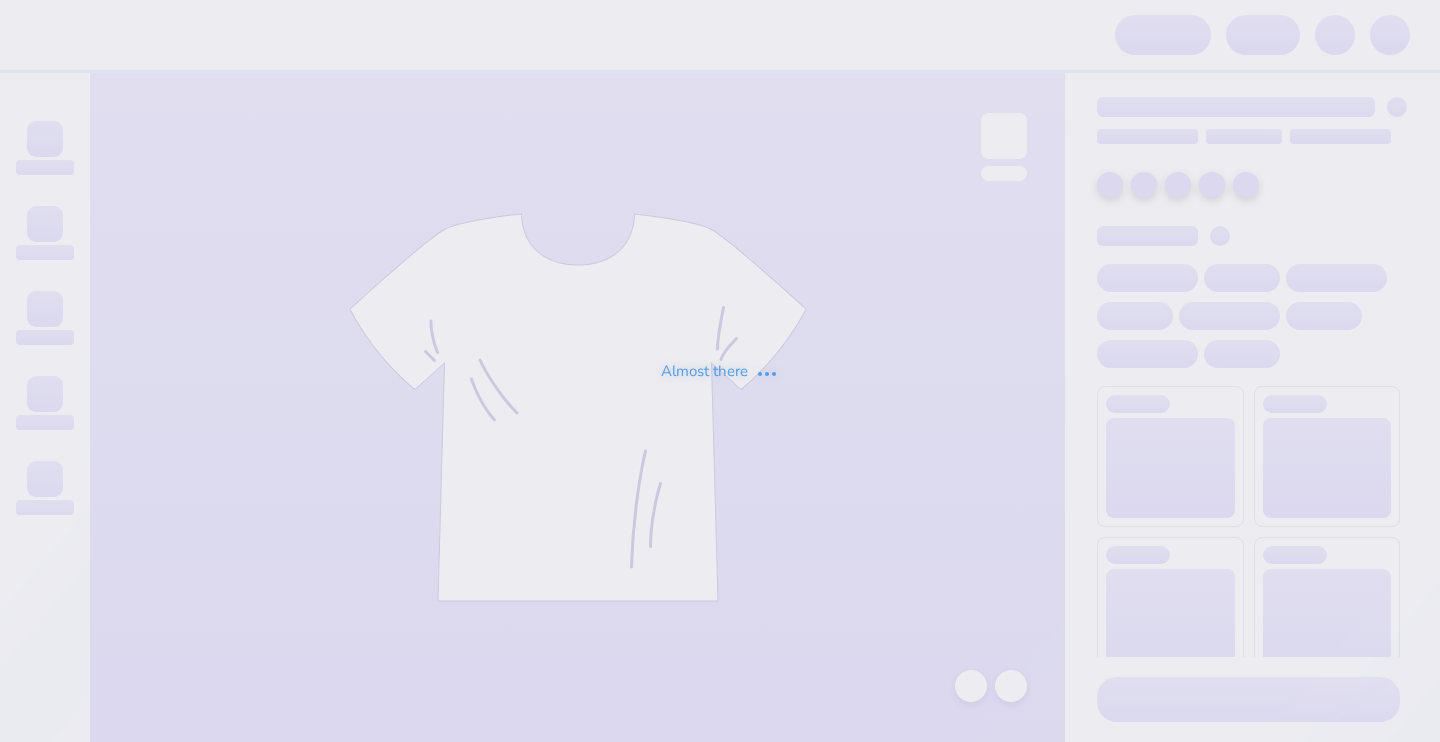 scroll, scrollTop: 0, scrollLeft: 0, axis: both 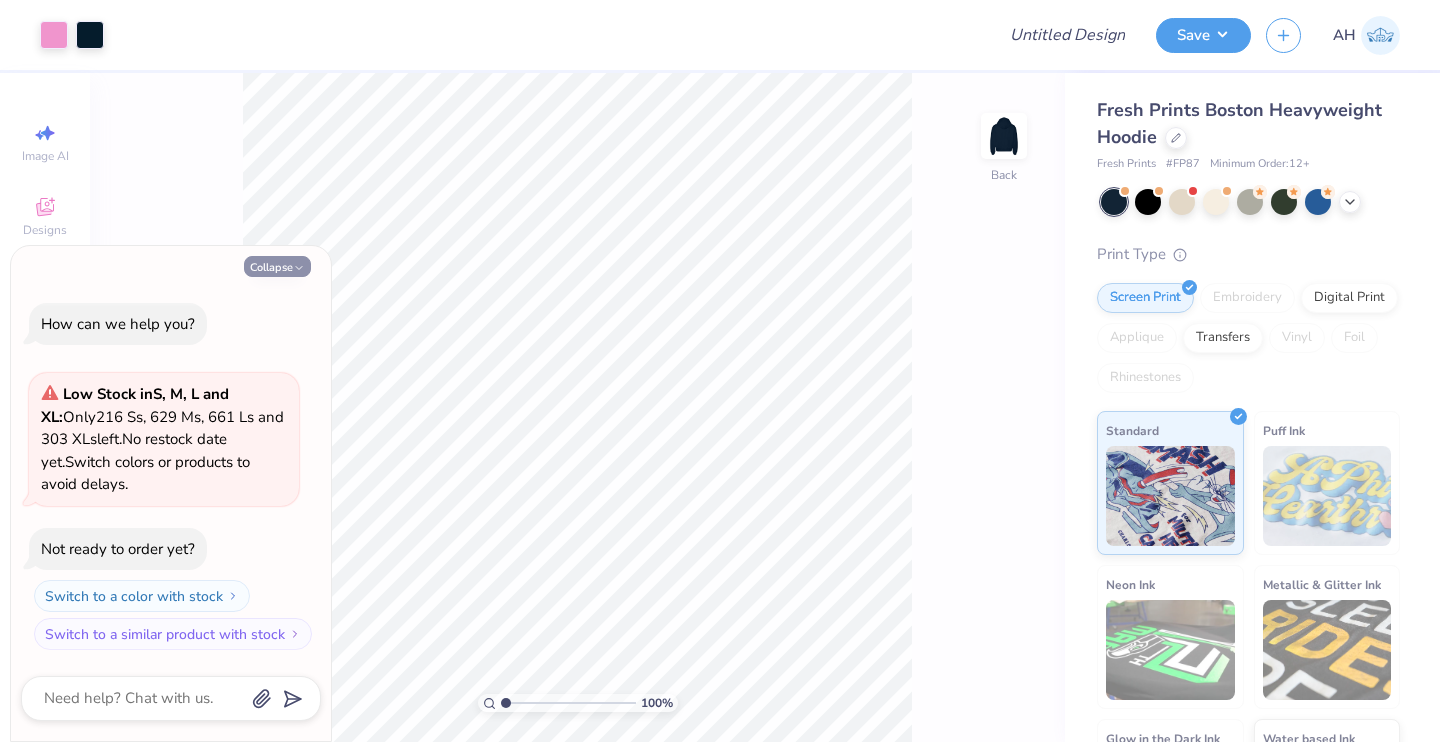 click on "Collapse" at bounding box center [277, 266] 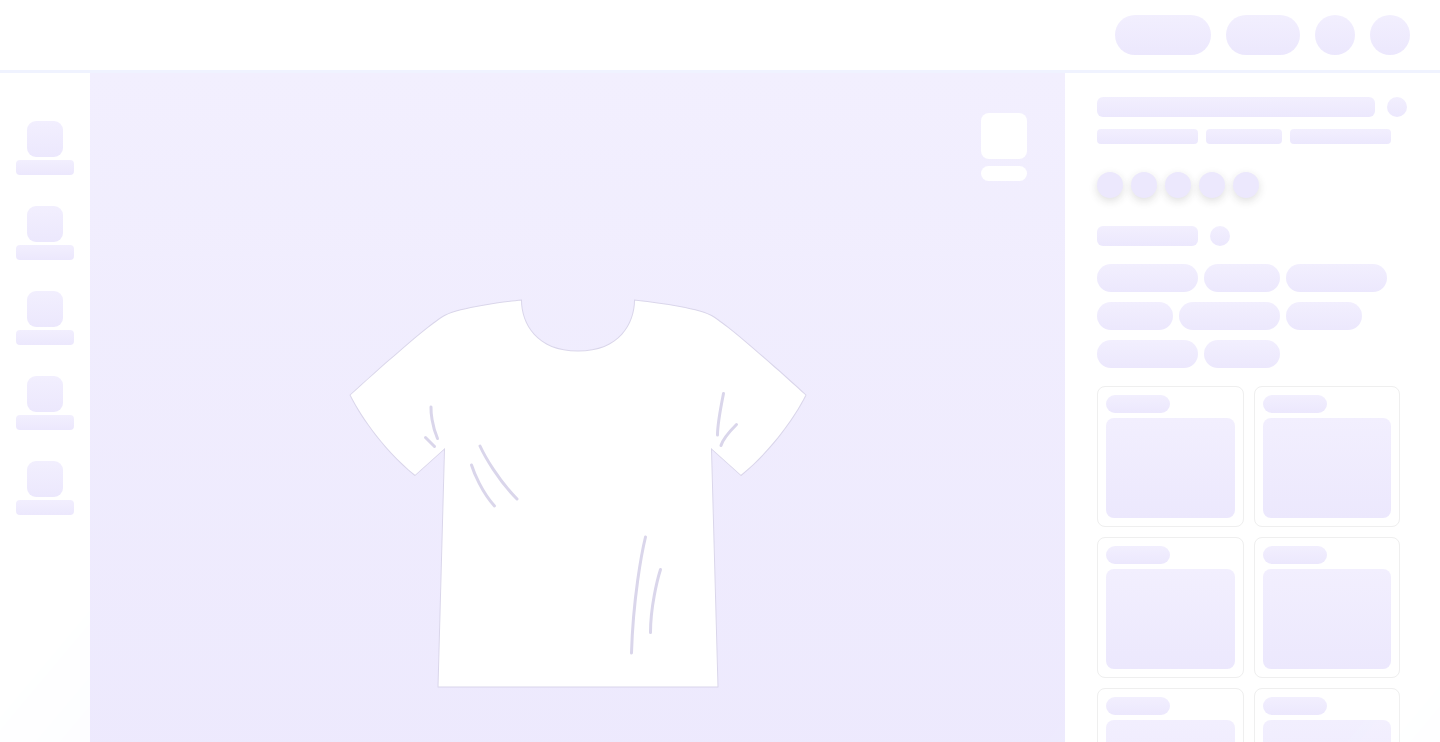 scroll, scrollTop: 0, scrollLeft: 0, axis: both 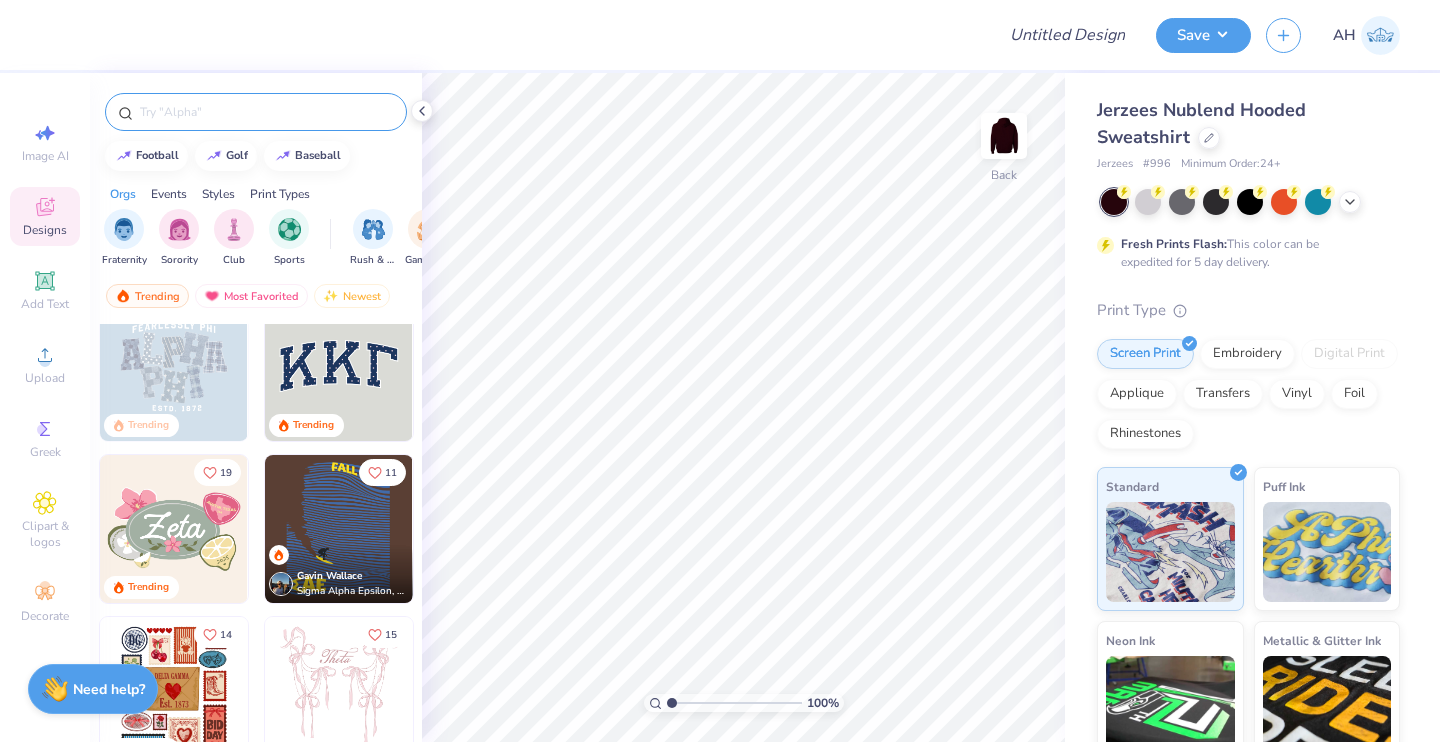 click at bounding box center (266, 112) 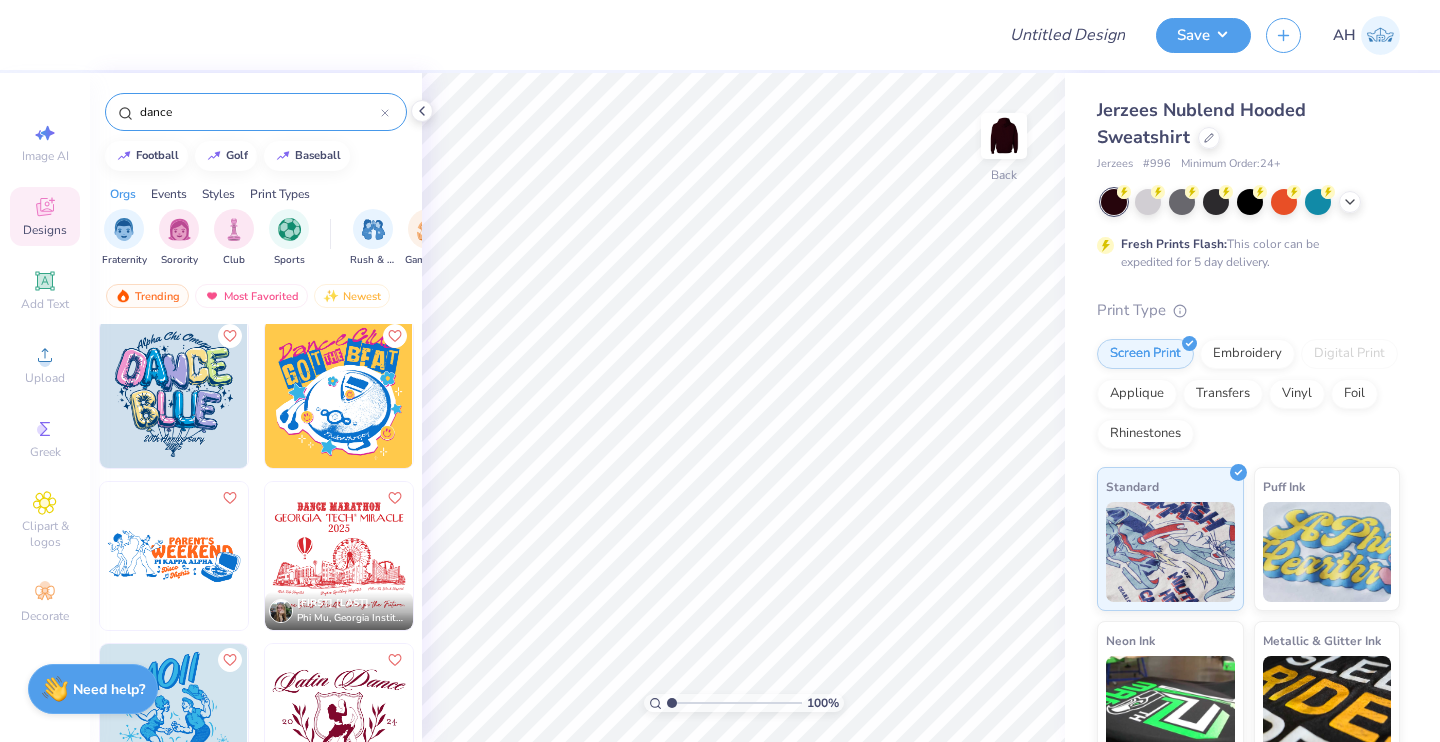 scroll, scrollTop: 369, scrollLeft: 0, axis: vertical 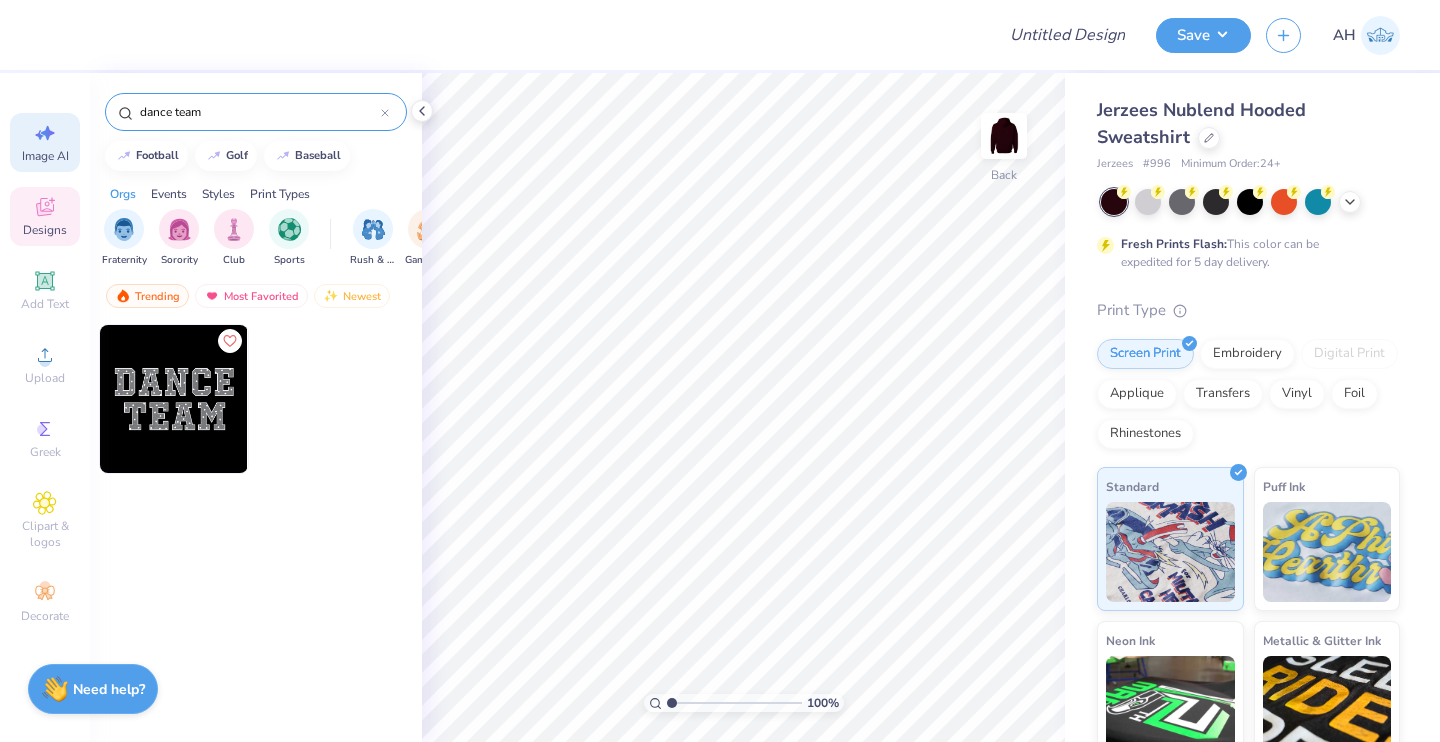 type on "dance team" 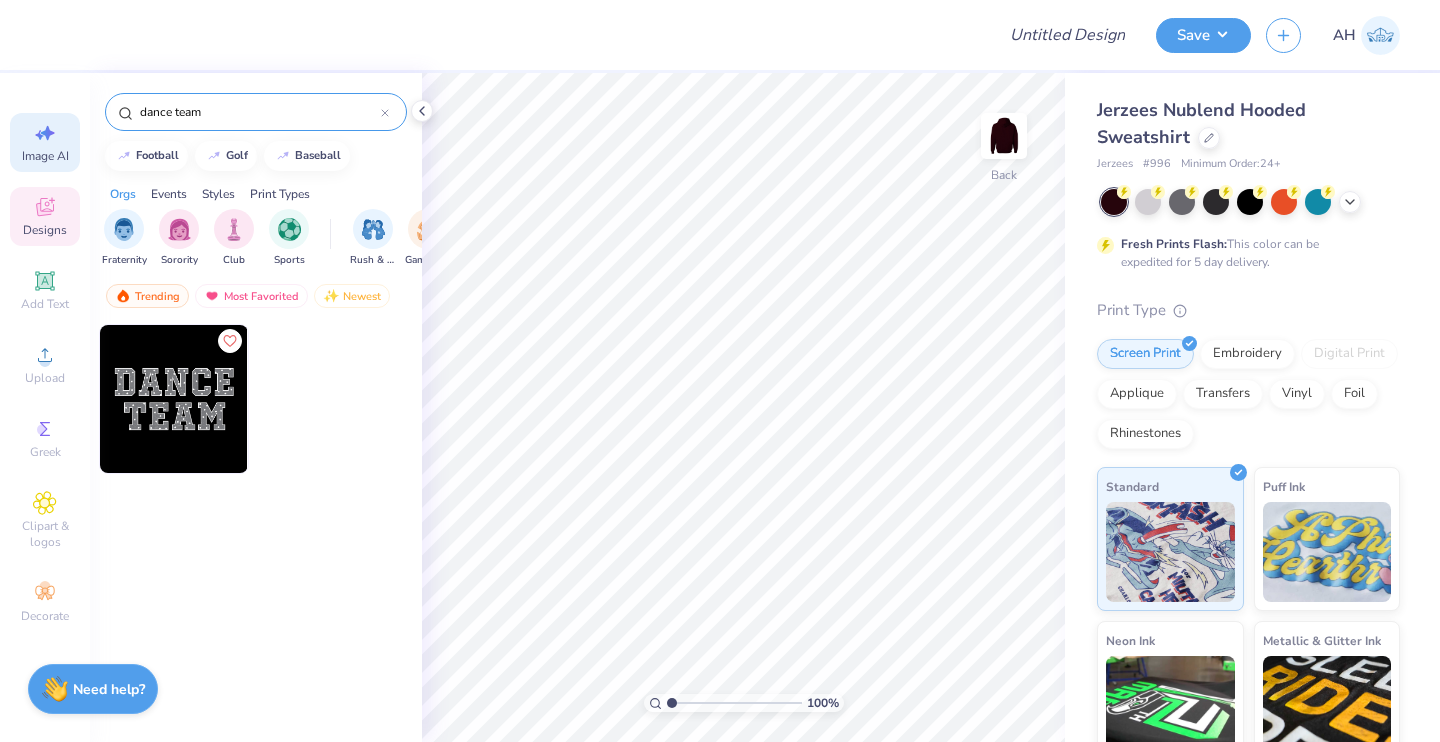 click 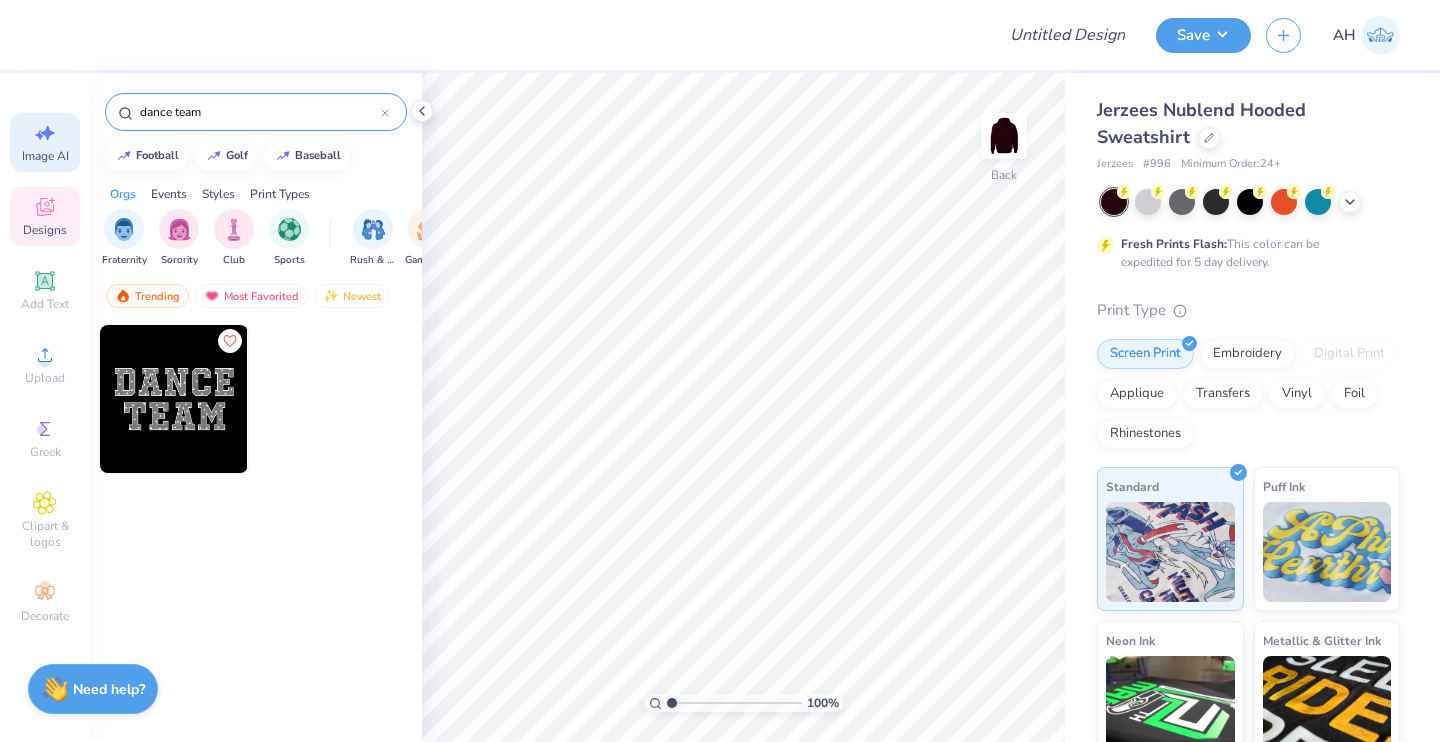 select on "4" 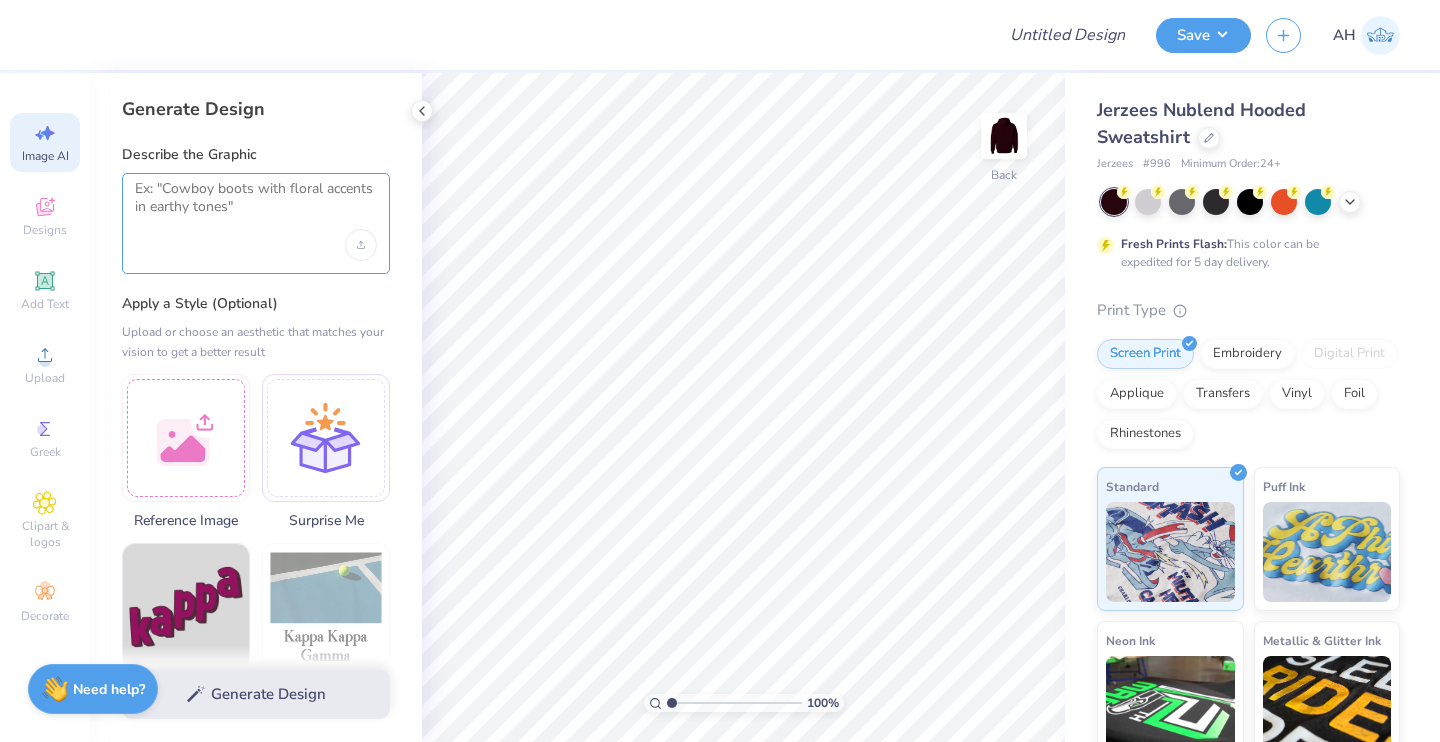 click at bounding box center (256, 205) 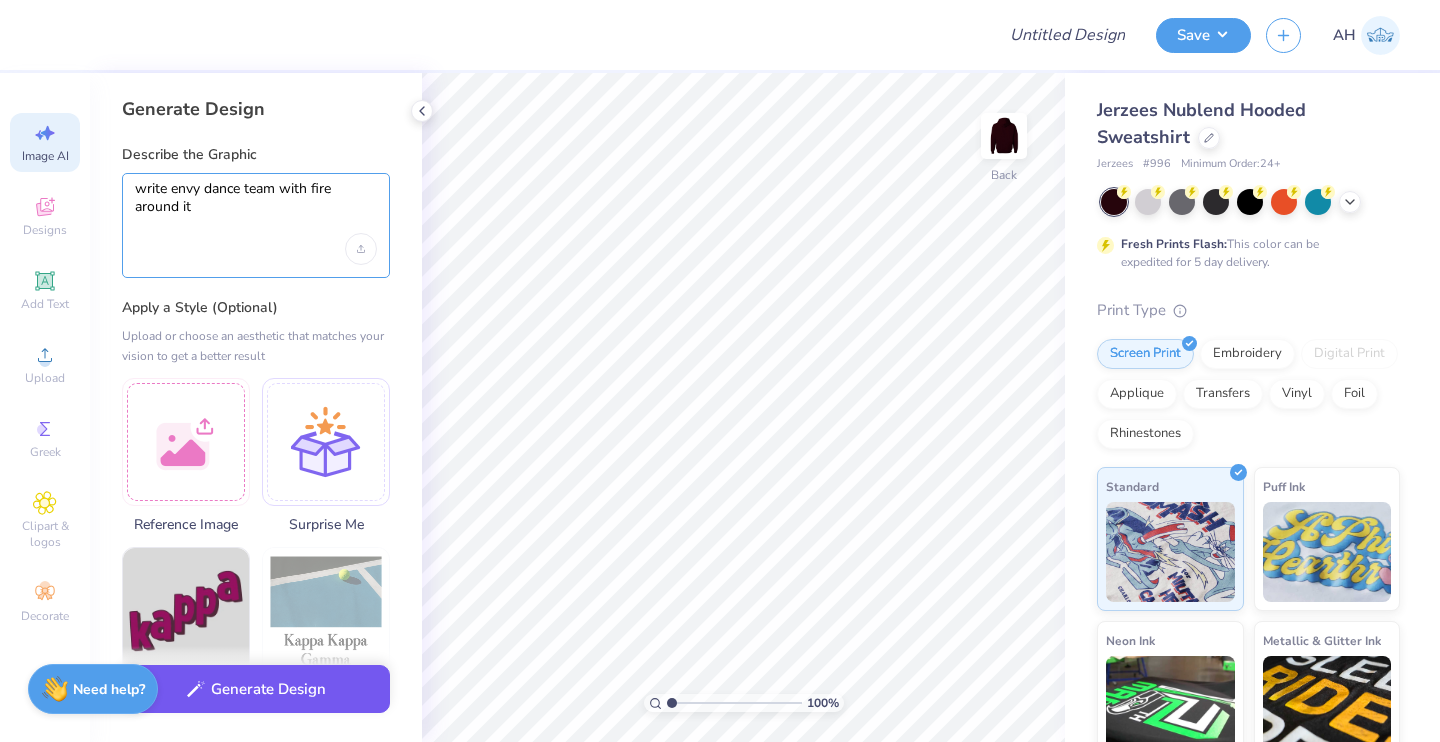 type on "write envy dance team with fire around it" 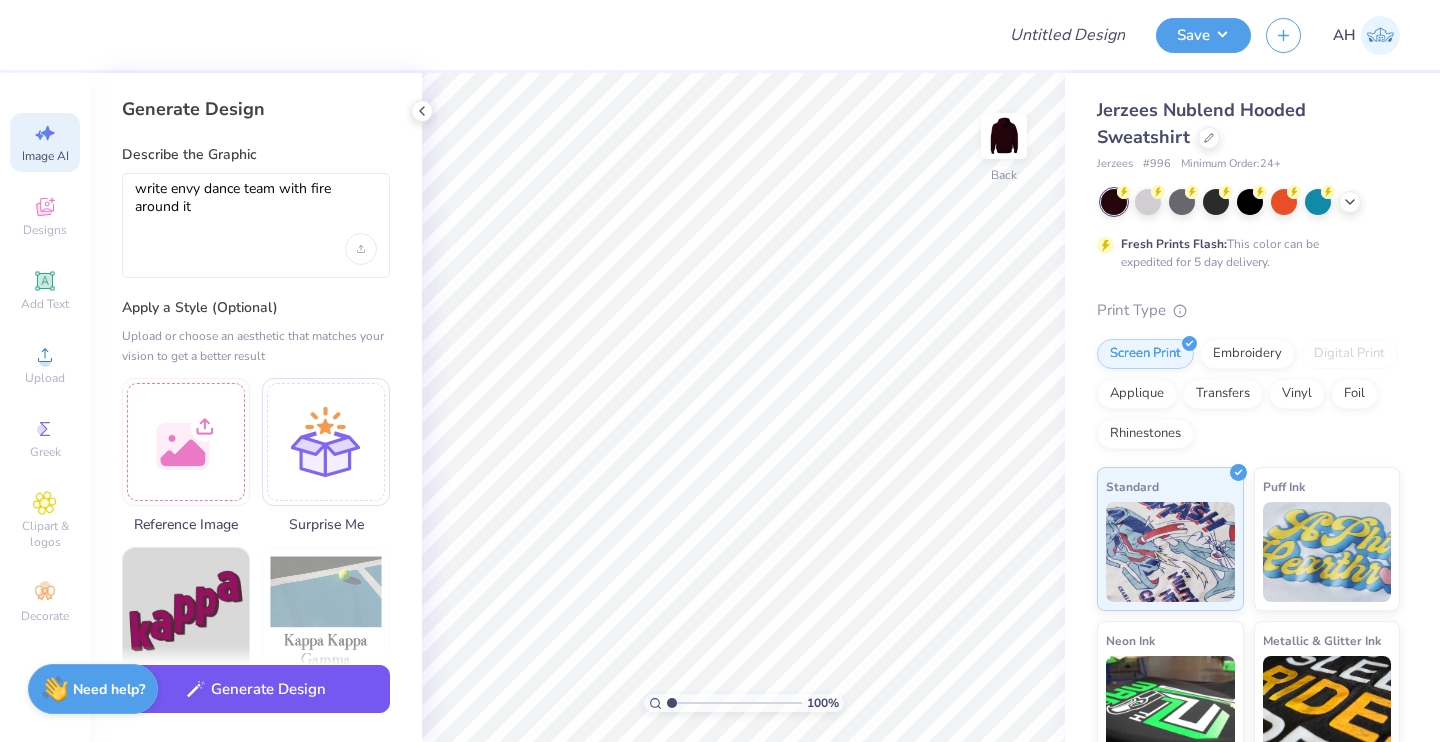 click on "Generate Design" at bounding box center [256, 689] 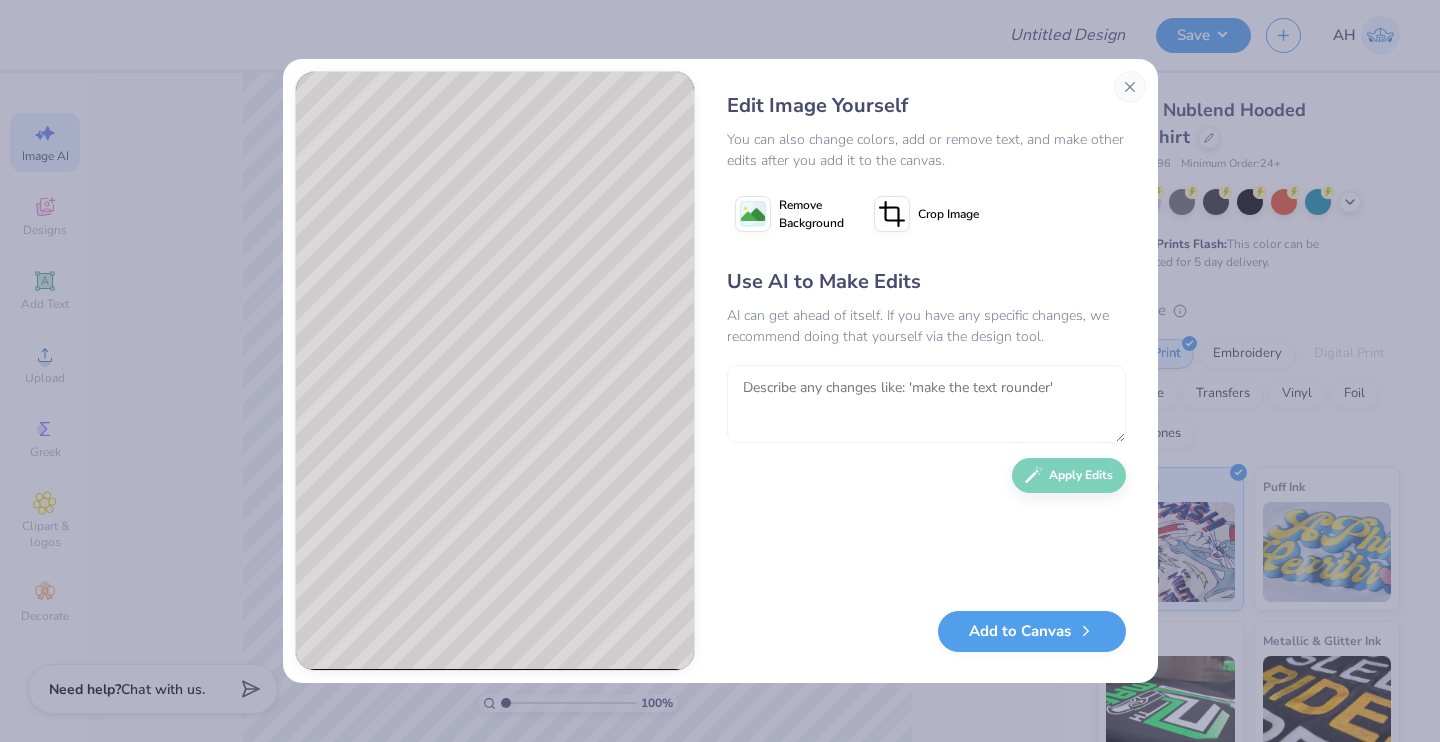 click at bounding box center [926, 404] 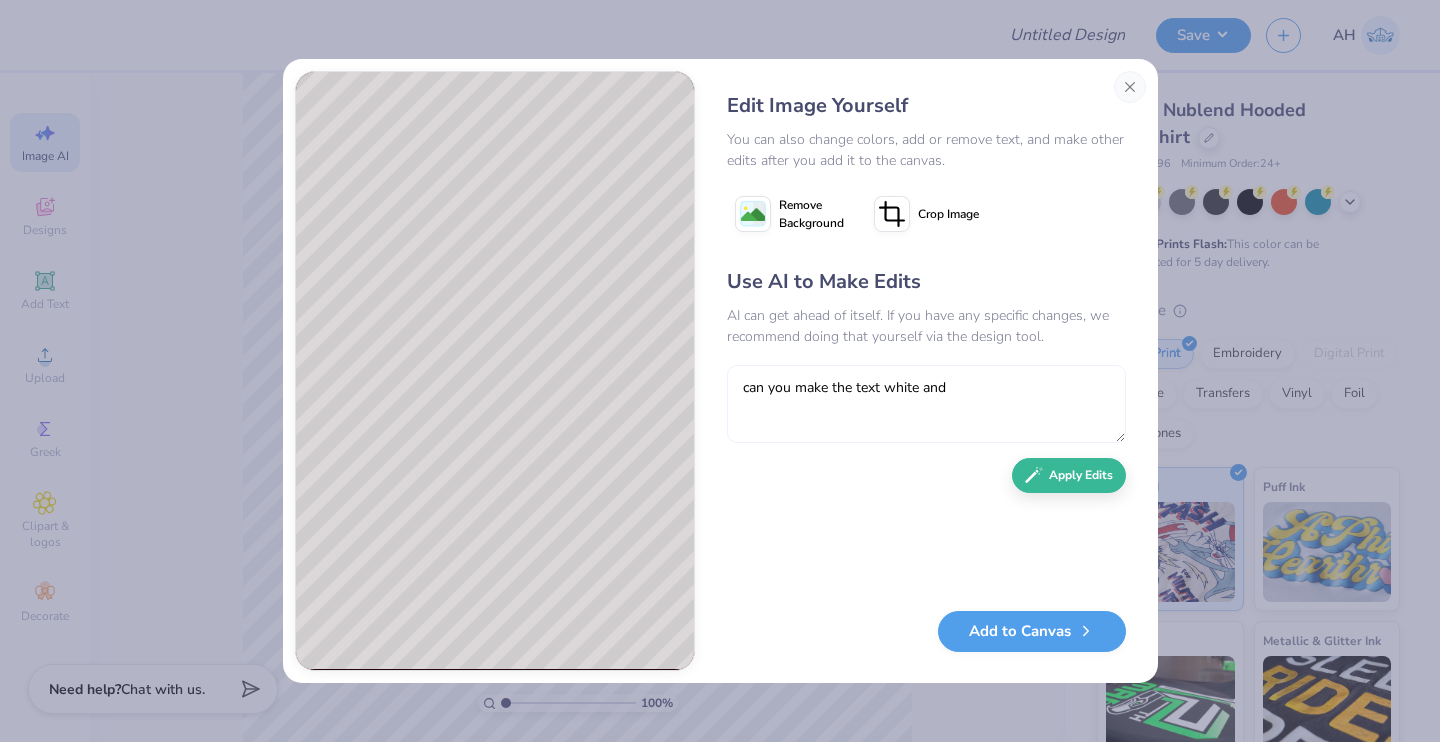 click on "can you make the text white and" at bounding box center [926, 404] 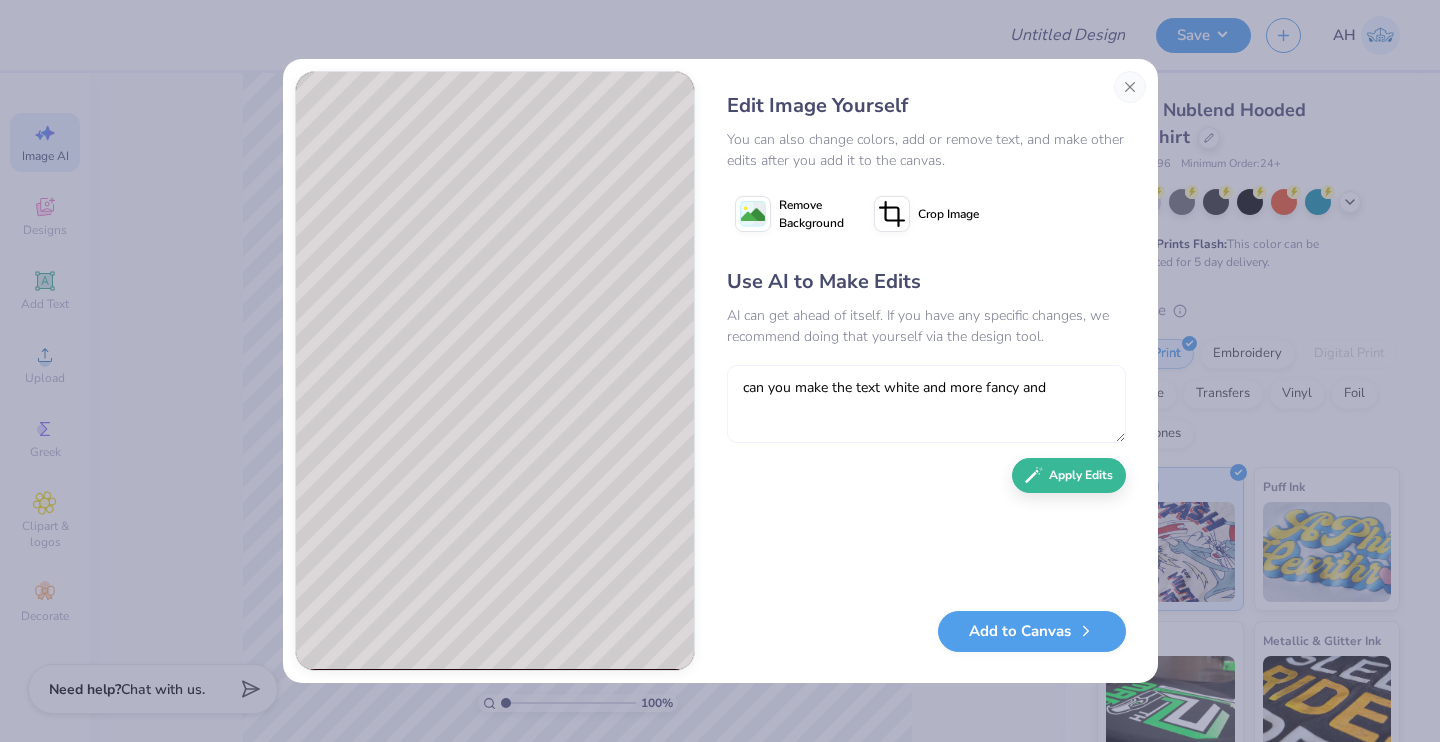 click on "can you make the text white and more fancy and" at bounding box center (926, 404) 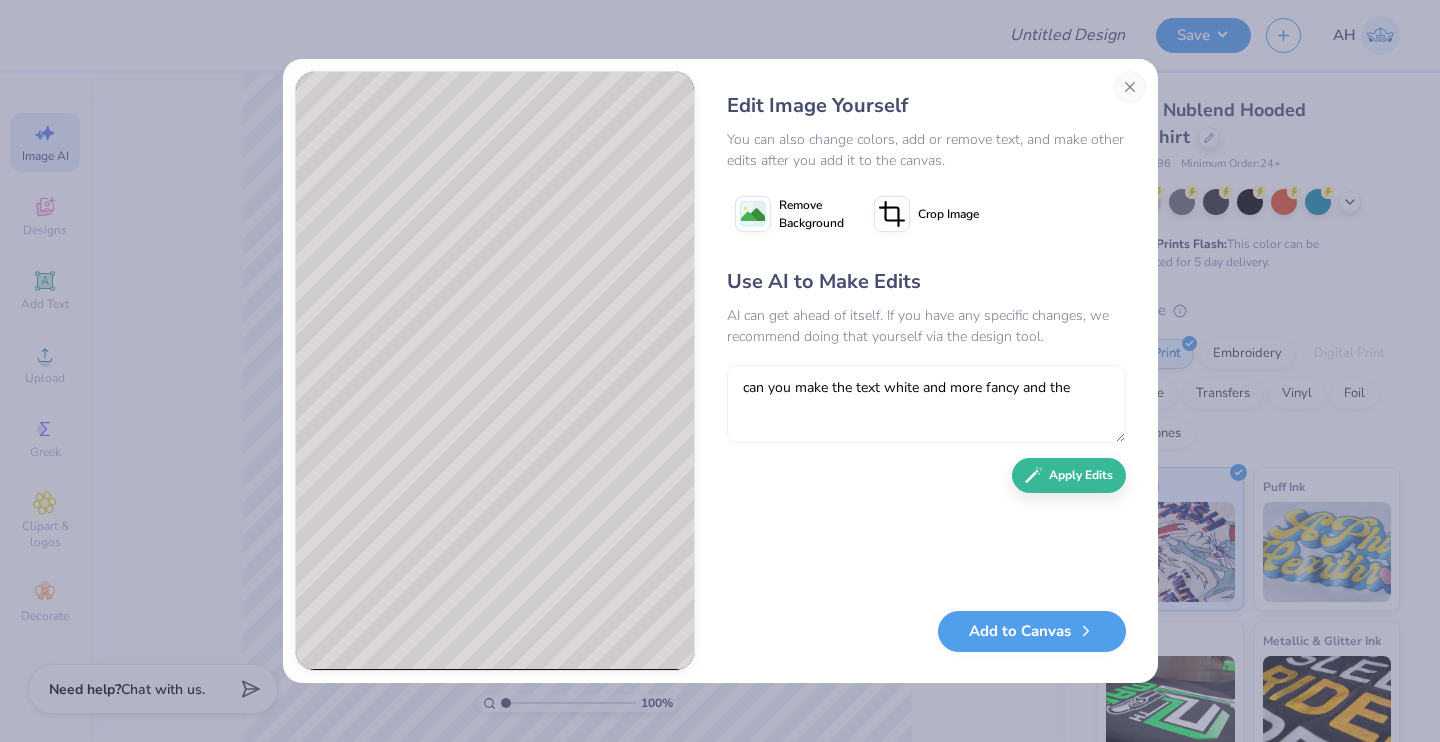 click on "Edit Image Yourself You can also change colors, add or remove text, and make other edits after you add it to the canvas. Remove Background Crop Image Use AI to Make Edits AI can get ahead of itself. If you have any specific changes, we recommend doing that yourself via the design tool. can you make the text white and more fancy and the  Apply Edits Add to Canvas" at bounding box center (720, 371) 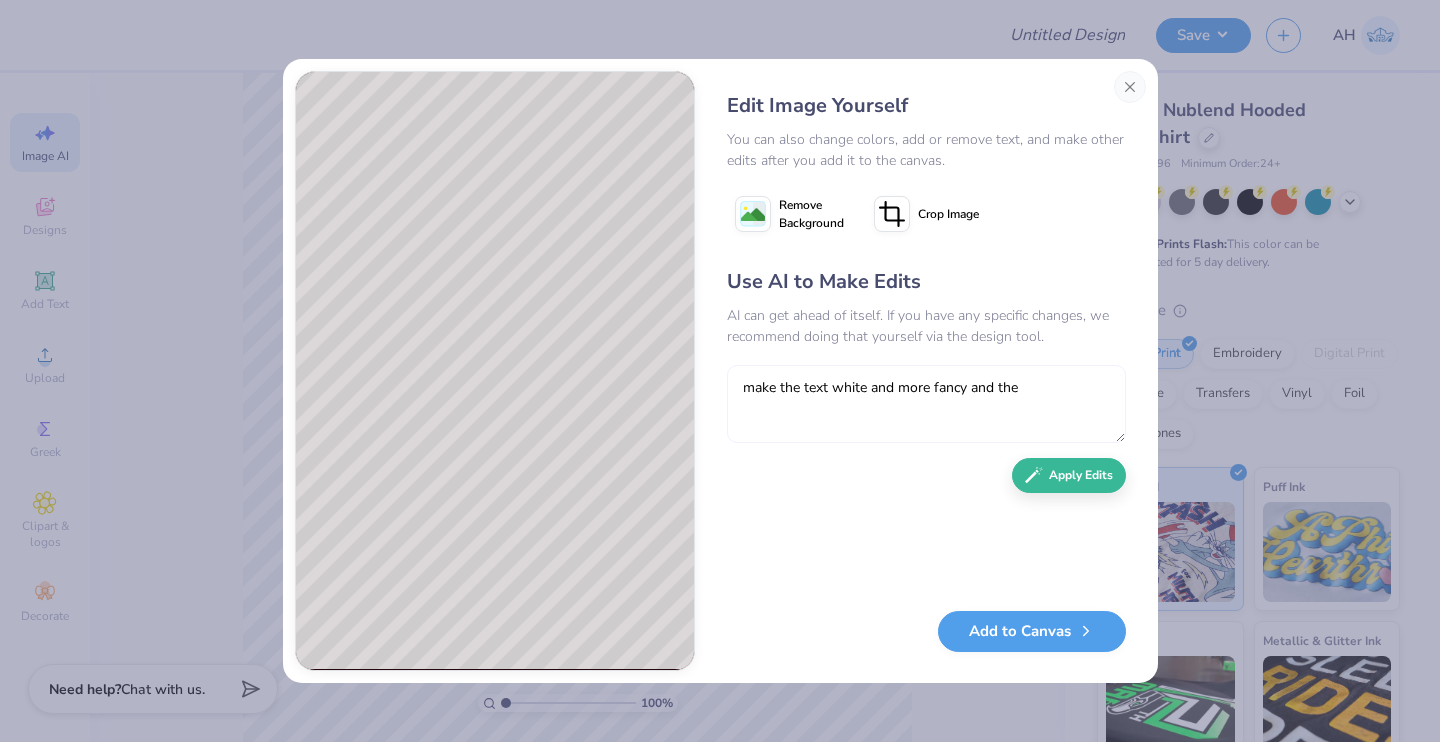 click on "make the text white and more fancy and the" at bounding box center [926, 404] 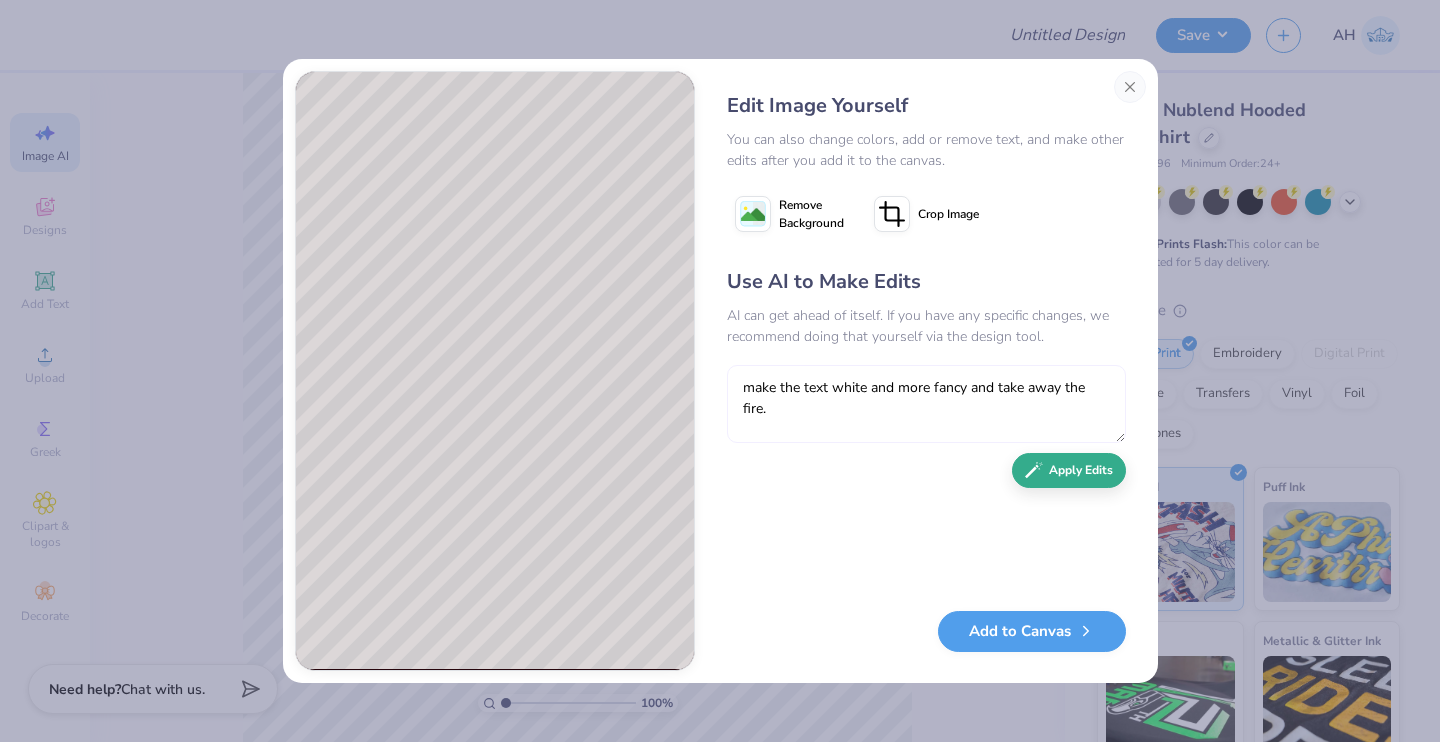 type on "make the text white and more fancy and take away the fire." 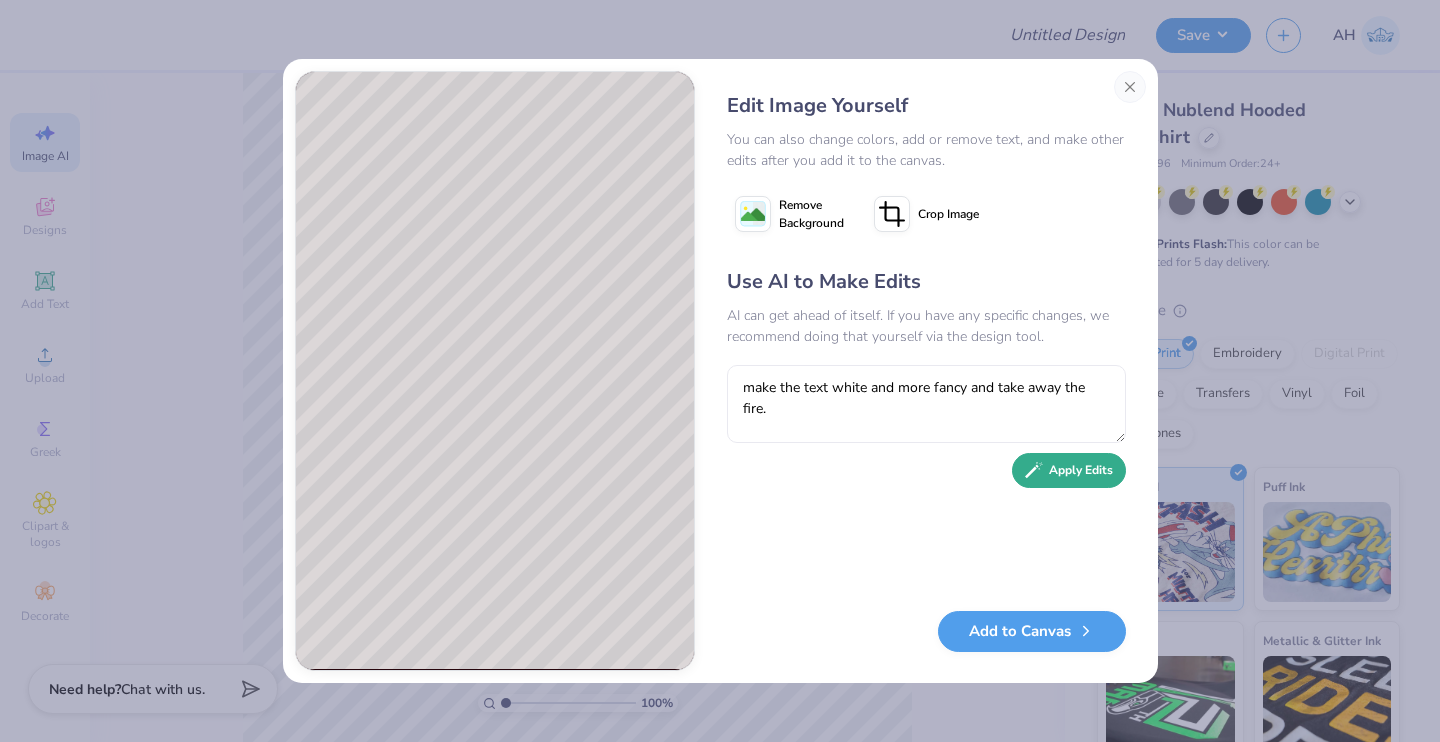 click on "Apply Edits" at bounding box center (1069, 470) 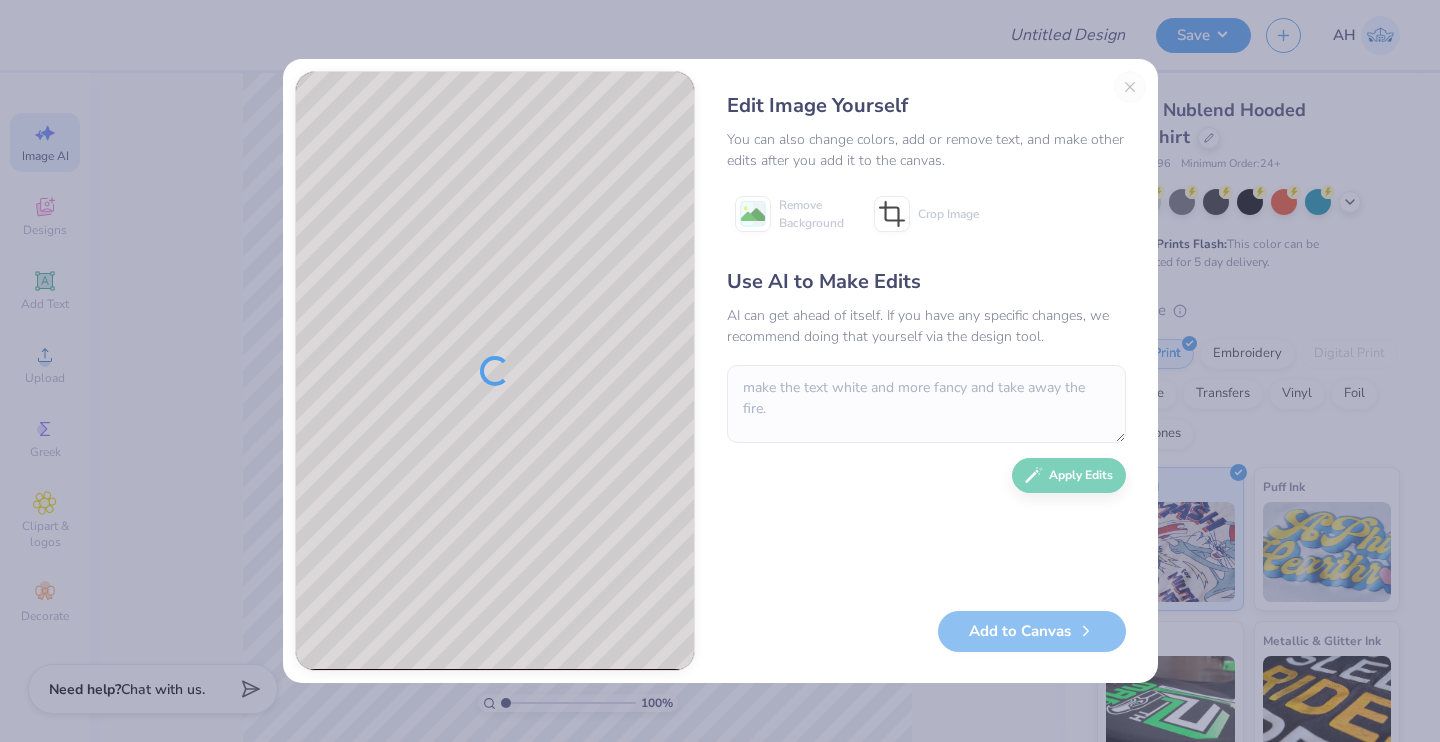 type 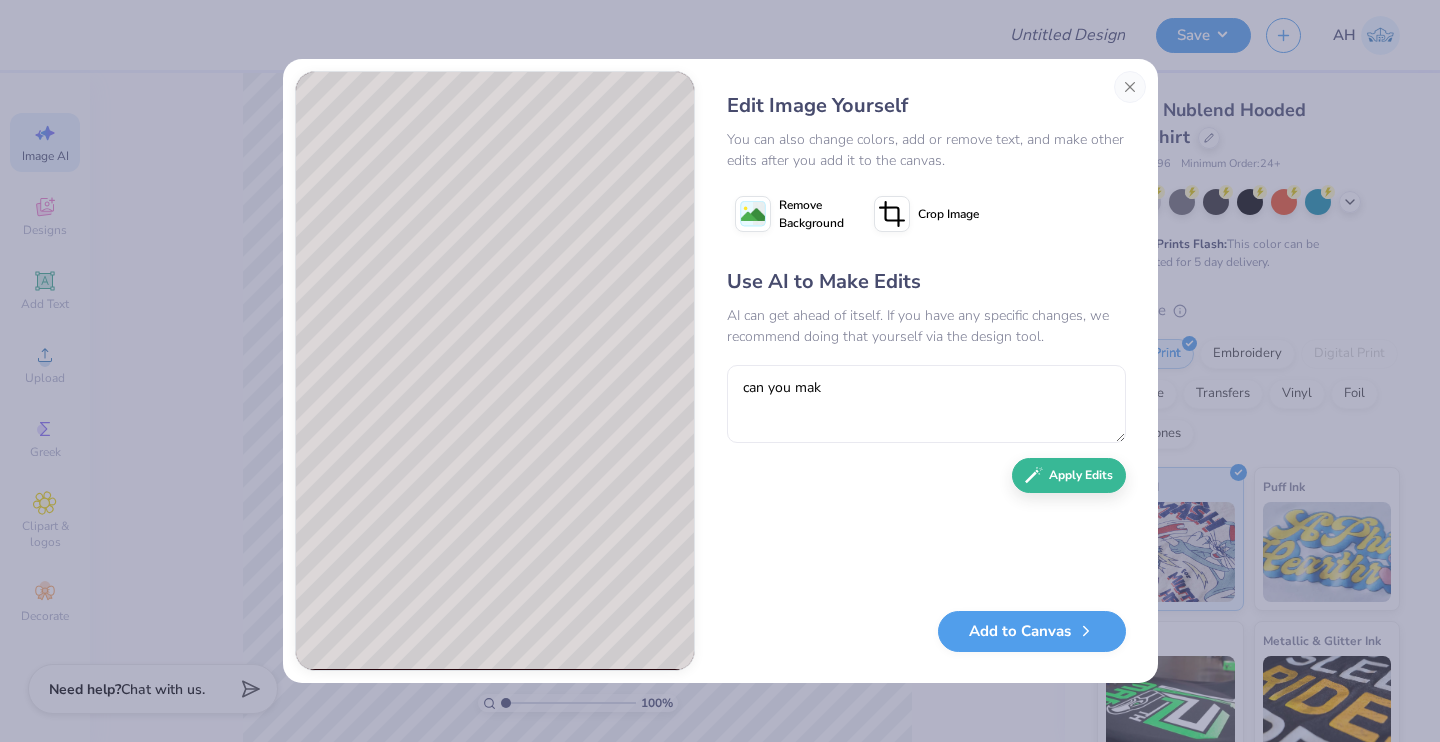 scroll, scrollTop: 0, scrollLeft: 0, axis: both 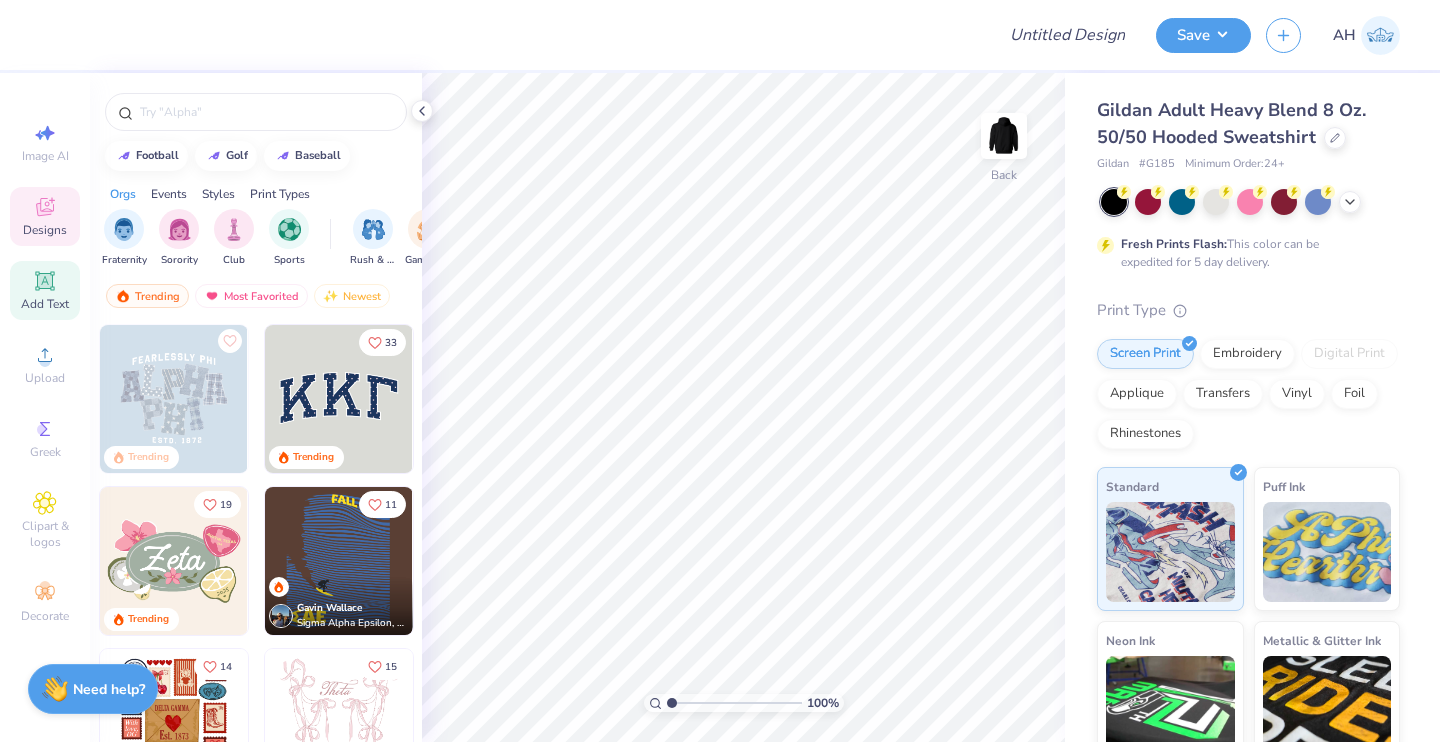 click on "Add Text" at bounding box center (45, 304) 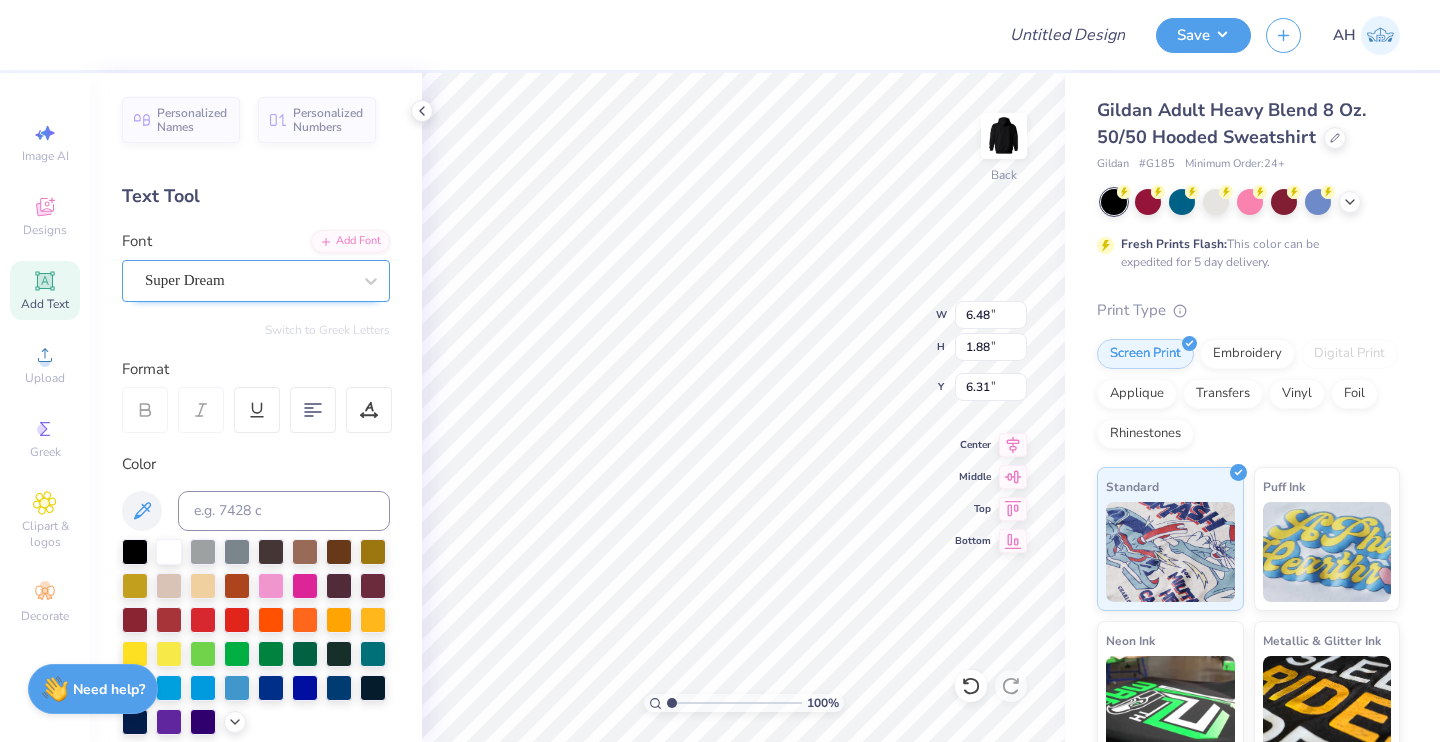 click on "Super Dream" at bounding box center [248, 280] 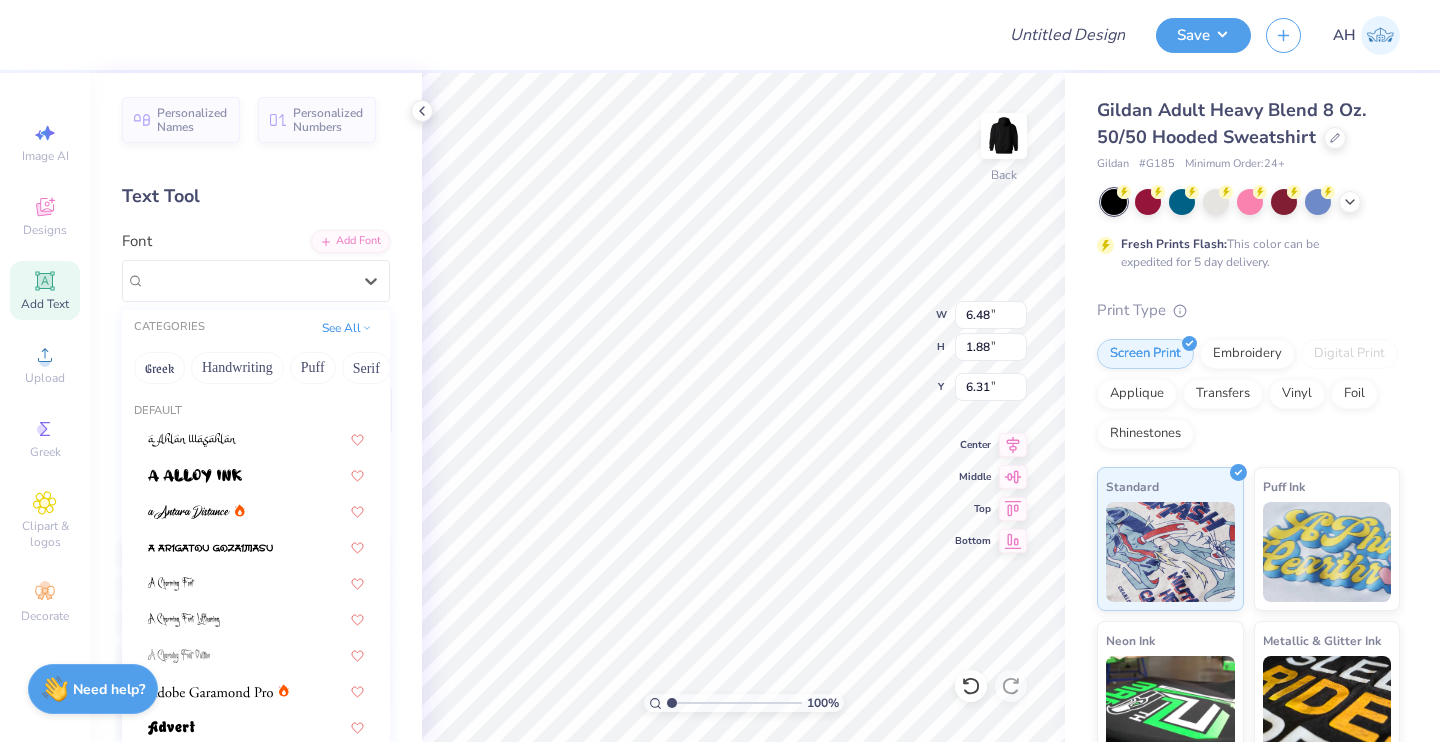 scroll, scrollTop: 0, scrollLeft: 531, axis: horizontal 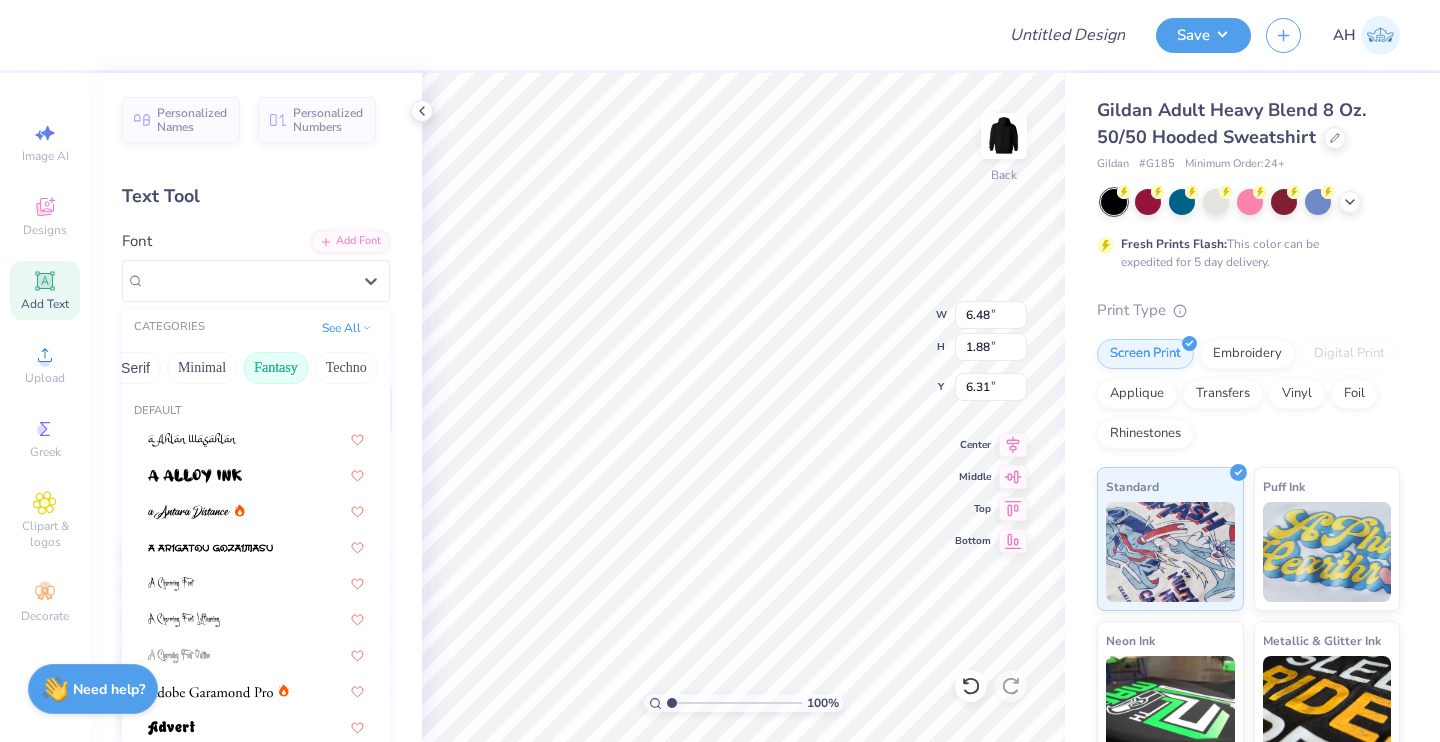 click on "Fantasy" at bounding box center [276, 368] 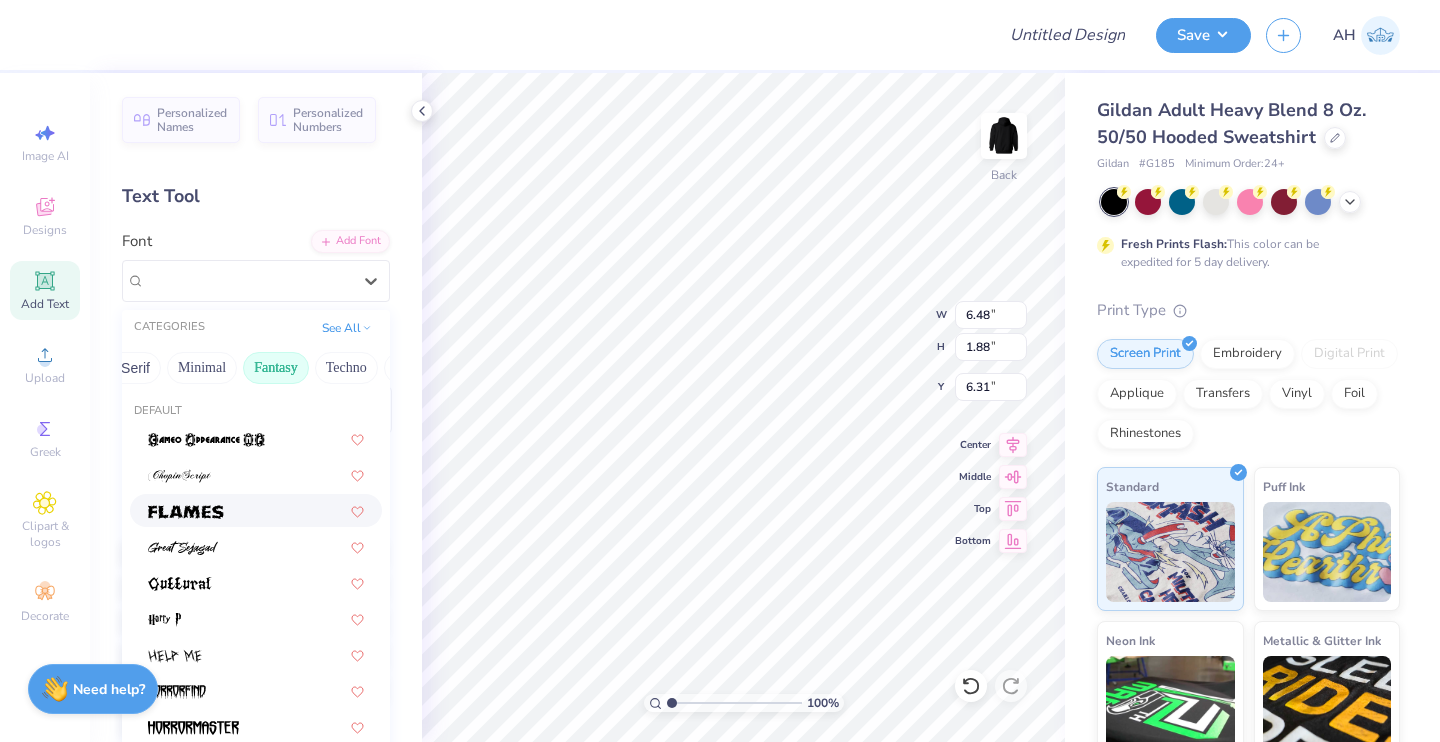 click at bounding box center [186, 512] 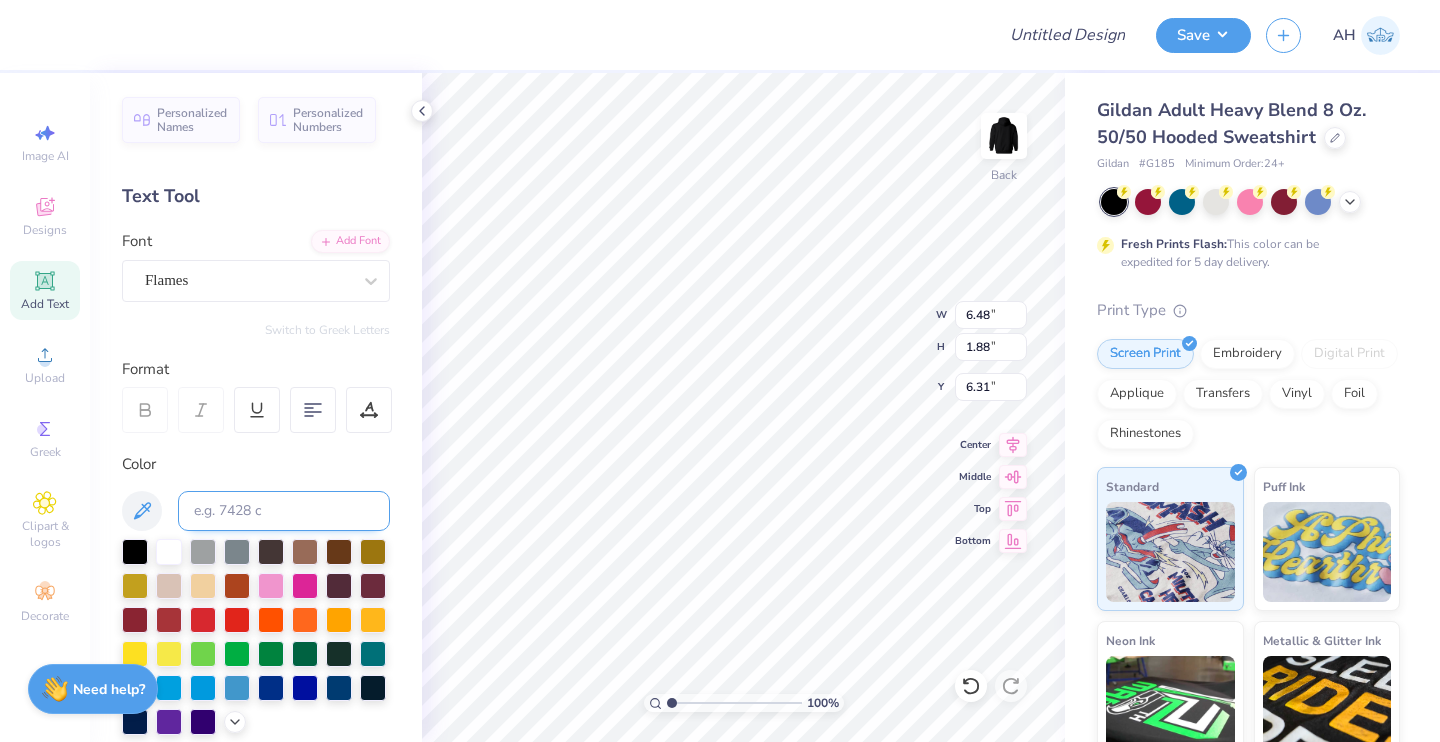type on "7.94" 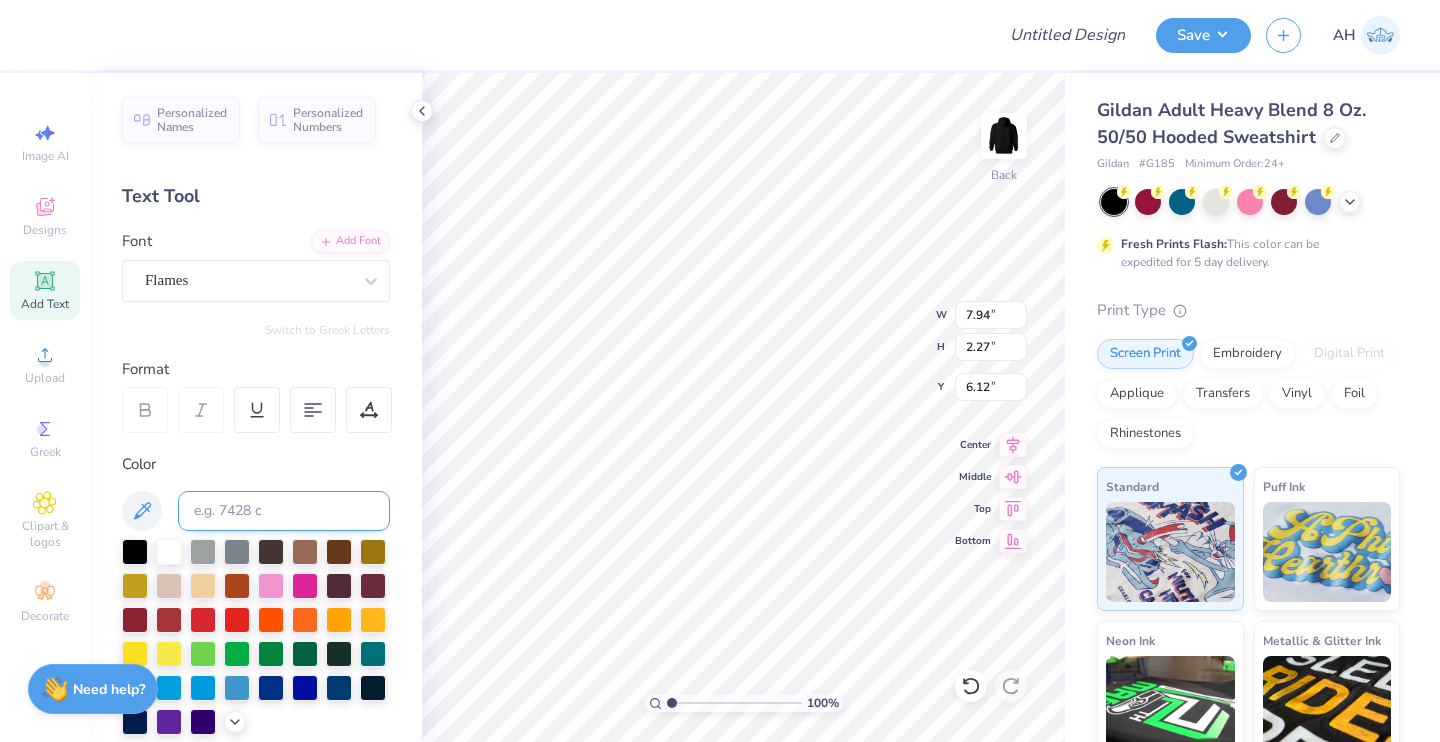 scroll, scrollTop: 16, scrollLeft: 2, axis: both 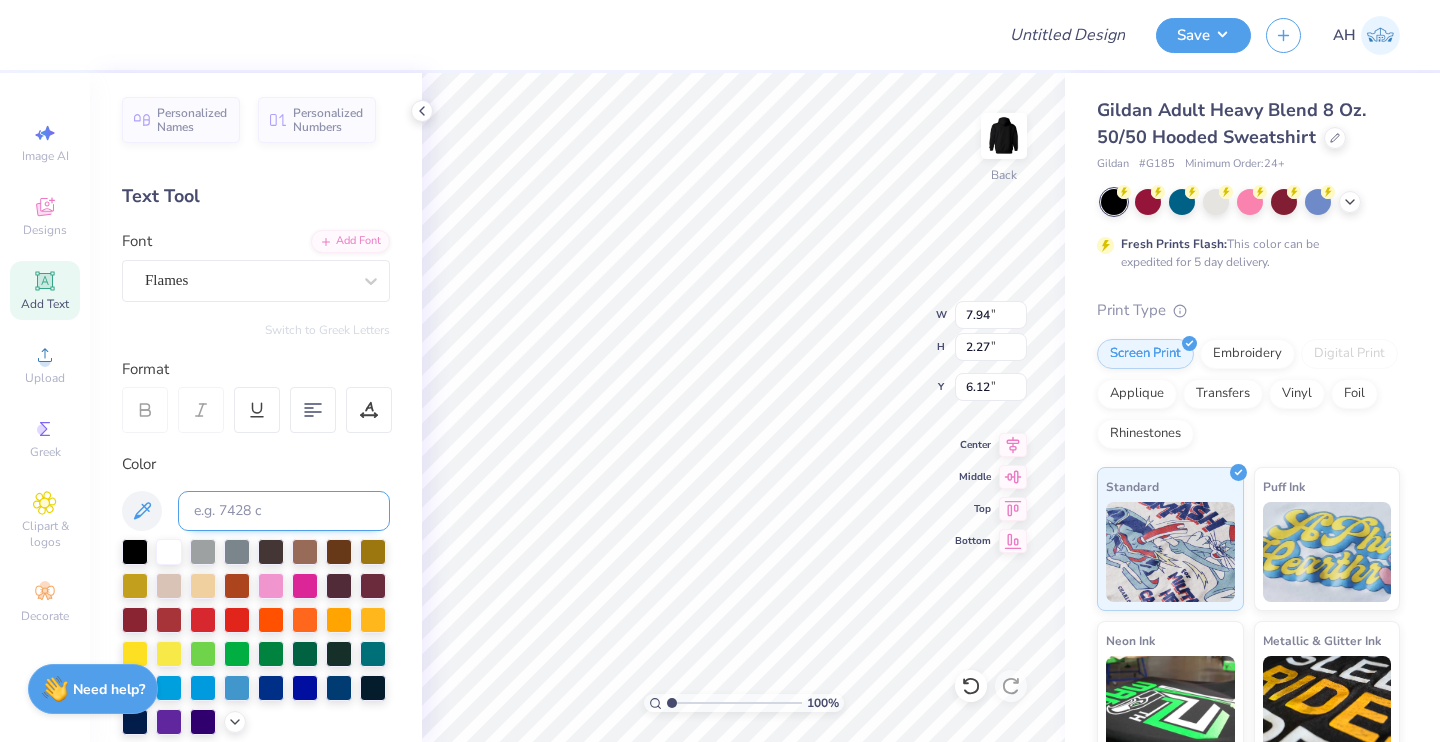 type on "T" 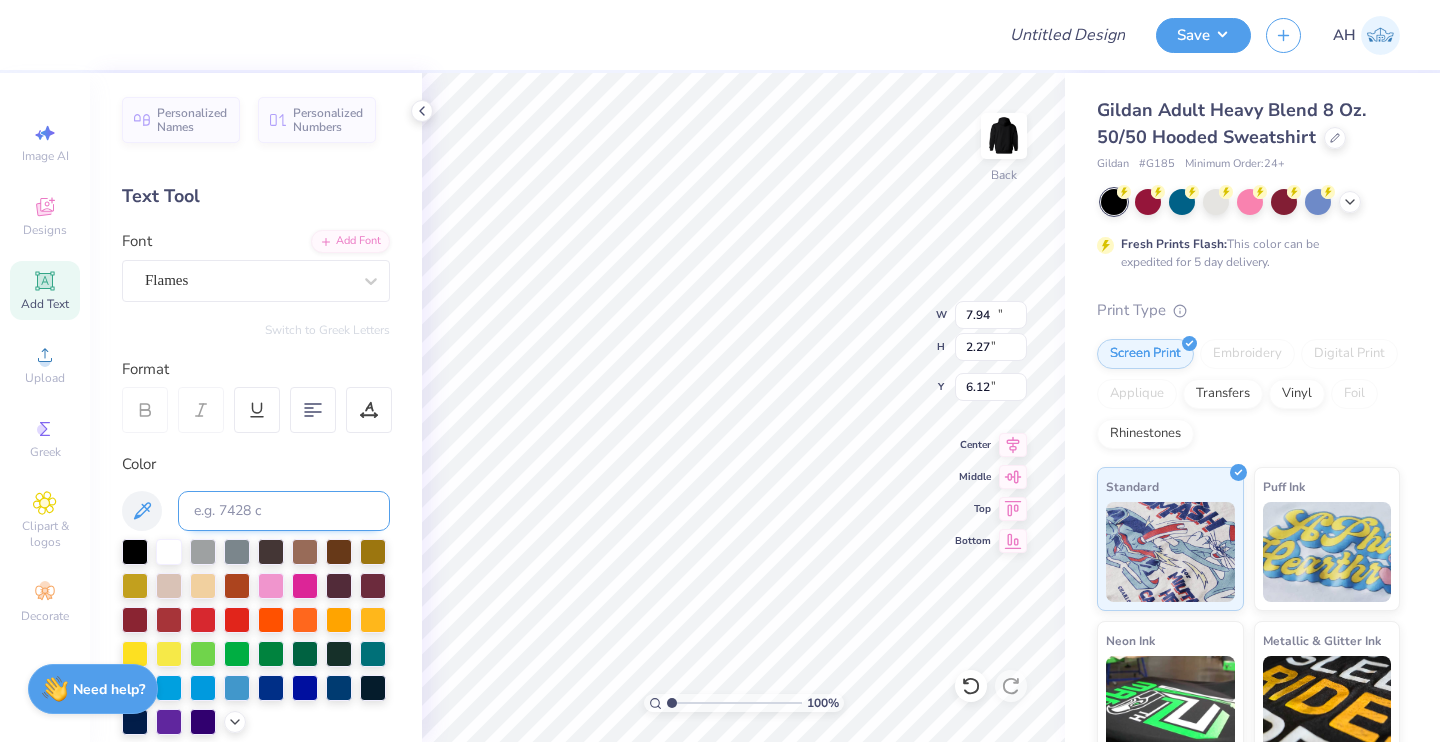 type on "12.95" 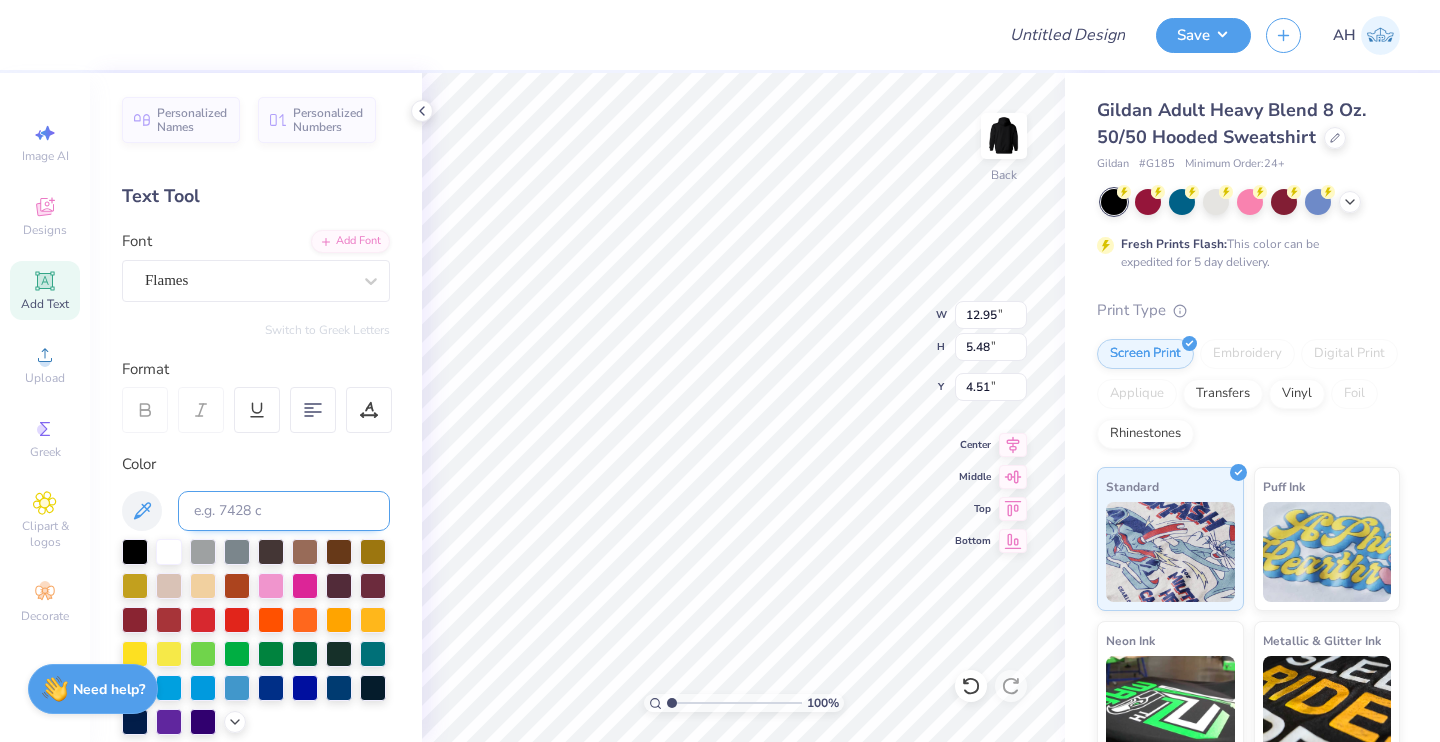 scroll, scrollTop: 16, scrollLeft: 2, axis: both 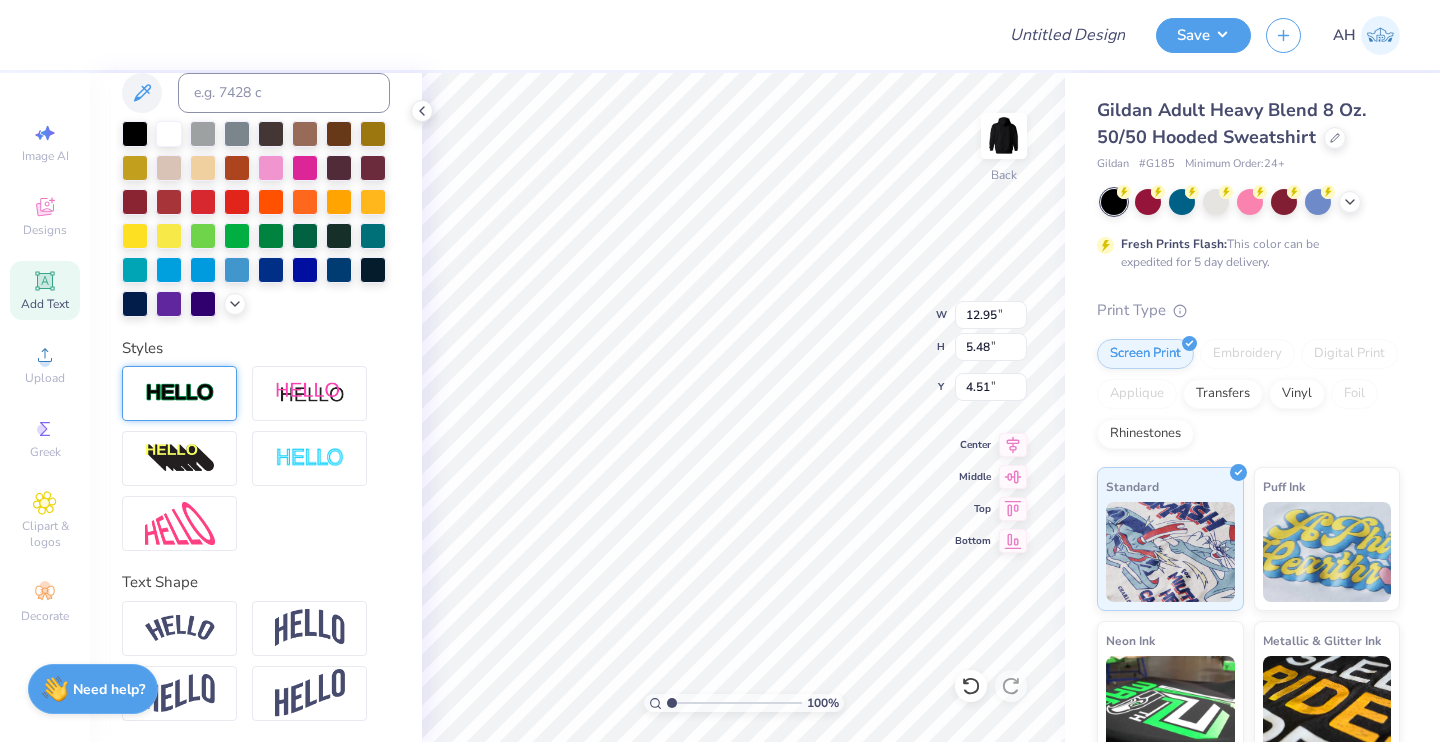 type on "Envy
hip hop" 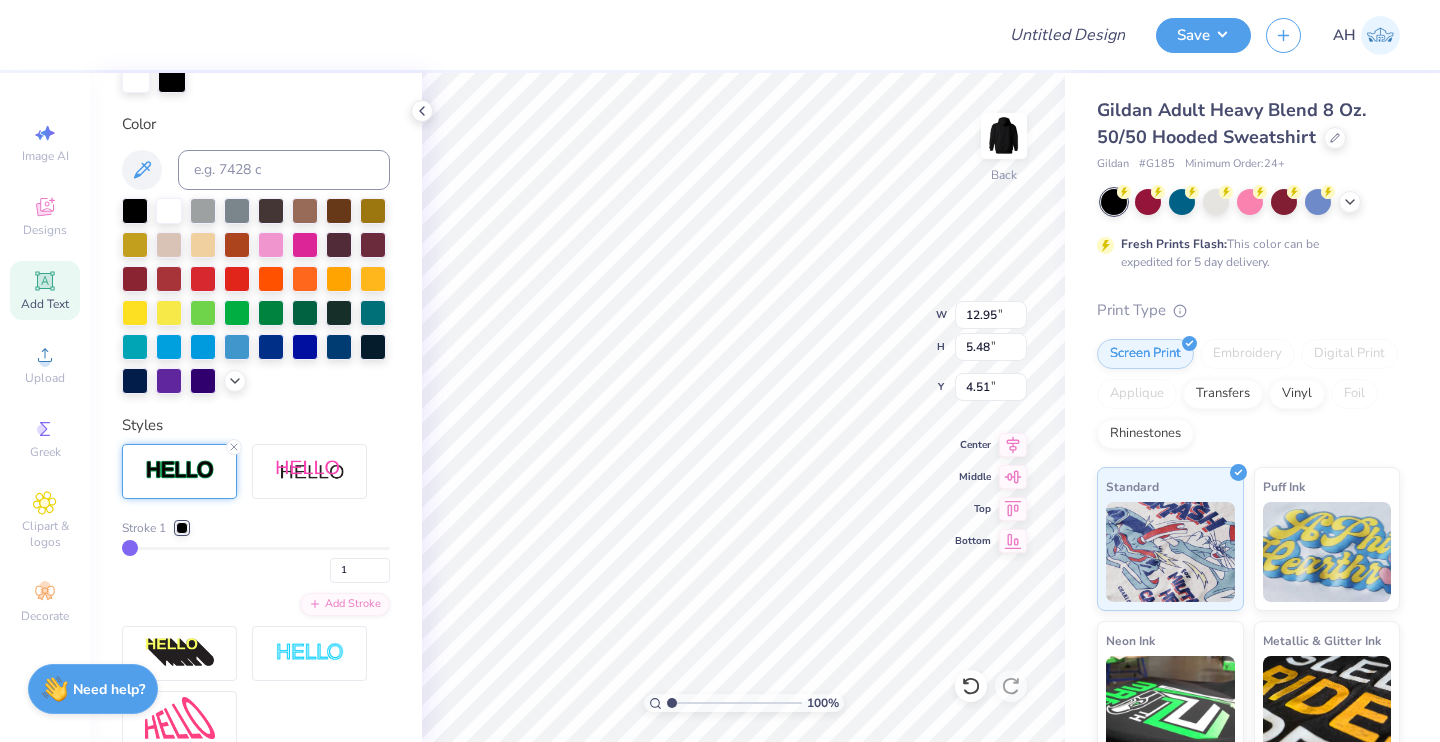 scroll, scrollTop: 495, scrollLeft: 0, axis: vertical 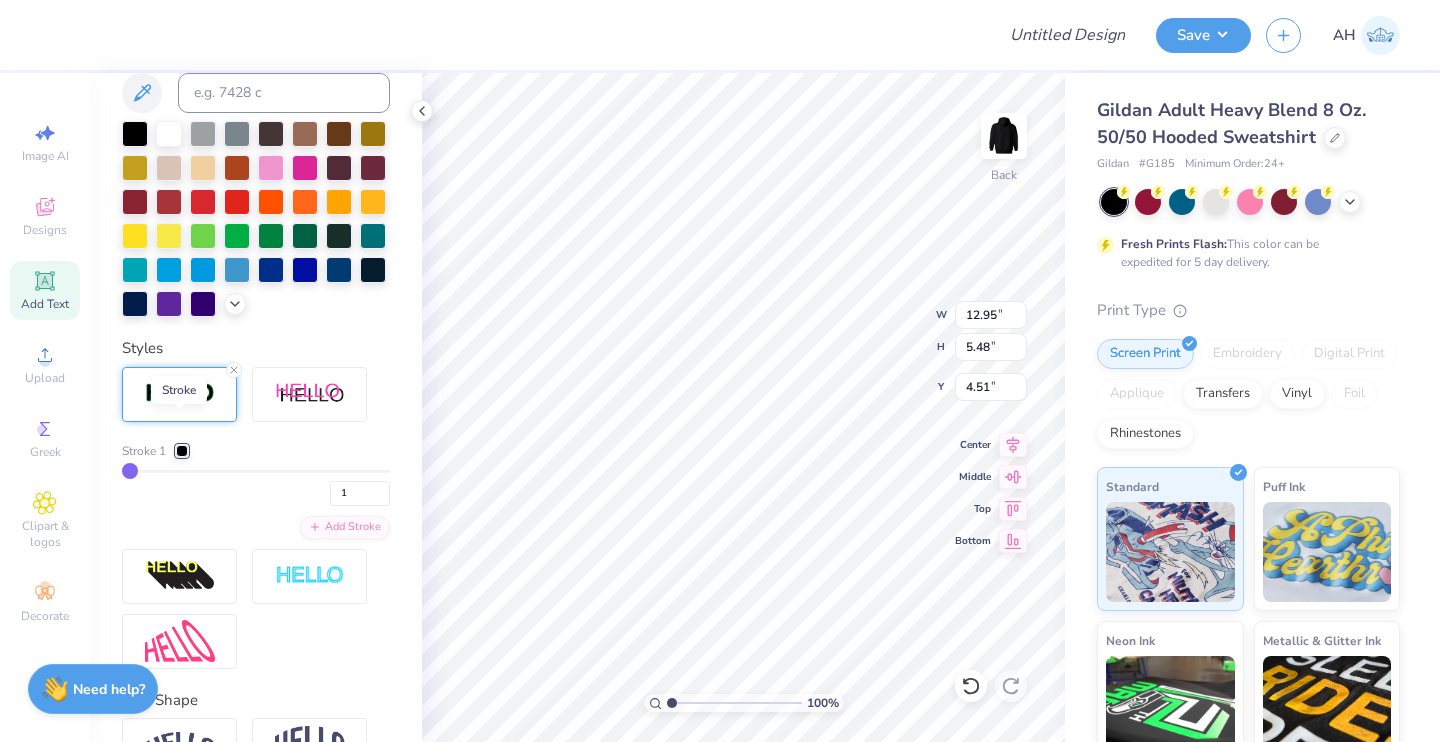 click at bounding box center [180, 393] 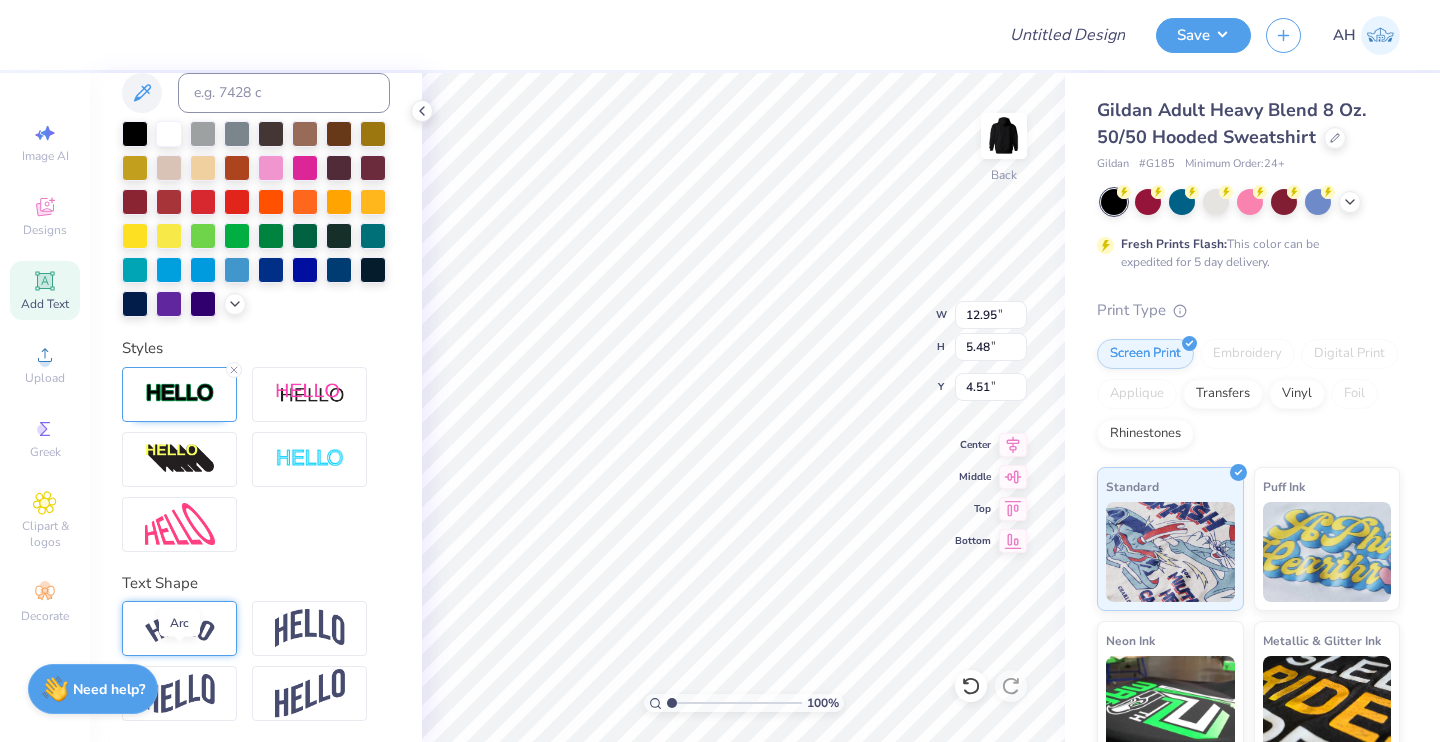 click at bounding box center [180, 628] 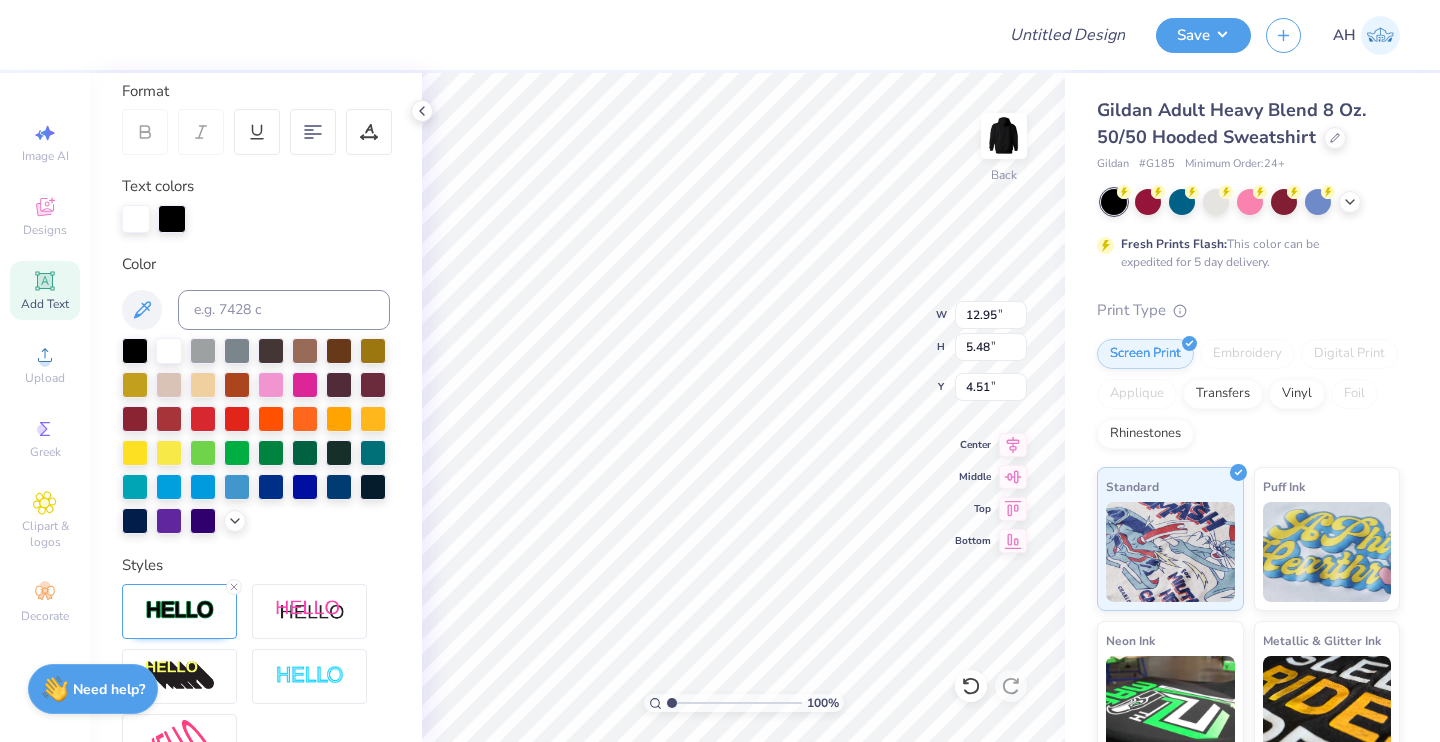 scroll, scrollTop: 0, scrollLeft: 0, axis: both 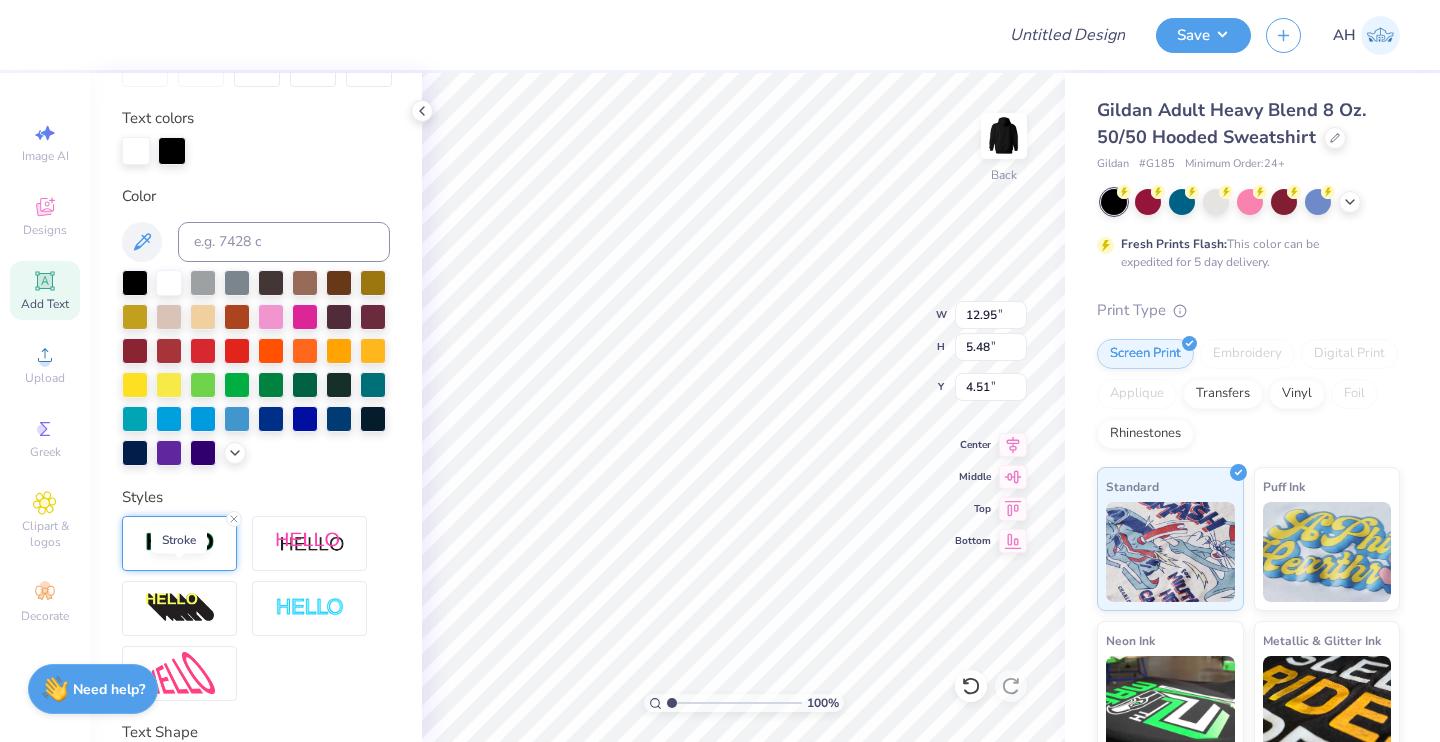 click at bounding box center [180, 542] 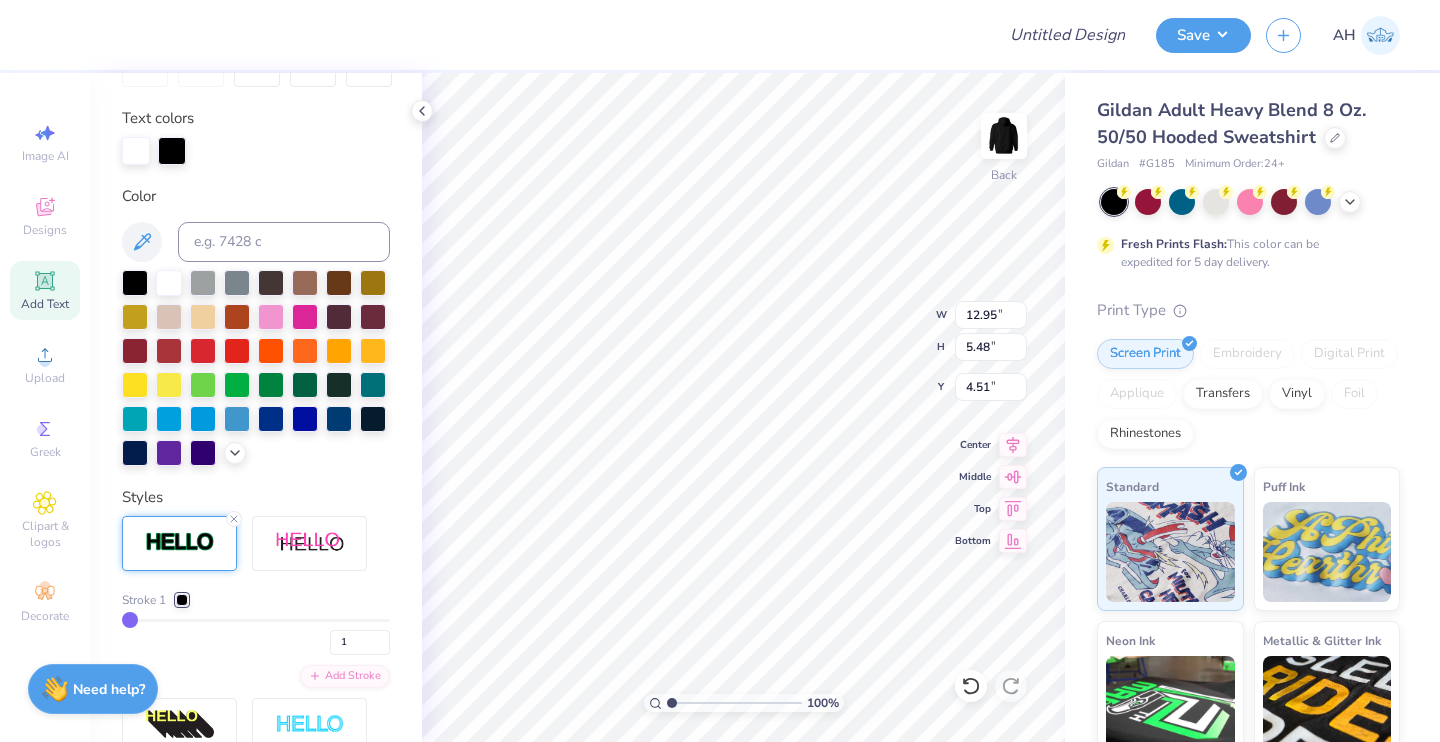 click at bounding box center (182, 600) 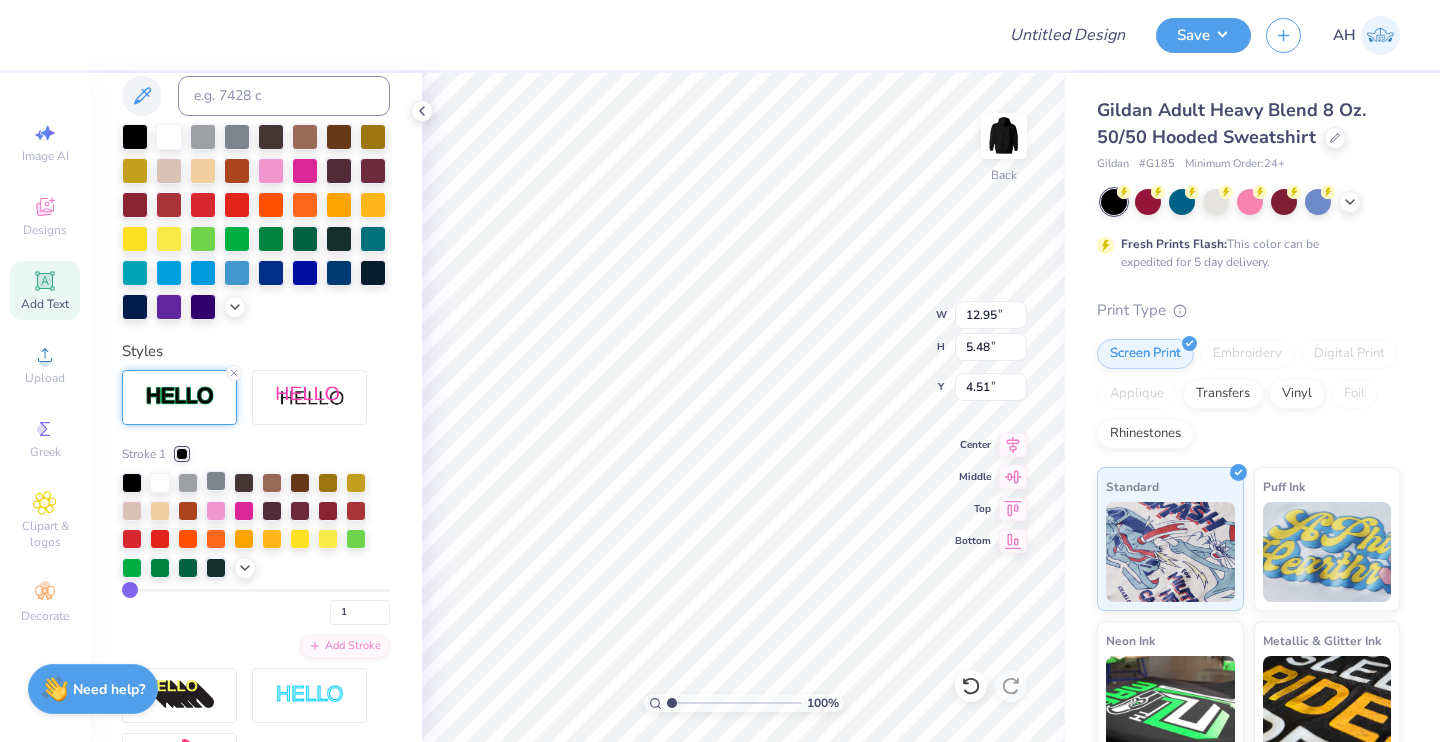 scroll, scrollTop: 495, scrollLeft: 0, axis: vertical 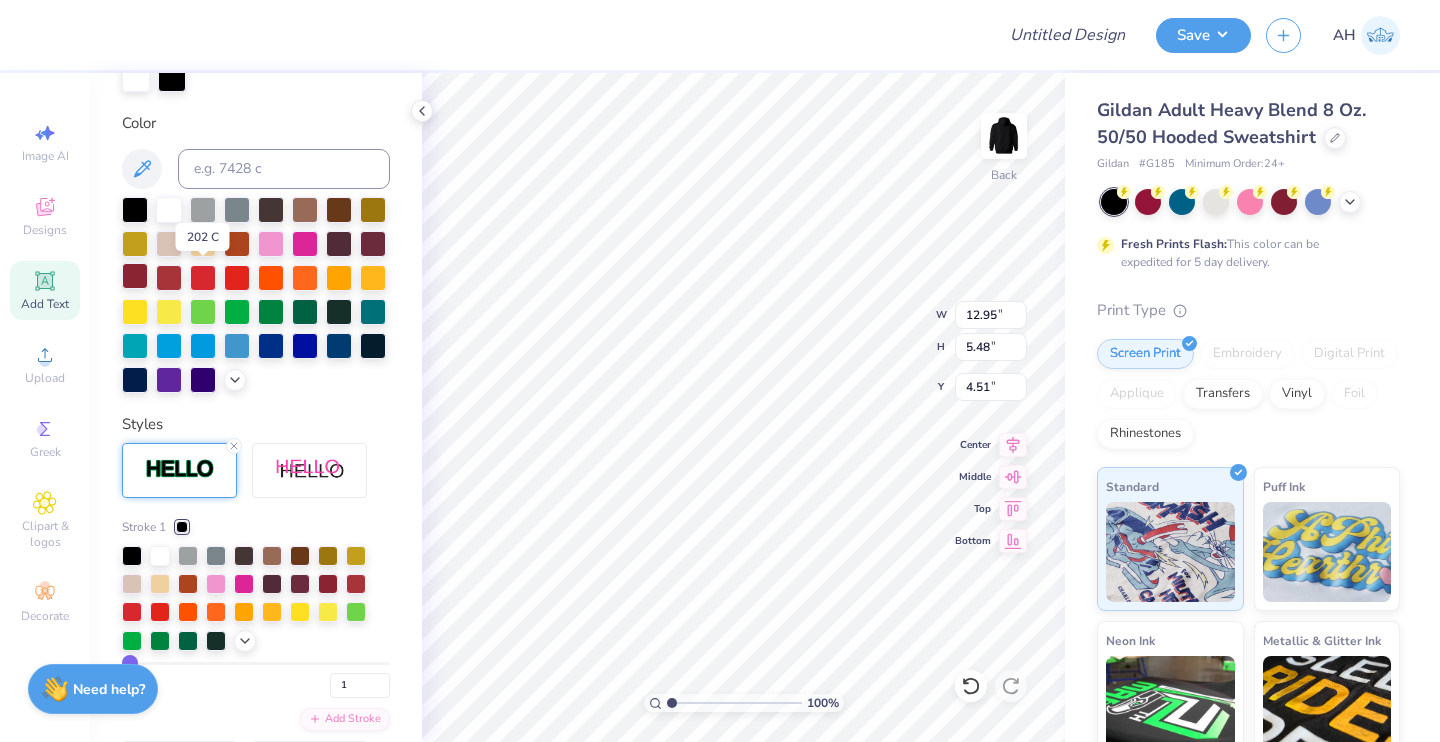 click at bounding box center (135, 276) 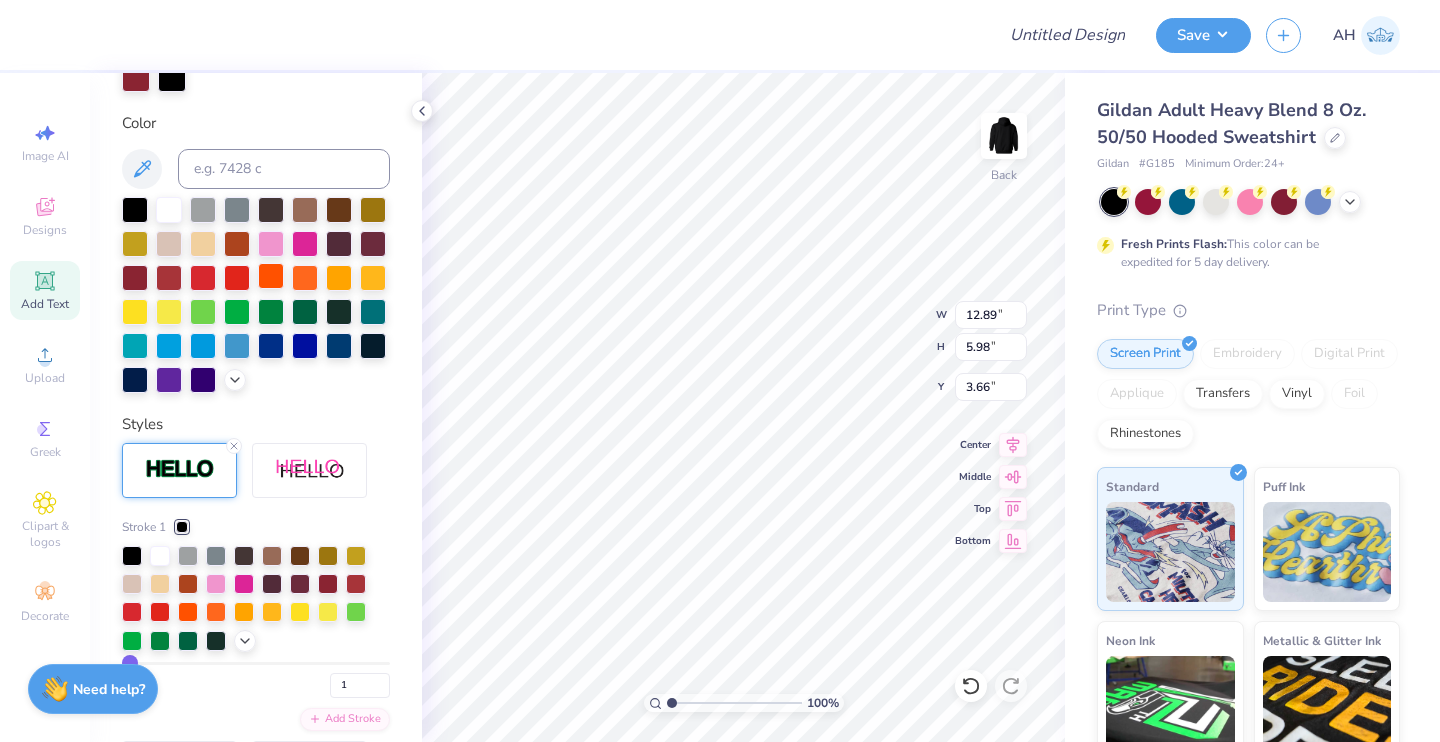 type on "12.89" 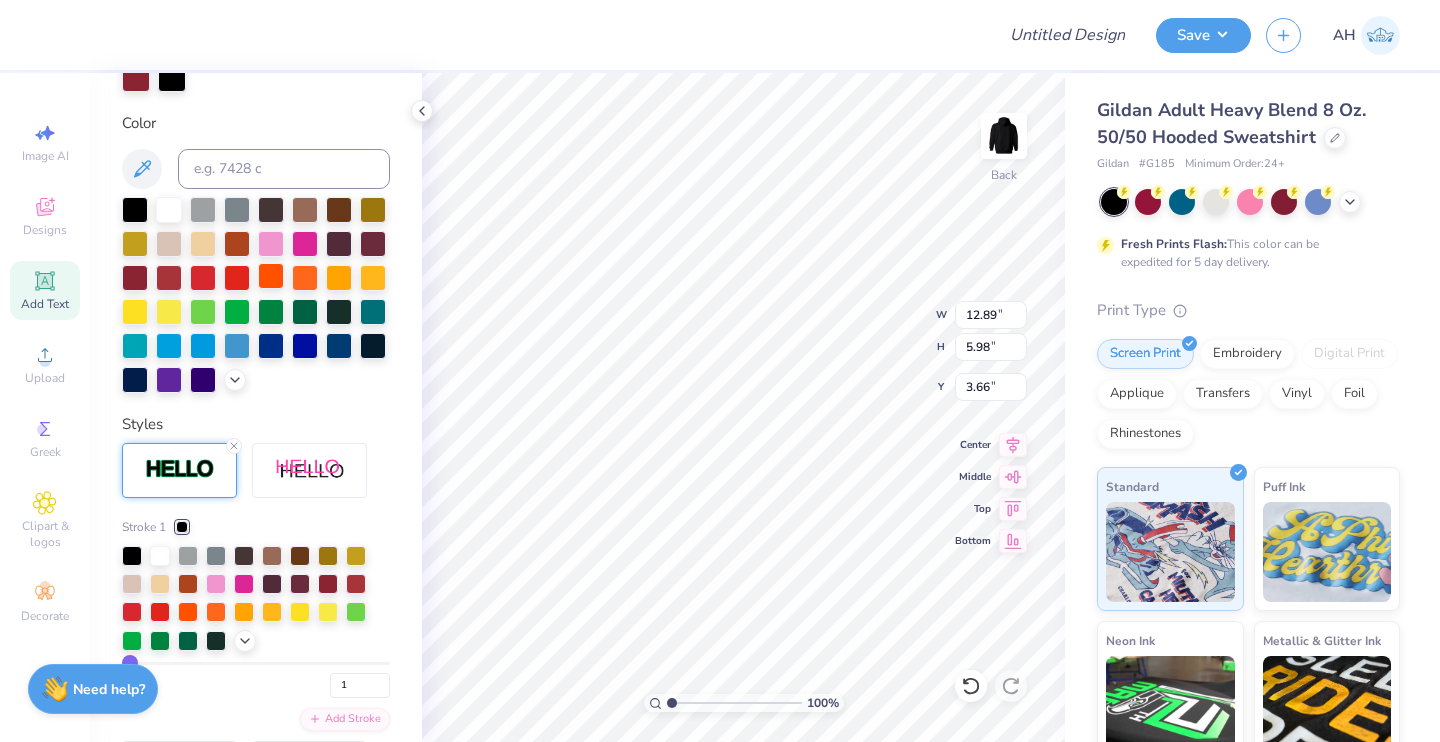 type on "10.43" 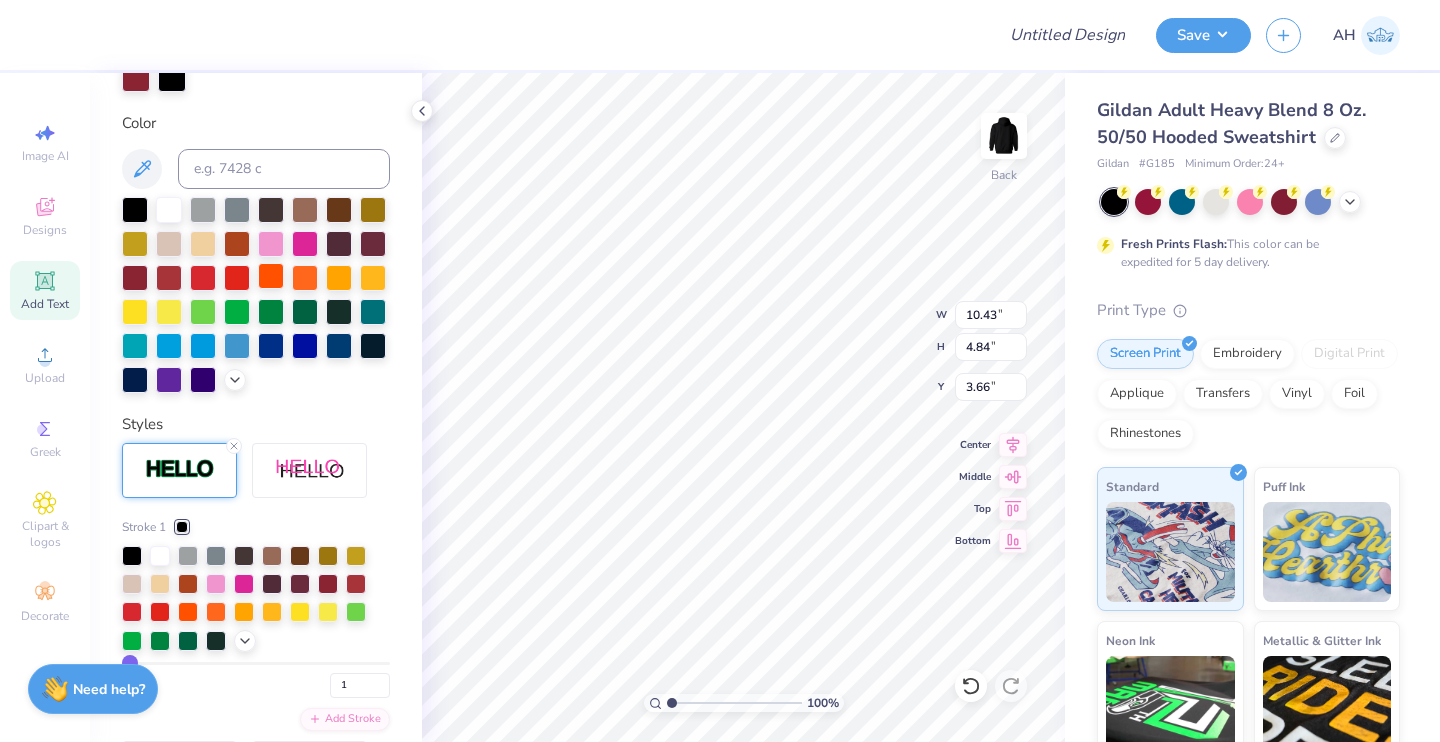 type on "3.00" 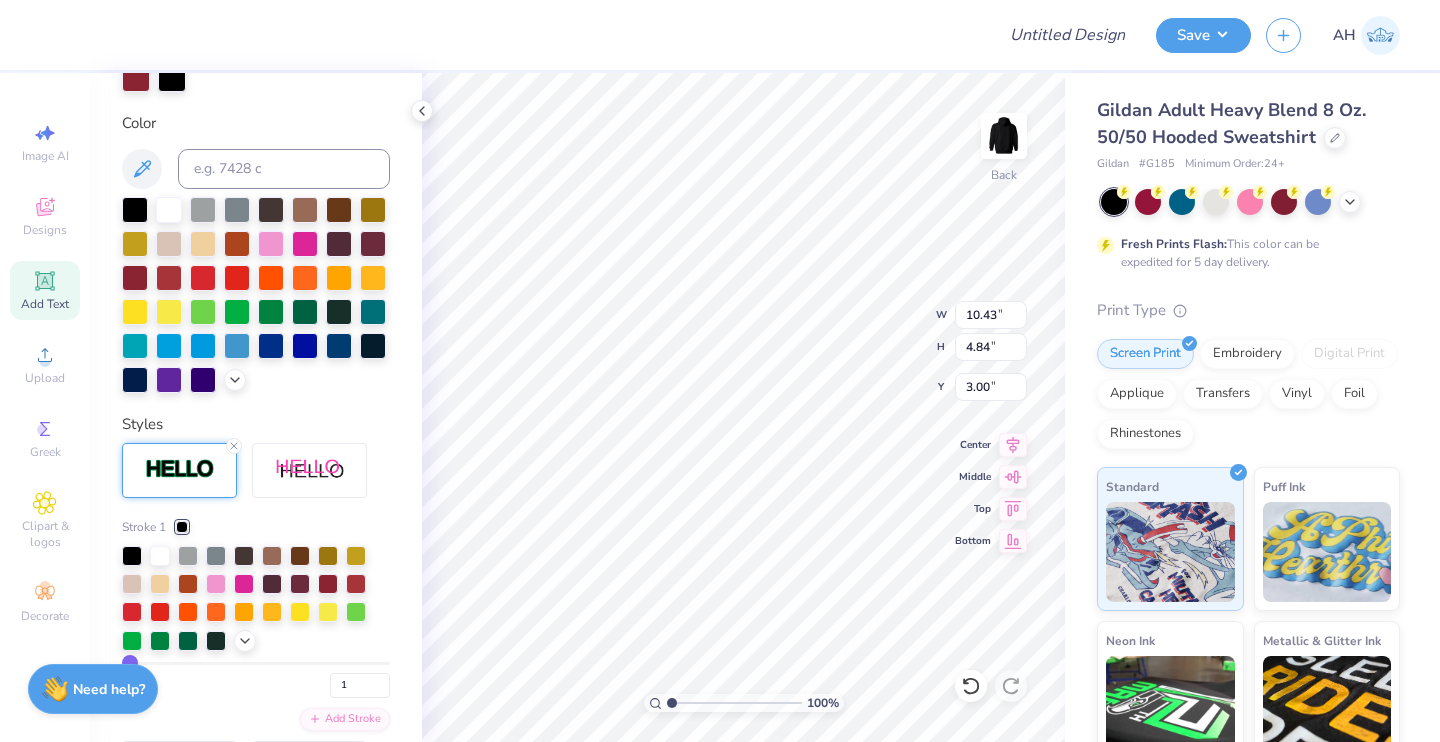scroll, scrollTop: 494, scrollLeft: 0, axis: vertical 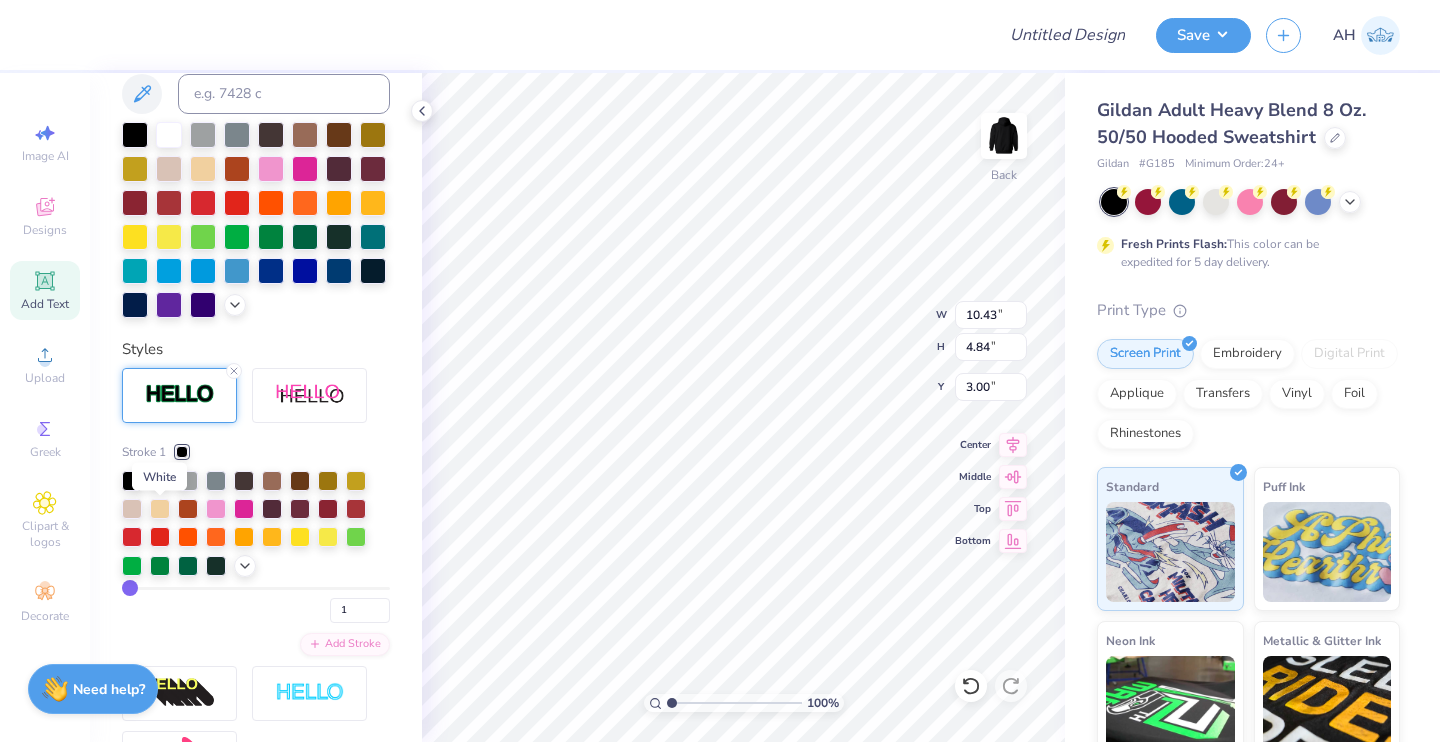 click at bounding box center [160, 479] 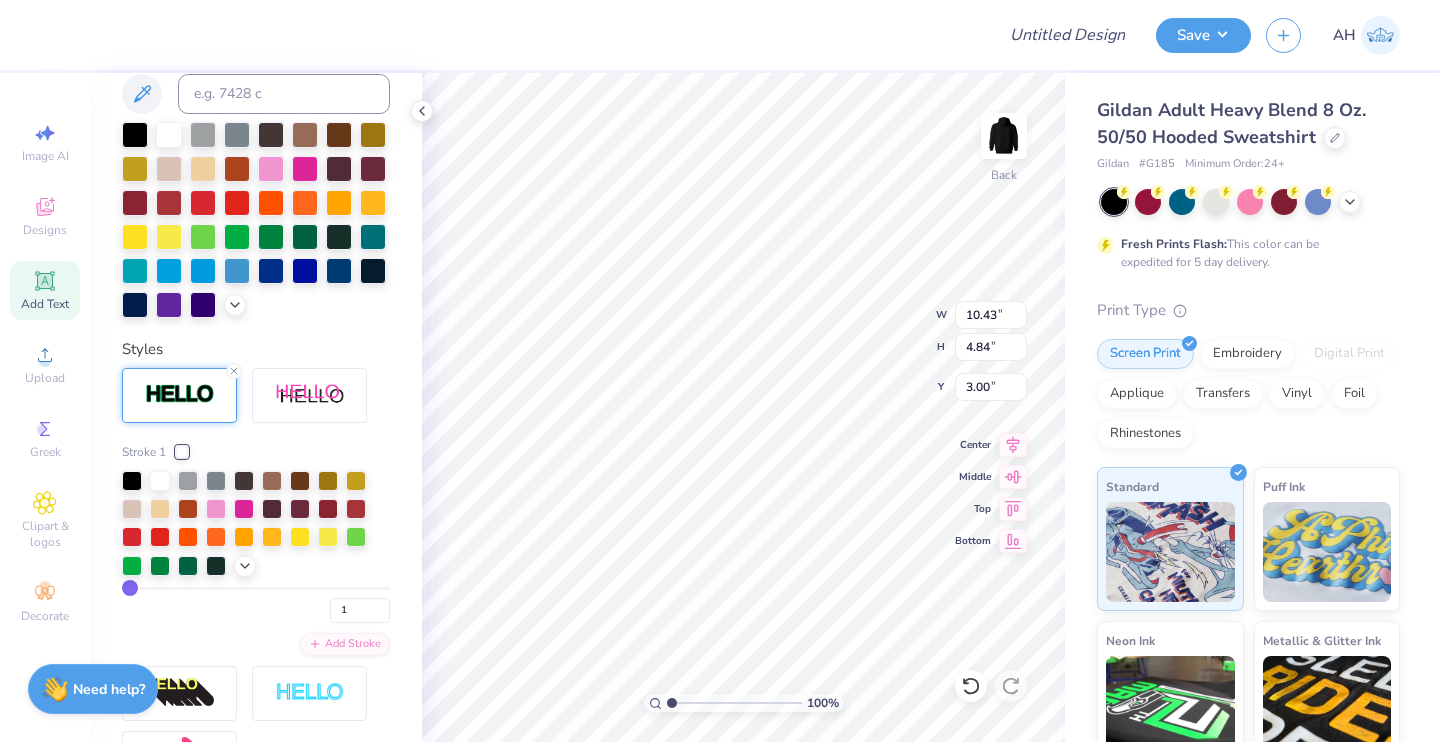 scroll, scrollTop: 16, scrollLeft: 2, axis: both 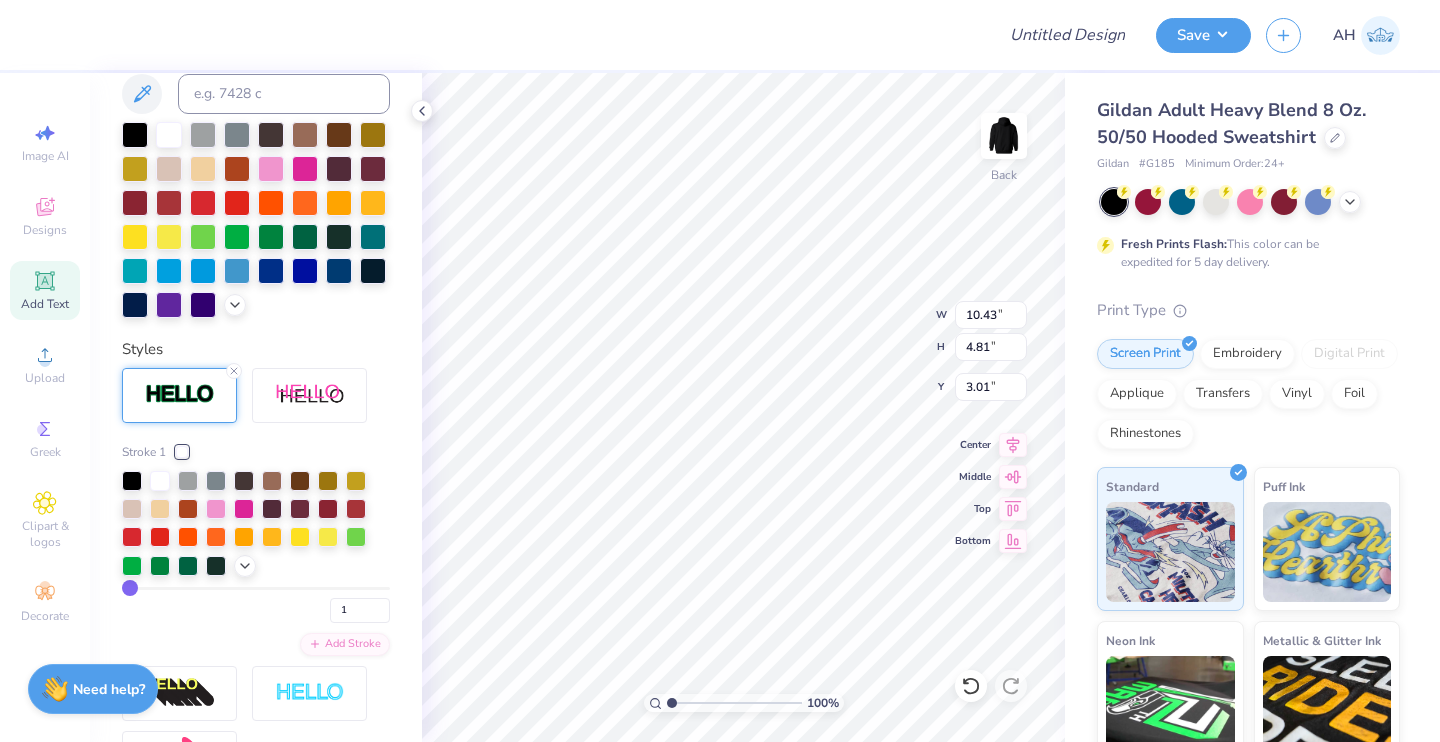 type on "Envy
hip hop" 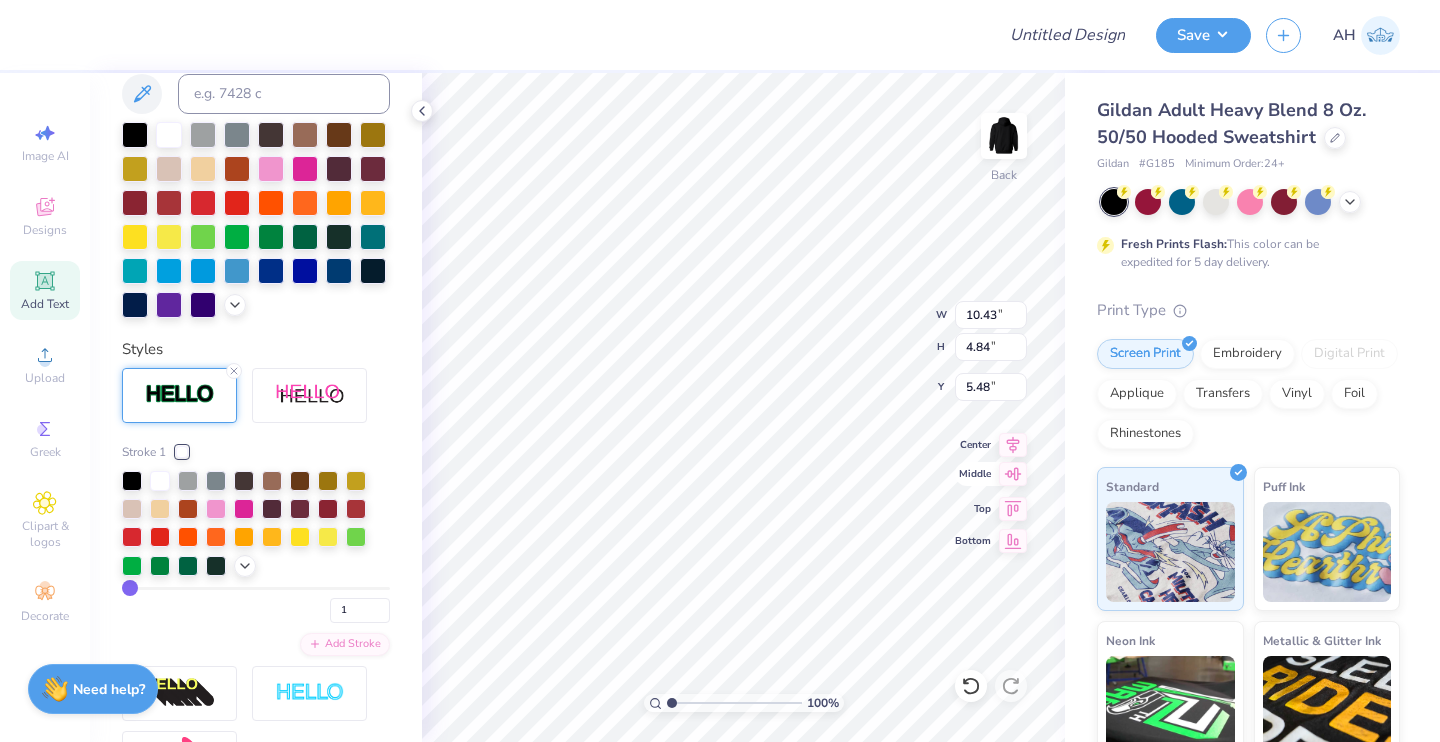 click 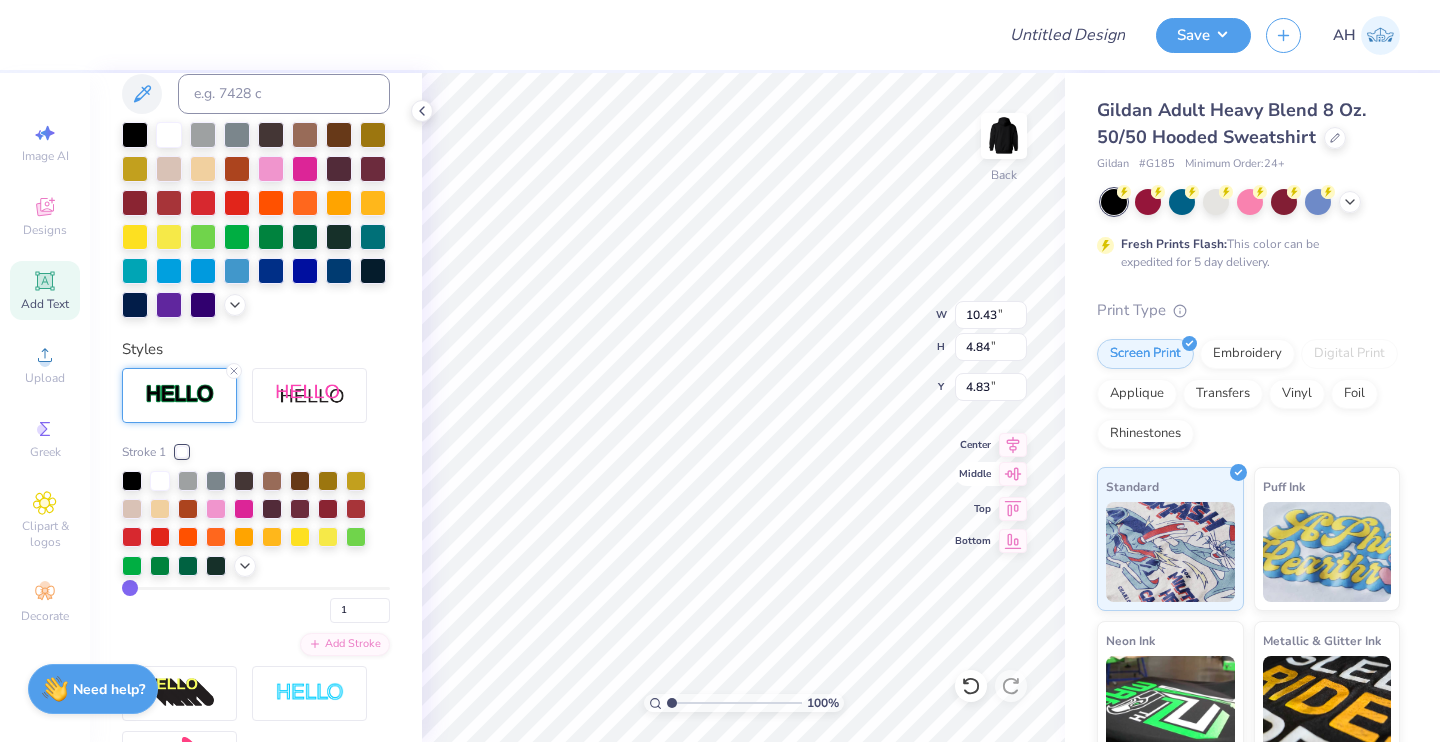 click 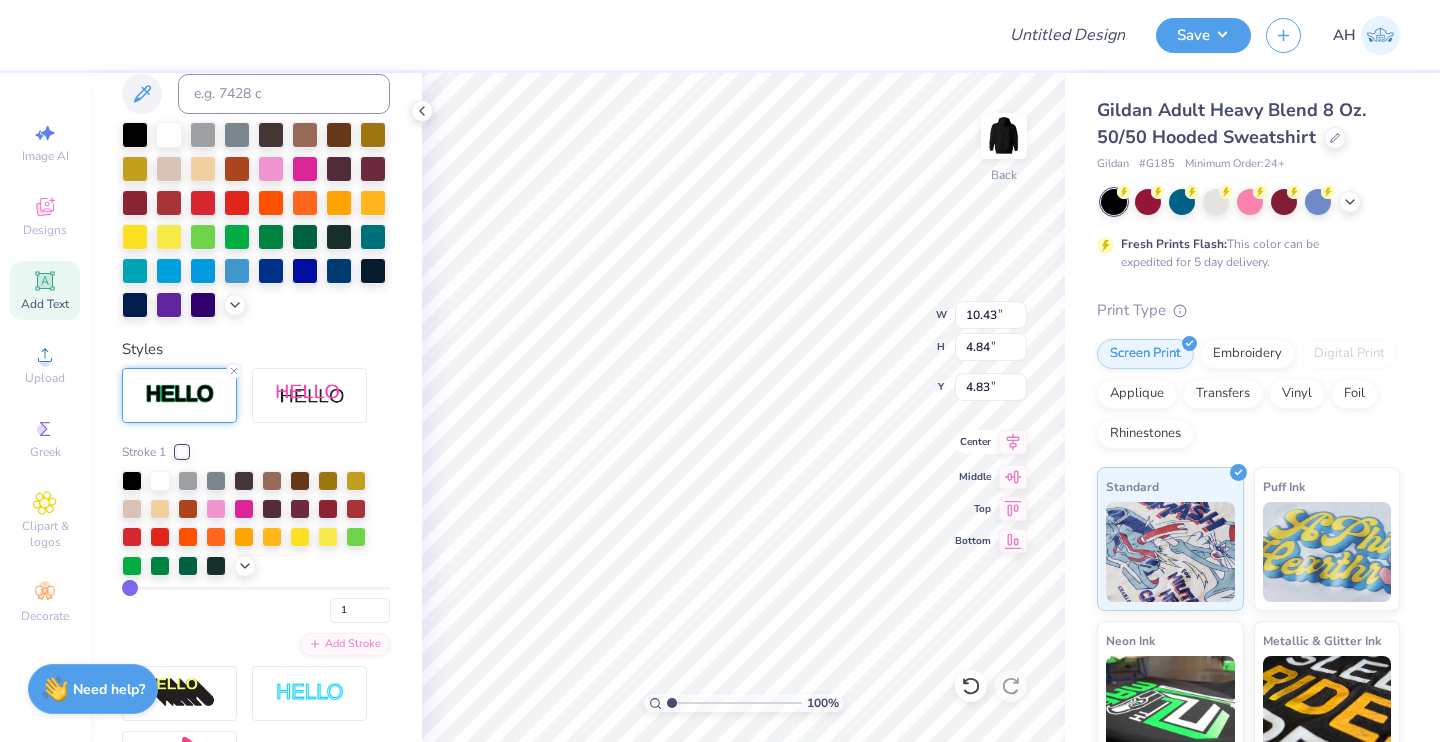 click 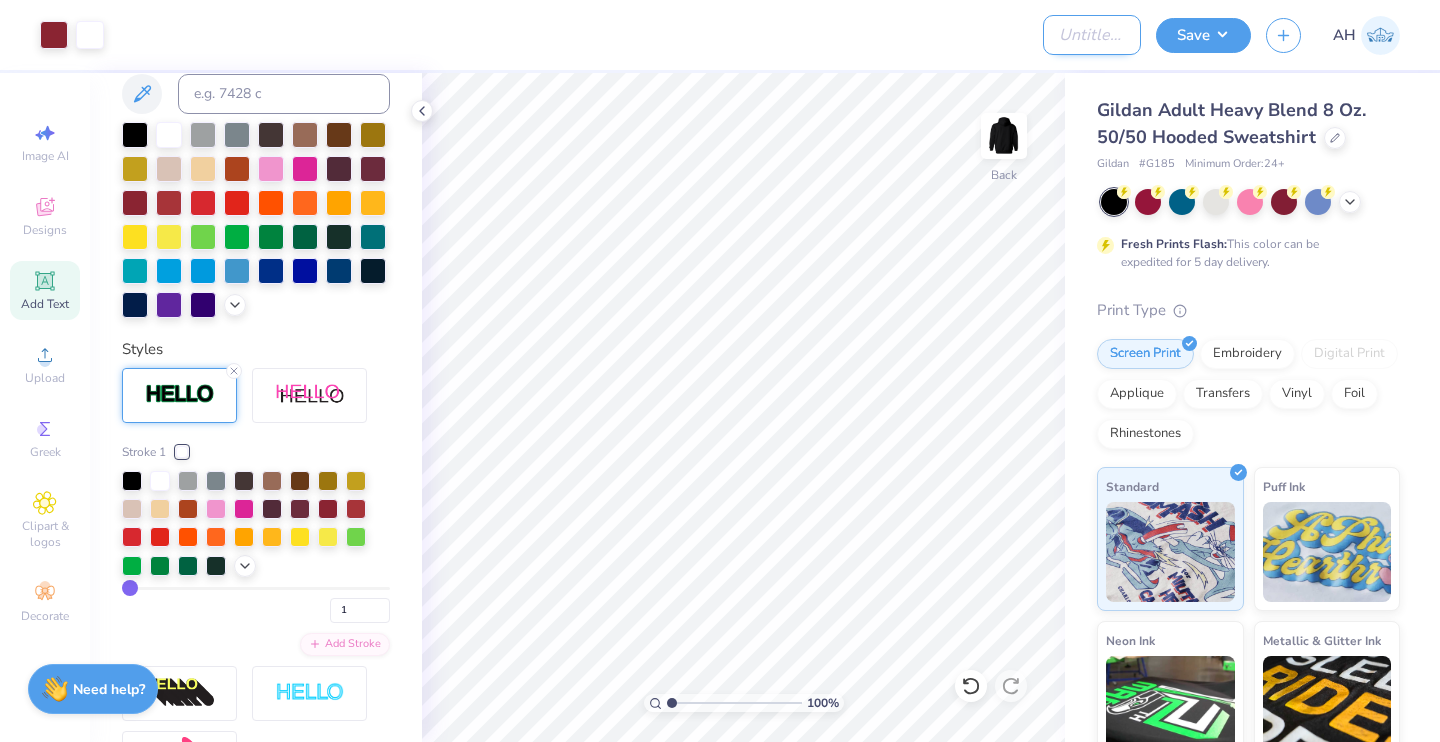 click on "Design Title" at bounding box center [1092, 35] 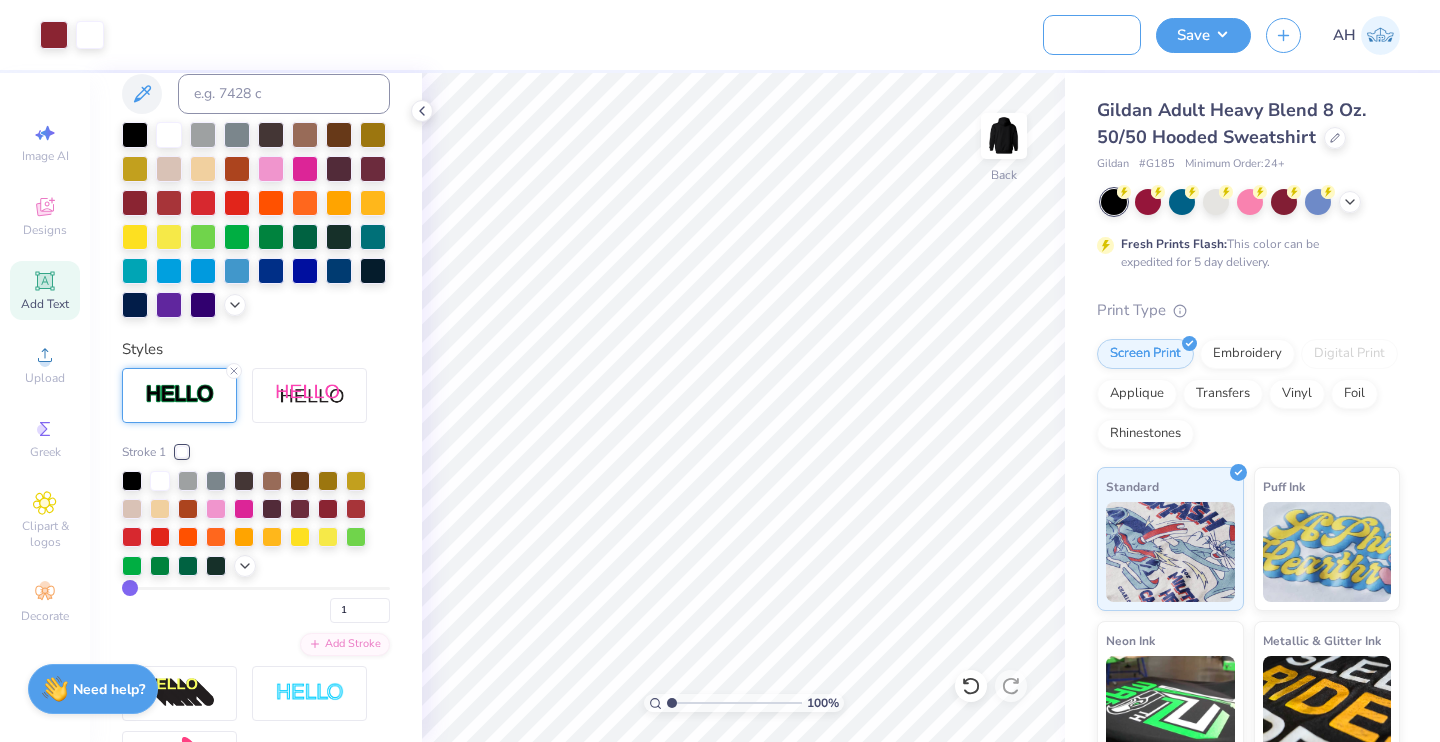 scroll, scrollTop: 0, scrollLeft: 121, axis: horizontal 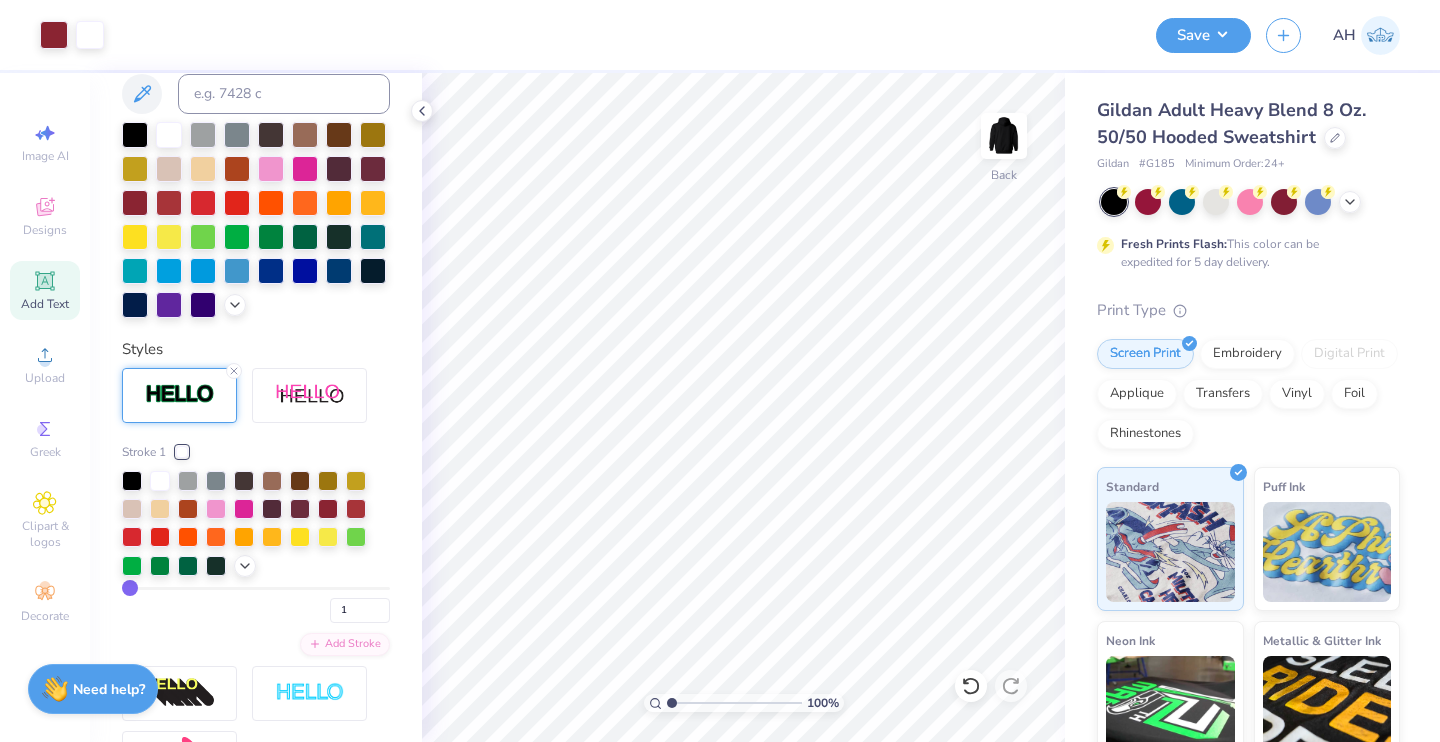 click at bounding box center [573, 35] 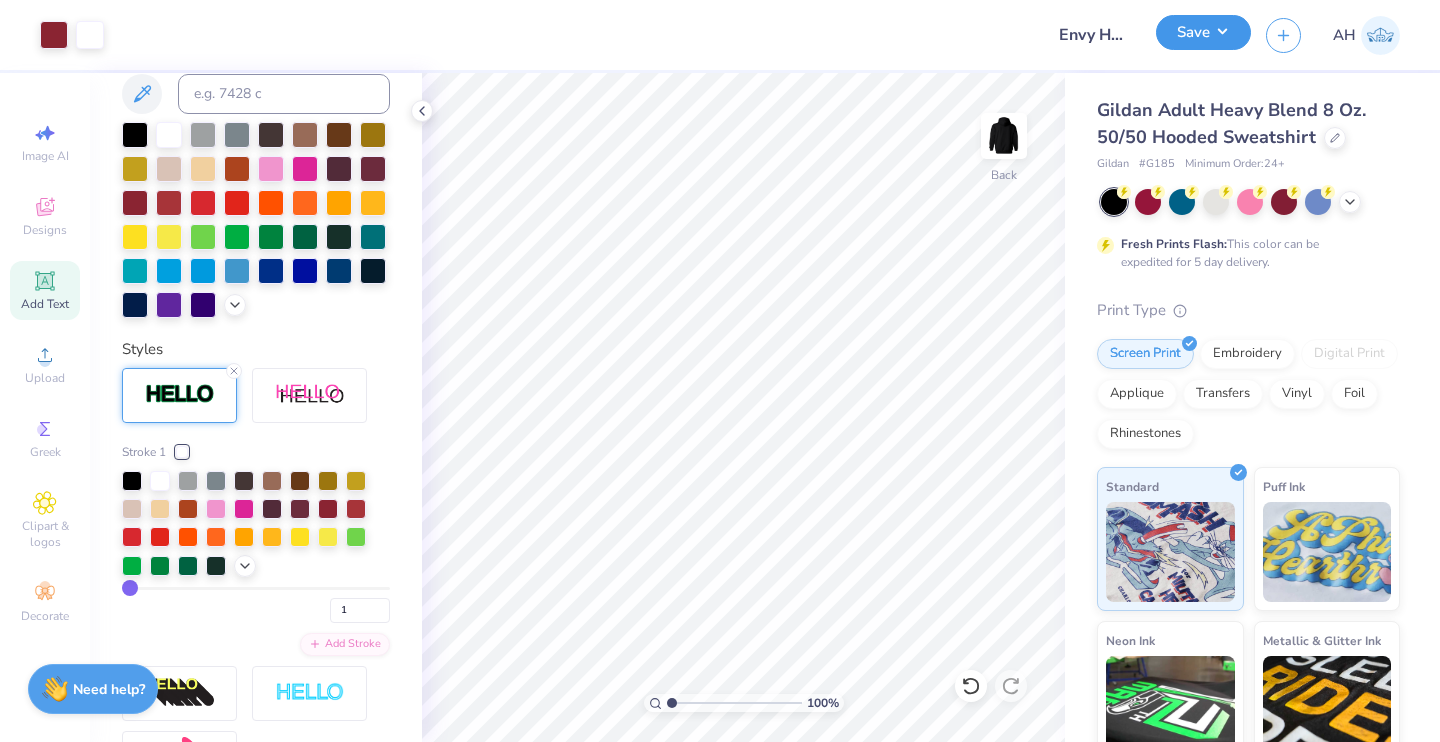click on "Save" at bounding box center (1203, 32) 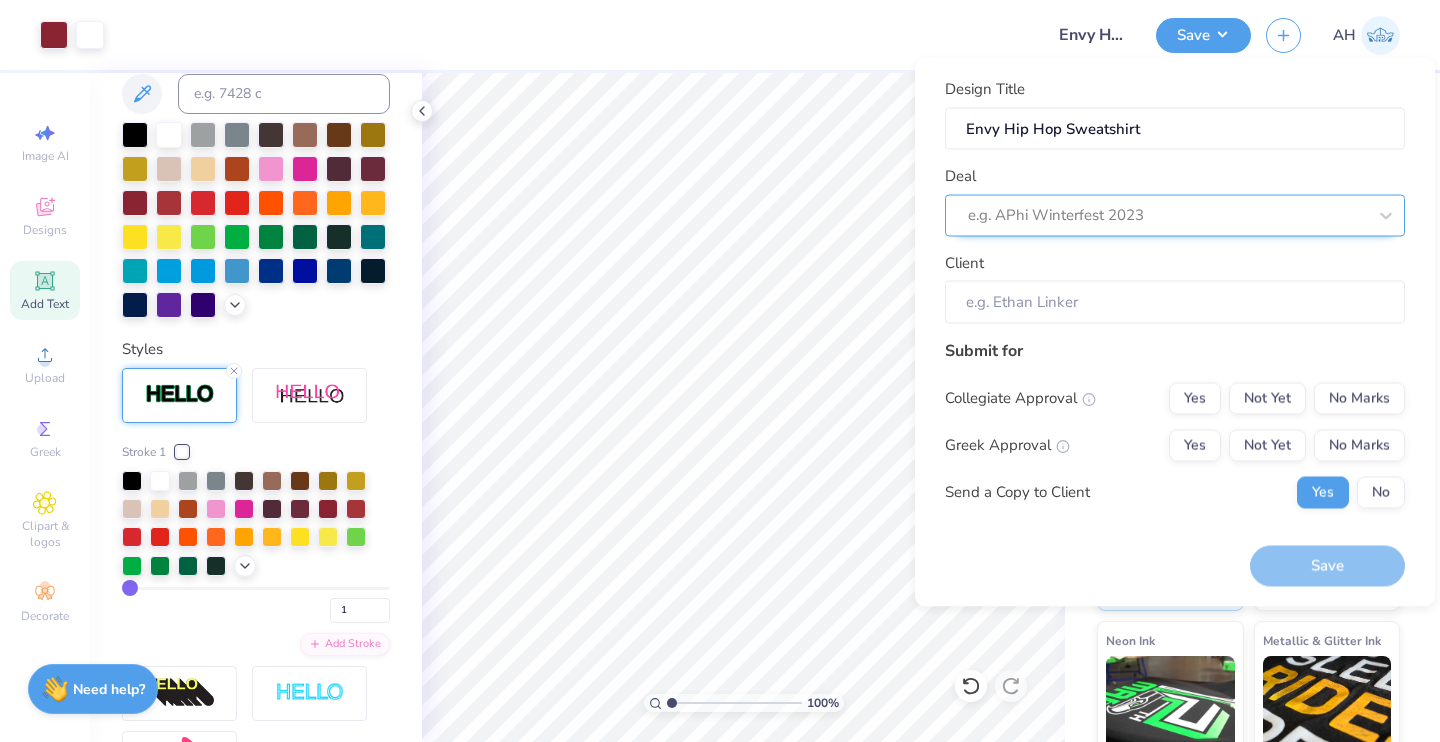 click at bounding box center (1167, 215) 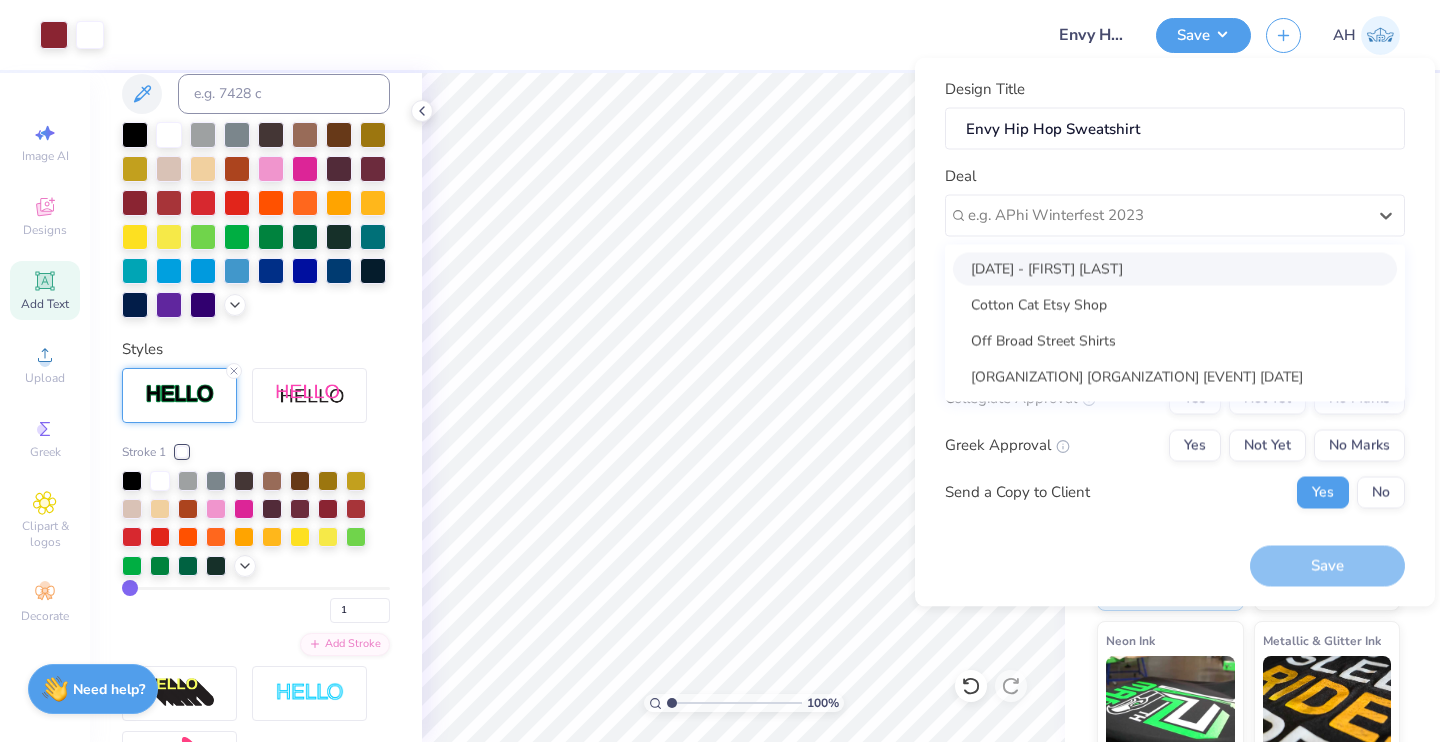 click on "Deal option July VIP Meetings - Fall 2025 - Chad Haller focused, 1 of 4. 4 results available. Use Up and Down to choose options, press Enter to select the currently focused option, press Escape to exit the menu, press Tab to select the option and exit the menu. e.g. APhi Winterfest 2023 July VIP Meetings - Fall 2025 - Chad Haller Cotton Cat Etsy Shop Off Broad Street Shirts Gamma Phi Beta Sorority Bid Day Fall 2025" at bounding box center (1175, 201) 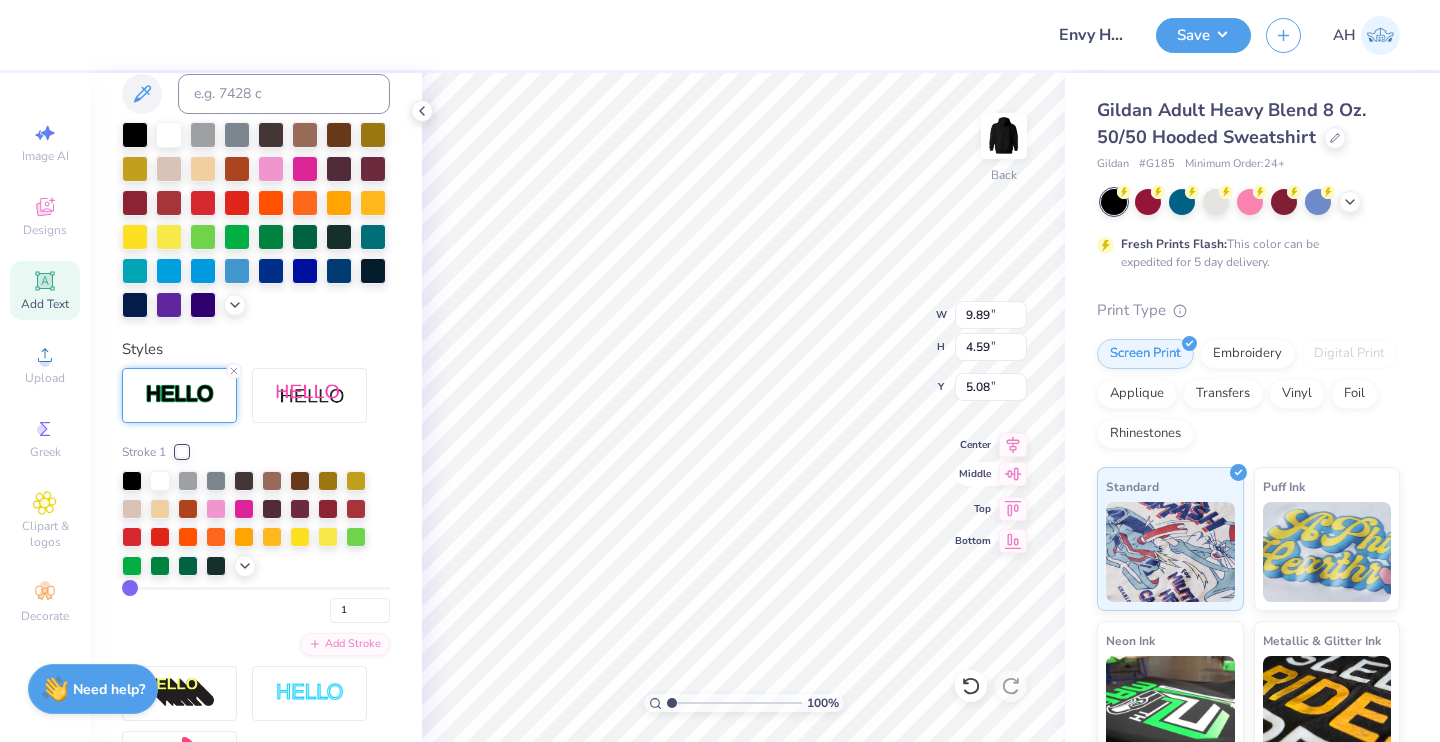 type on "9.89" 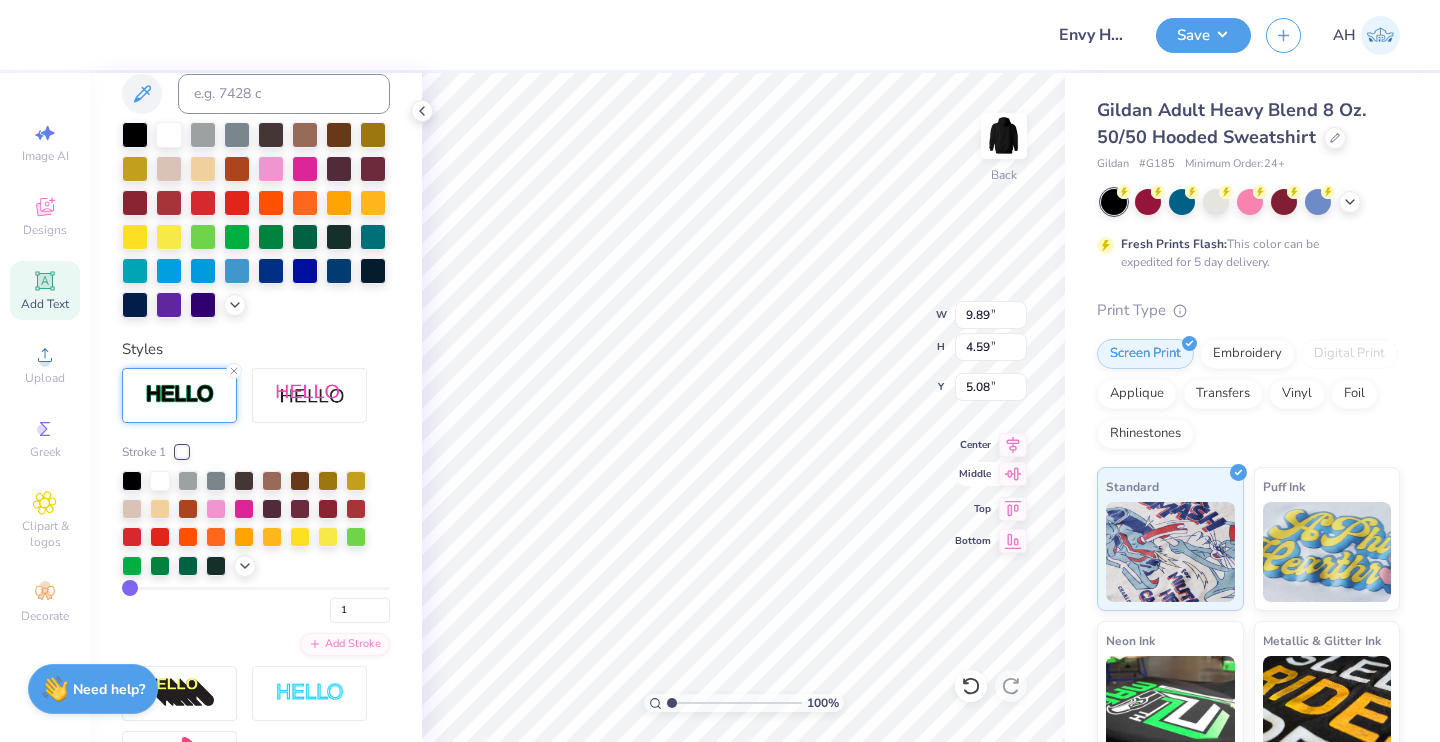 type on "4.96" 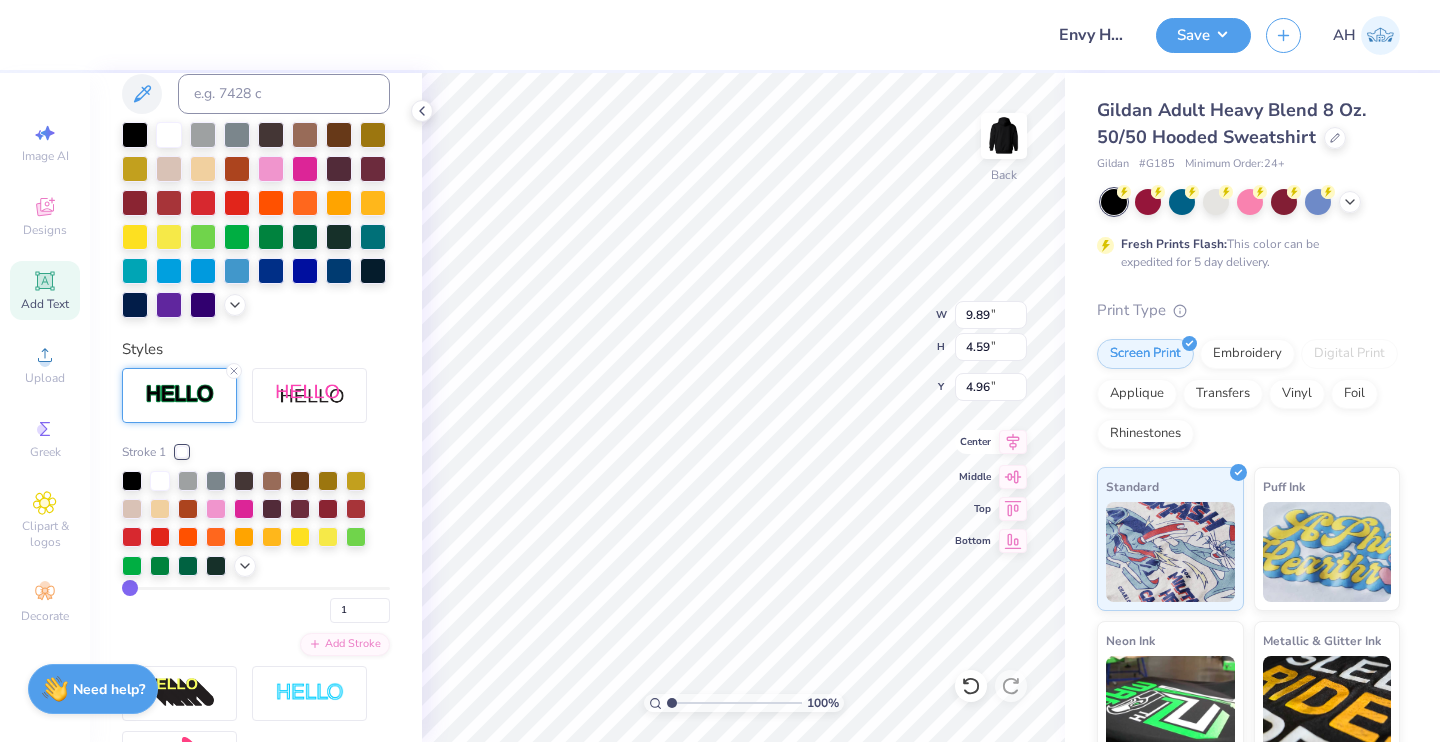 click 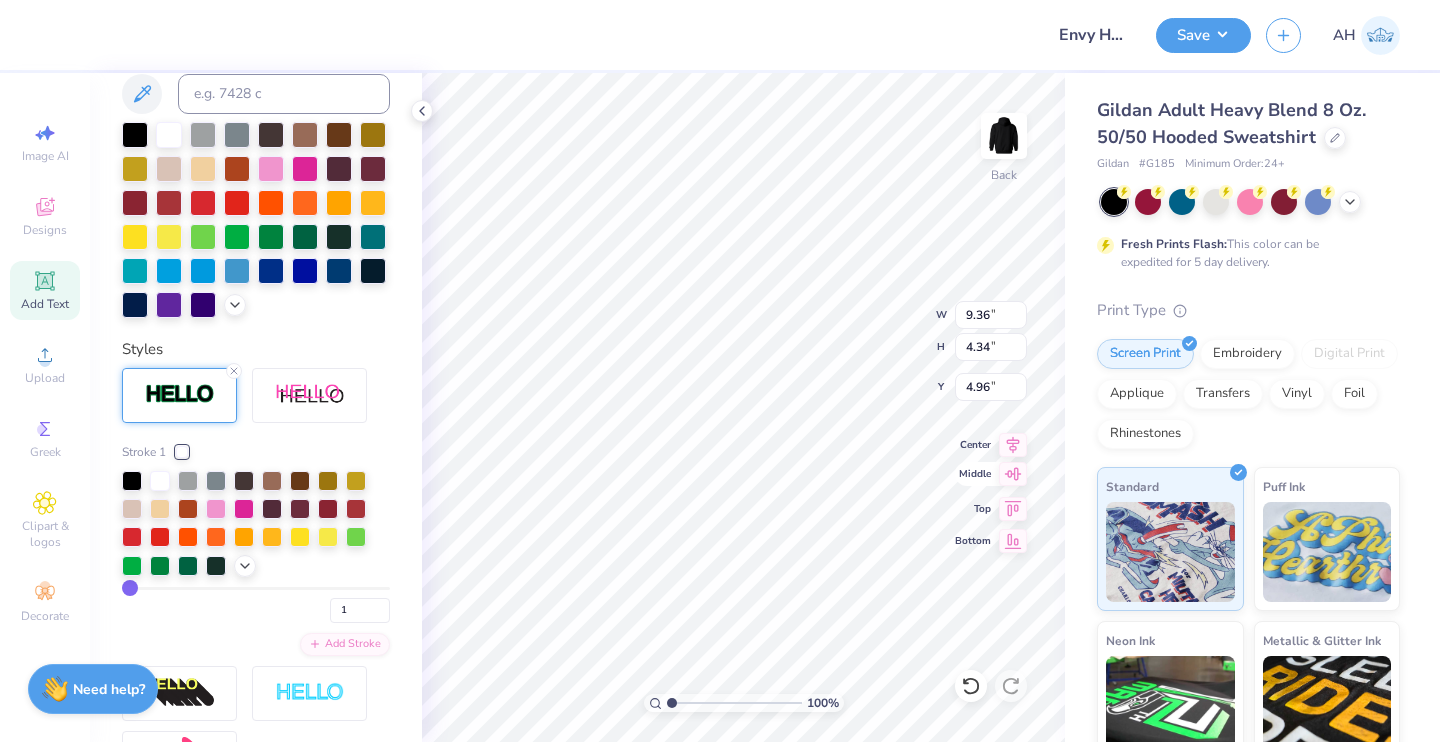type on "9.36" 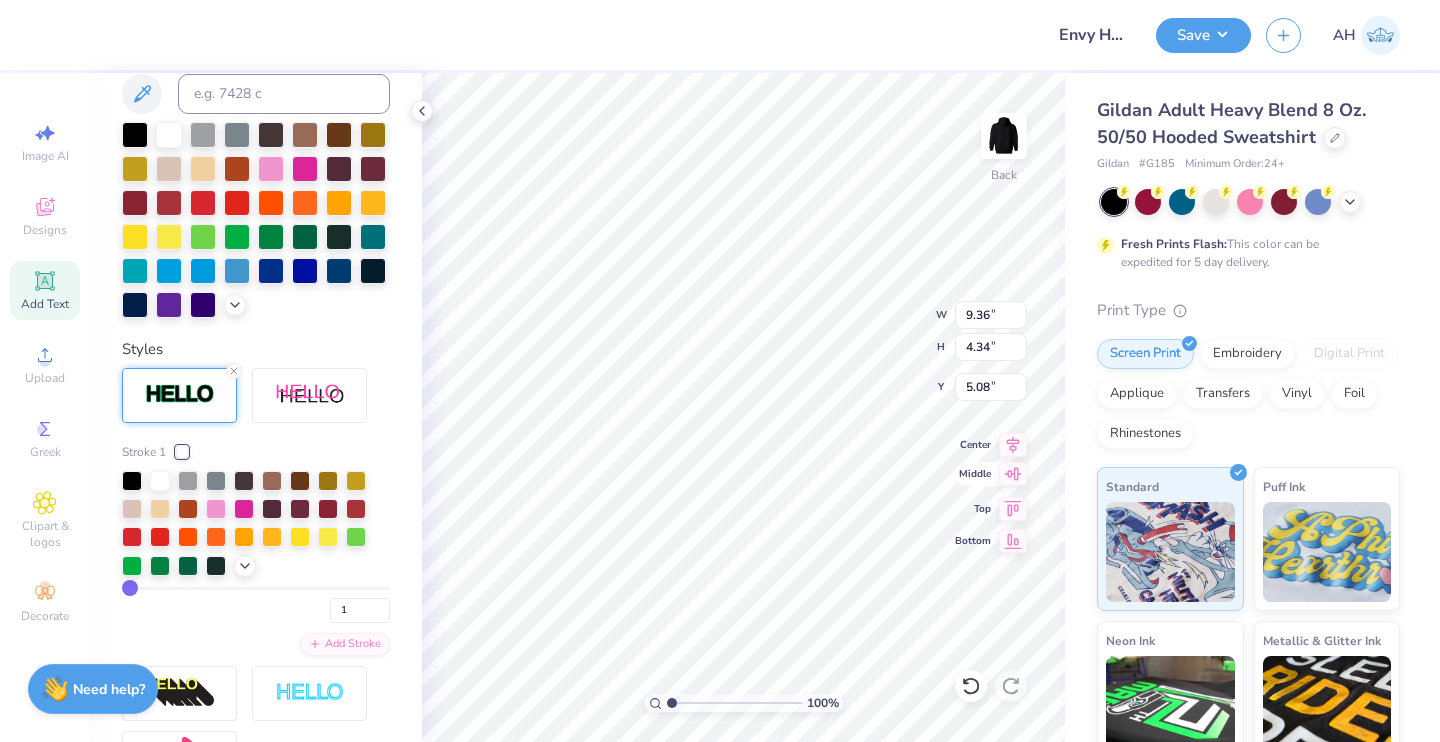 type on "5.08" 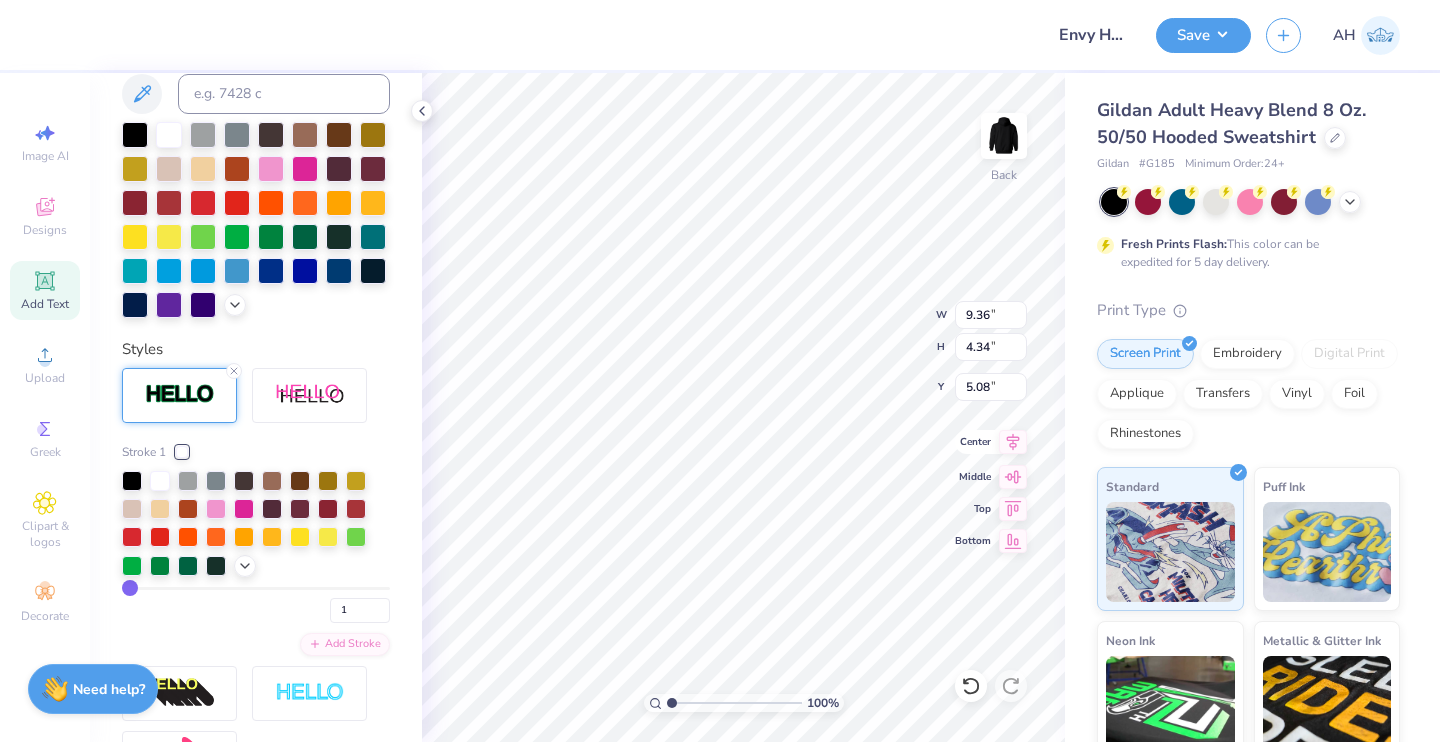 click 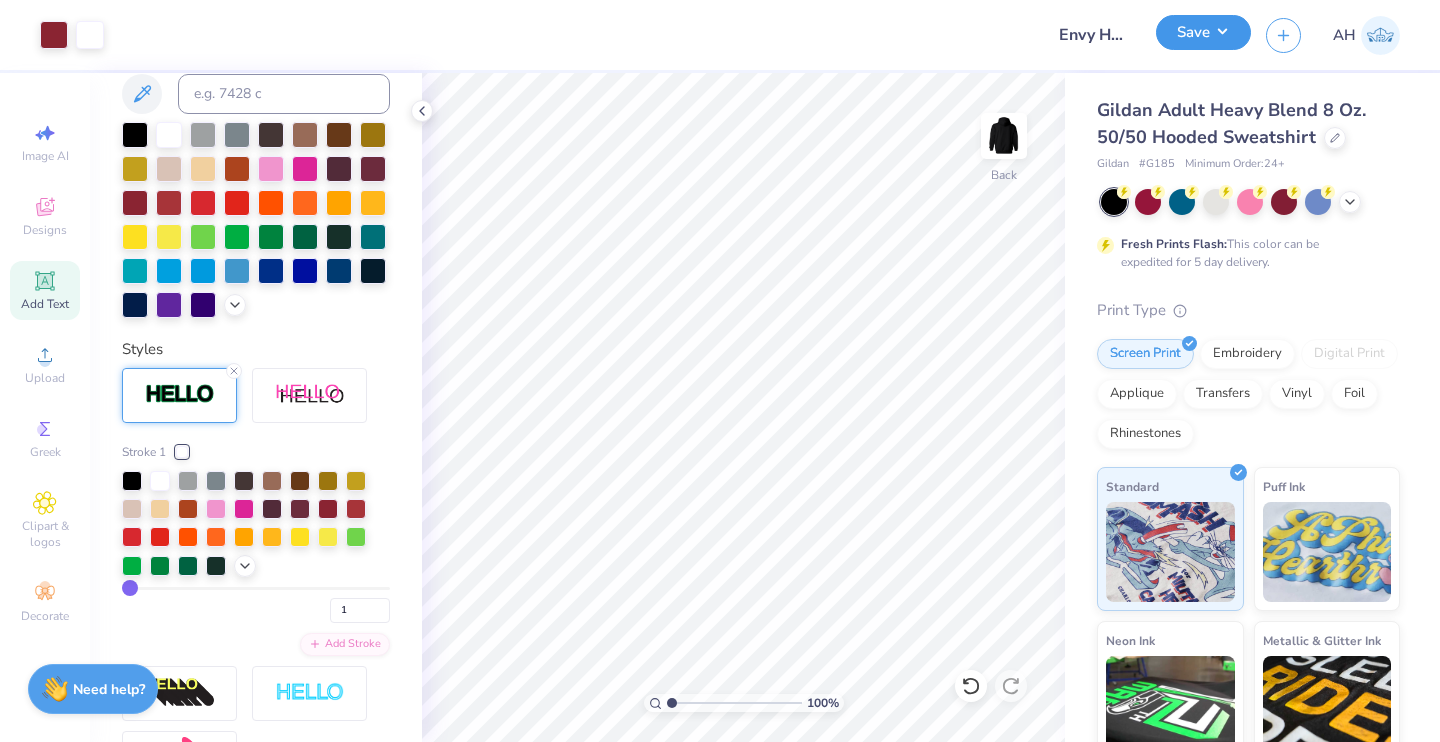 click on "Save" at bounding box center [1203, 32] 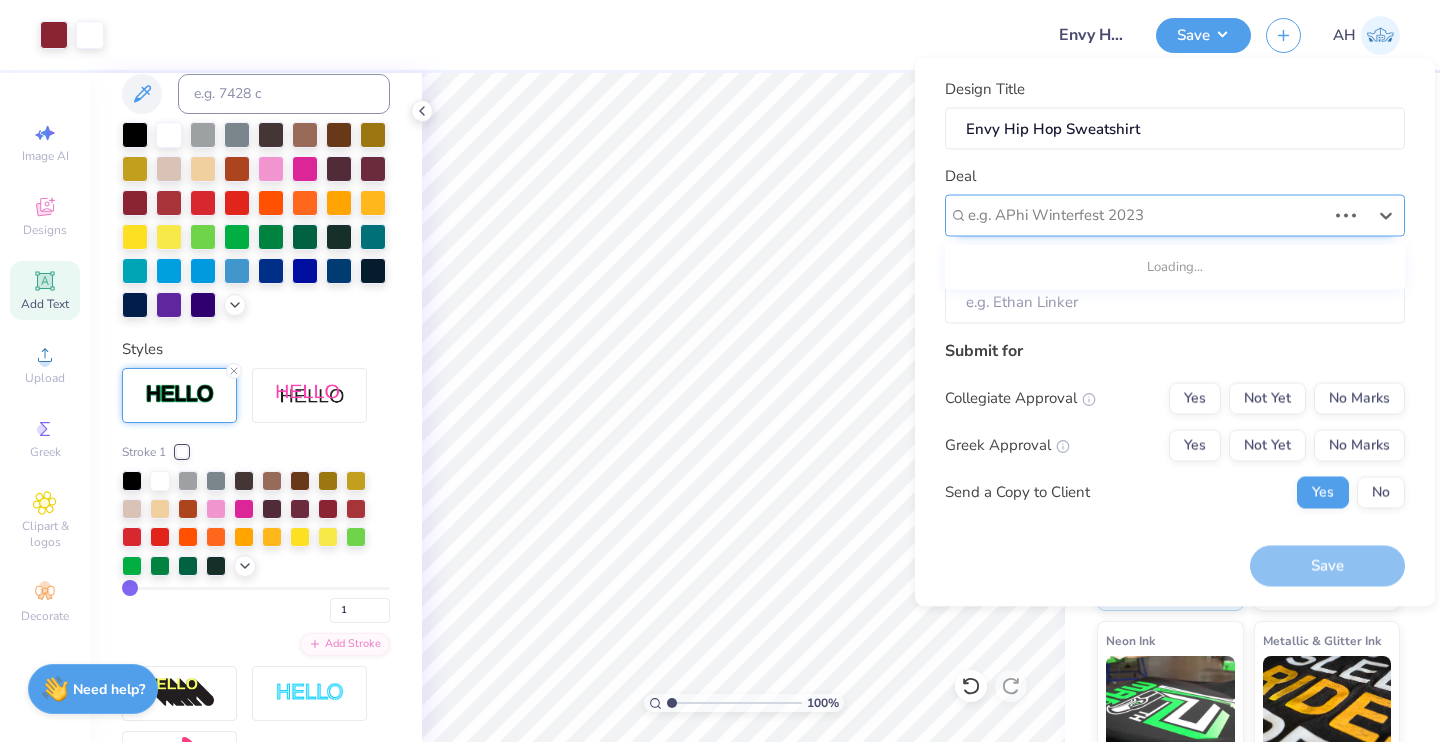 click at bounding box center [1147, 215] 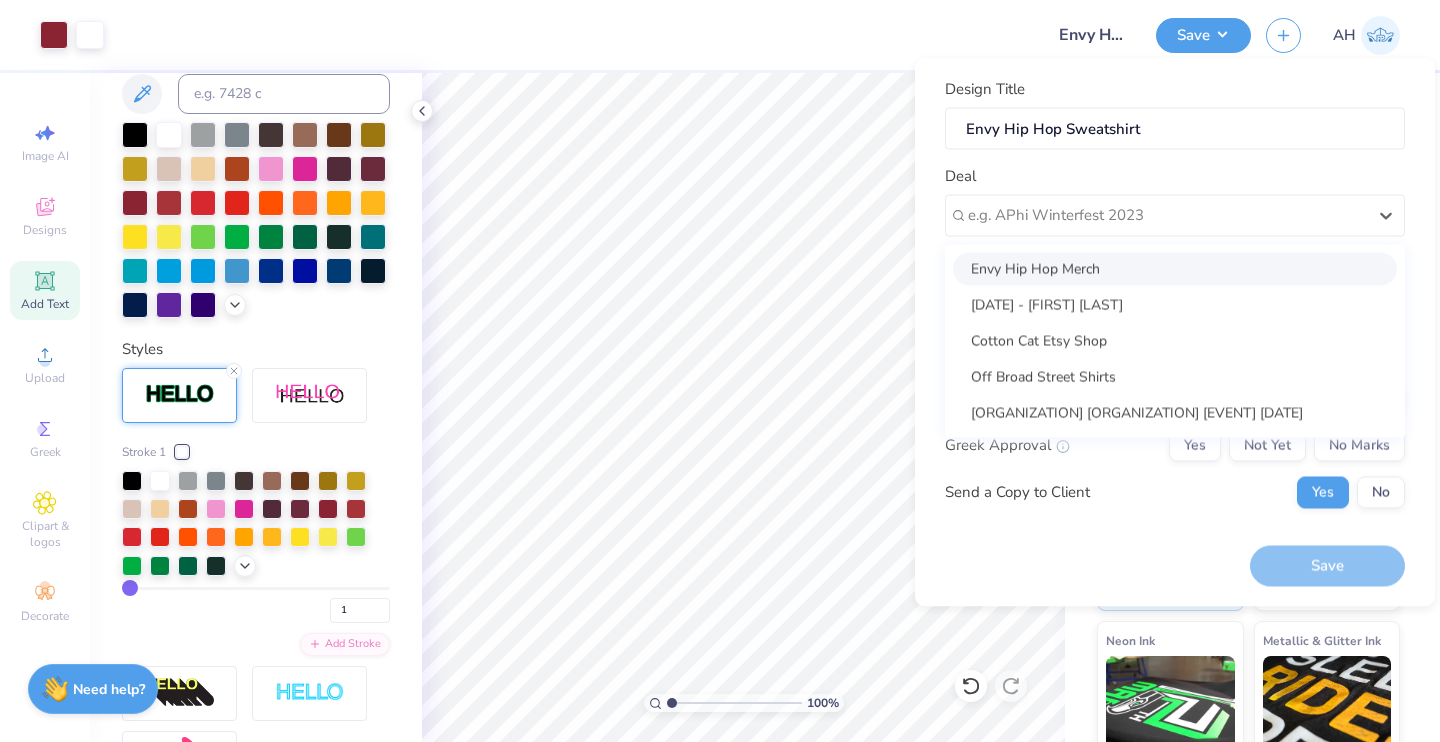 click on "Envy Hip Hop Merch" at bounding box center [1175, 268] 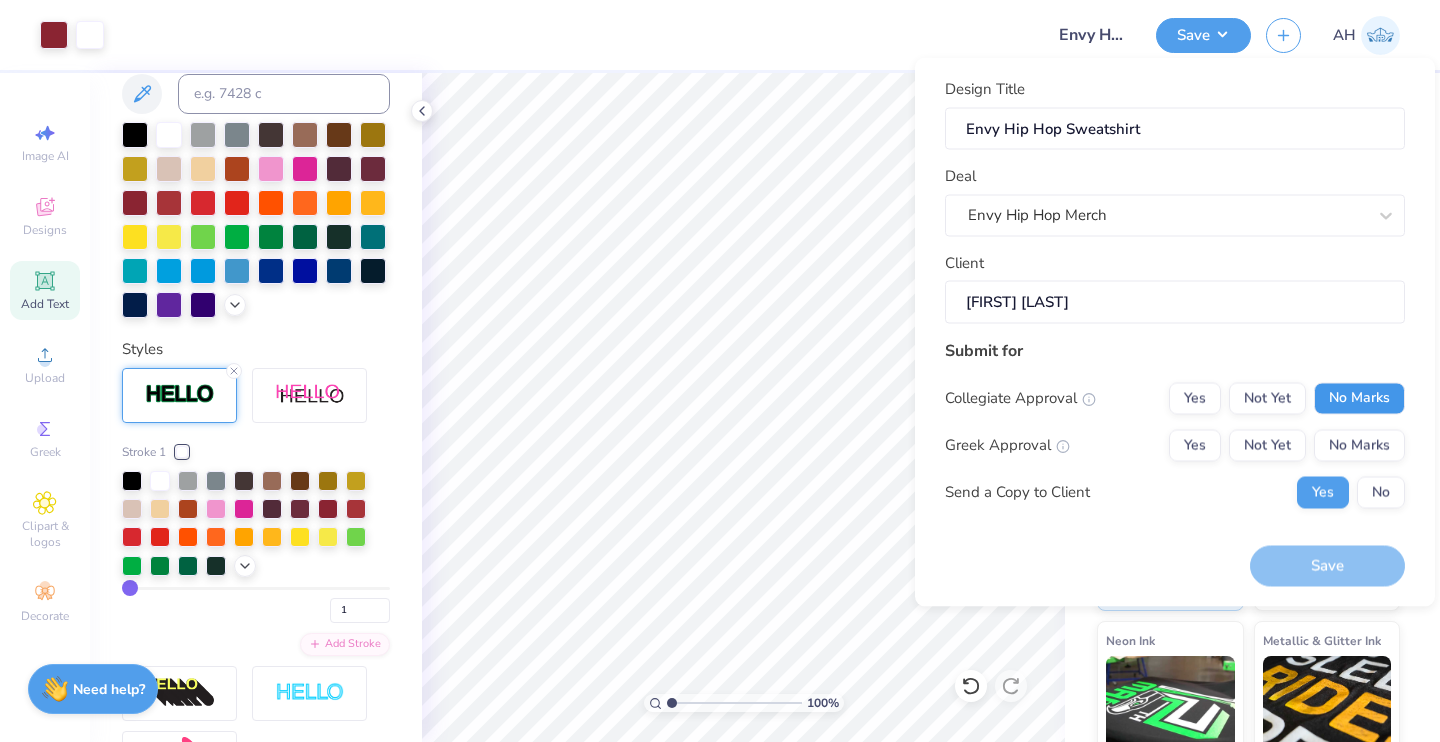 click on "No Marks" at bounding box center [1359, 398] 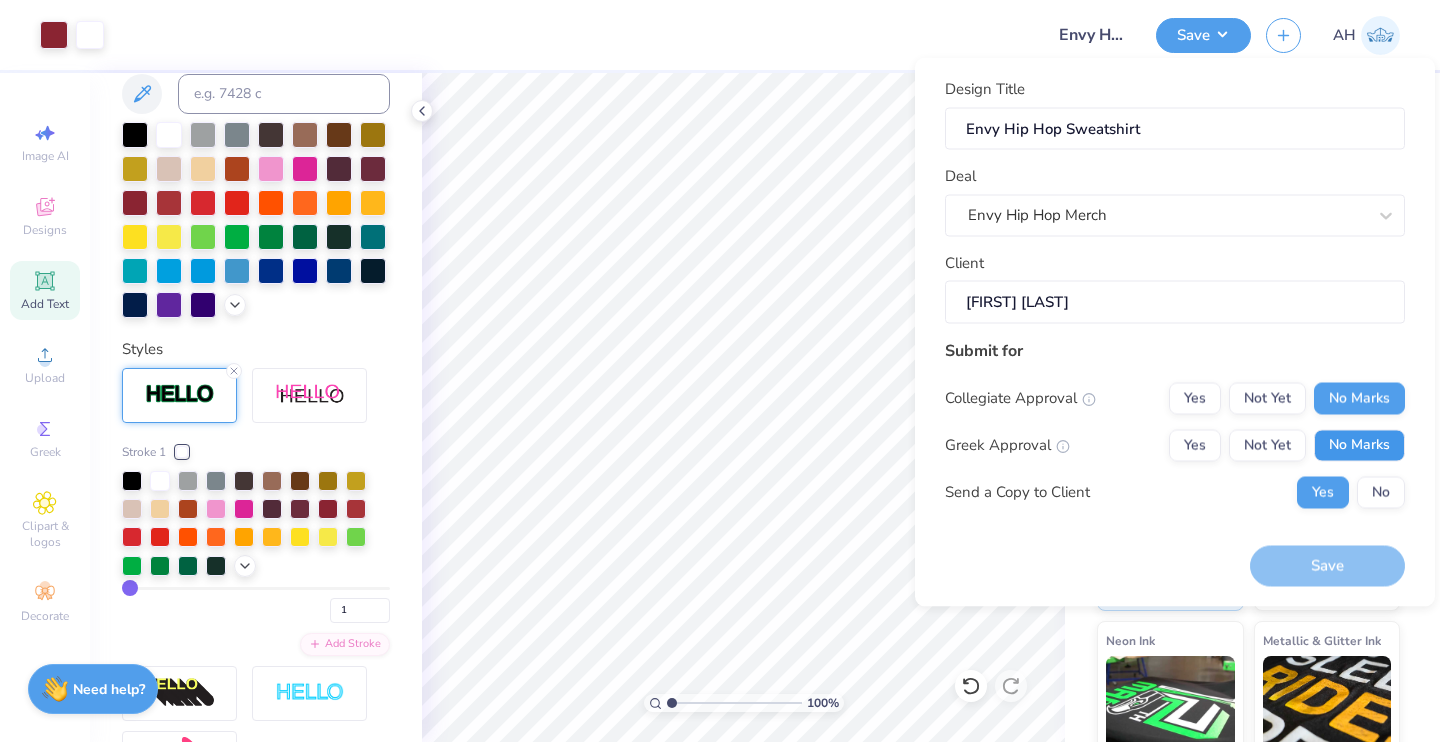 click on "No Marks" at bounding box center [1359, 445] 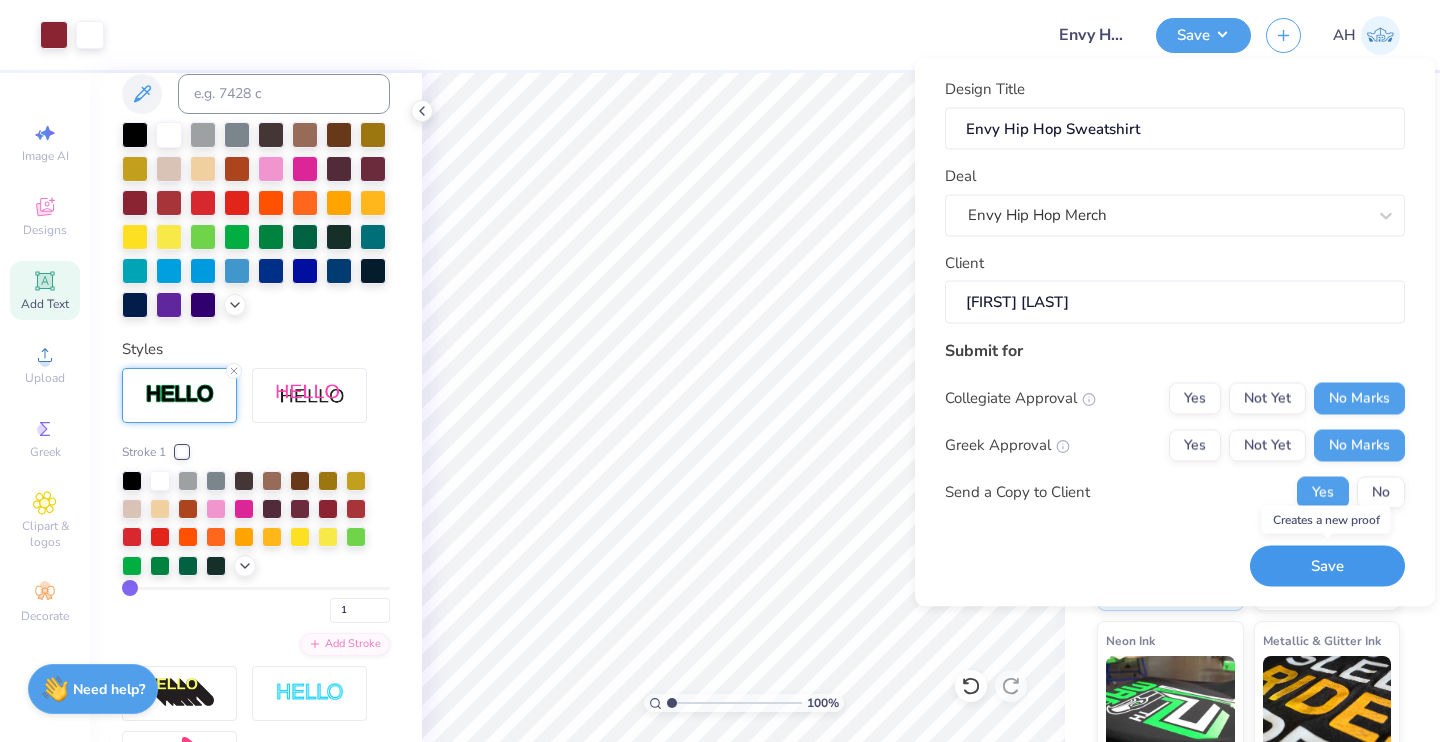 click on "Save" at bounding box center [1327, 566] 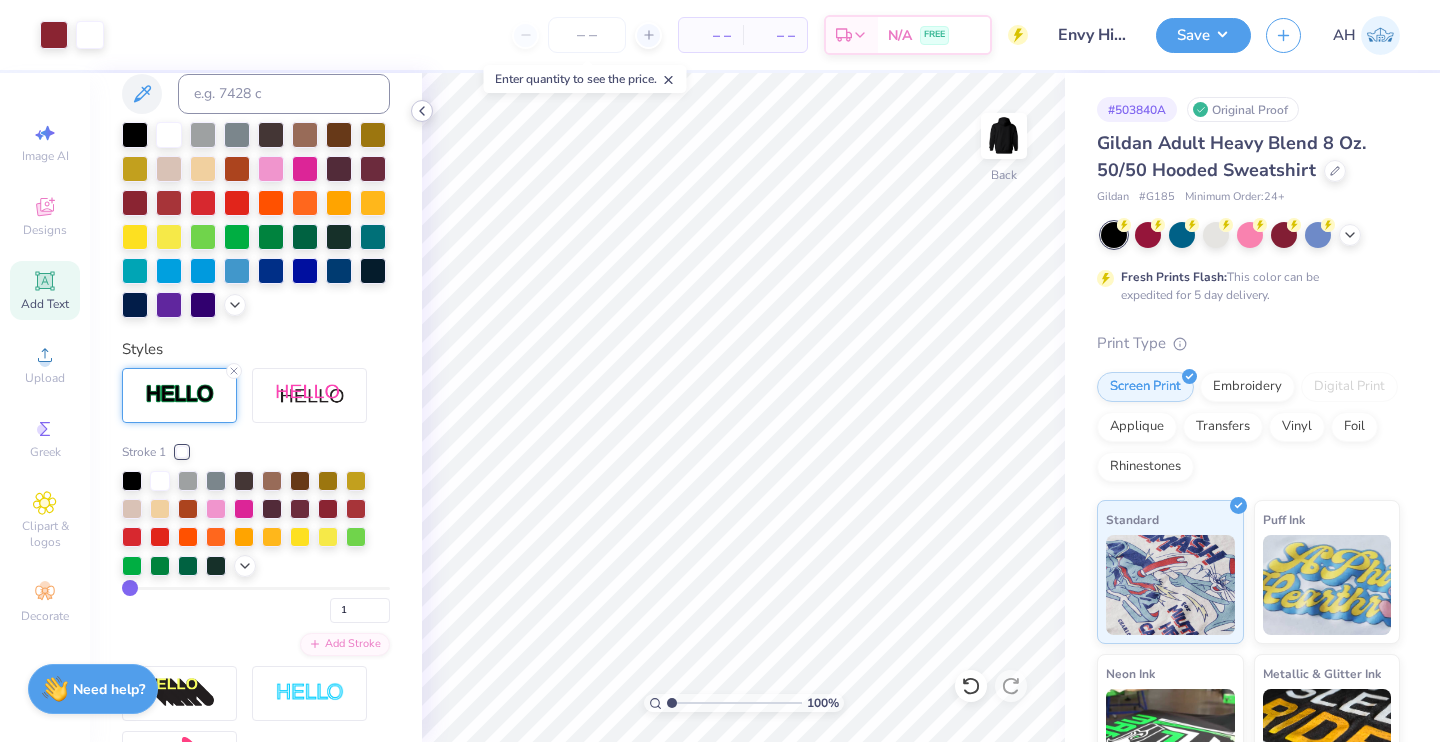click 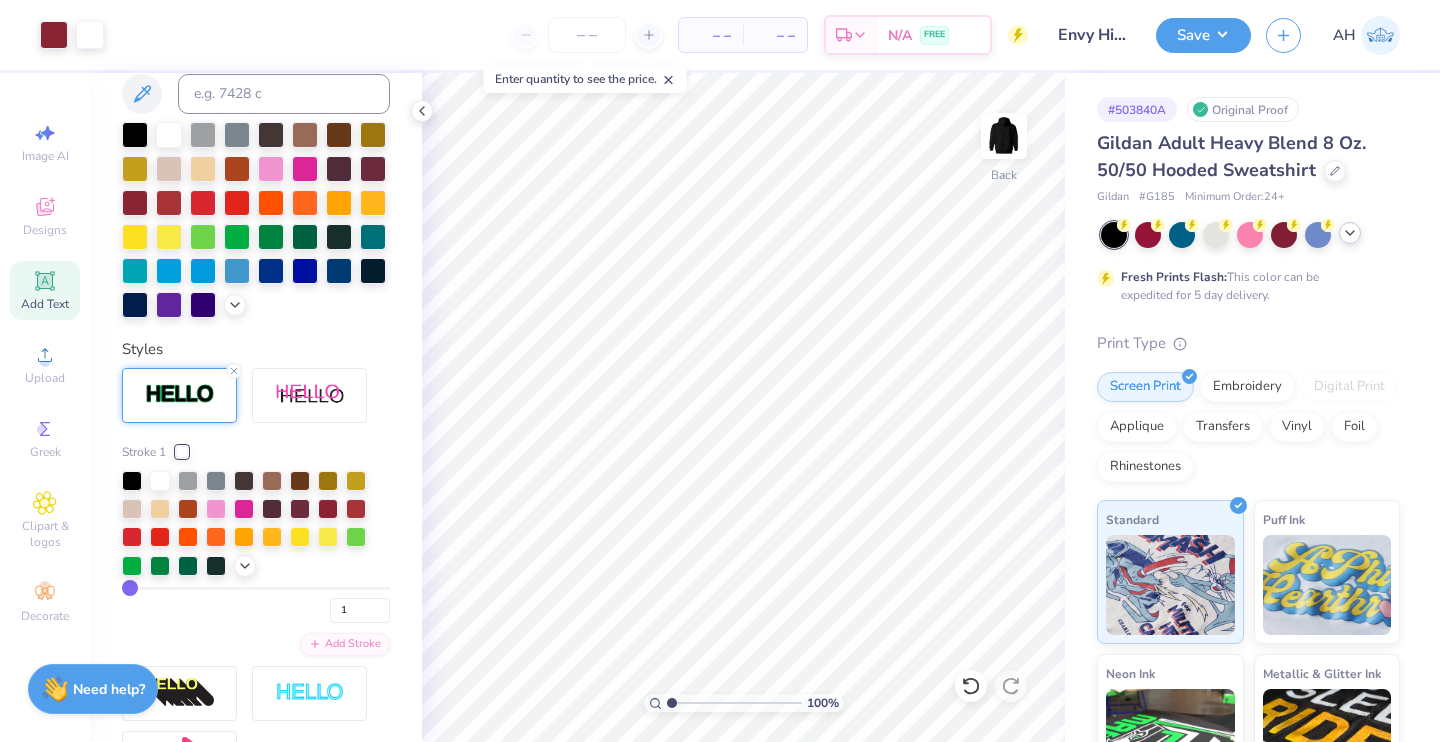 click 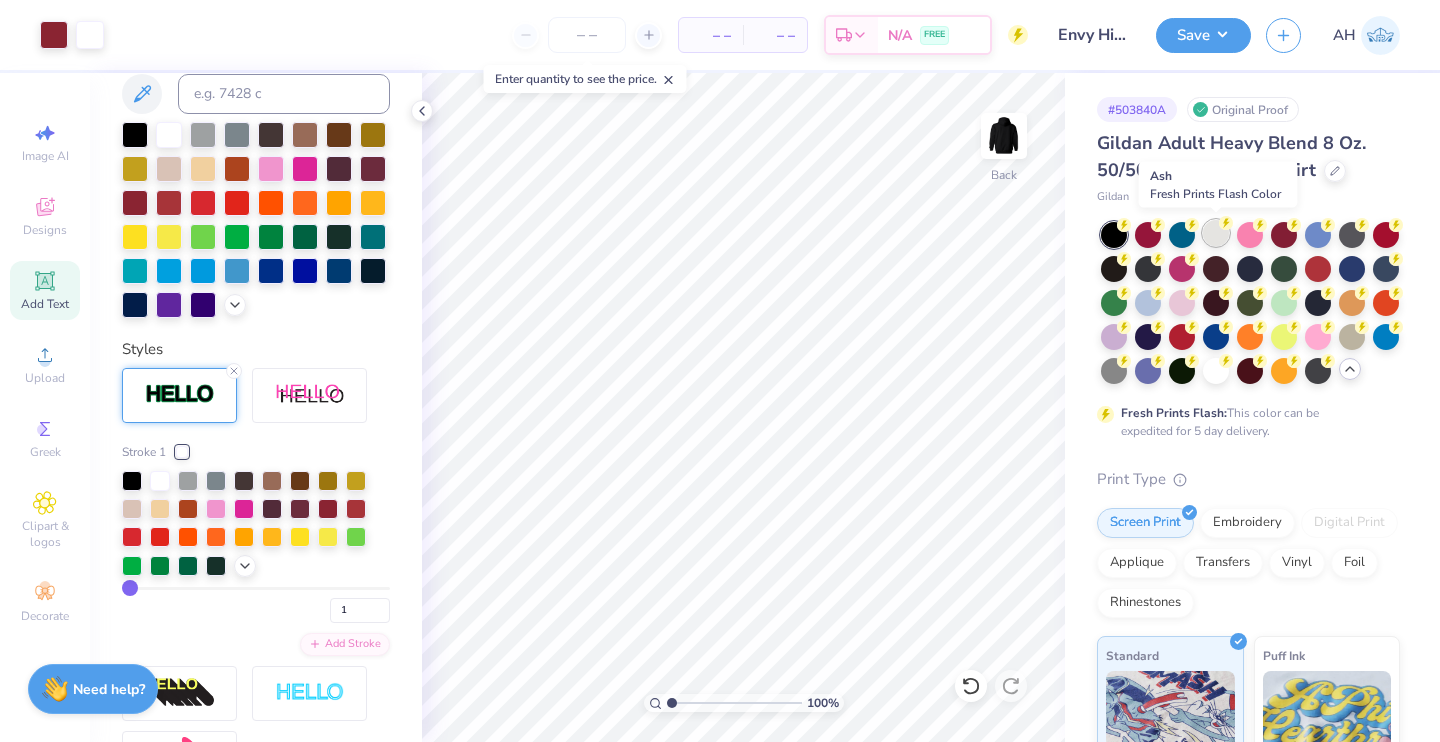 click at bounding box center [1216, 233] 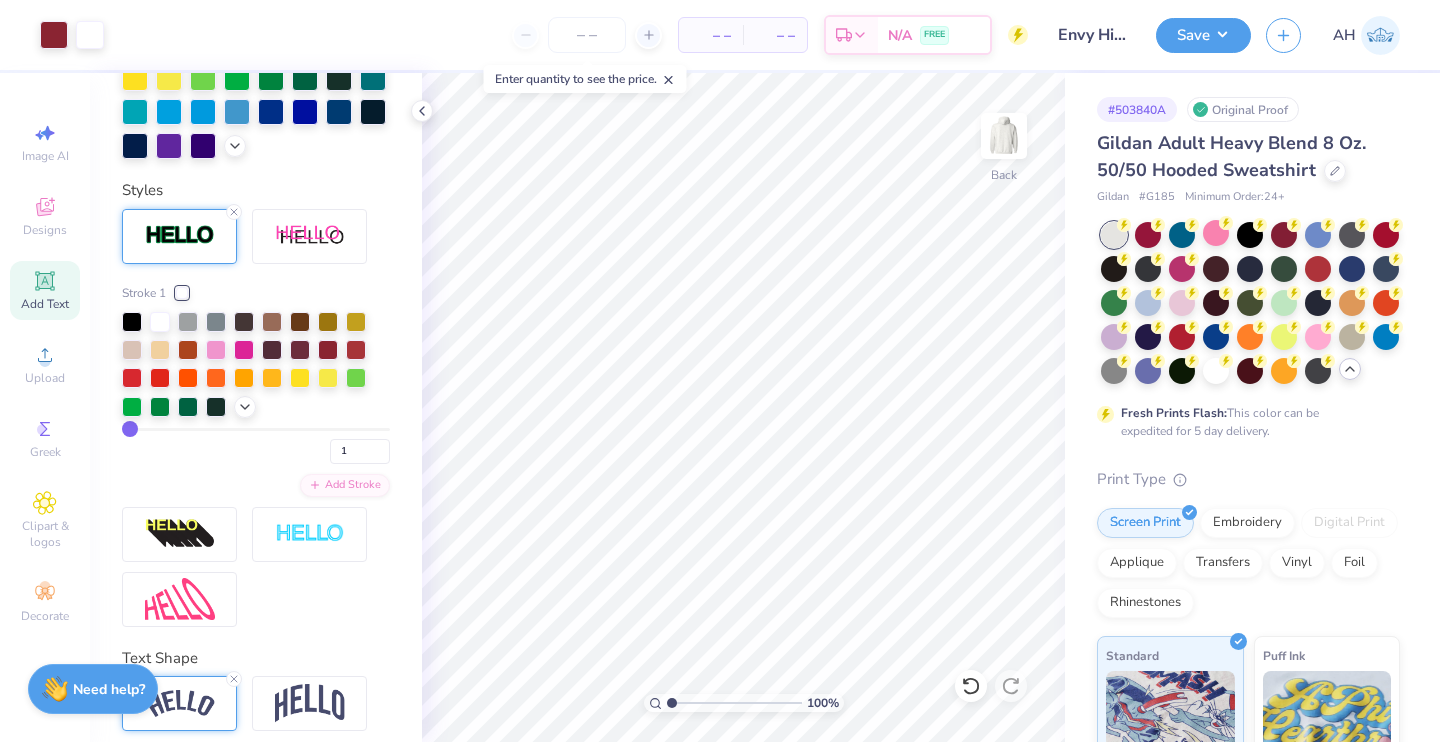 scroll, scrollTop: 654, scrollLeft: 0, axis: vertical 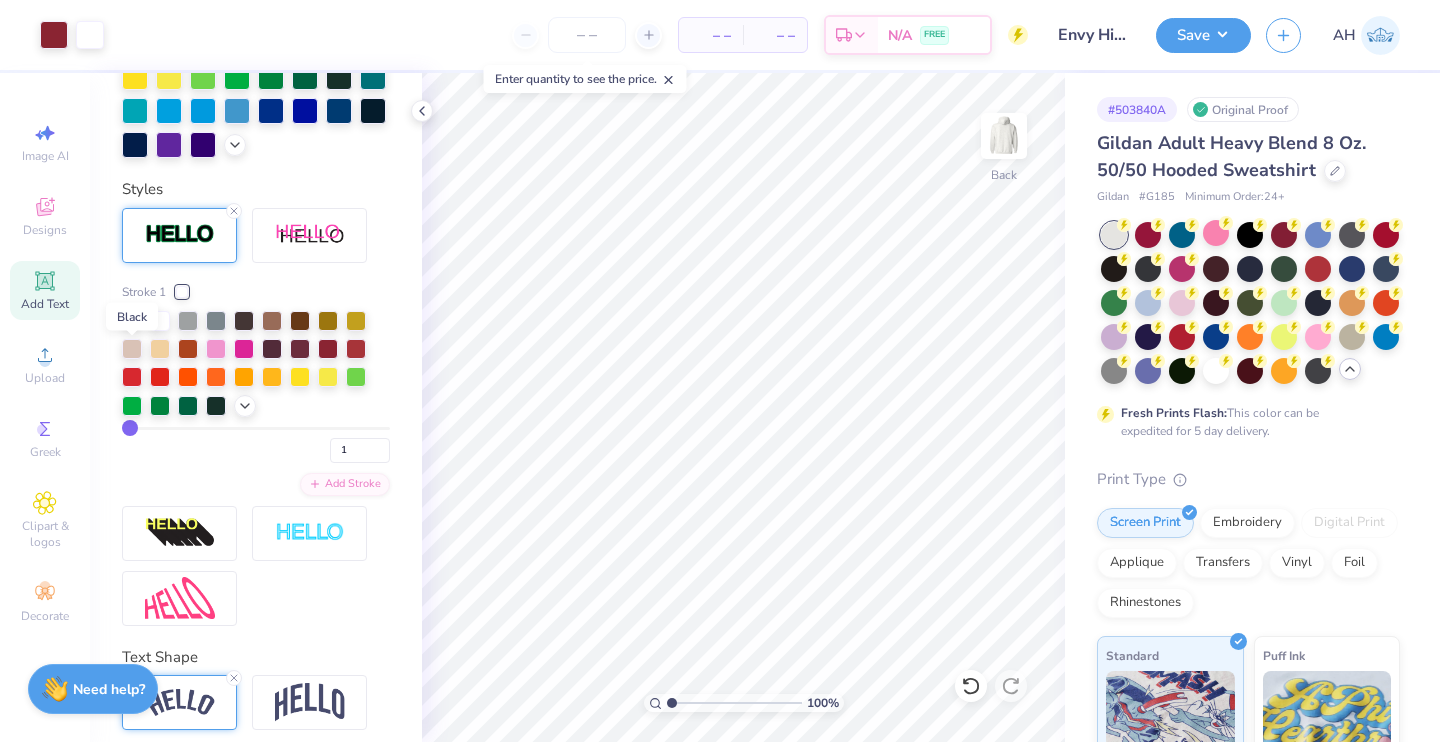click at bounding box center [132, 319] 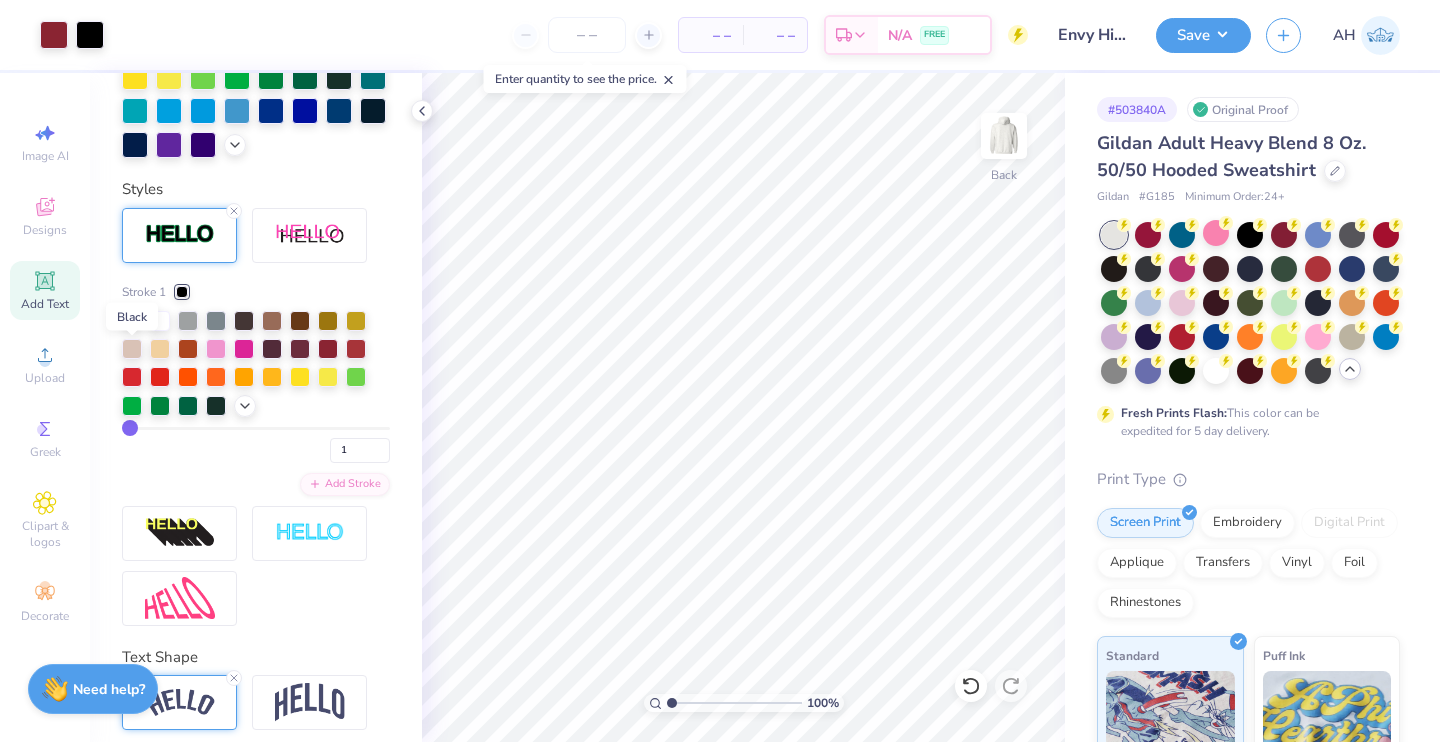 click at bounding box center (132, 319) 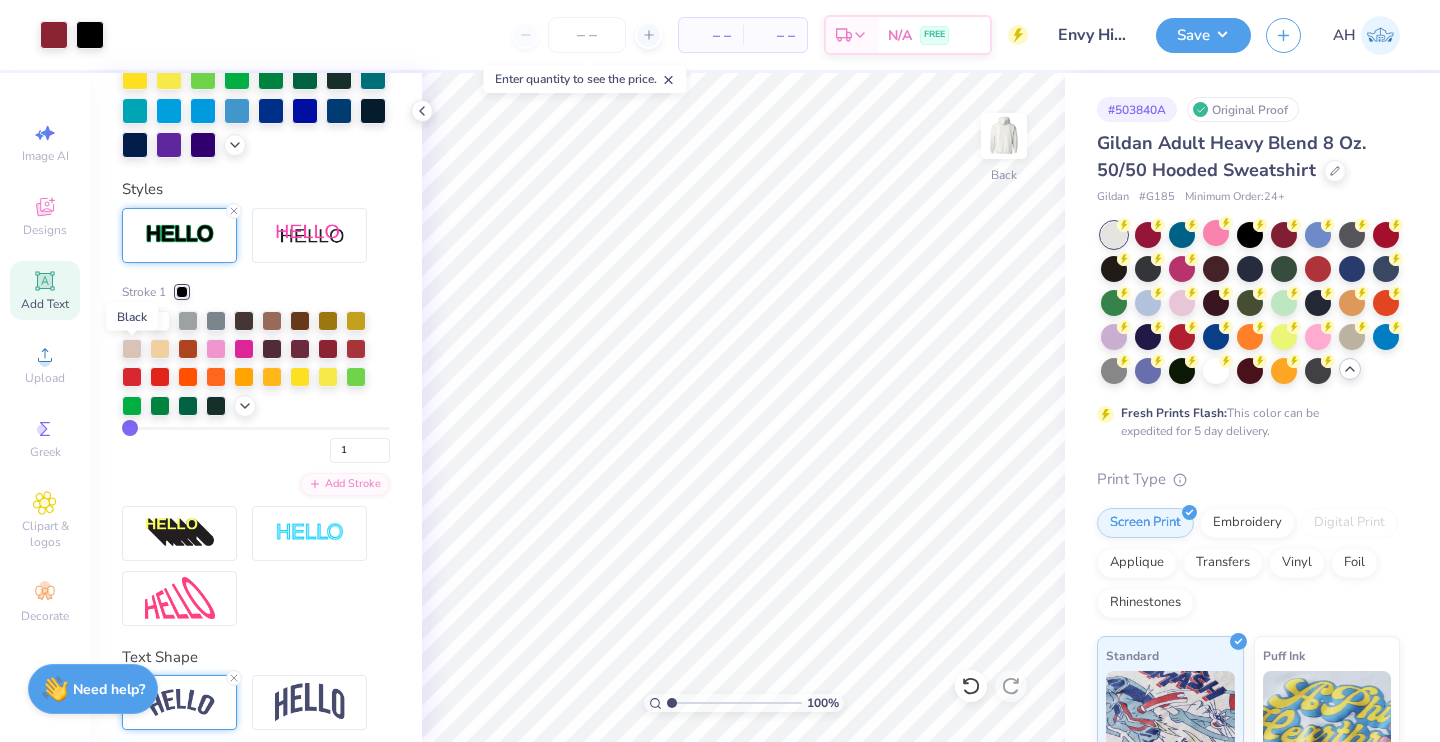 click at bounding box center [132, 319] 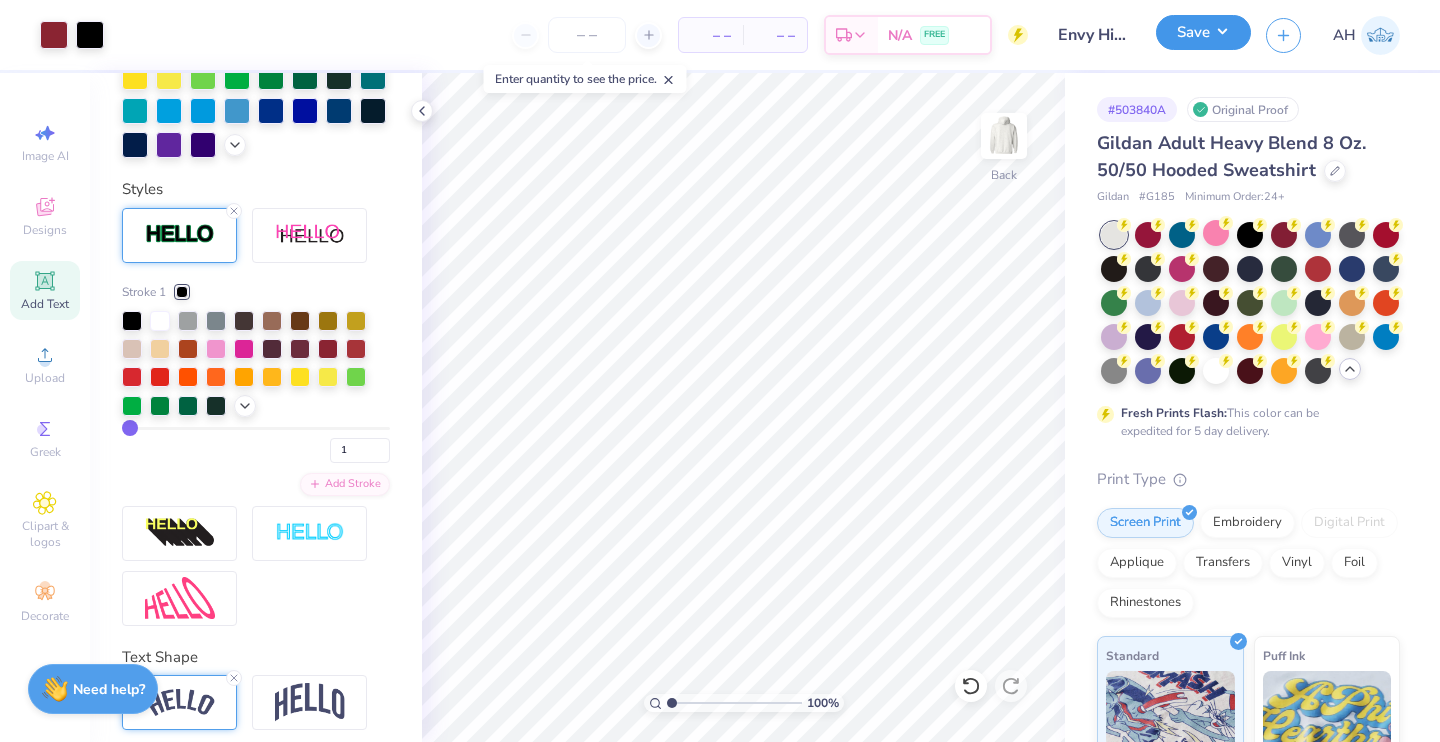 click on "Save" at bounding box center (1203, 32) 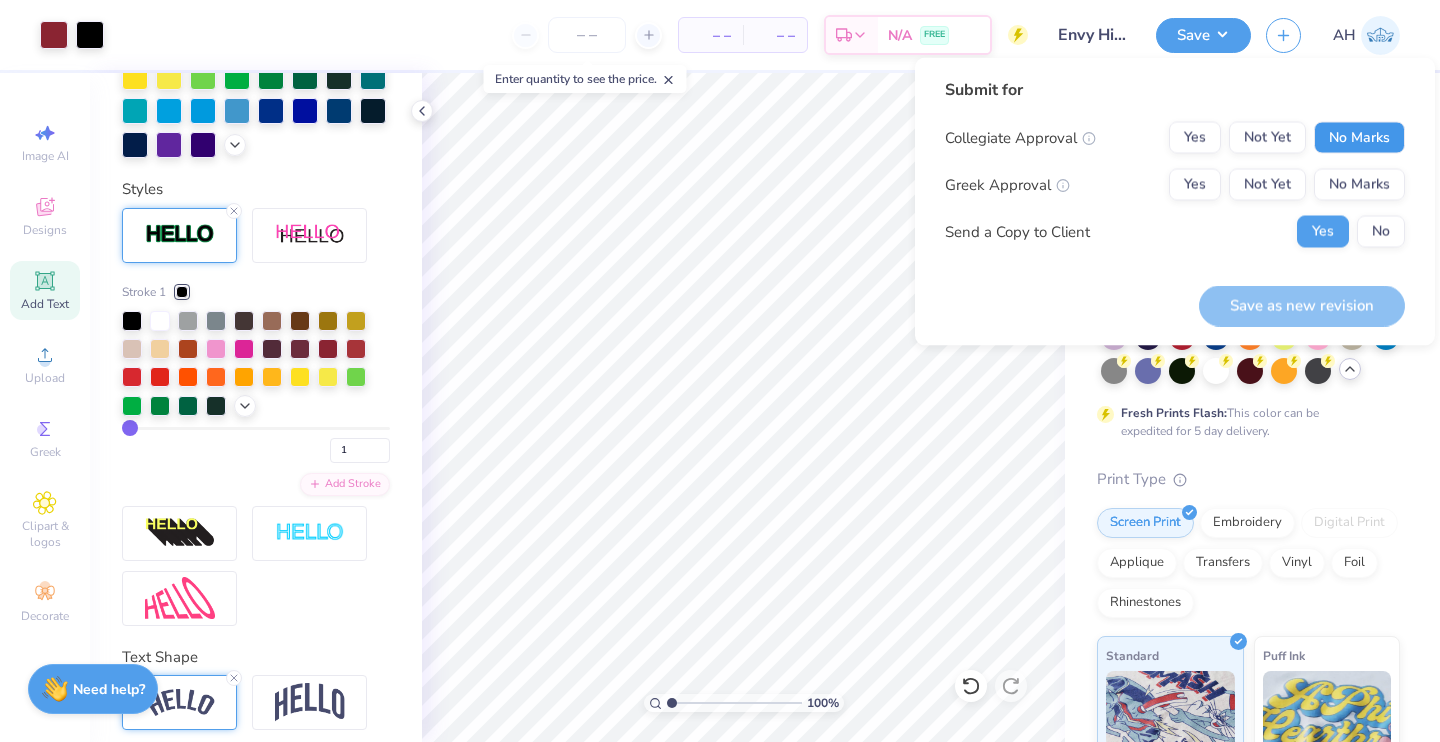click on "No Marks" at bounding box center (1359, 138) 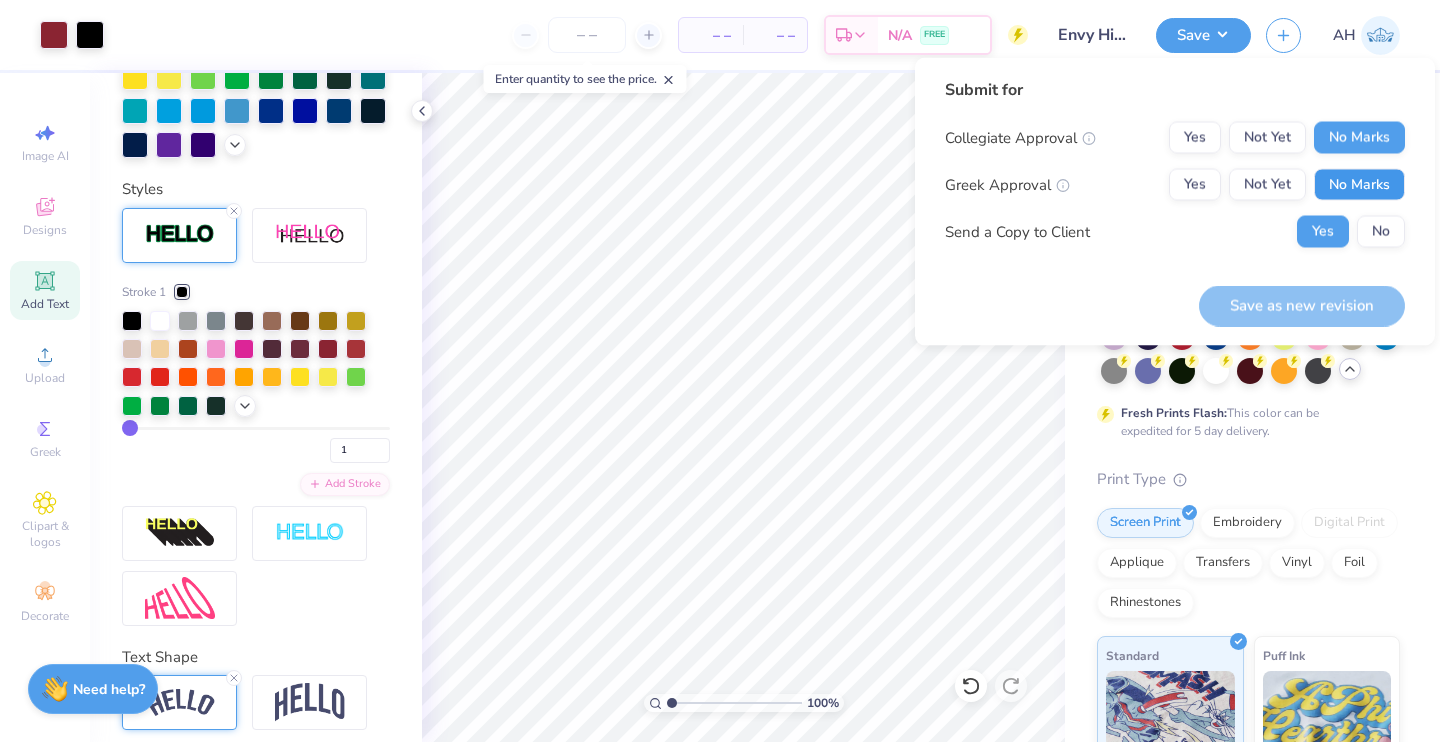 click on "No Marks" at bounding box center (1359, 185) 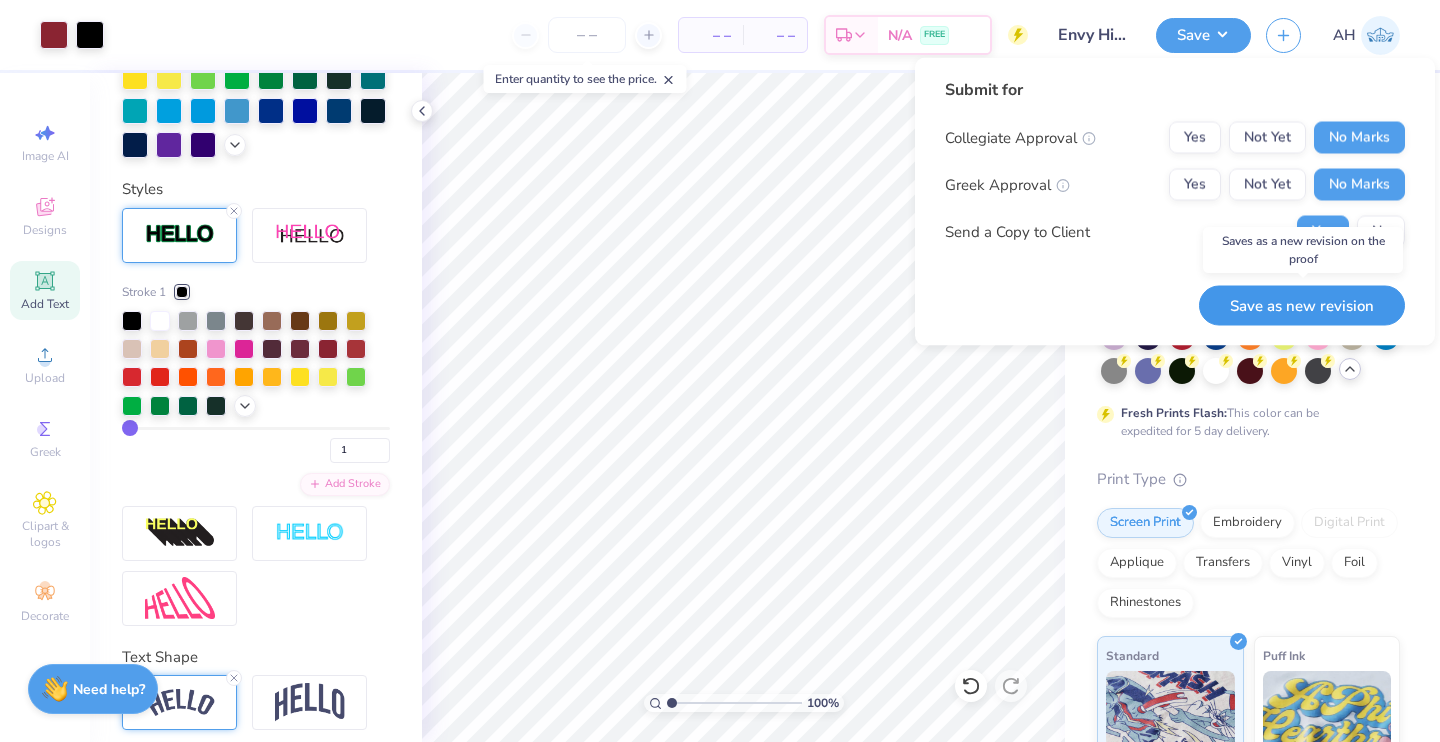 click on "Save as new revision" at bounding box center [1302, 305] 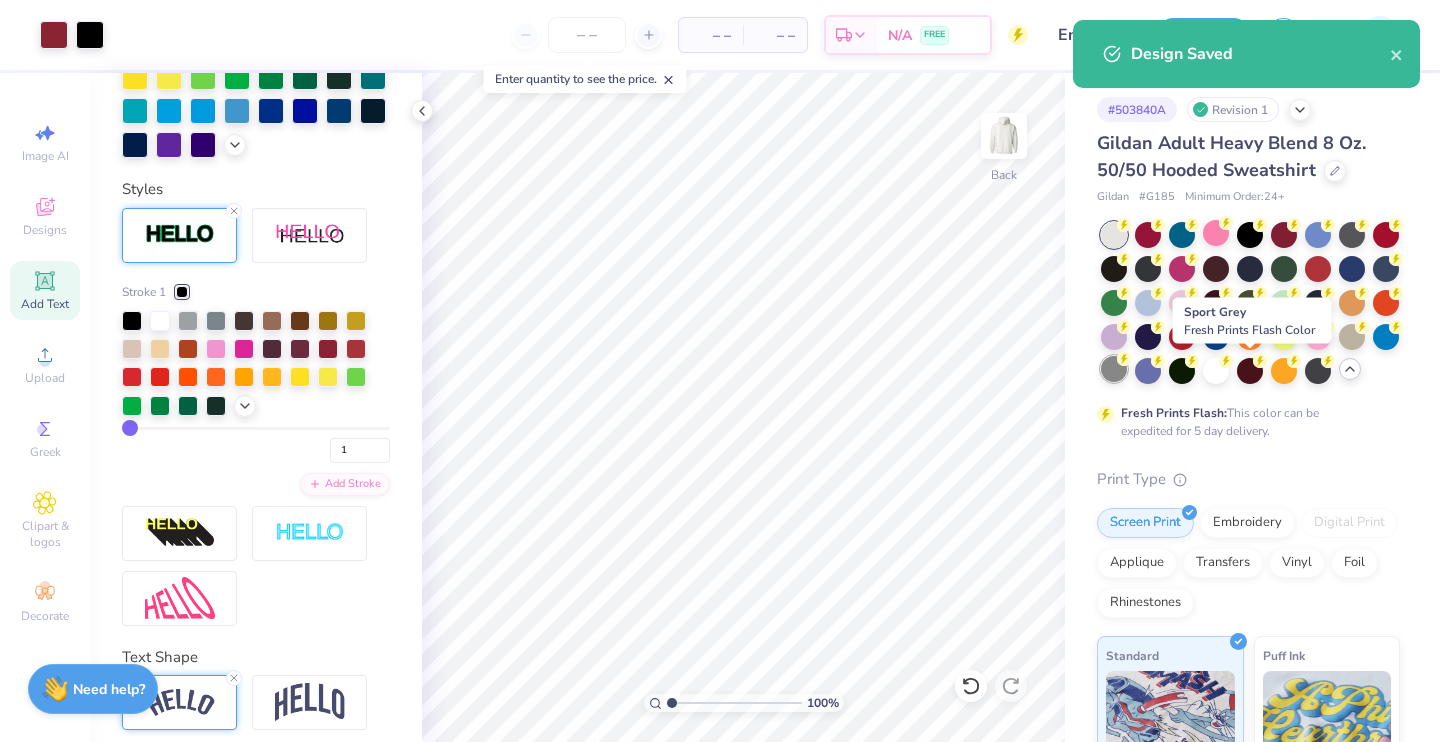 click at bounding box center (1114, 369) 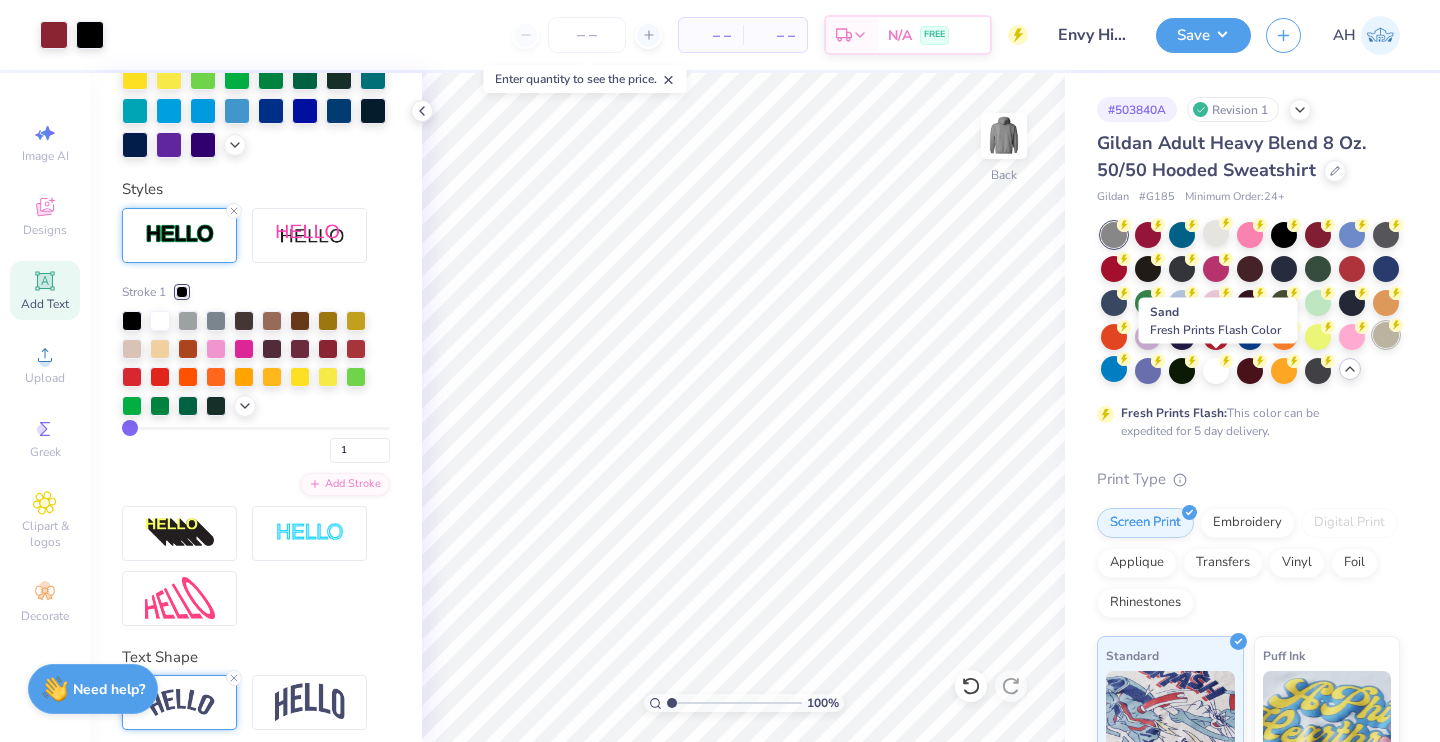 click at bounding box center [1386, 335] 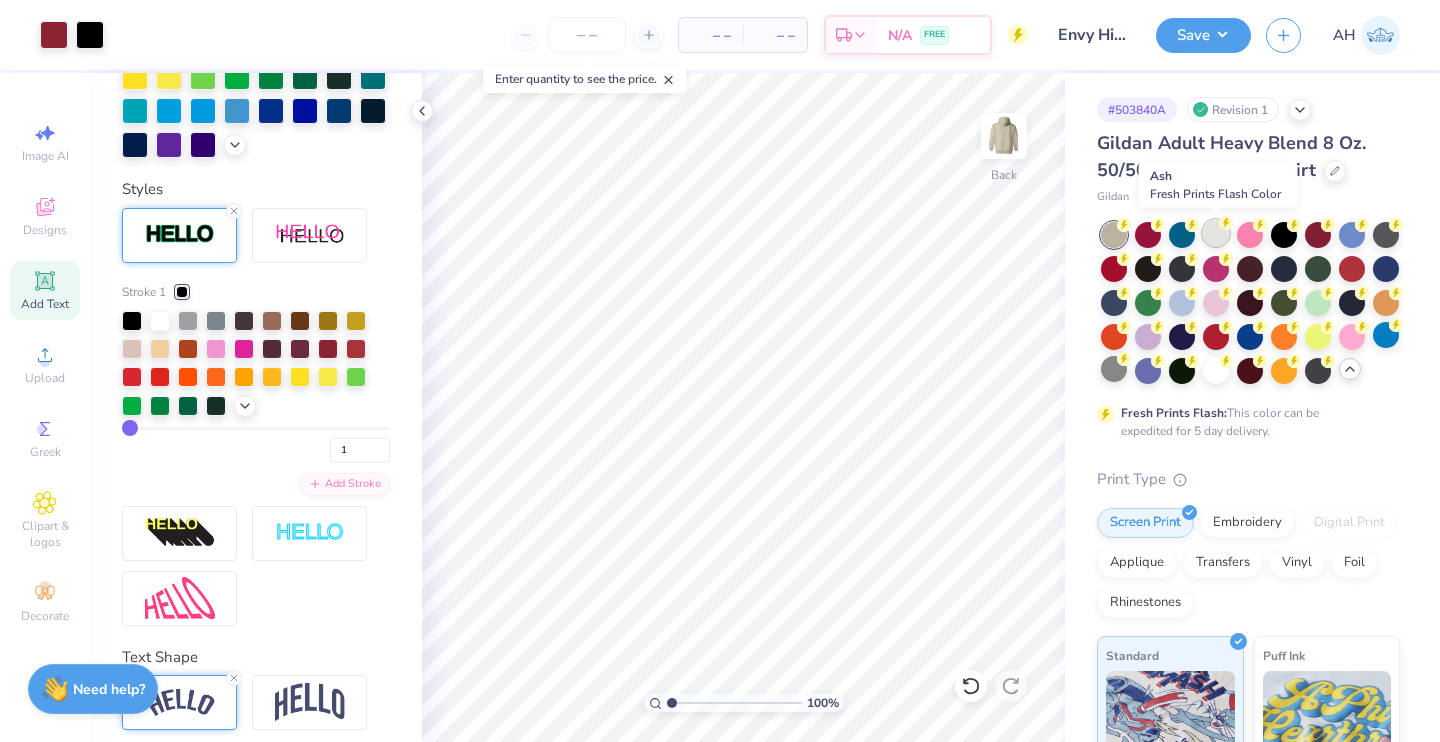 click at bounding box center [1216, 233] 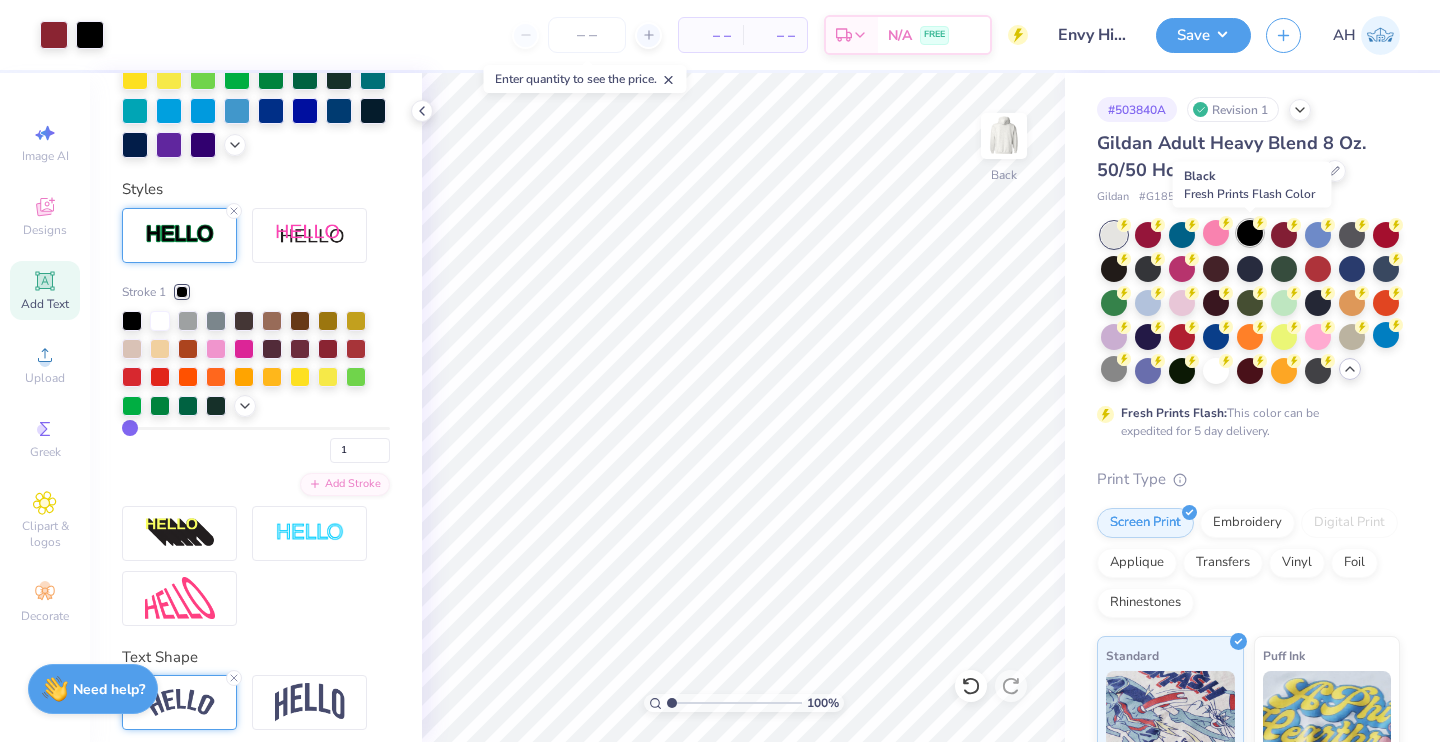 click 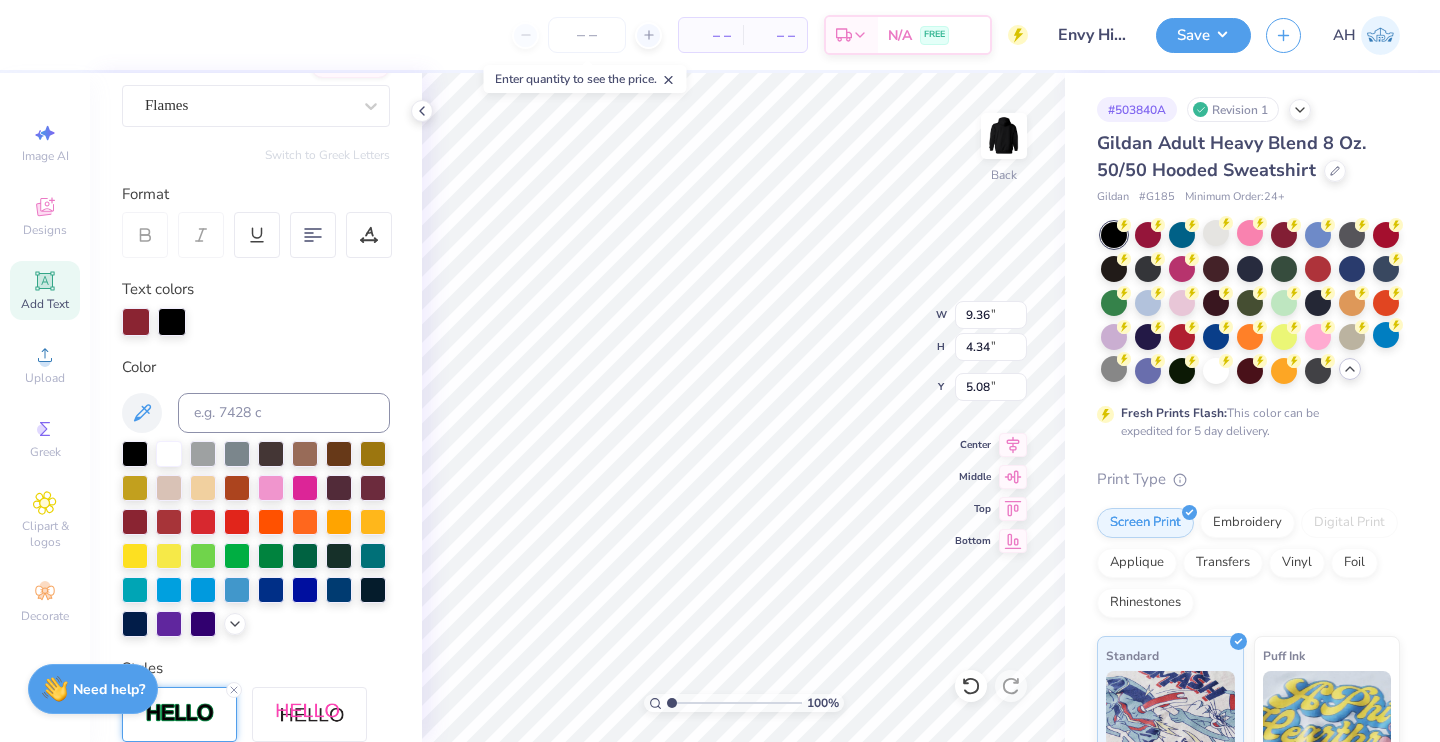 scroll, scrollTop: 155, scrollLeft: 0, axis: vertical 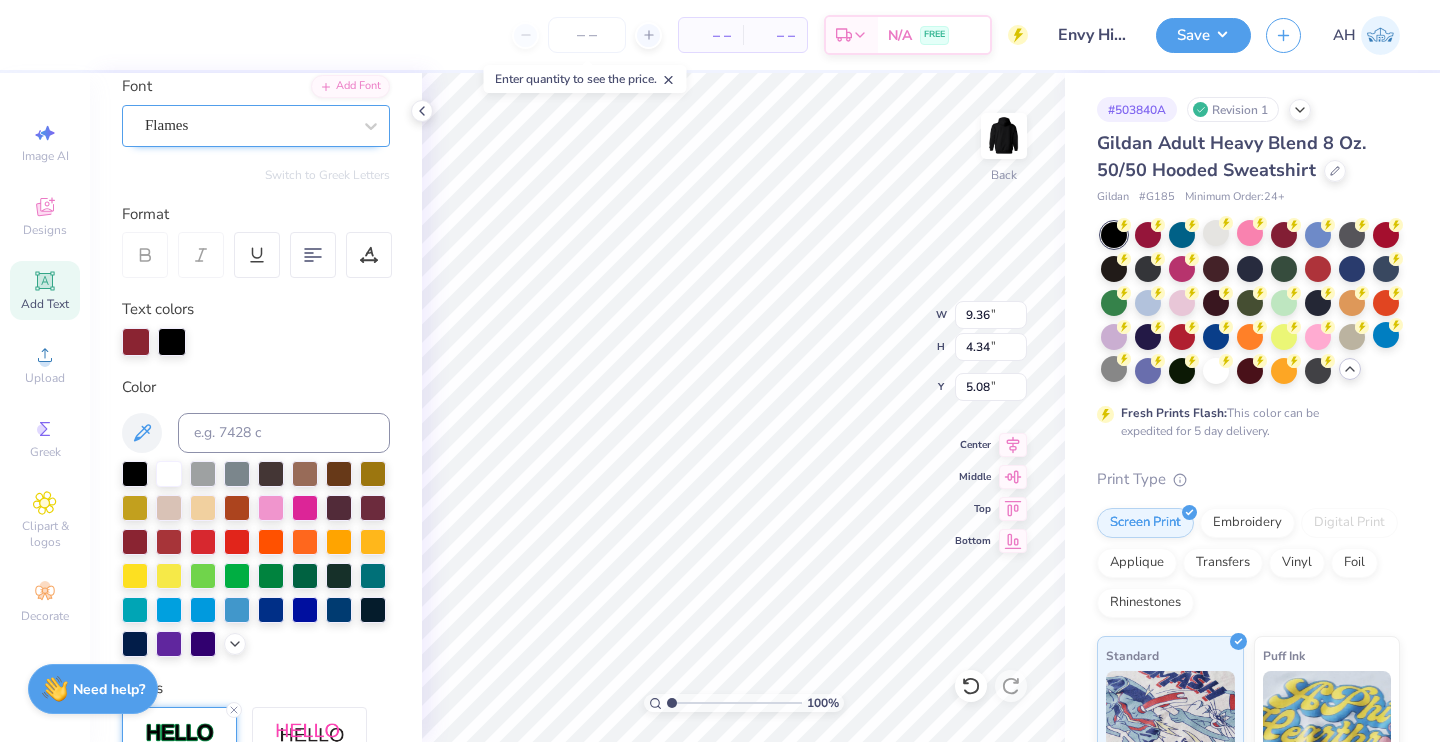 click on "Flames" at bounding box center (256, 126) 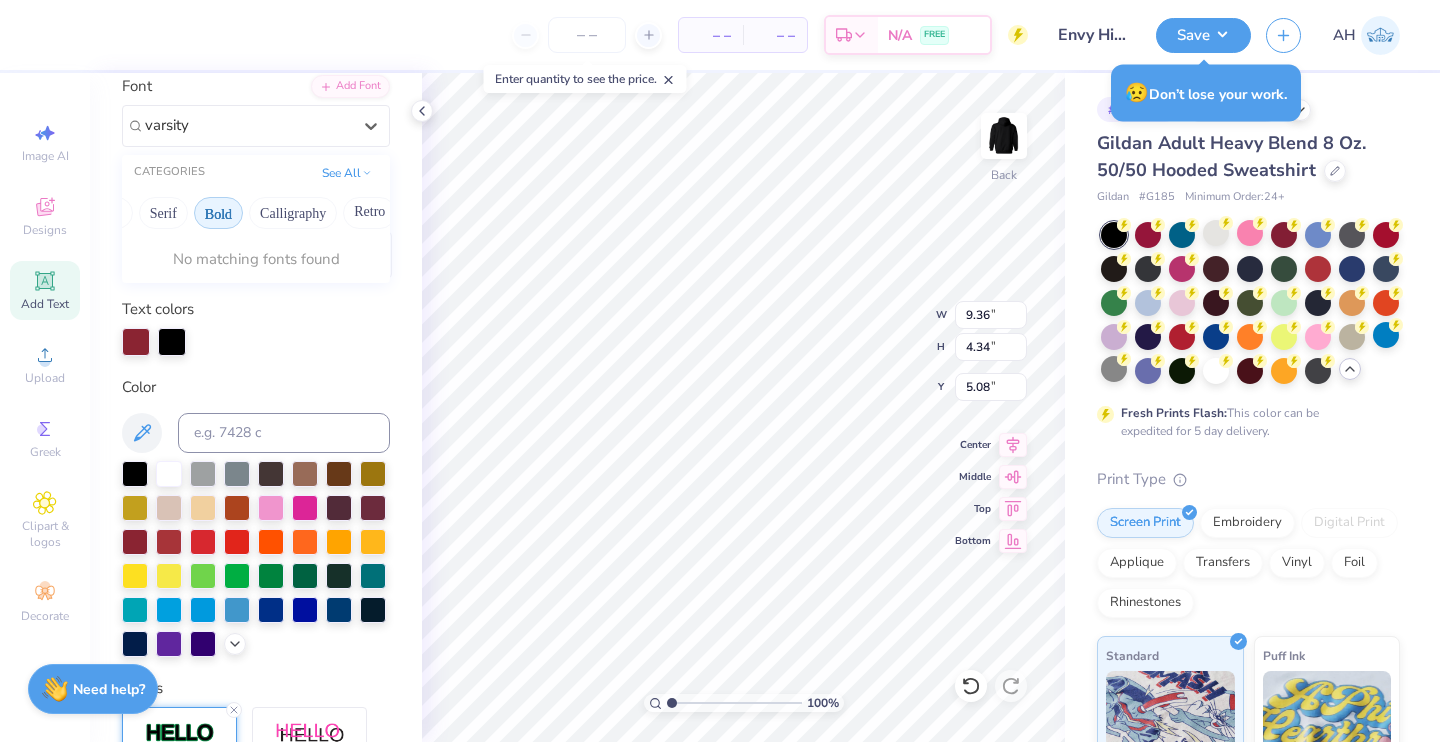 scroll, scrollTop: 0, scrollLeft: 200, axis: horizontal 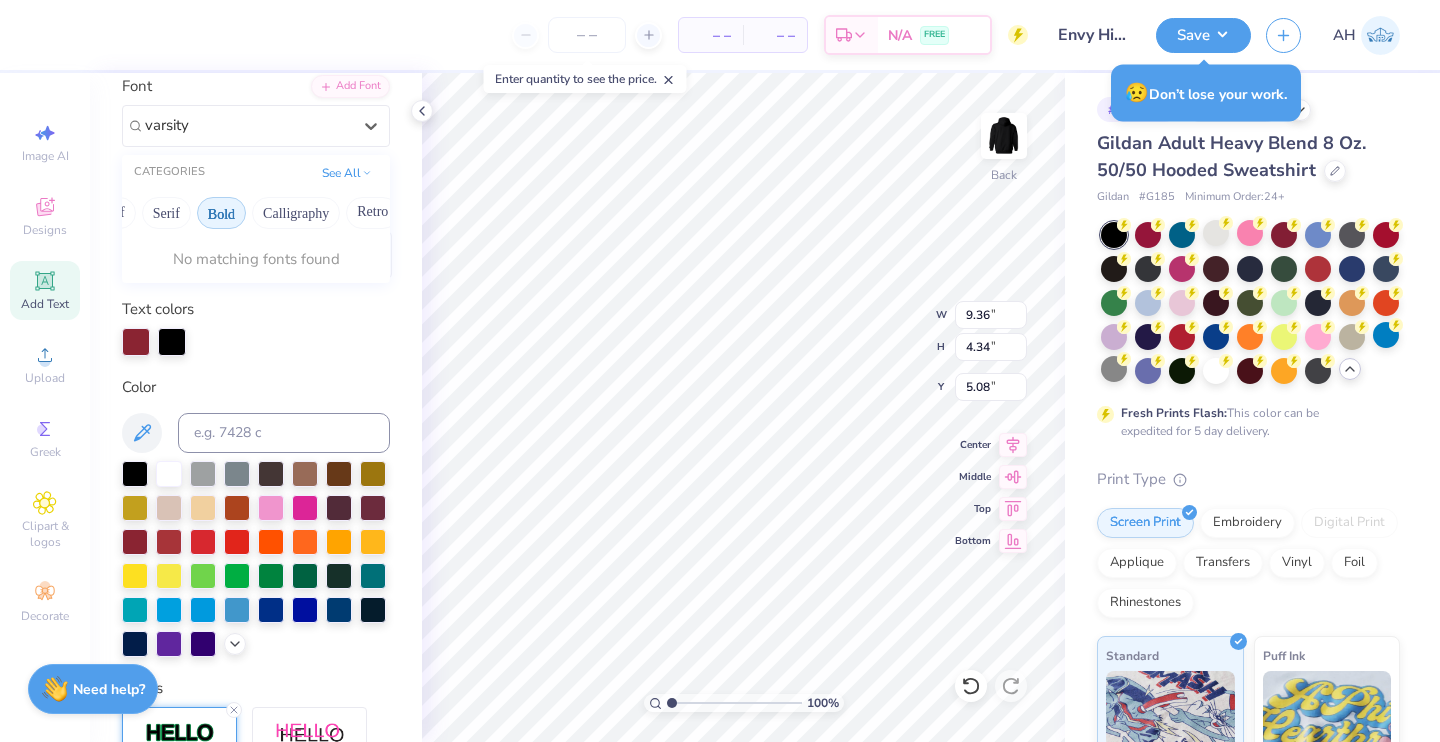 click on "Bold" at bounding box center [221, 213] 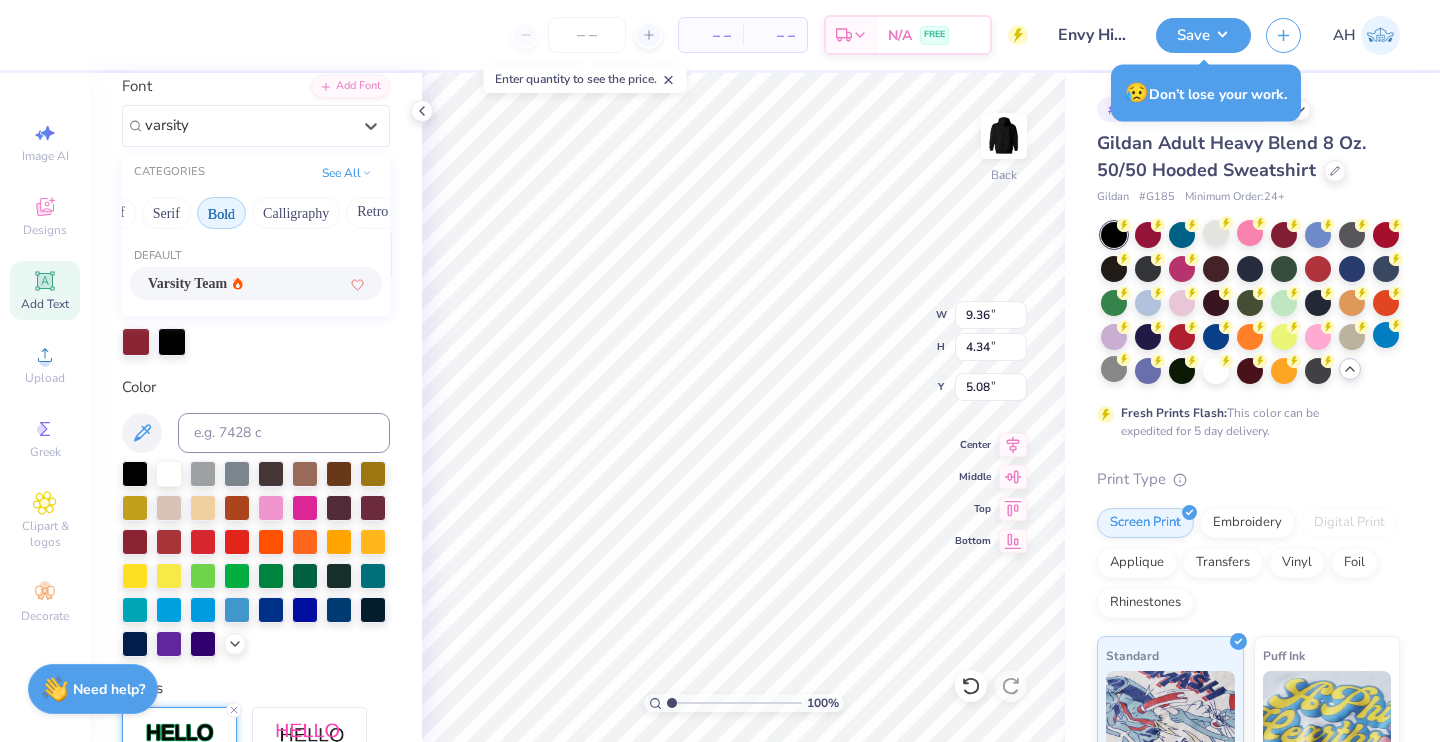 click on "Varsity Team" at bounding box center (187, 283) 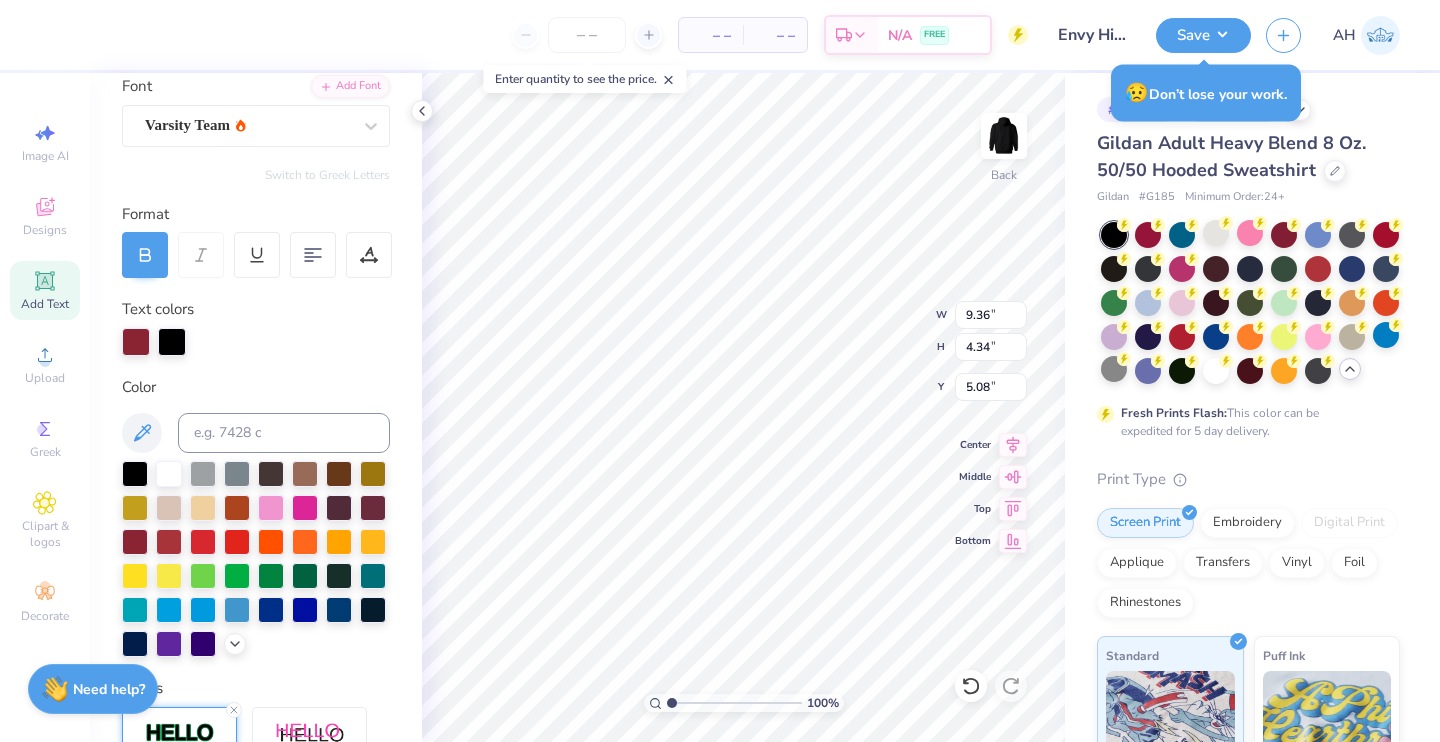 type 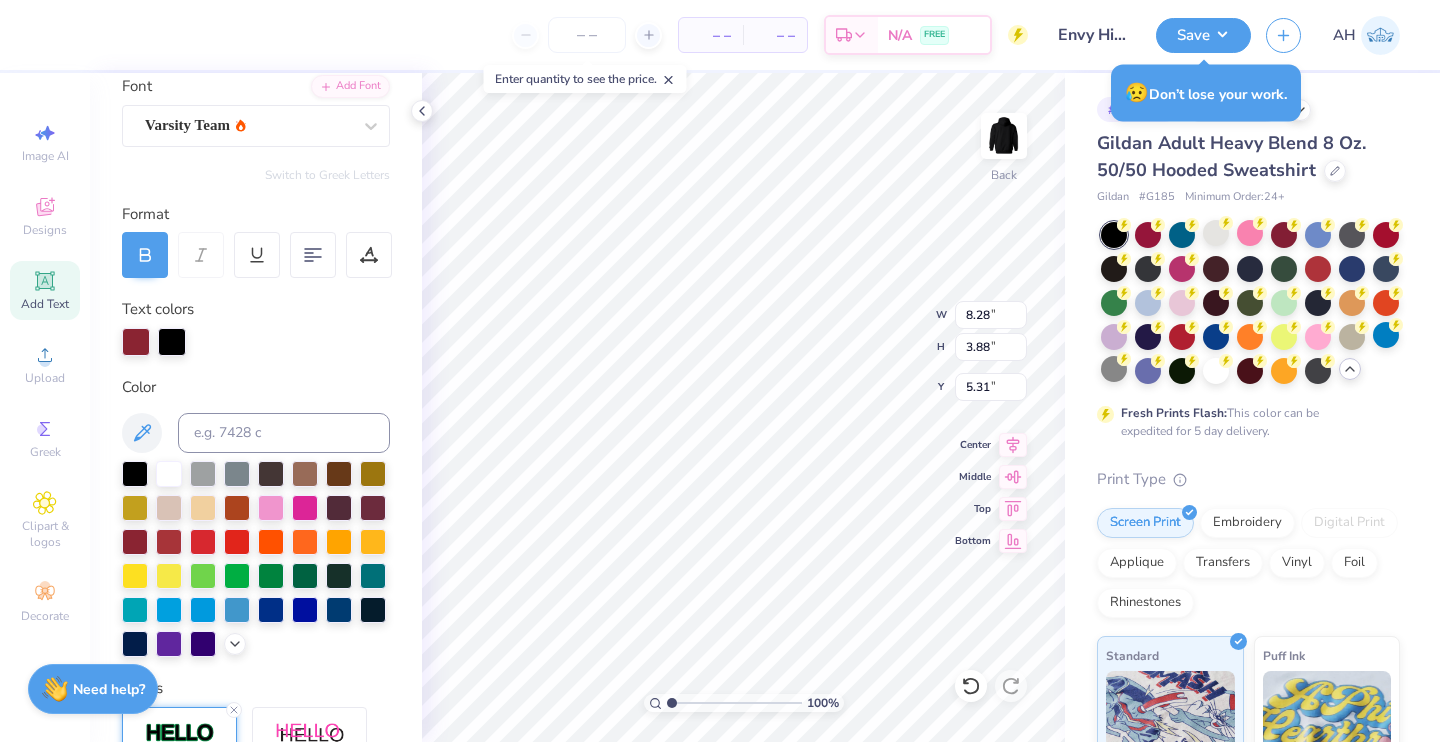 type on "8.28" 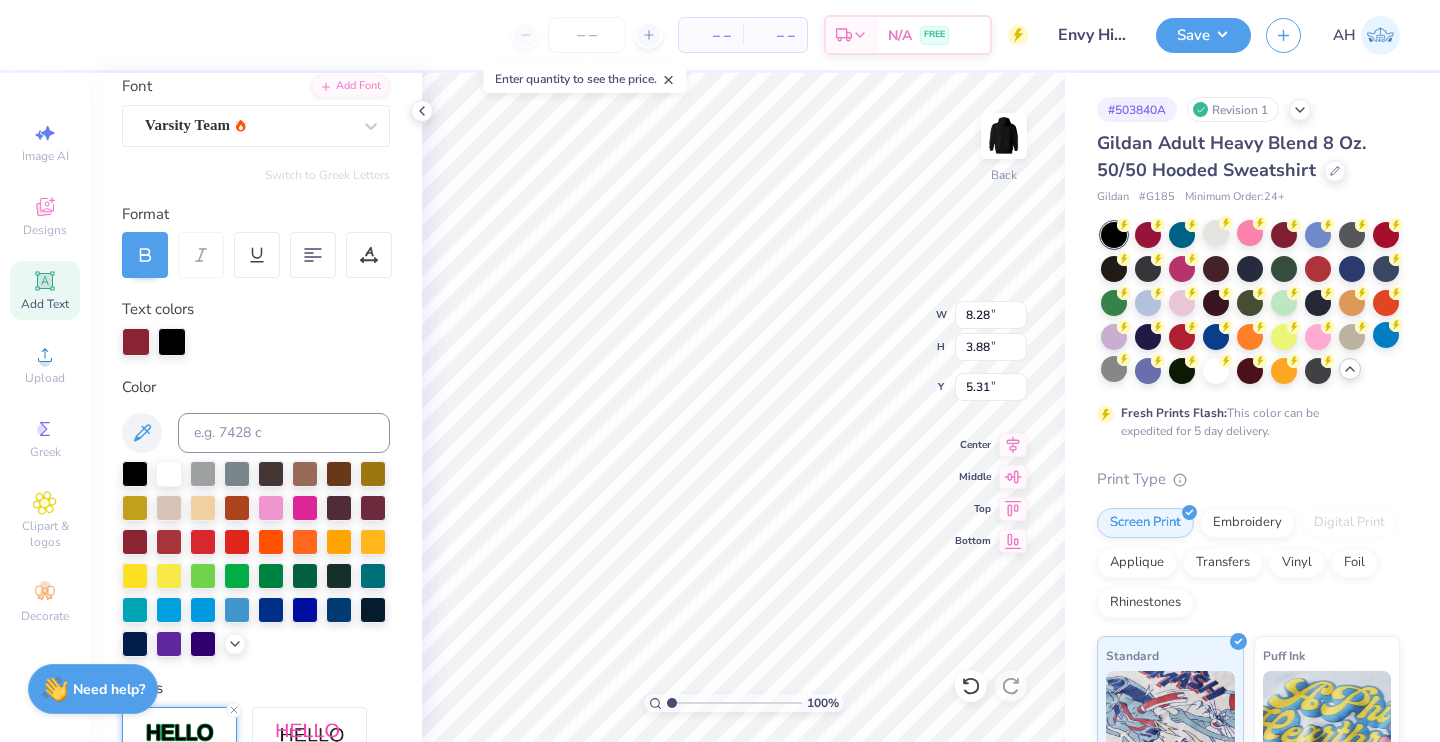 scroll, scrollTop: 16, scrollLeft: 2, axis: both 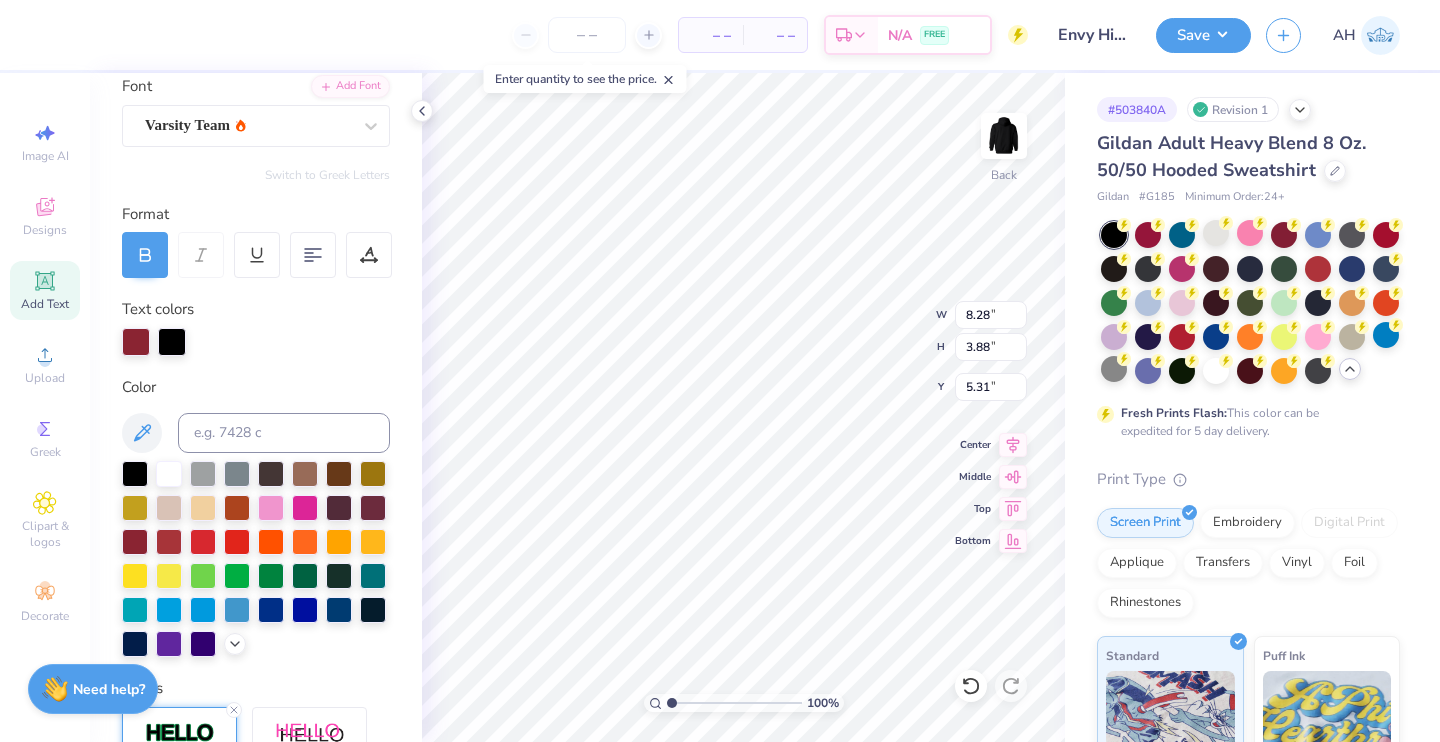 type on "Envy
hip hop" 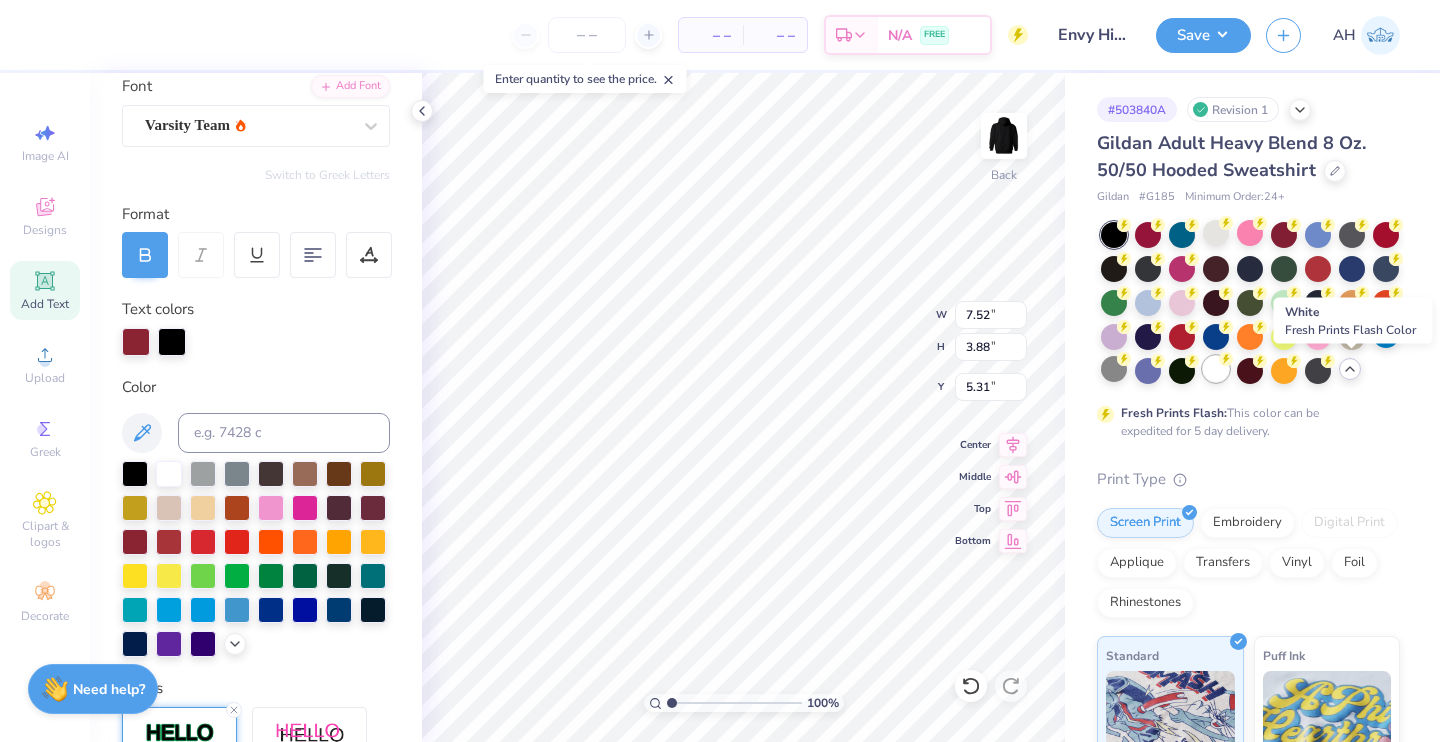 click at bounding box center [1216, 369] 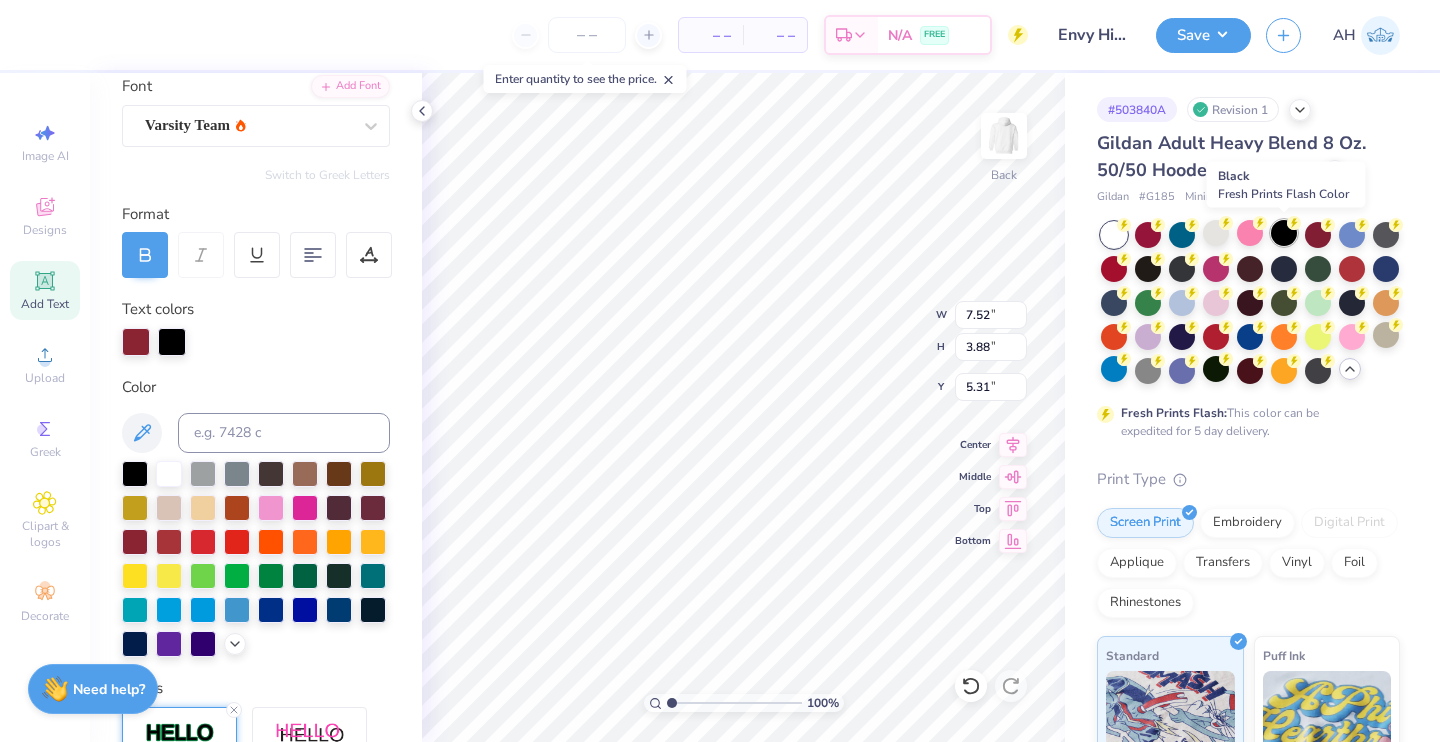 click at bounding box center (1284, 233) 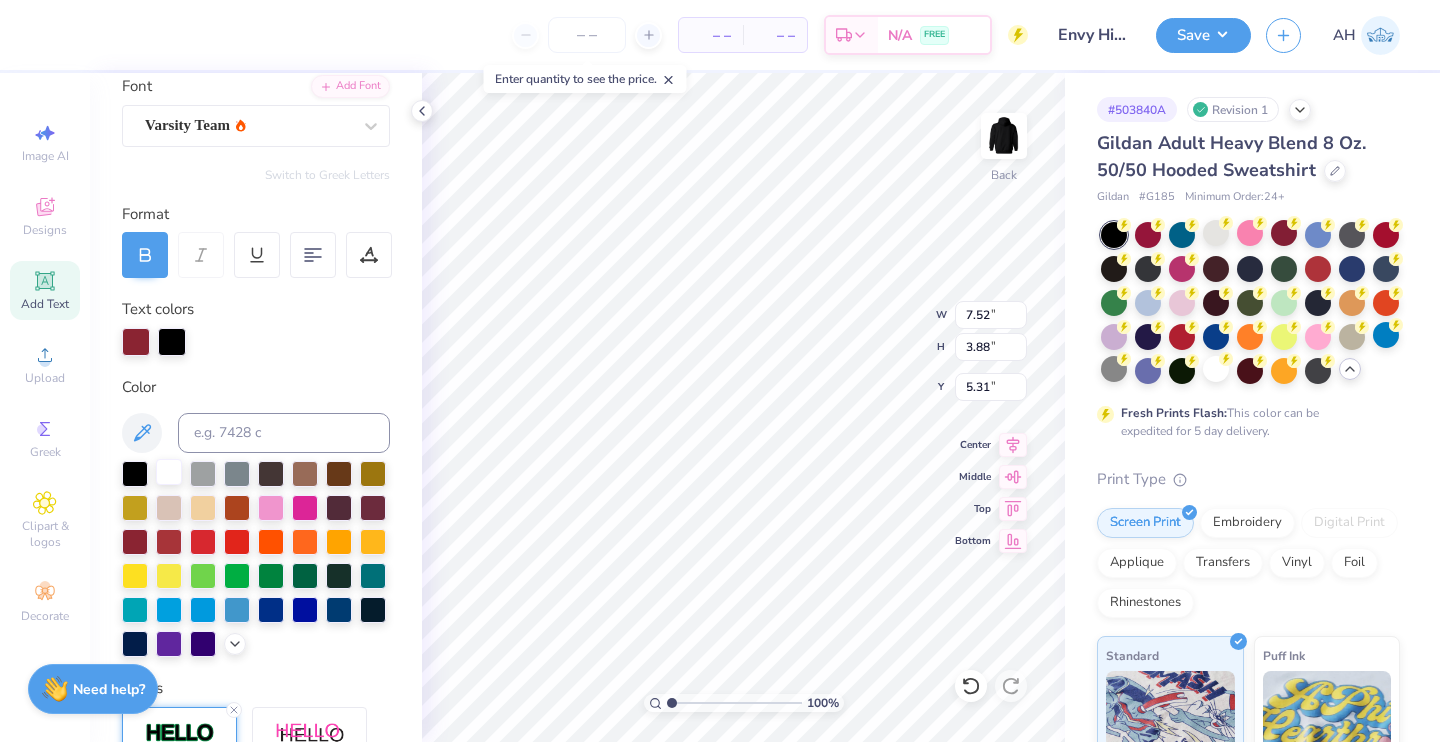 click at bounding box center (169, 472) 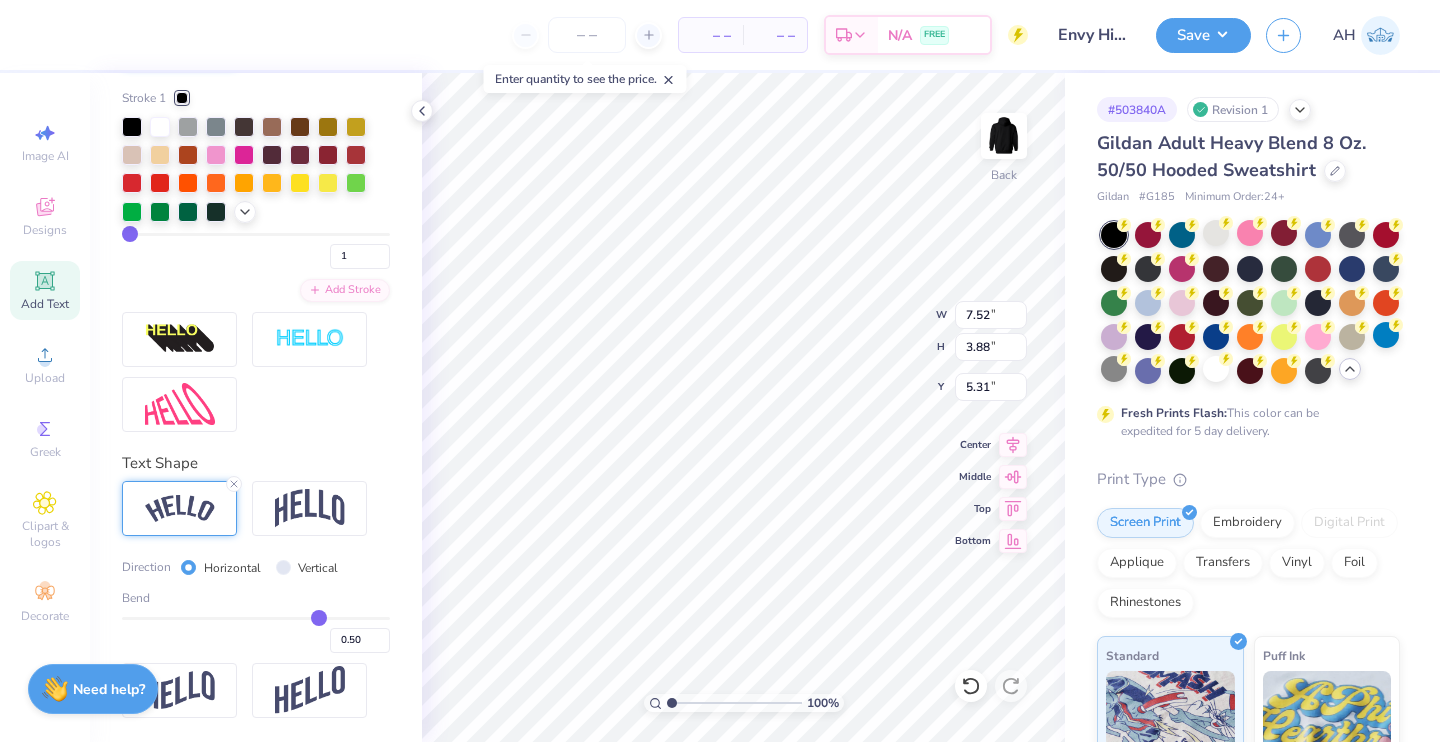 scroll, scrollTop: 881, scrollLeft: 0, axis: vertical 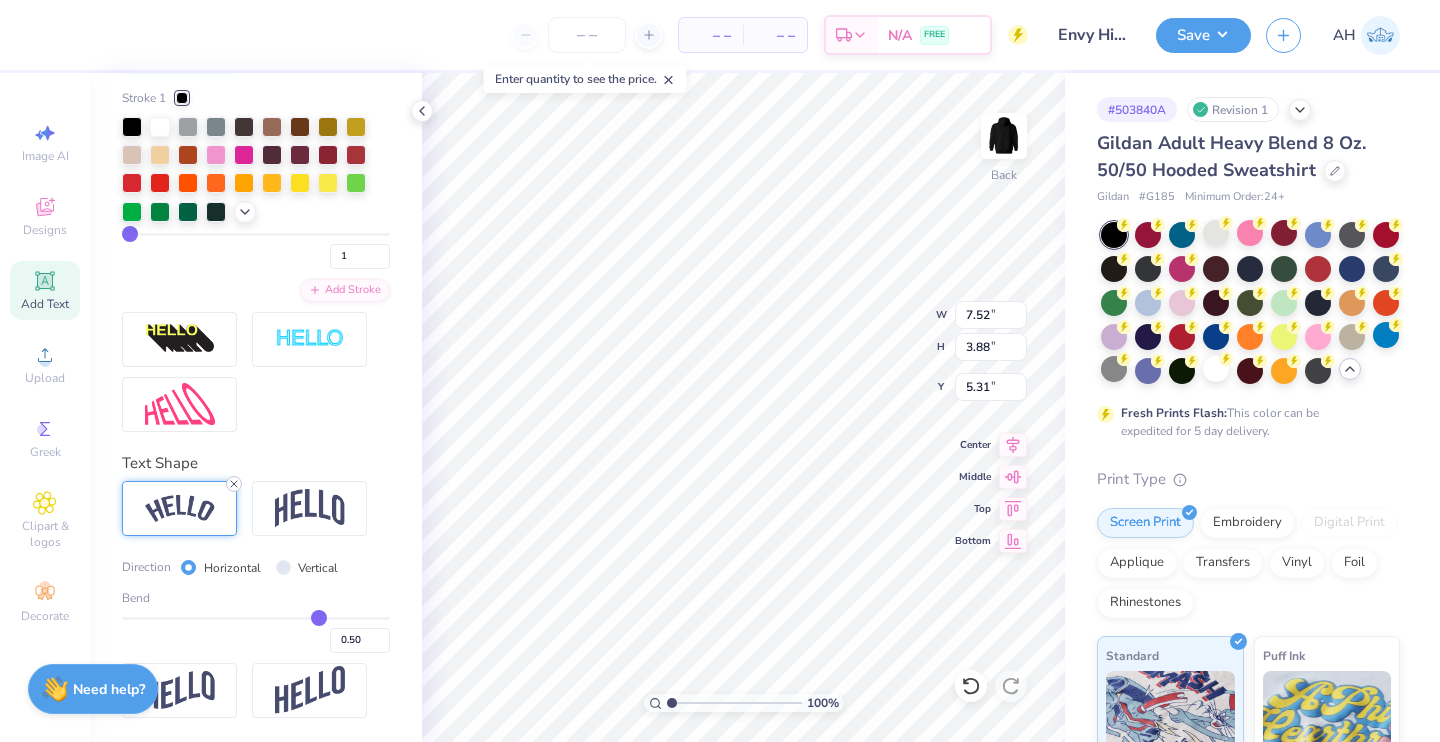 click 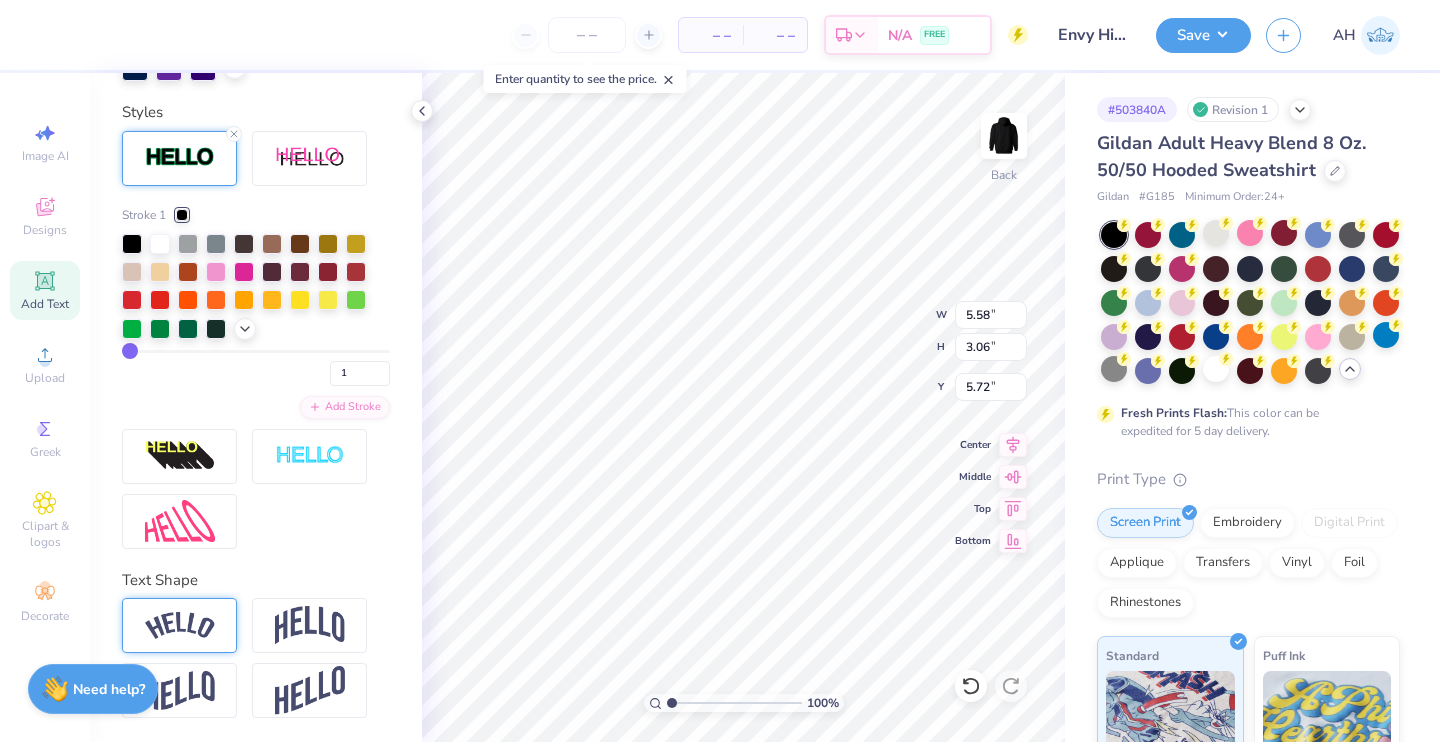 type on "5.58" 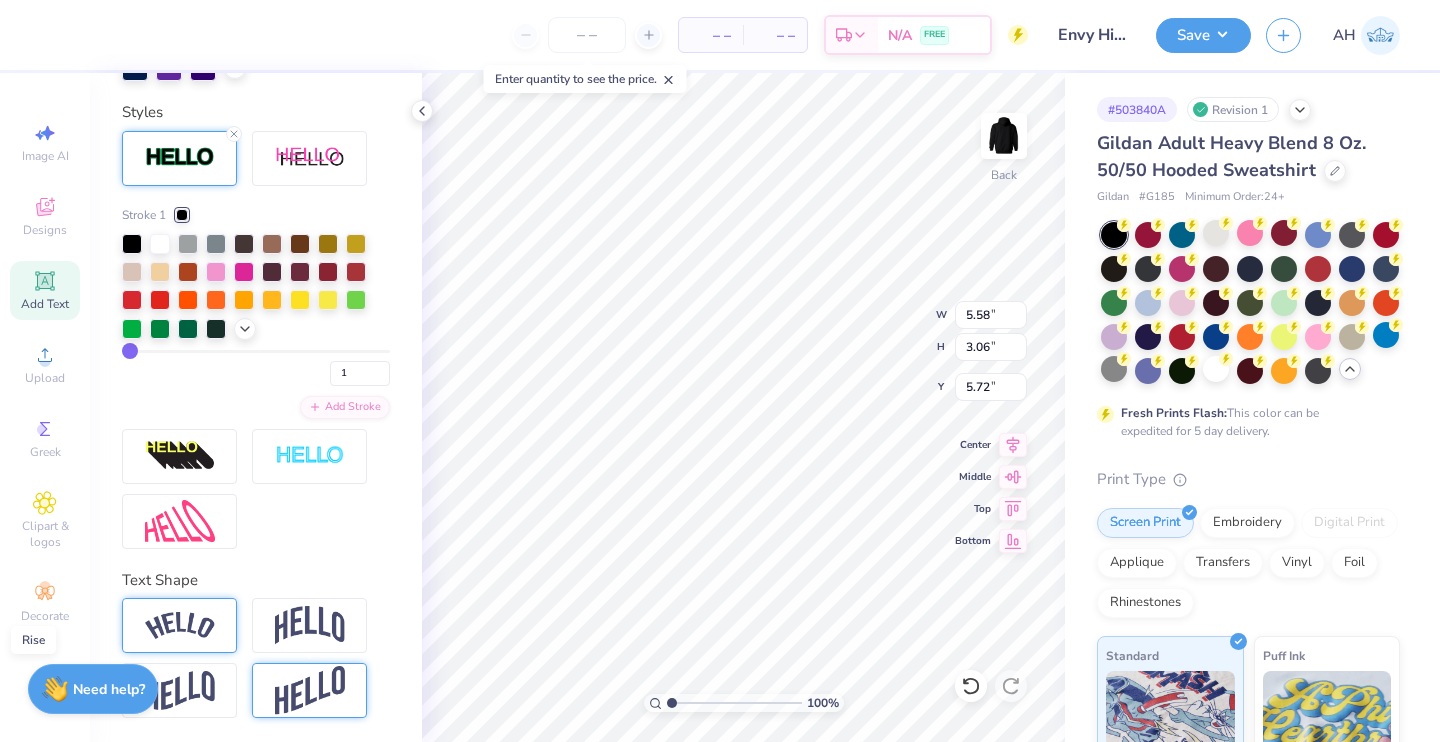 click at bounding box center (310, 690) 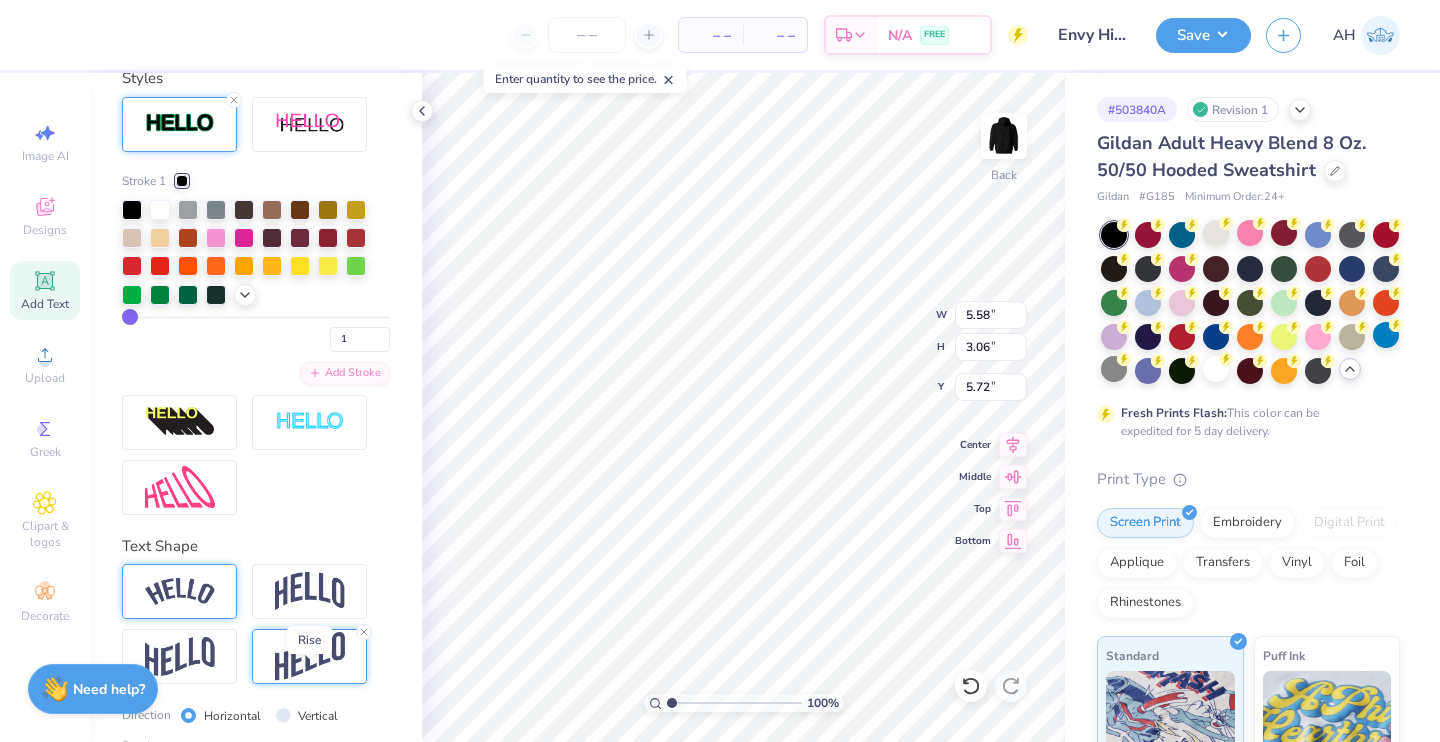 type on "6.00" 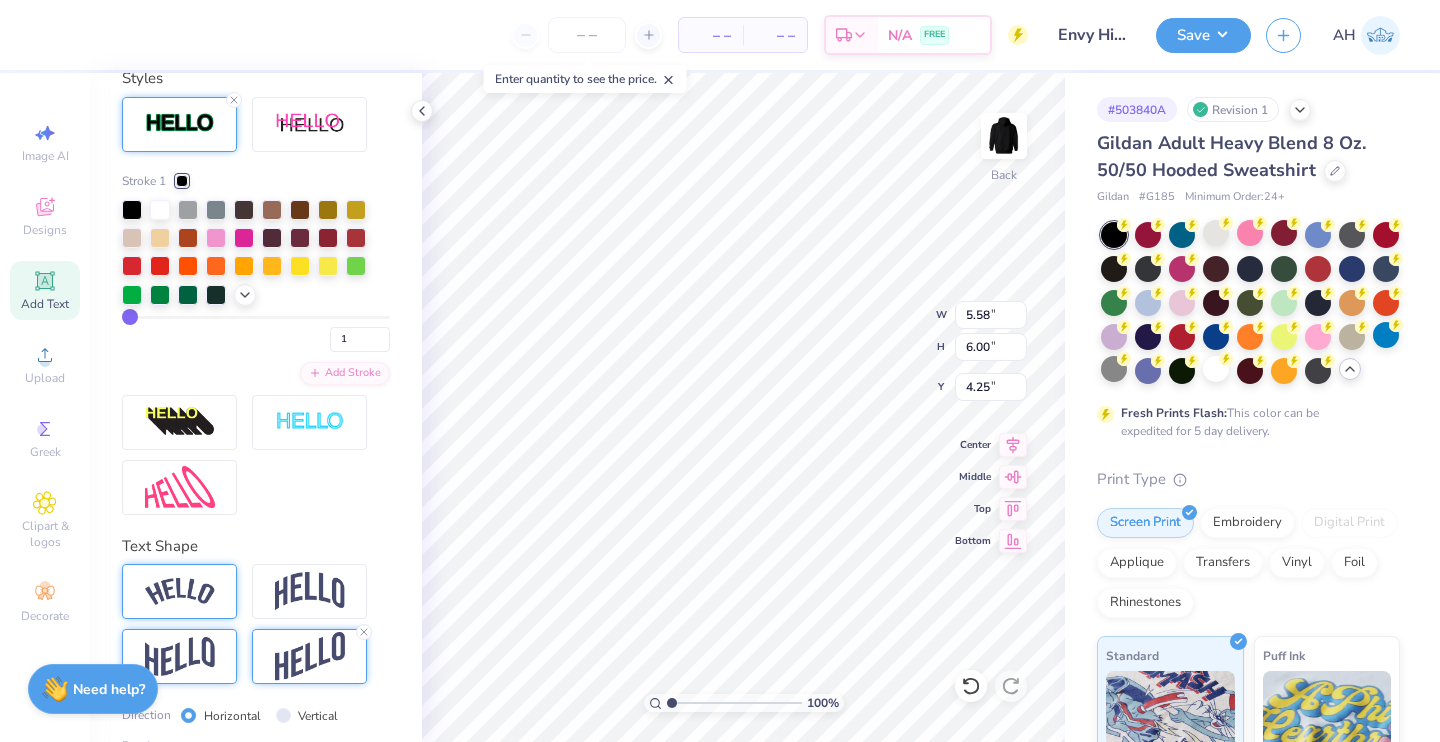 click at bounding box center [180, 656] 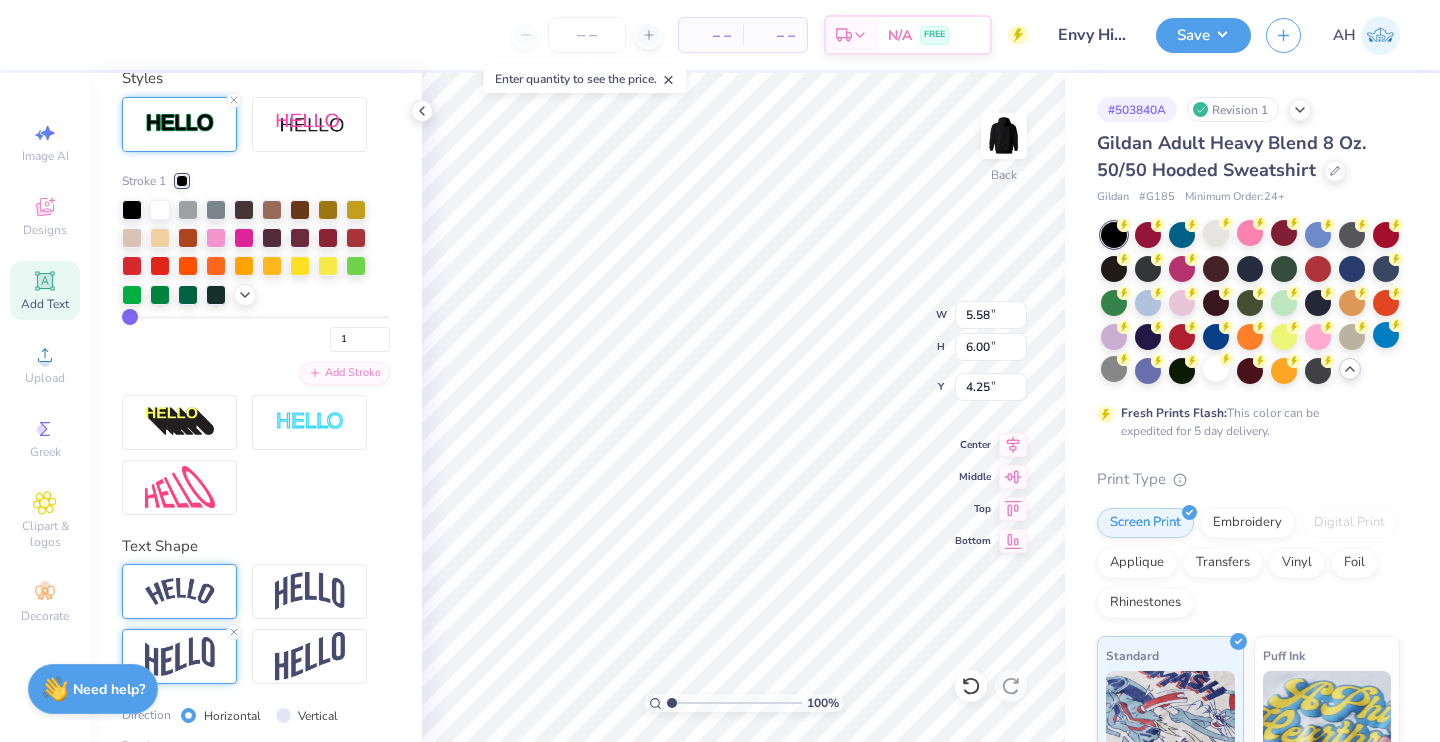 type on "4.58" 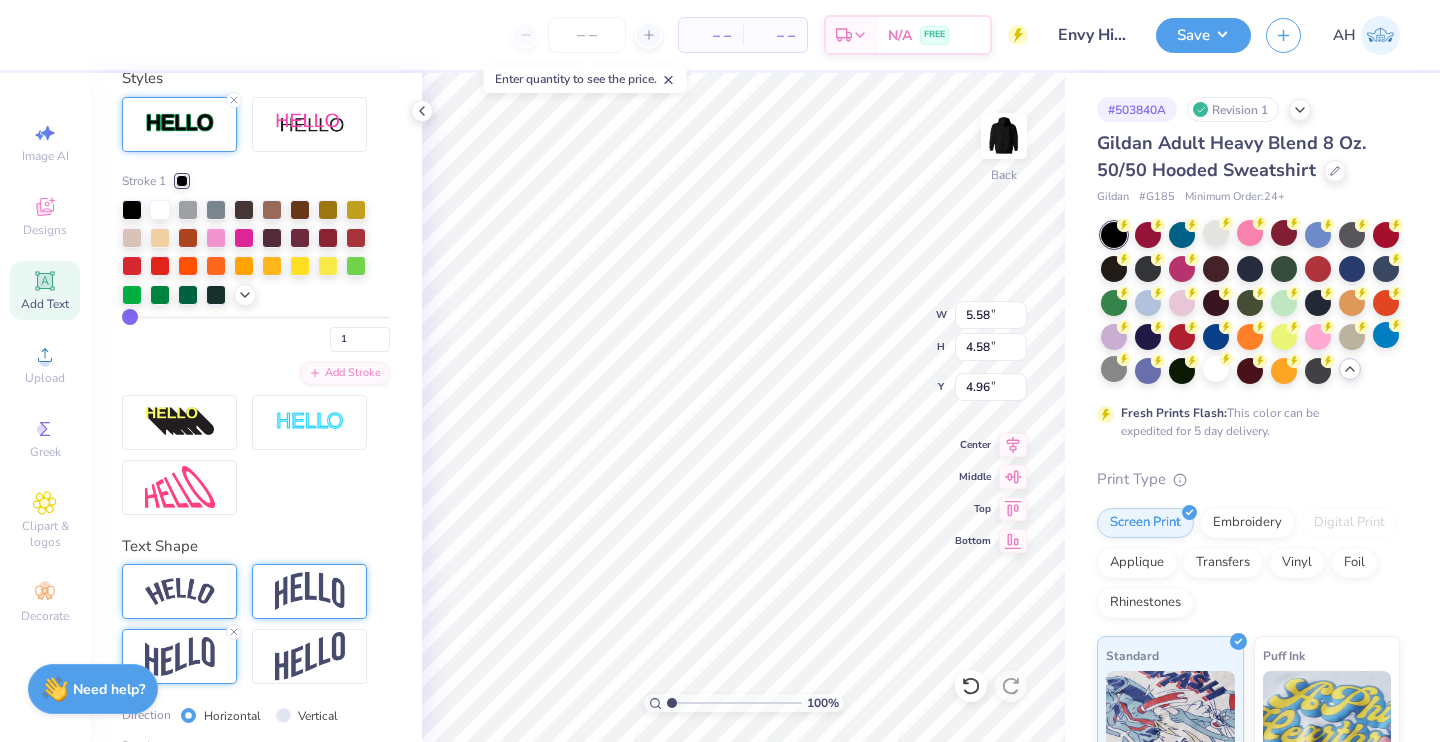 click at bounding box center (310, 591) 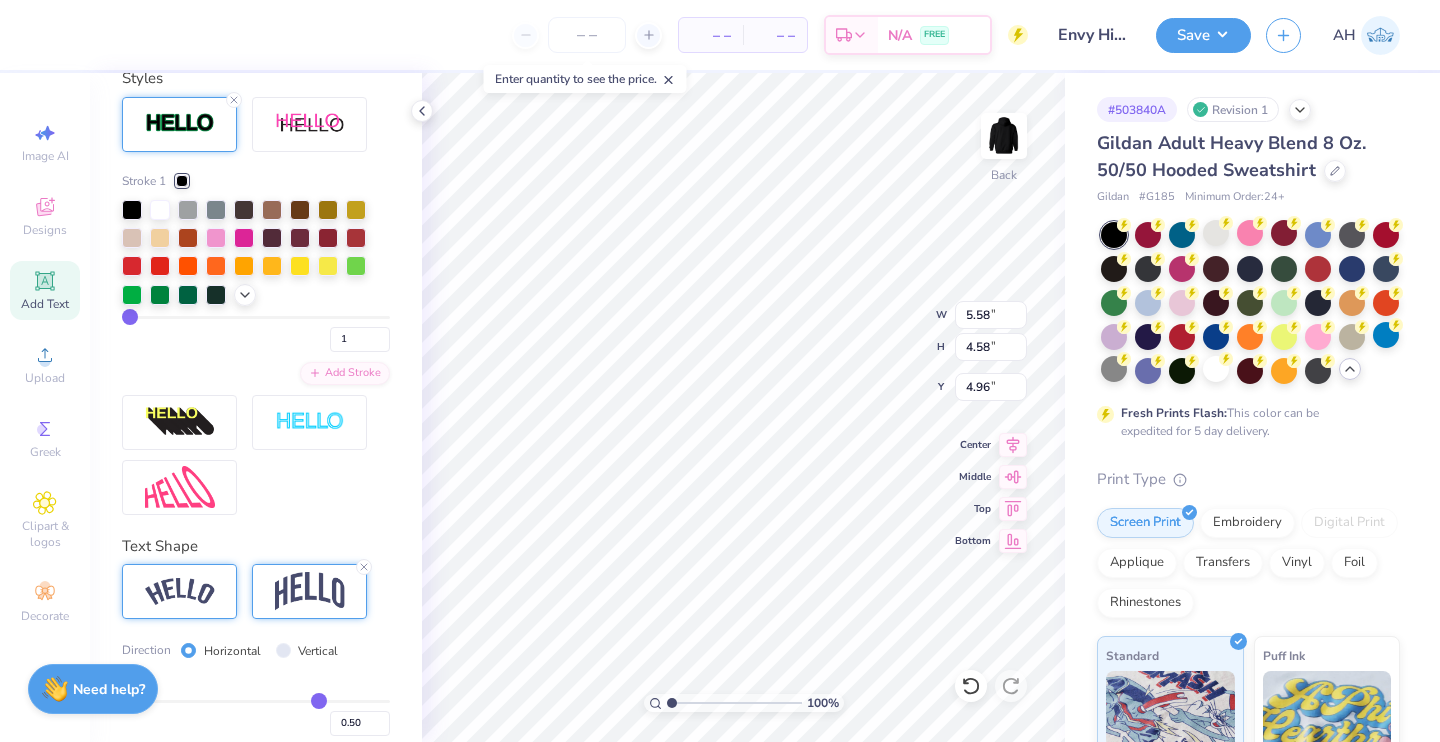 type on "4.22" 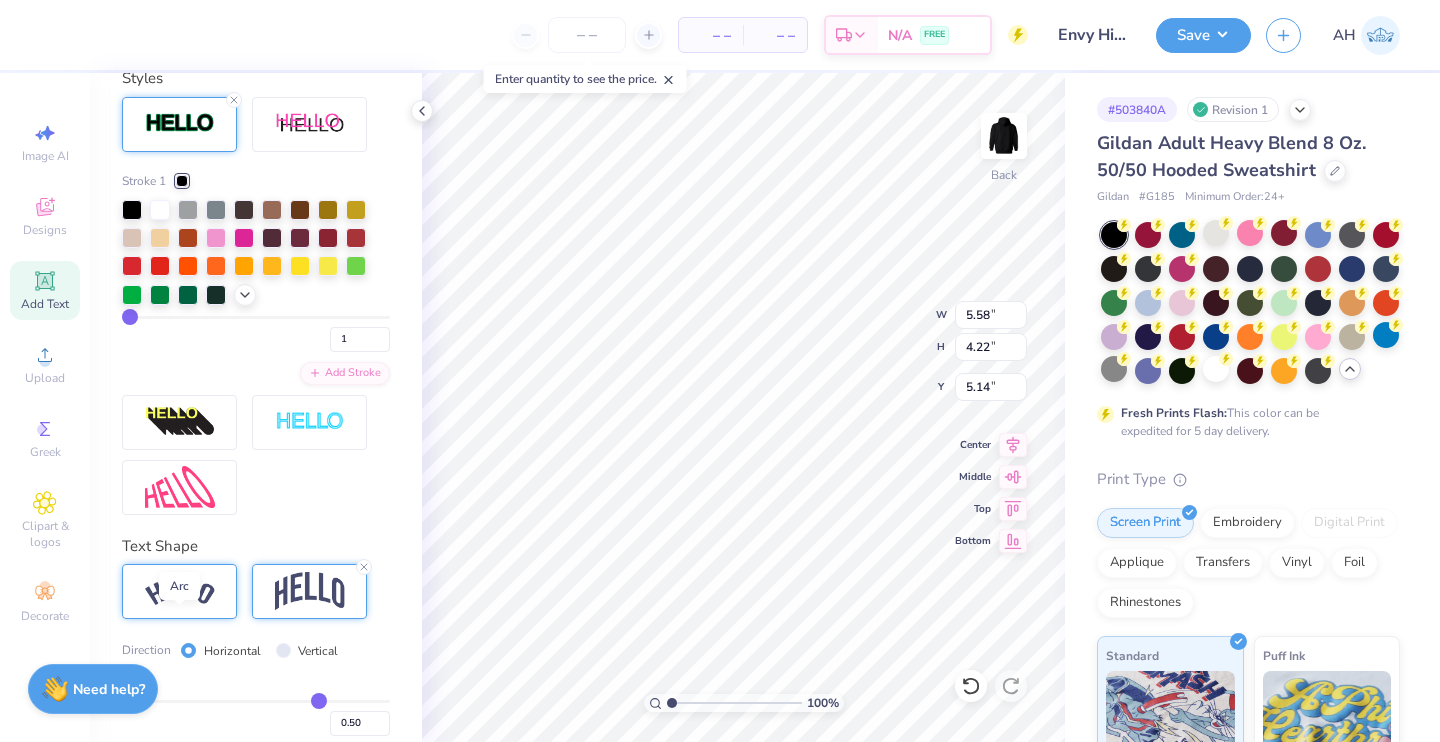 click at bounding box center (180, 591) 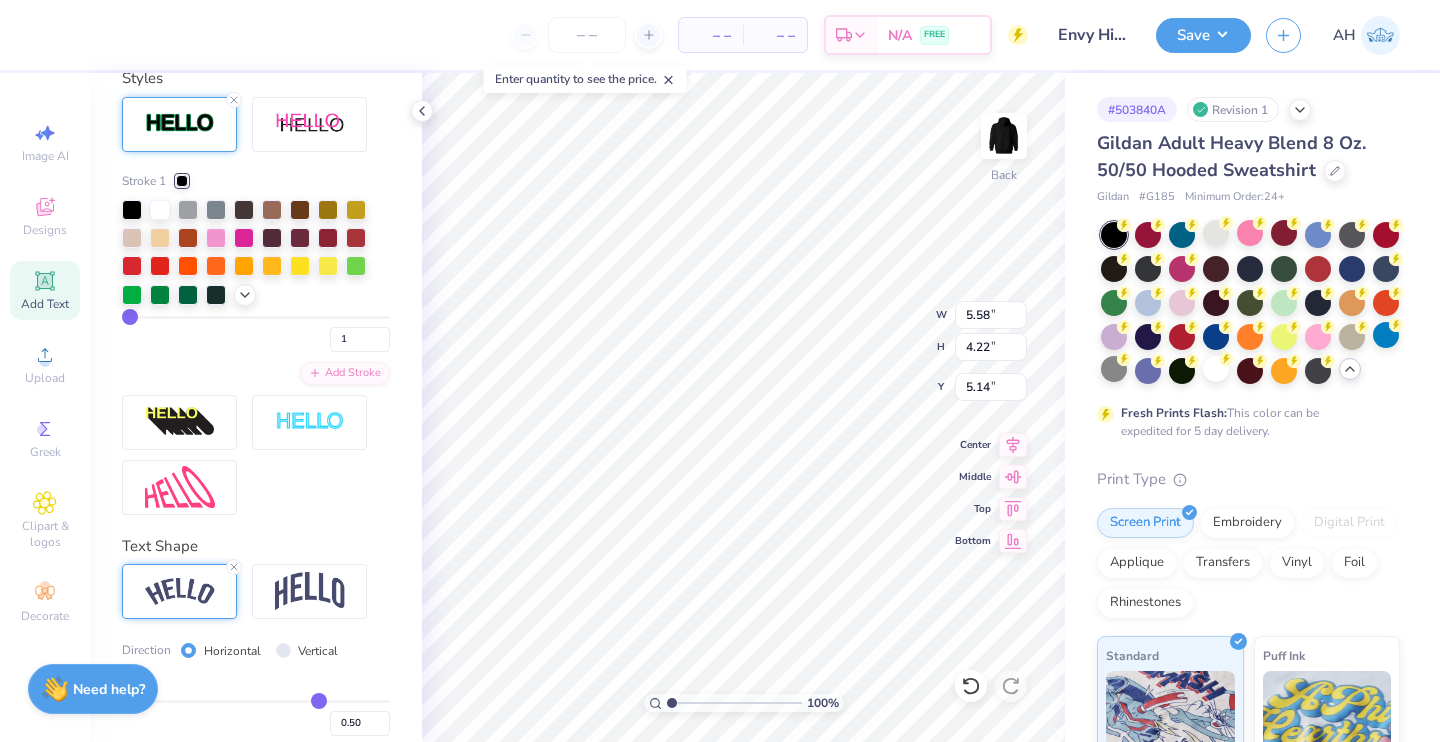 type on "7.52" 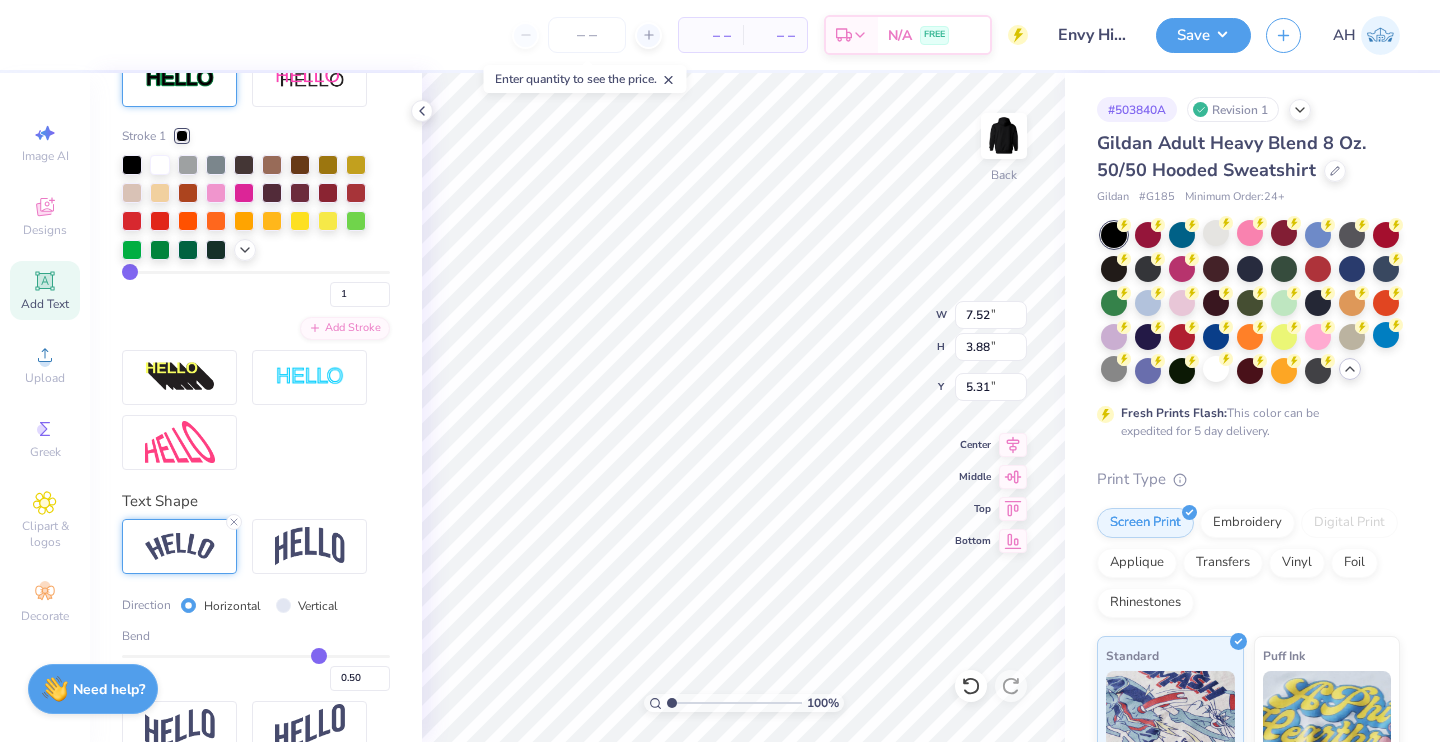 scroll, scrollTop: 811, scrollLeft: 0, axis: vertical 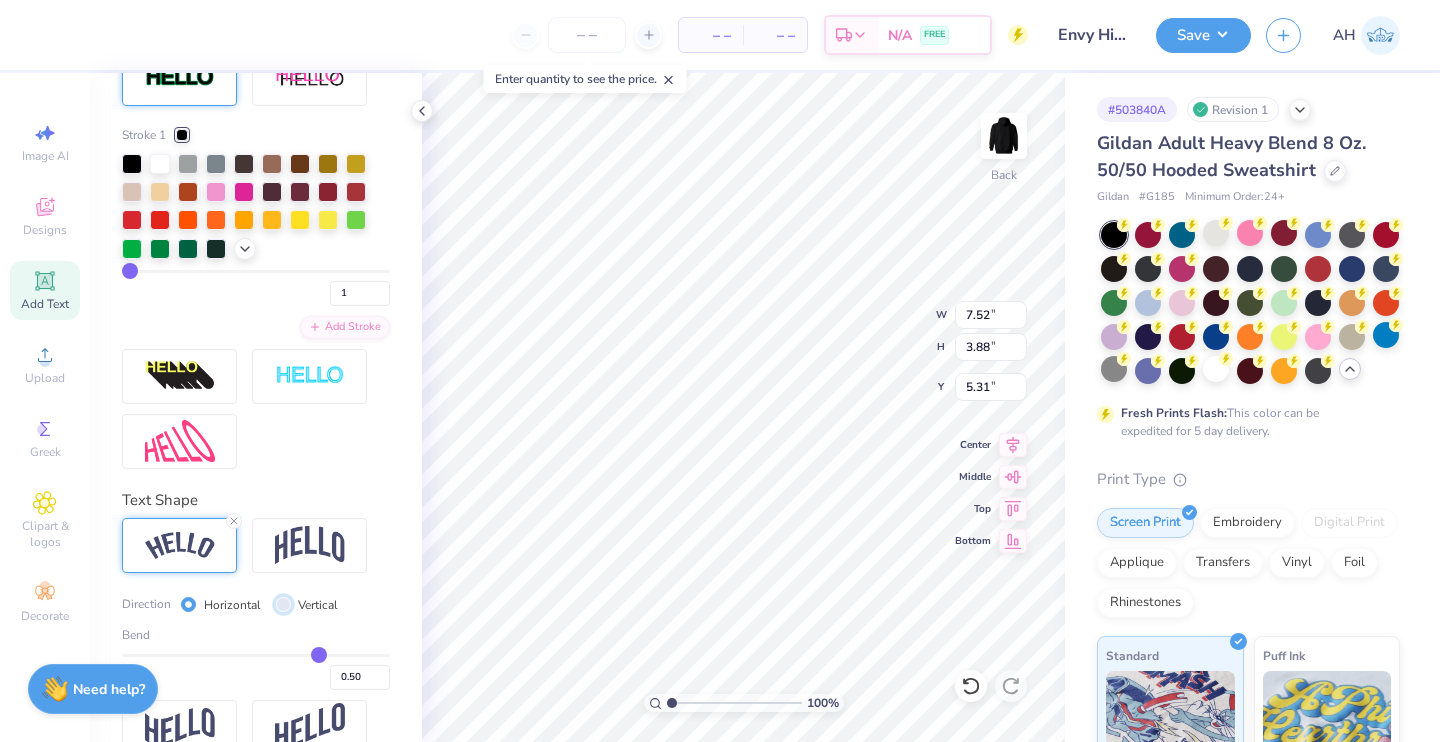 click on "Vertical" at bounding box center (283, 604) 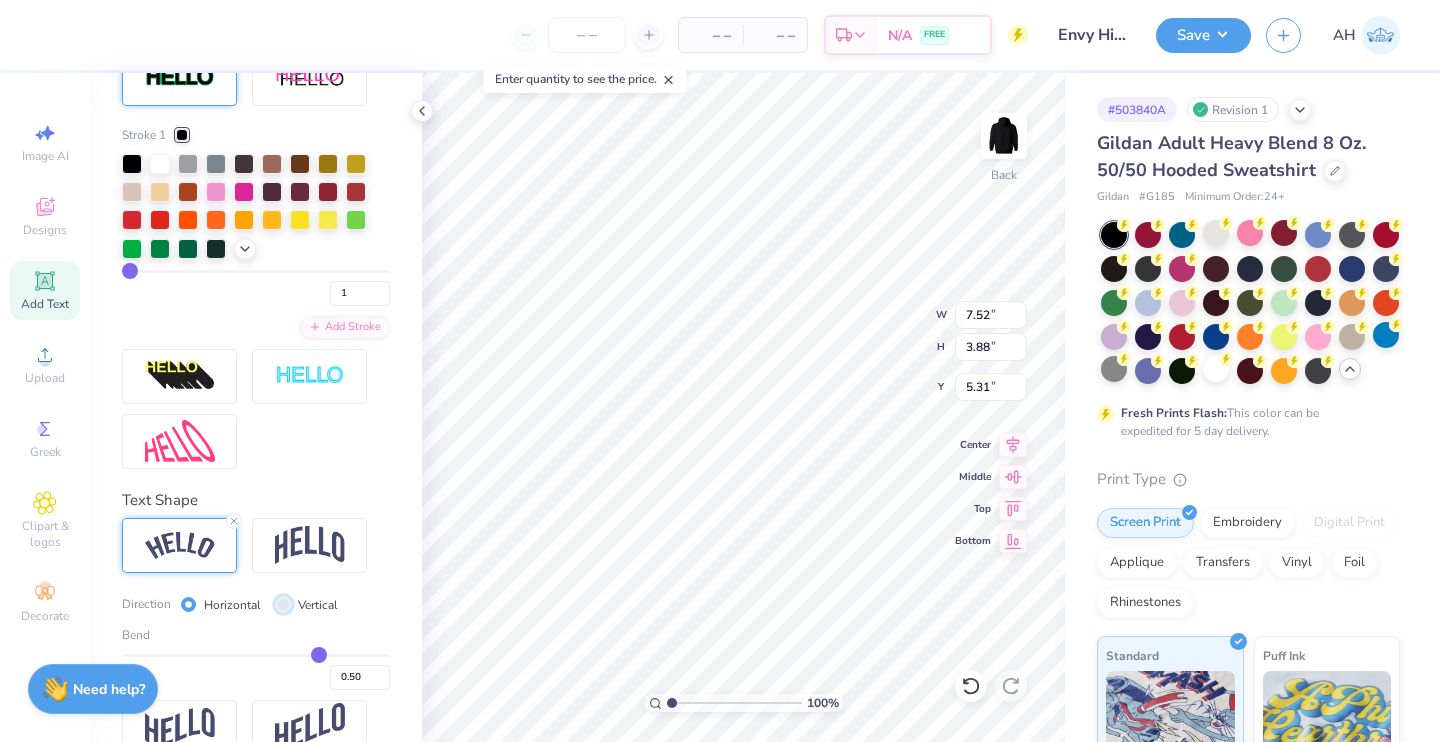 radio on "true" 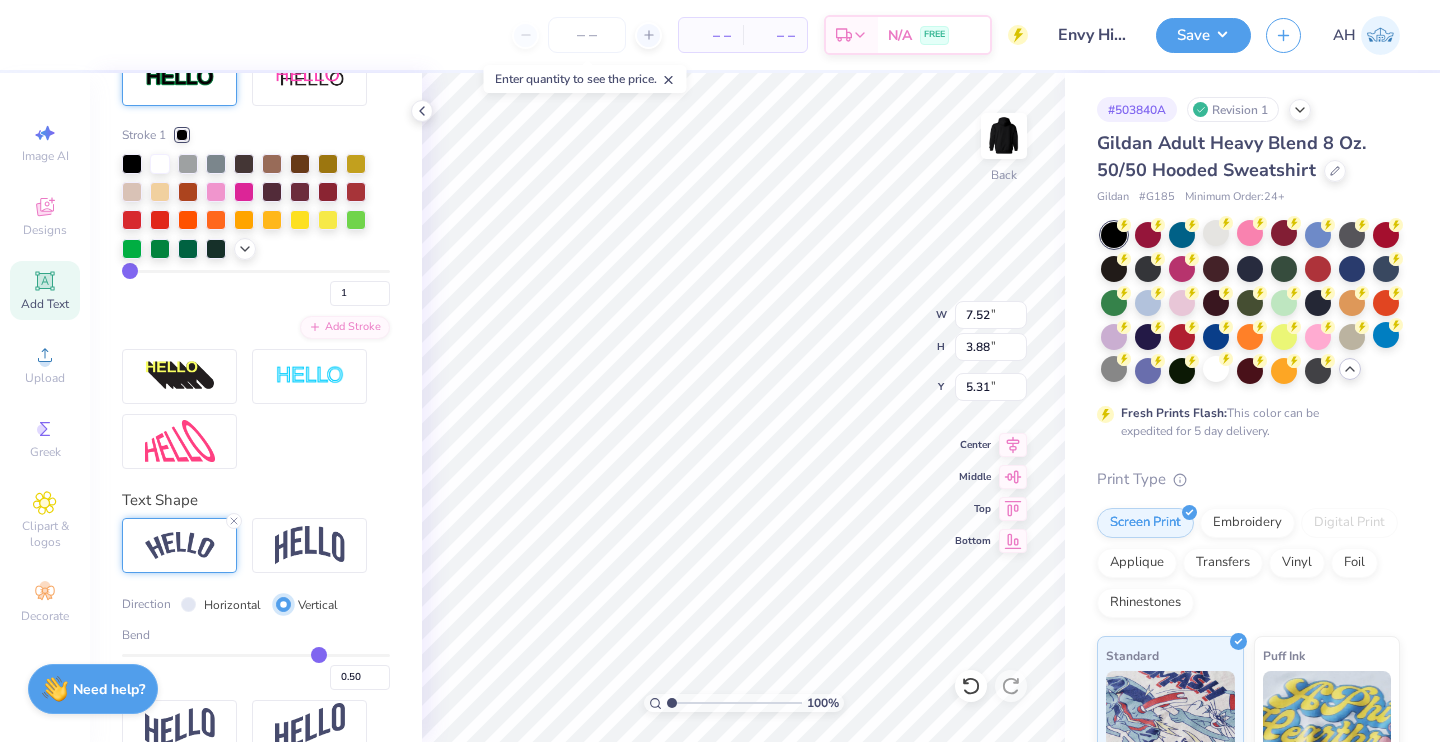 type on "5.61" 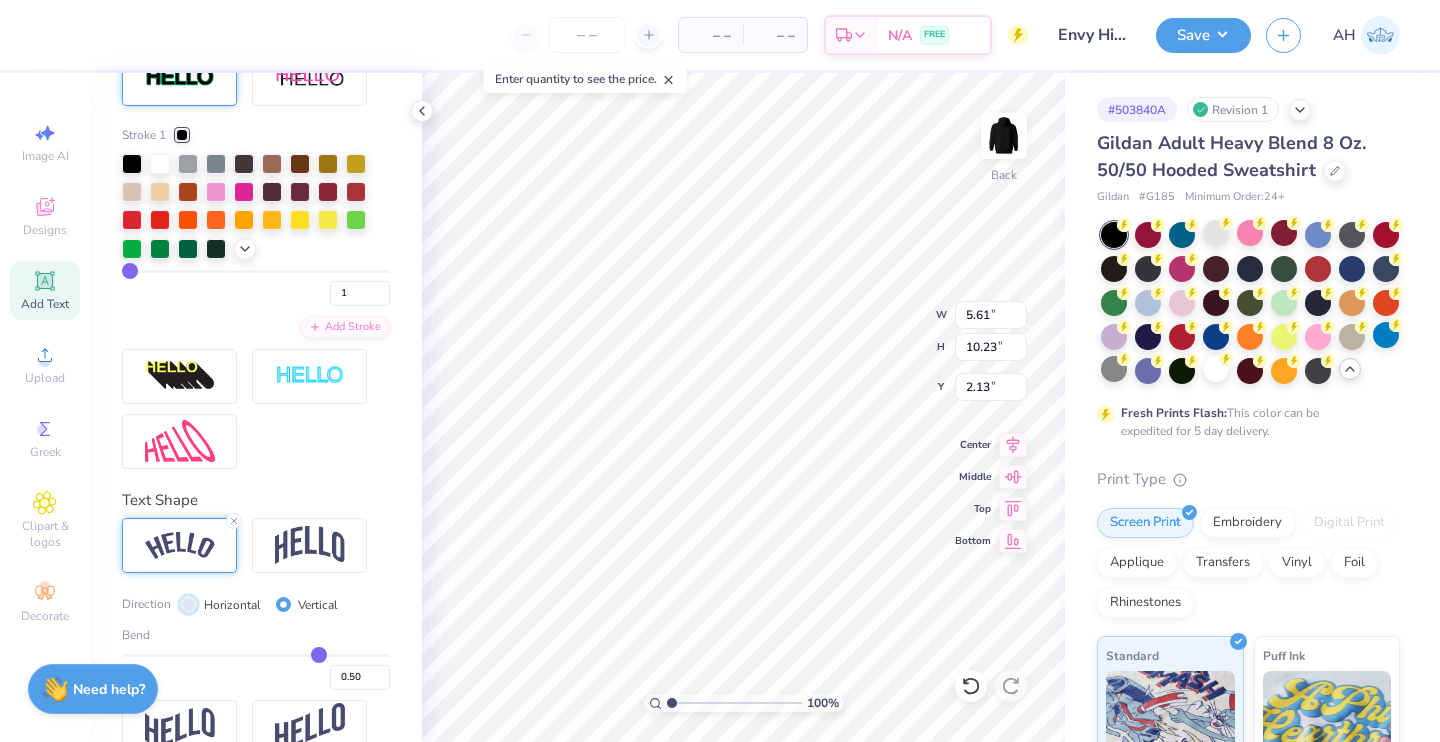 click on "Horizontal" at bounding box center (188, 604) 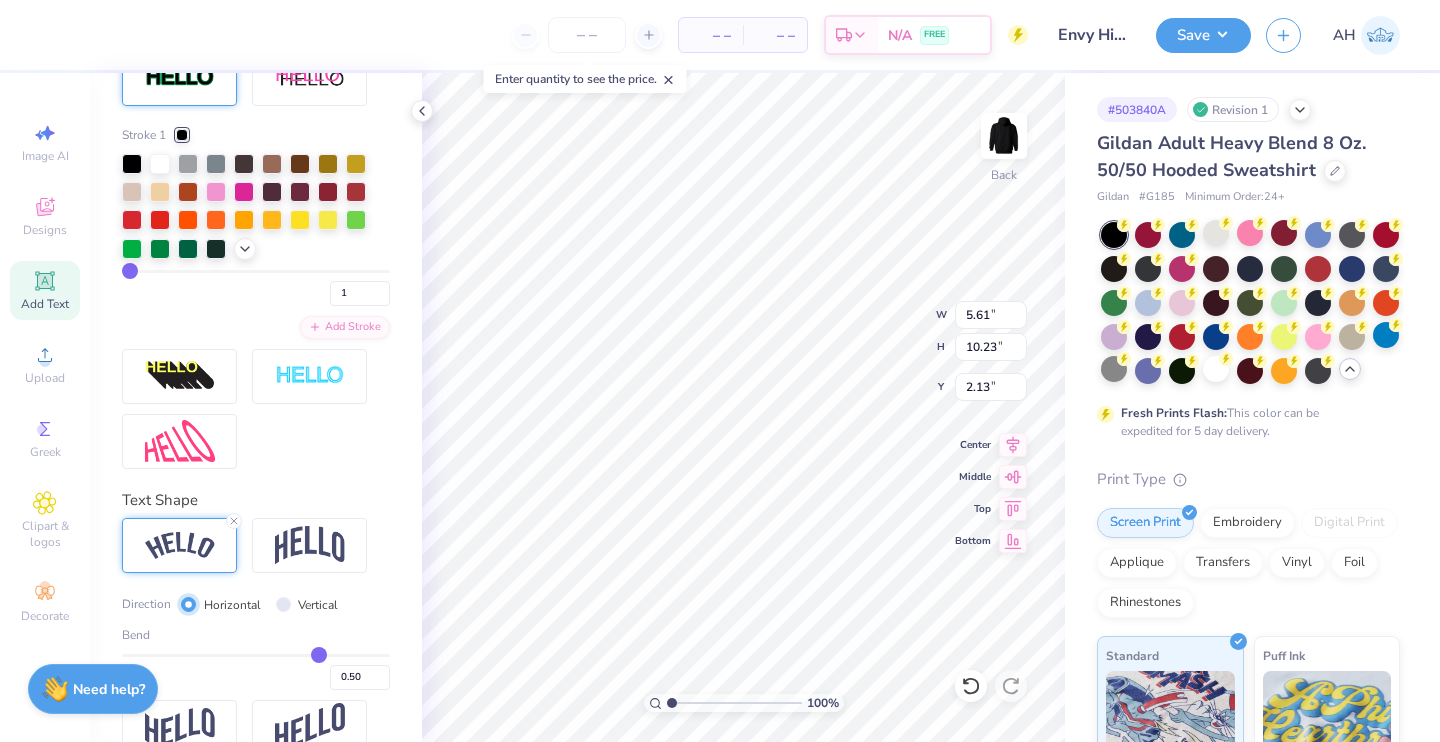 type on "7.52" 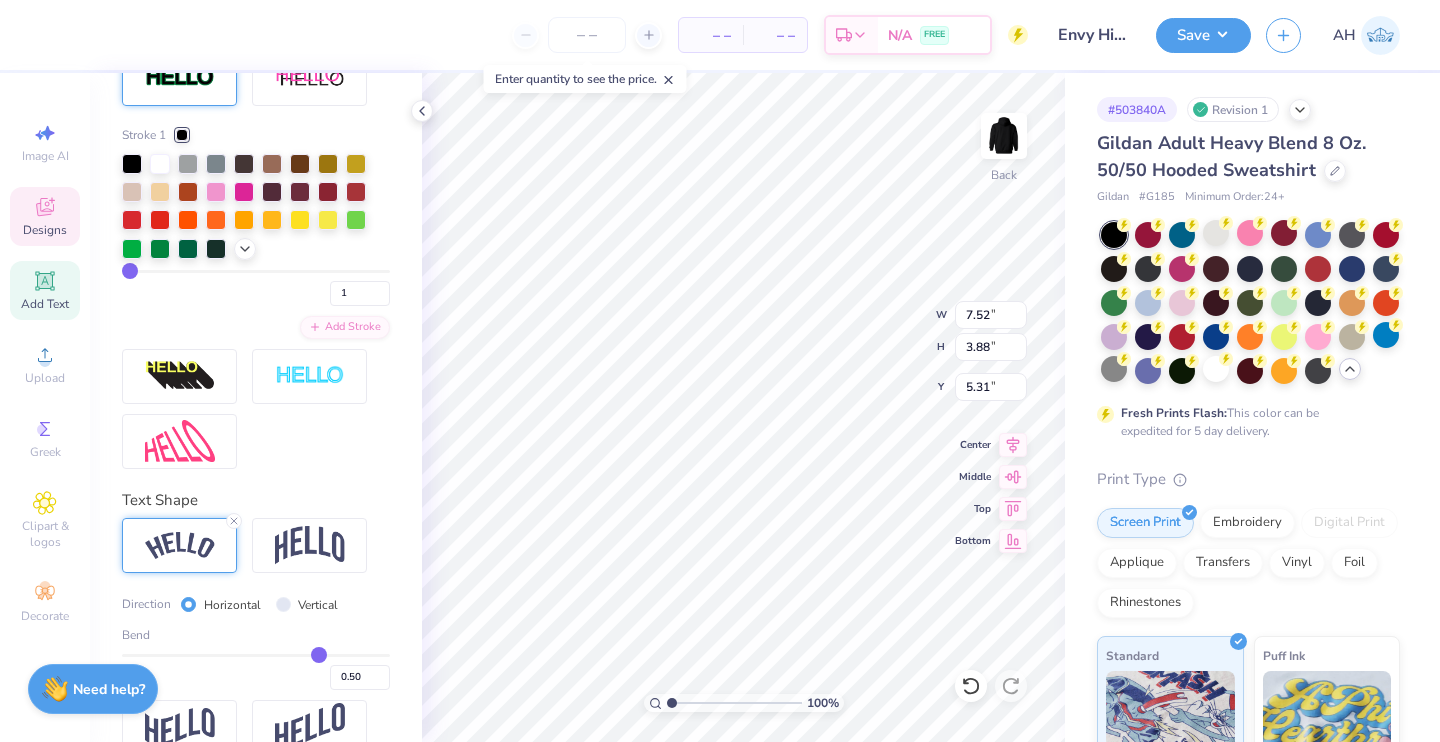 click 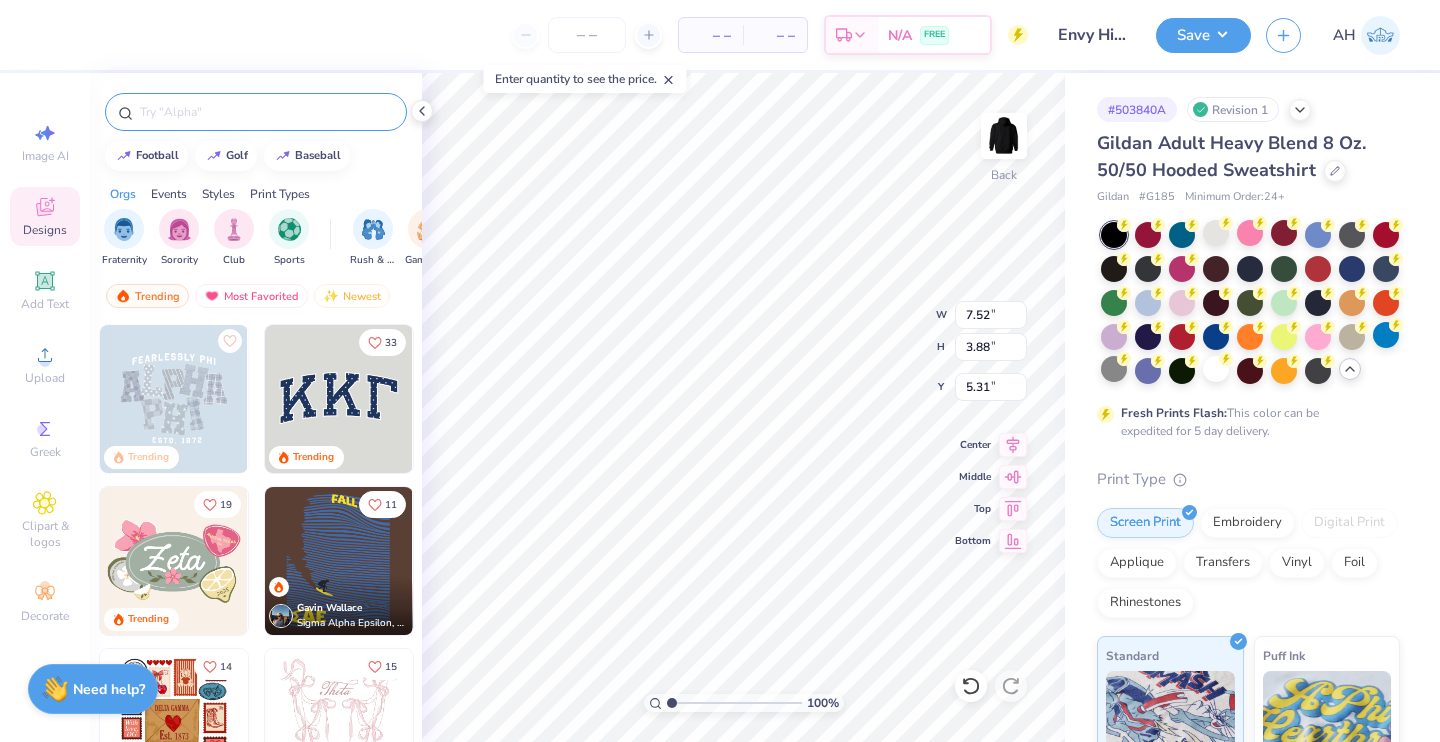click at bounding box center (266, 112) 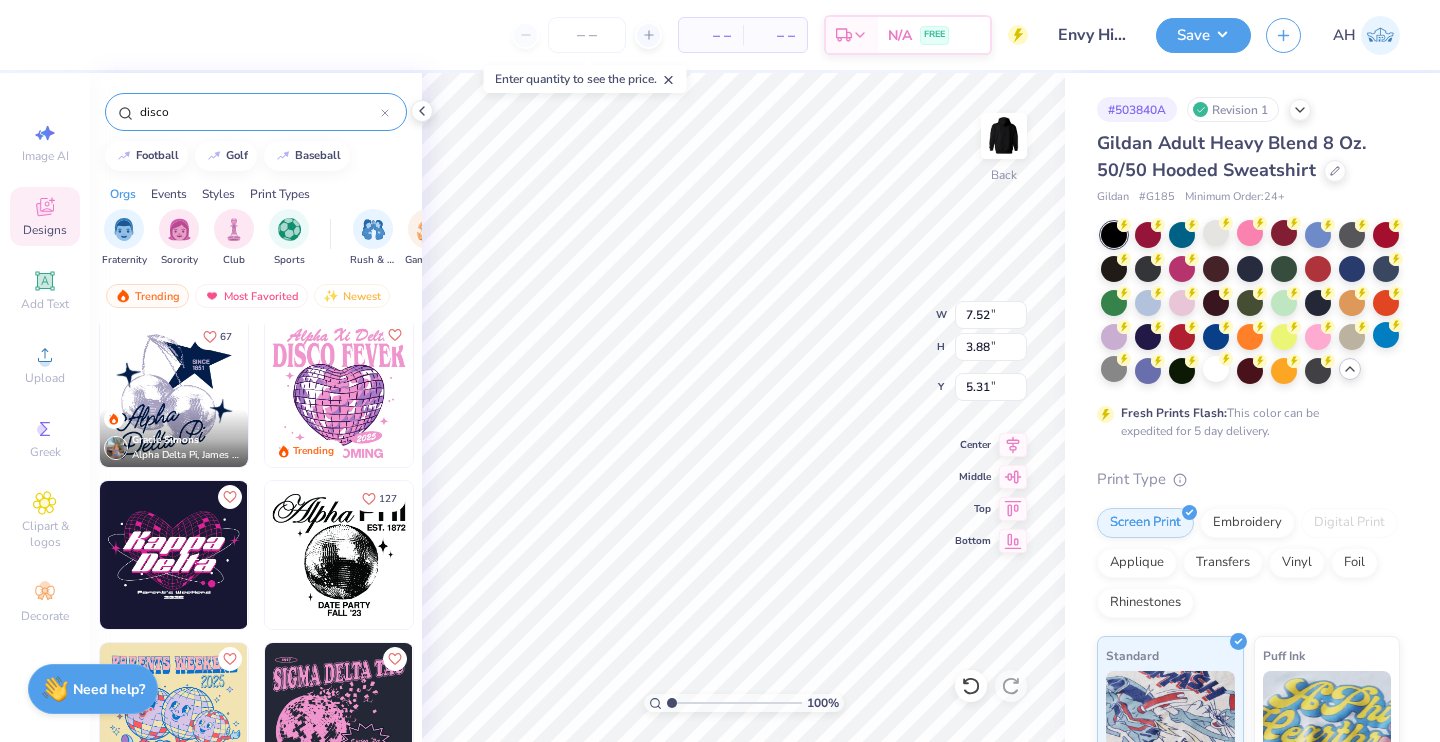 scroll, scrollTop: 0, scrollLeft: 0, axis: both 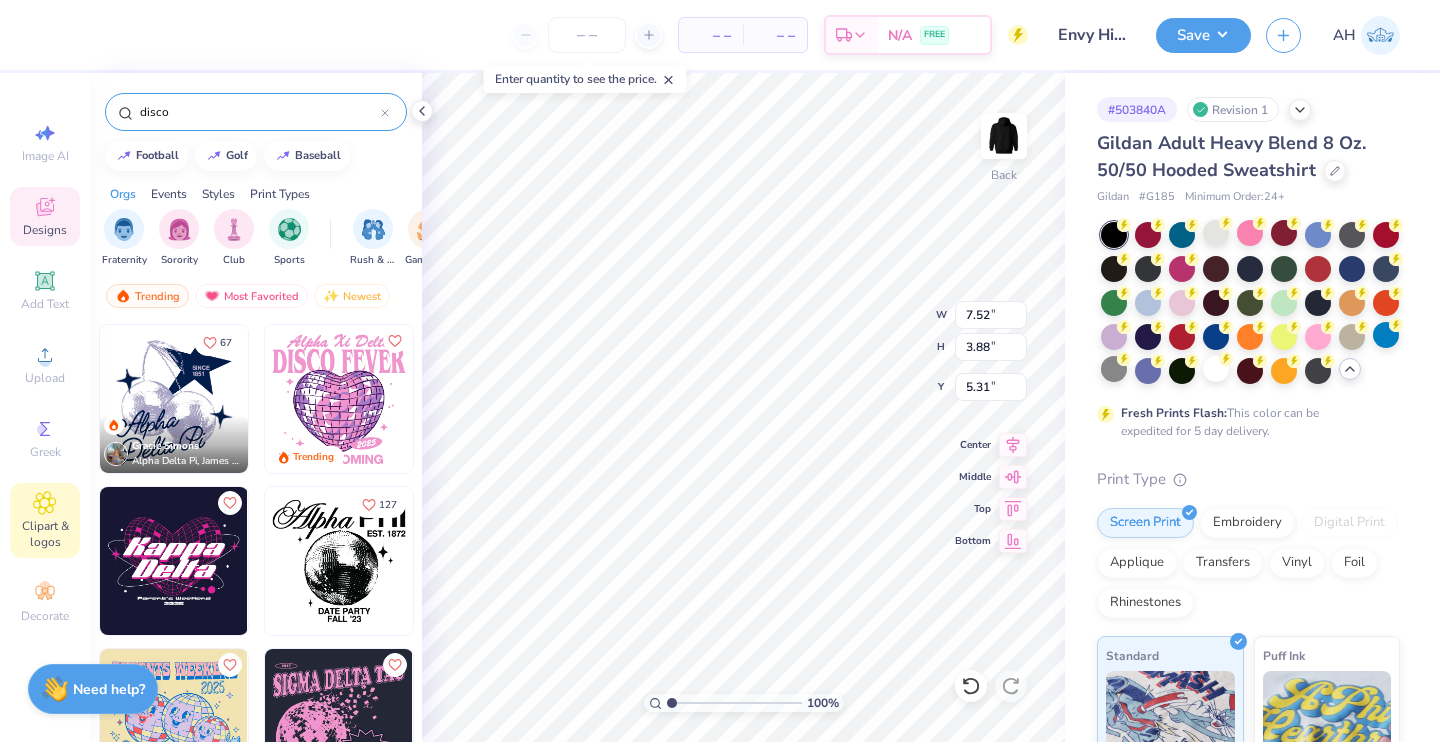 type on "disco" 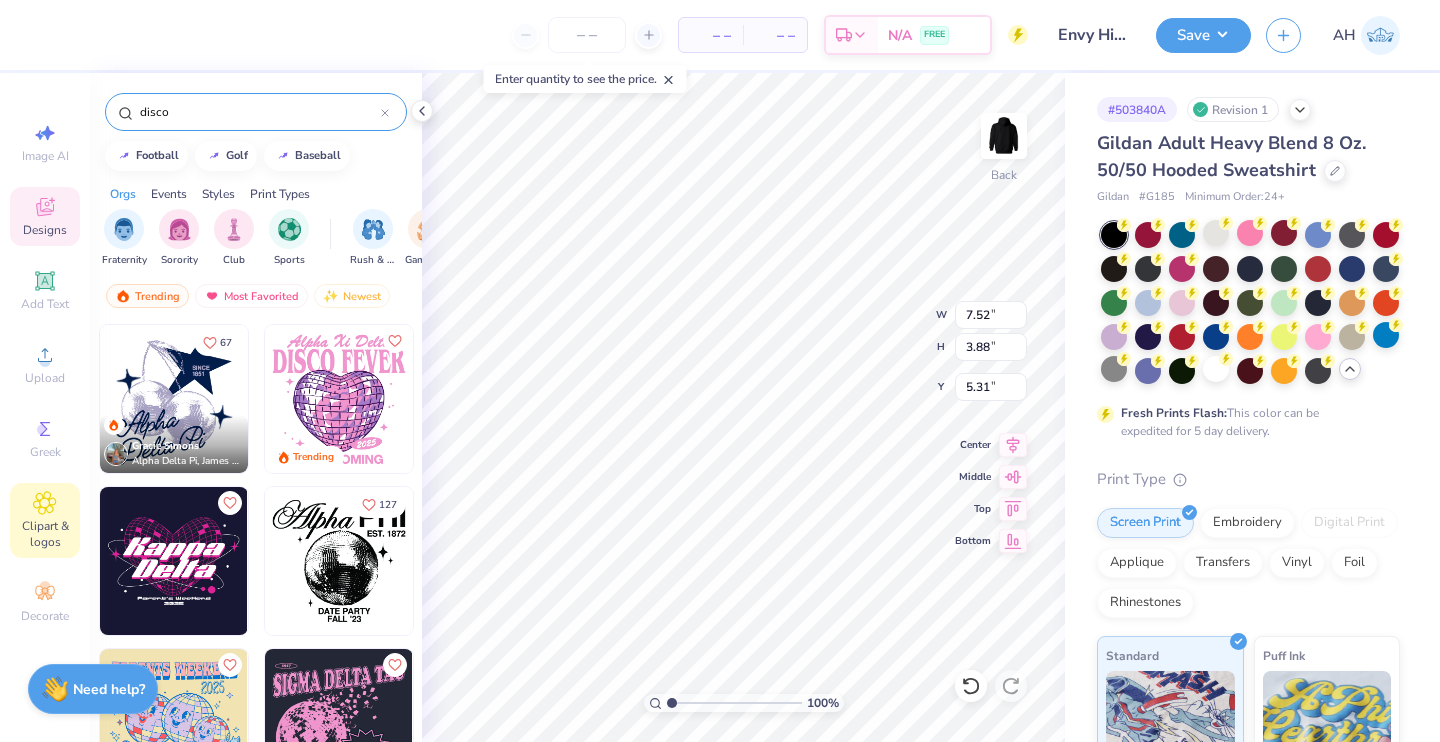 click 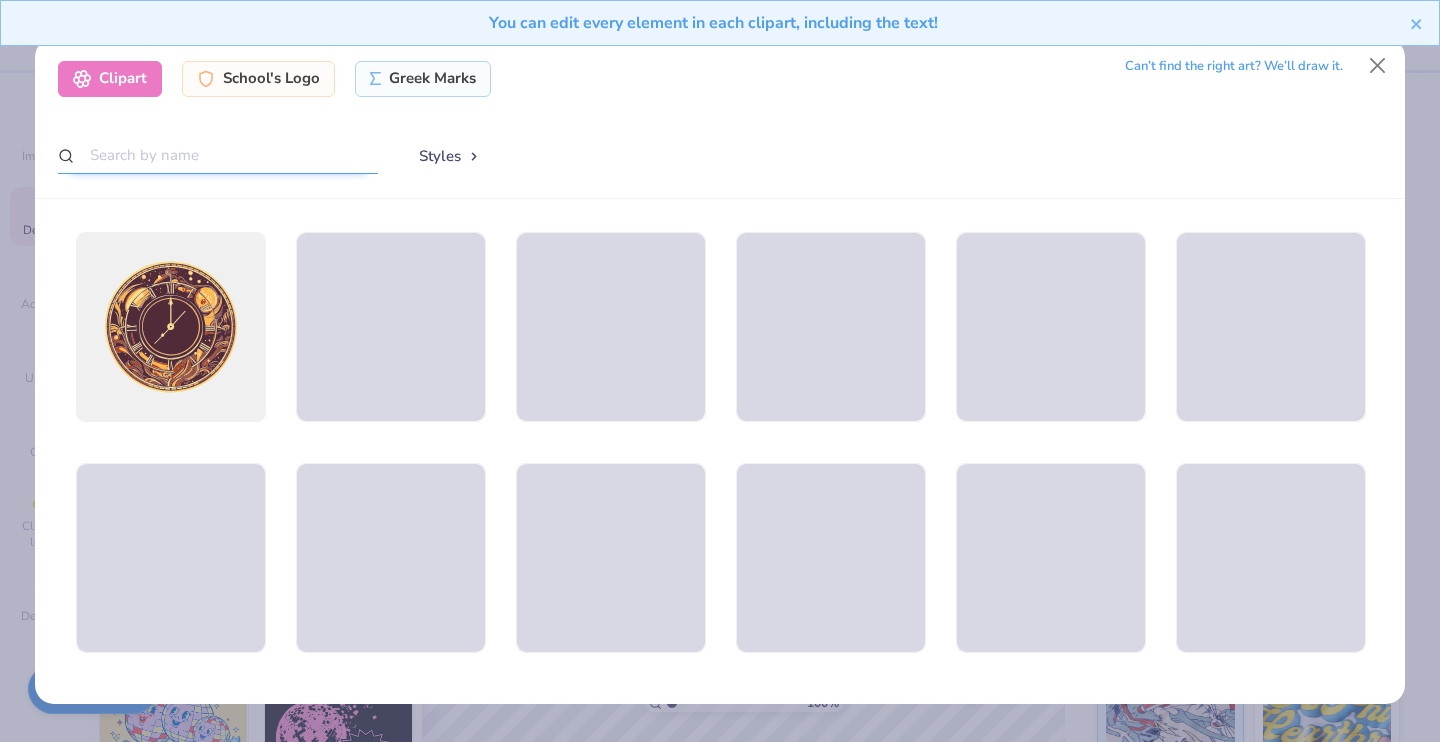 click at bounding box center [218, 155] 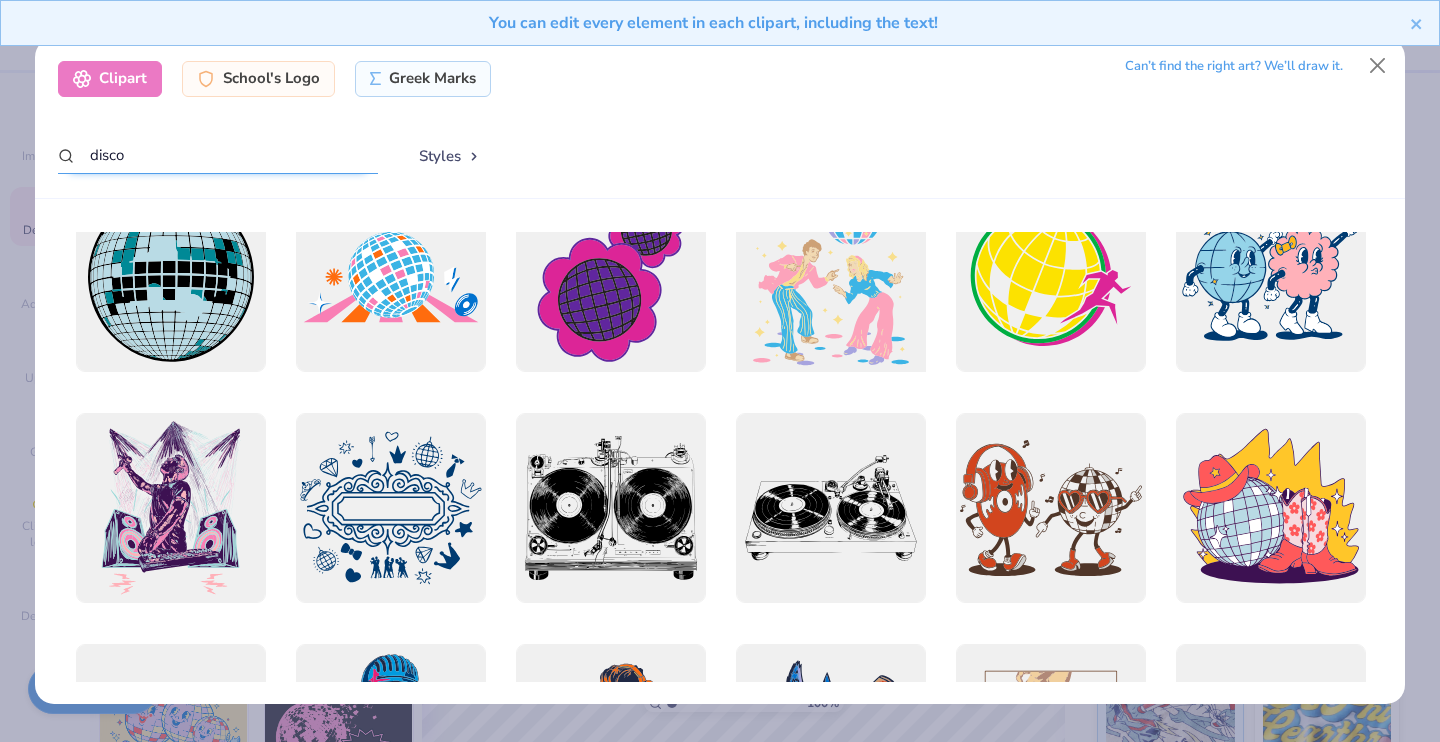scroll, scrollTop: 671, scrollLeft: 0, axis: vertical 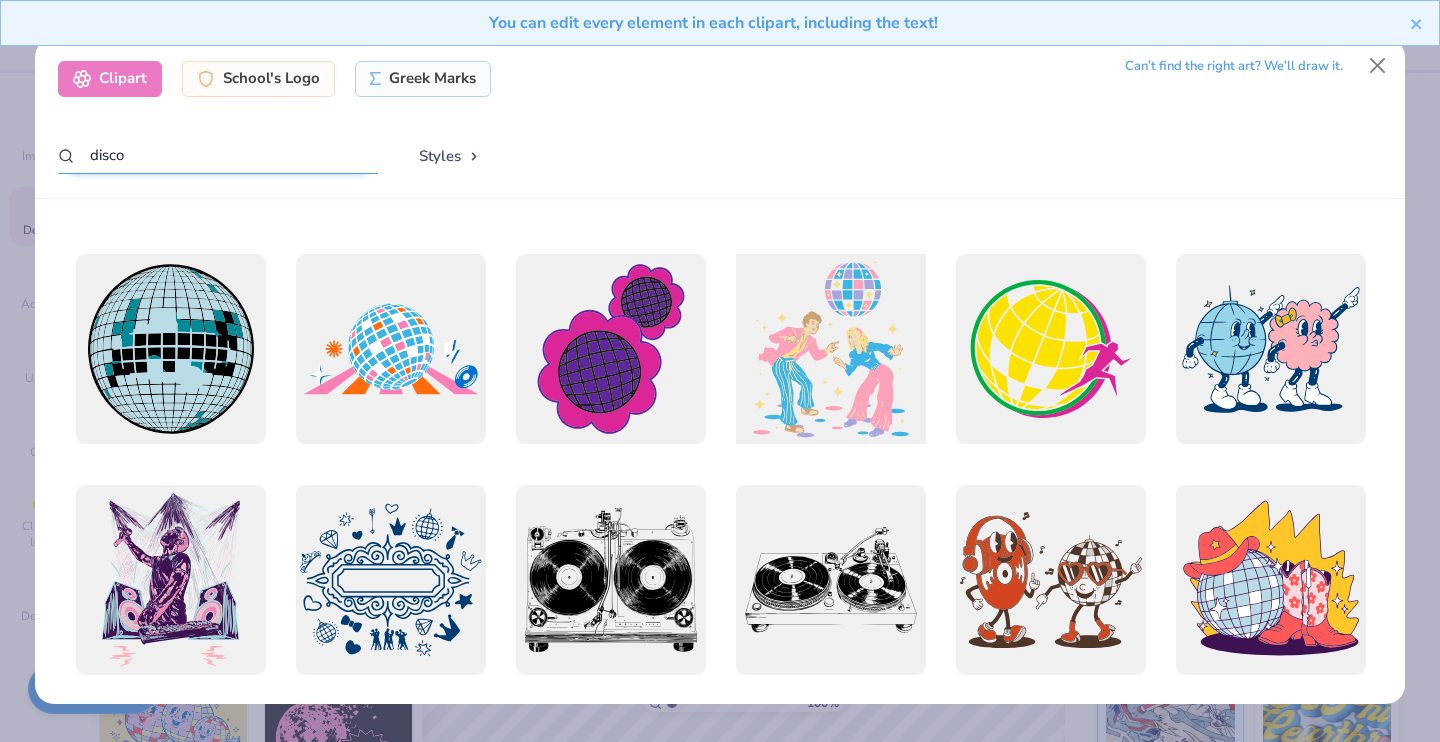 type on "disco" 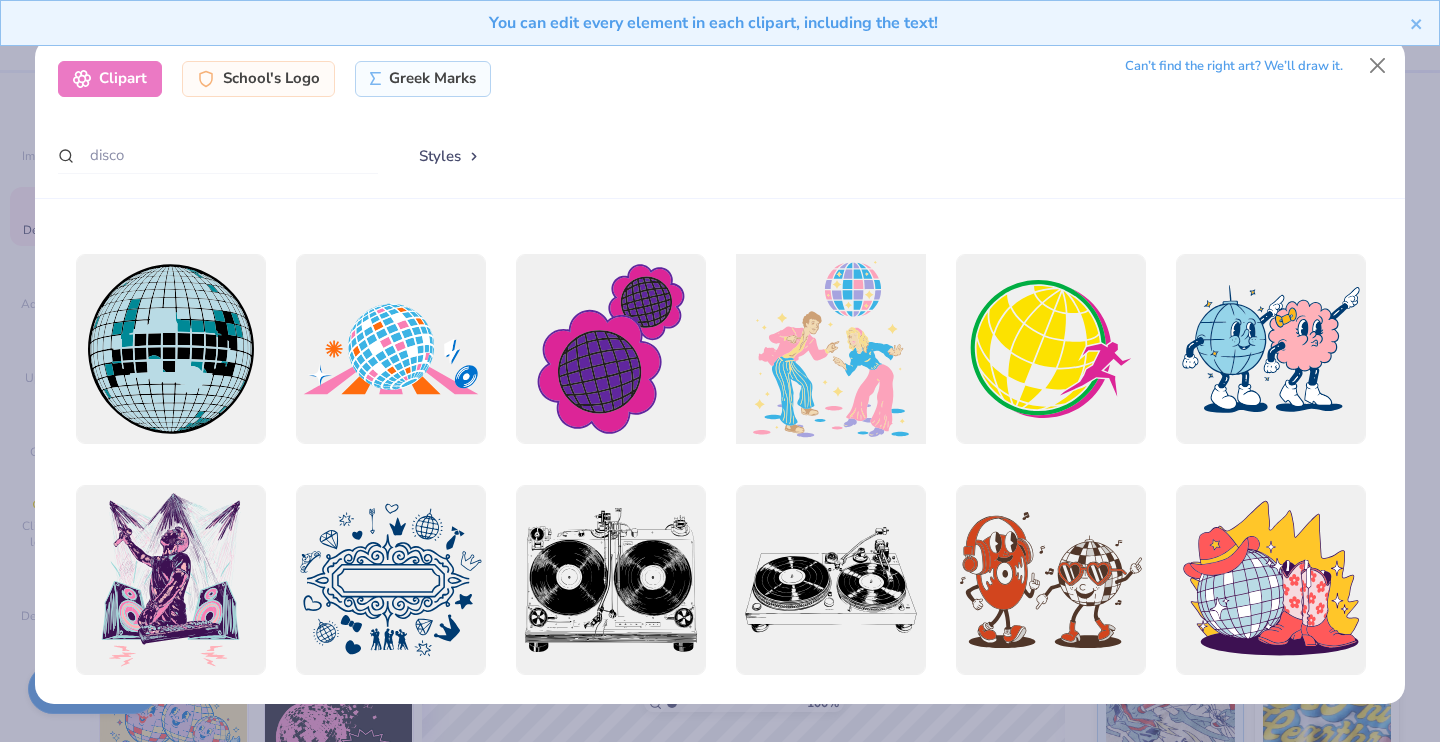 click at bounding box center [830, 348] 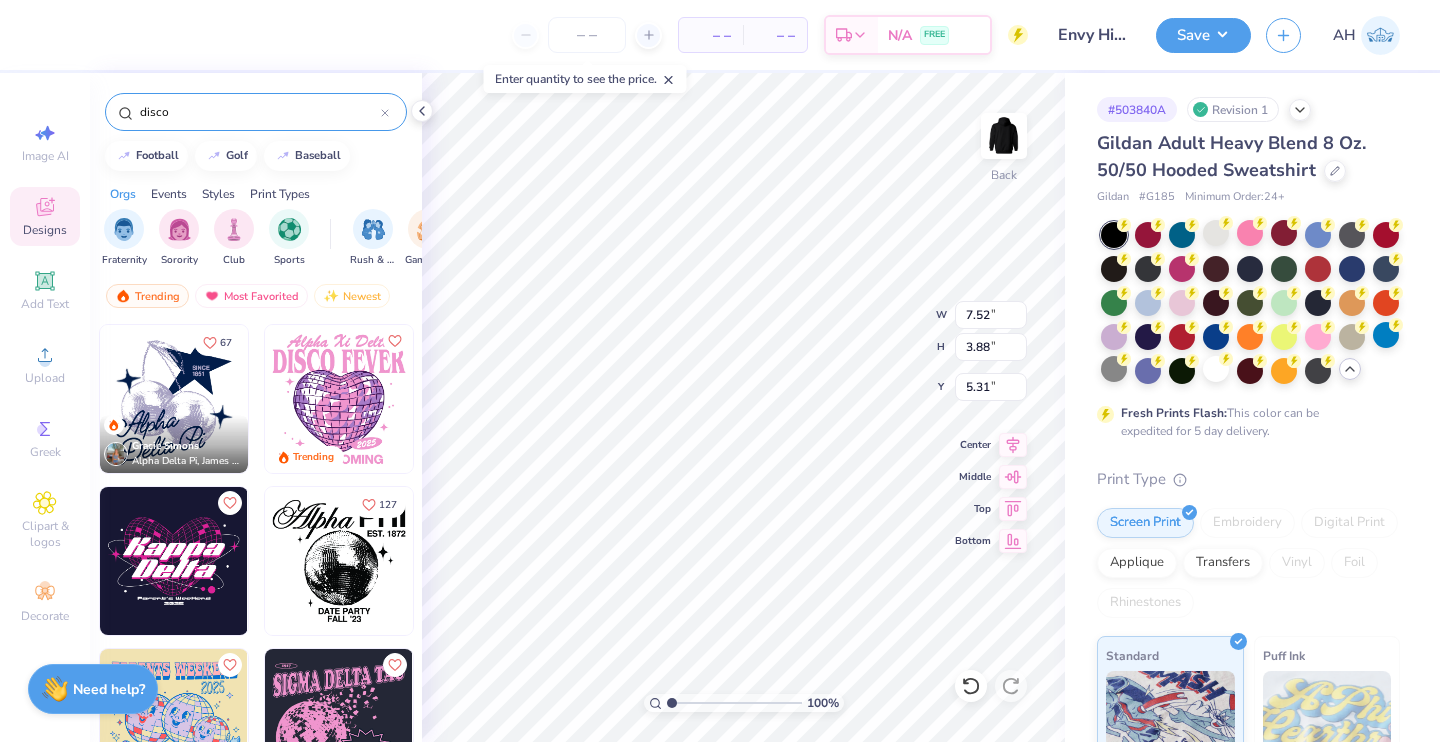 type on "9.68" 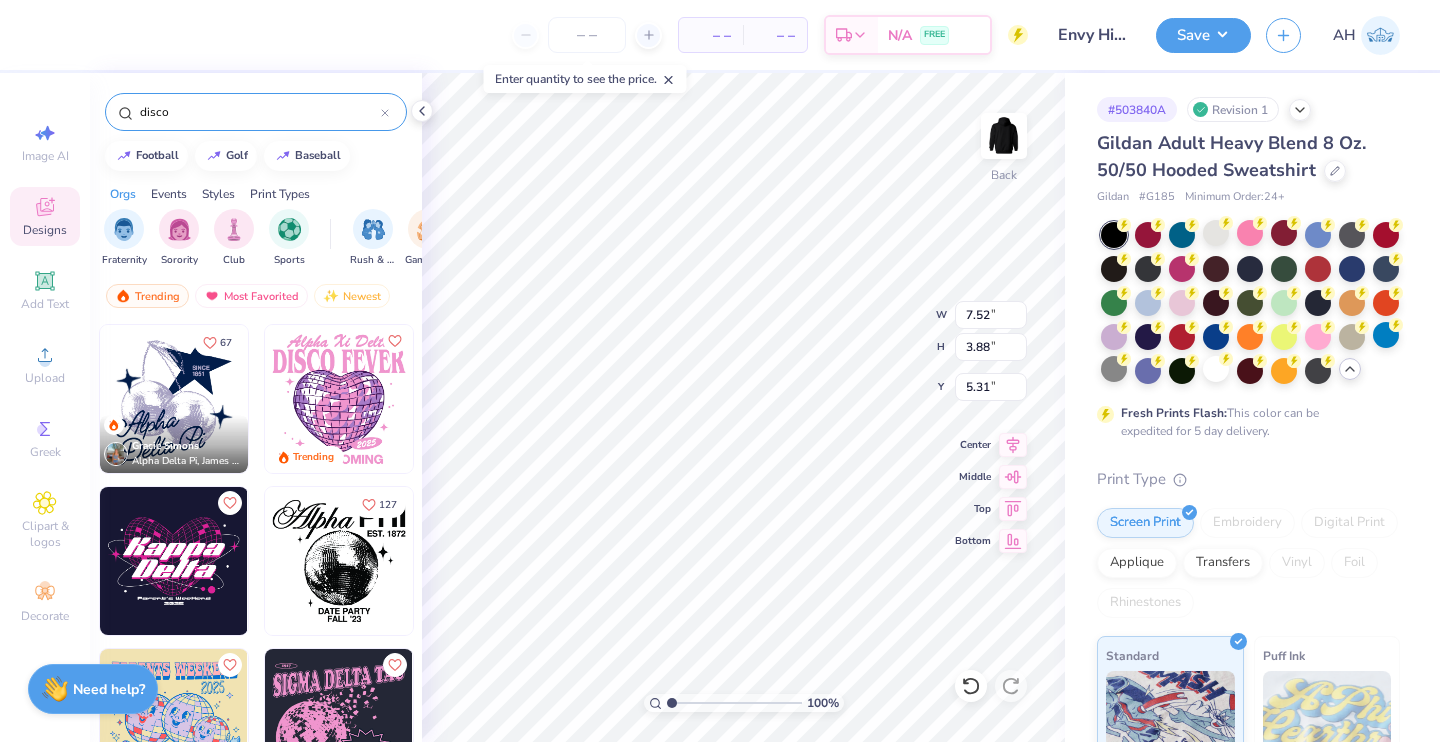 type on "10.96" 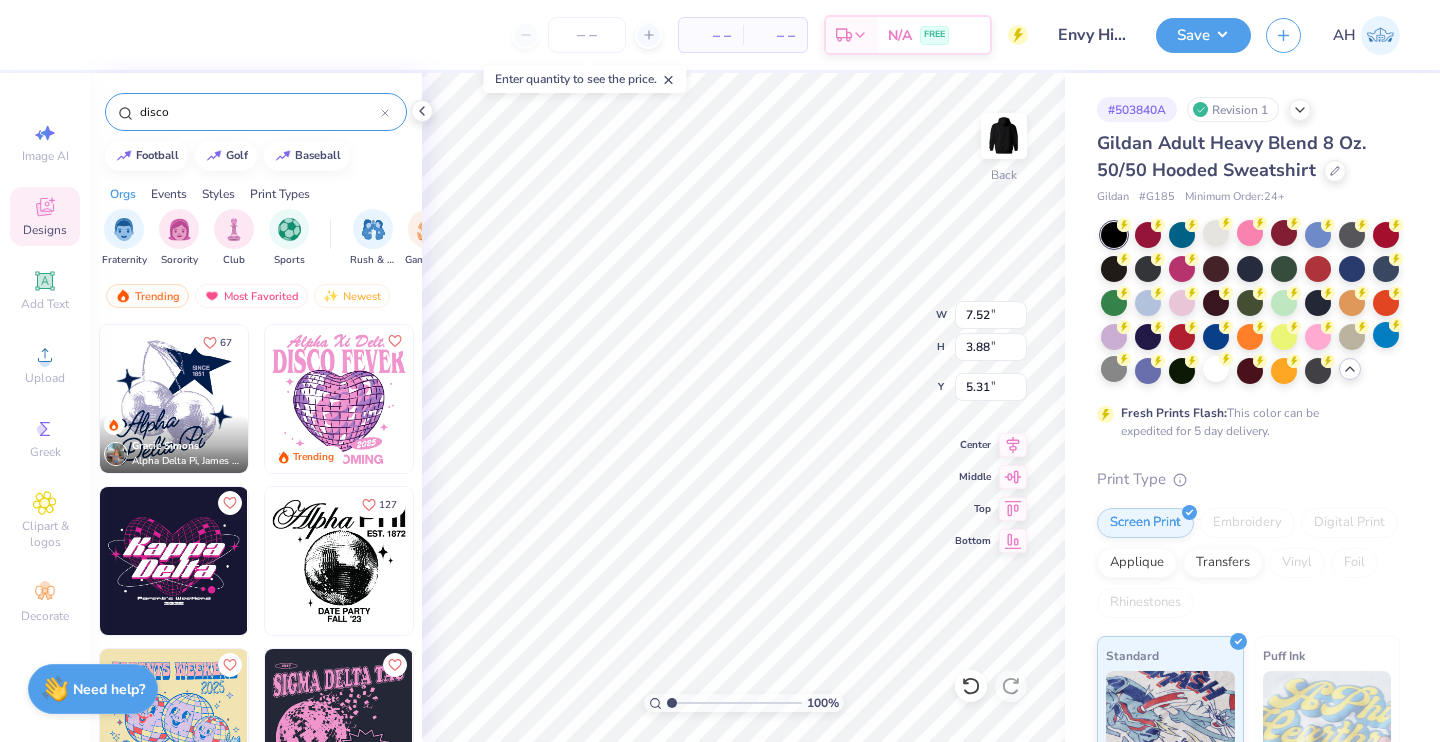 type on "3.00" 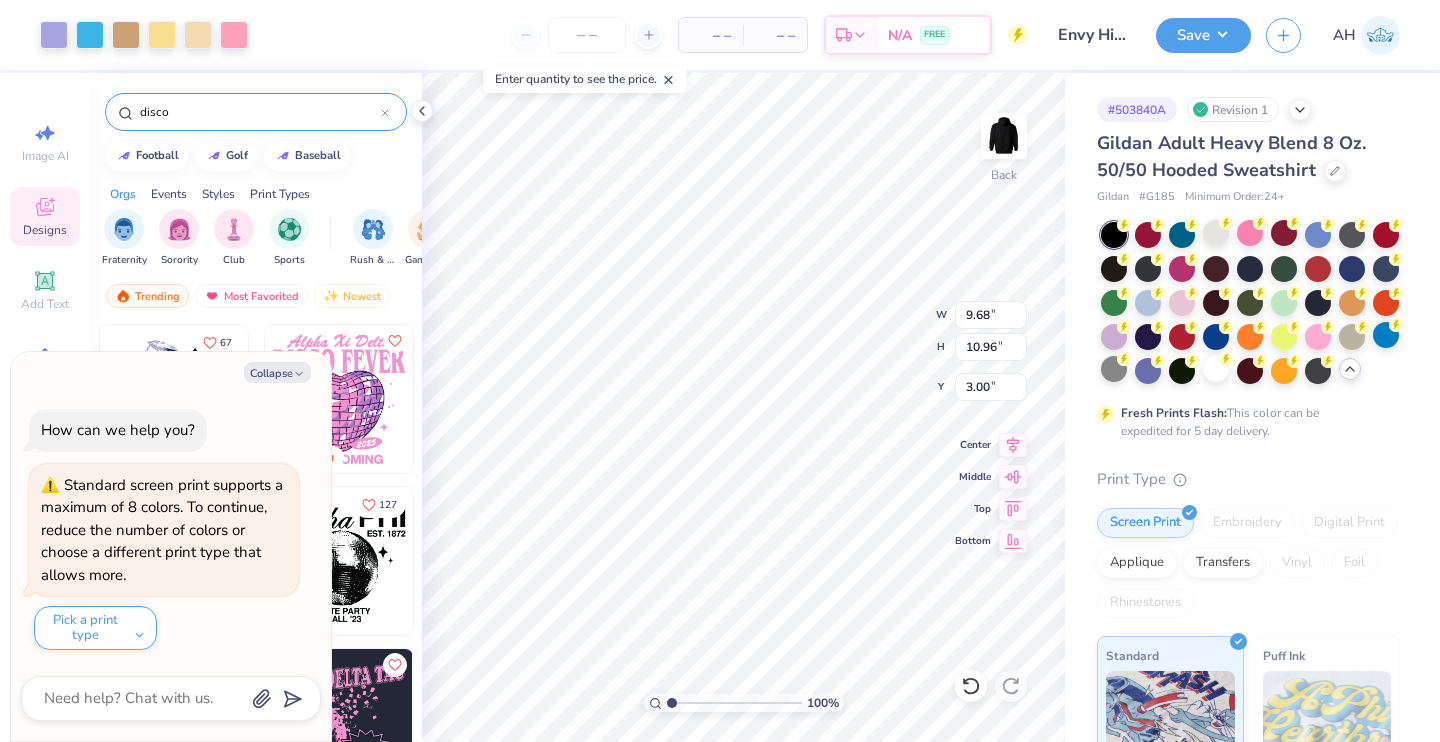type on "x" 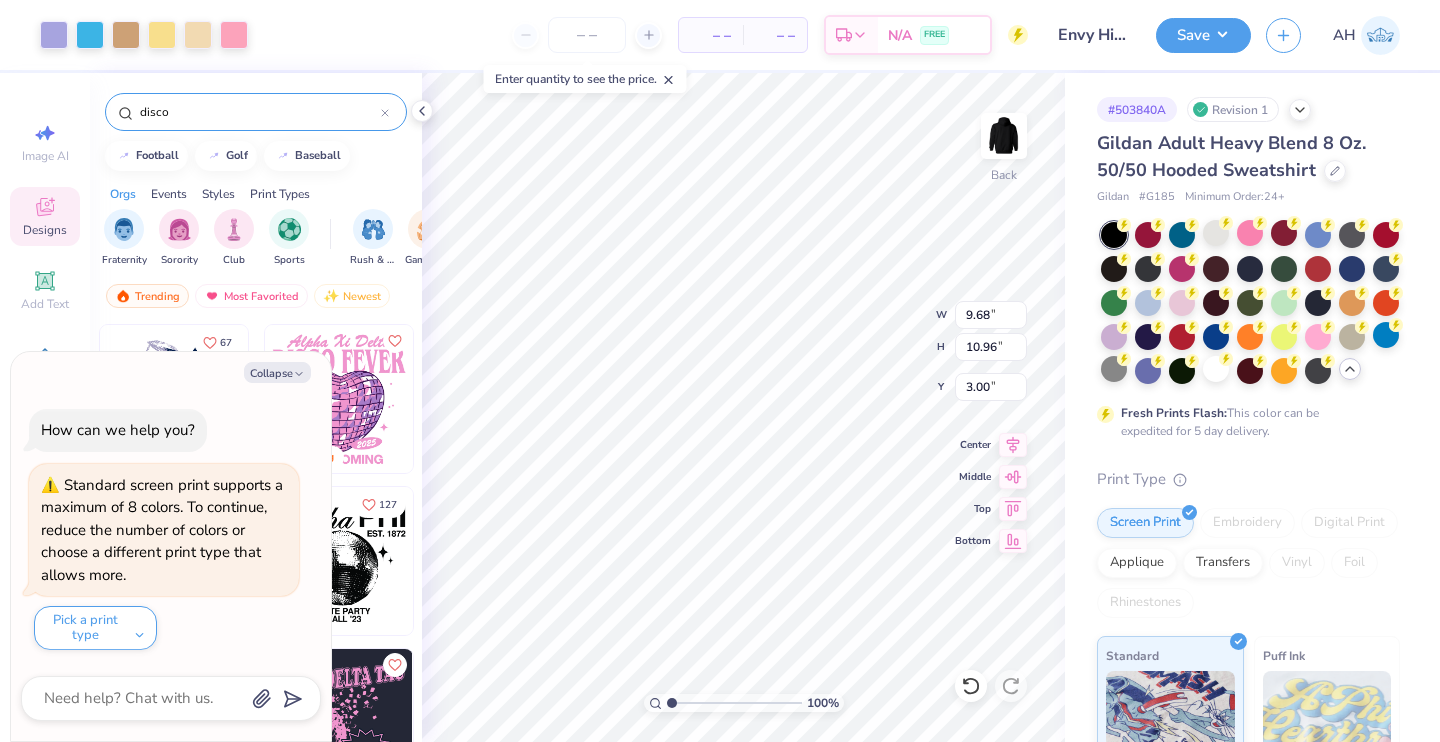 type on "5.99" 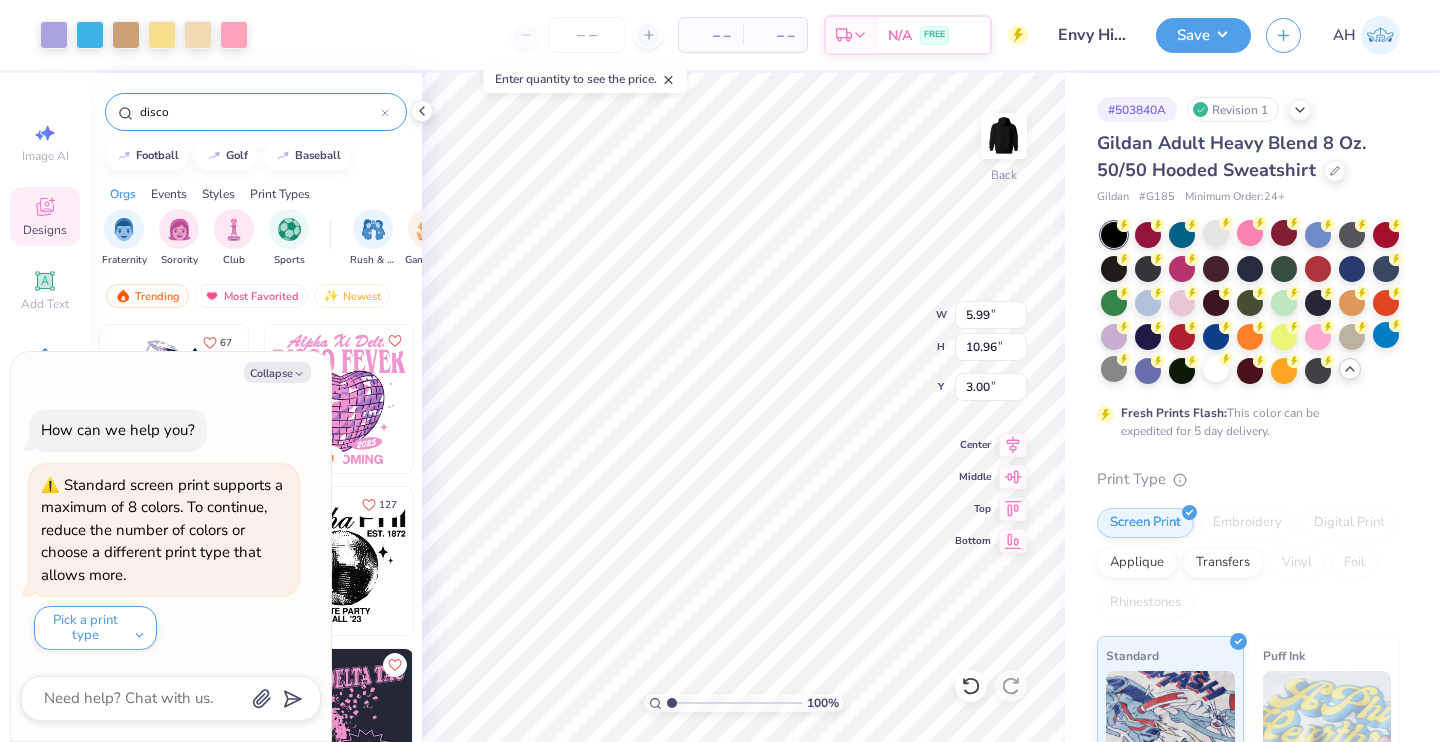 type on "6.78" 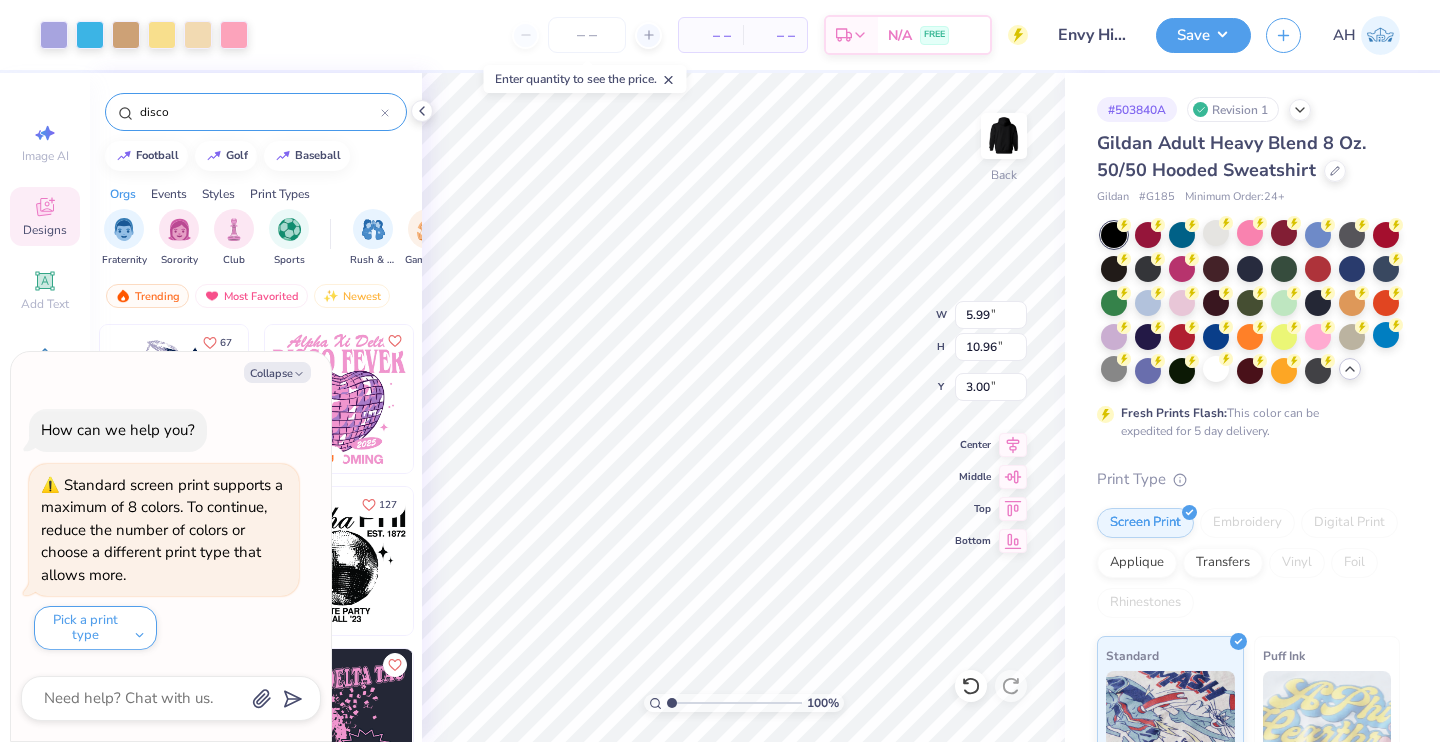 type on "7.18" 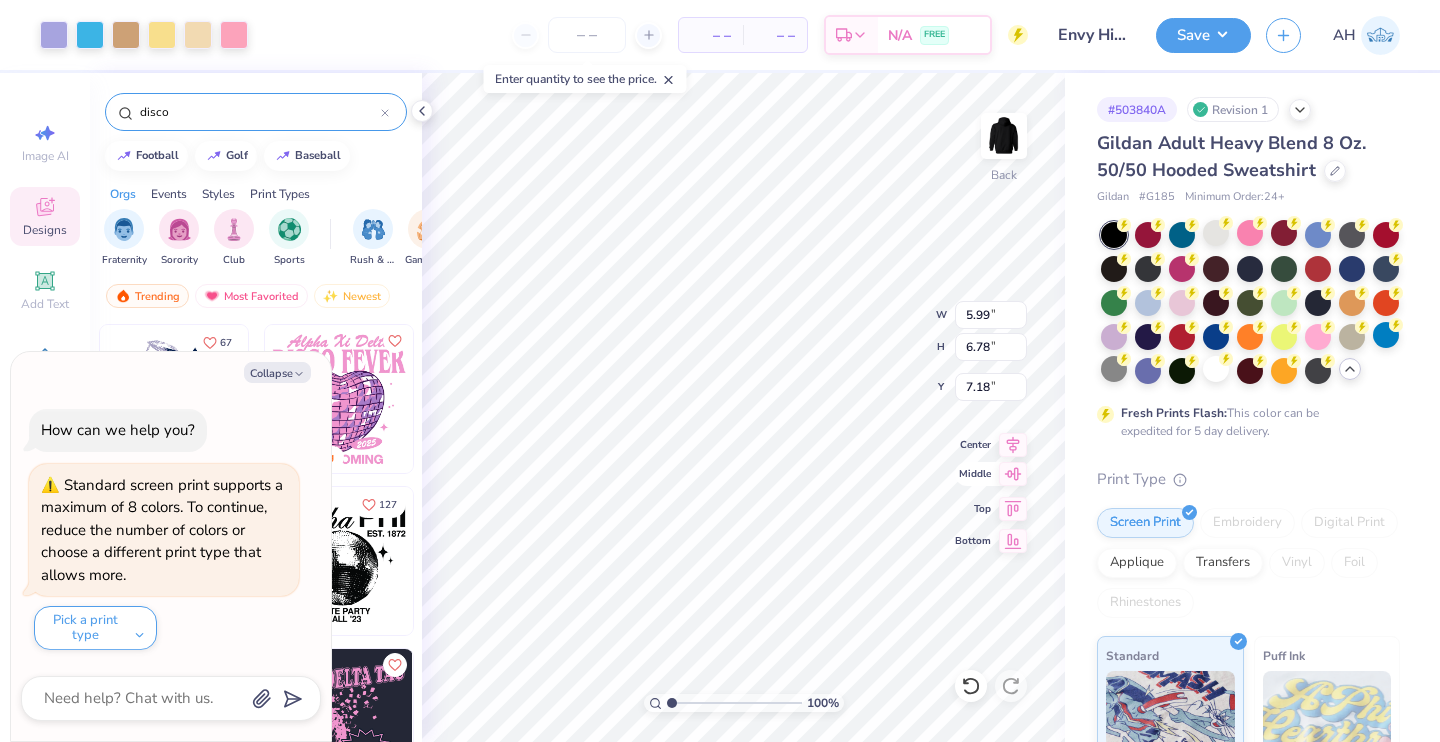 type on "x" 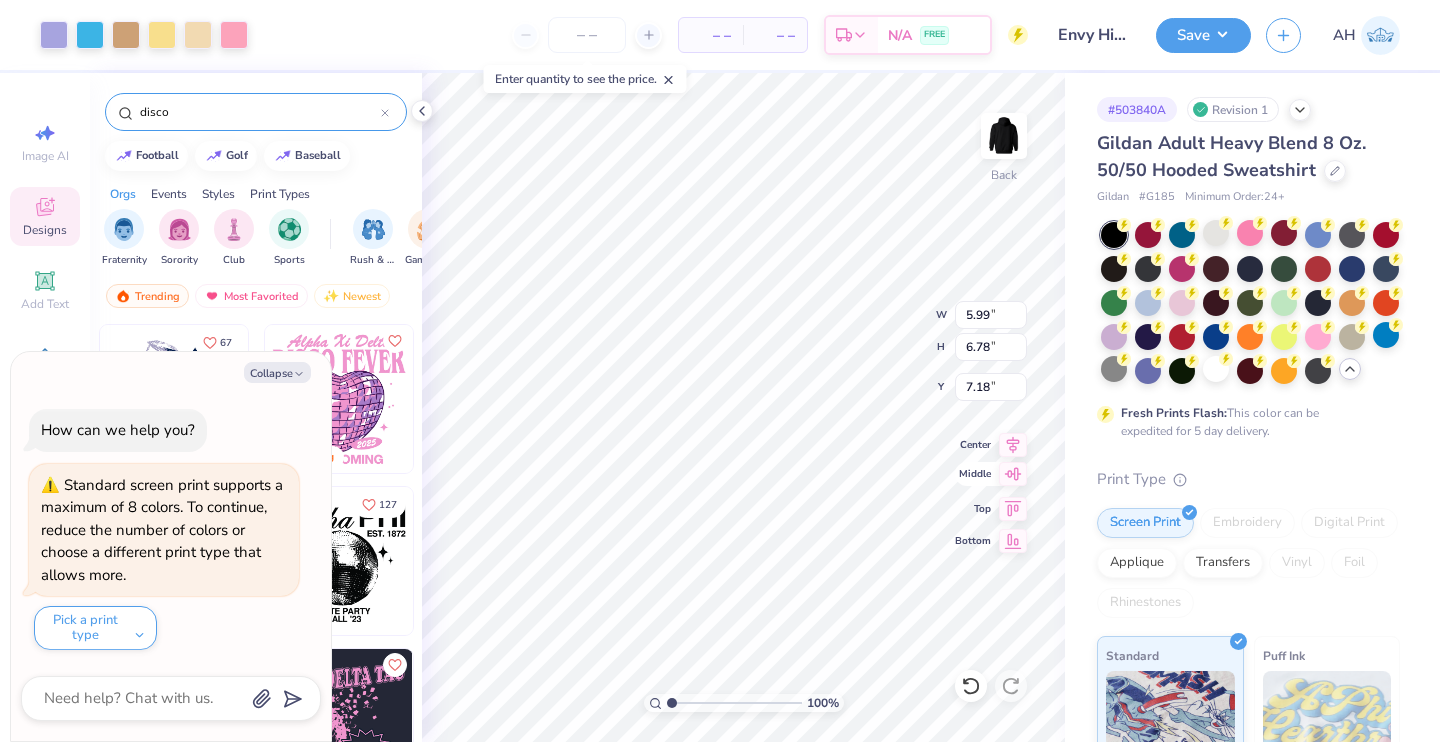 type on "5.20" 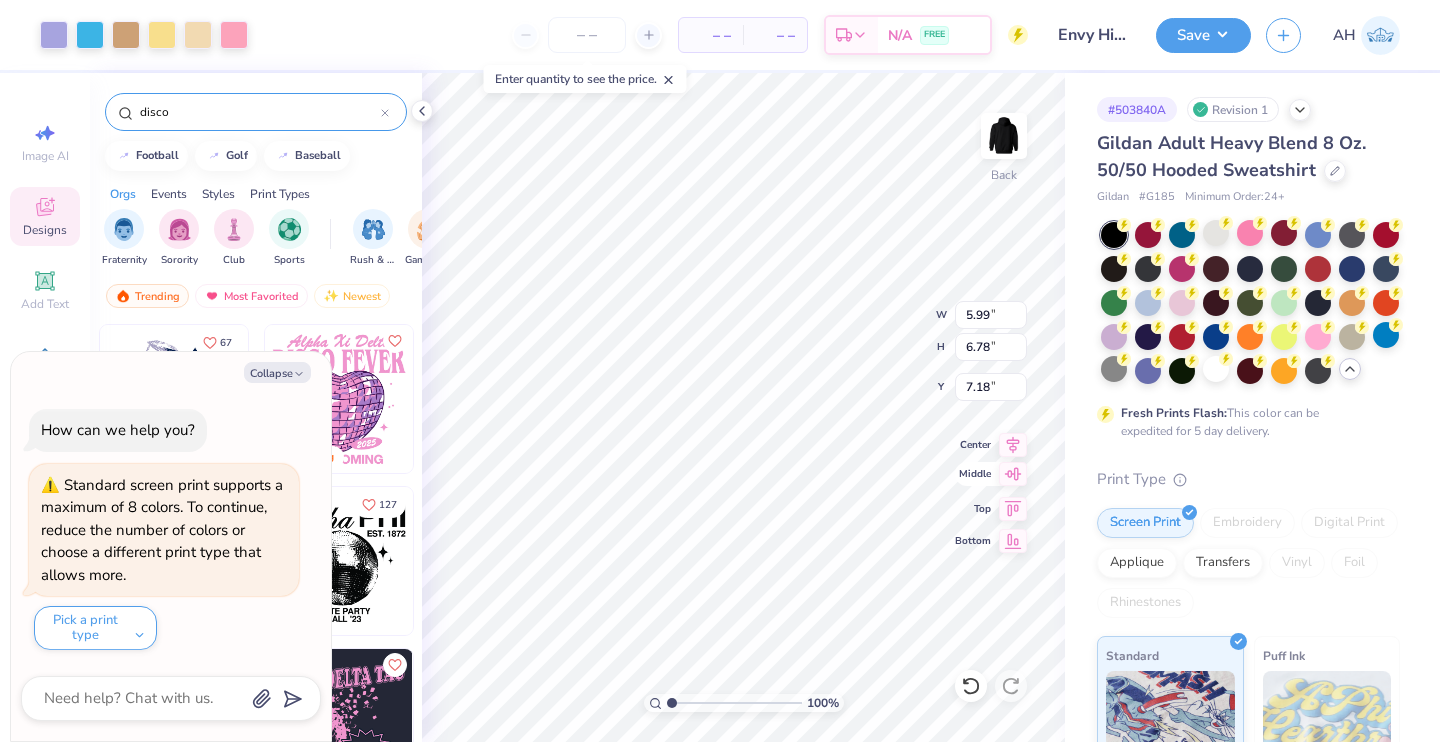 type on "5.88" 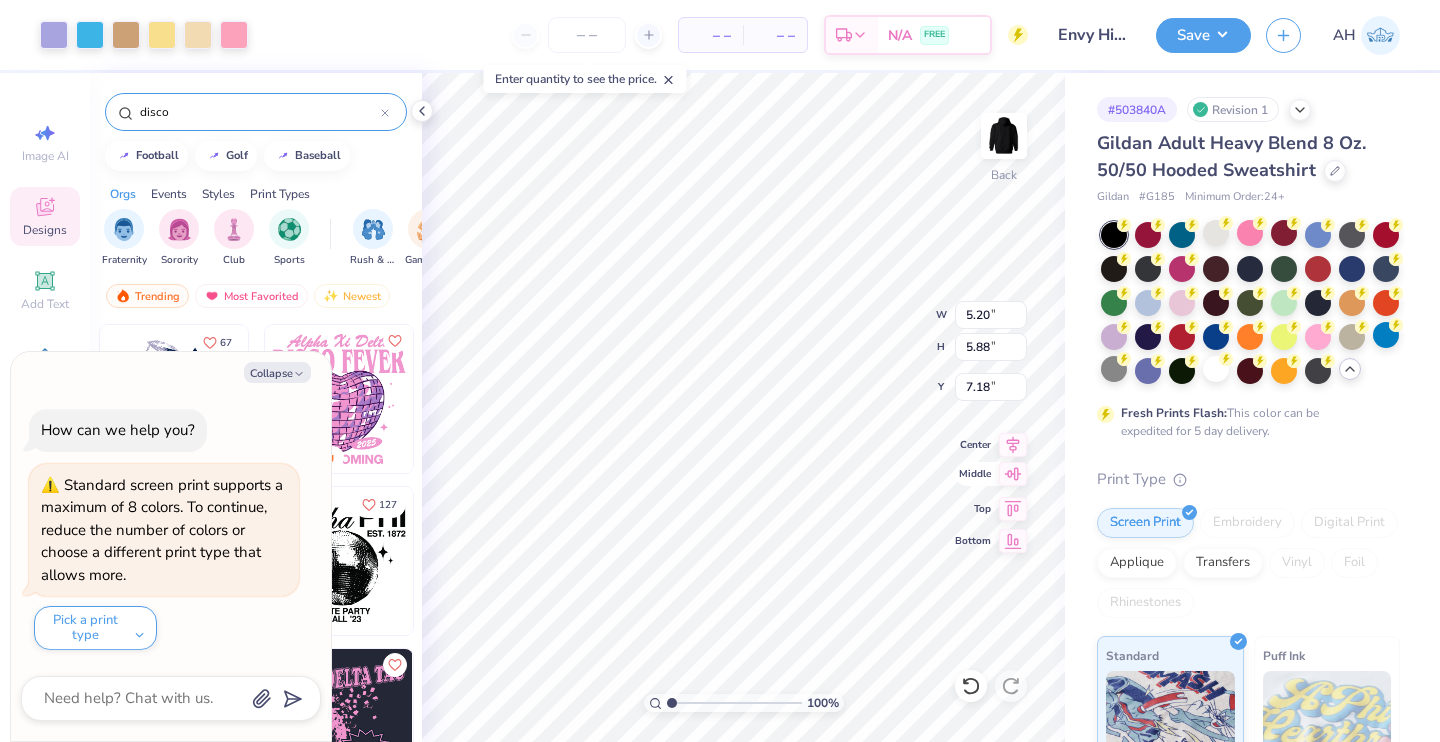 click 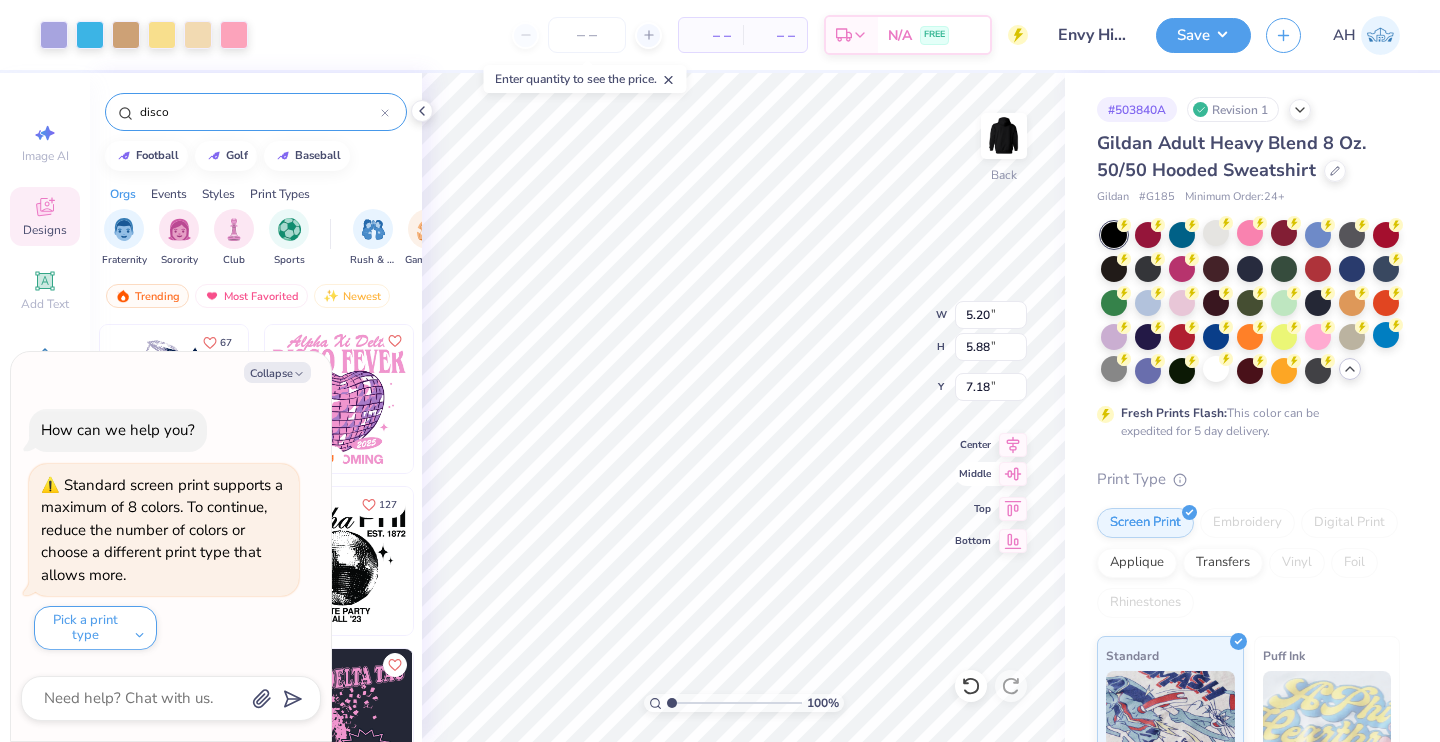 type on "x" 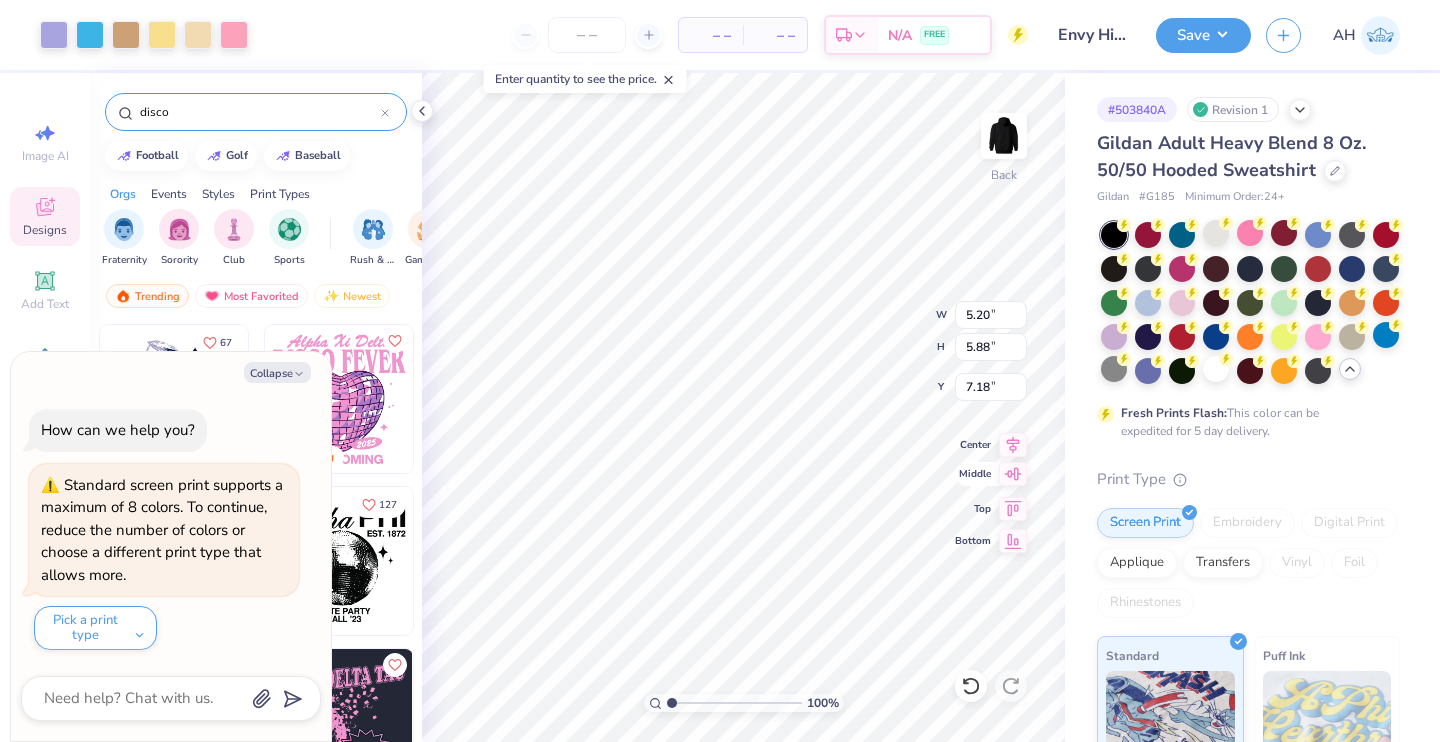 type on "4.31" 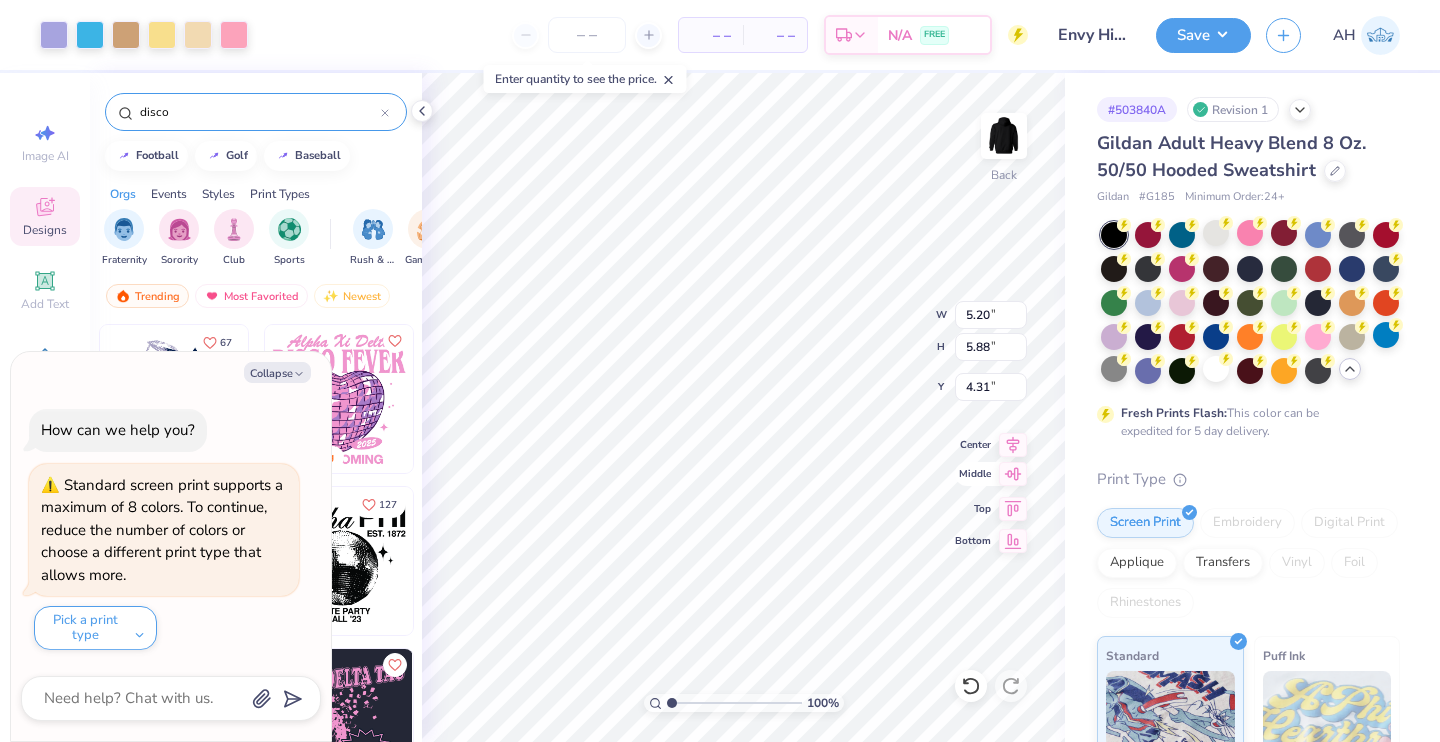 click 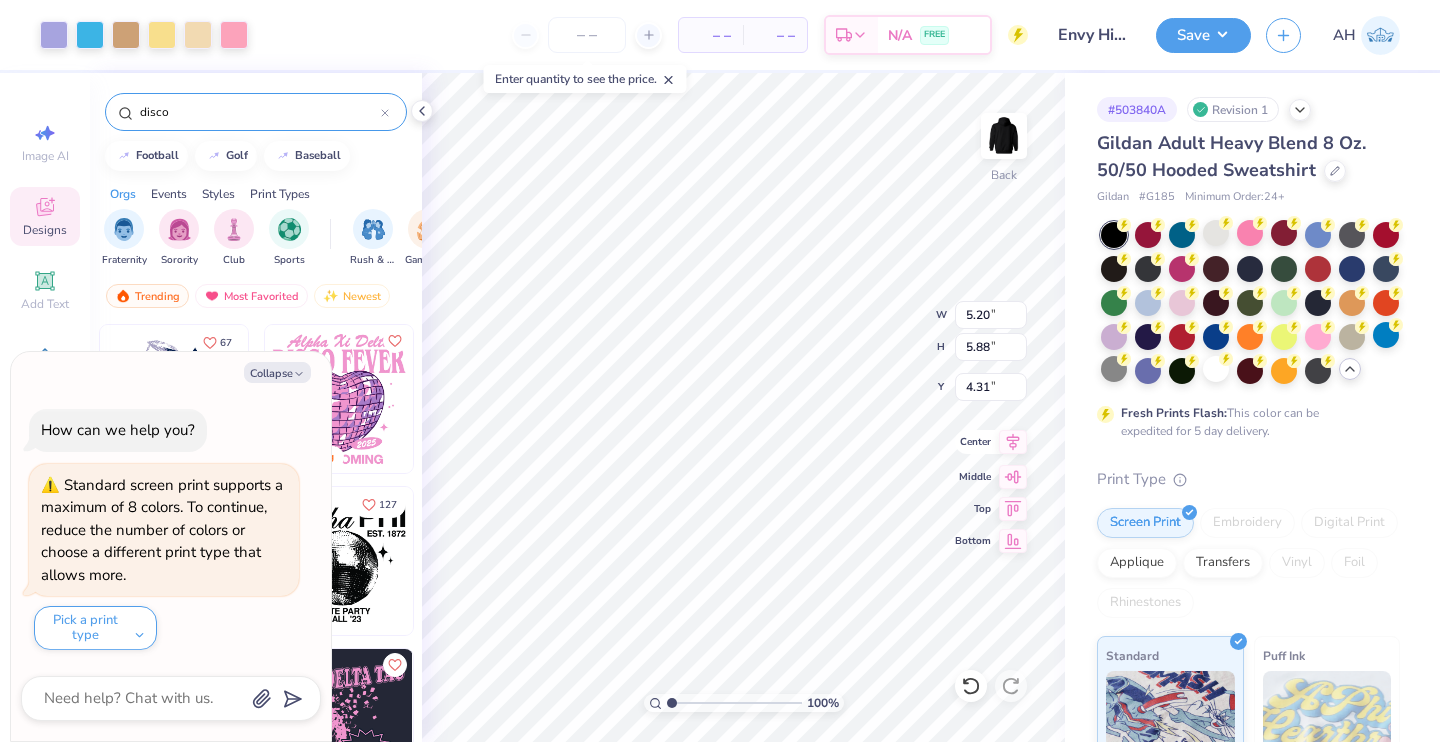 click 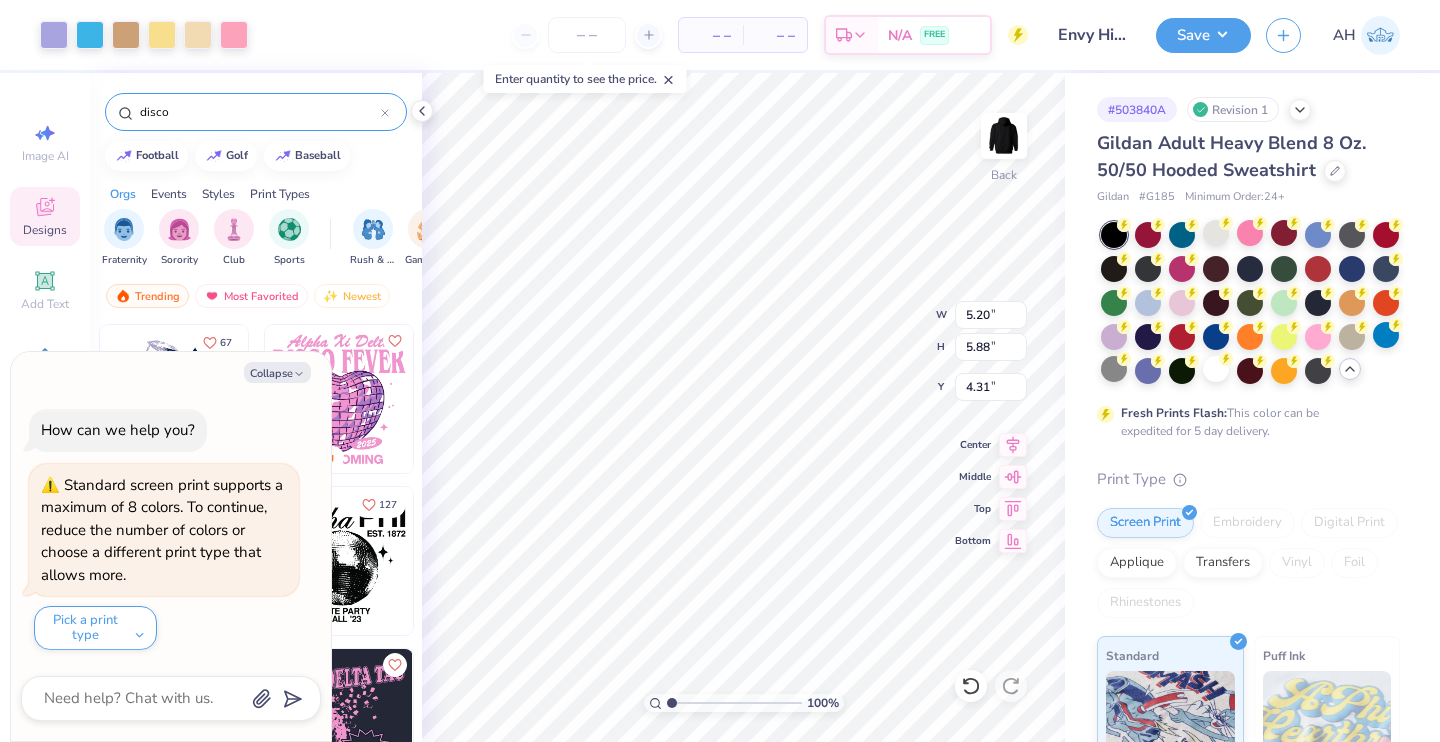 type on "x" 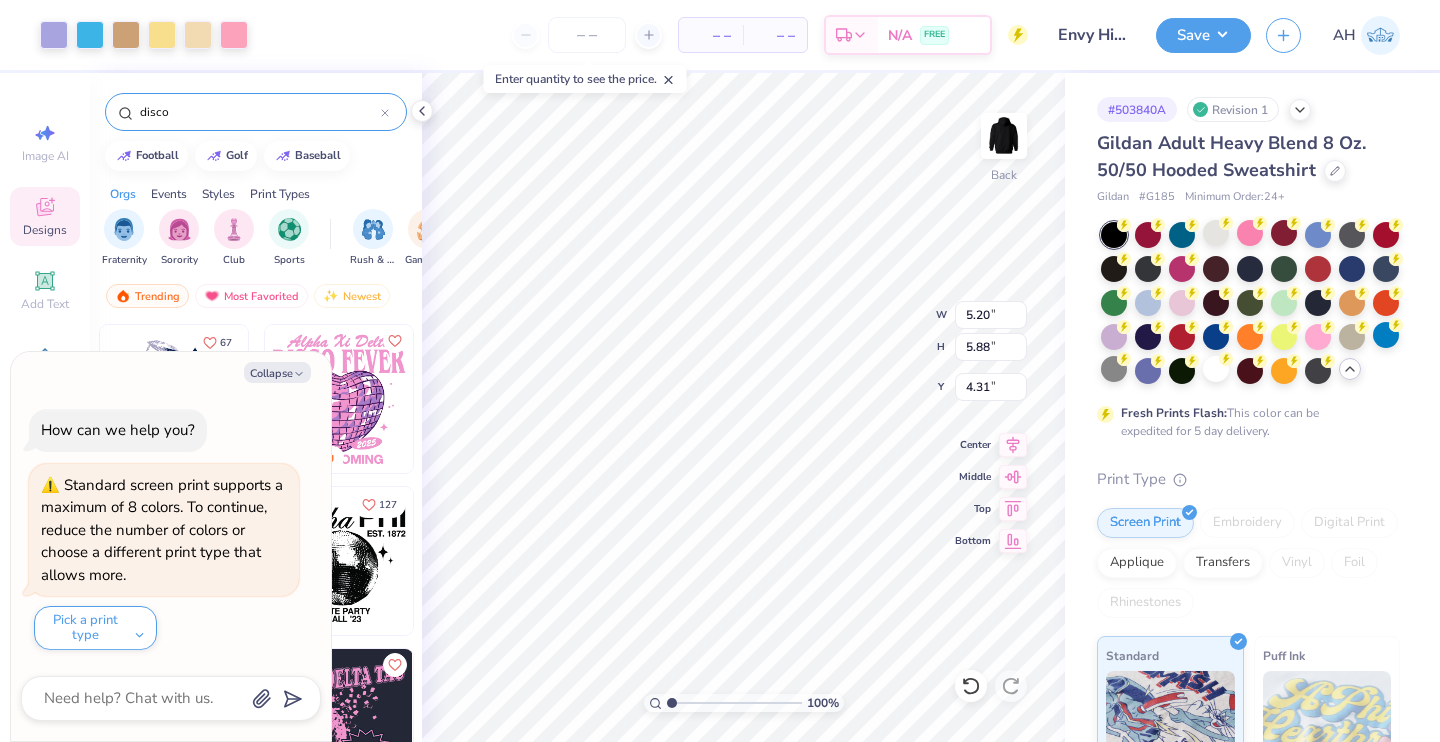 type on "4.59" 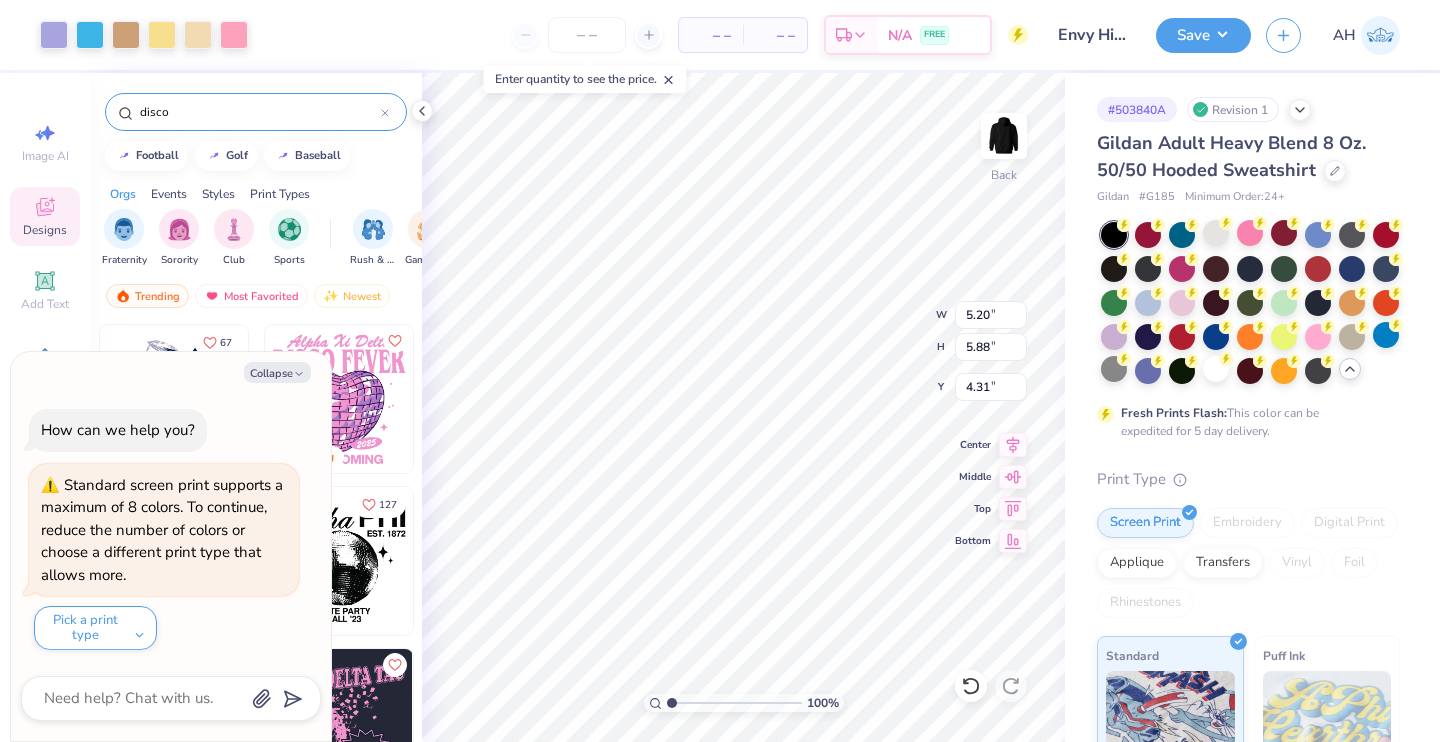 type on "5.20" 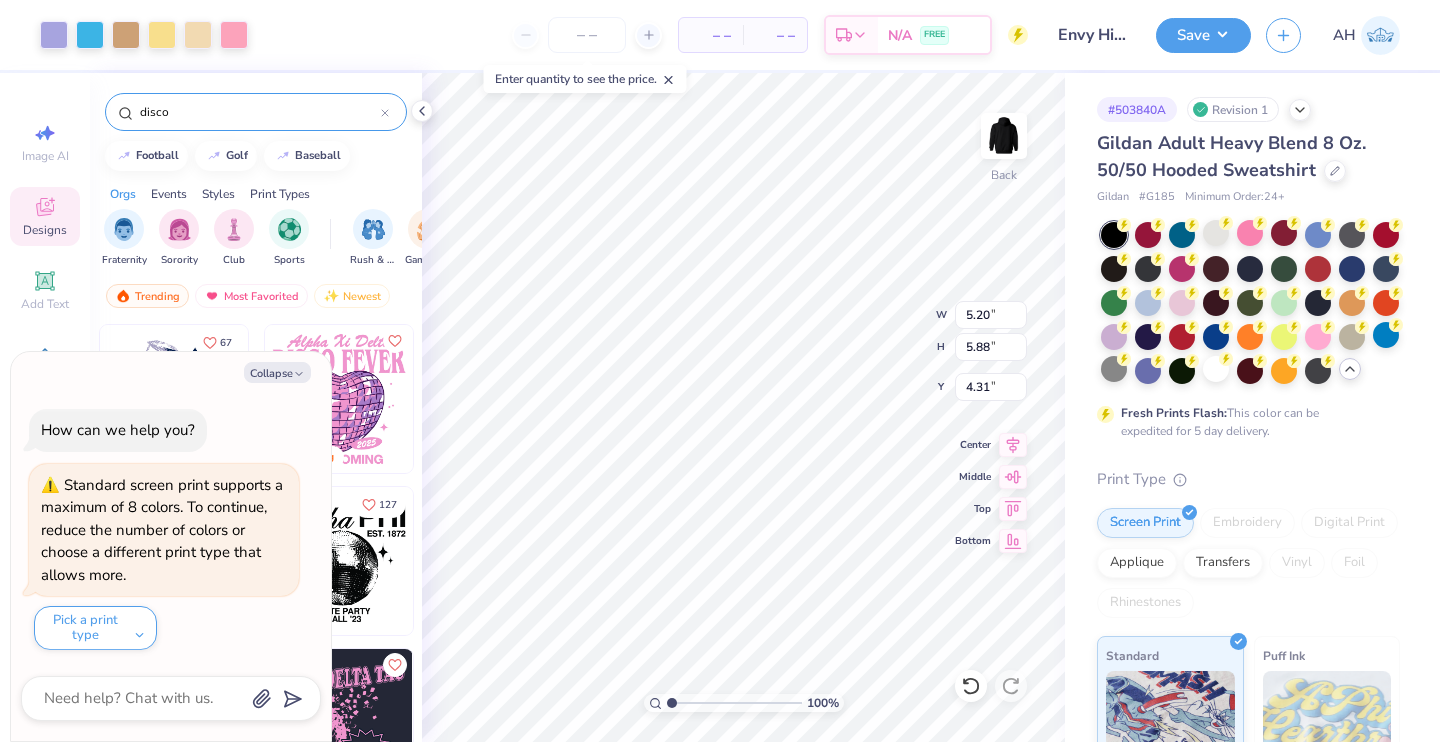 type on "4.99" 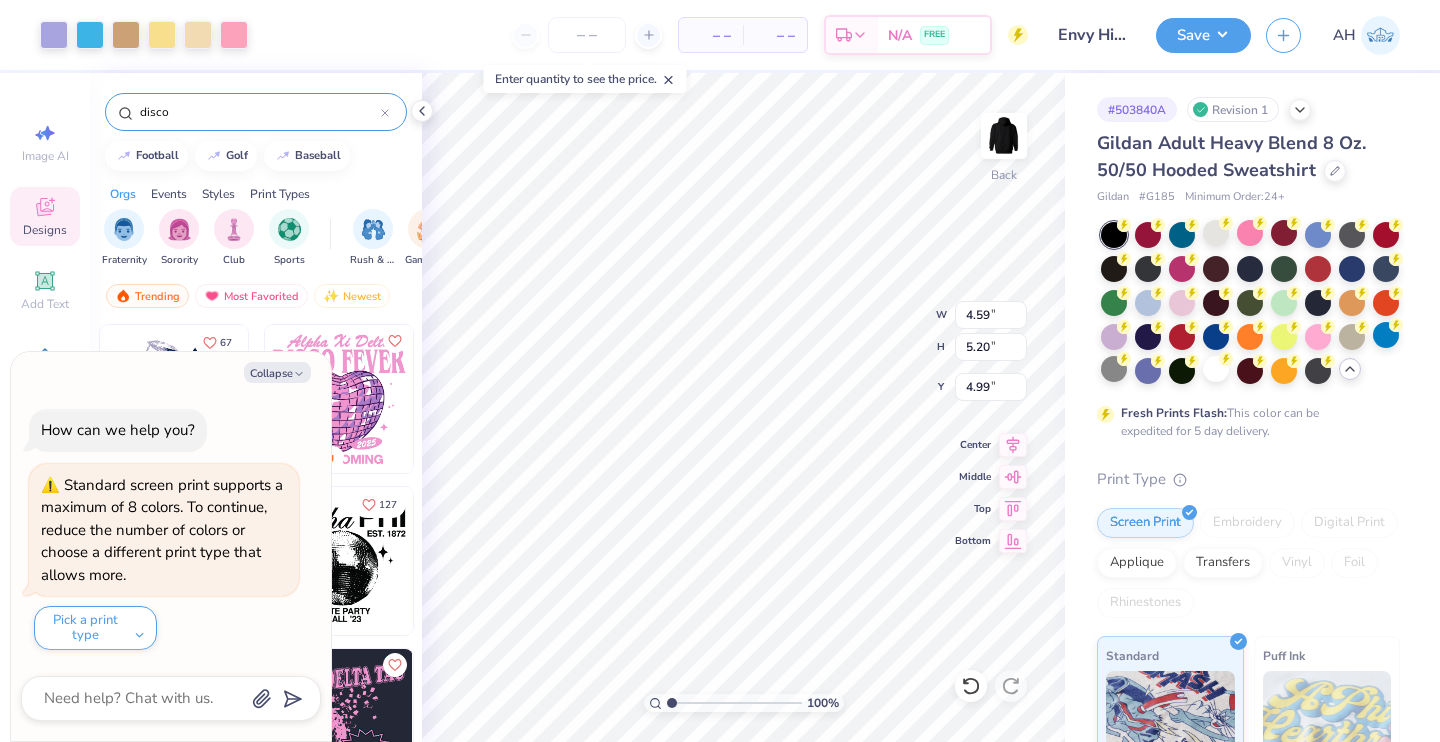 type on "x" 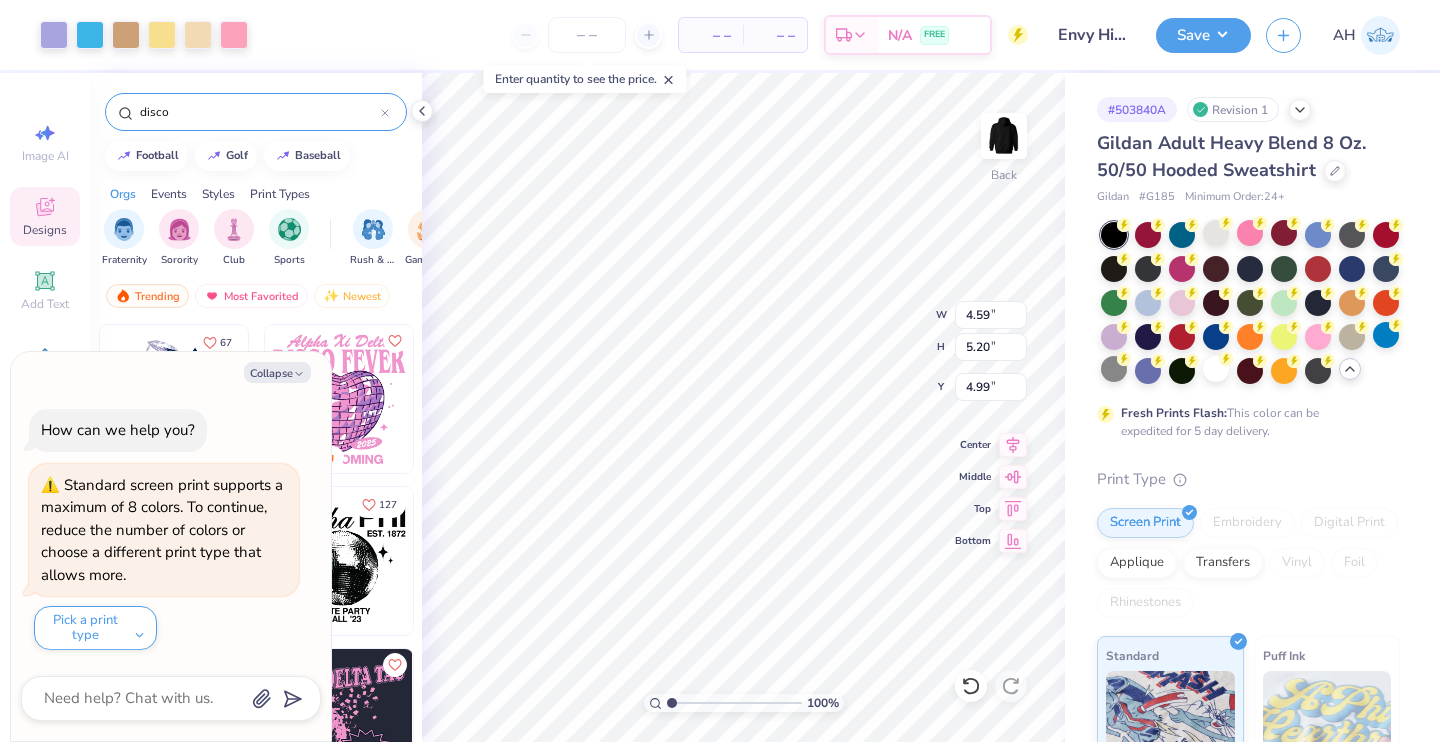 type on "8.33" 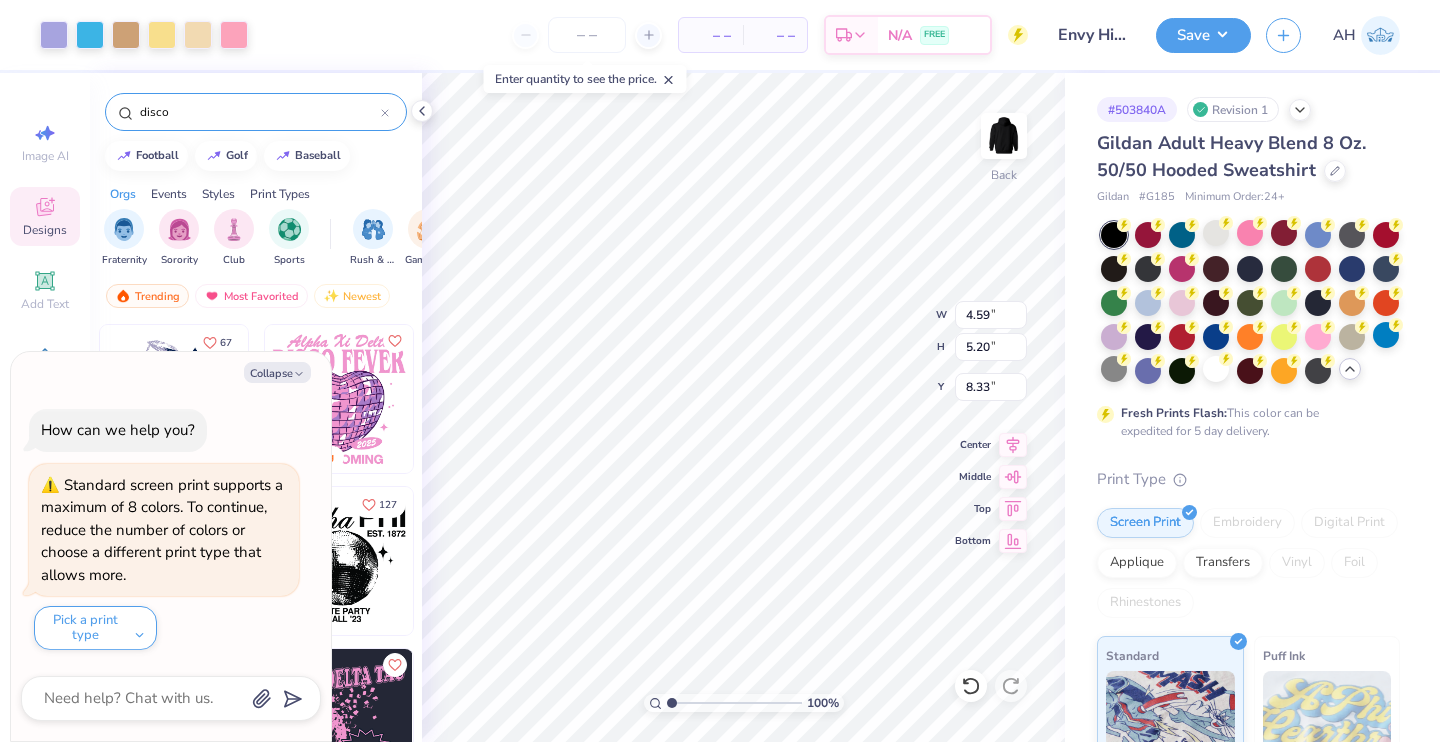 type on "x" 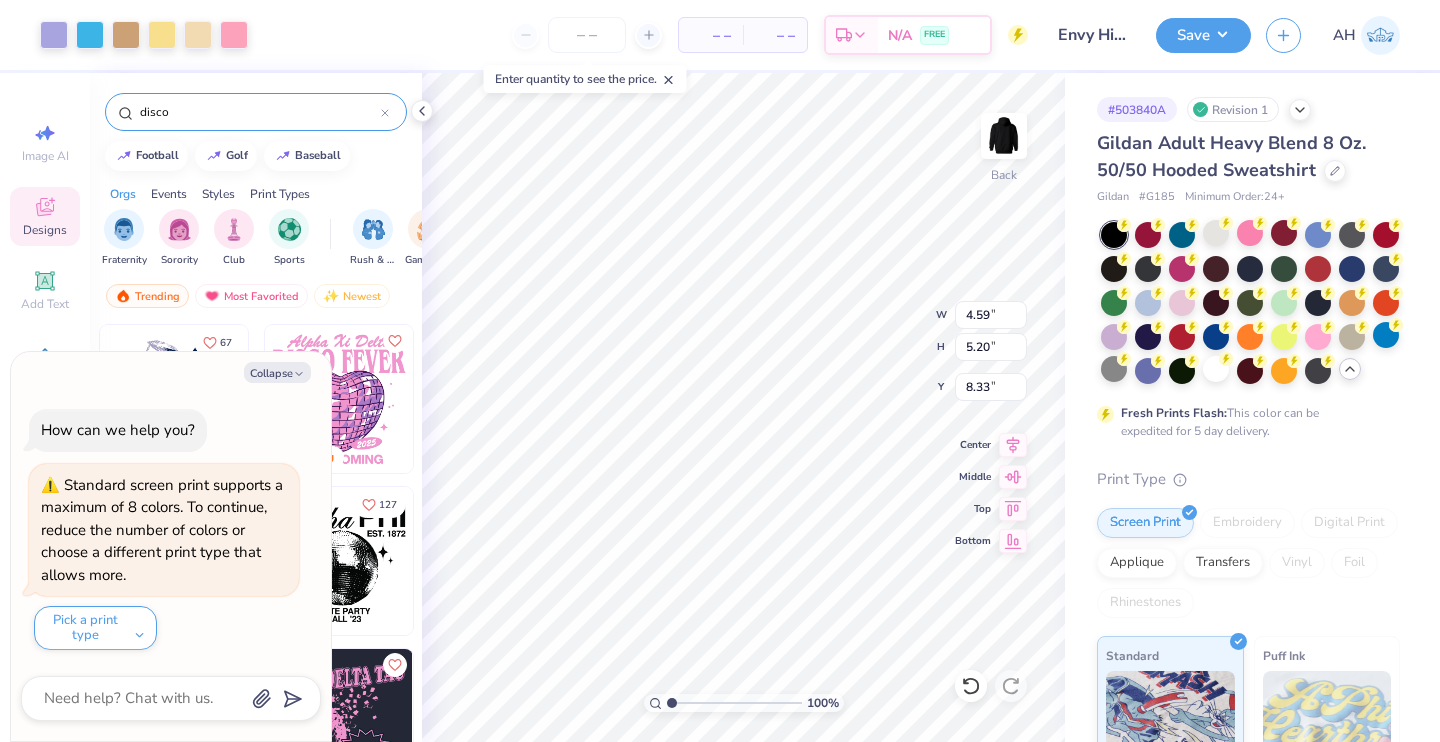 type on "3.96" 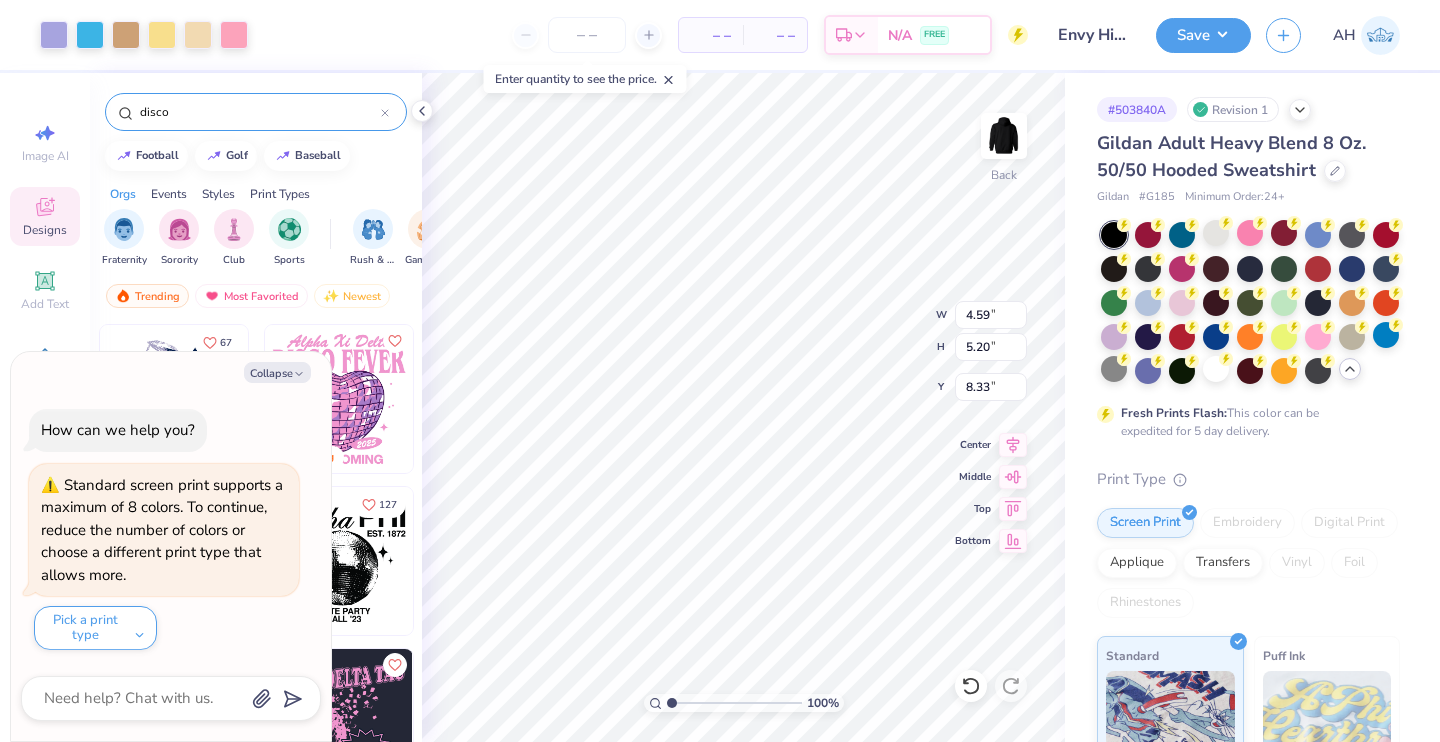 type on "4.49" 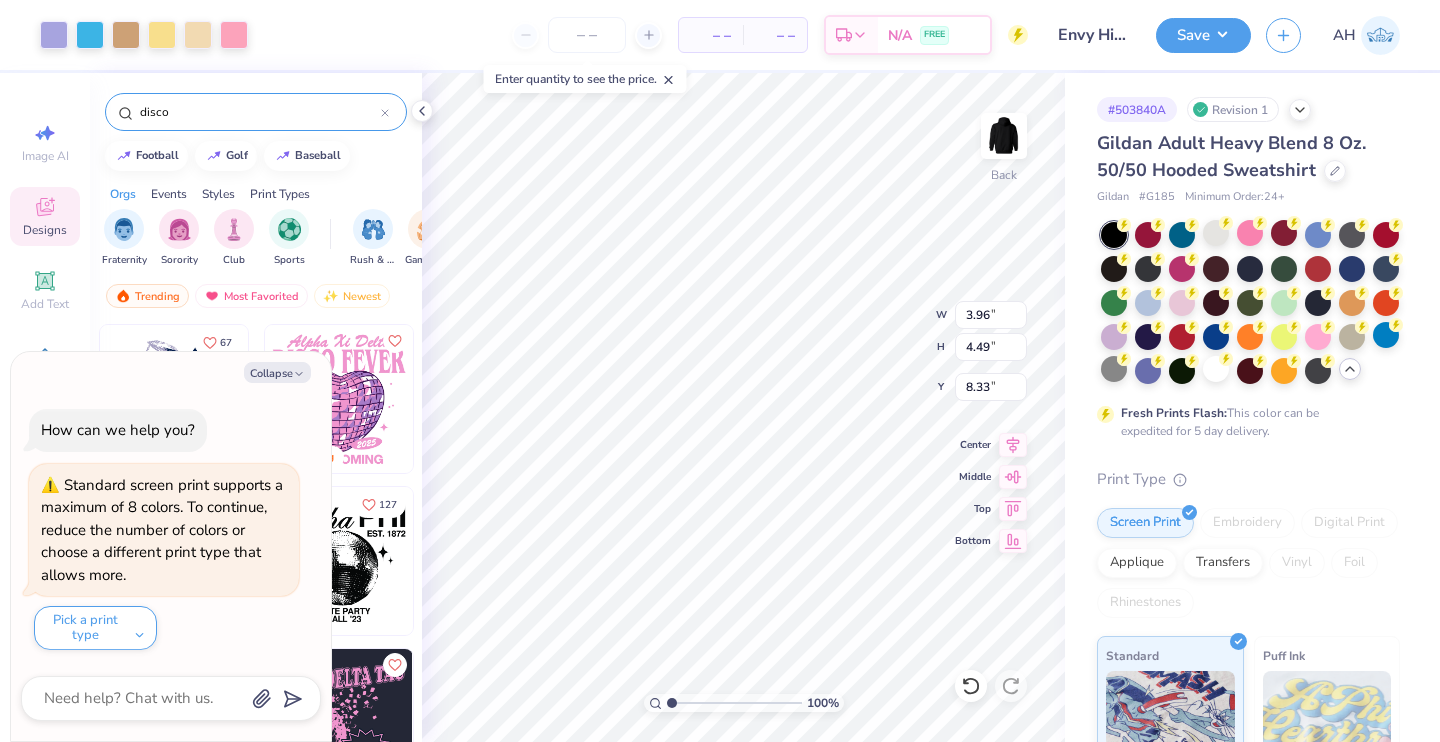 type on "x" 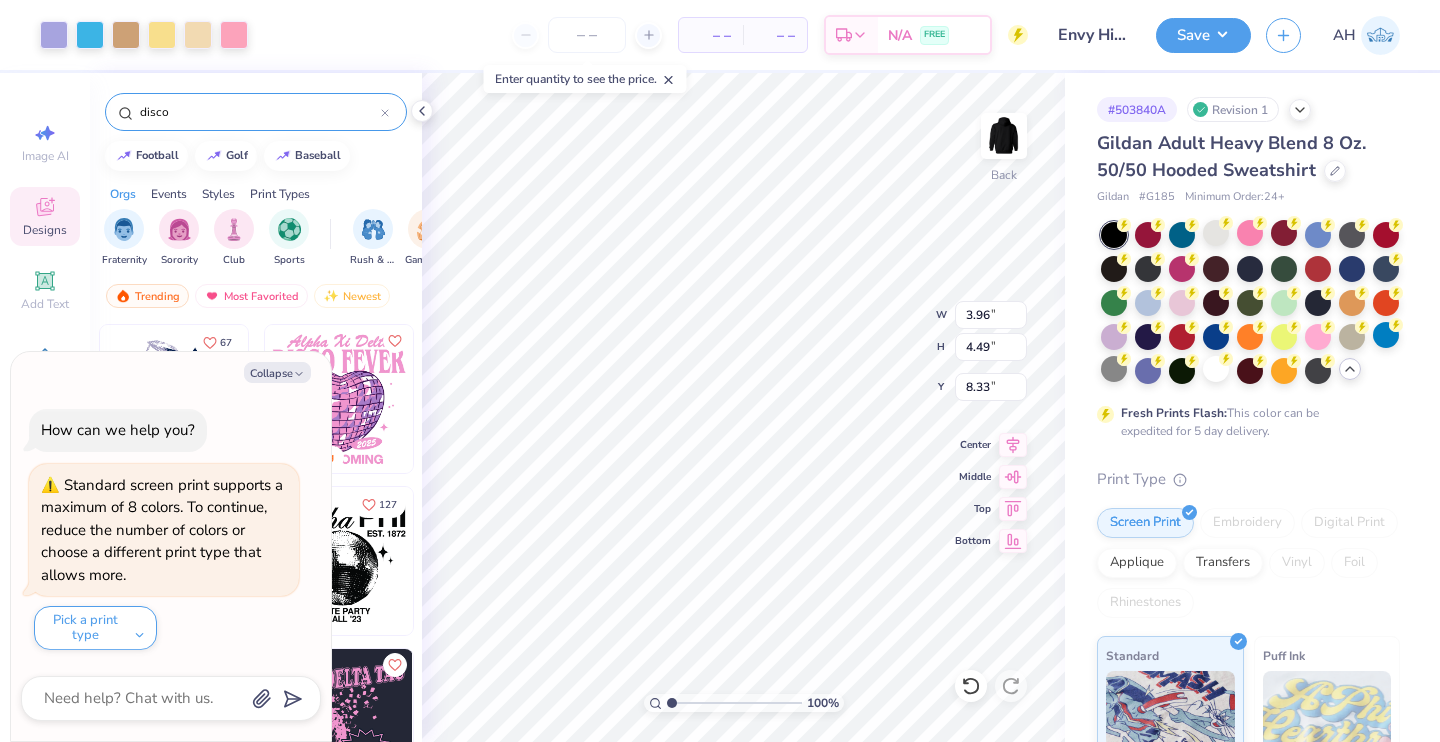 type on "9.19" 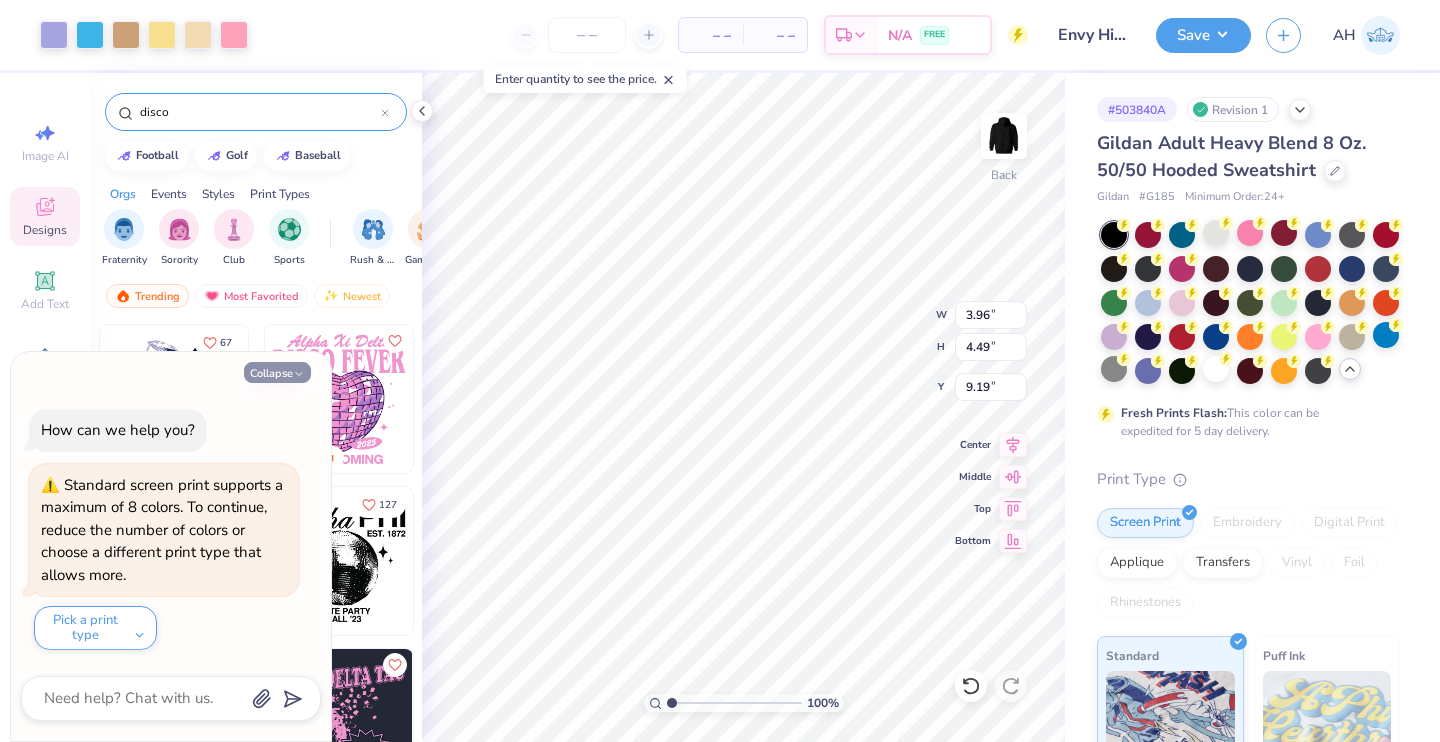 click 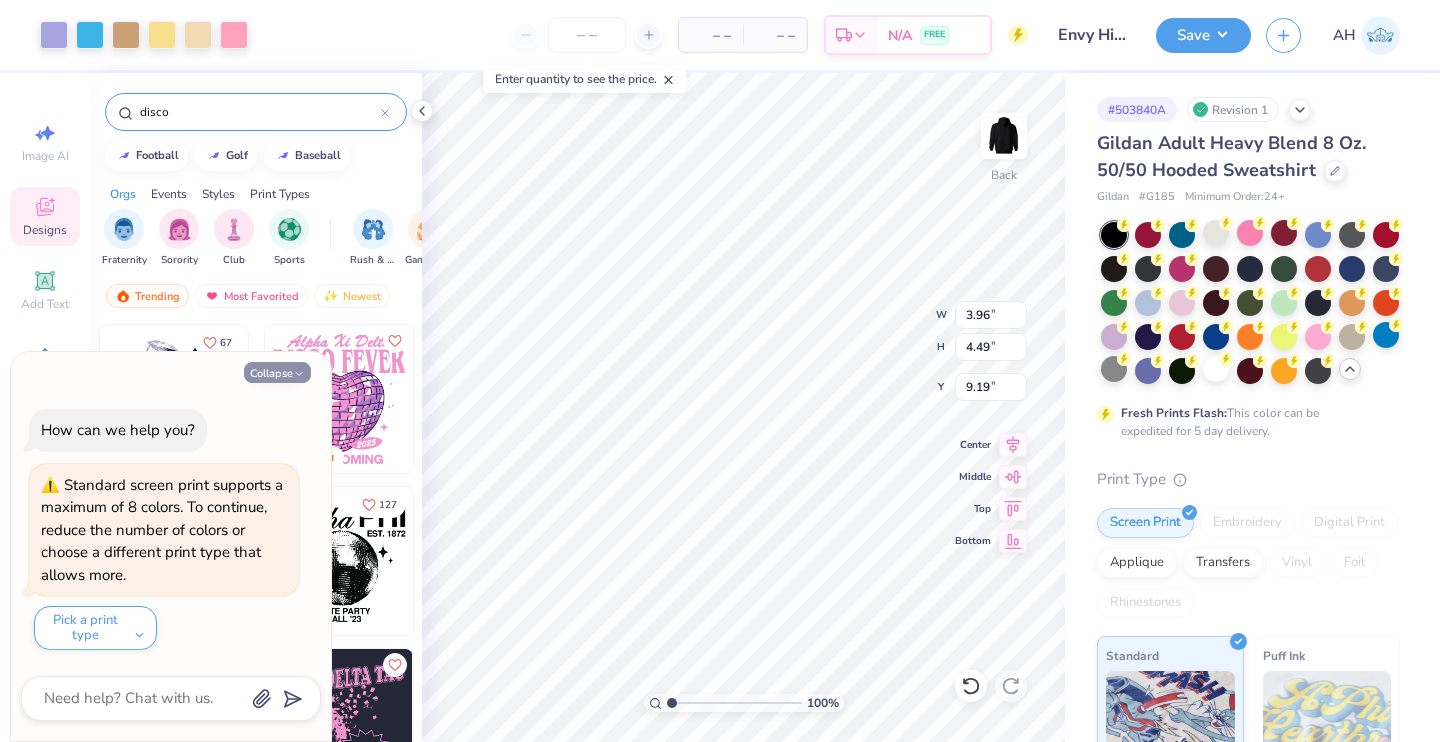 type on "x" 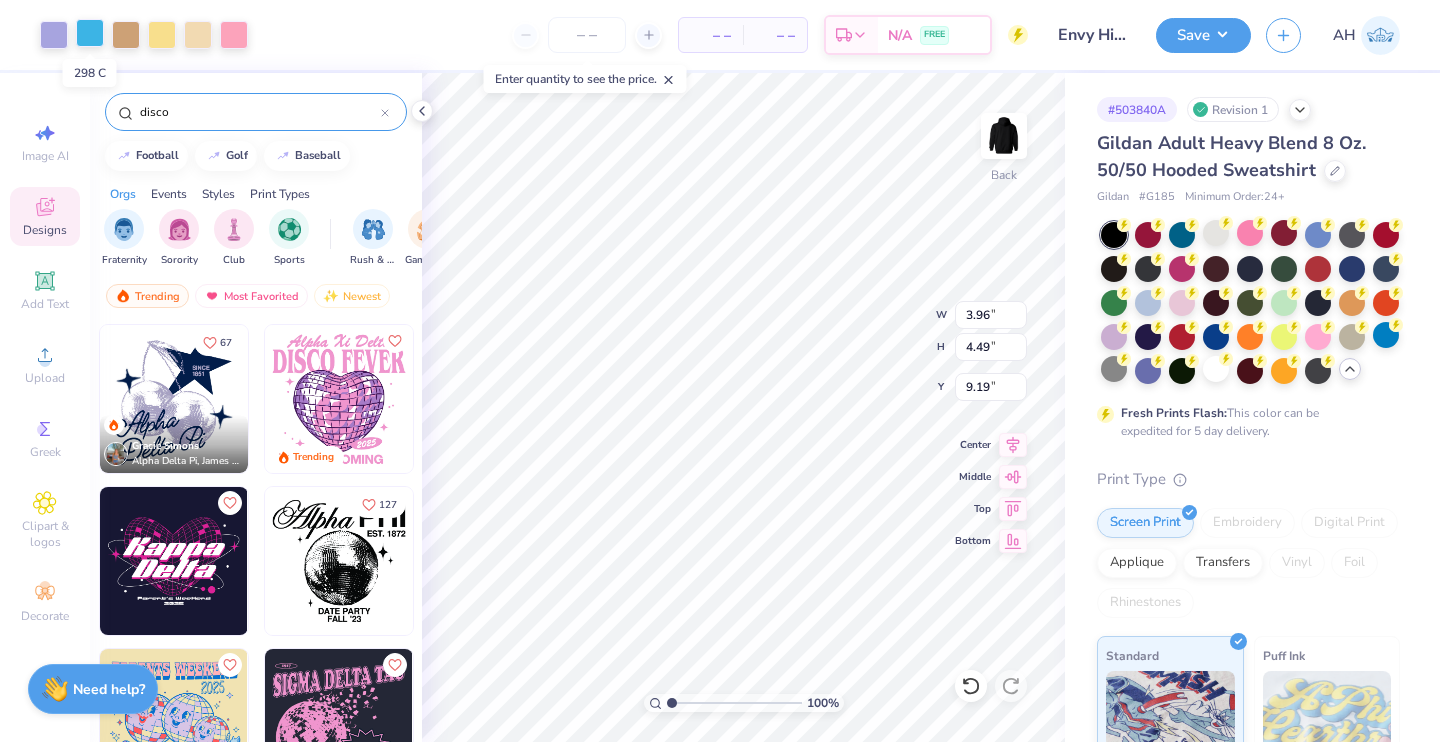click at bounding box center [90, 33] 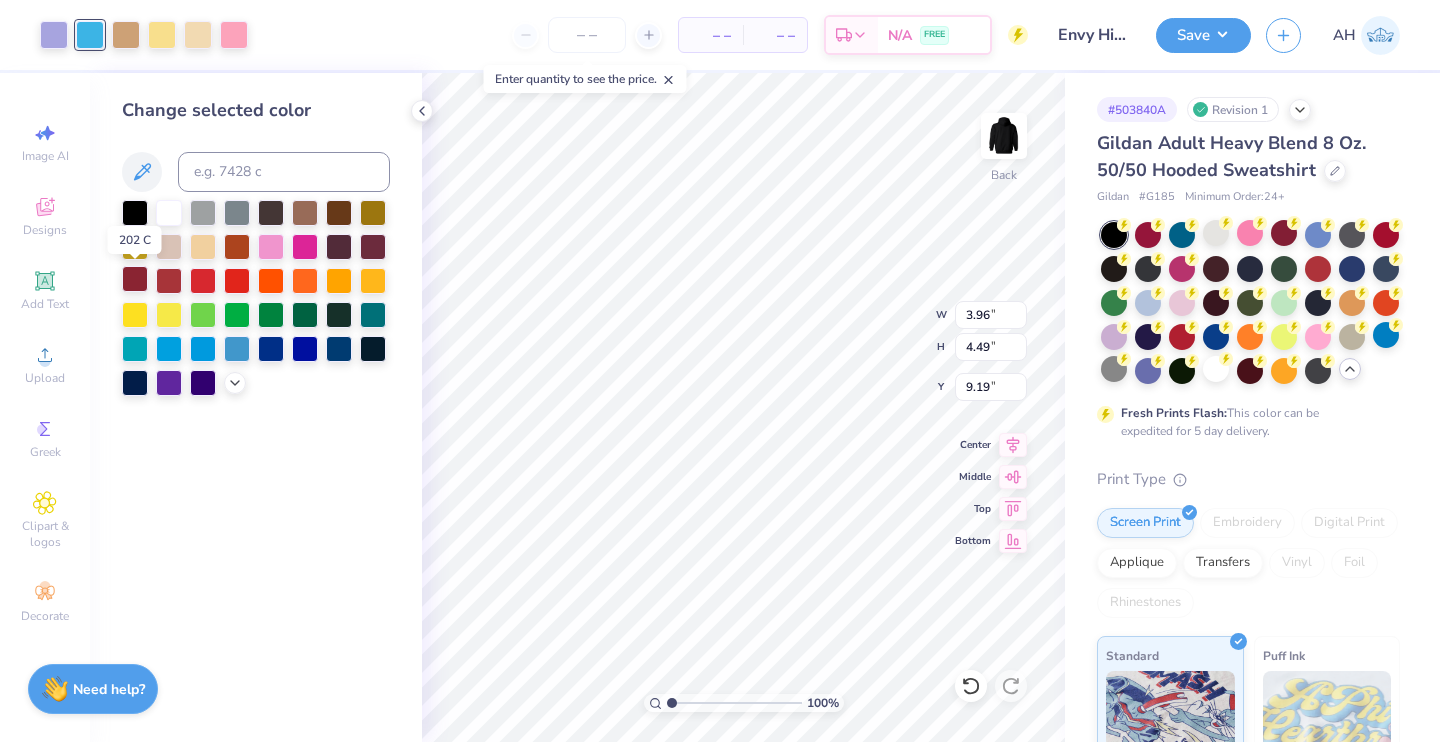 click at bounding box center (135, 279) 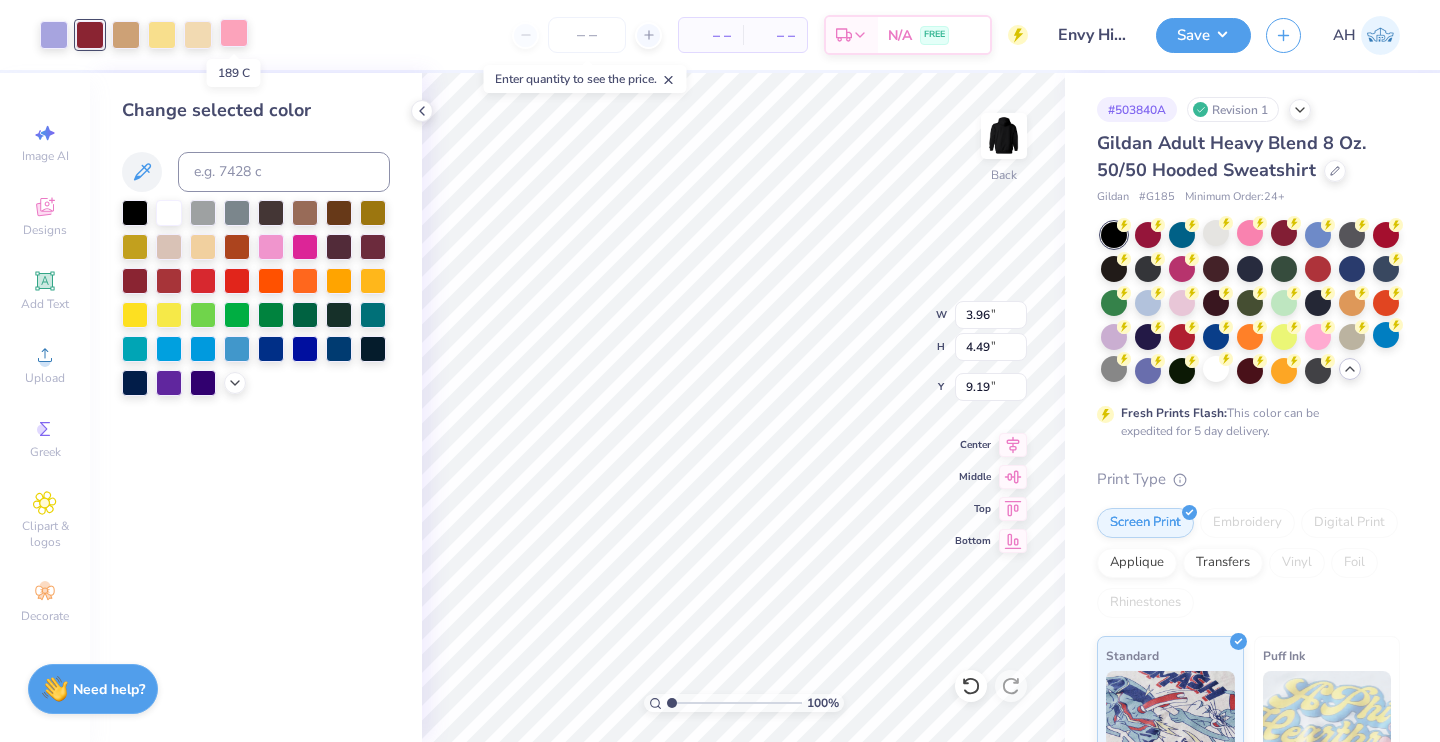 click at bounding box center [234, 33] 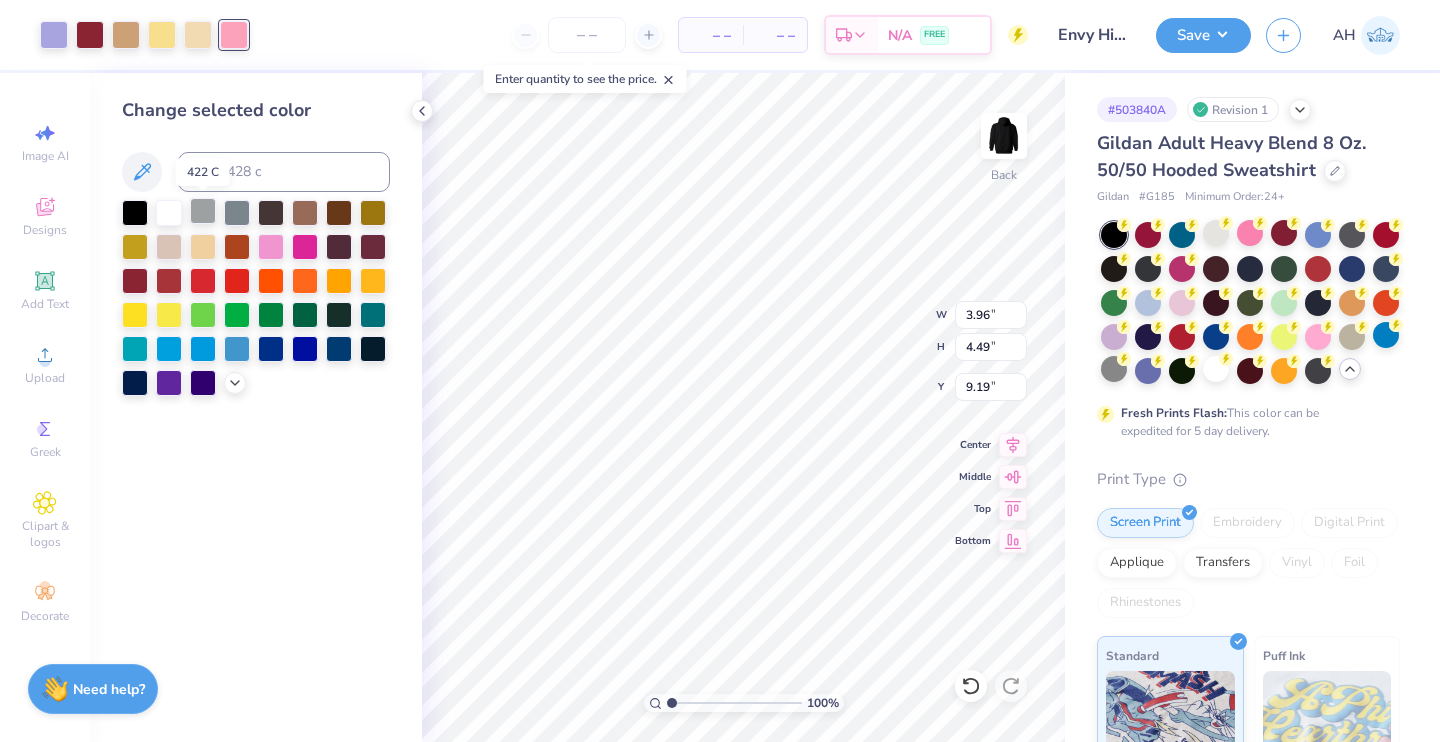 click at bounding box center (203, 211) 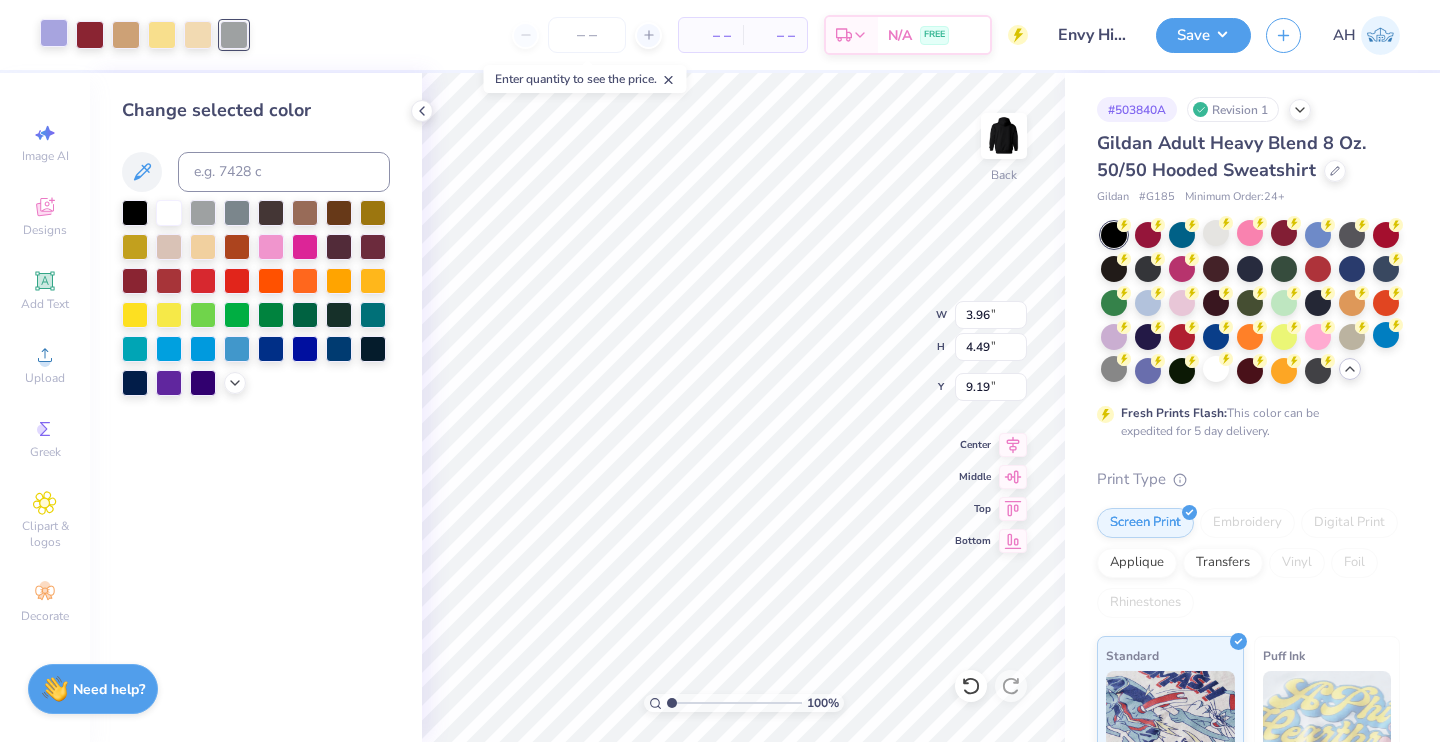 click at bounding box center (54, 33) 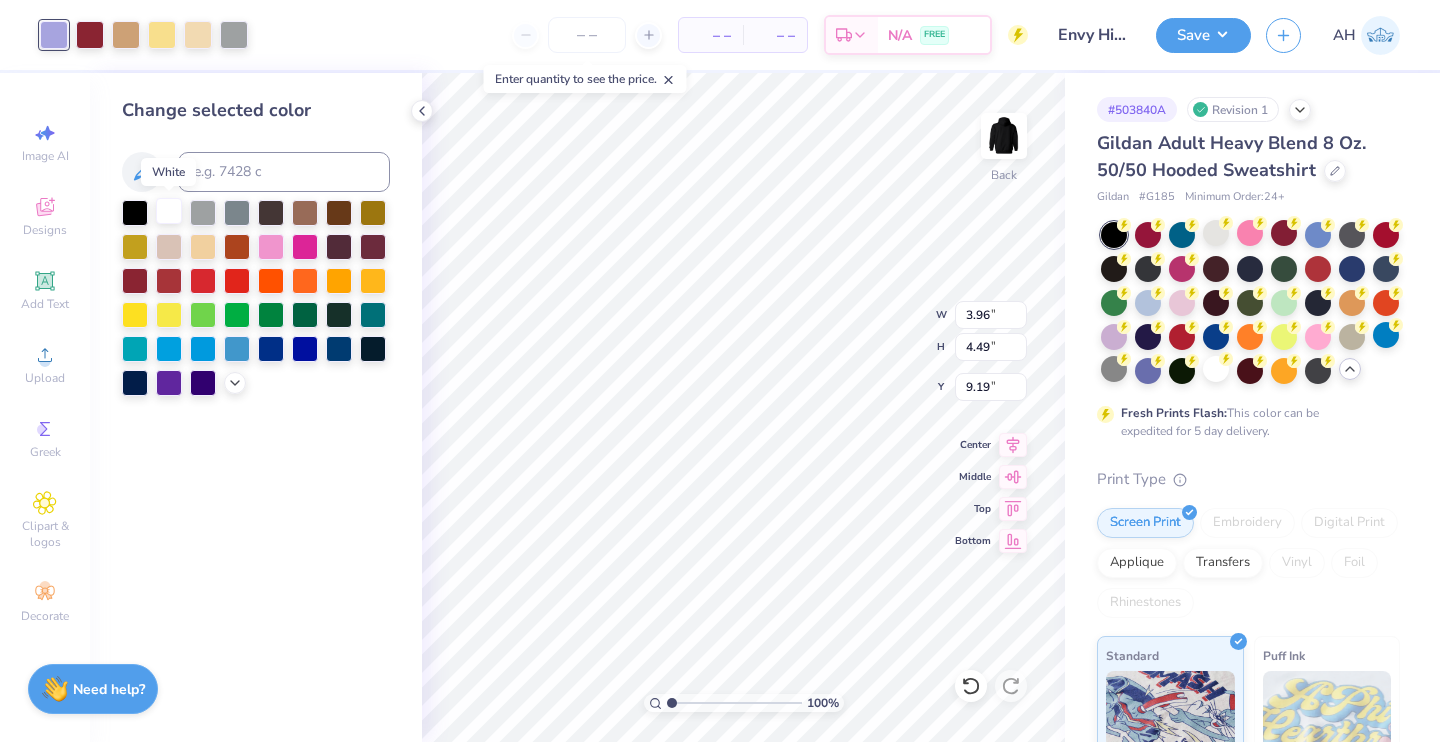 click at bounding box center (169, 211) 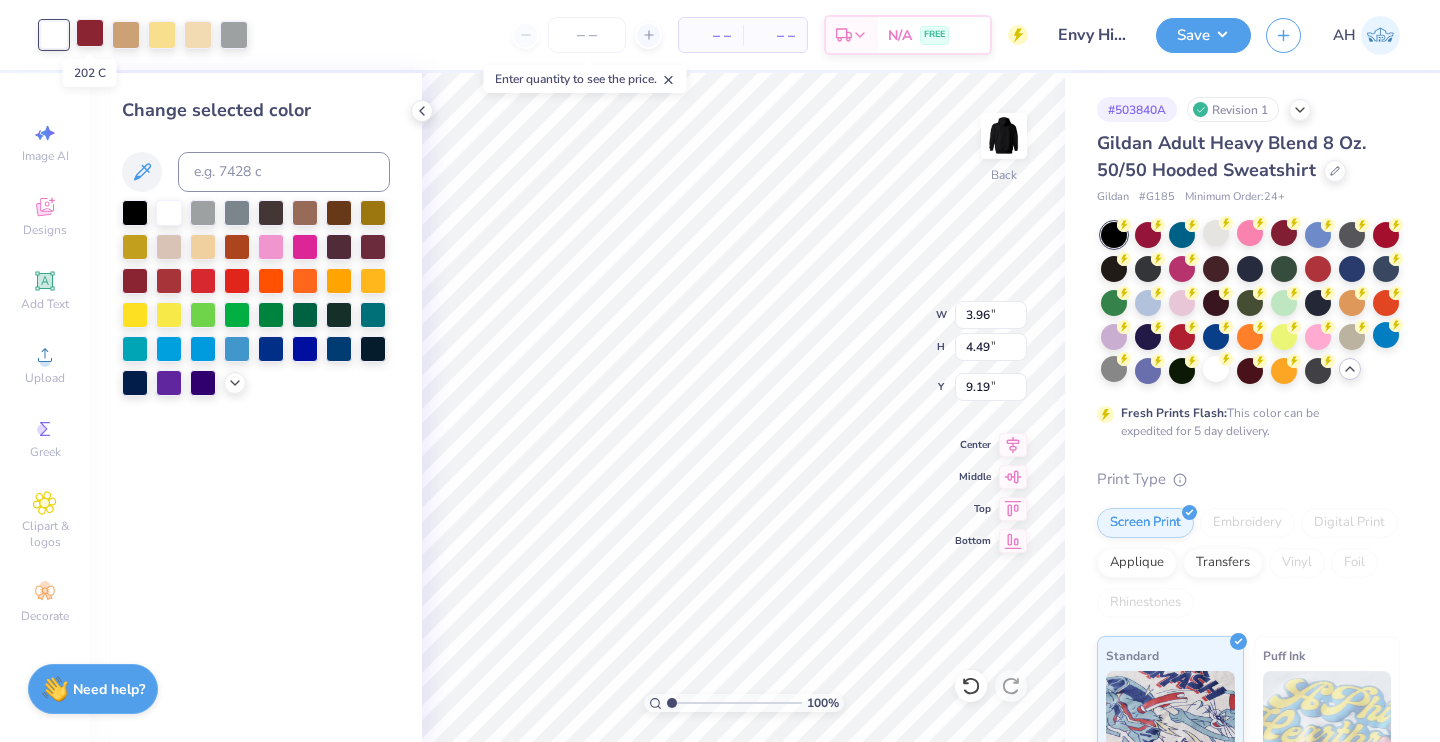 click at bounding box center (90, 33) 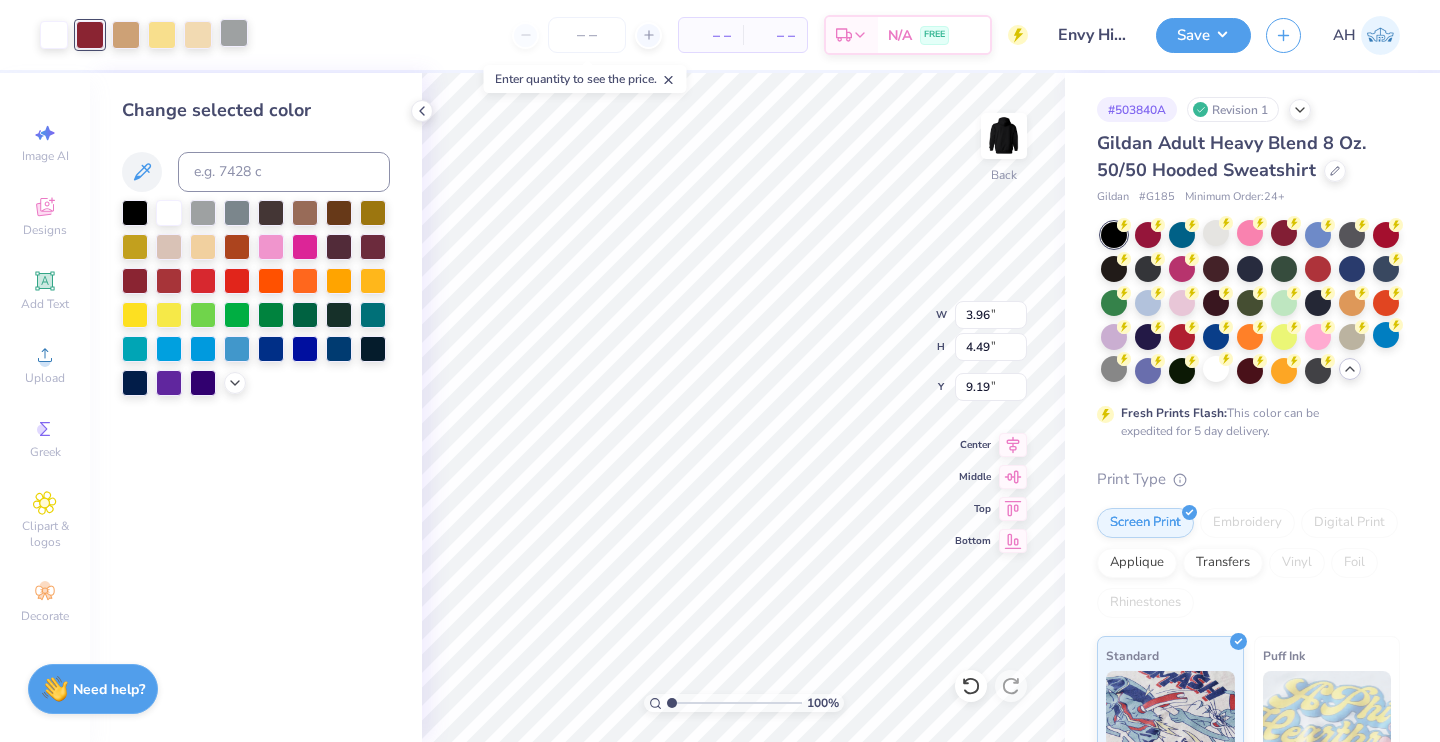 click at bounding box center (234, 33) 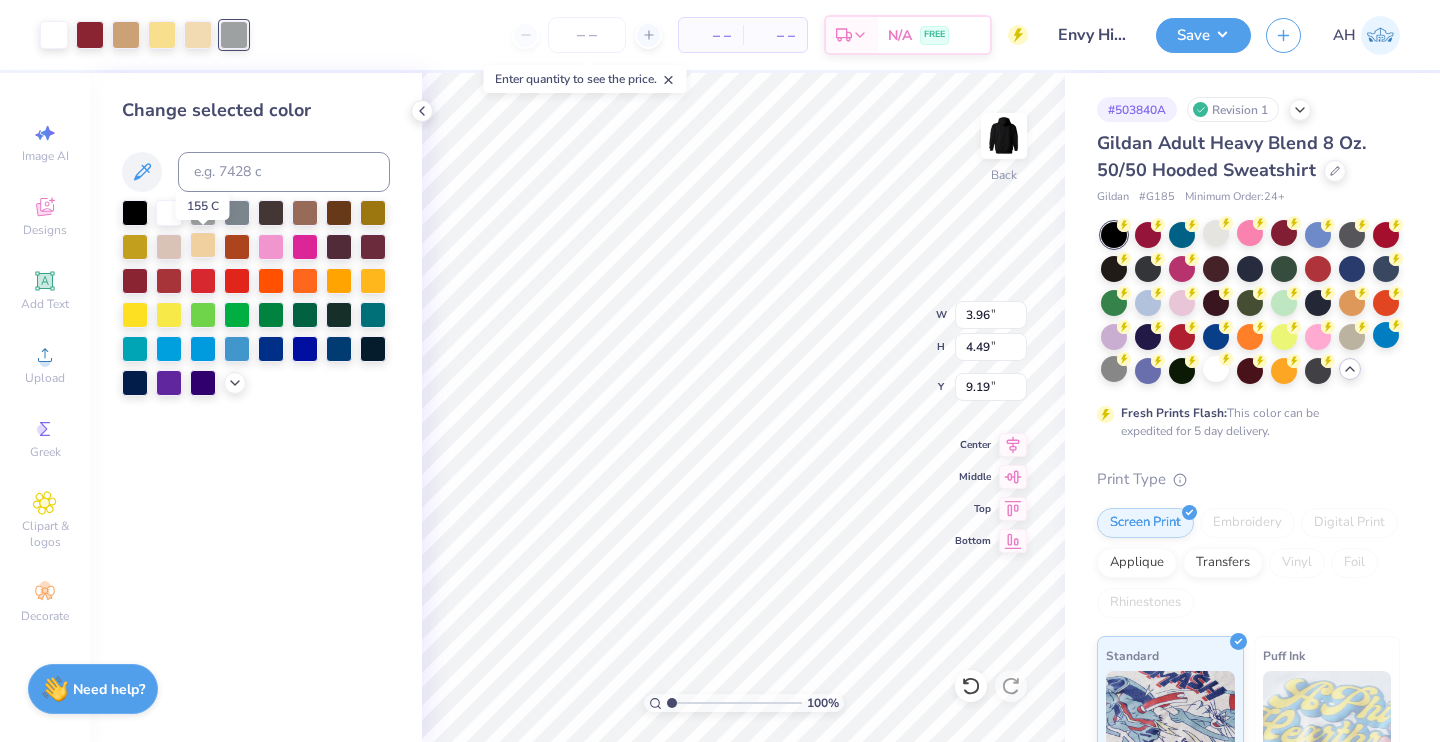 click at bounding box center [203, 245] 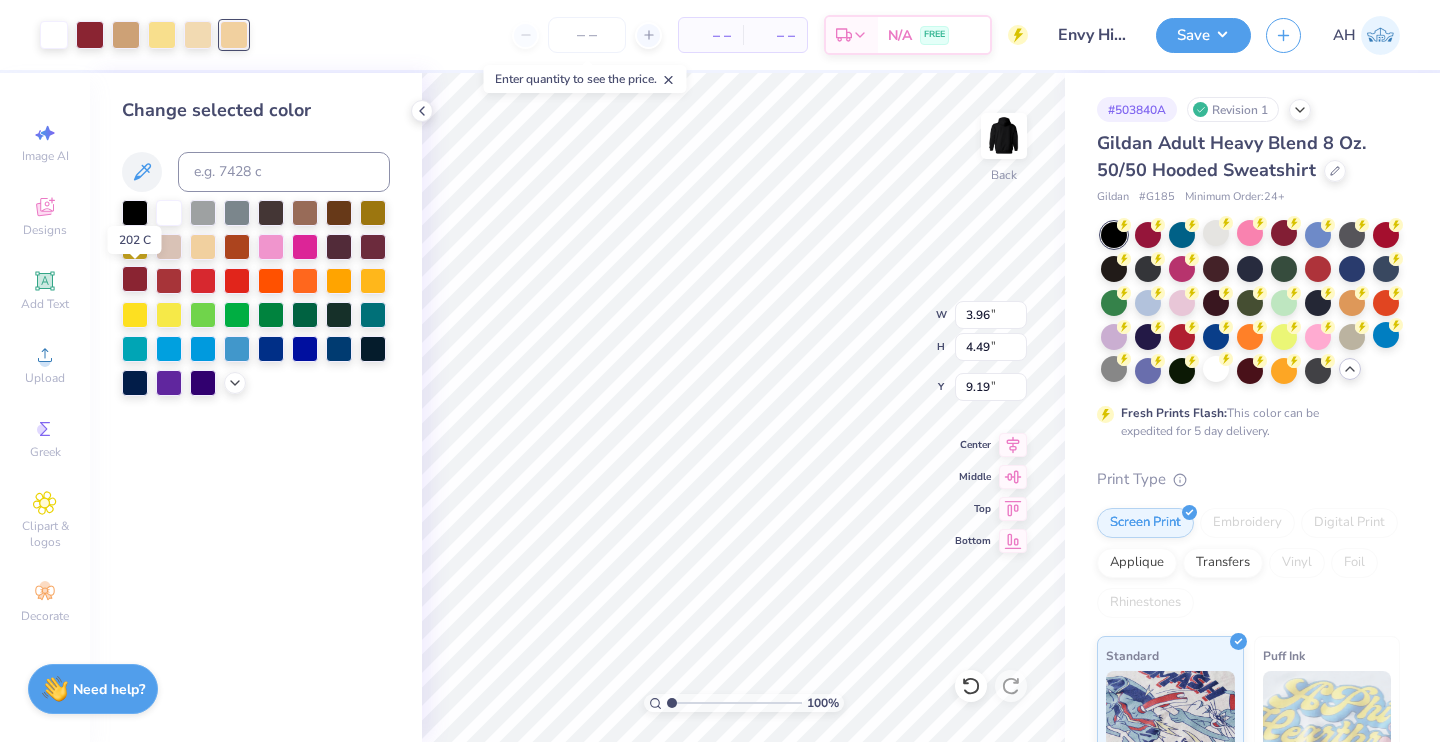 click at bounding box center [135, 279] 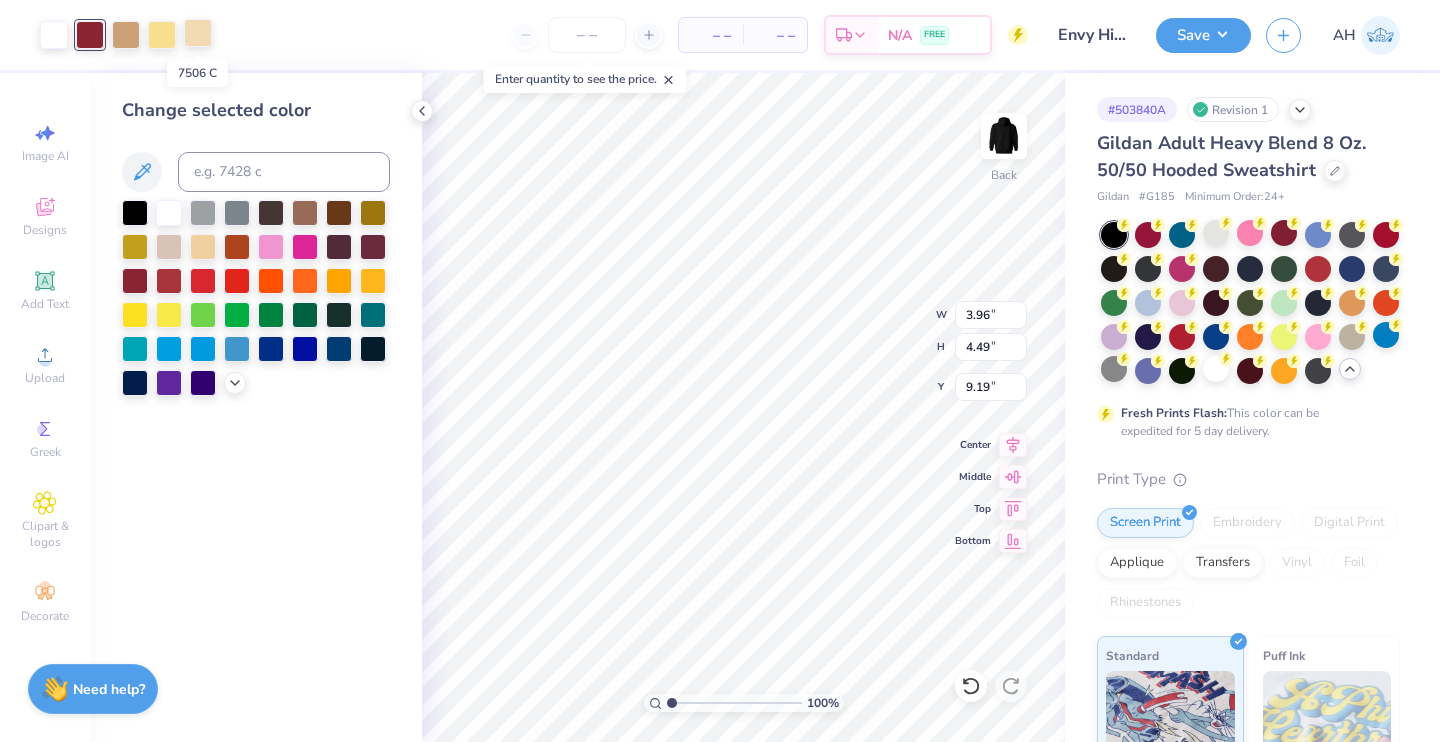 click at bounding box center [198, 33] 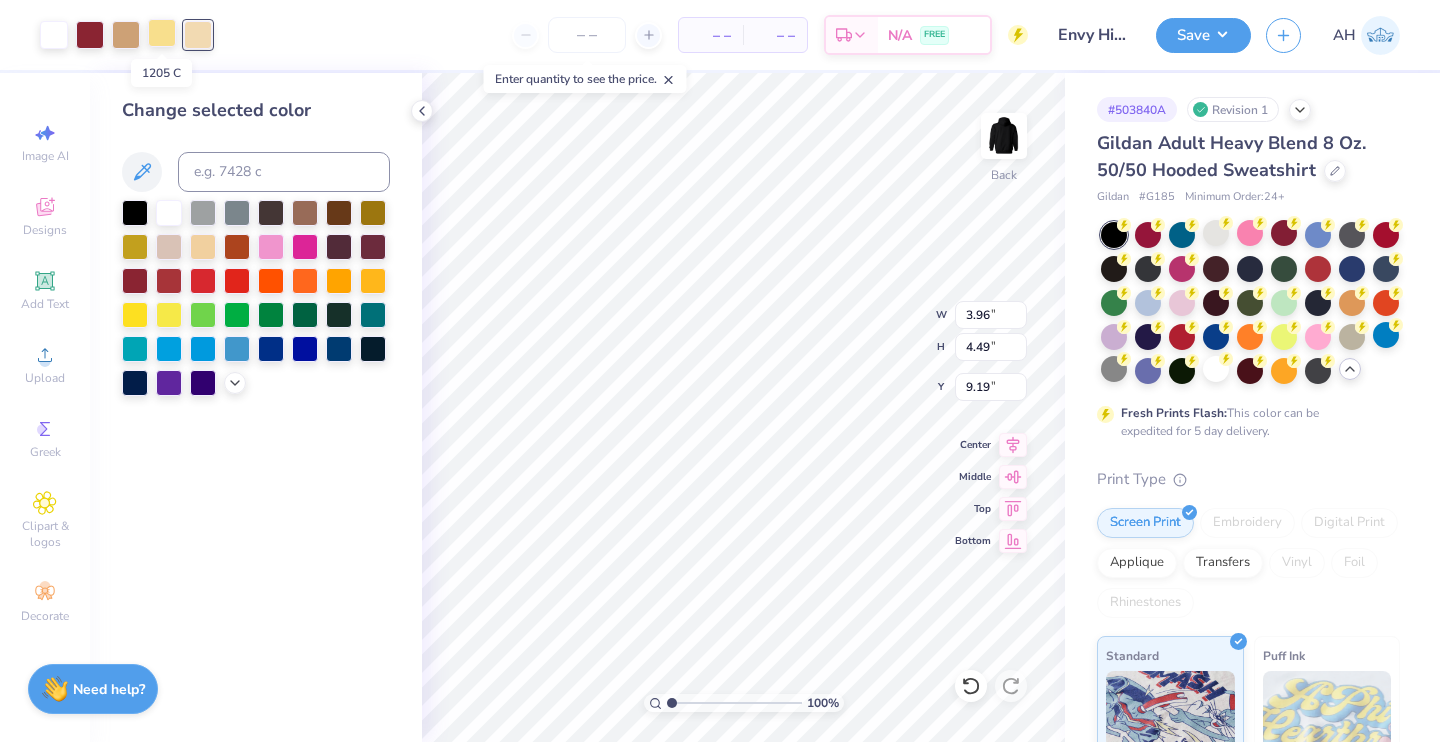 click at bounding box center [162, 33] 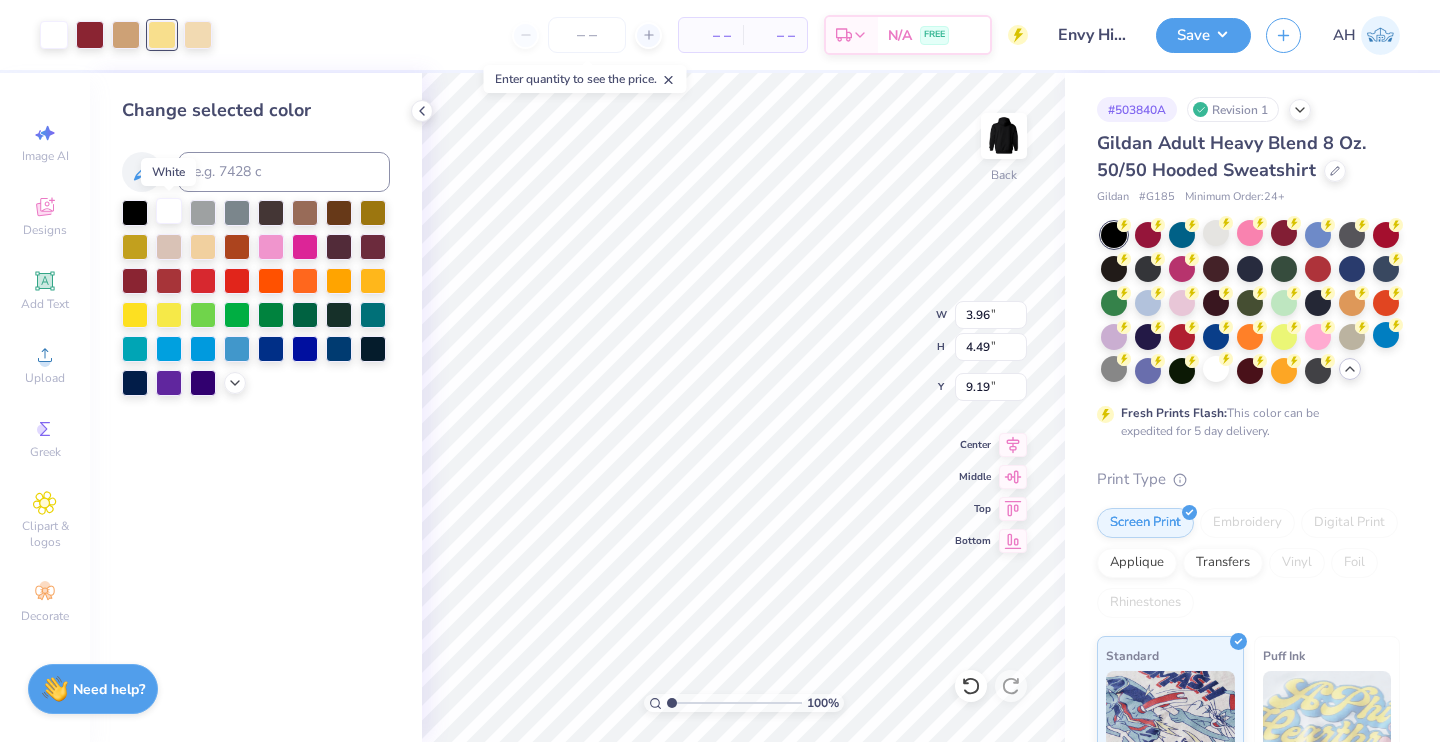 click at bounding box center [169, 211] 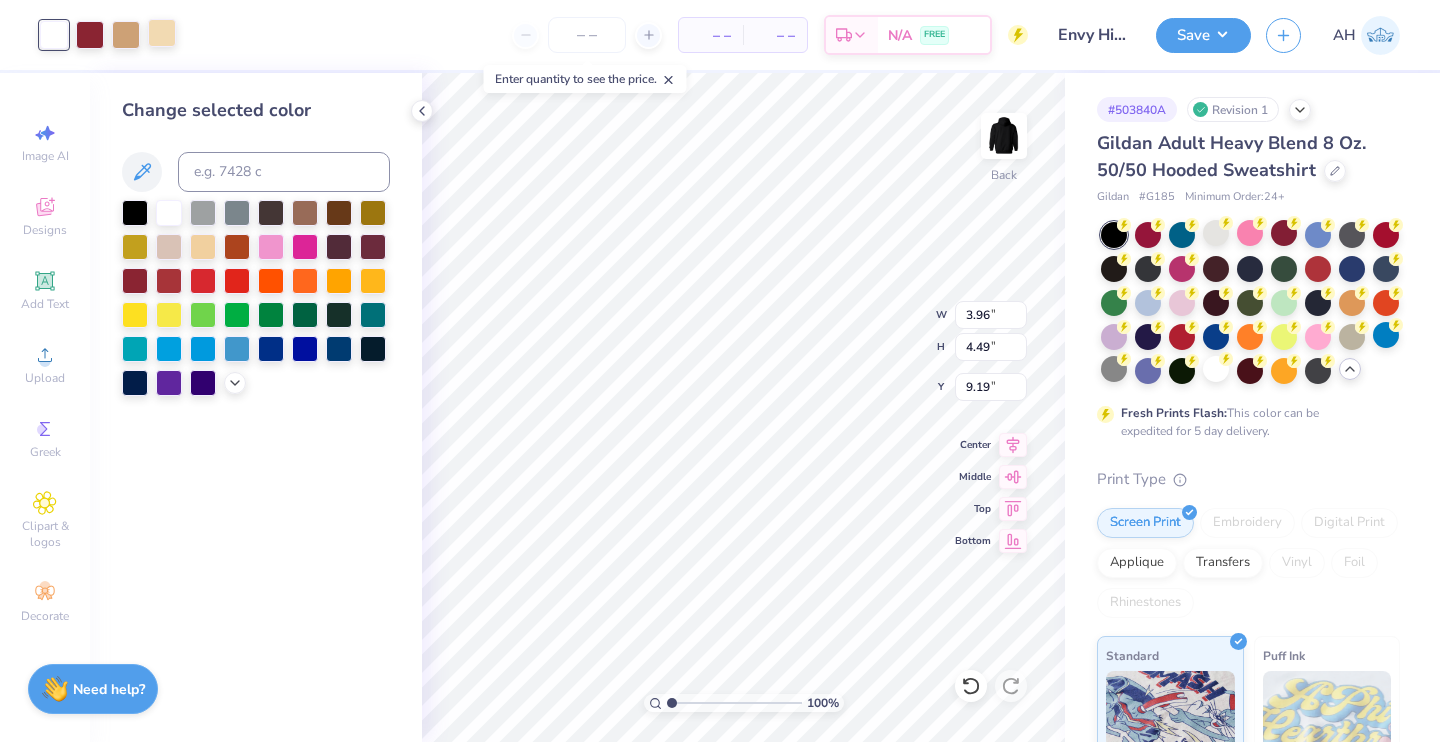 click at bounding box center [162, 33] 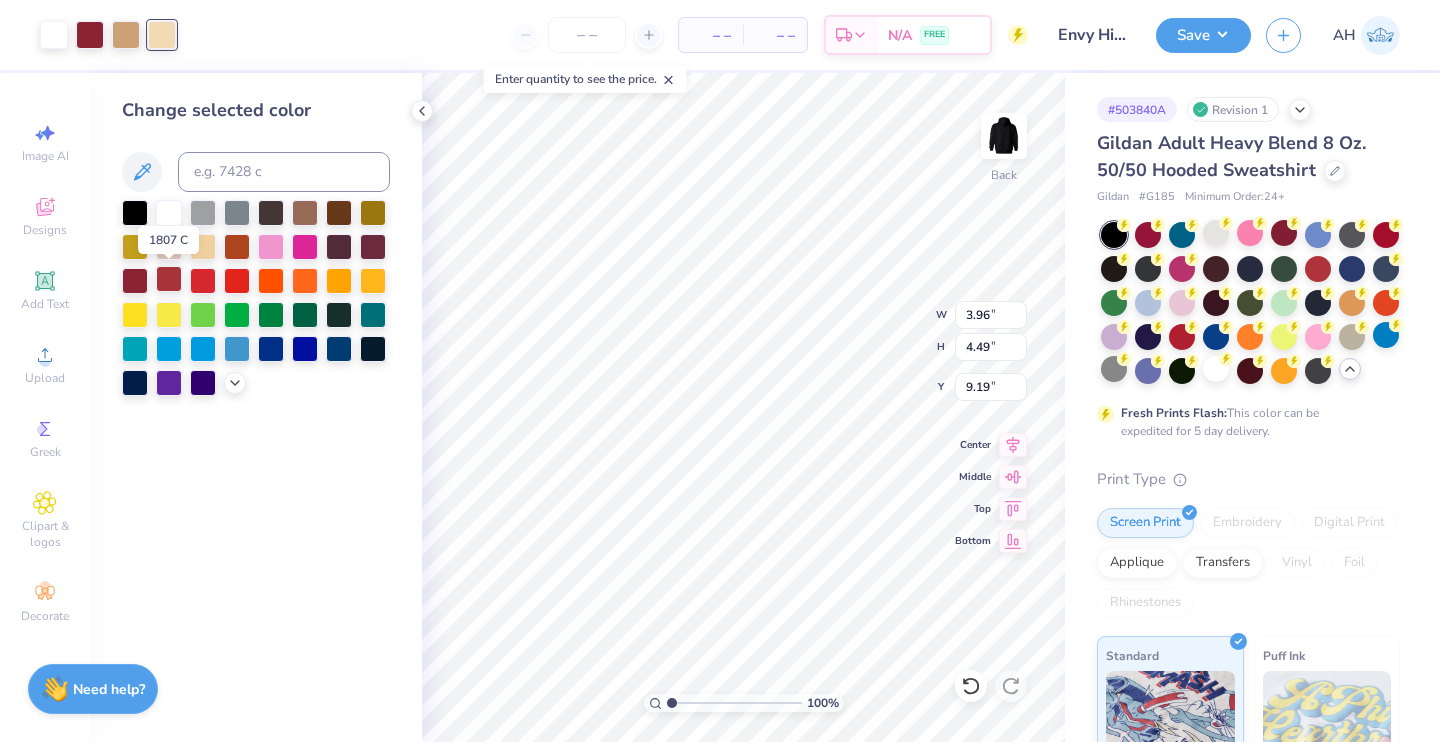 click at bounding box center [169, 279] 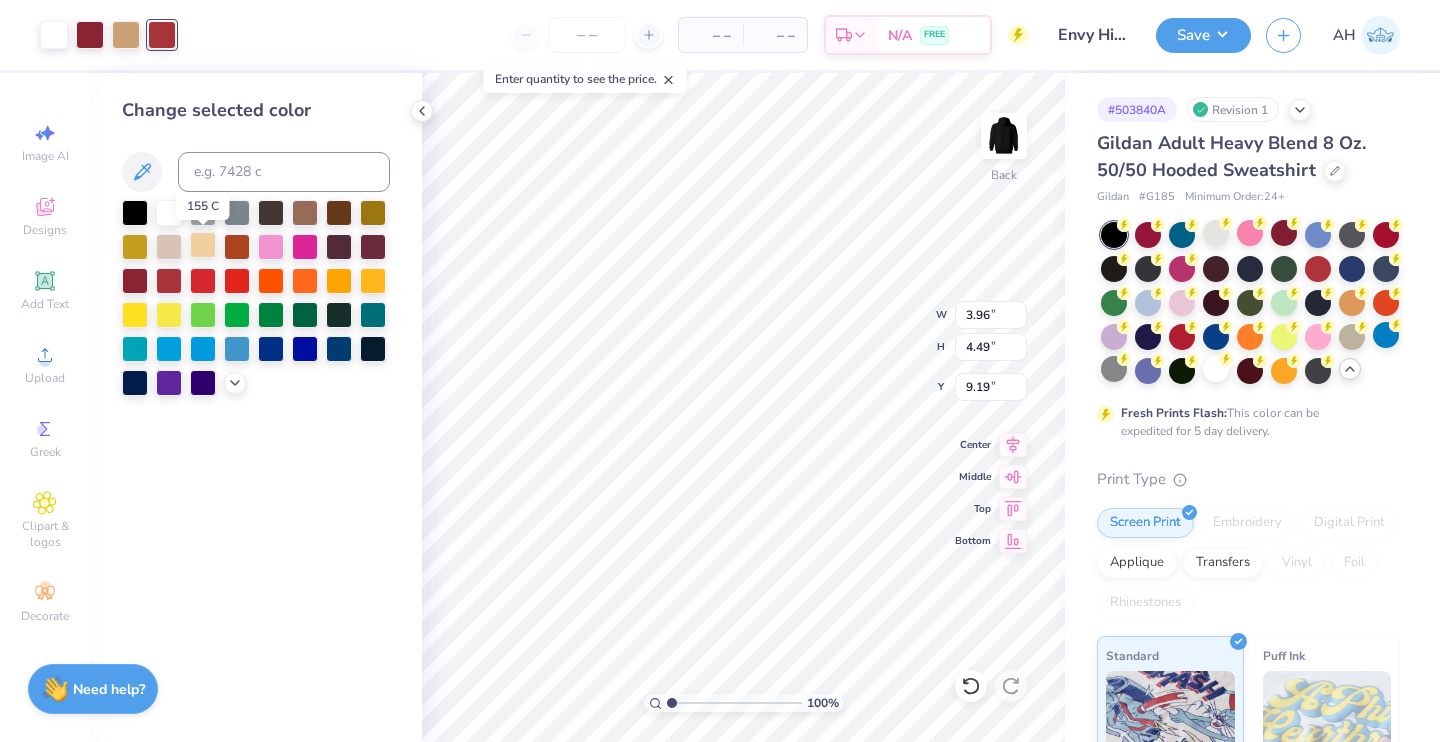 click at bounding box center [203, 245] 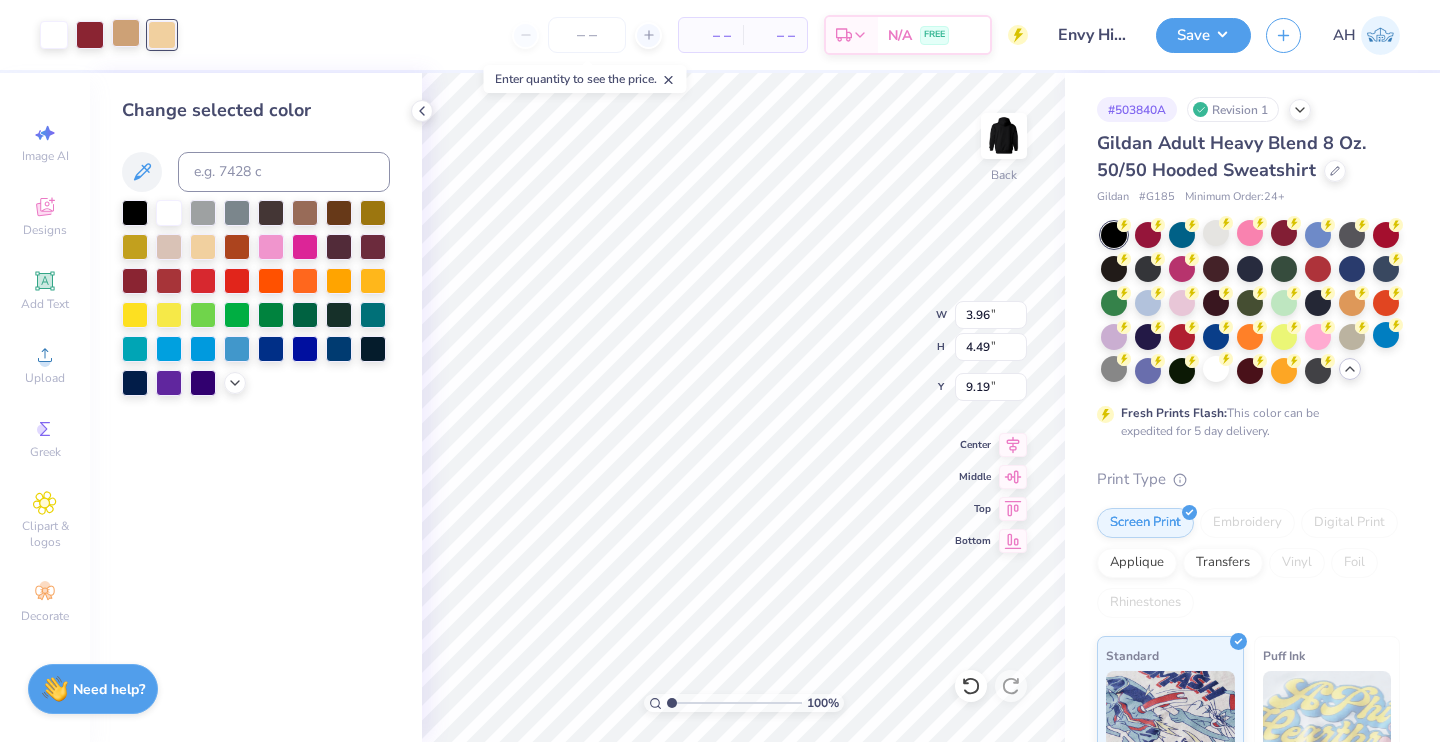 click at bounding box center [126, 33] 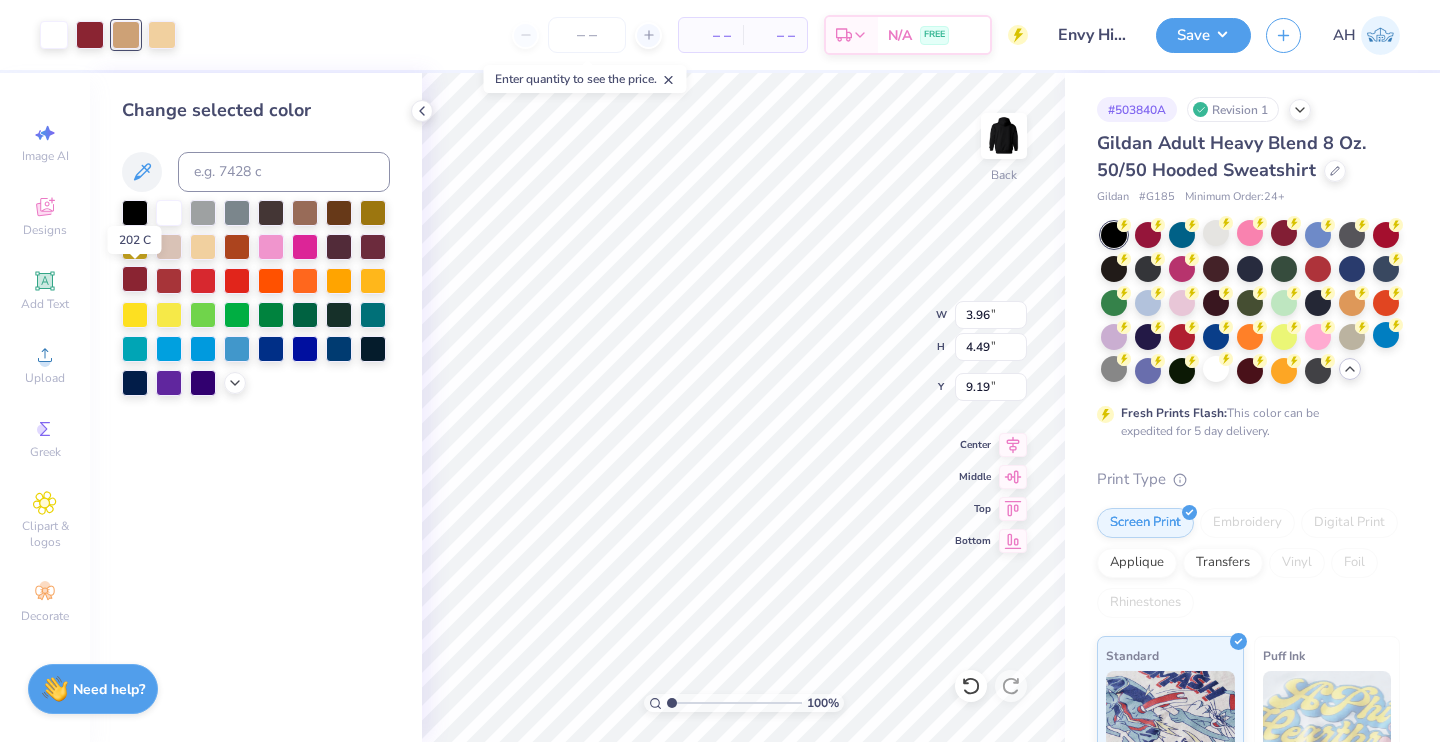 click at bounding box center [135, 279] 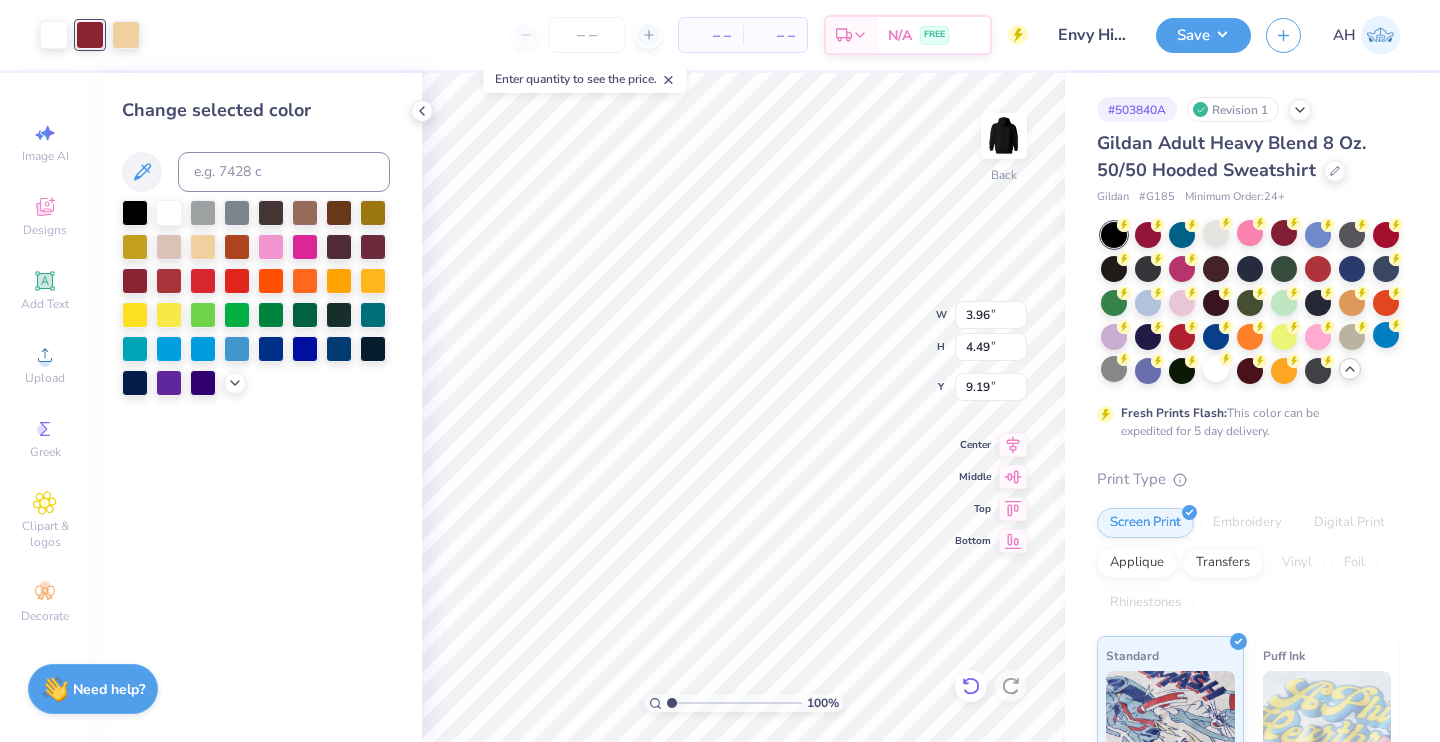 click 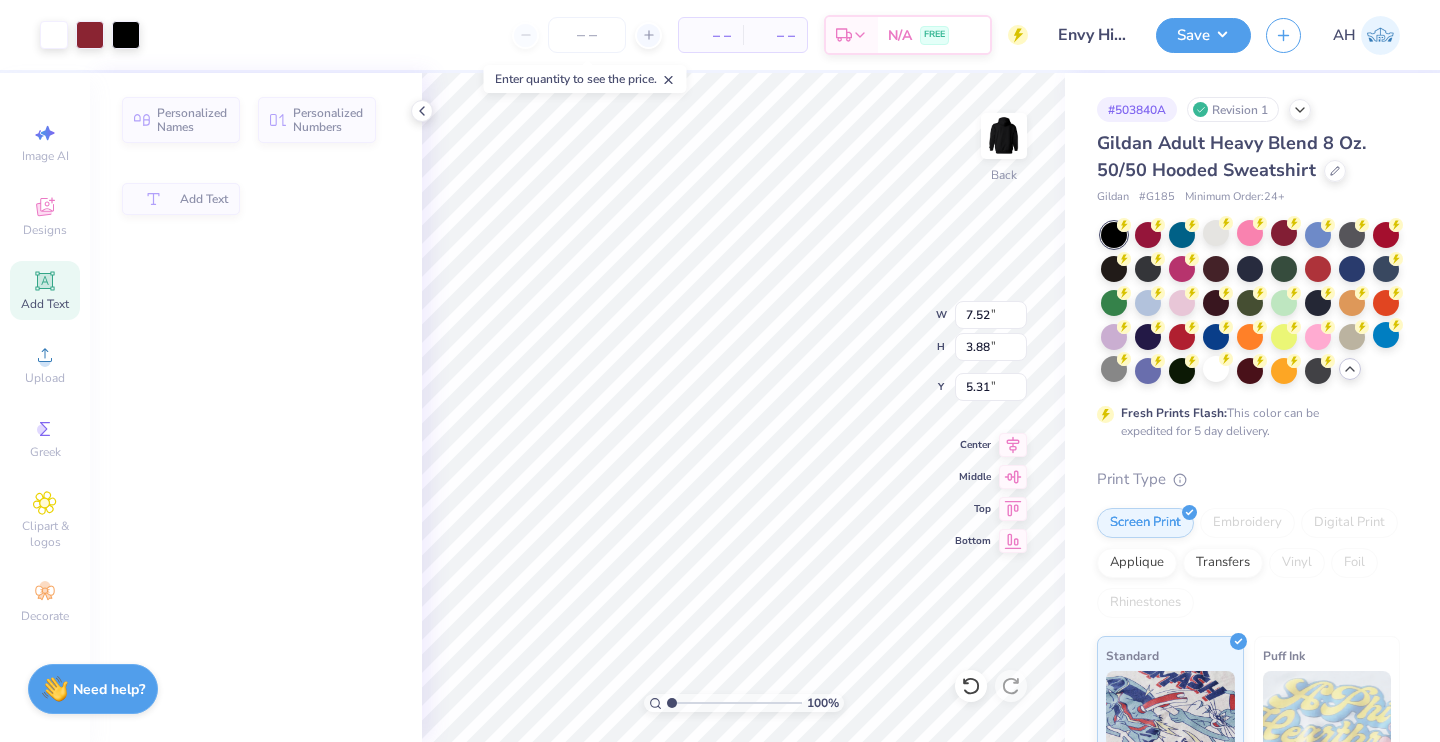type on "7.52" 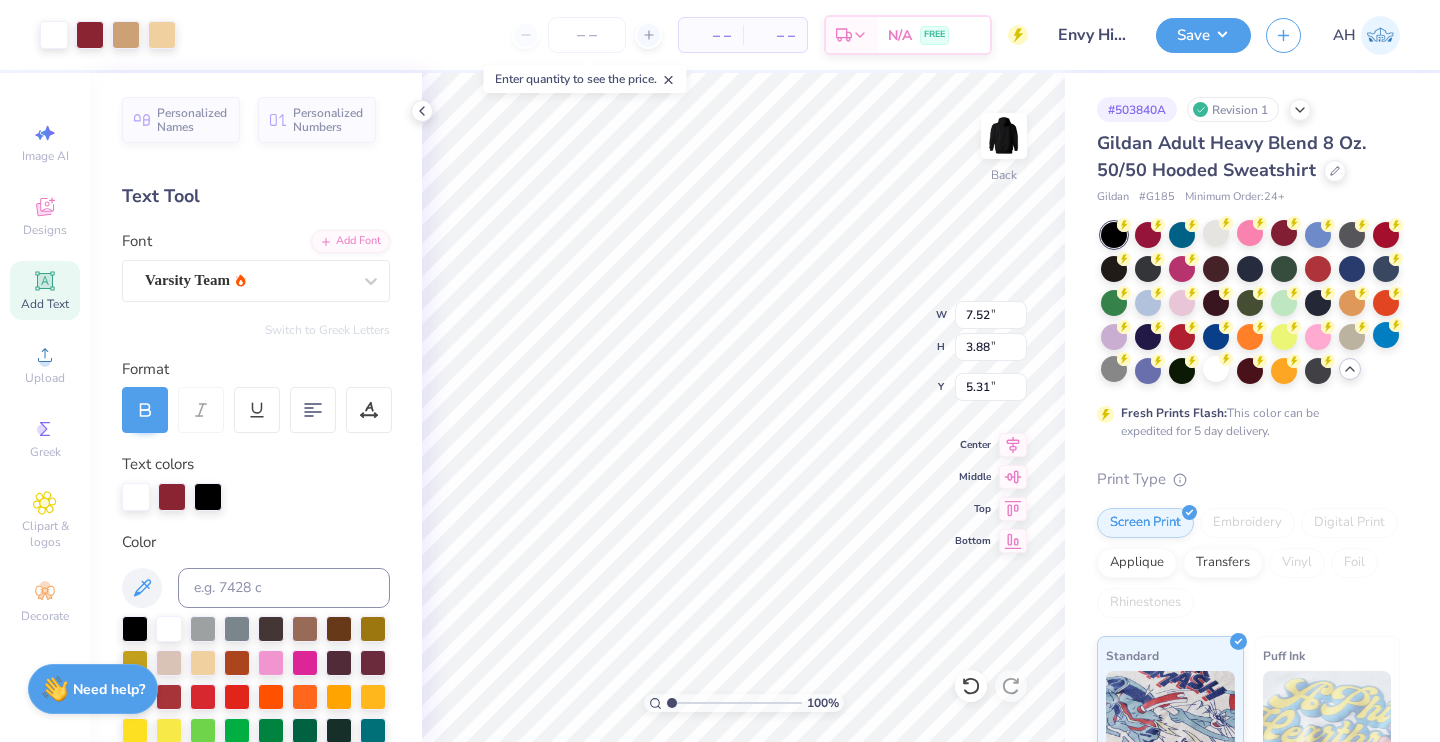 type on "3.96" 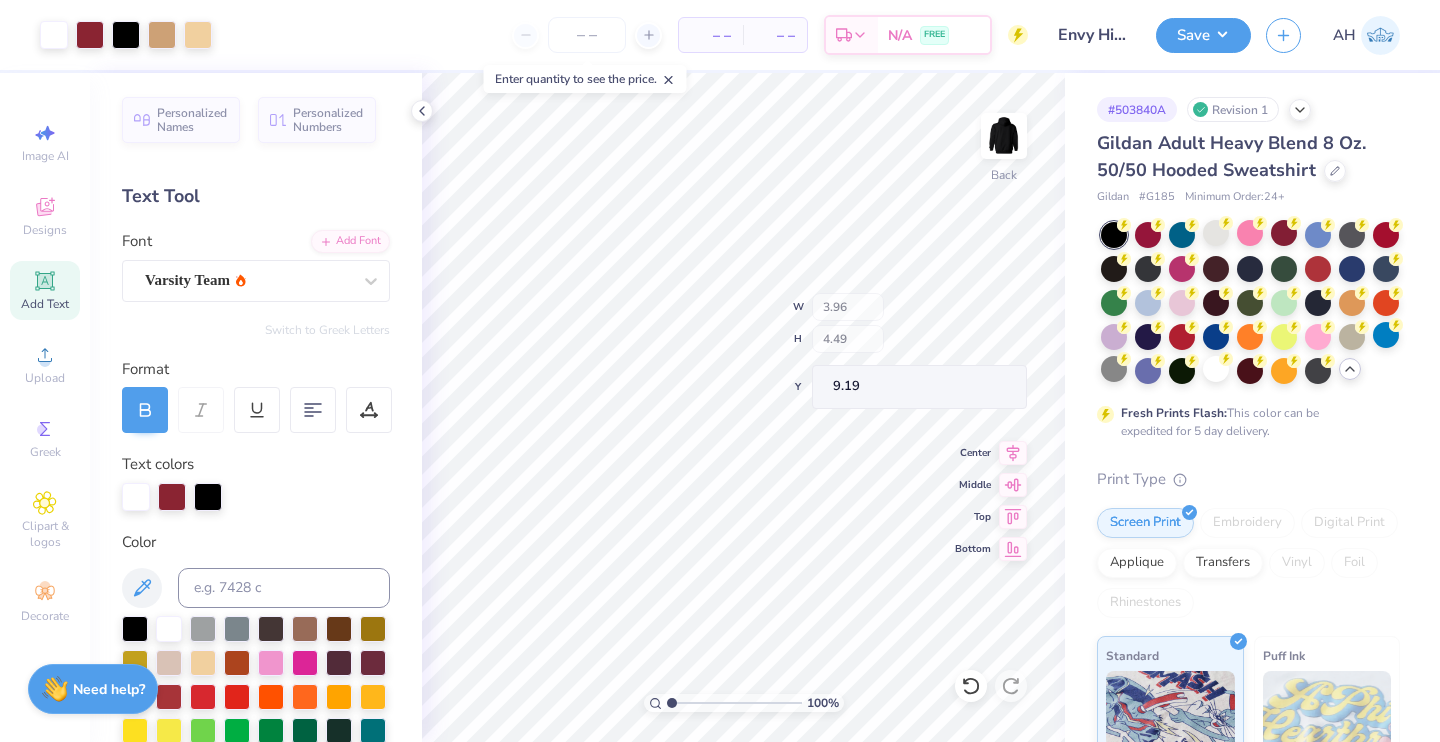type on "6.88" 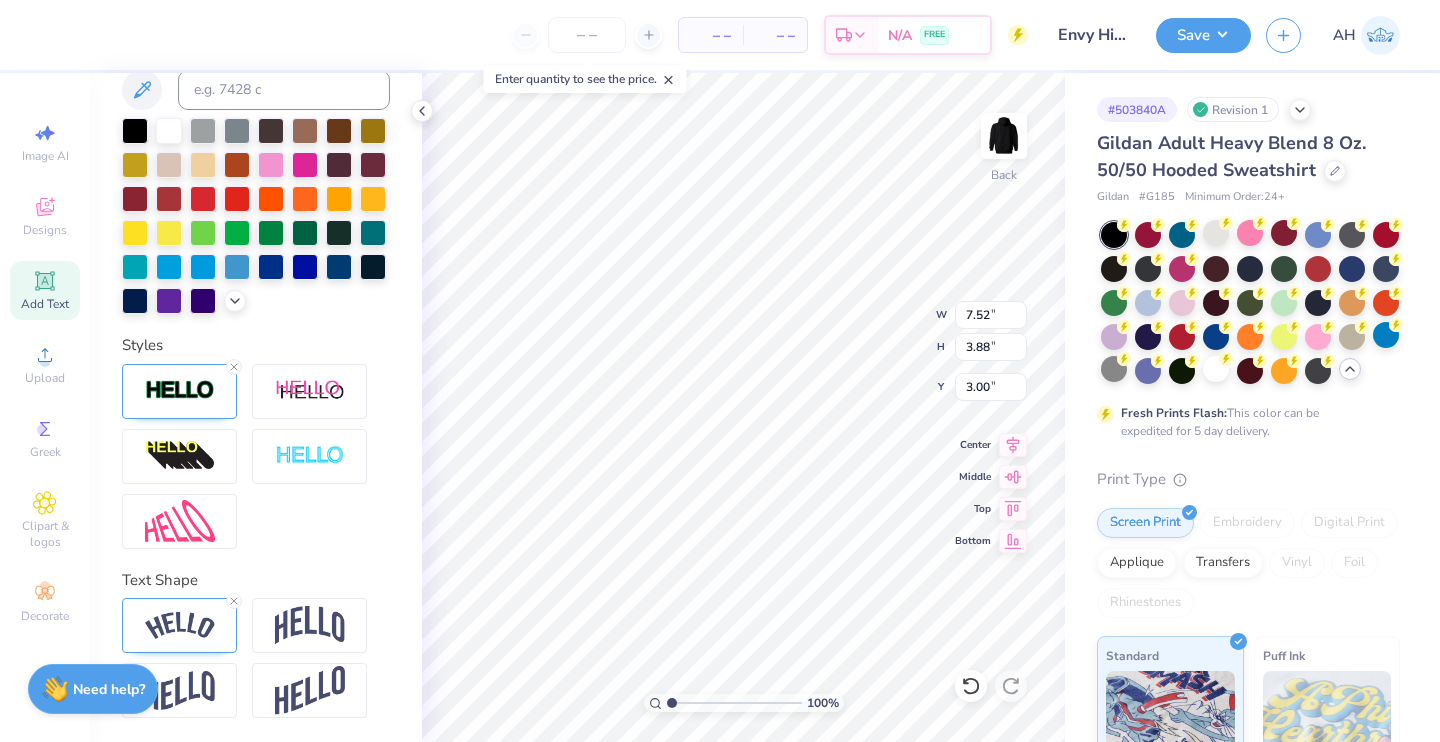 scroll, scrollTop: 532, scrollLeft: 0, axis: vertical 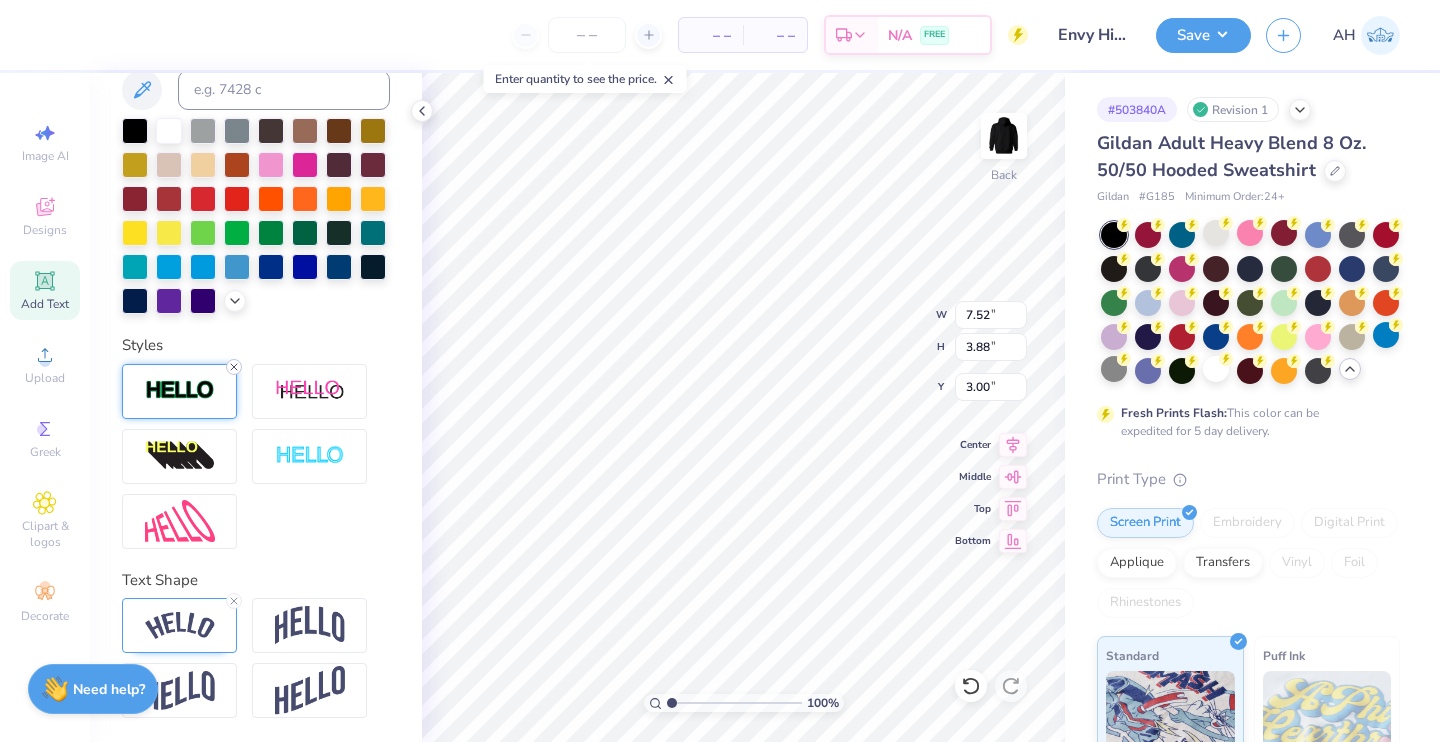 click 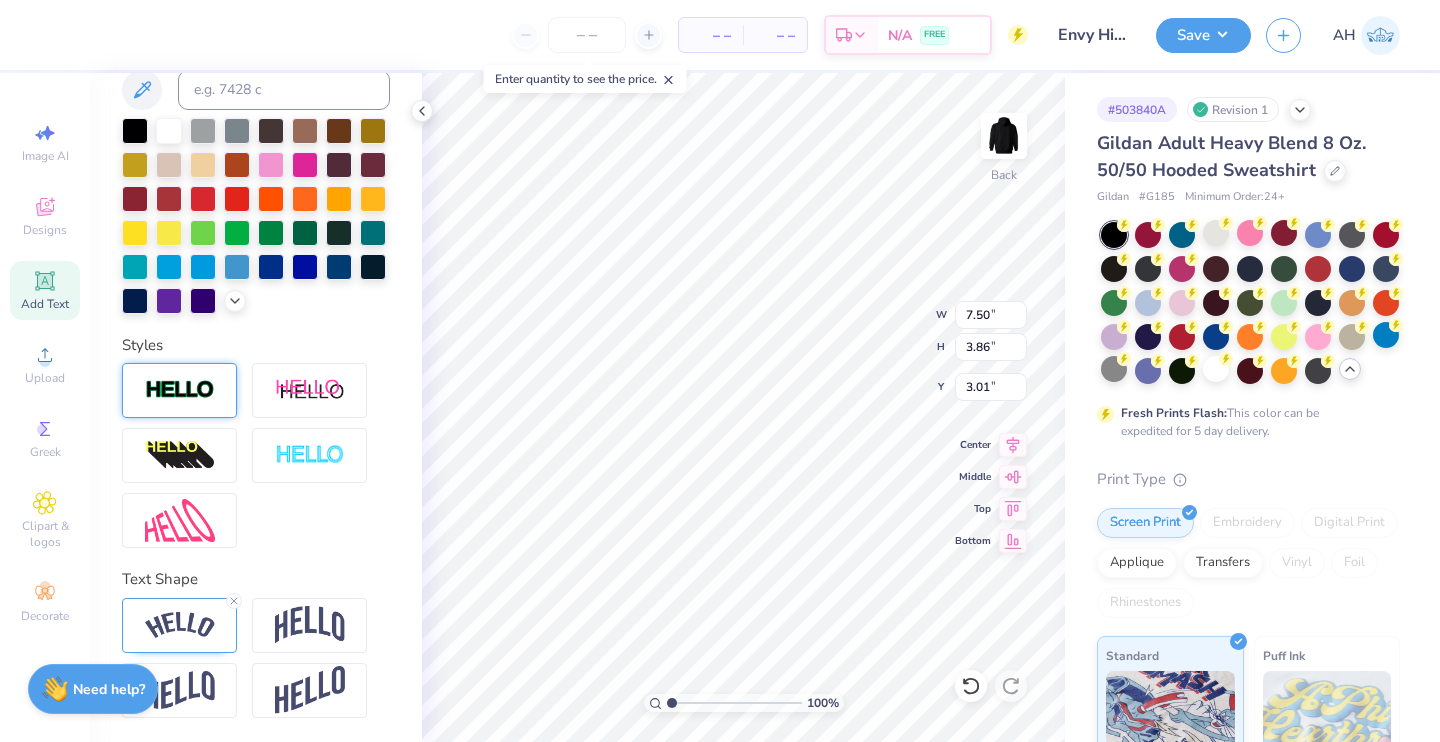 type on "7.50" 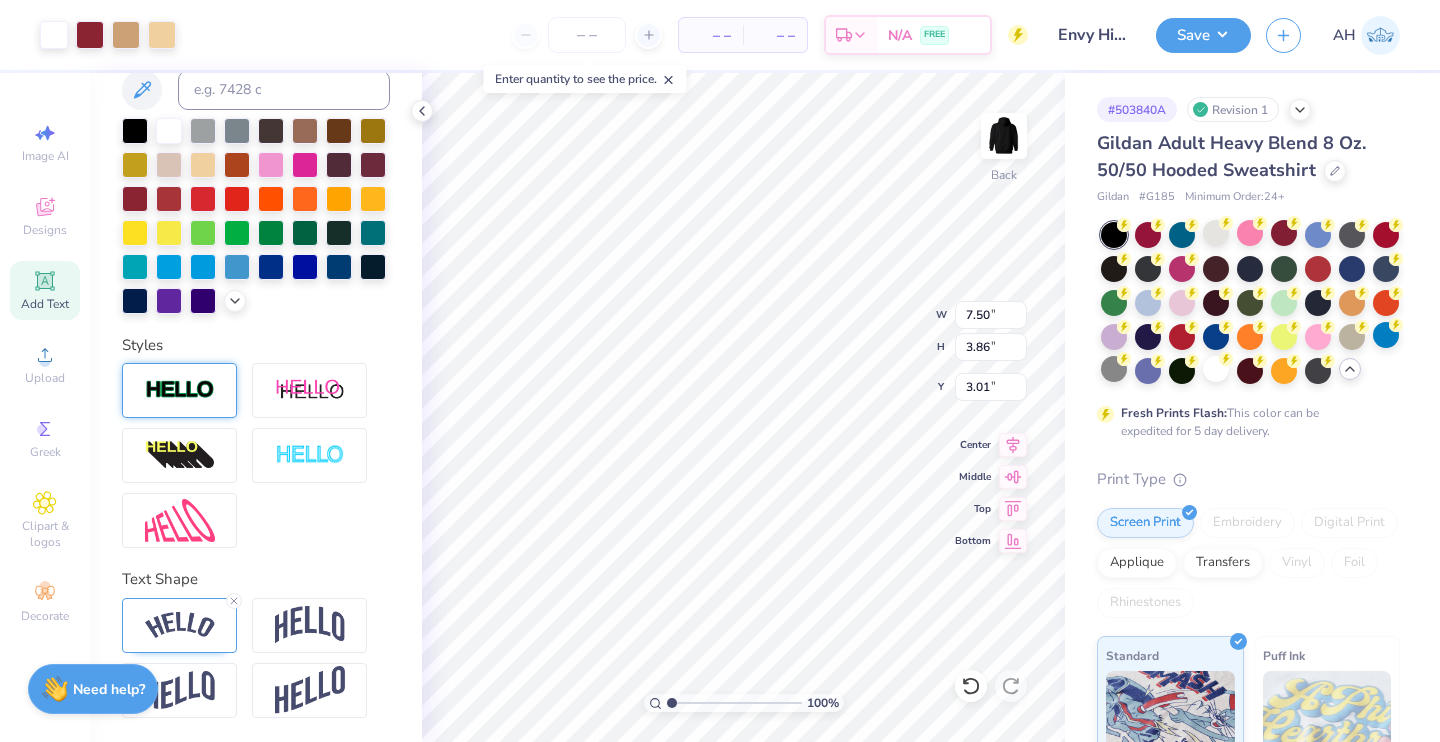 type on "3.96" 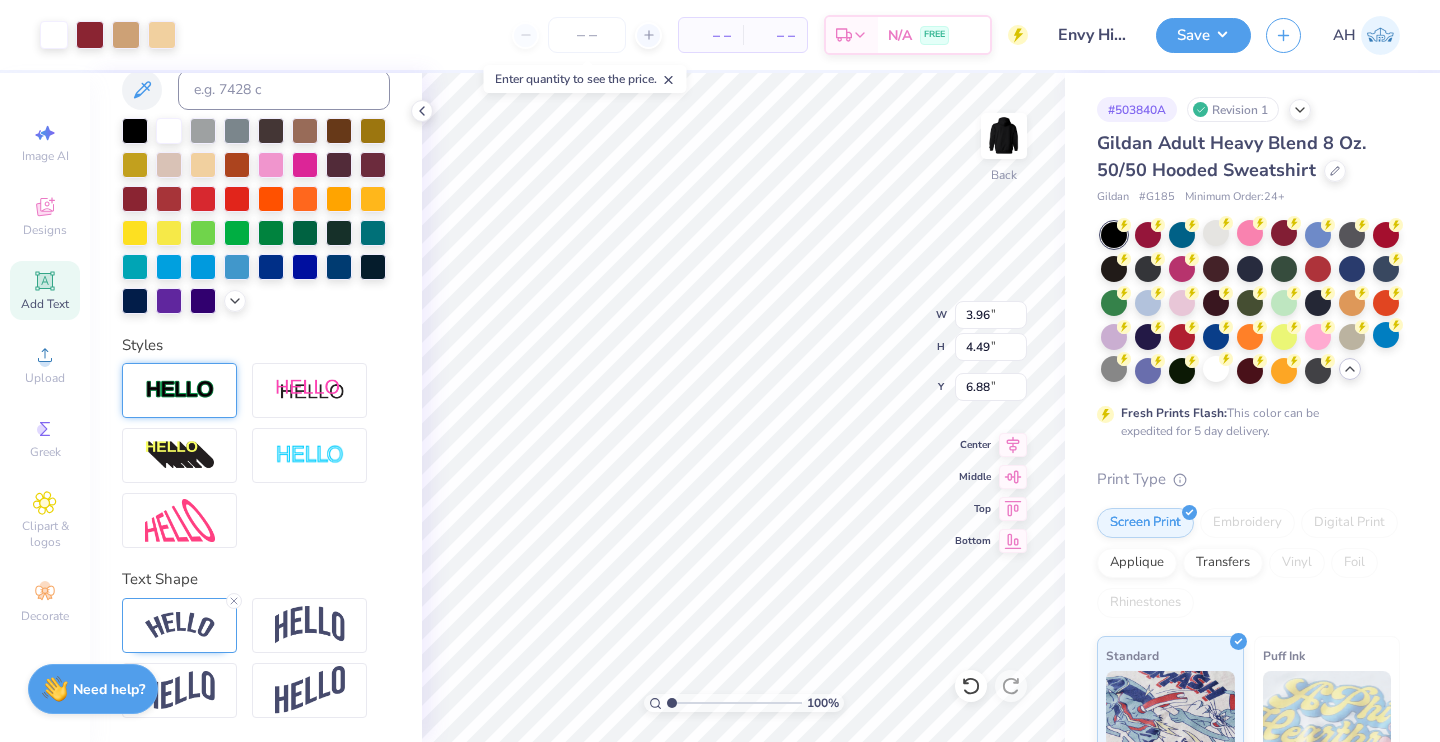 type on "6.87" 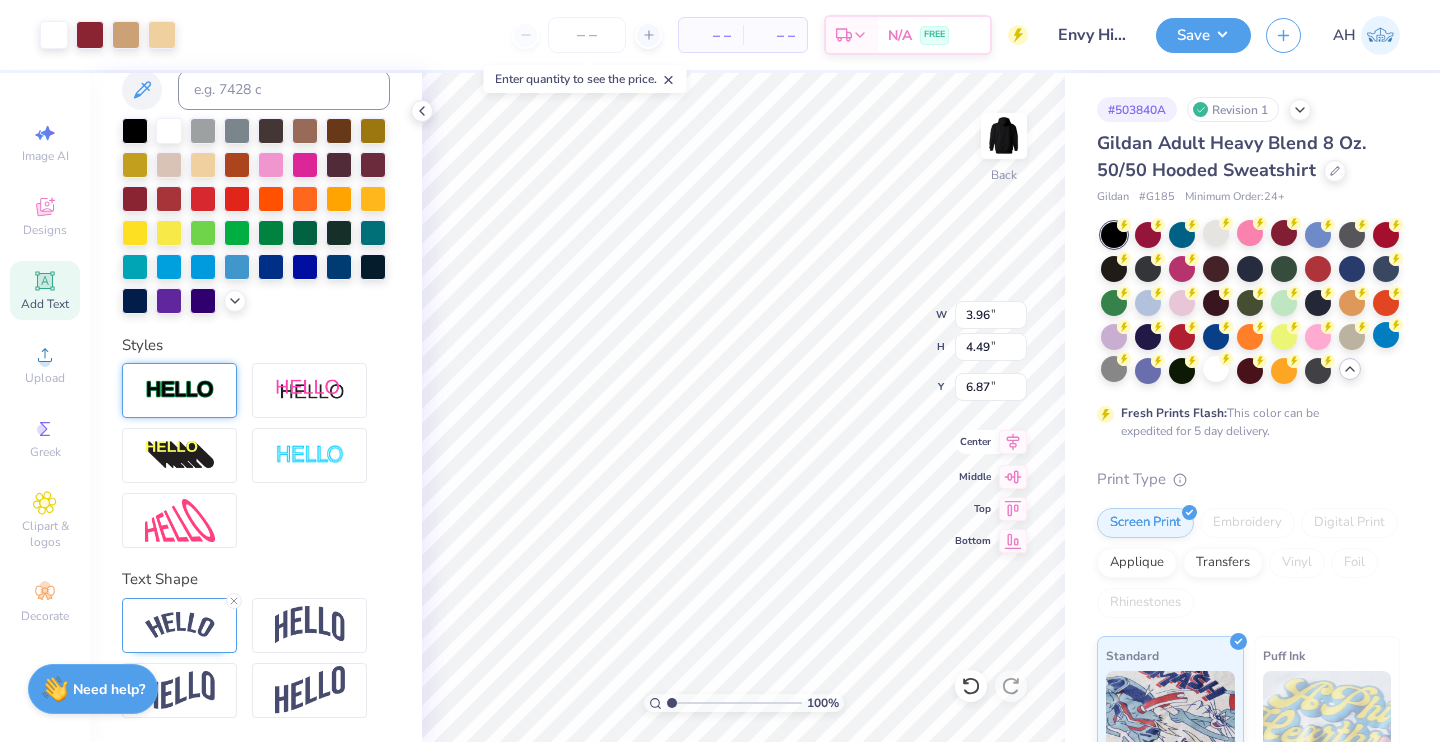 click 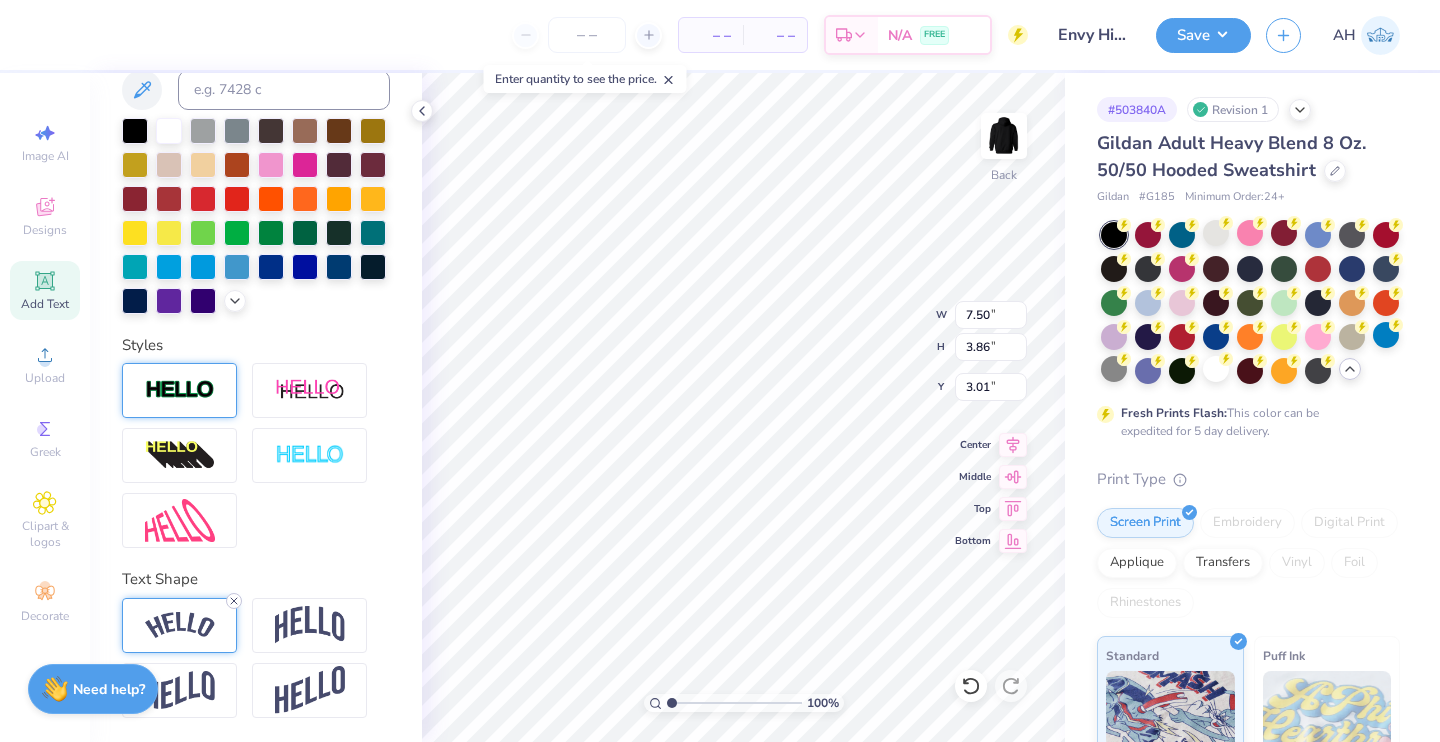 click 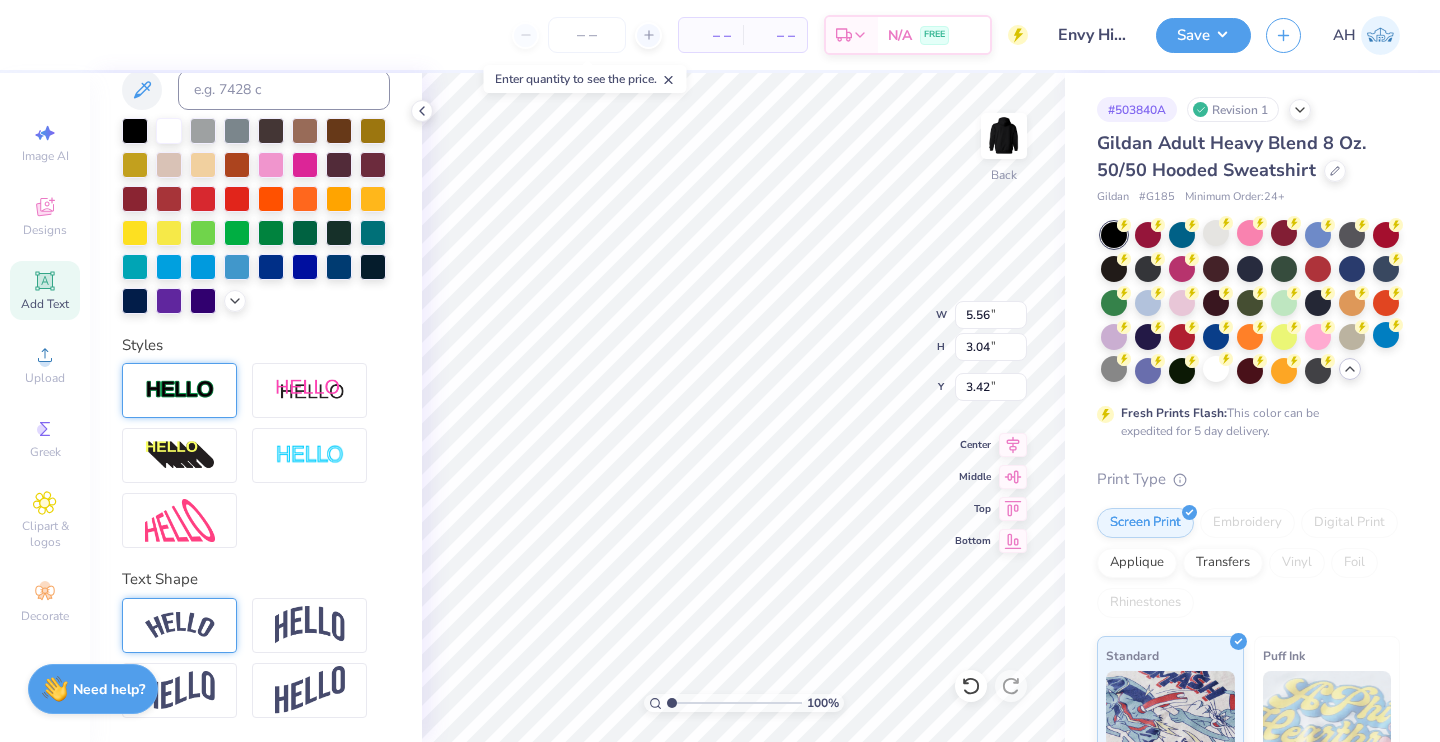 type on "5.56" 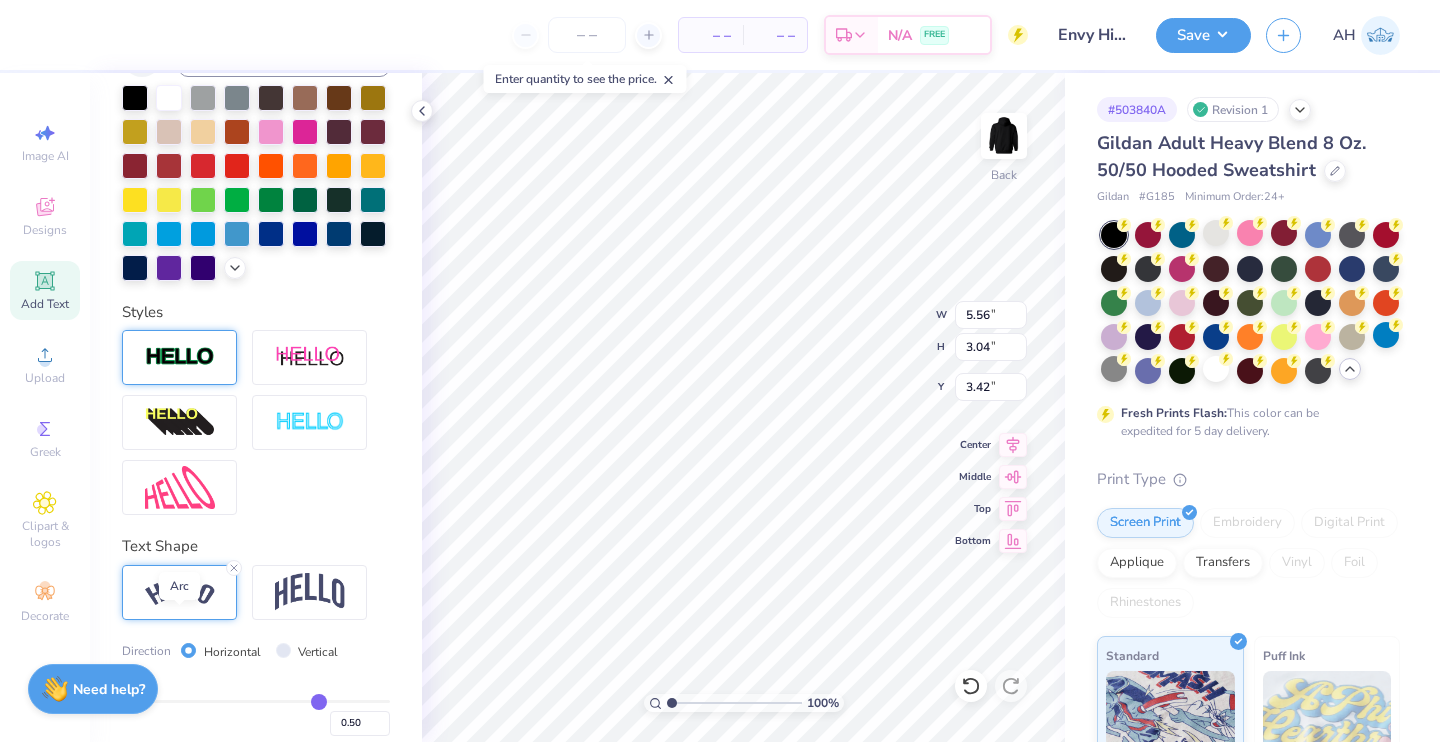 type on "7.50" 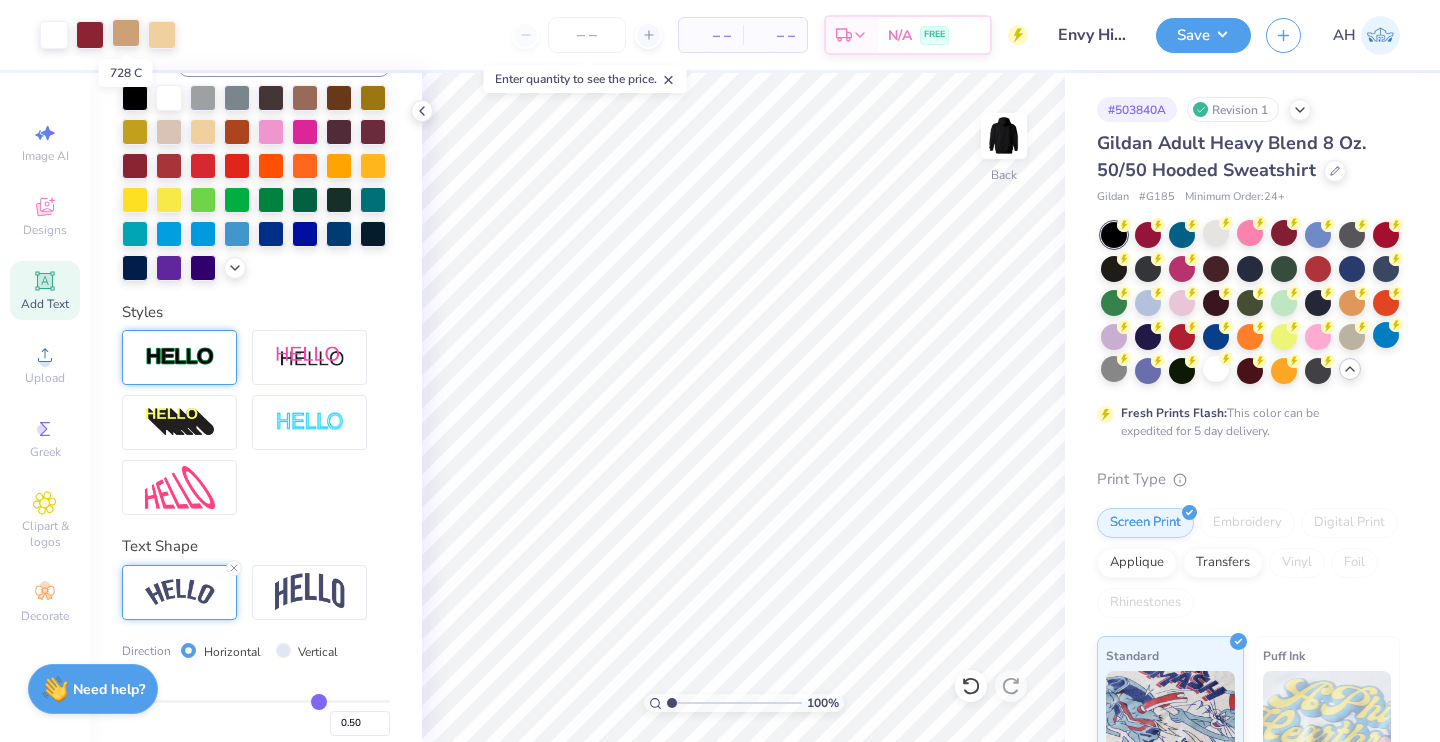 click at bounding box center (126, 33) 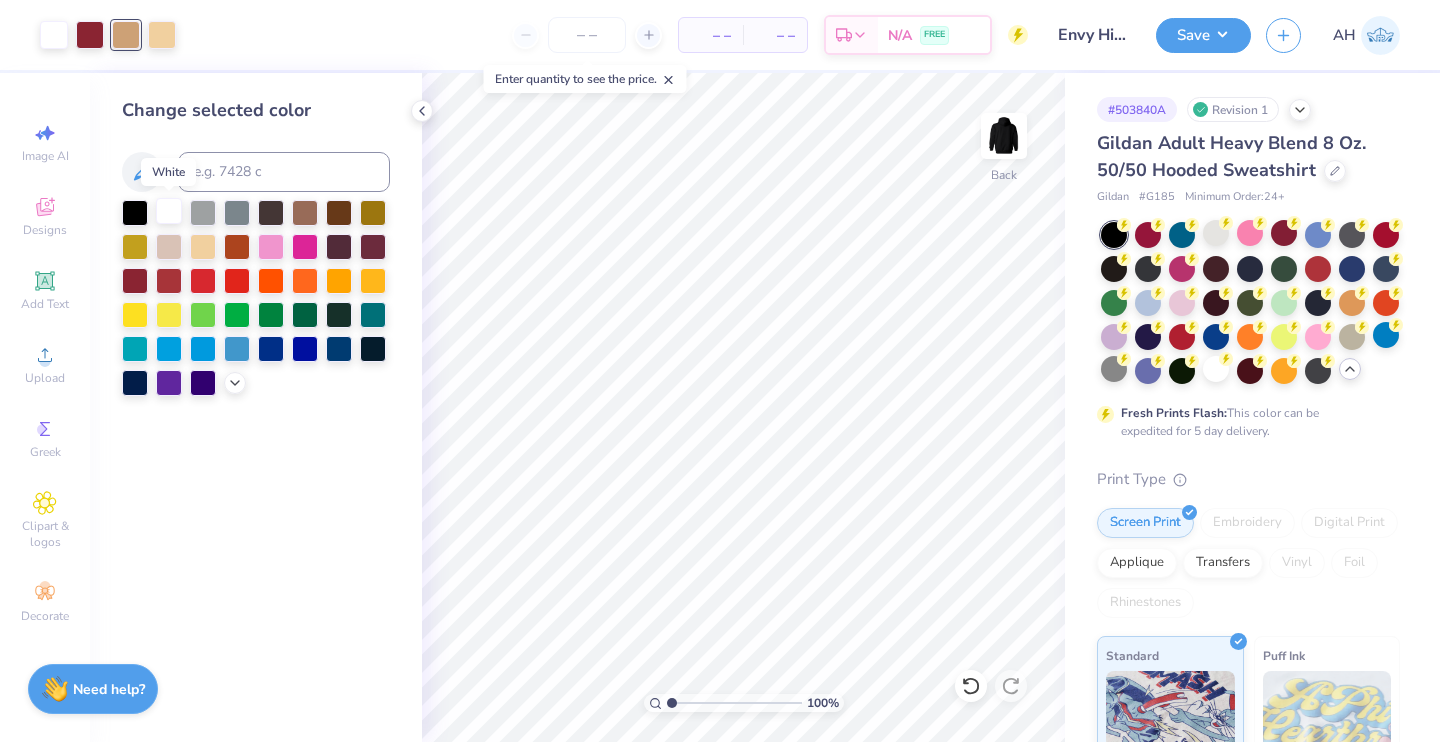 click at bounding box center (169, 211) 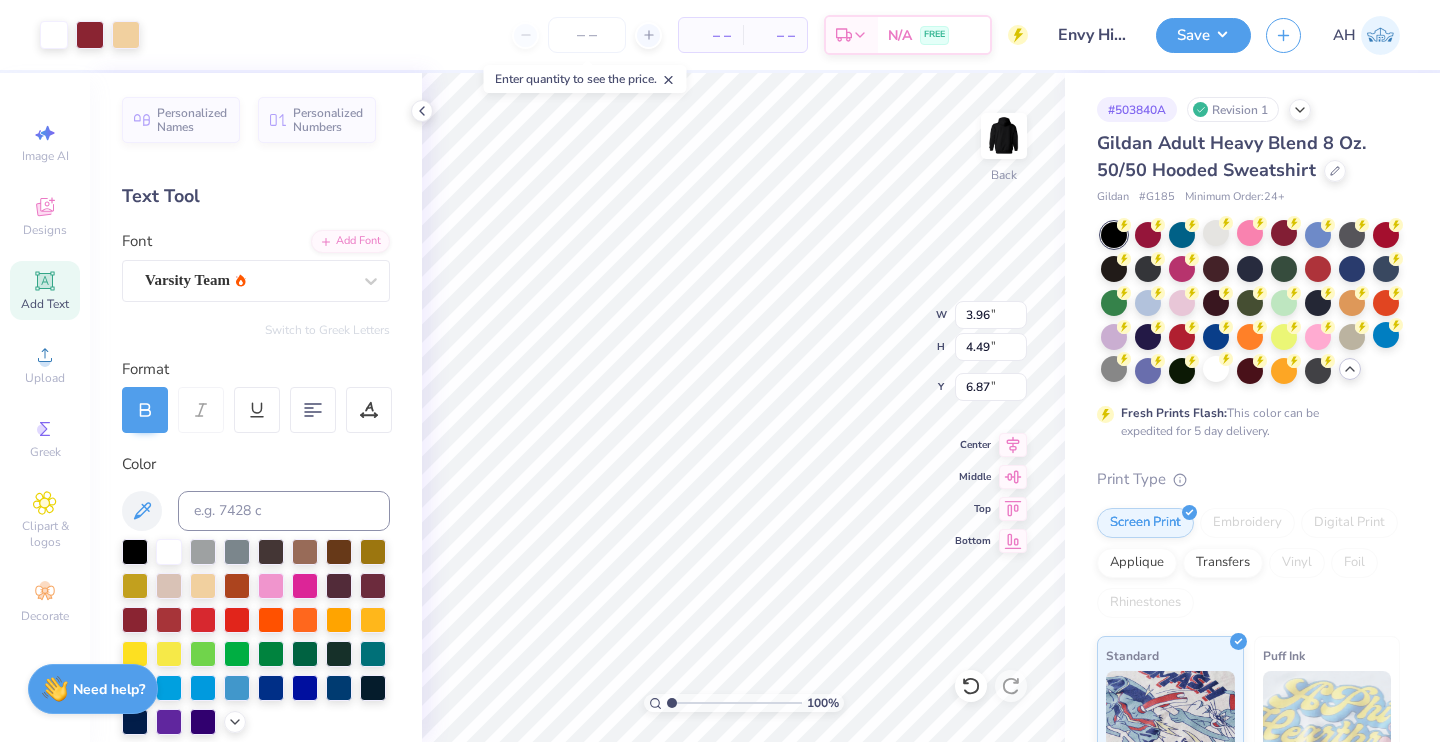 type on "3.96" 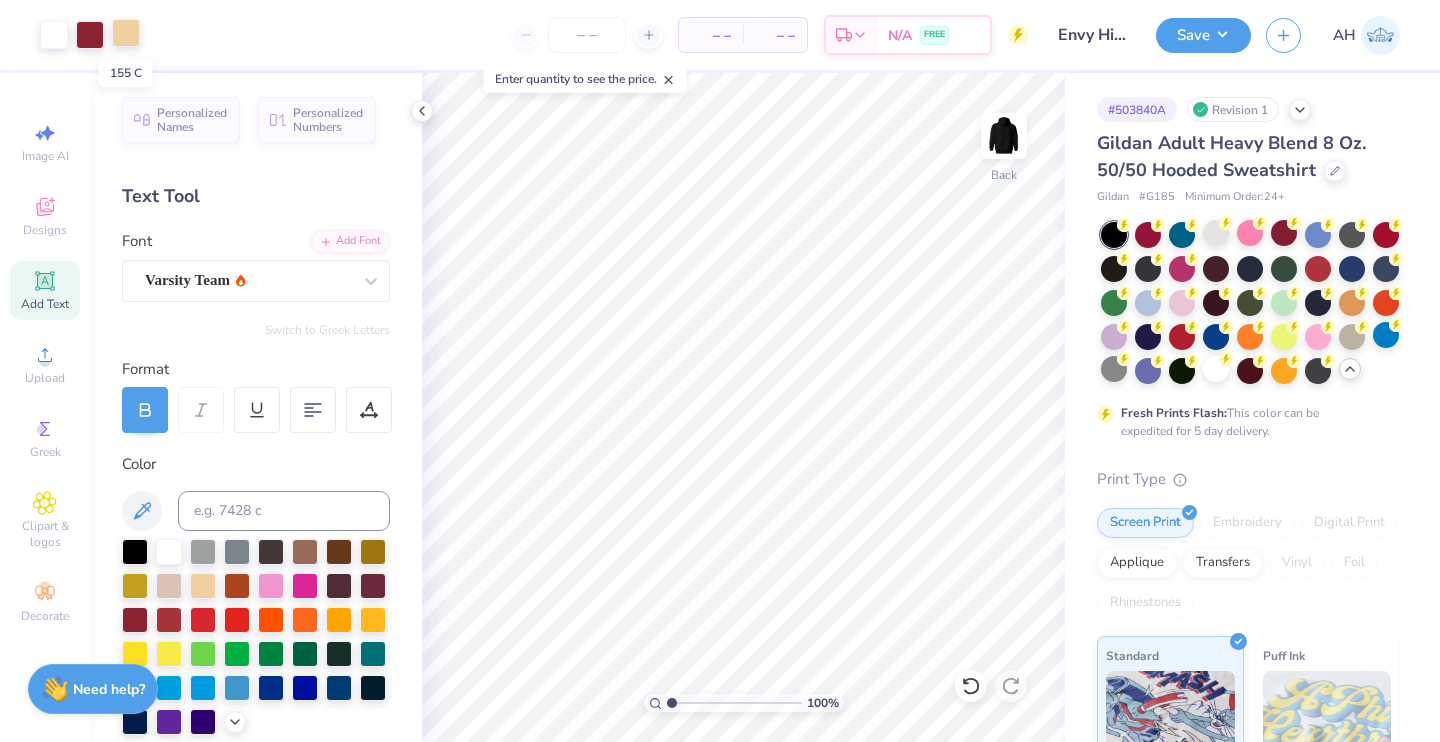click at bounding box center (126, 33) 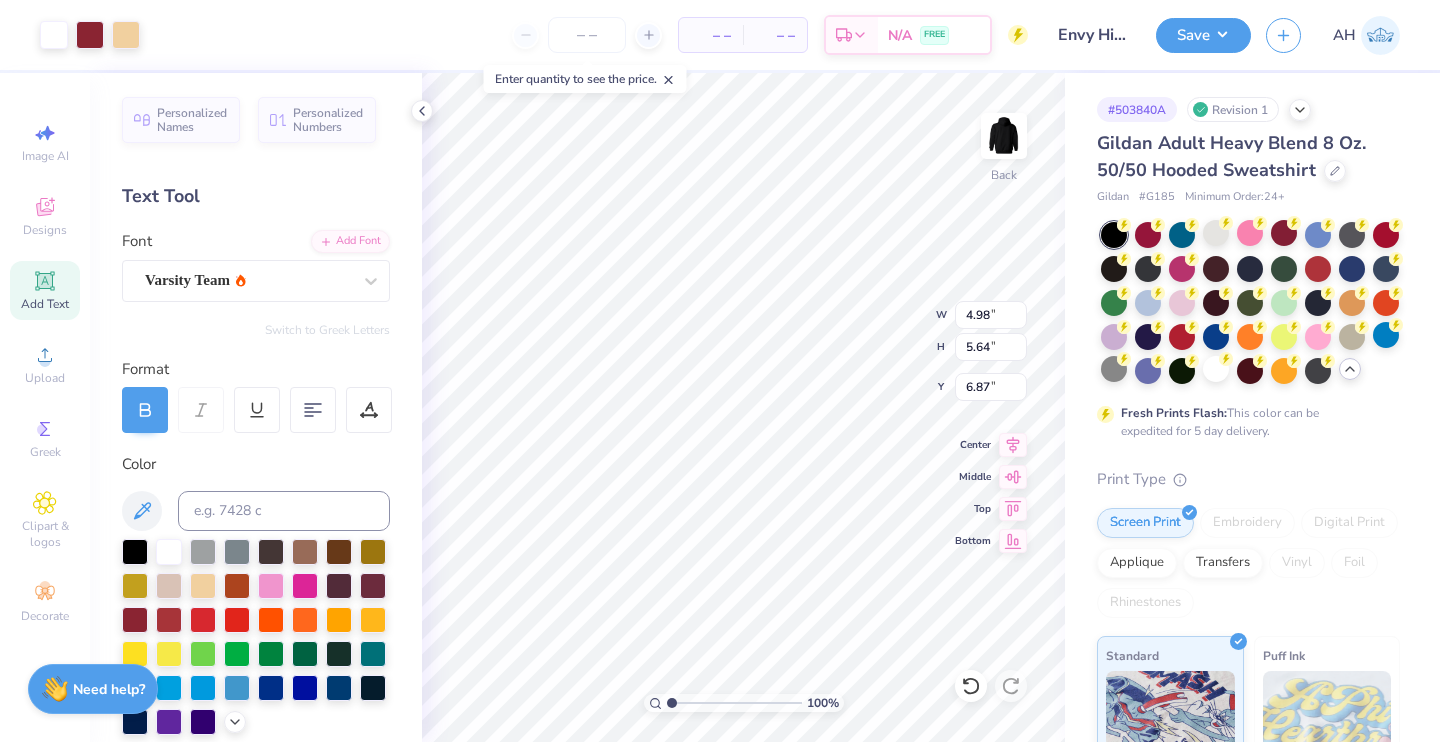 type on "4.98" 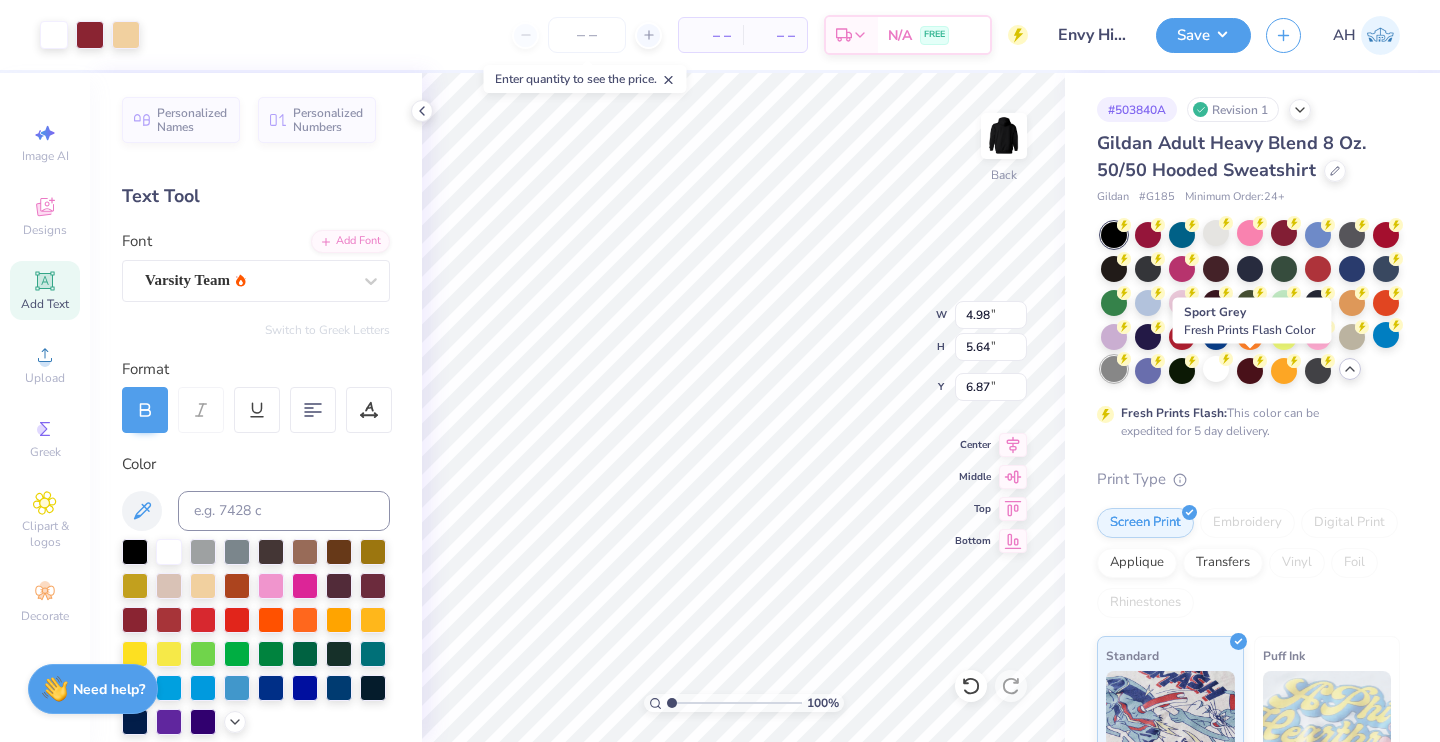 click at bounding box center [1114, 369] 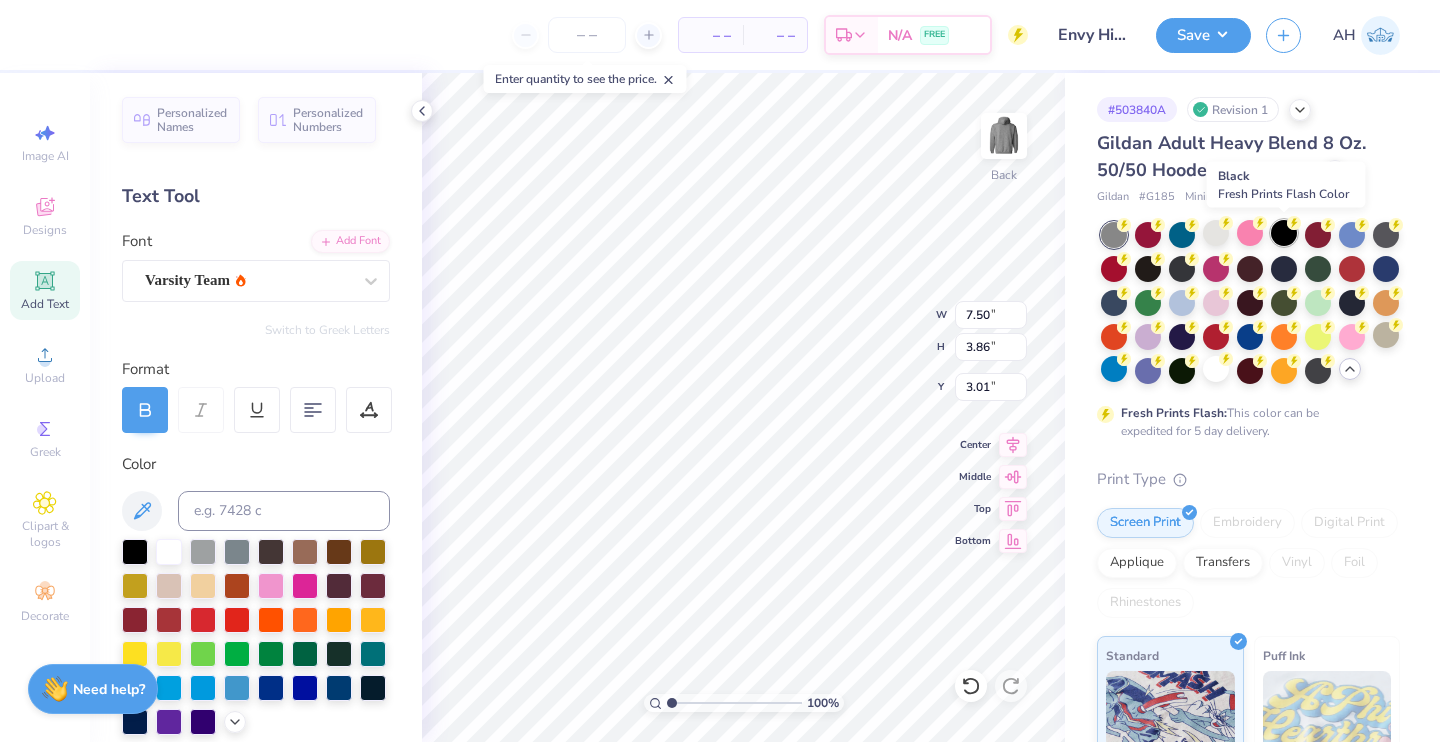 click at bounding box center [1284, 233] 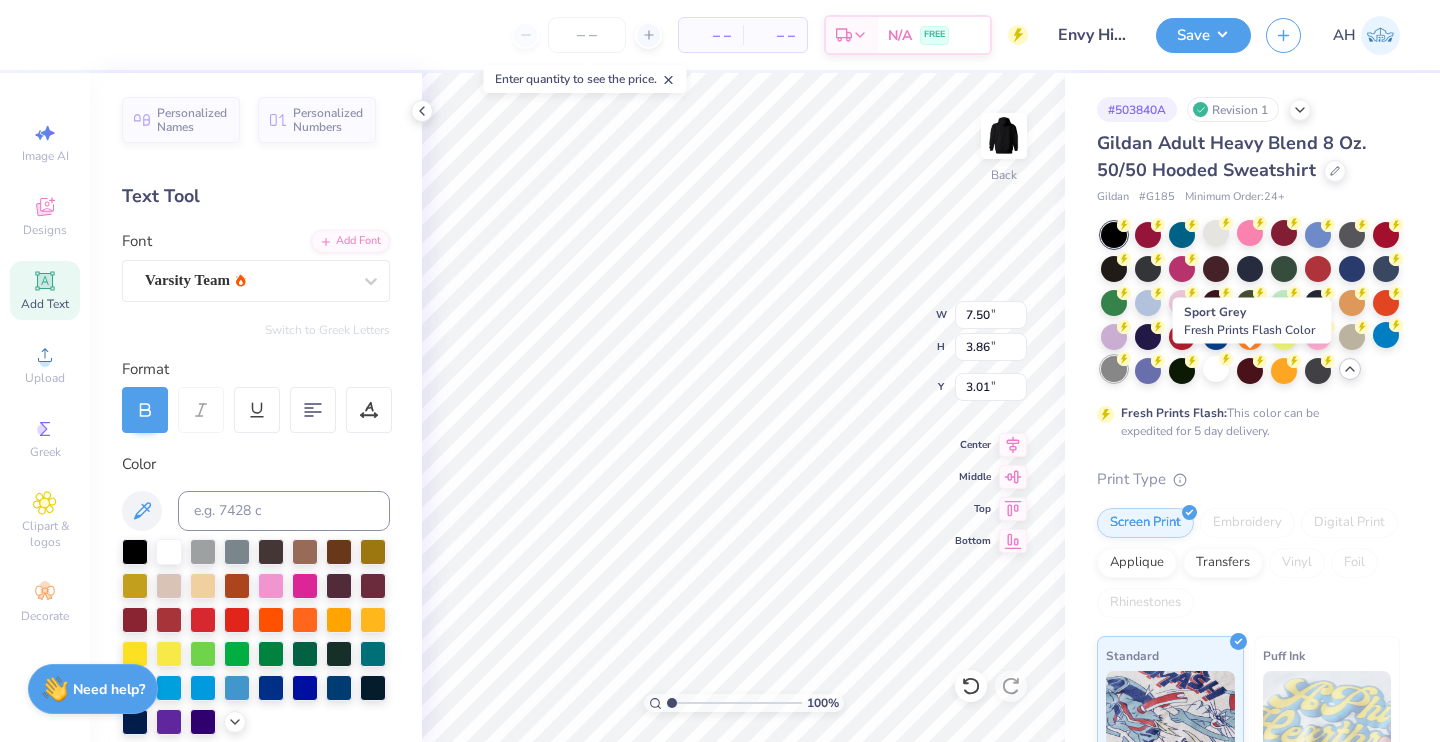 click at bounding box center (1114, 369) 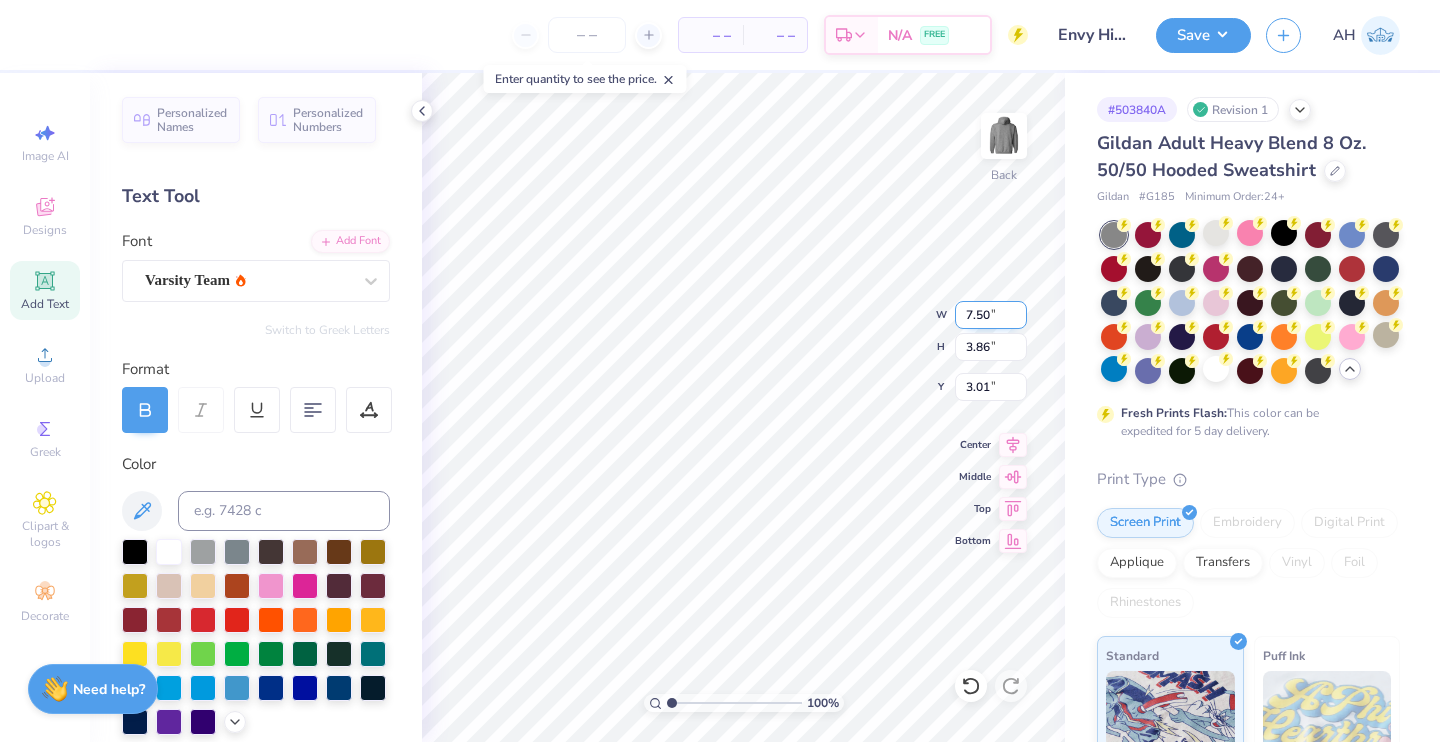 type on "4.98" 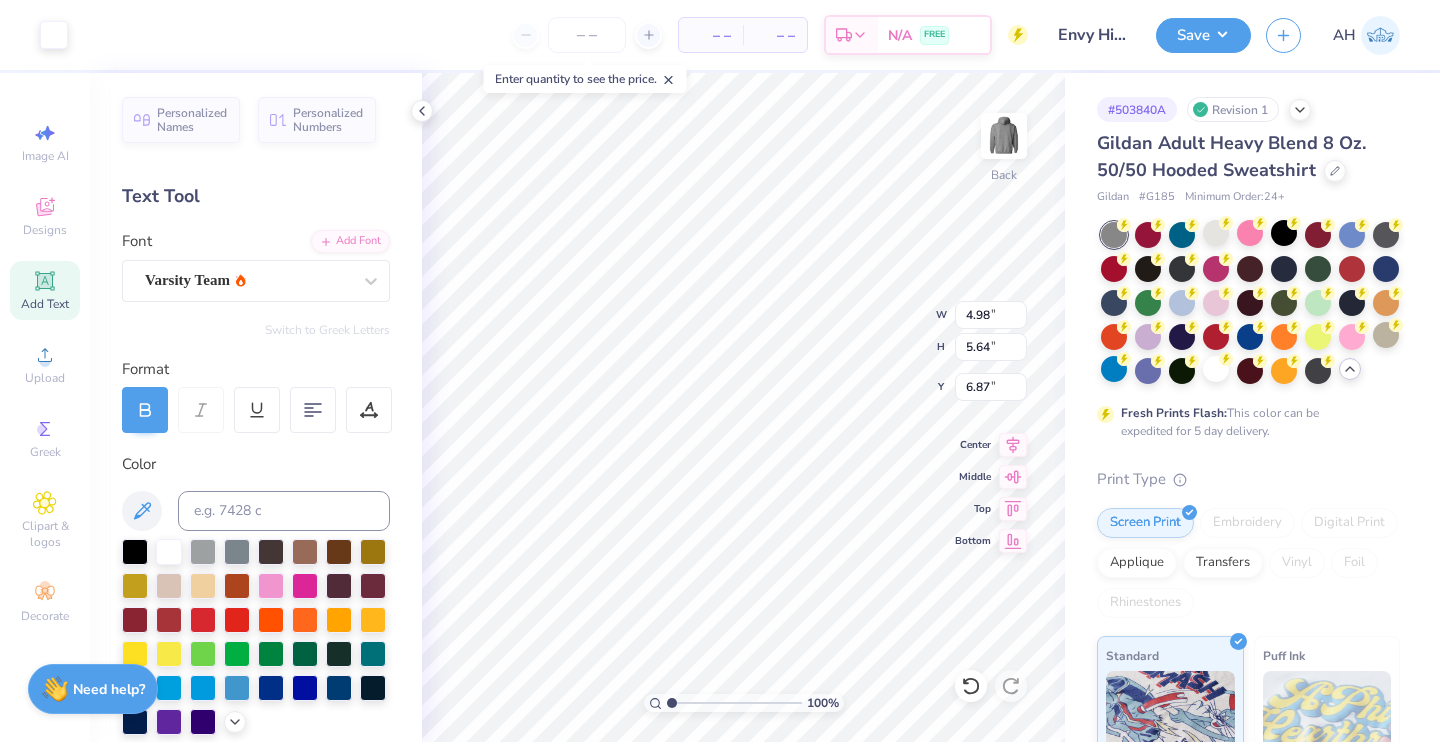 type on "7.50" 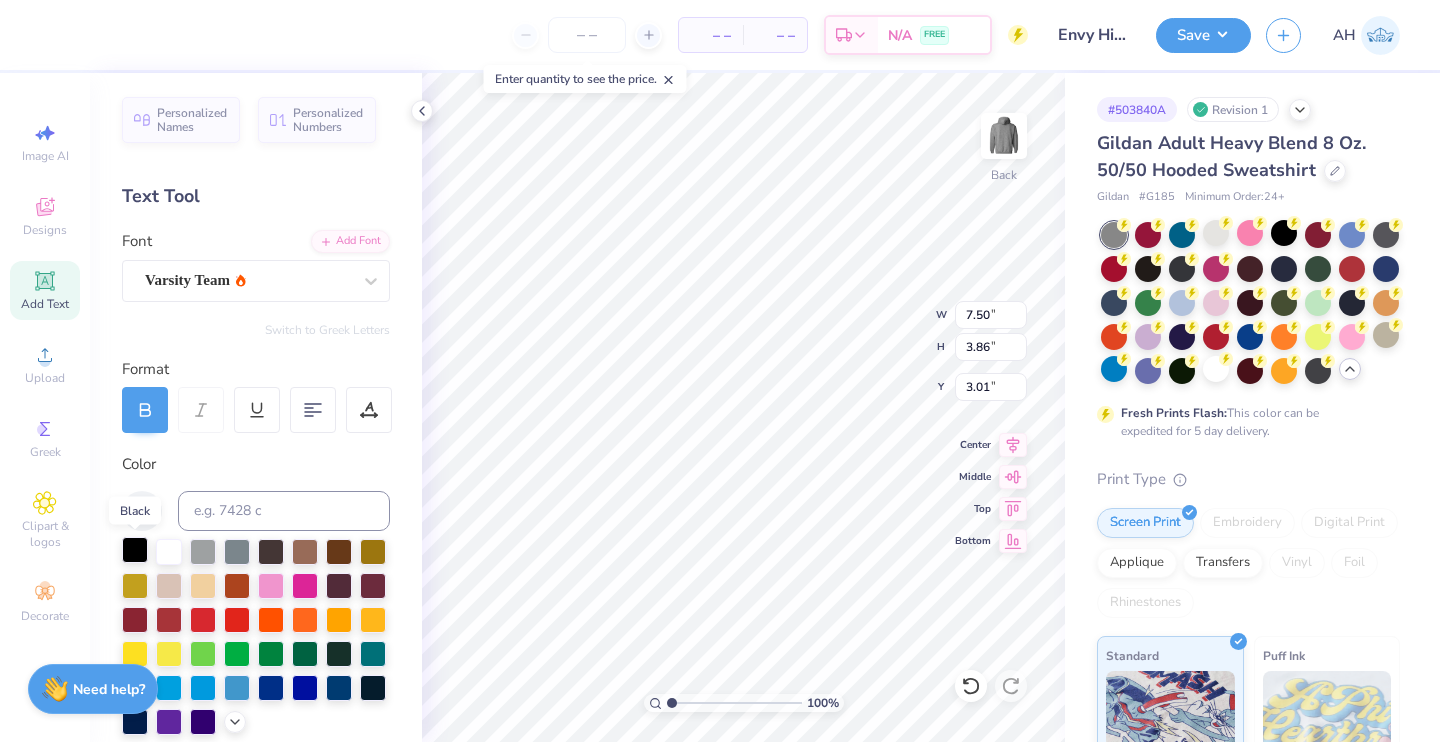 click at bounding box center [135, 550] 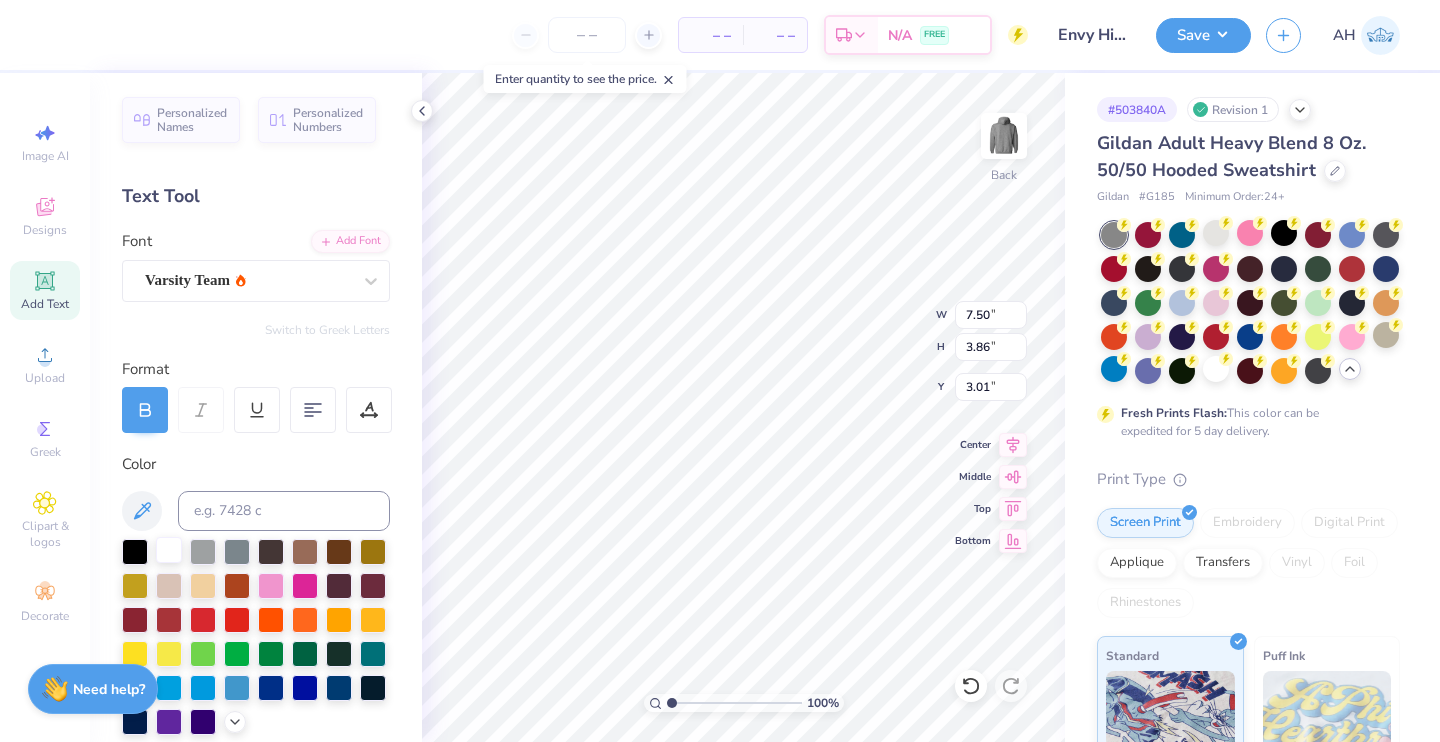 click at bounding box center [169, 550] 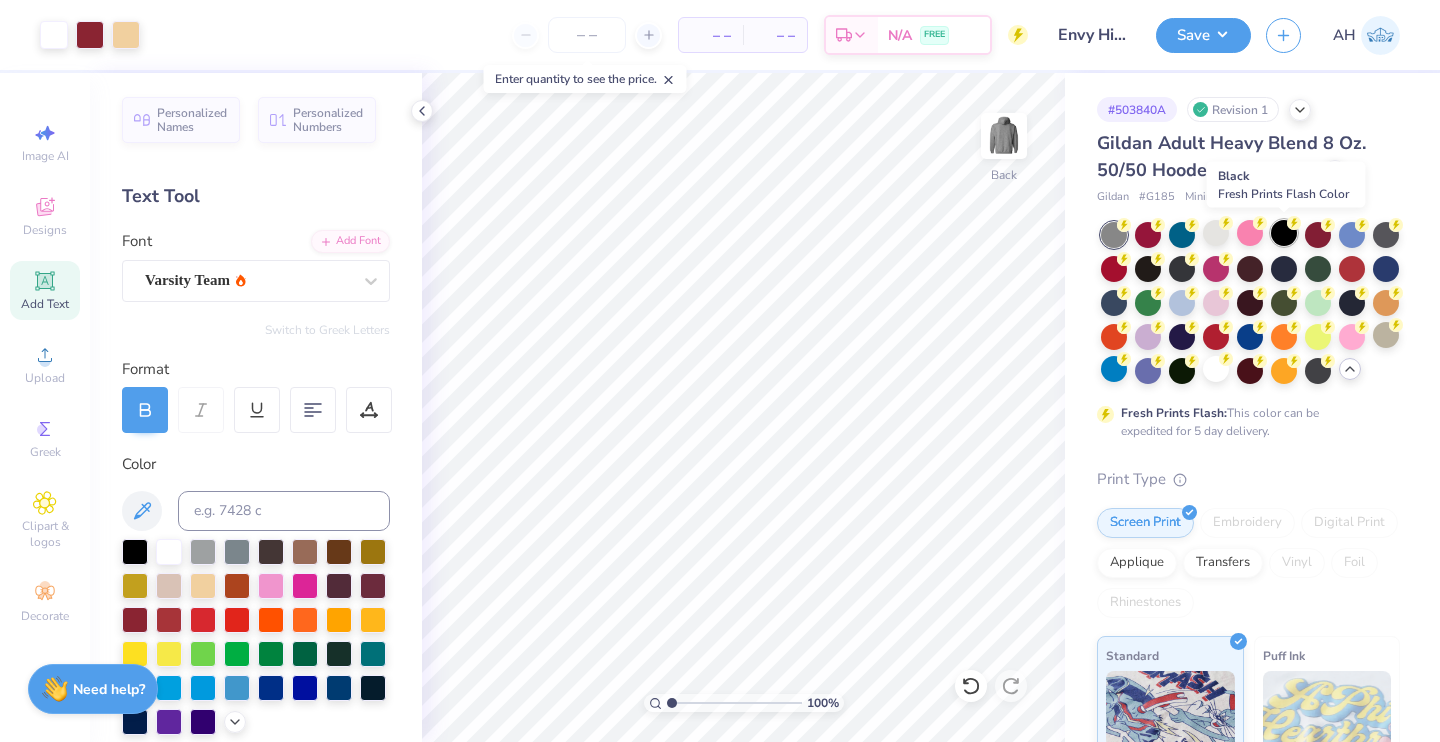 click at bounding box center [1284, 233] 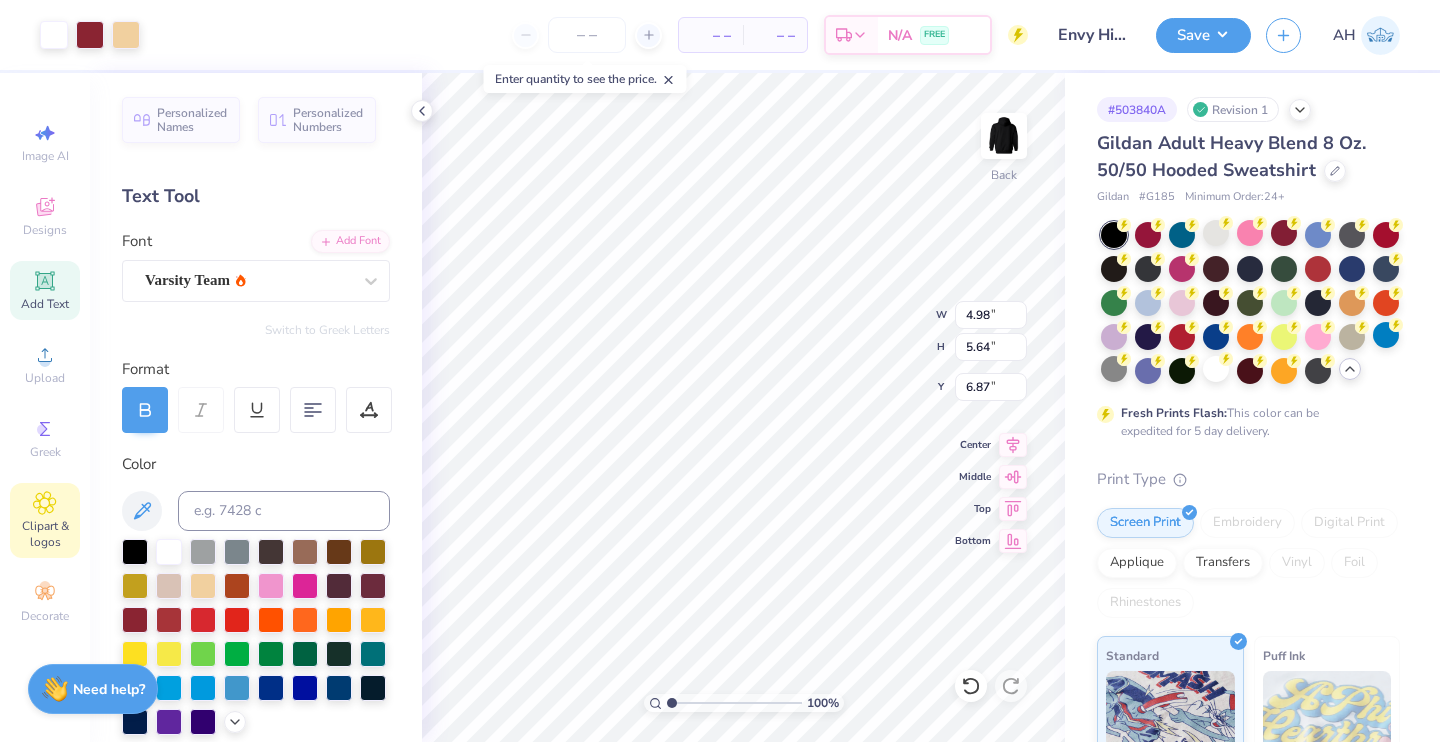 click 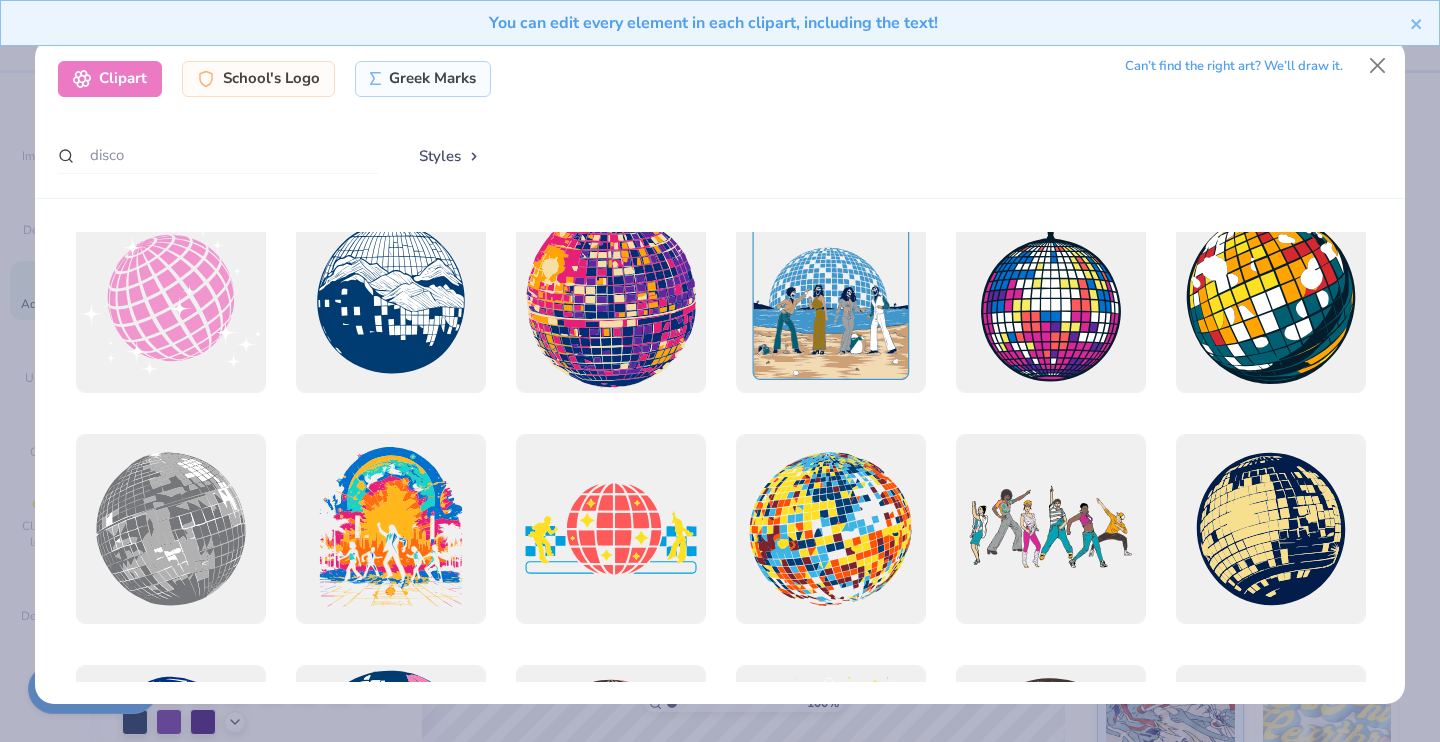 scroll, scrollTop: 0, scrollLeft: 0, axis: both 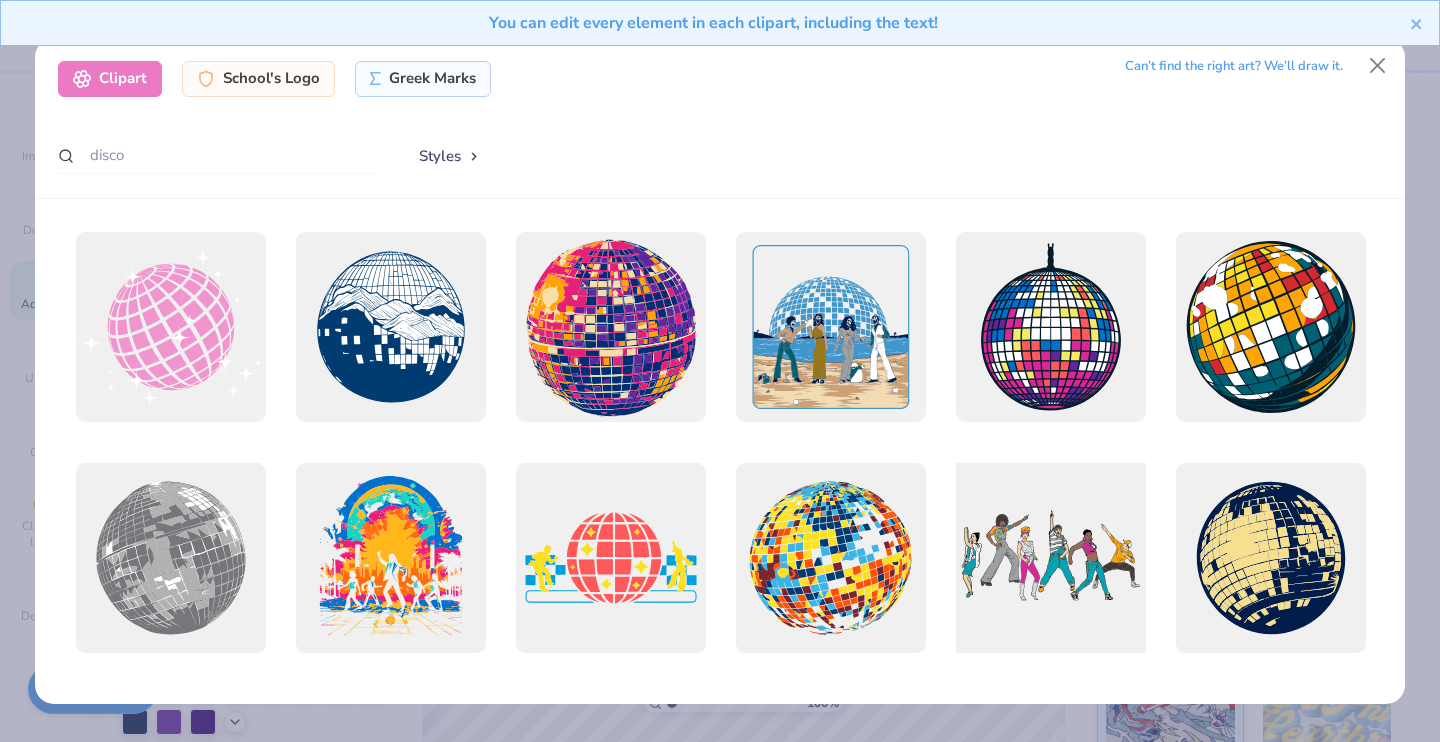 click at bounding box center [1050, 557] 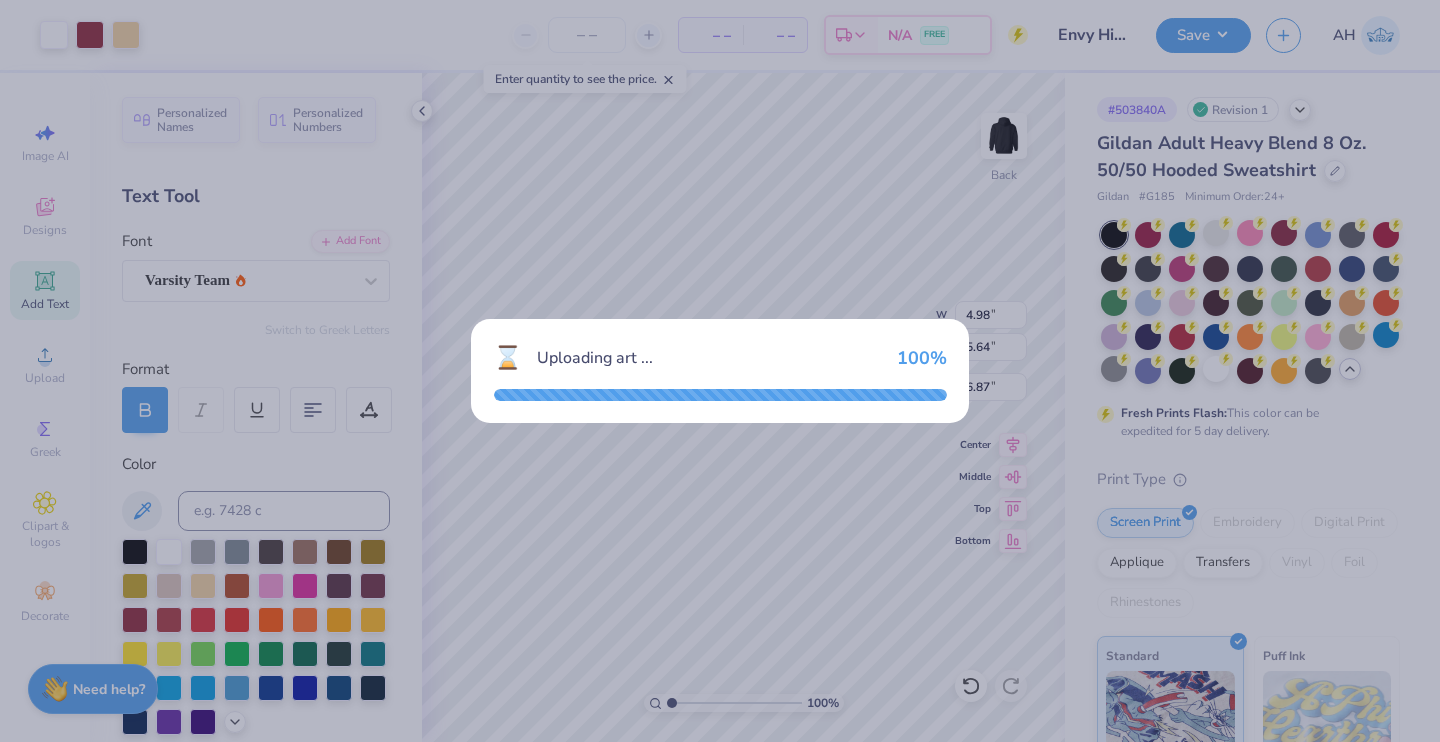 type on "8.32" 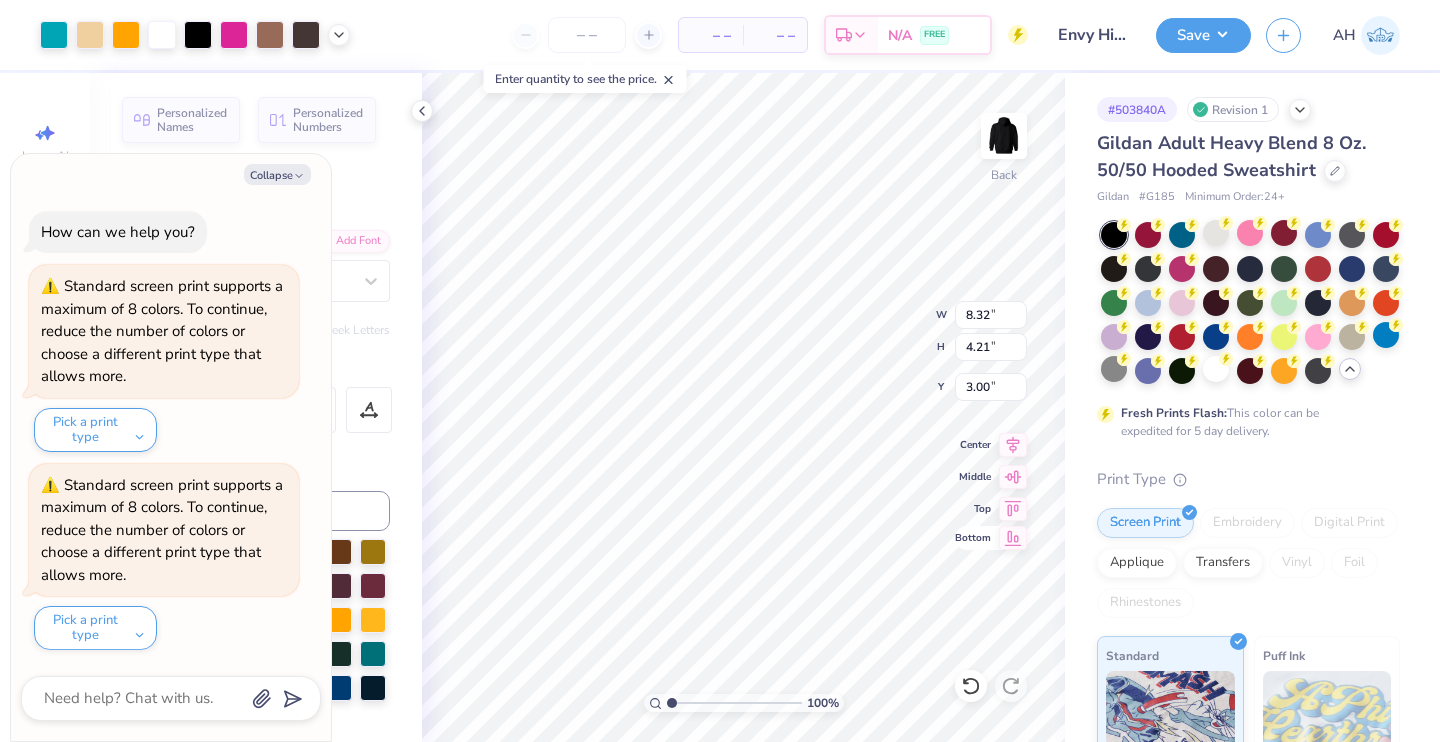 type on "x" 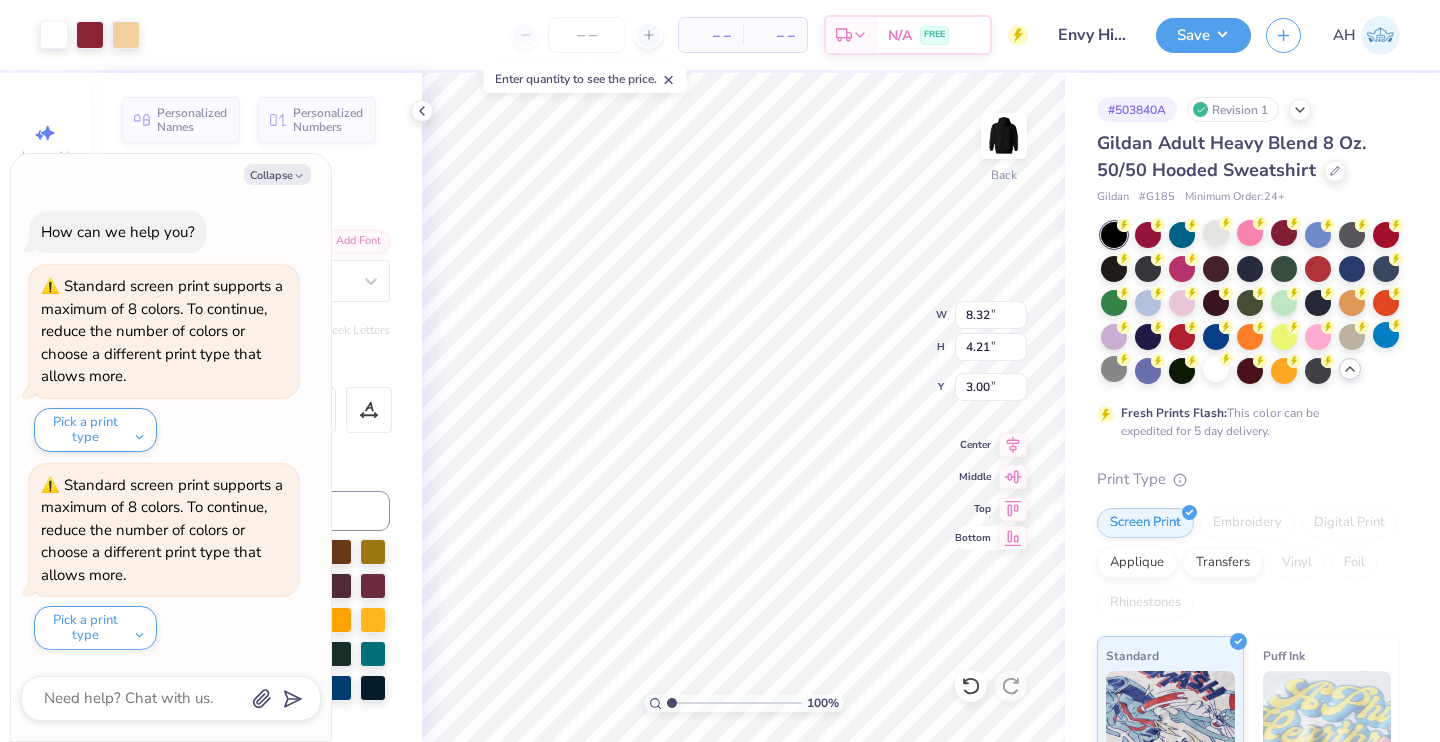 type on "4.98" 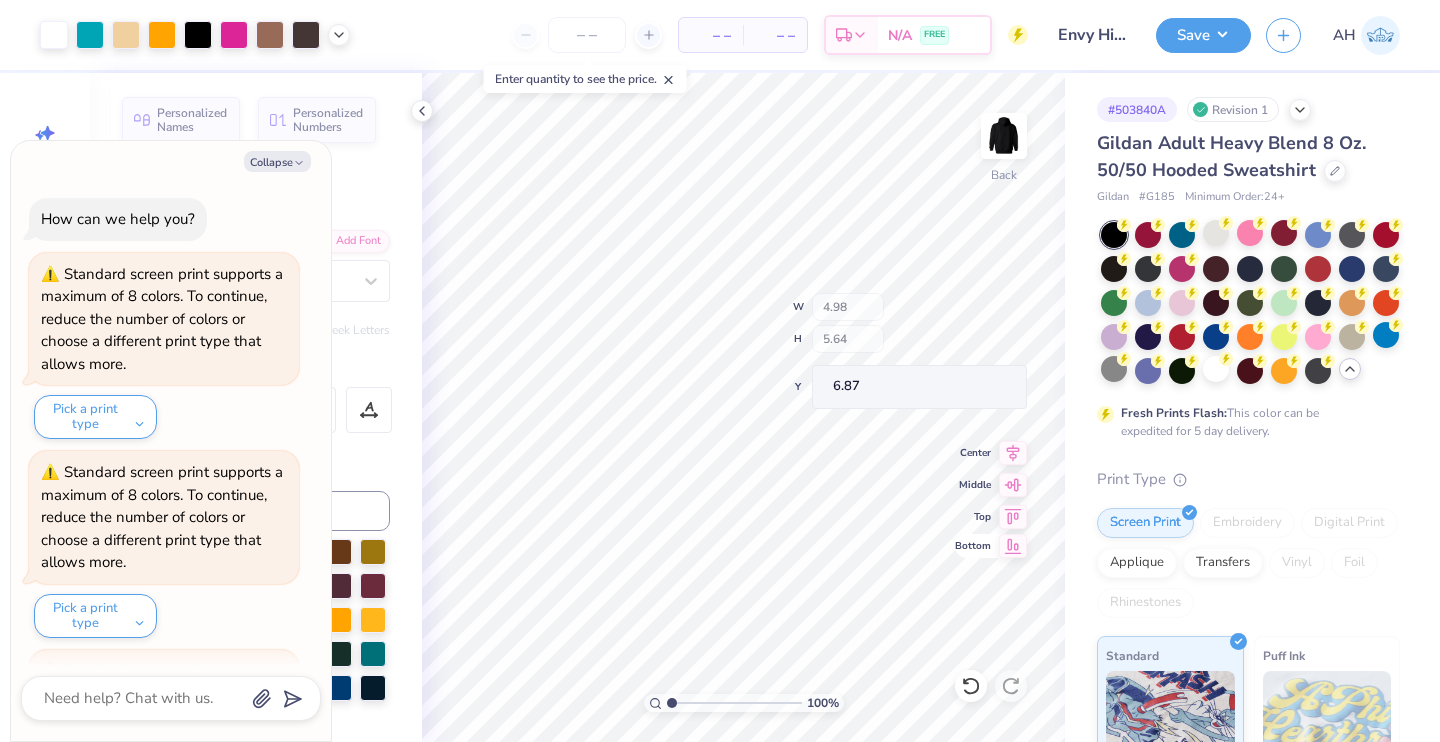 scroll, scrollTop: 186, scrollLeft: 0, axis: vertical 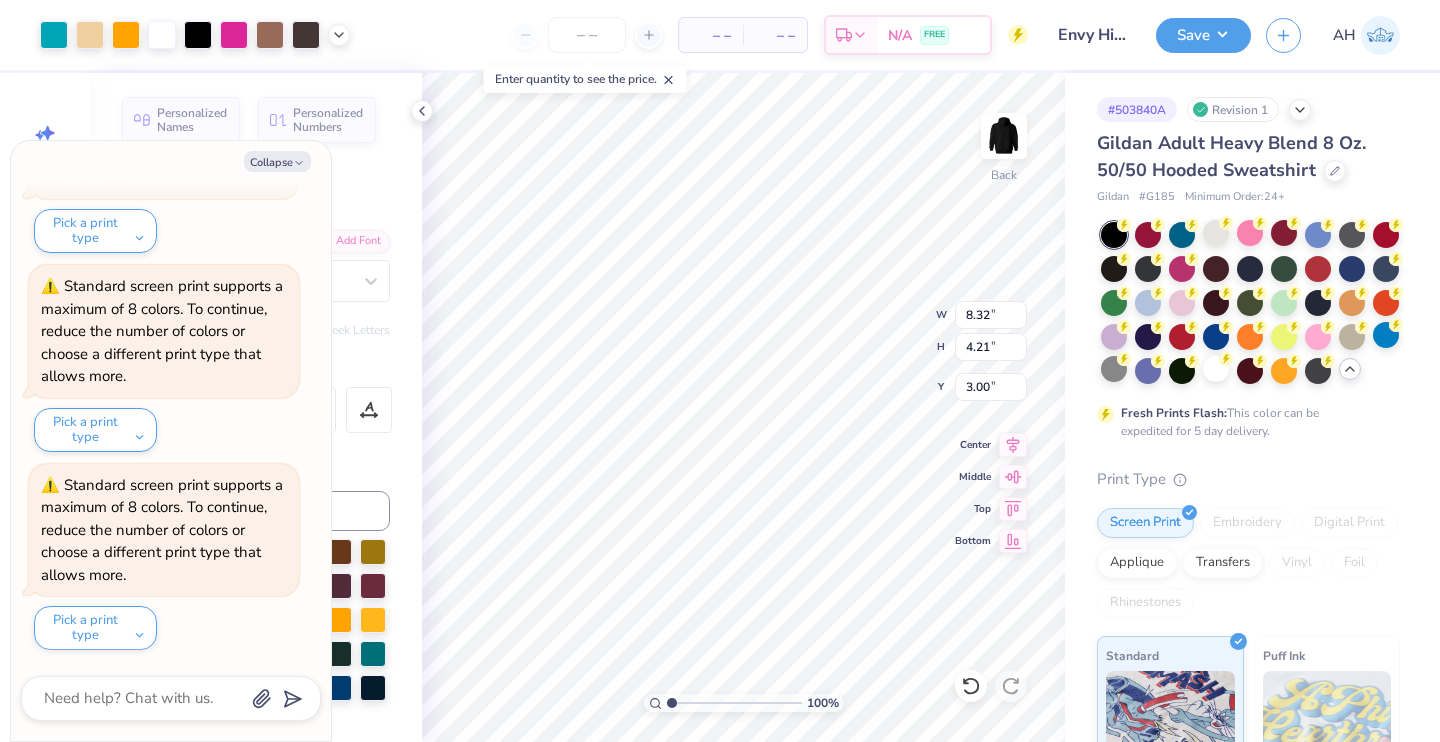type on "x" 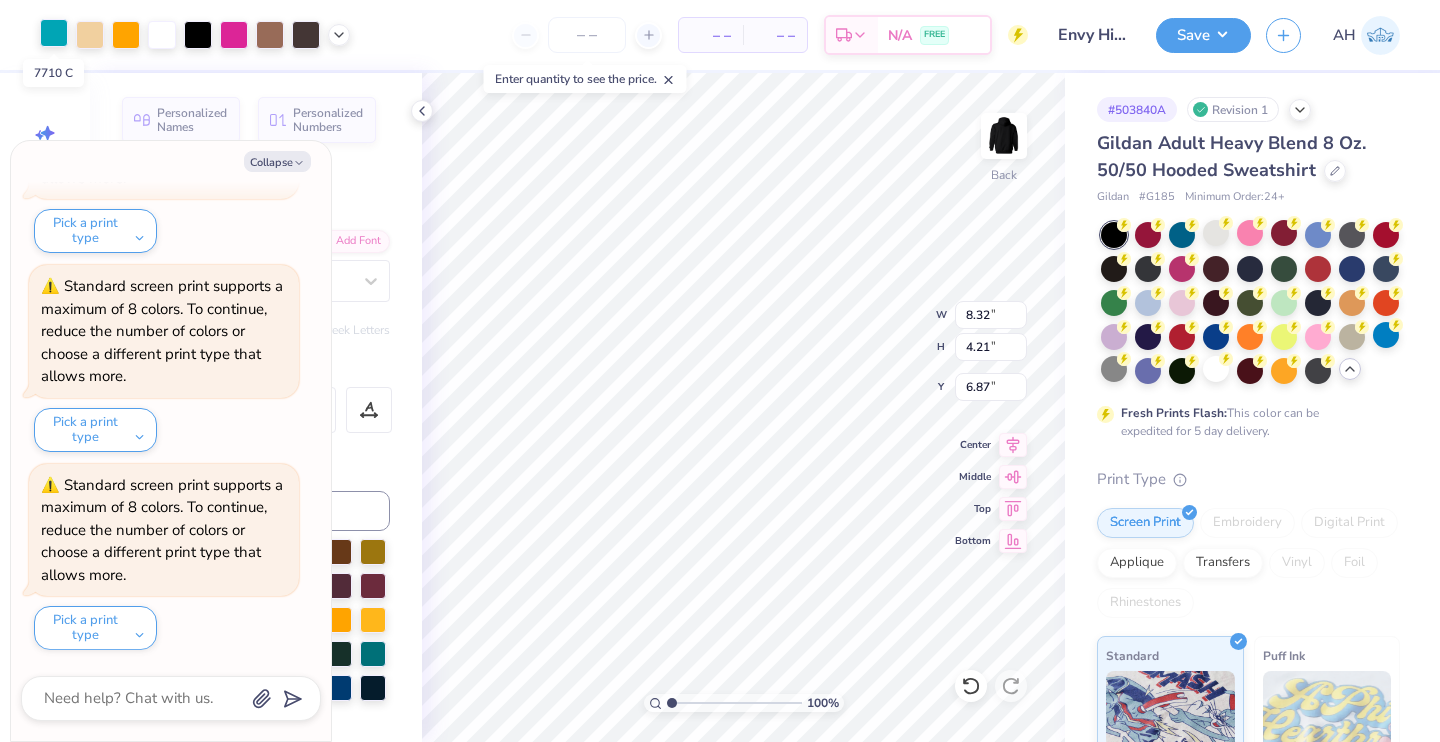 click at bounding box center (54, 33) 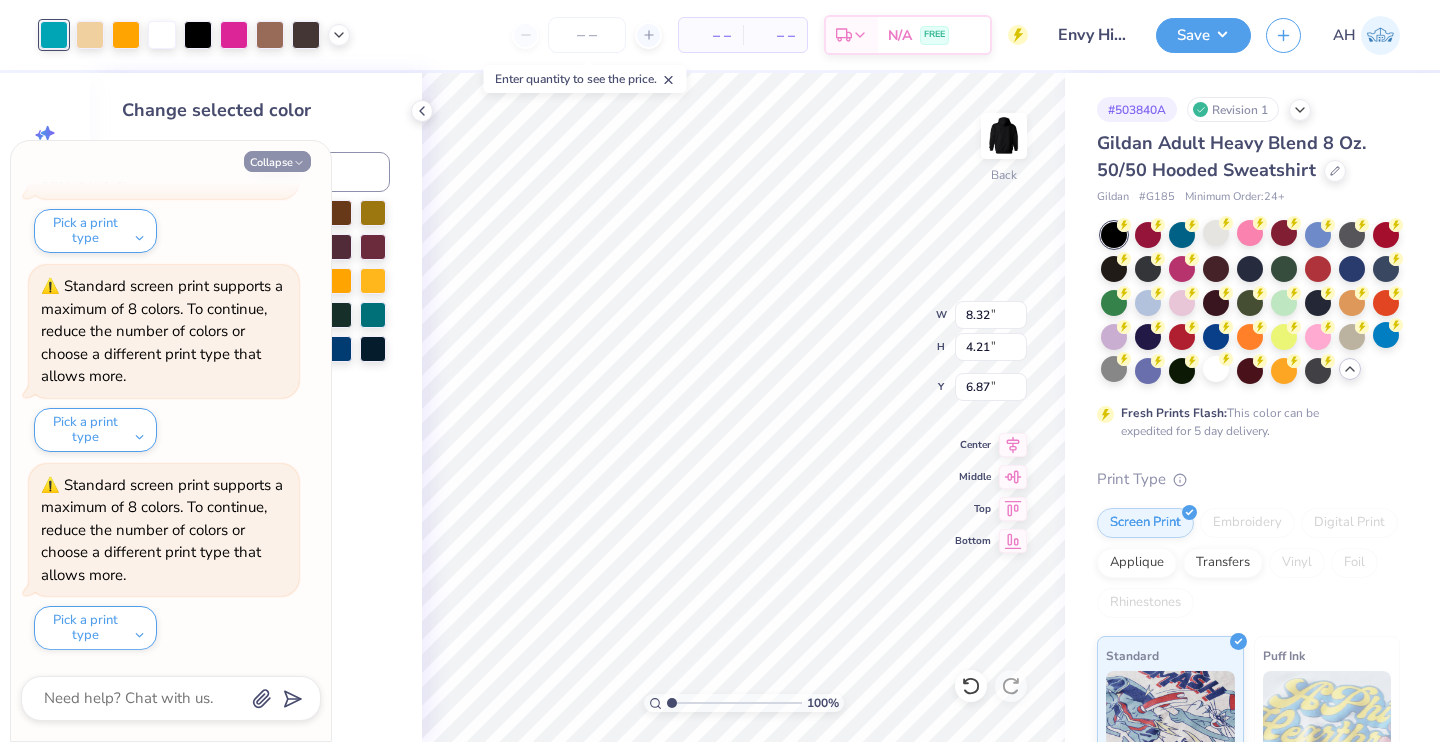 click 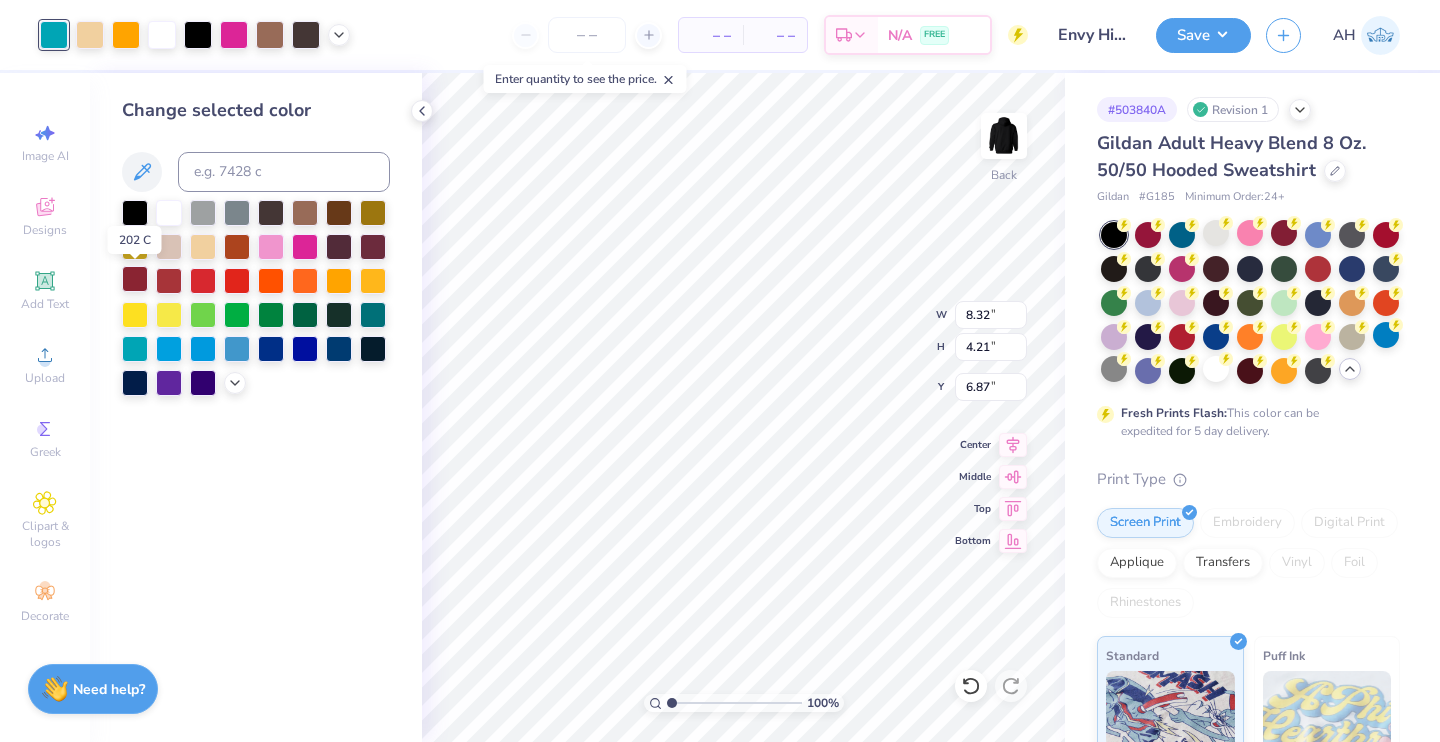 click at bounding box center [135, 279] 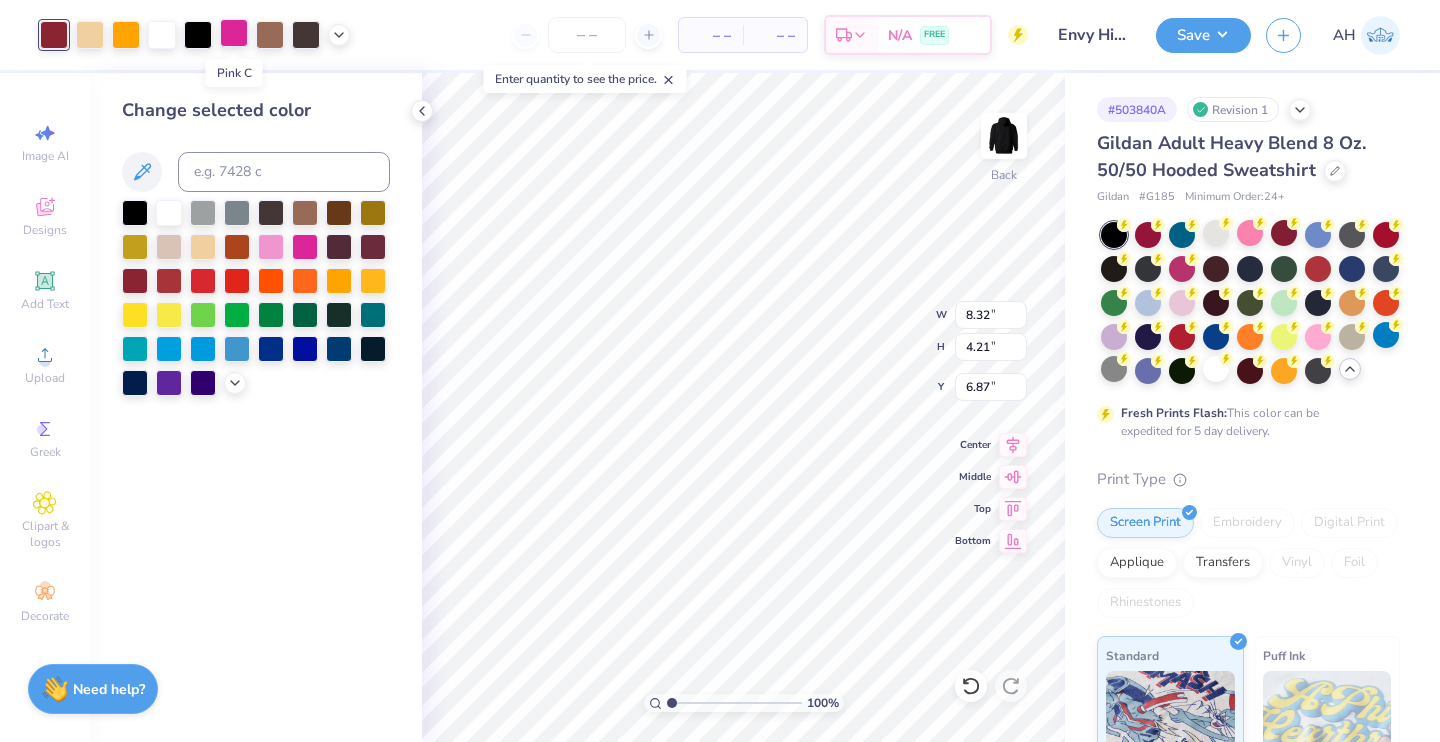 click at bounding box center [234, 33] 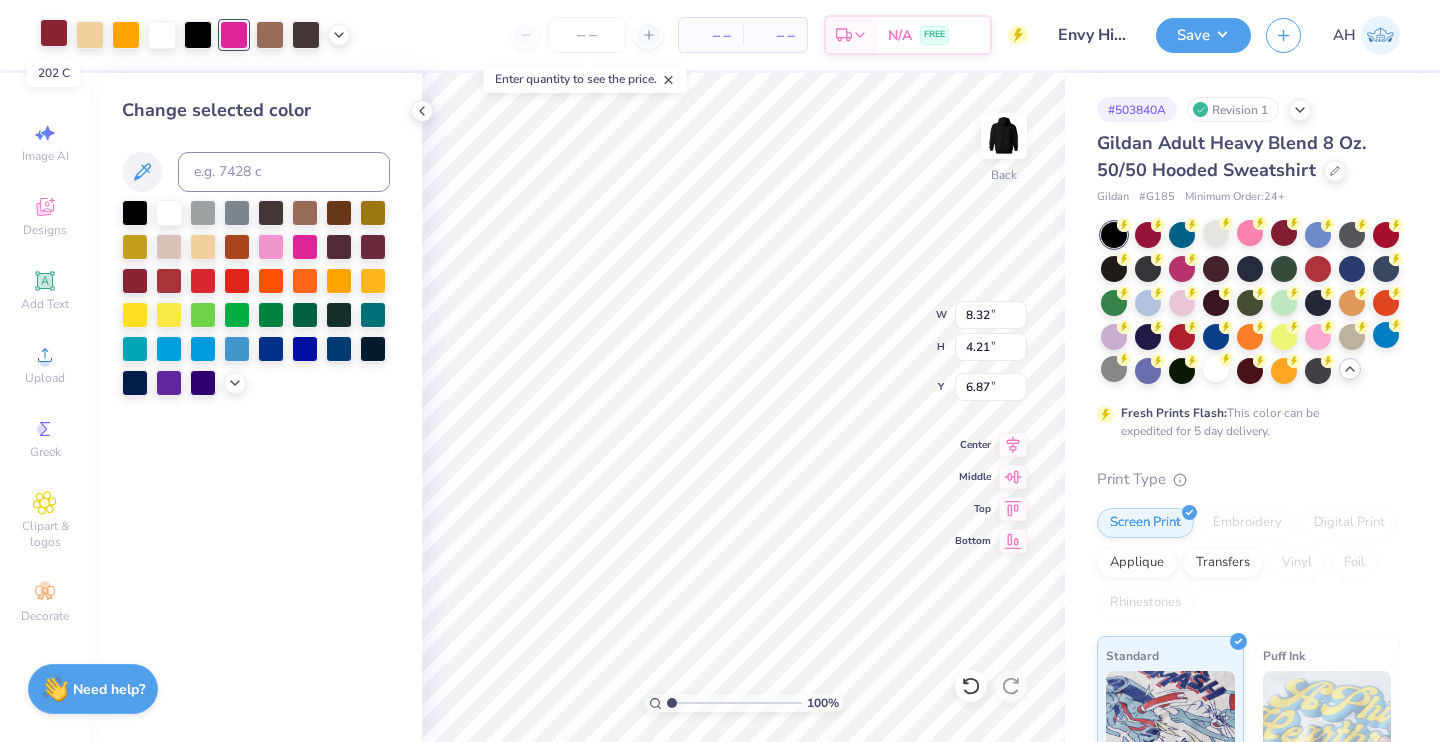 click at bounding box center [54, 33] 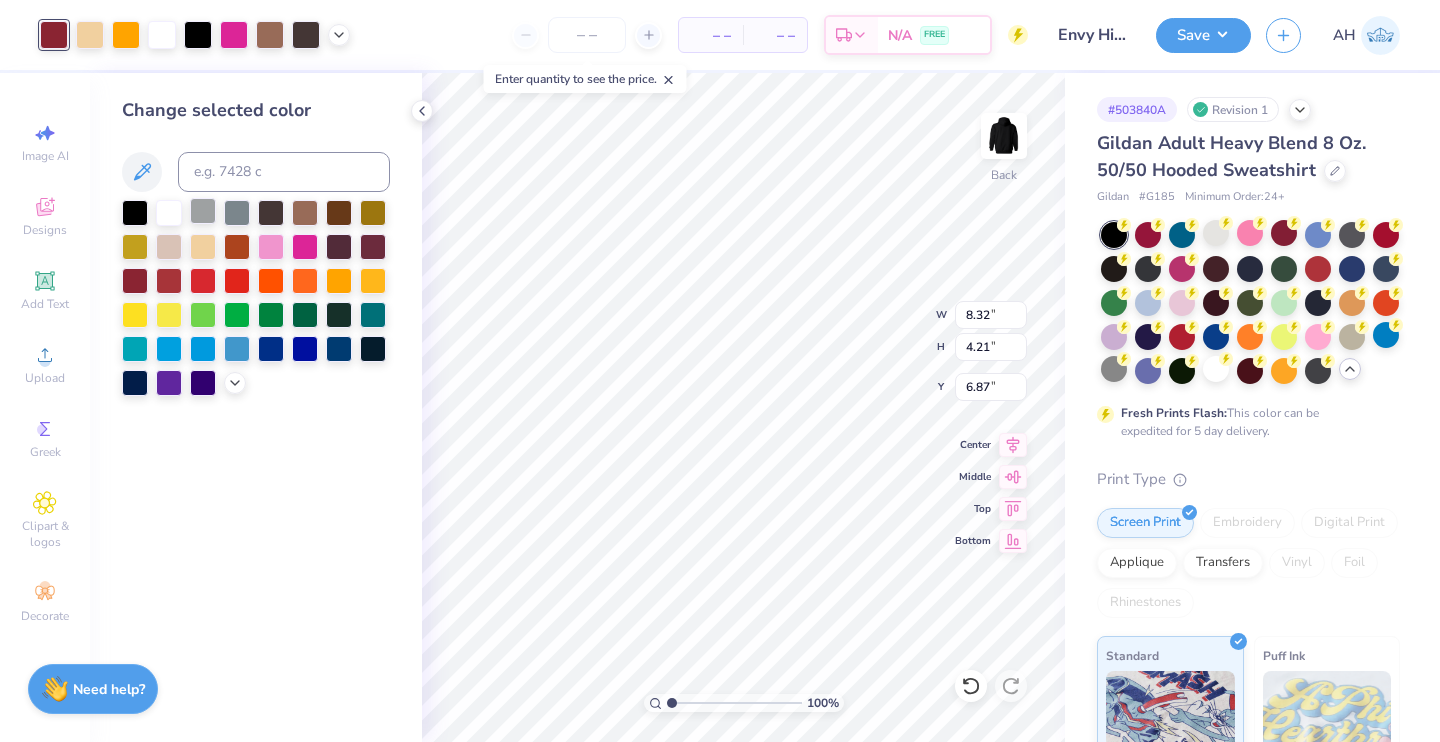 click at bounding box center [203, 211] 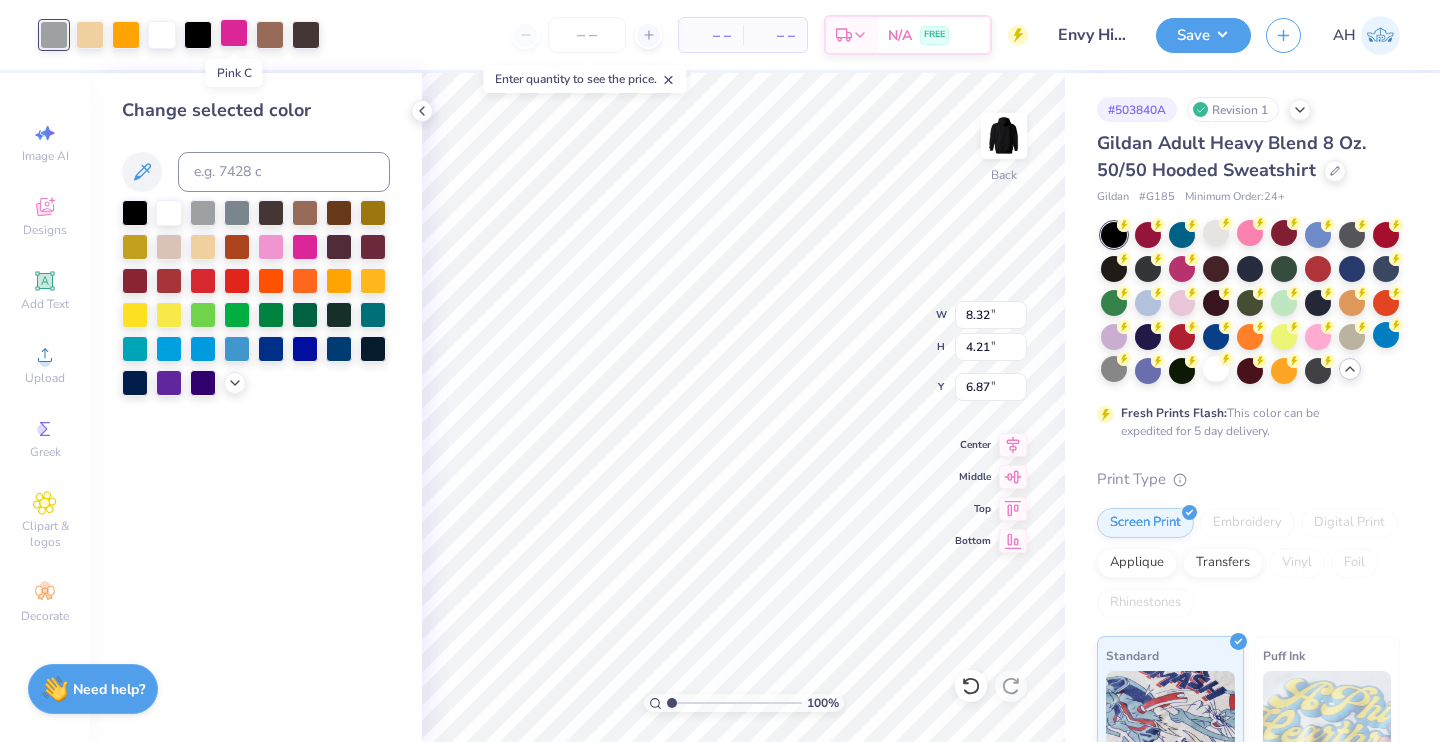 click at bounding box center [234, 33] 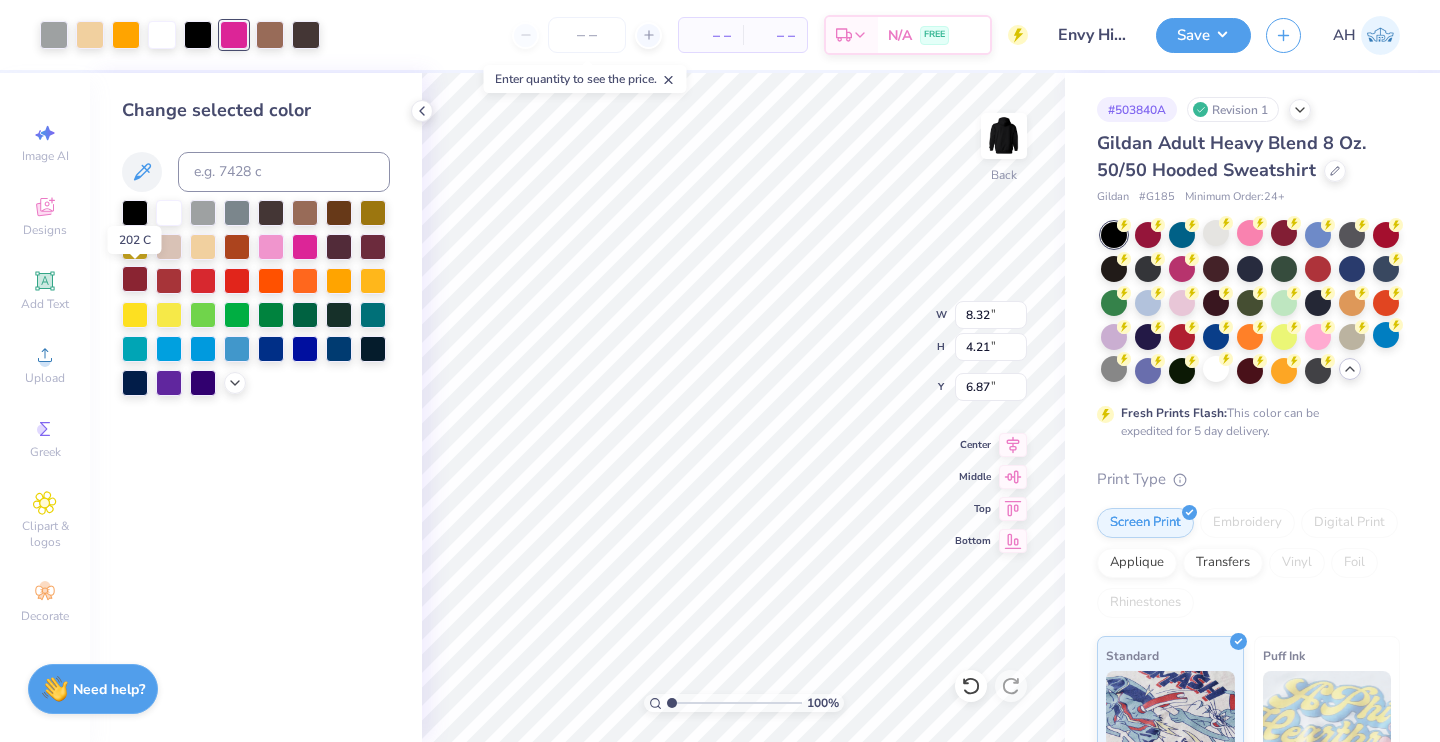 click at bounding box center (135, 279) 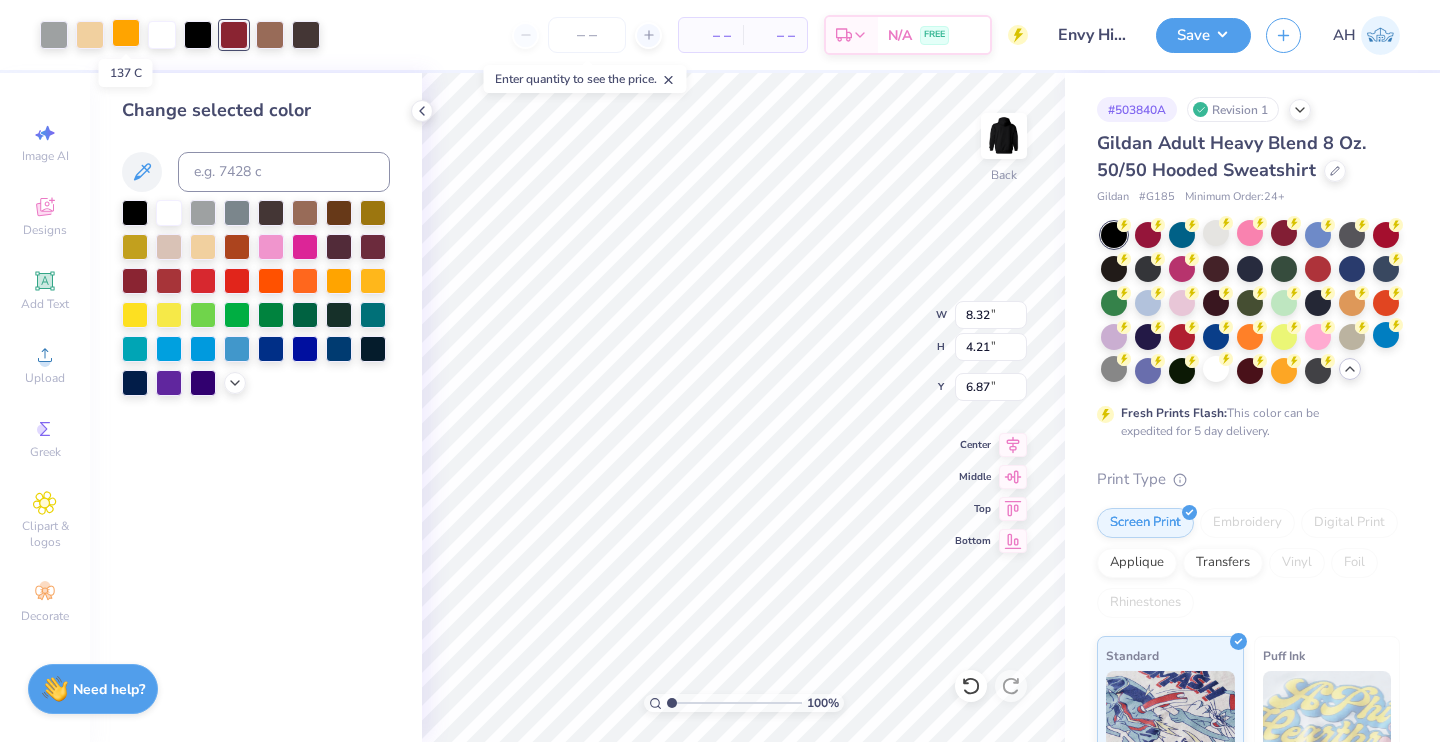 click at bounding box center [126, 33] 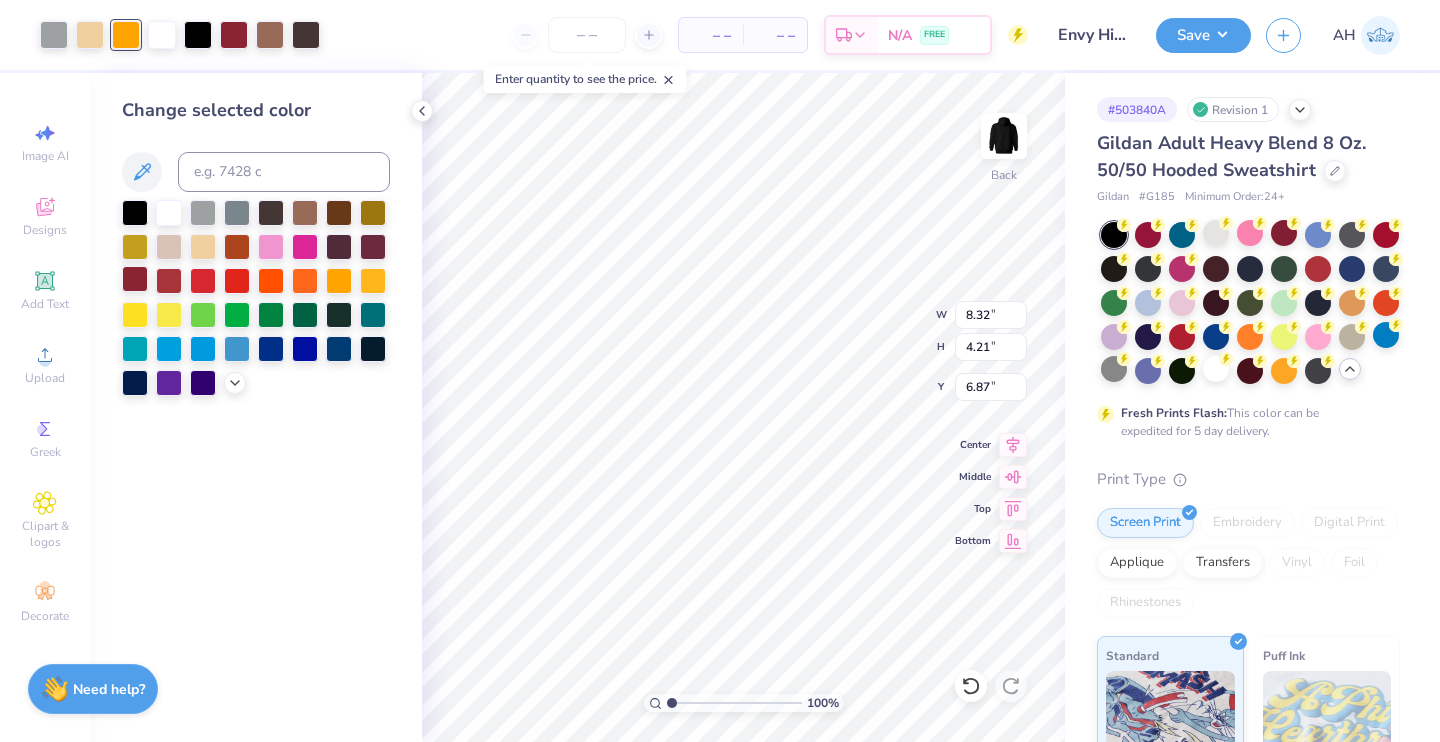 click at bounding box center [135, 279] 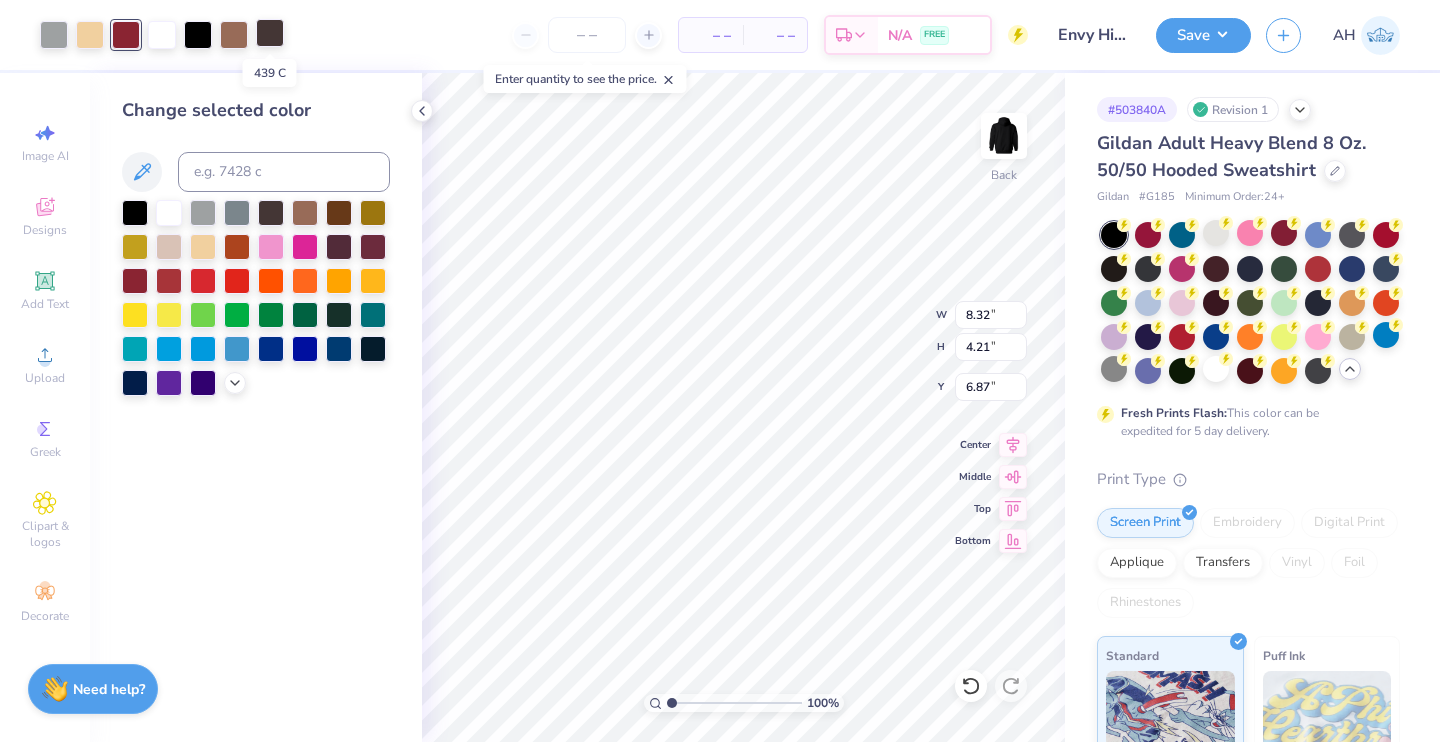 click at bounding box center (270, 33) 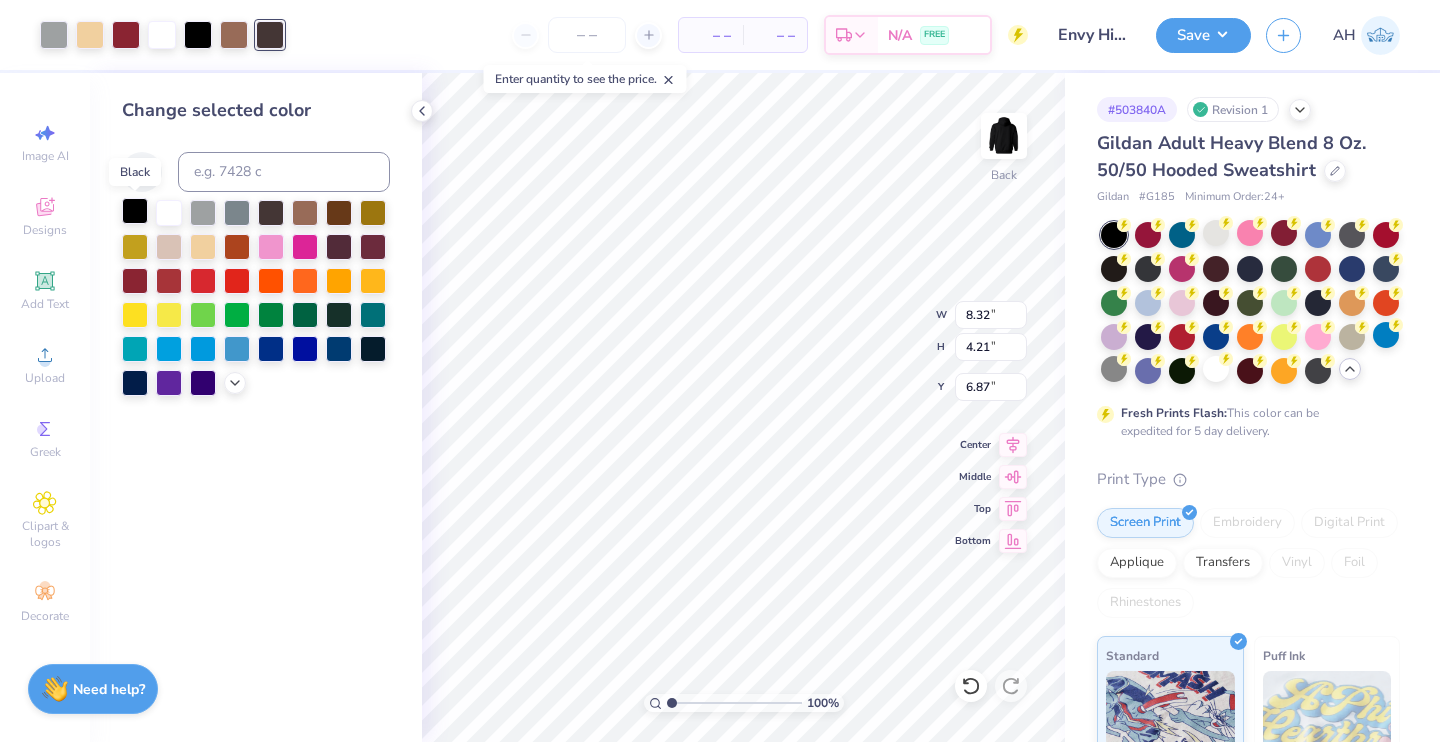 click at bounding box center [135, 211] 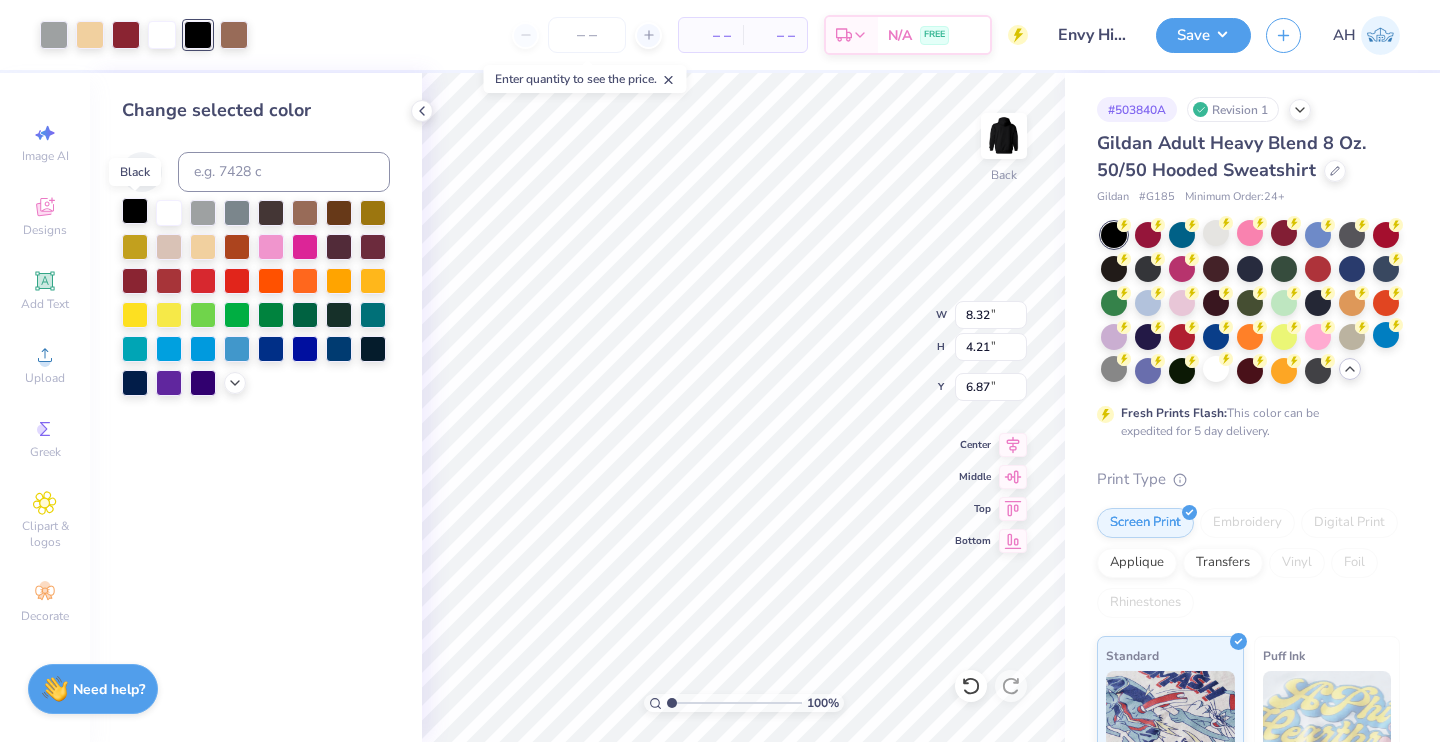 click at bounding box center [135, 211] 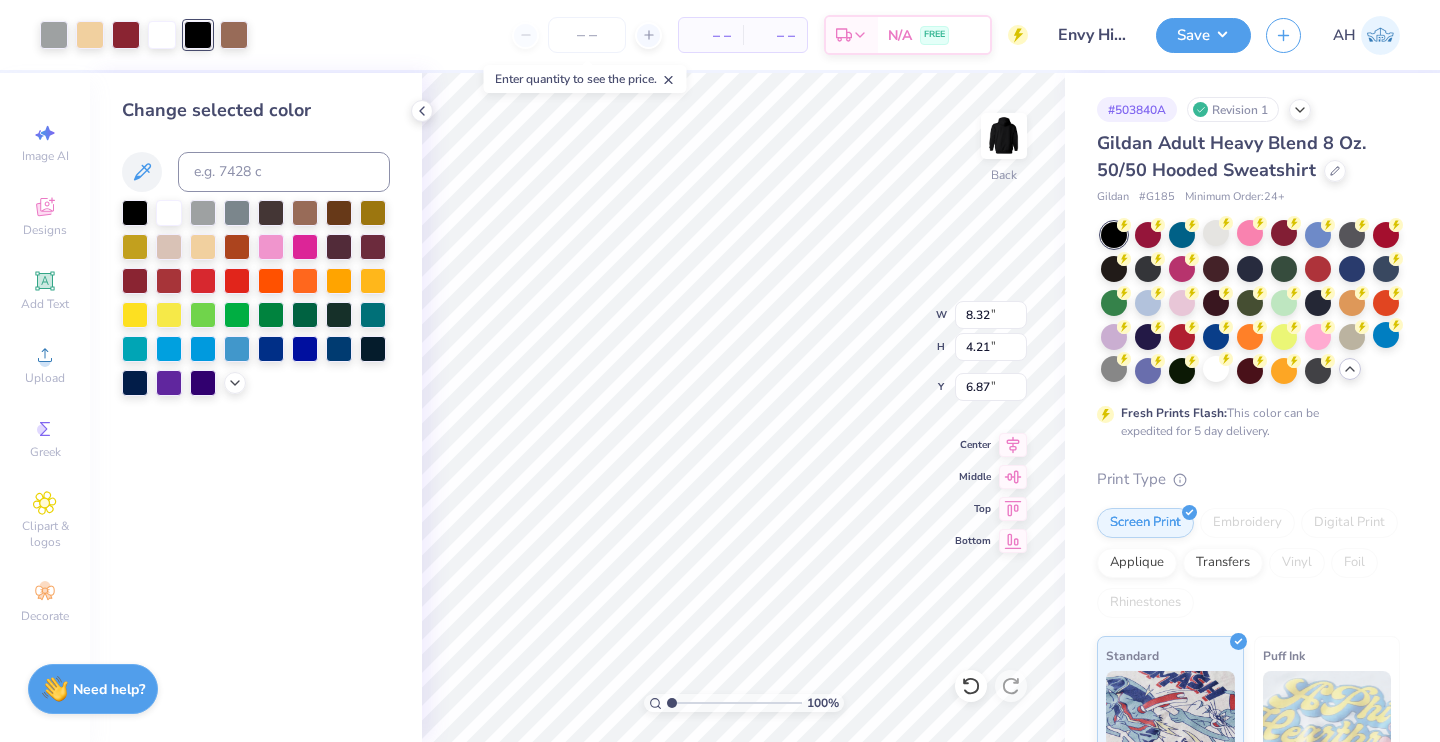 click on "Change selected color" at bounding box center [256, 407] 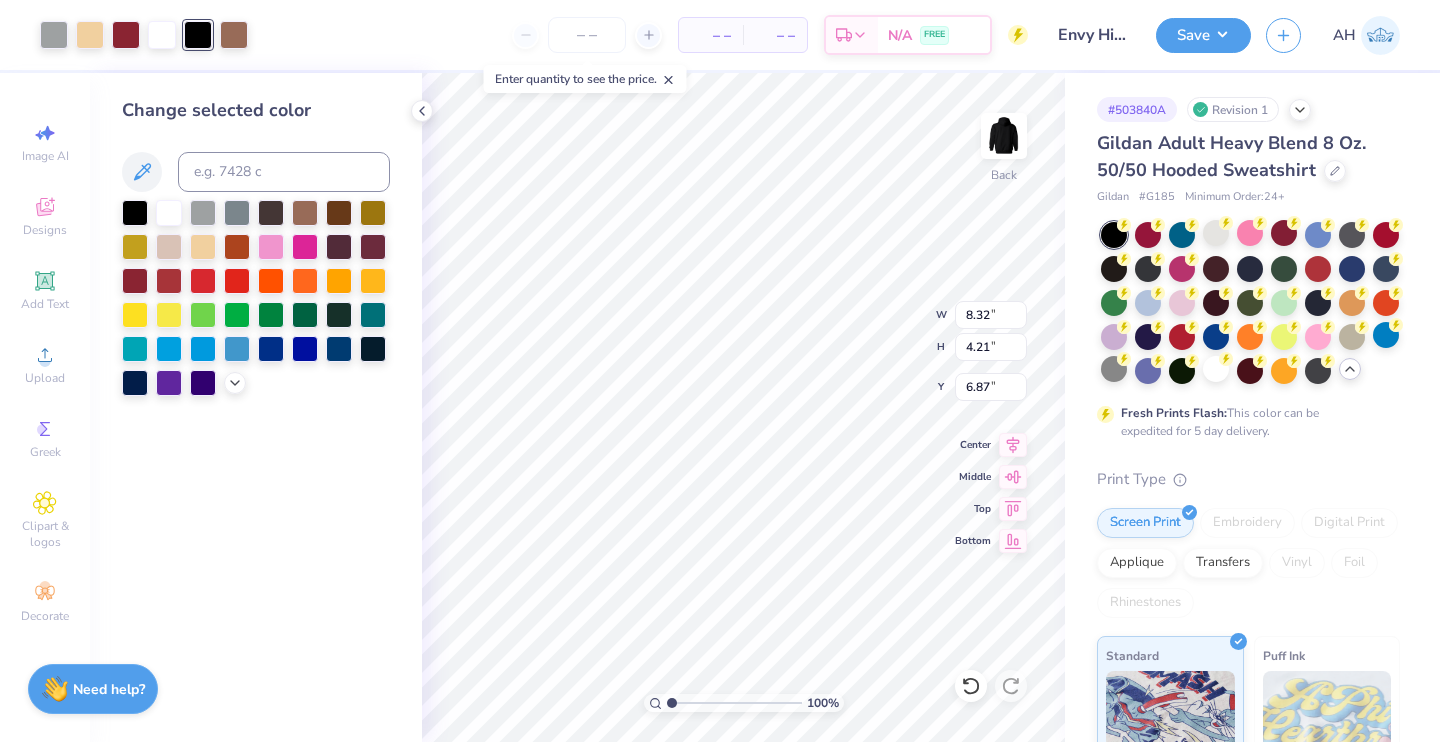 type on "7.50" 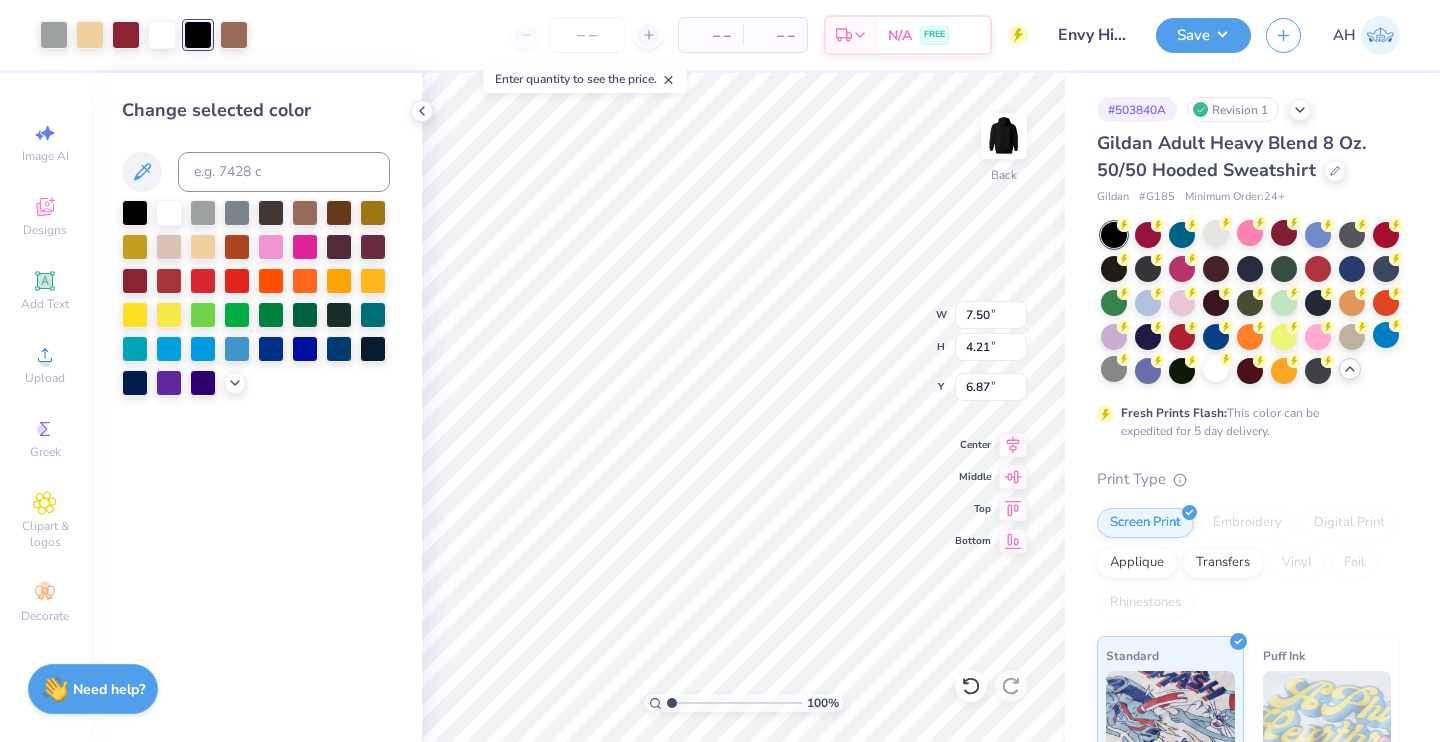 type on "3.86" 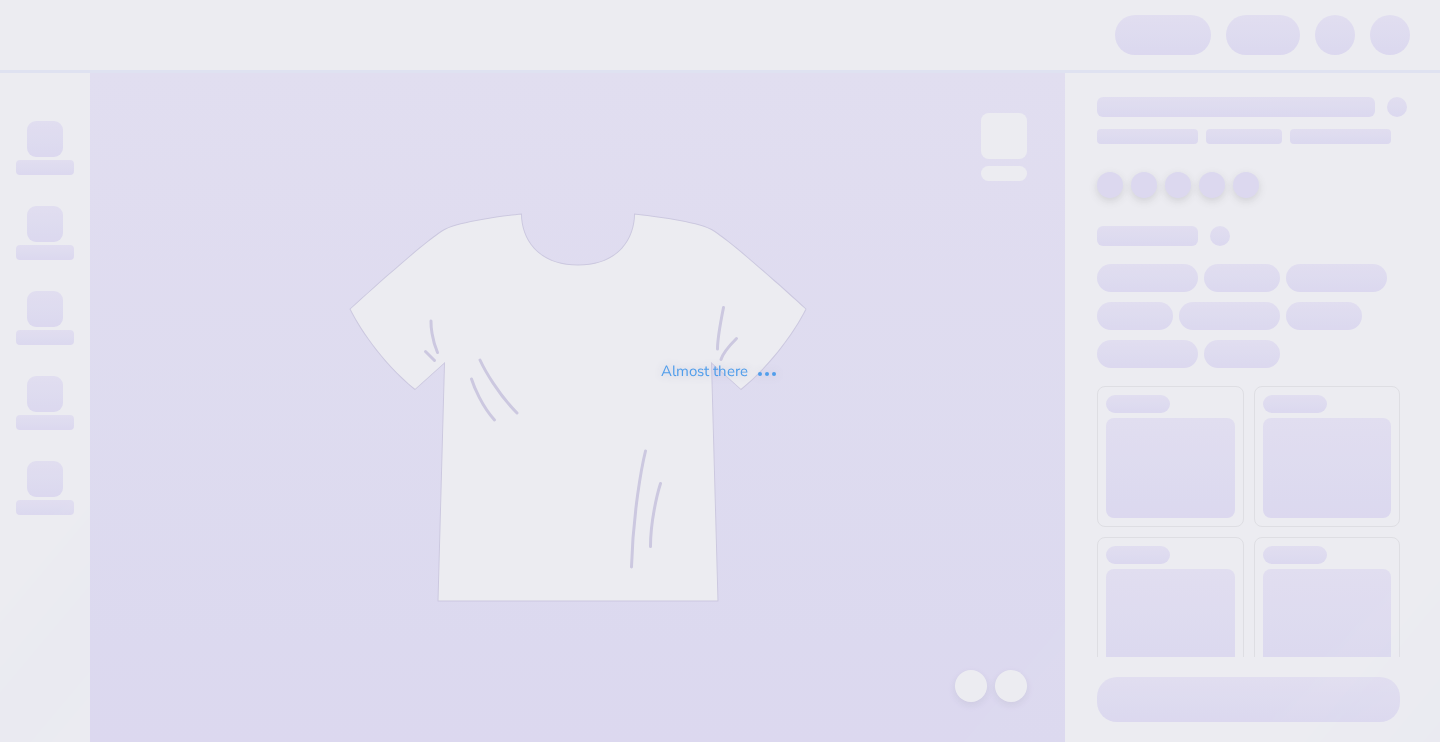scroll, scrollTop: 0, scrollLeft: 0, axis: both 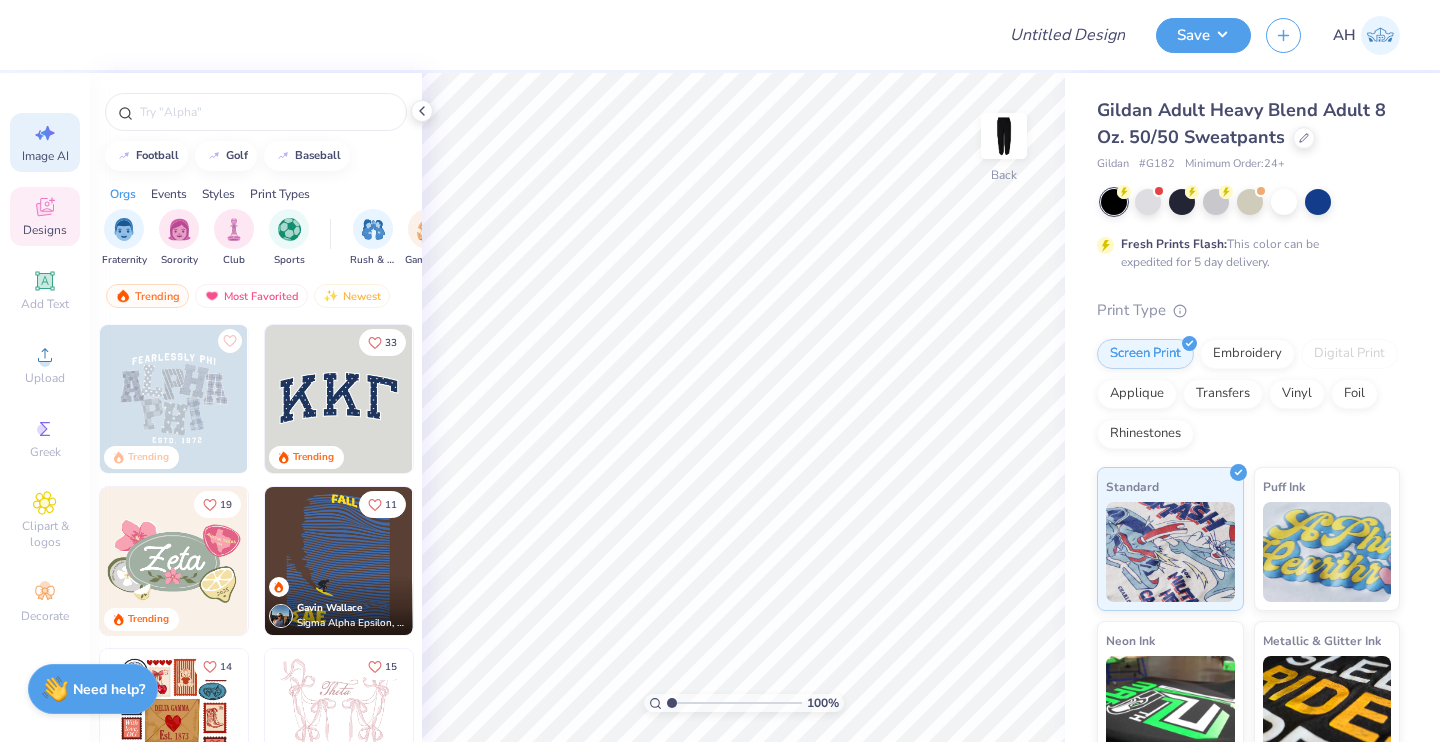 click on "Image AI" at bounding box center [45, 156] 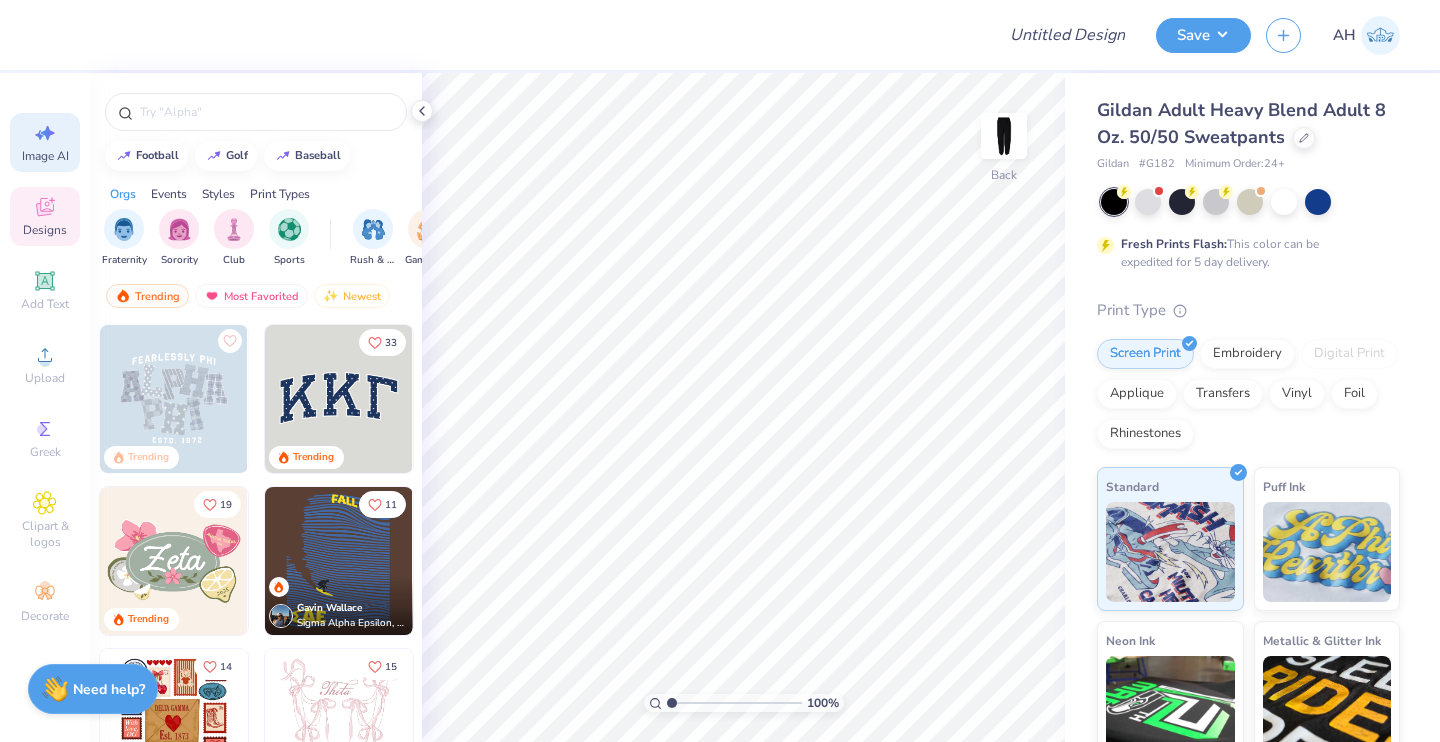 select on "4" 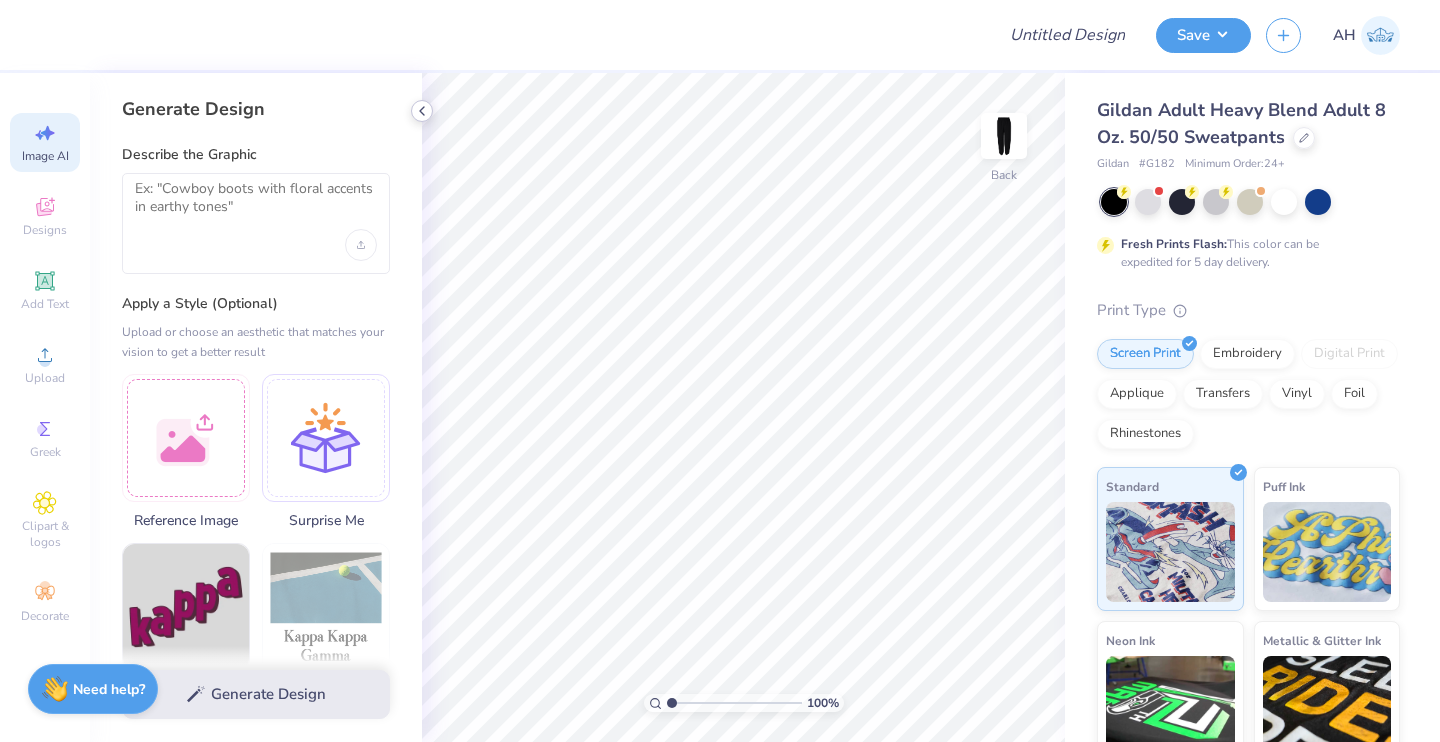 click 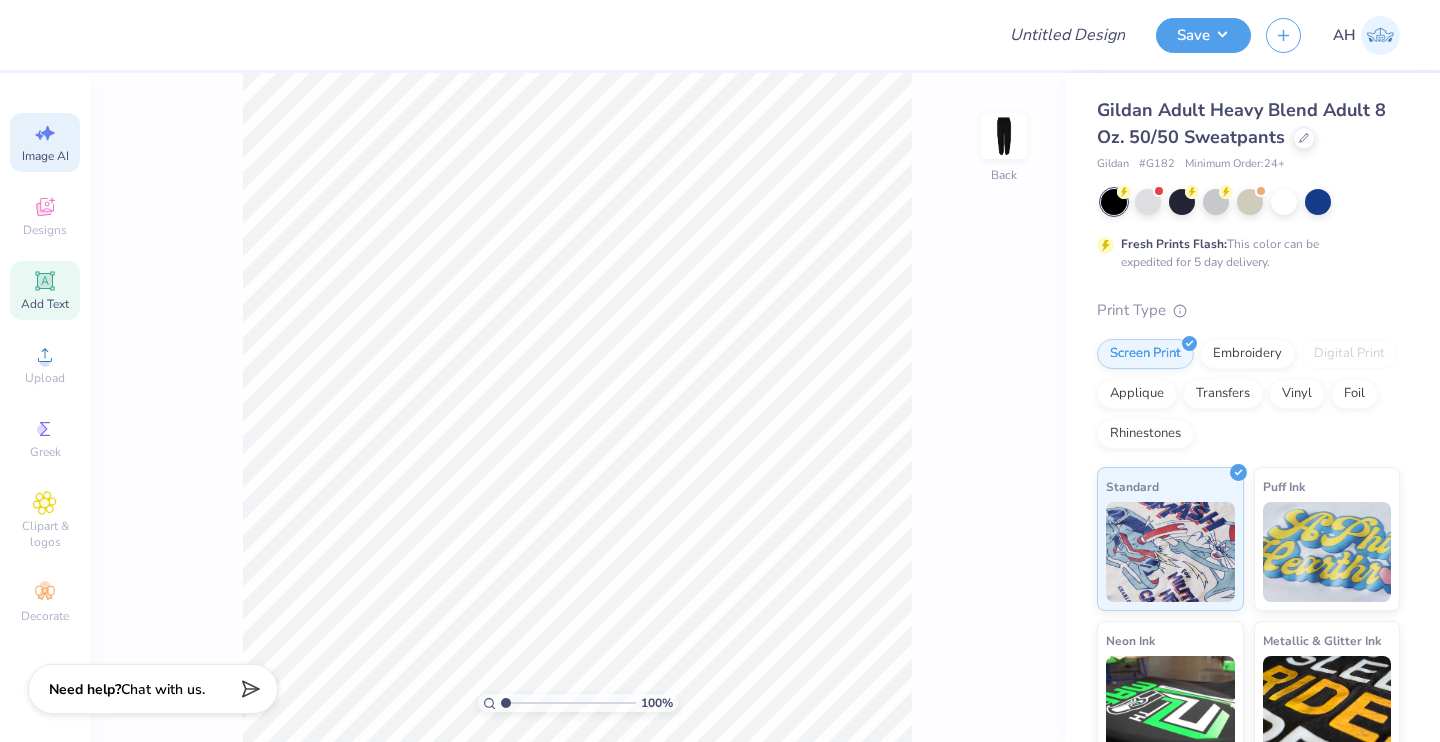 click on "Add Text" at bounding box center (45, 290) 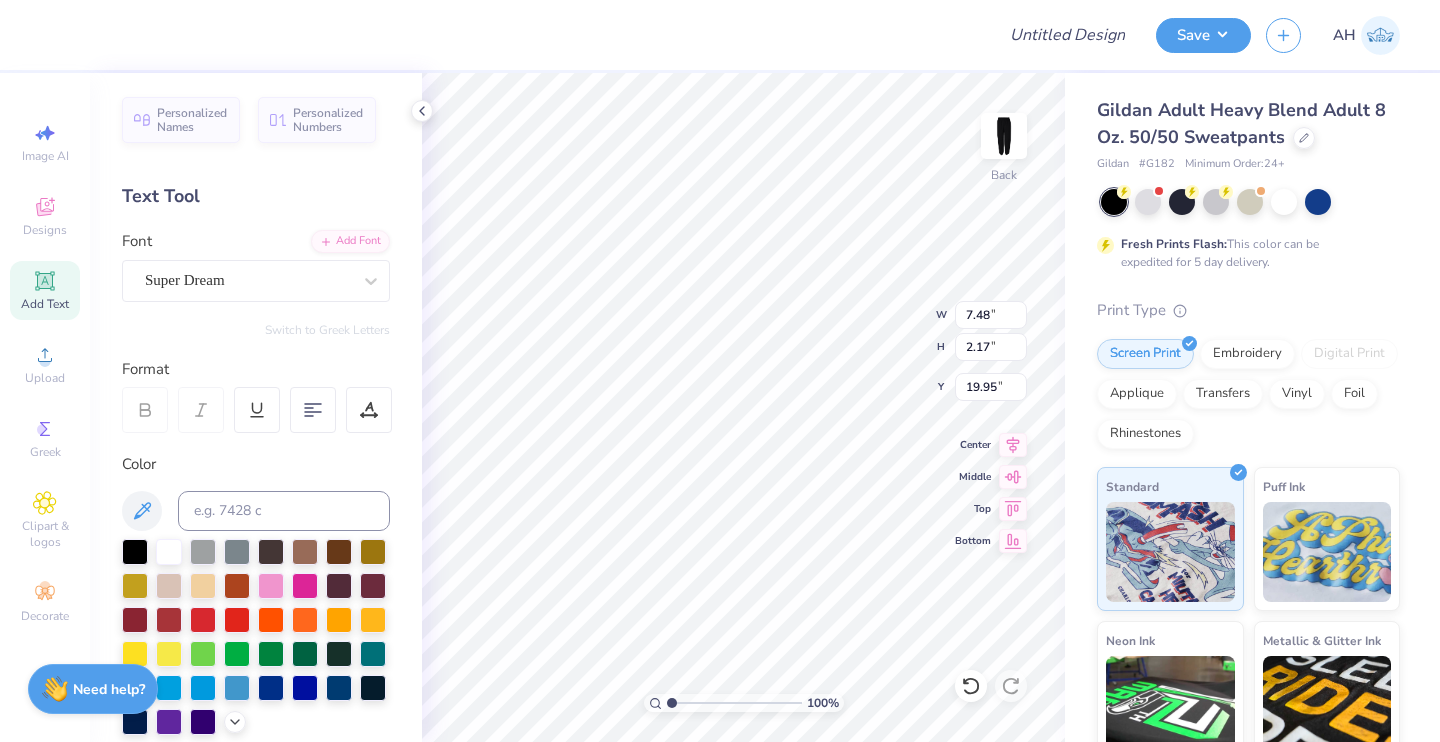 type on "7.48" 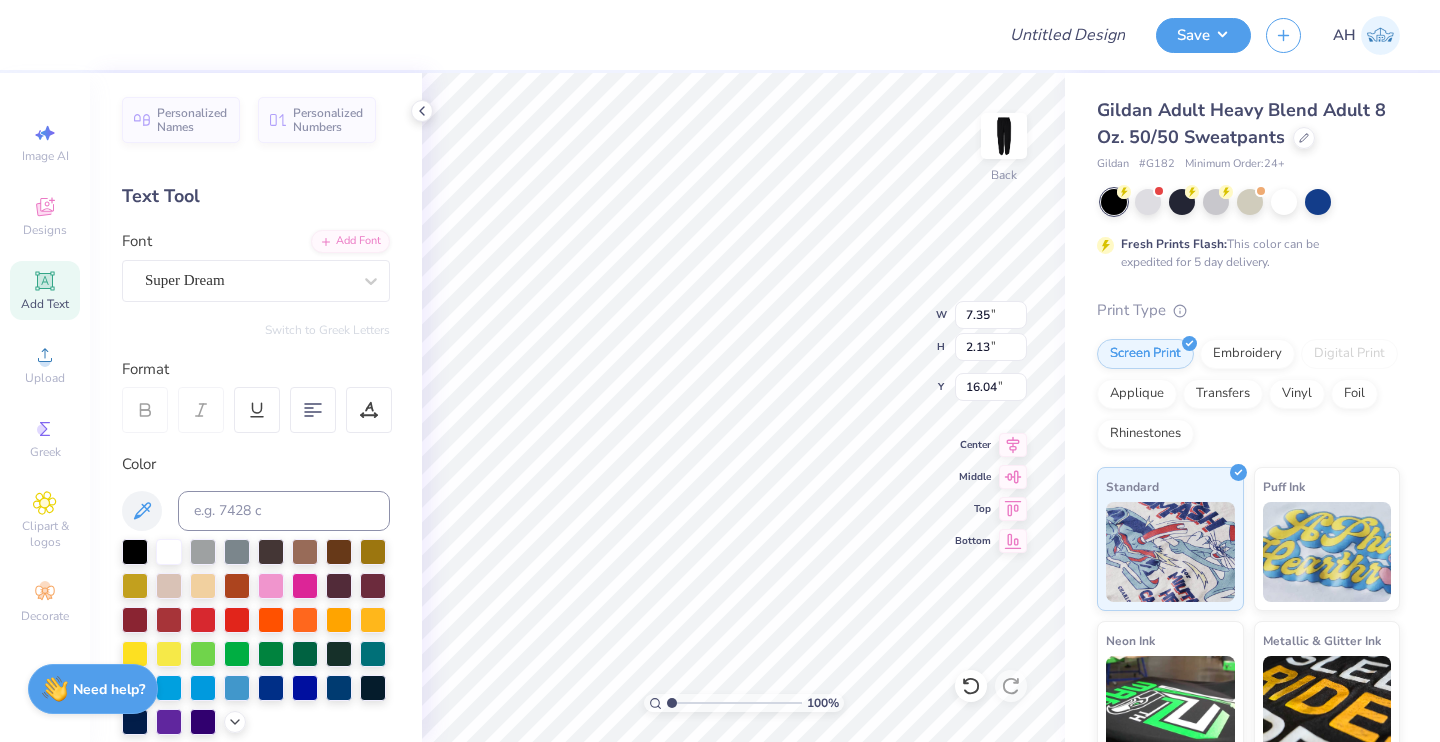 type on "16.04" 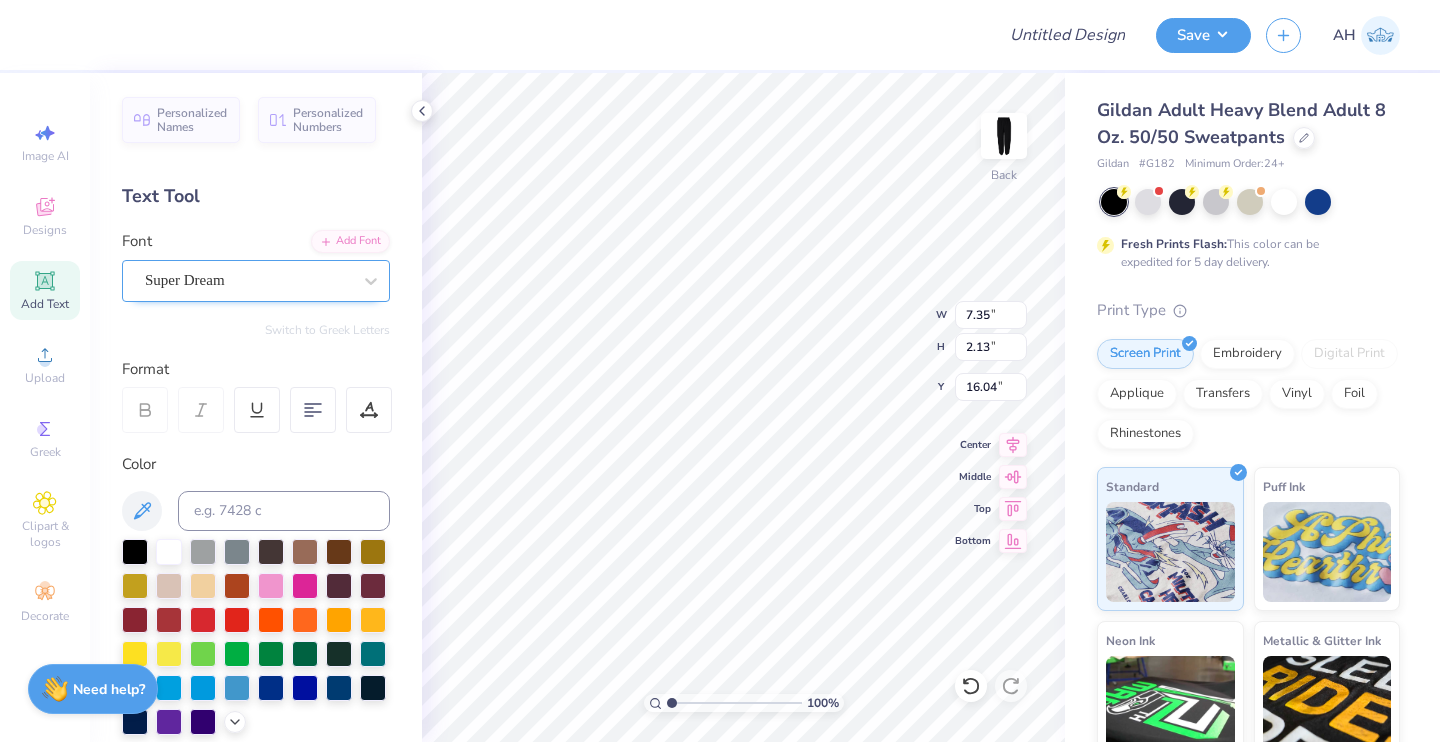 click on "Super Dream" at bounding box center (248, 280) 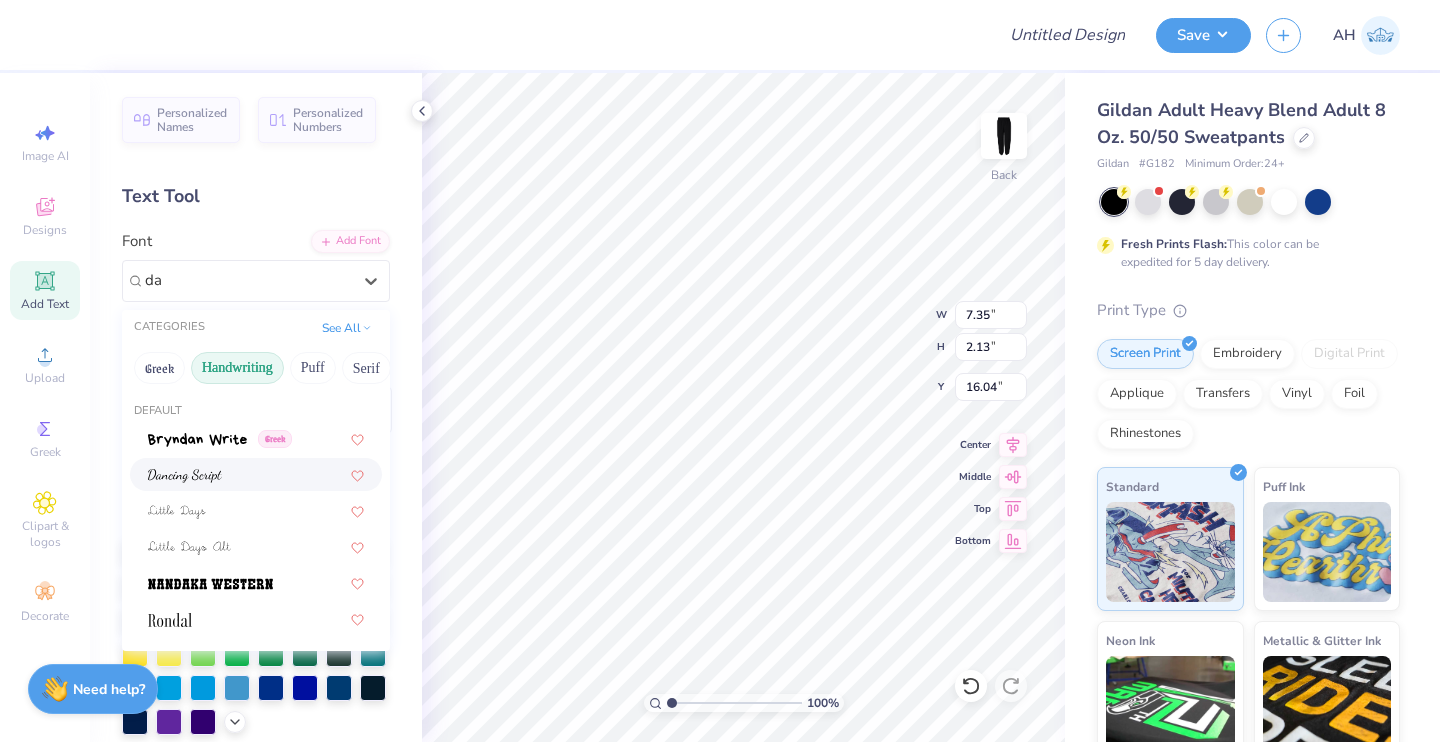 type on "d" 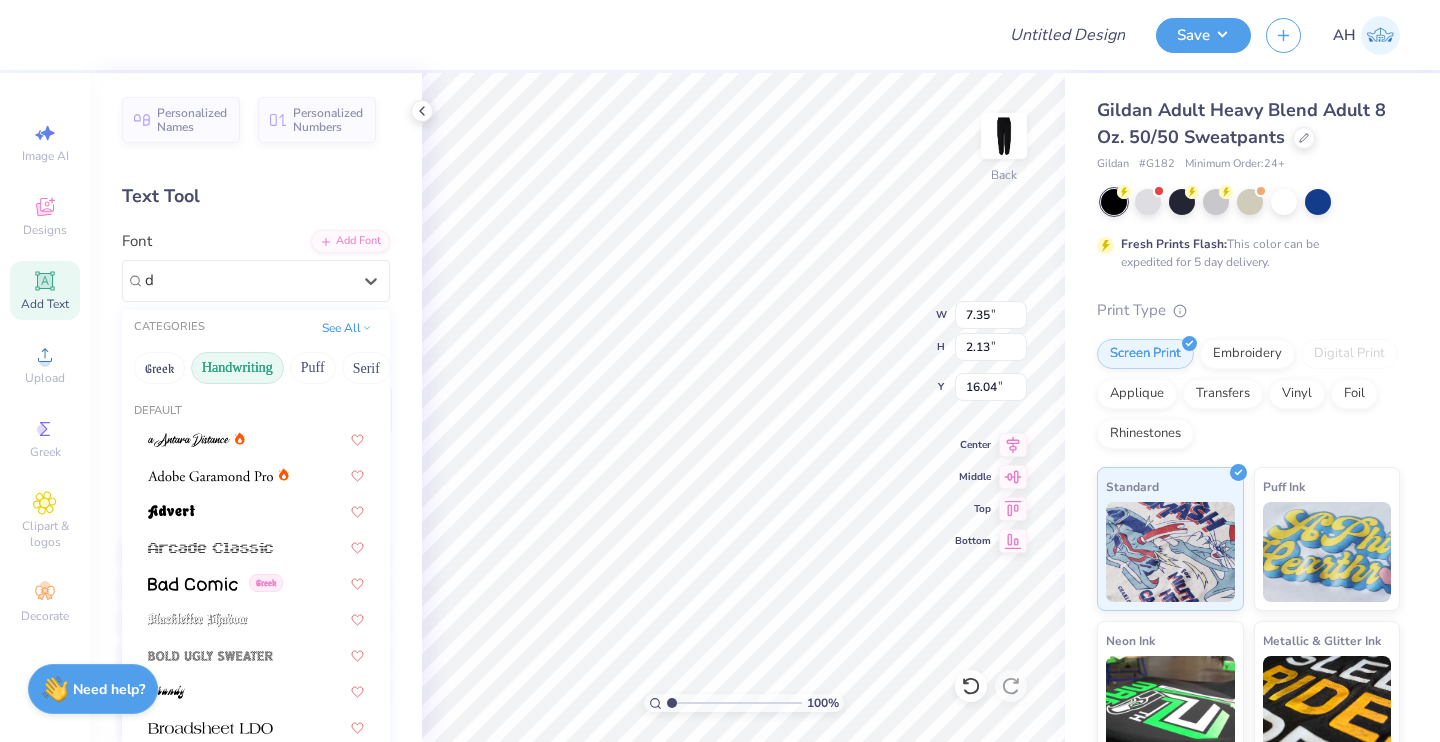 type 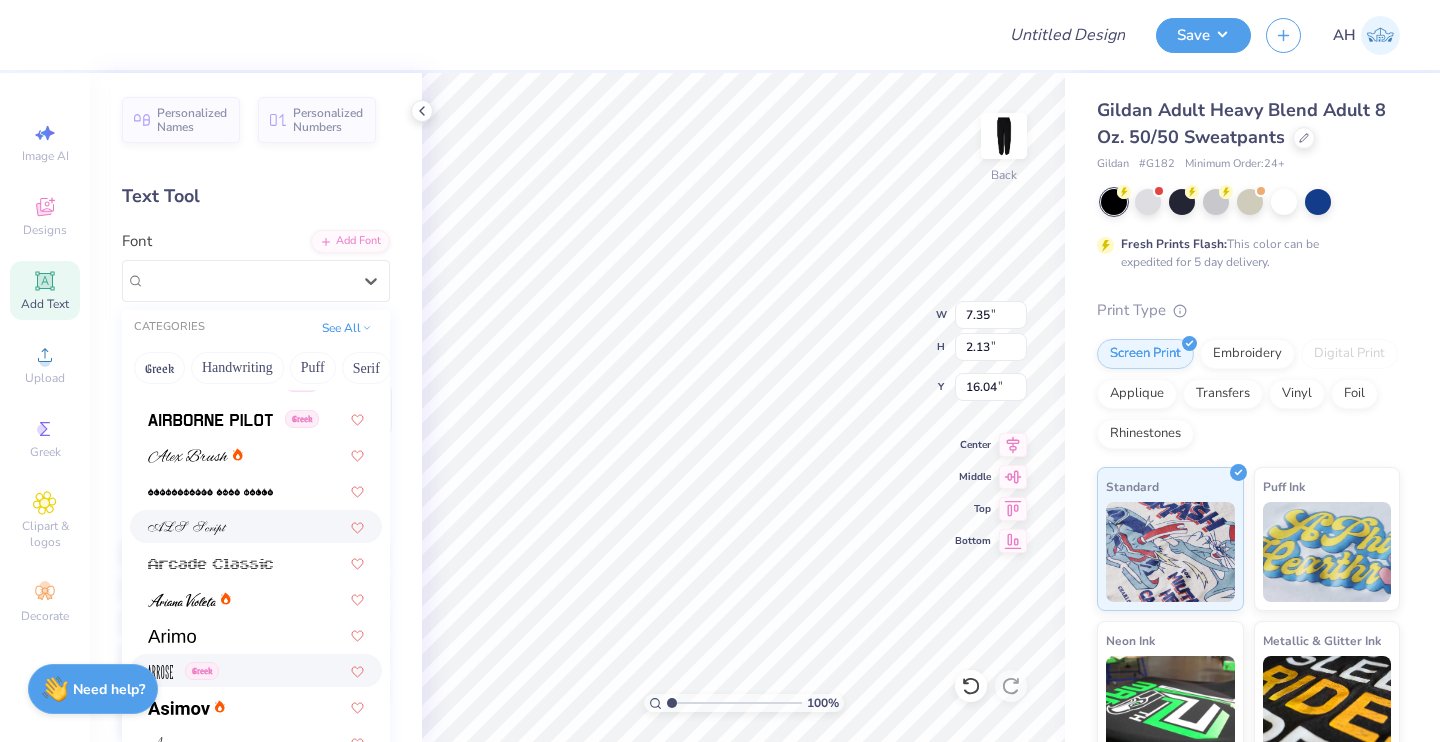scroll, scrollTop: 439, scrollLeft: 0, axis: vertical 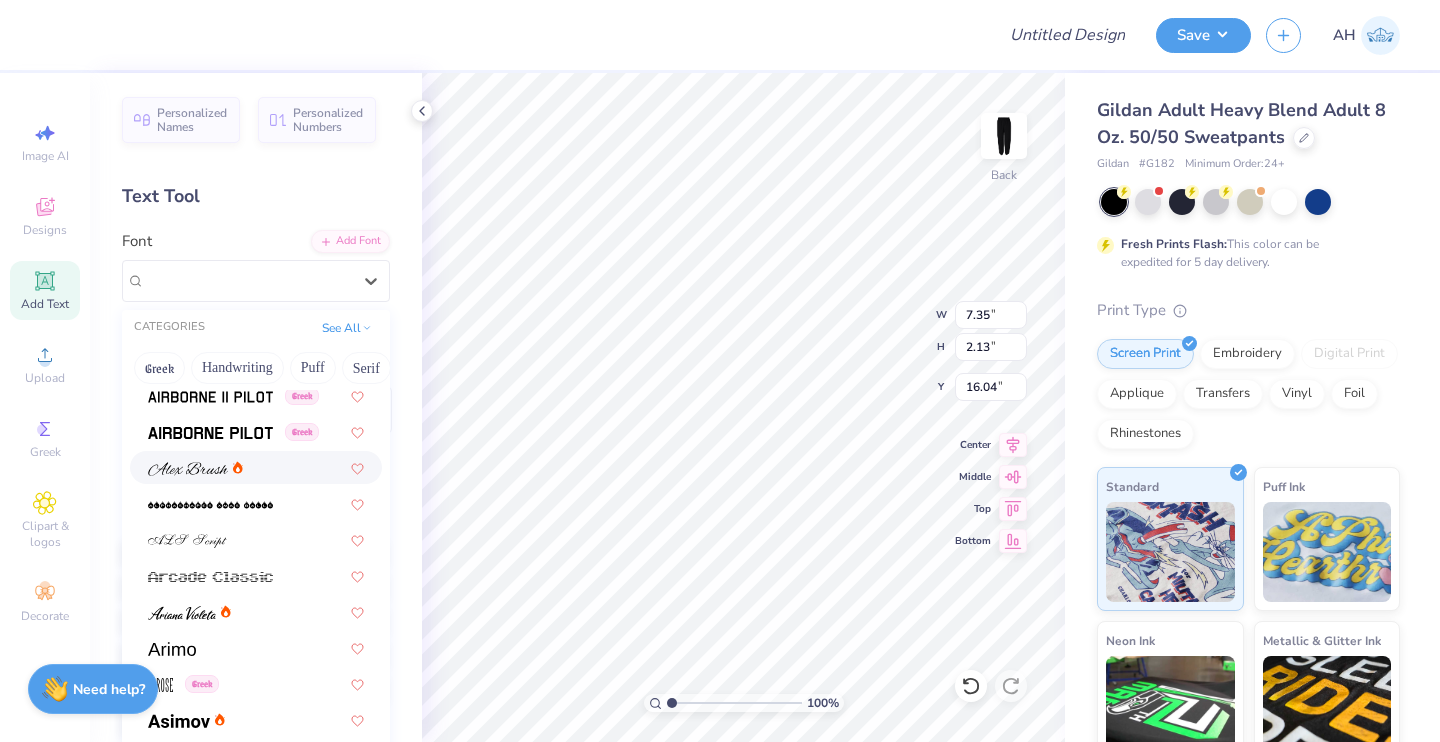 click at bounding box center (188, 469) 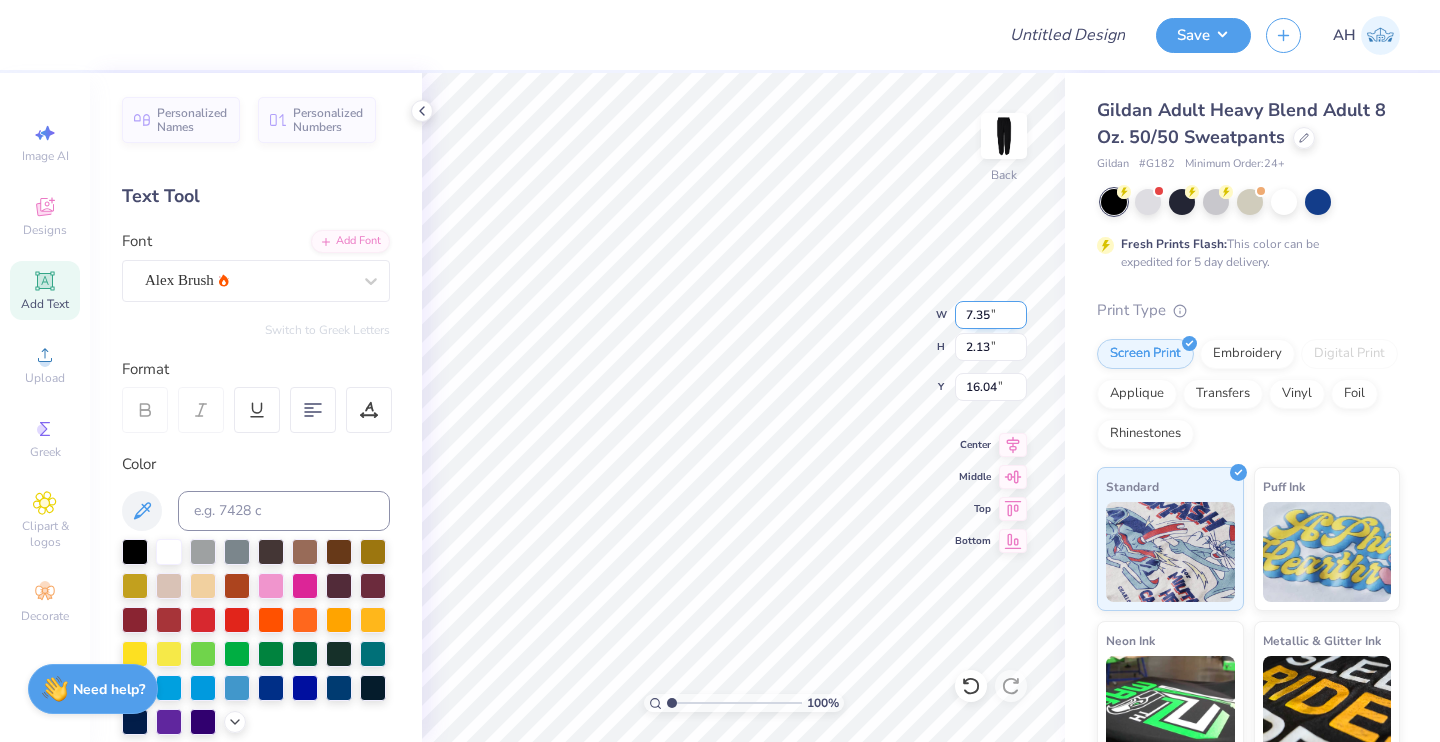 type on "7.73" 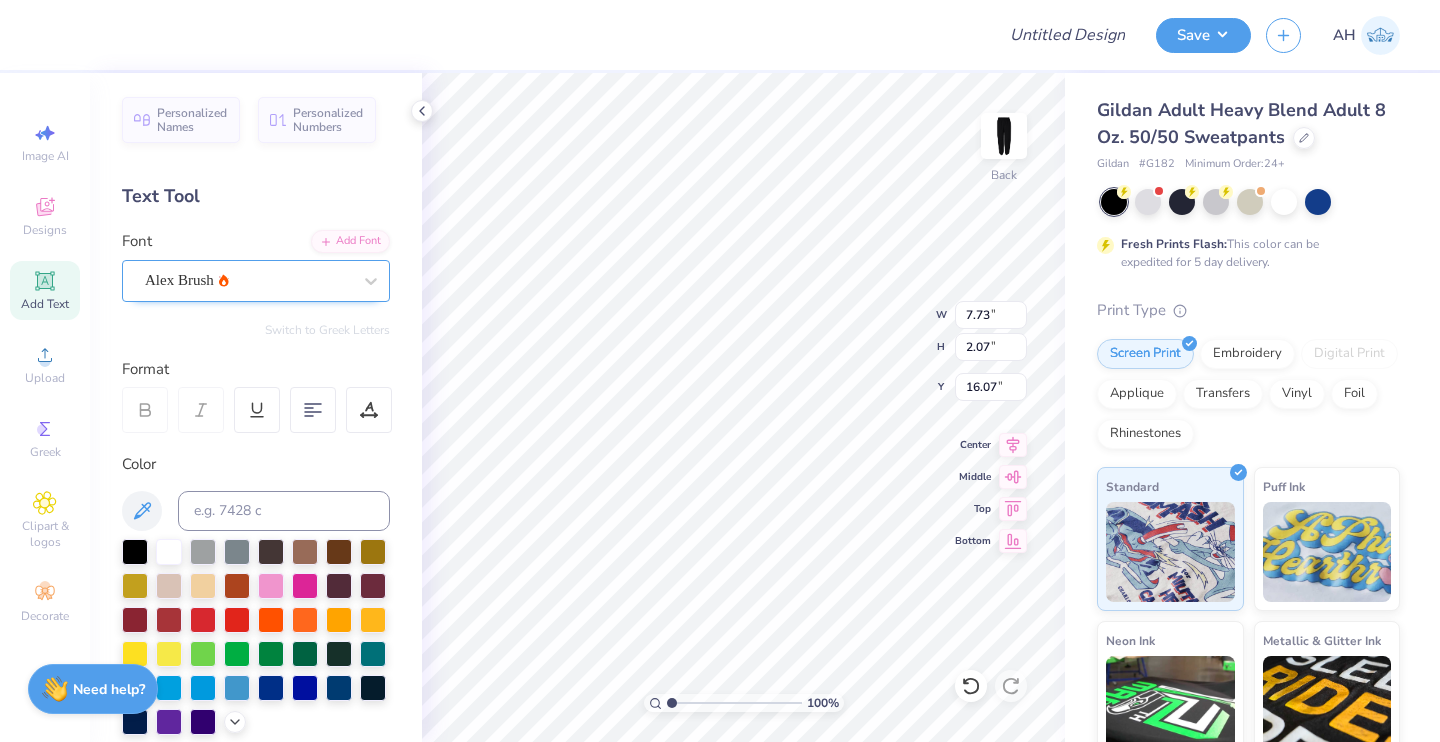 click at bounding box center (248, 280) 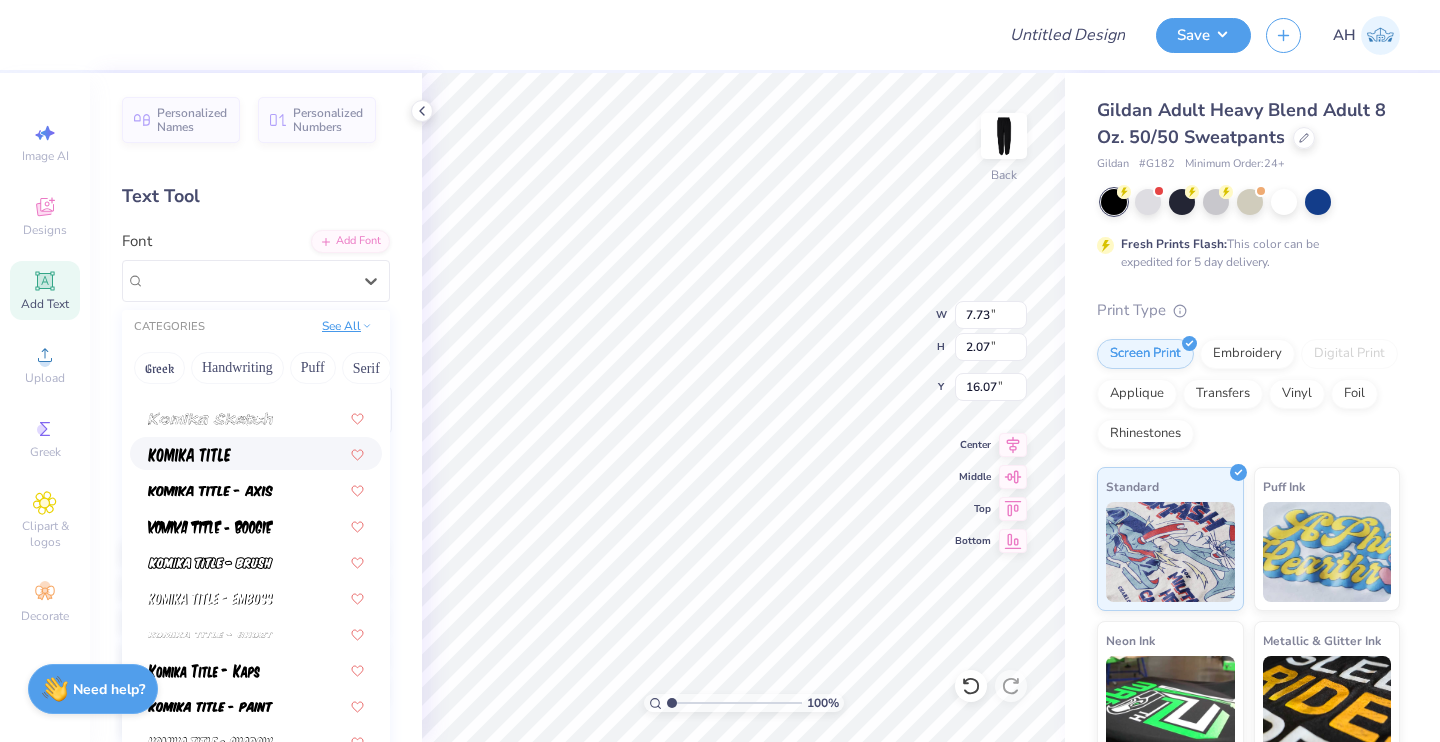 scroll, scrollTop: 6125, scrollLeft: 0, axis: vertical 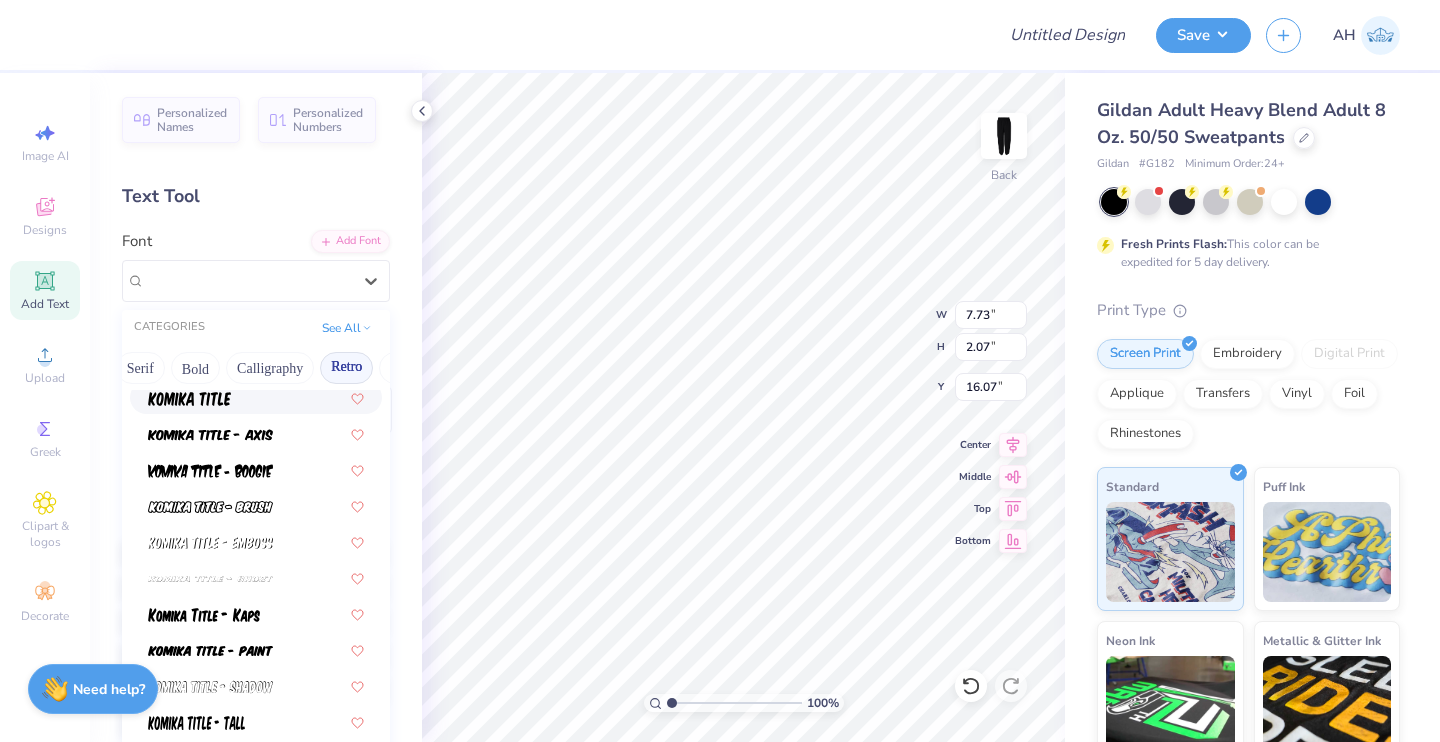click on "Retro" at bounding box center (346, 368) 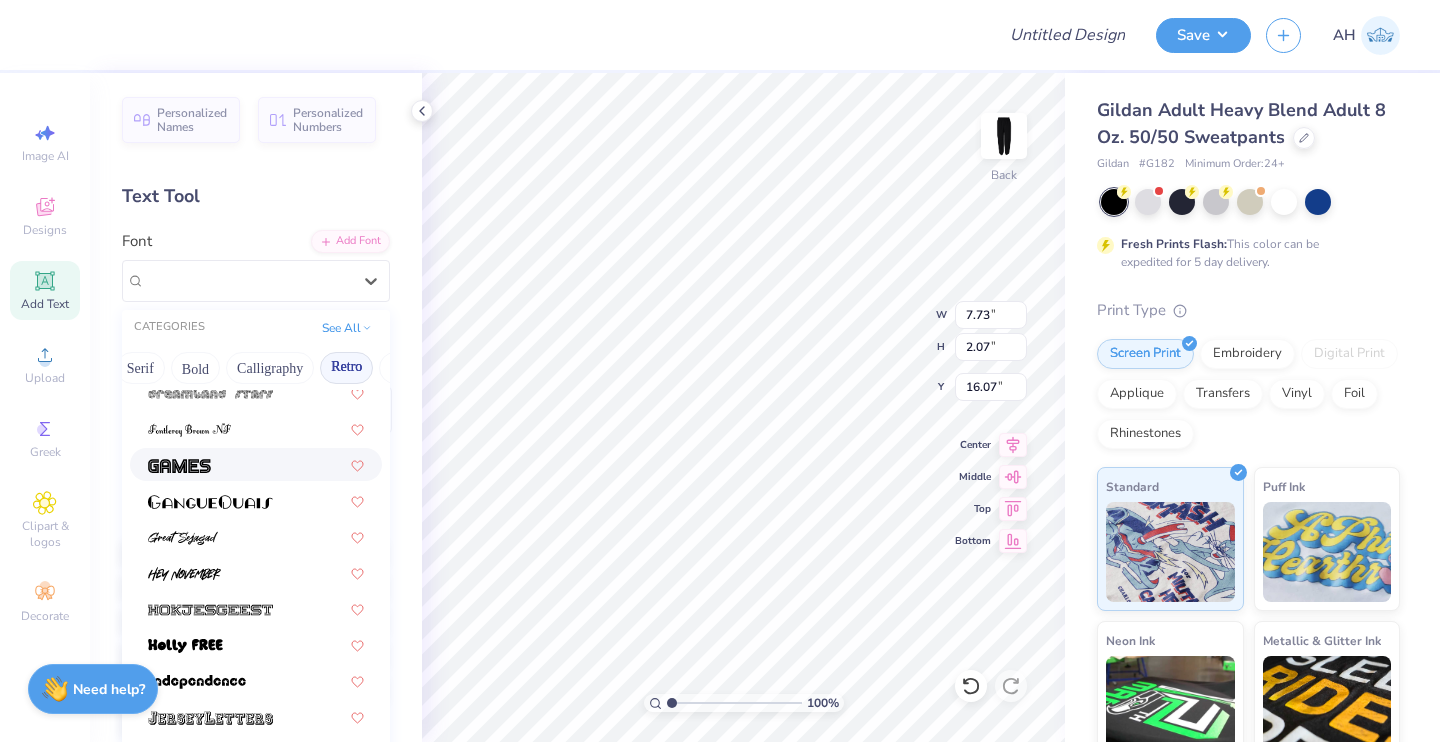 scroll, scrollTop: 1235, scrollLeft: 0, axis: vertical 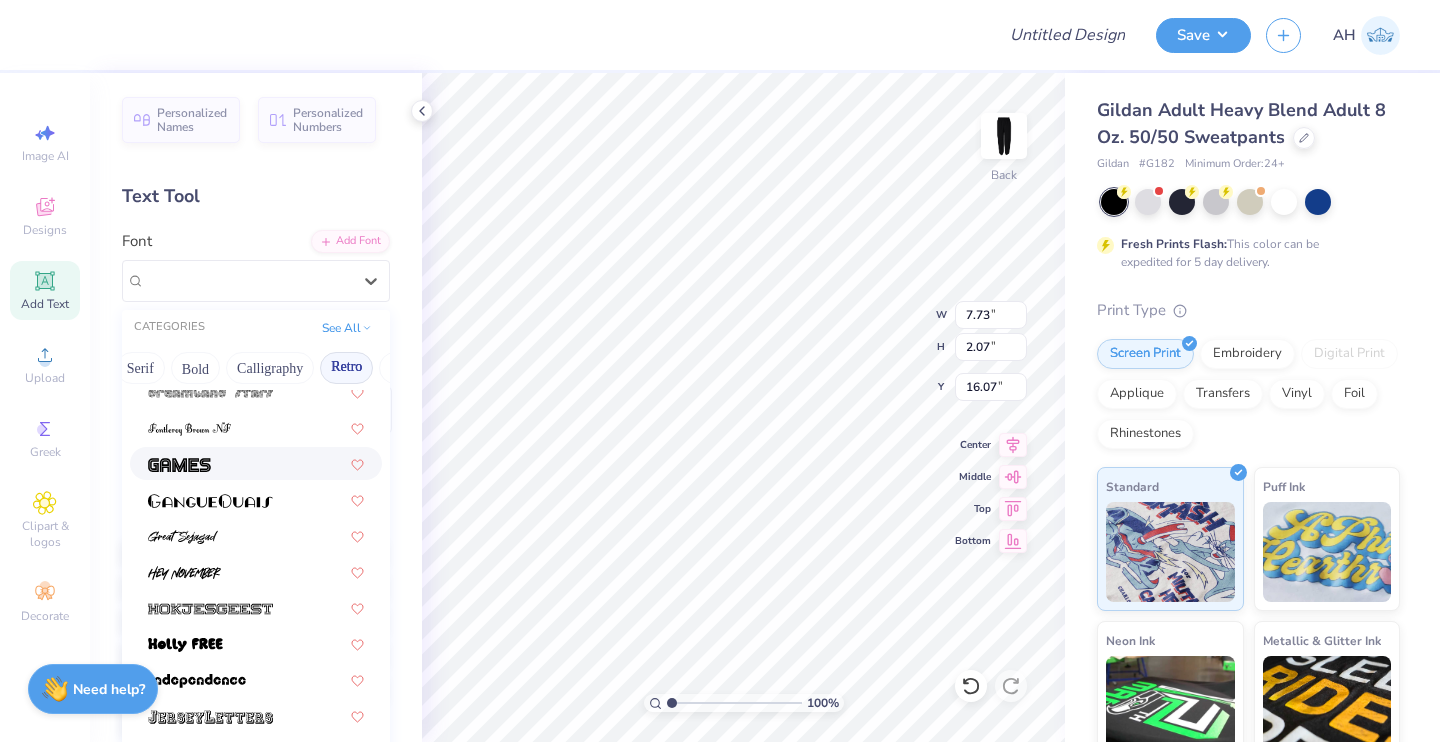 click at bounding box center (256, 463) 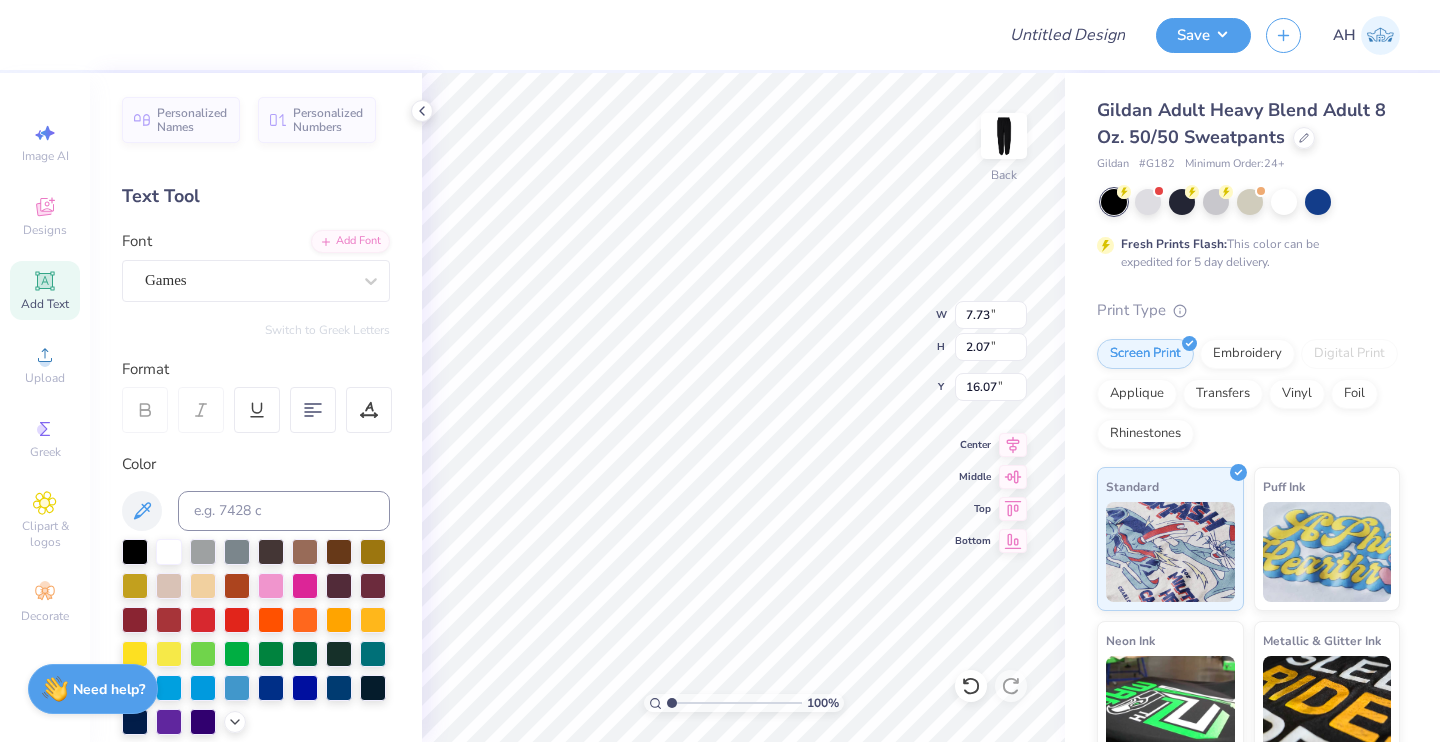 type on "5.94" 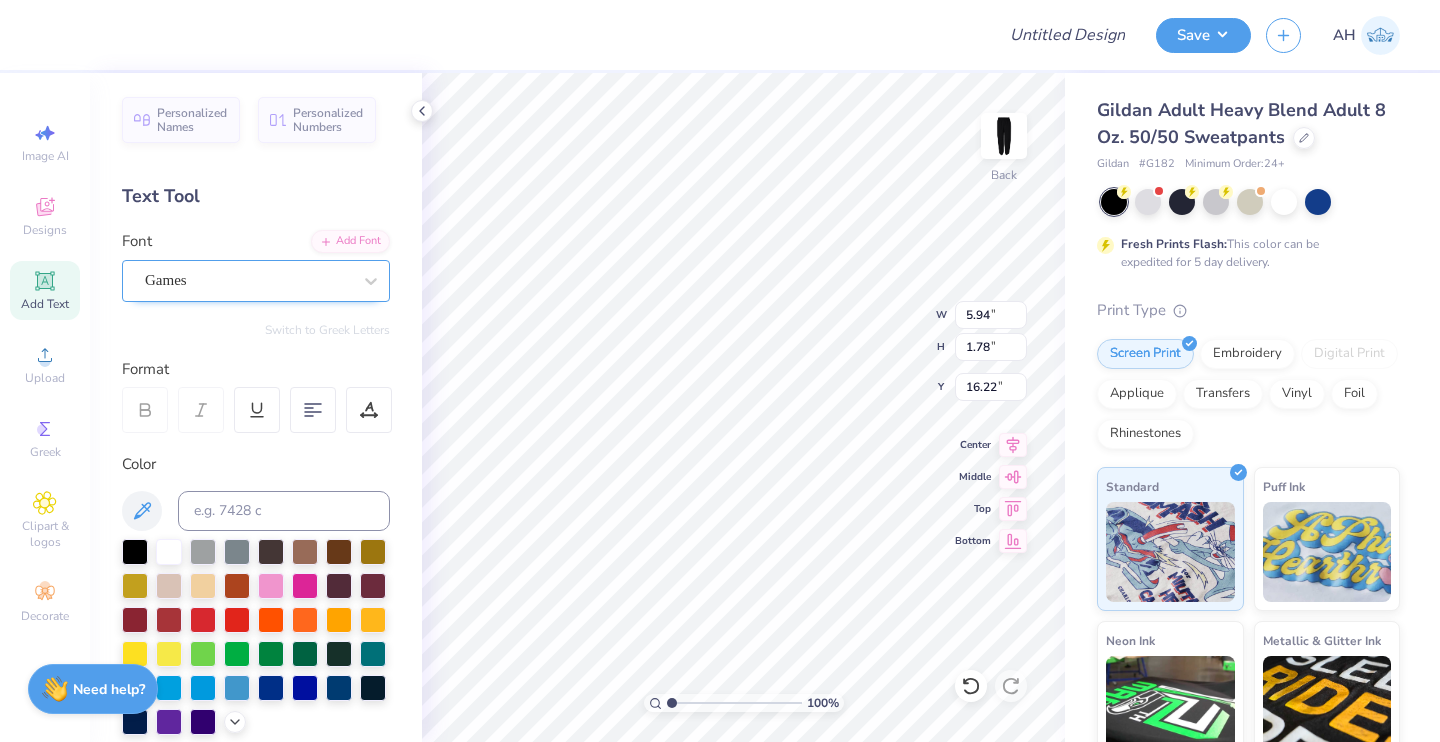 click on "Games" at bounding box center (248, 280) 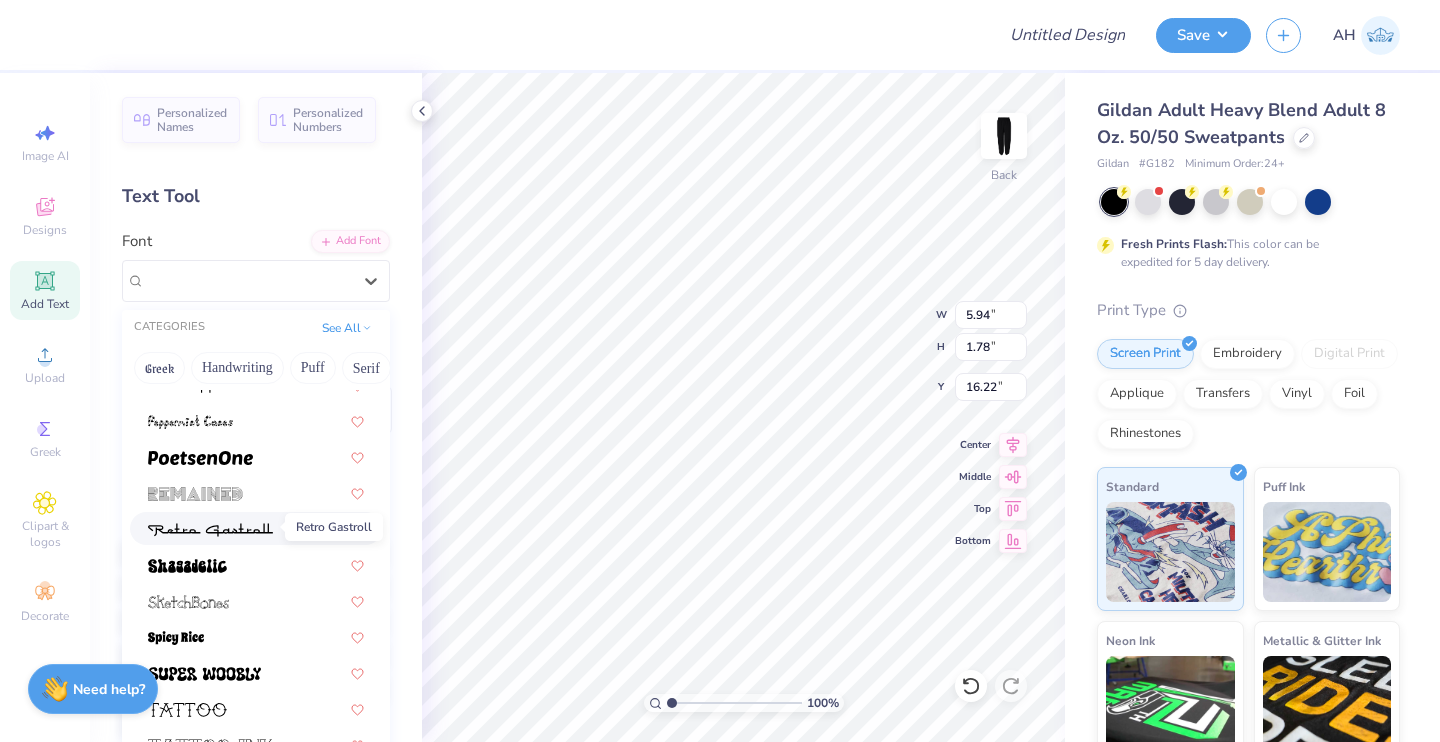 scroll, scrollTop: 2542, scrollLeft: 0, axis: vertical 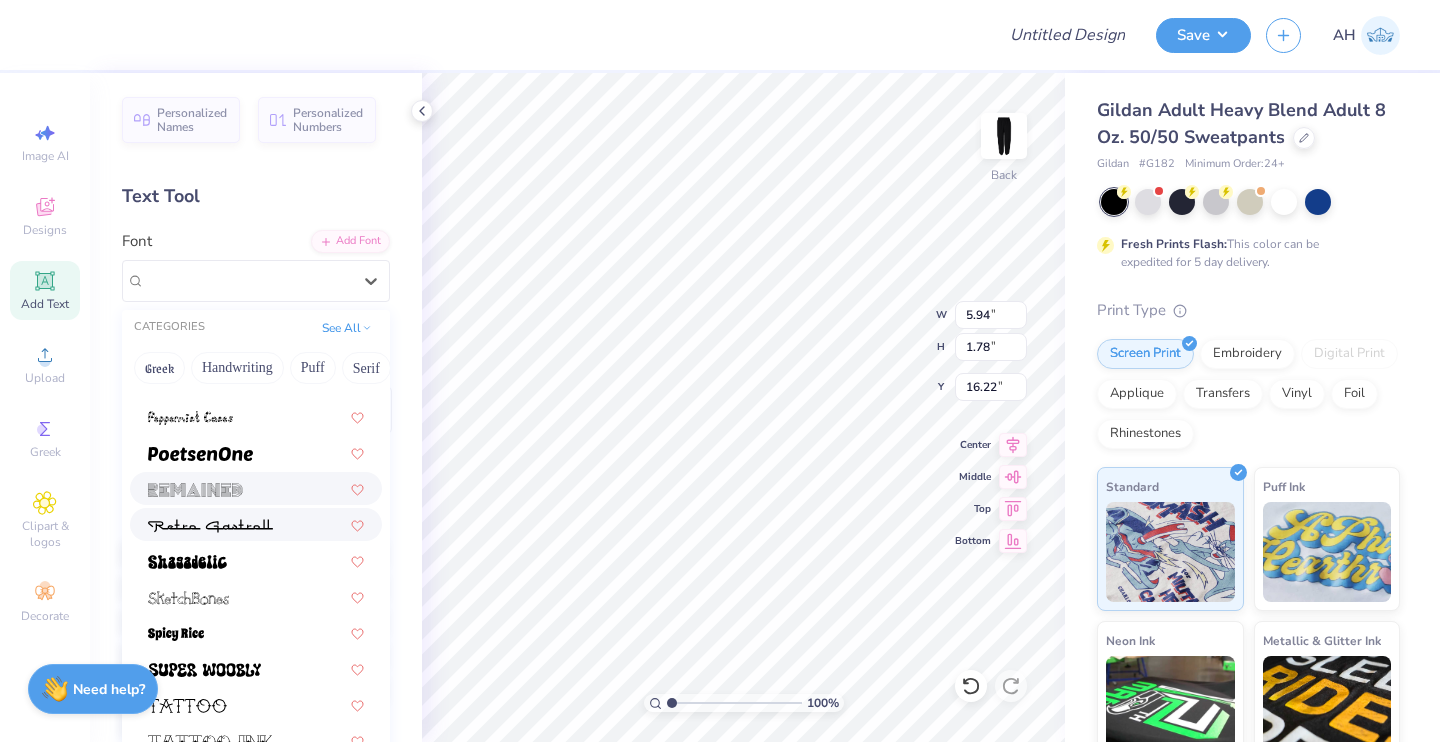 click at bounding box center (195, 490) 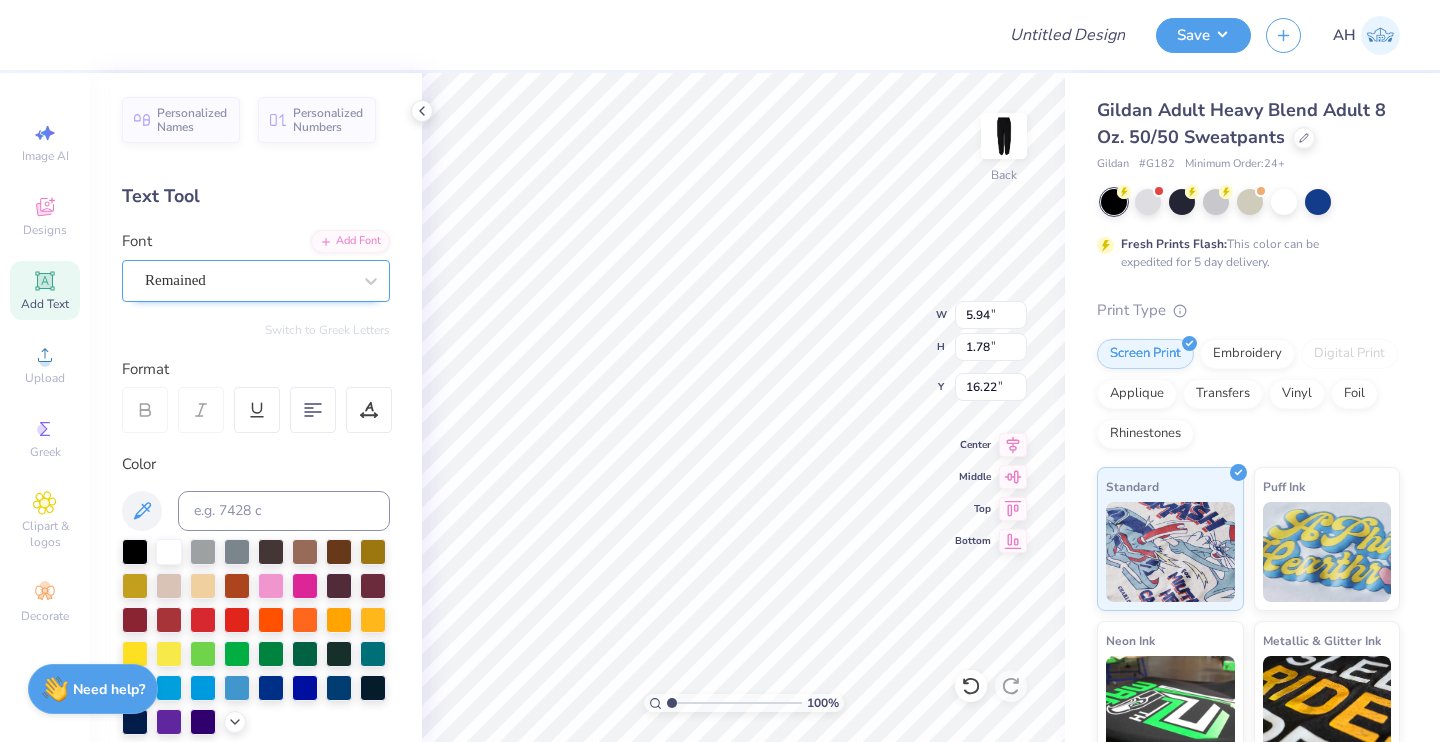 type on "5.90" 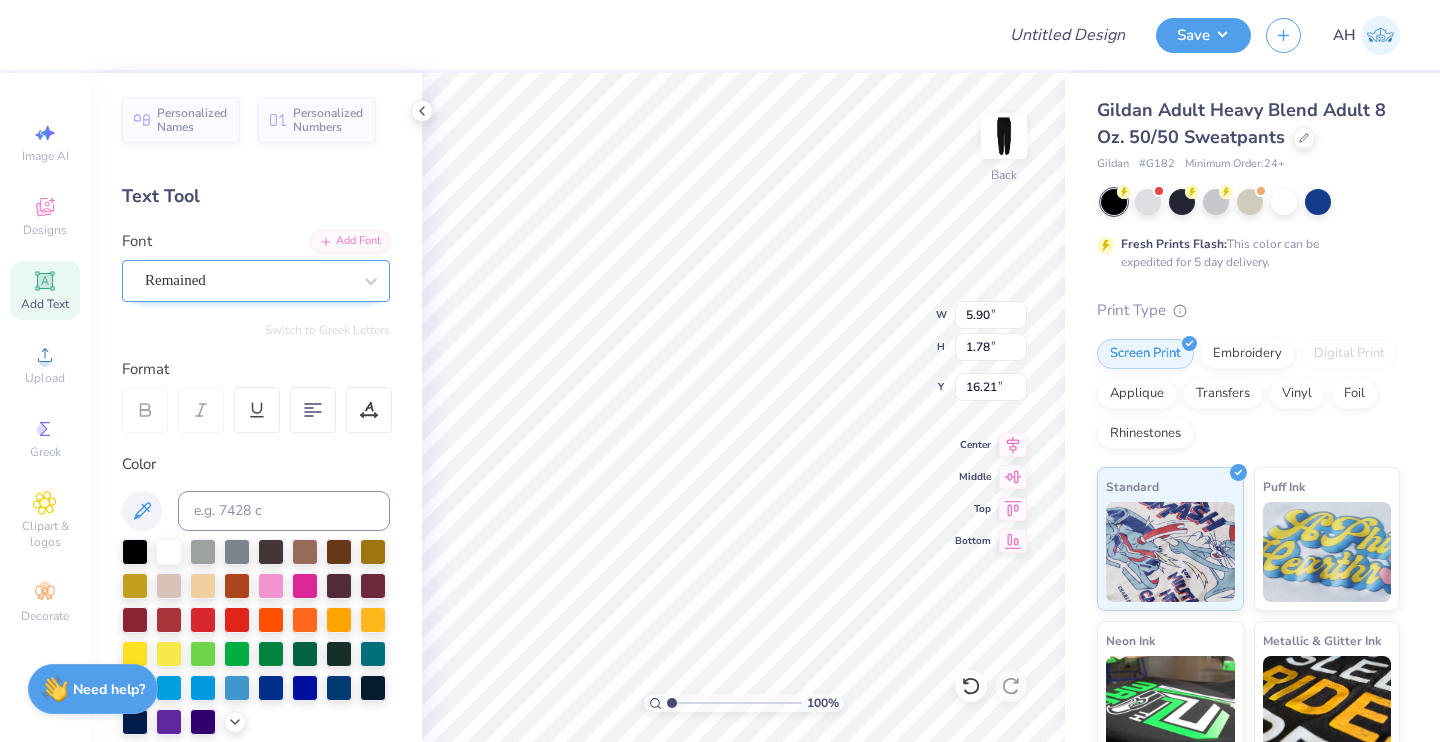 click on "Remained" at bounding box center [248, 280] 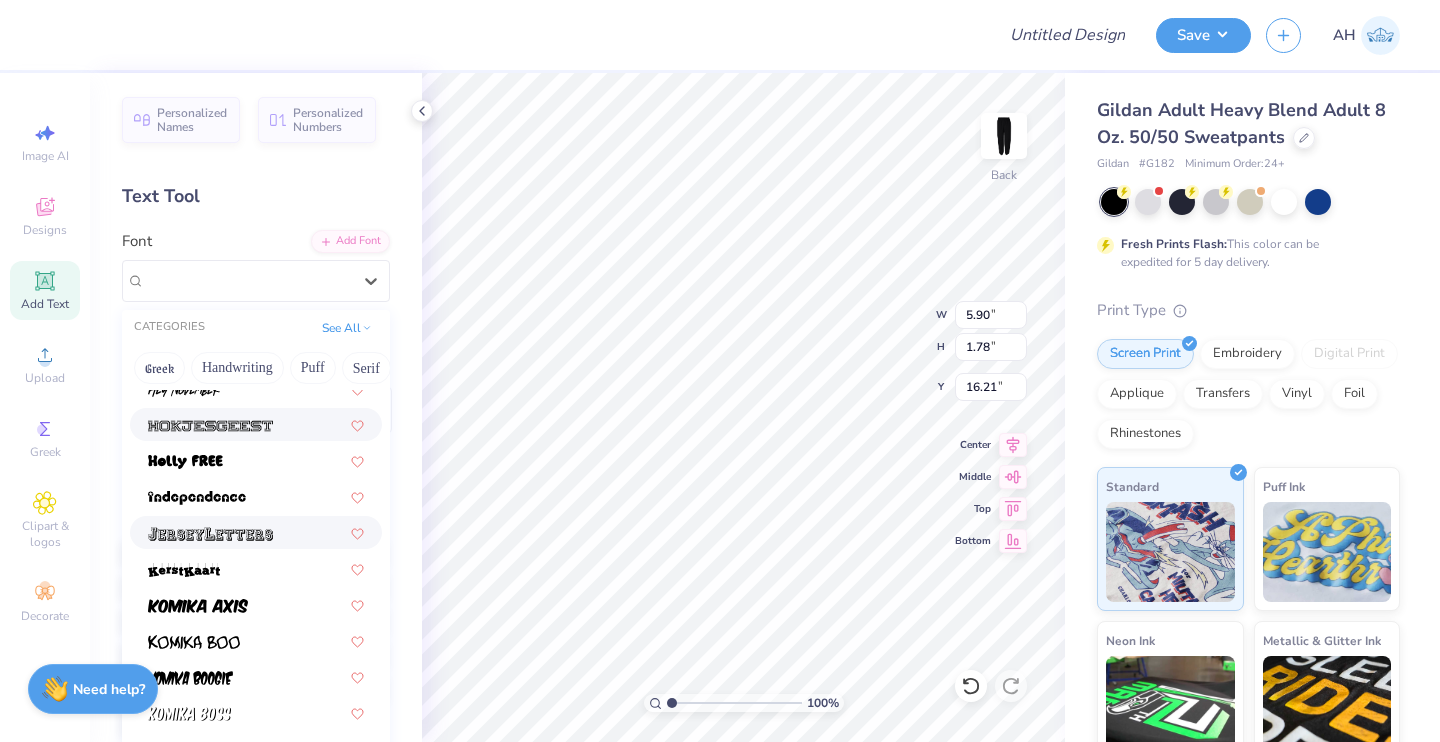 scroll, scrollTop: 1422, scrollLeft: 0, axis: vertical 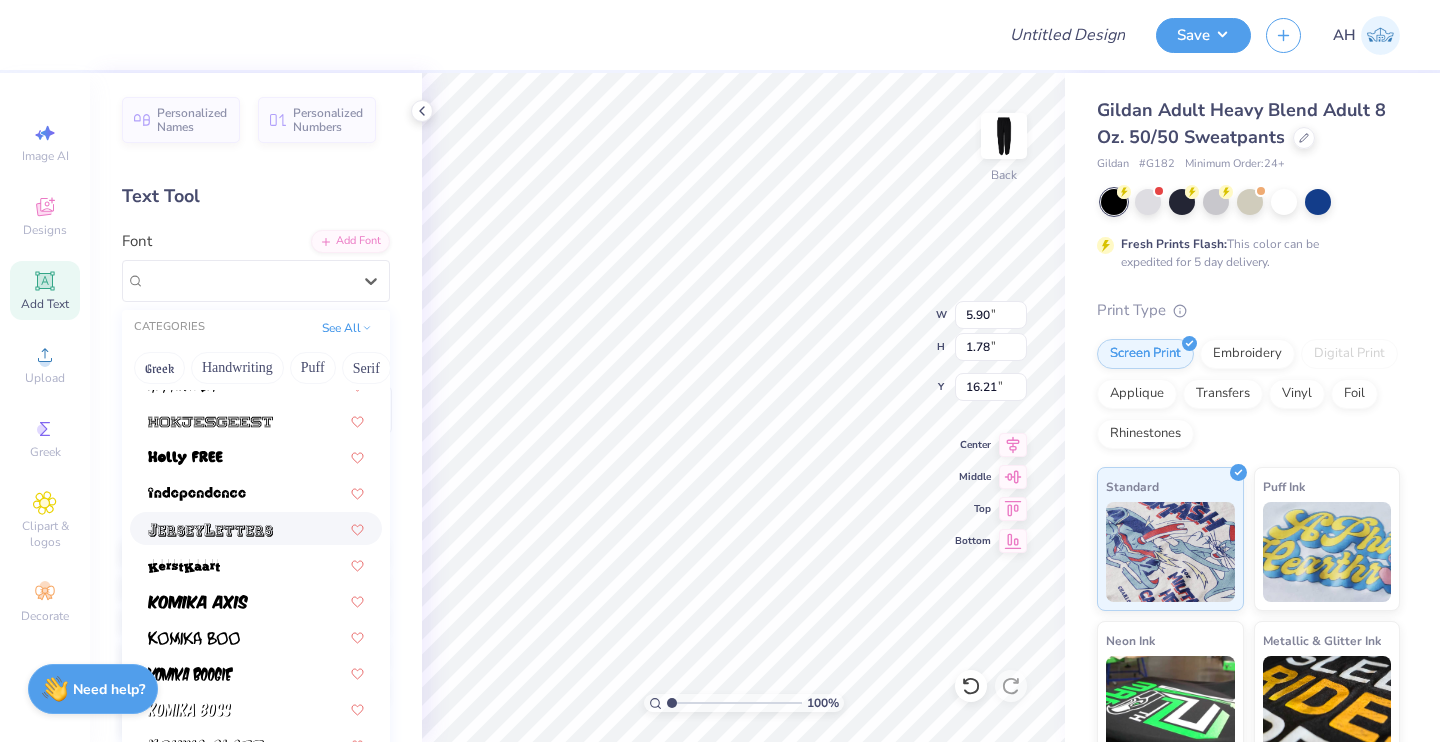 click at bounding box center (210, 530) 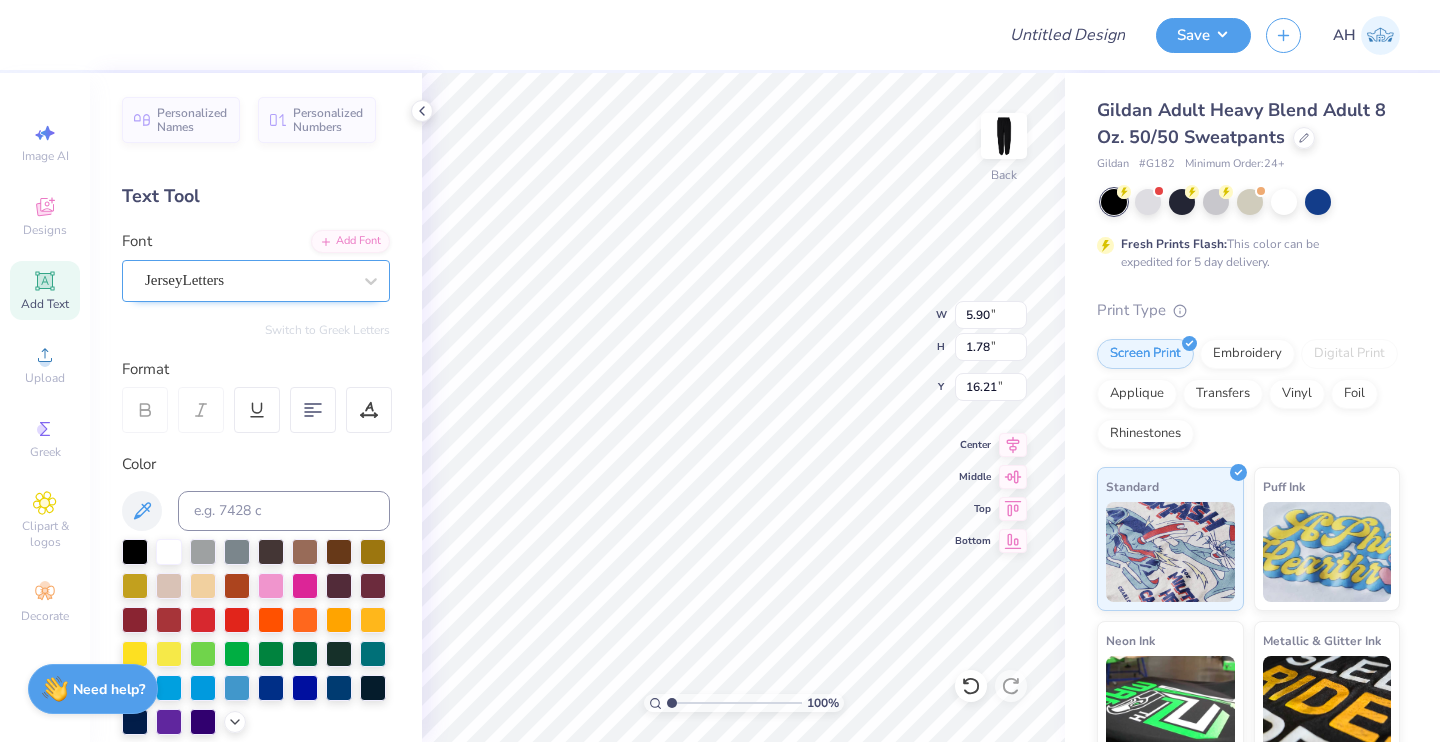 type on "7.72" 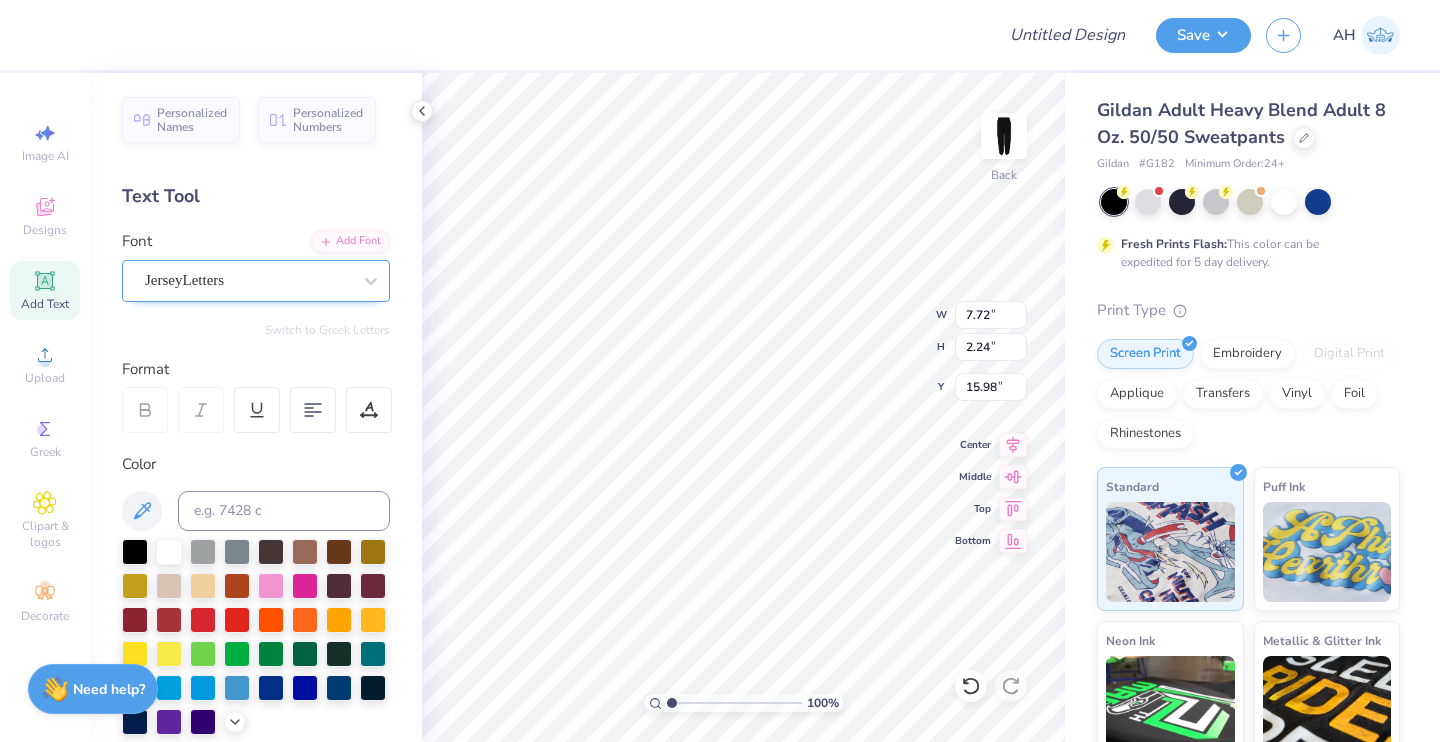 click on "JerseyLetters" at bounding box center (248, 280) 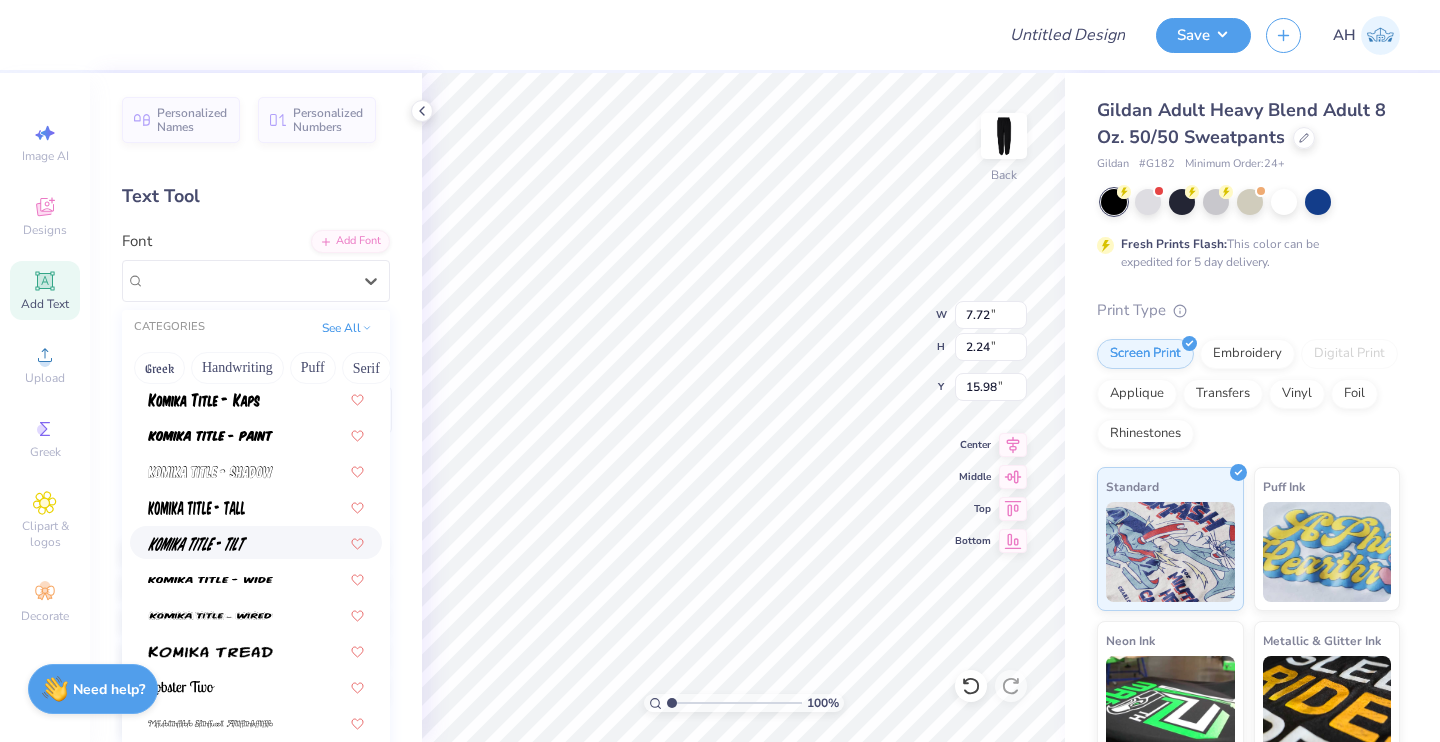 scroll, scrollTop: 2542, scrollLeft: 0, axis: vertical 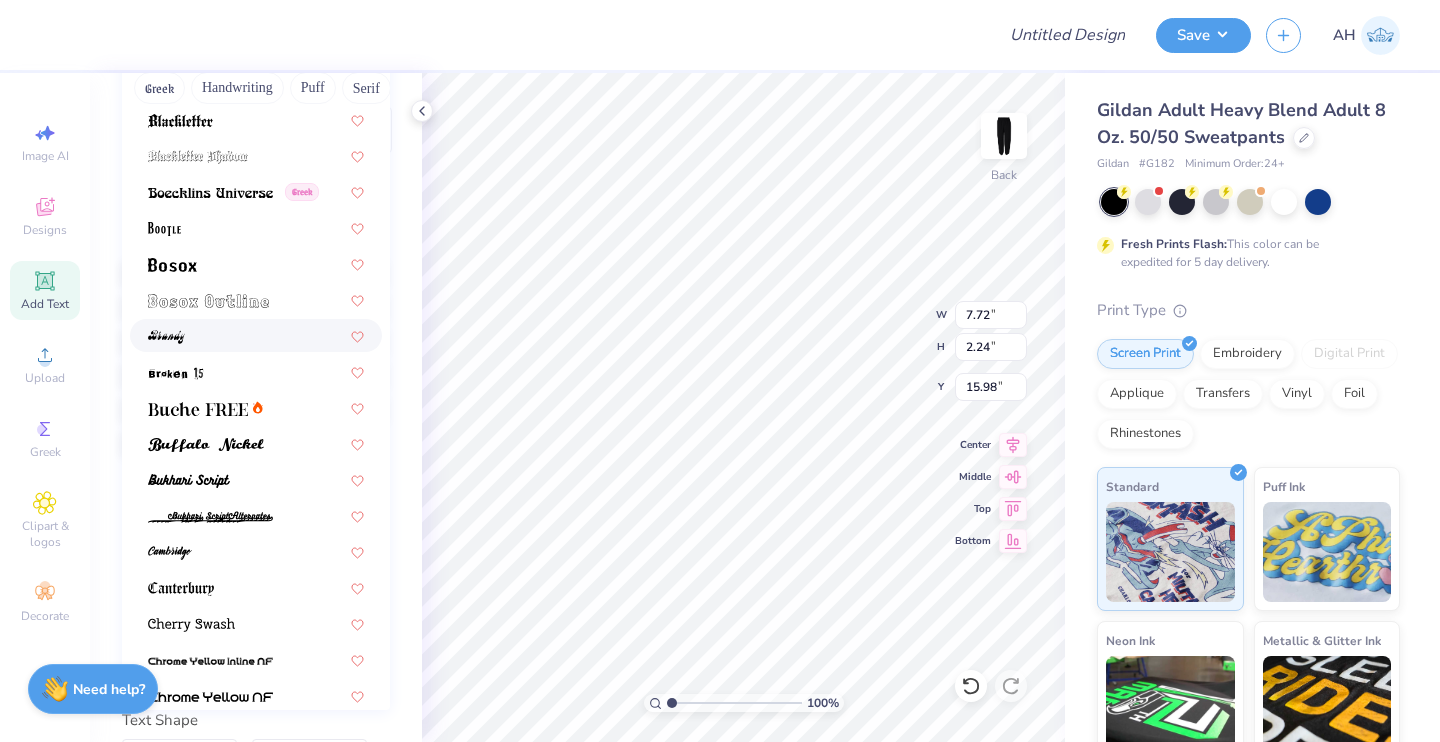 click at bounding box center [256, 335] 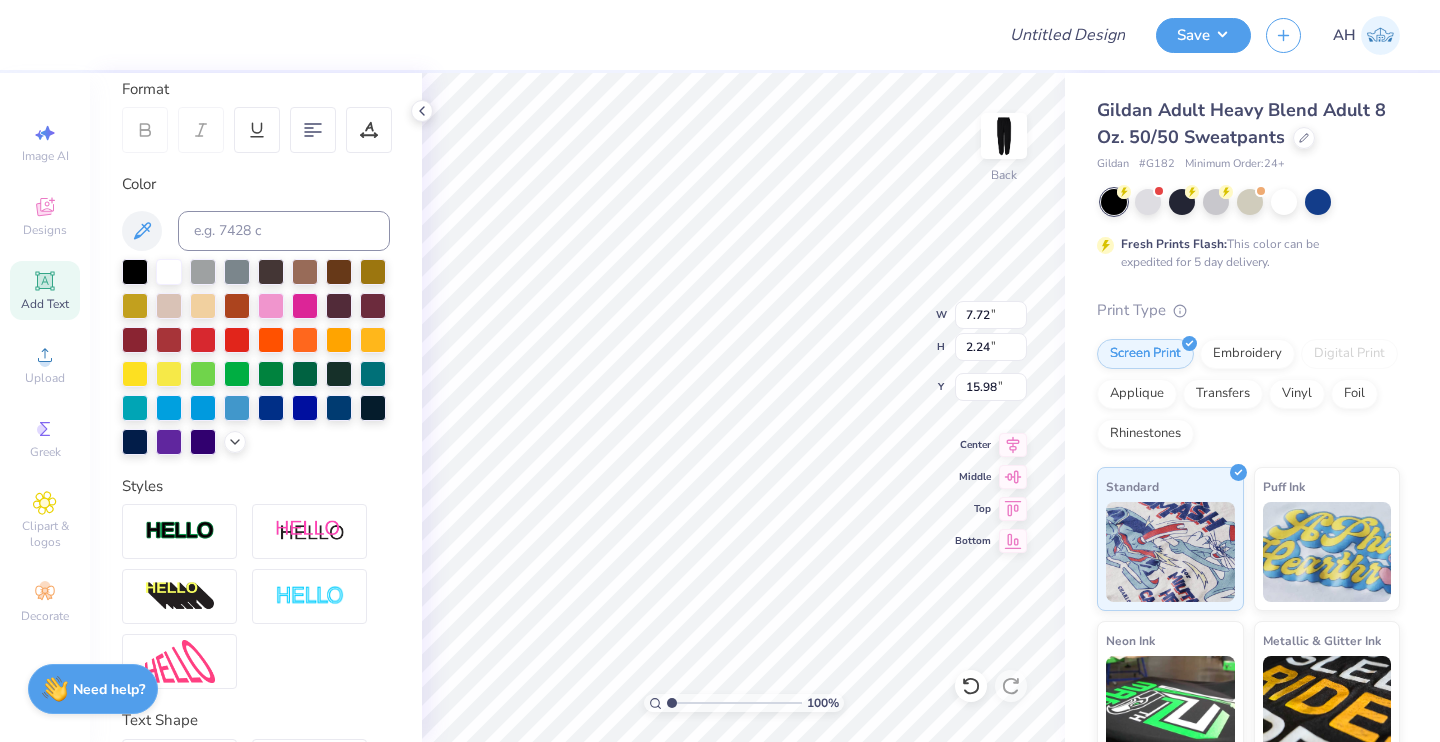 type on "5.56" 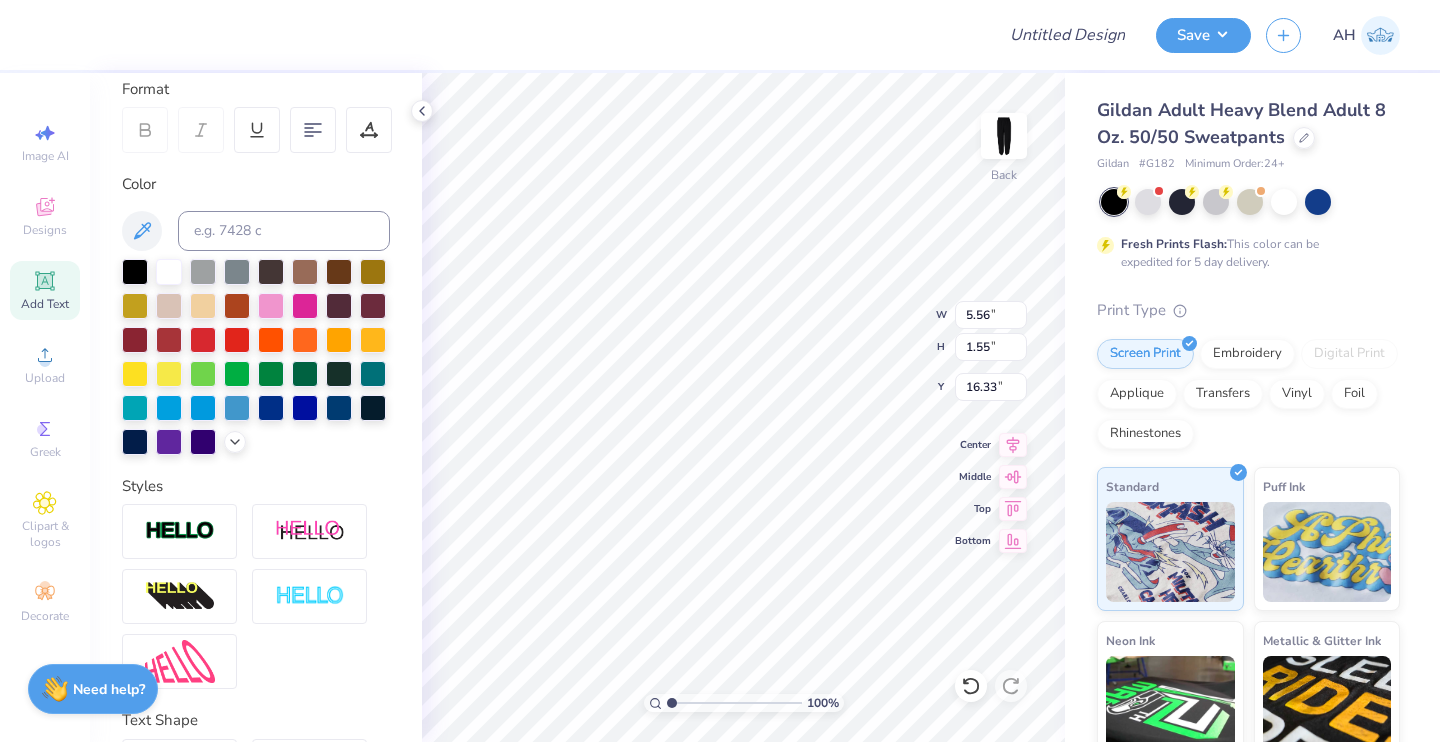 type on "16.34" 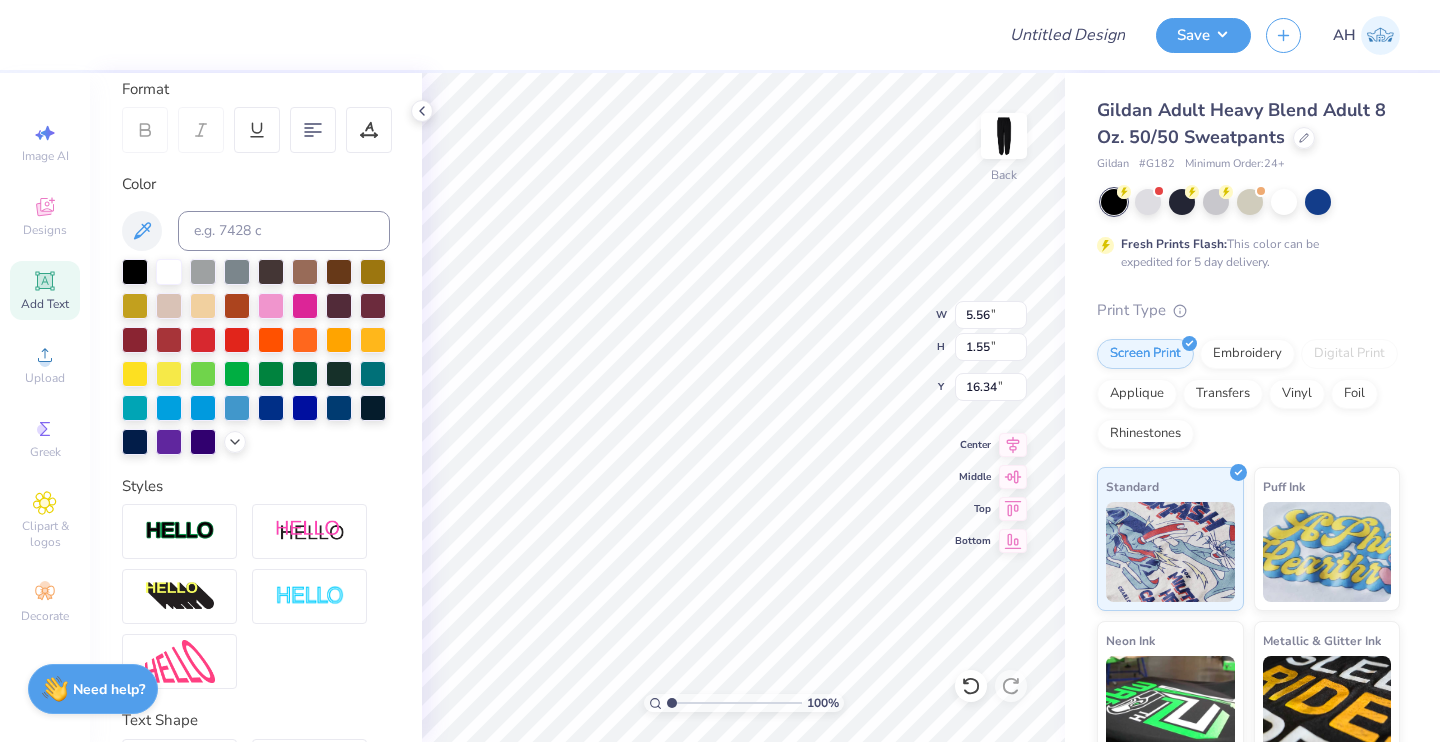 scroll, scrollTop: 16, scrollLeft: 3, axis: both 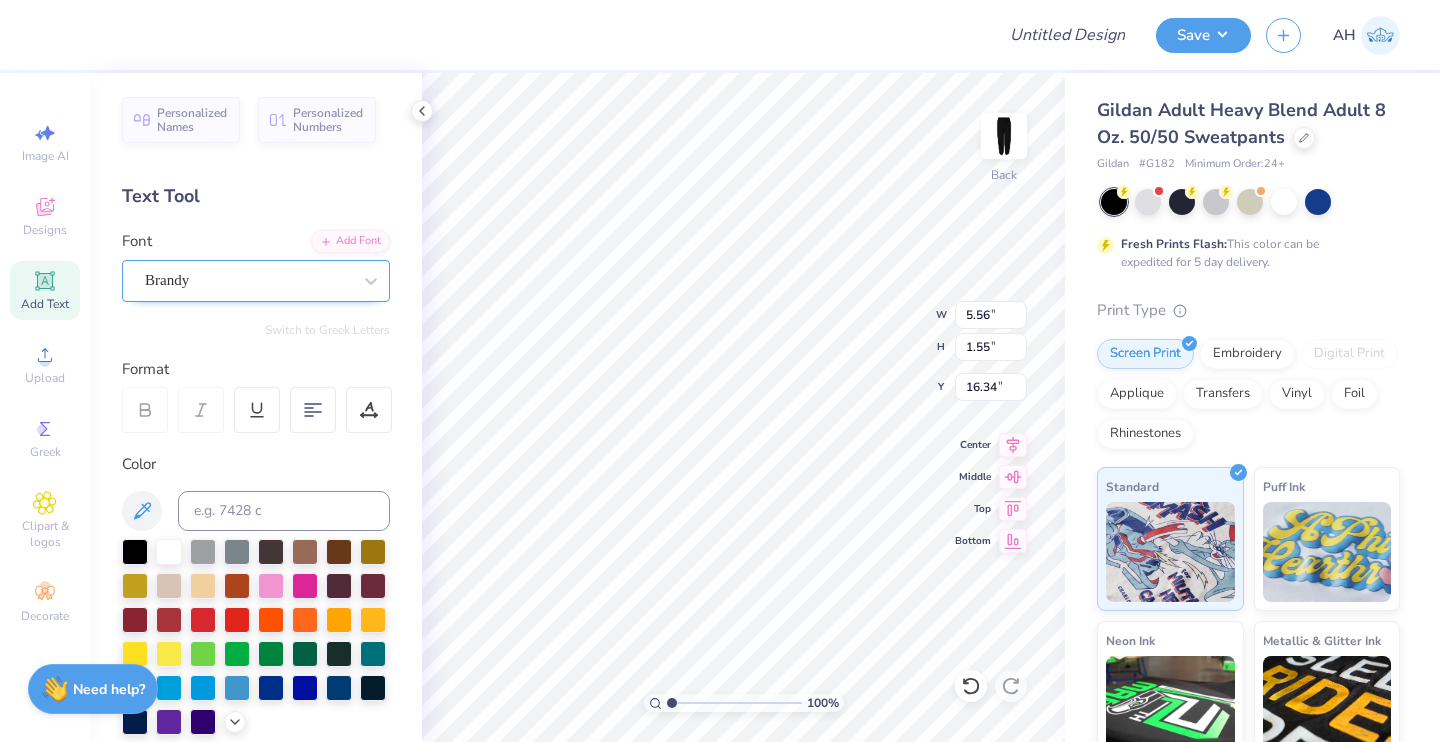 click on "Brandy" at bounding box center [248, 280] 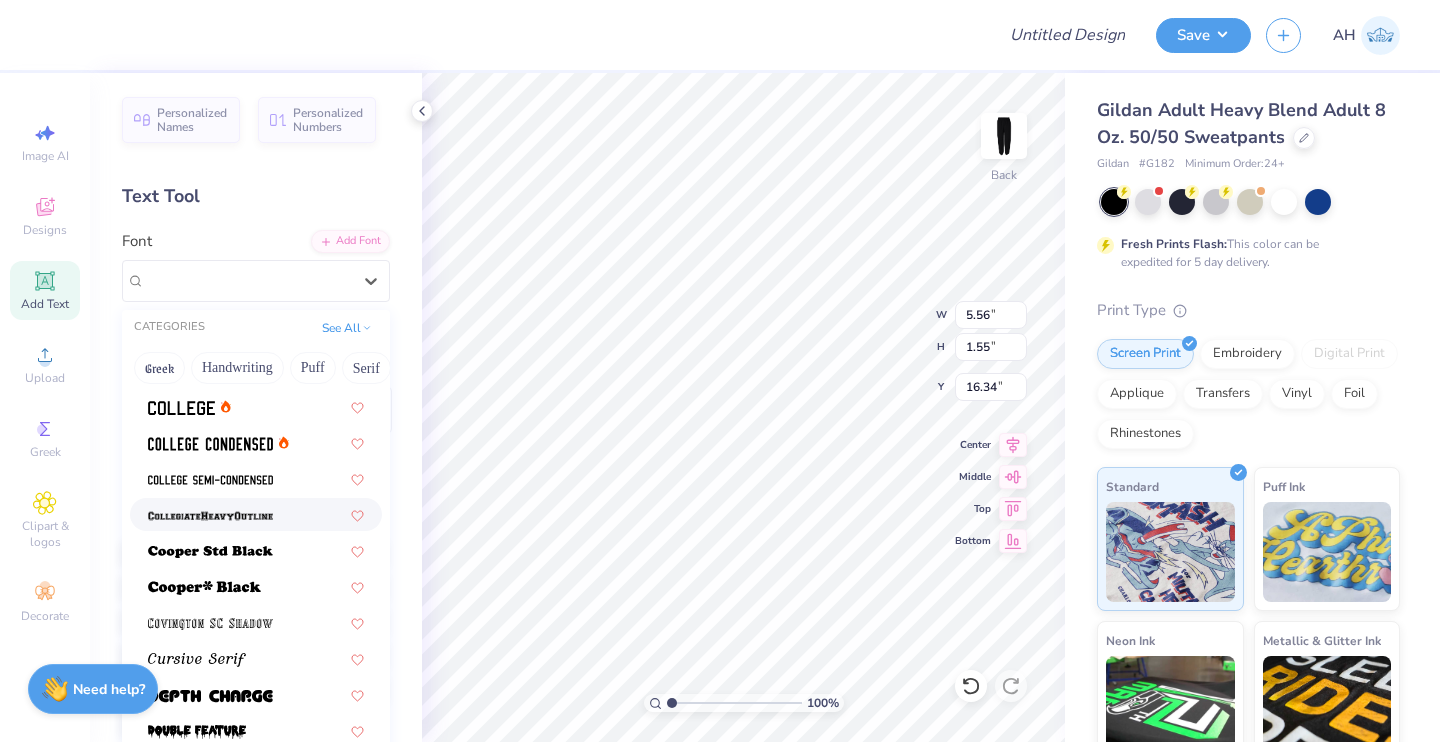 scroll, scrollTop: 853, scrollLeft: 0, axis: vertical 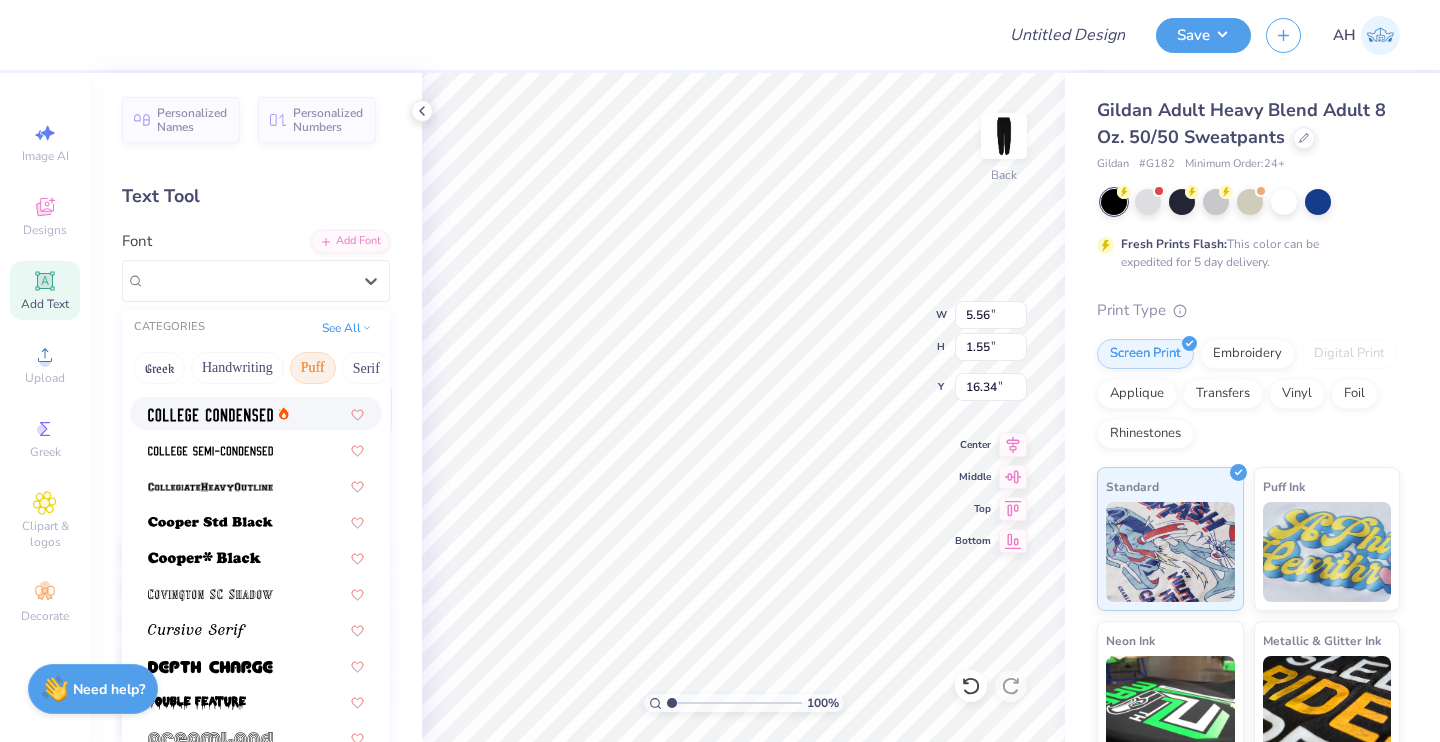 click on "Puff" at bounding box center (313, 368) 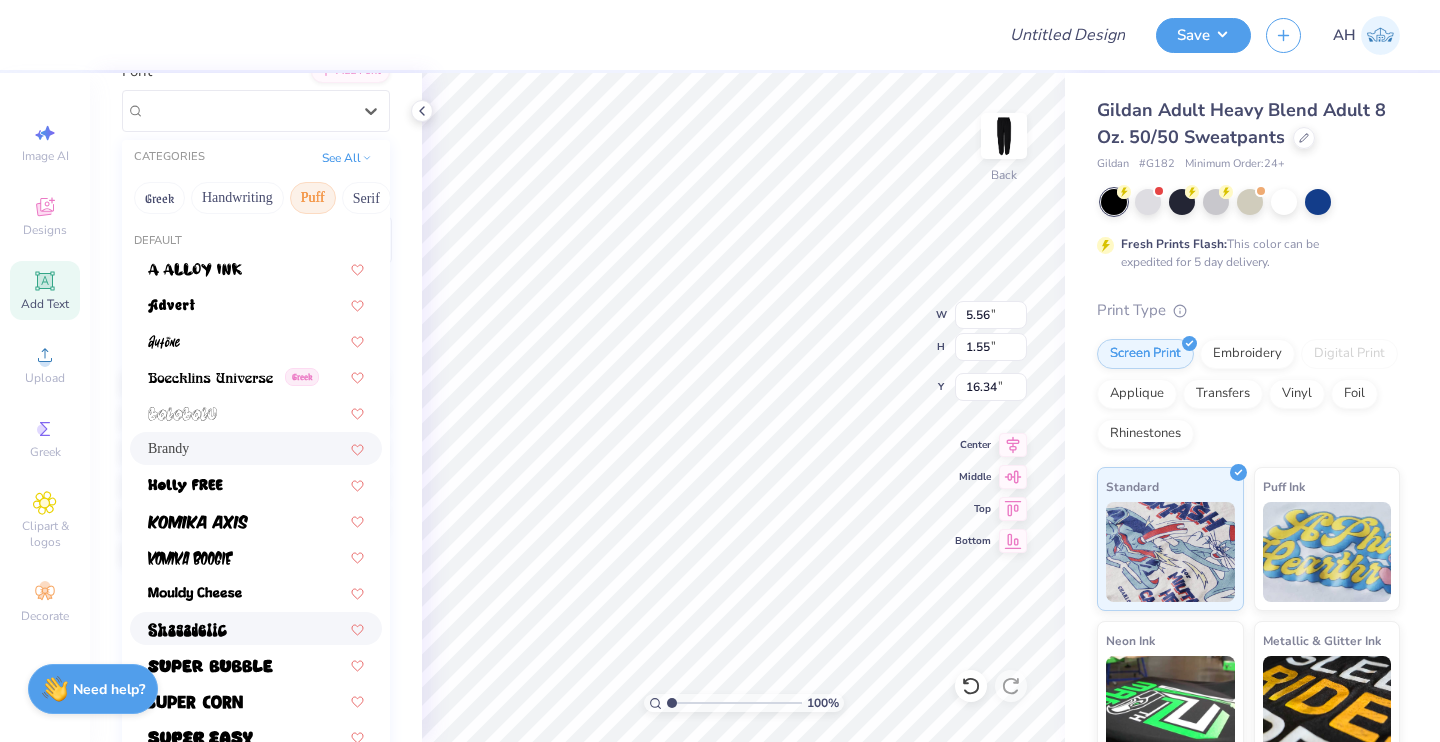 scroll, scrollTop: 0, scrollLeft: 0, axis: both 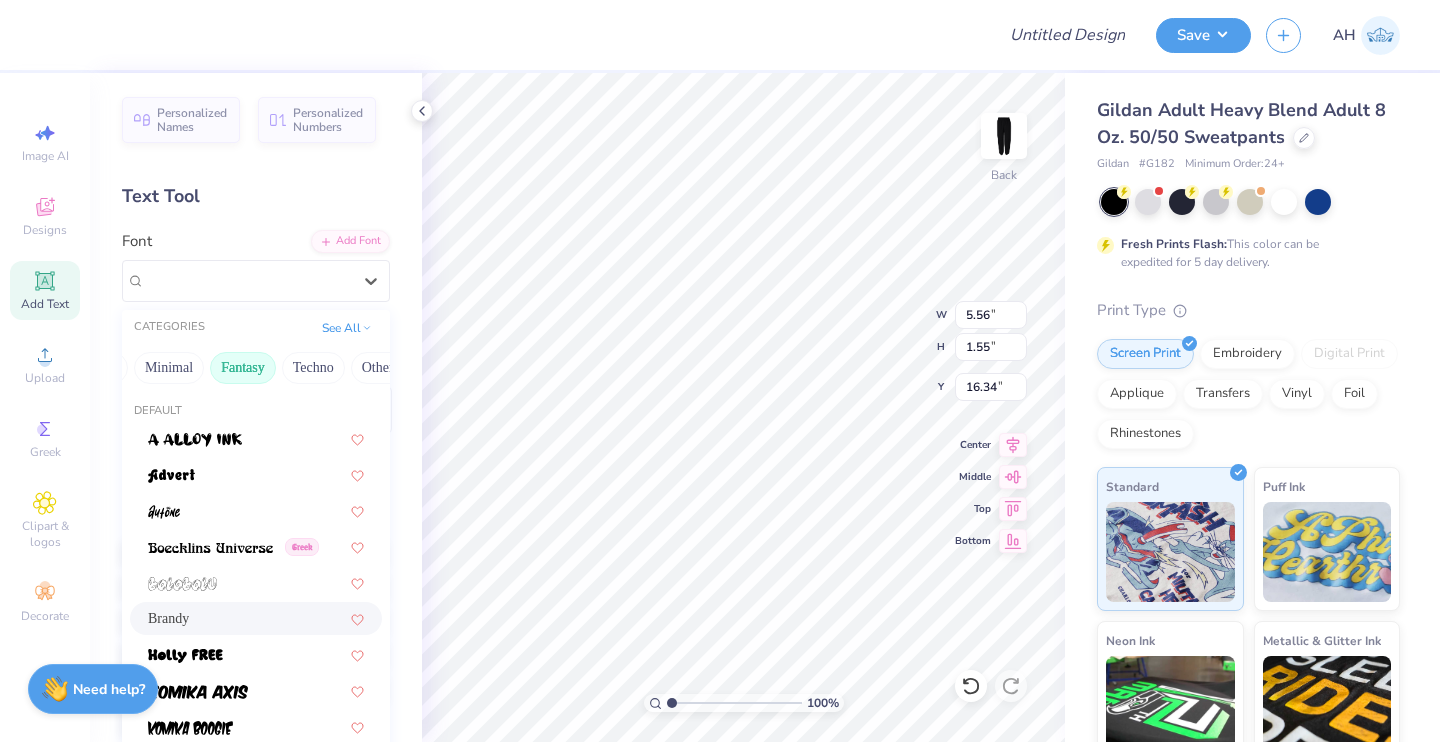 click on "Fantasy" at bounding box center [243, 368] 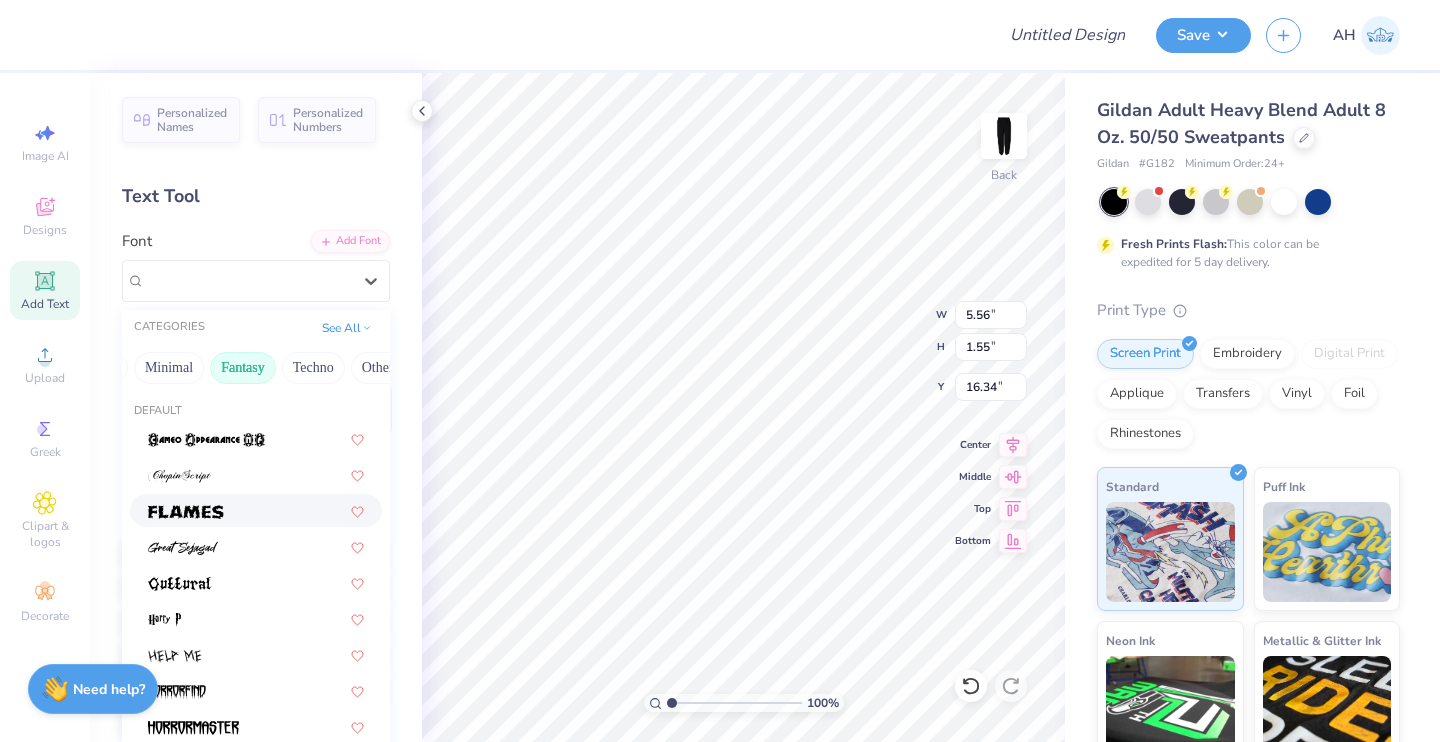 scroll, scrollTop: 24, scrollLeft: 0, axis: vertical 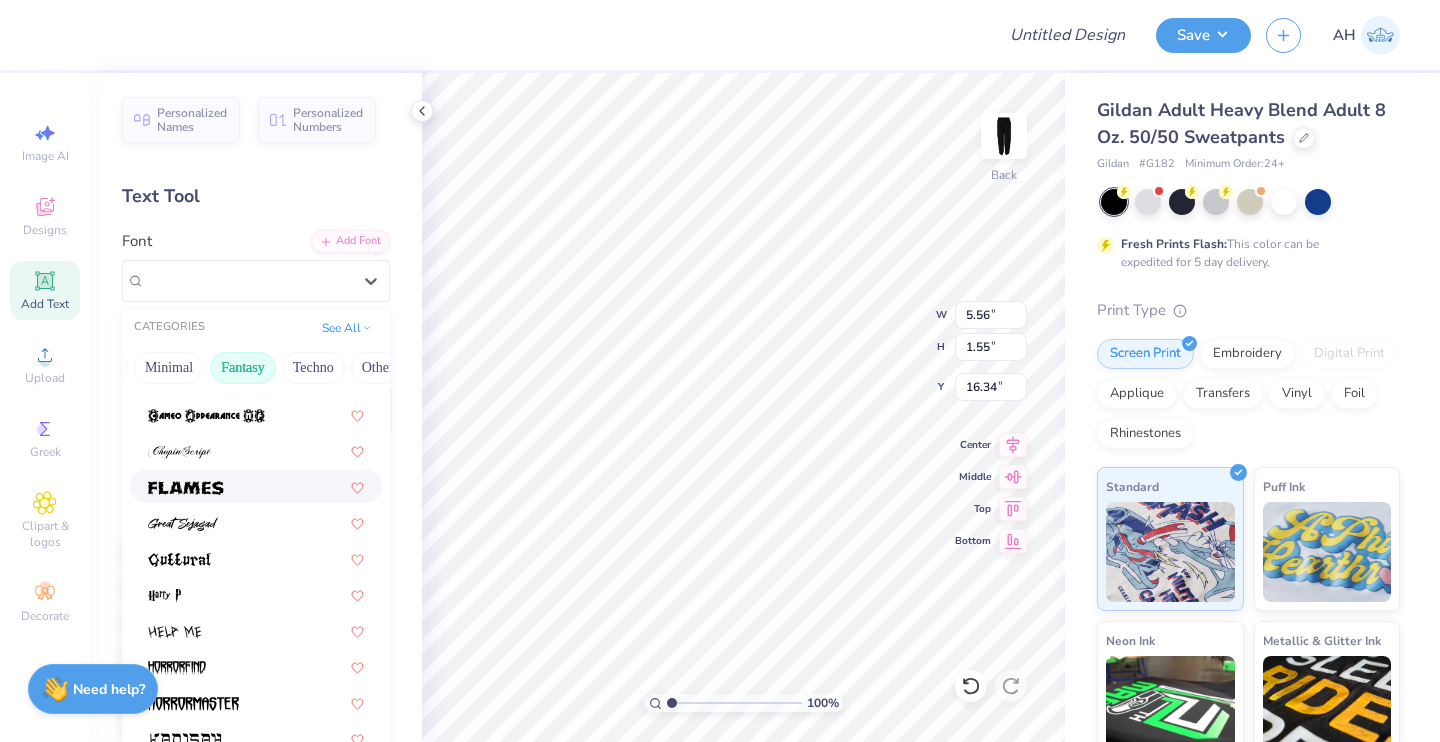click at bounding box center [256, 486] 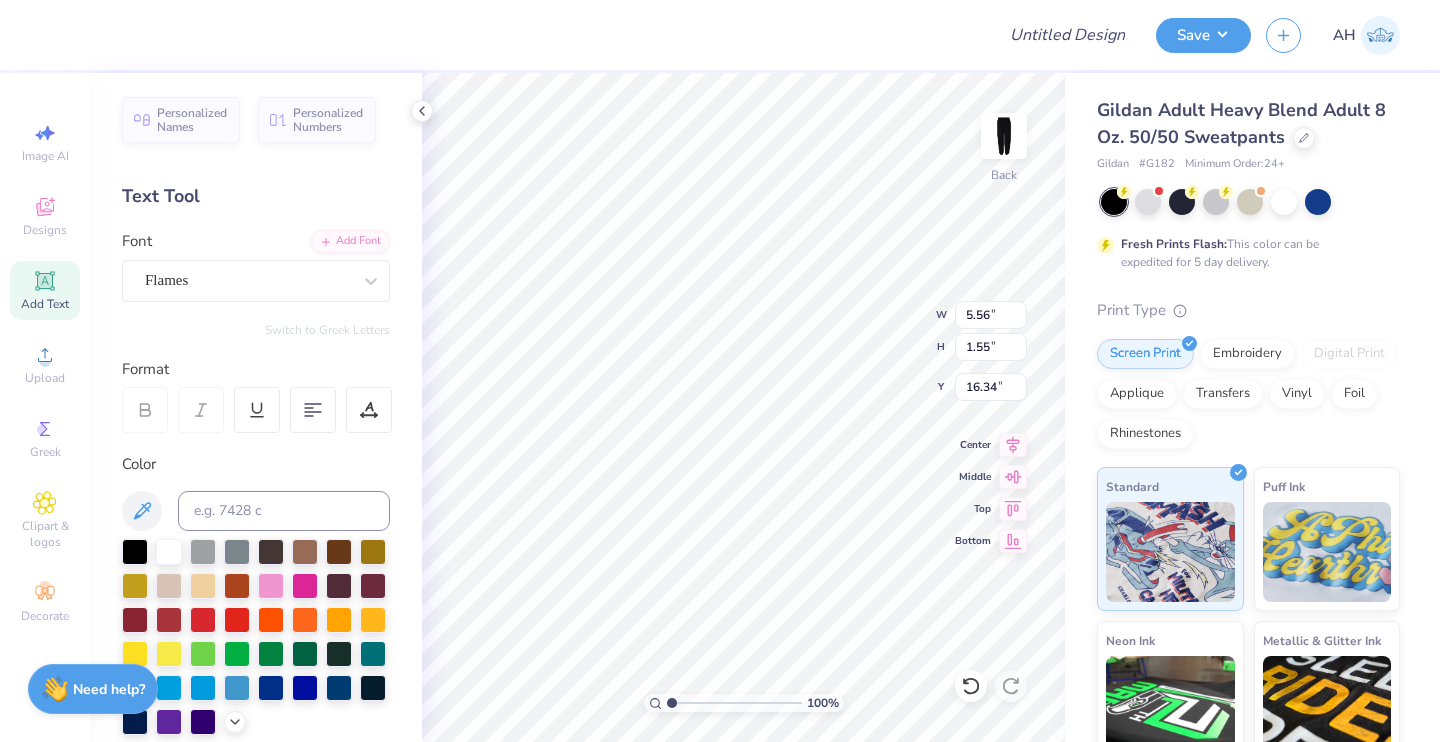 scroll, scrollTop: 18, scrollLeft: 2, axis: both 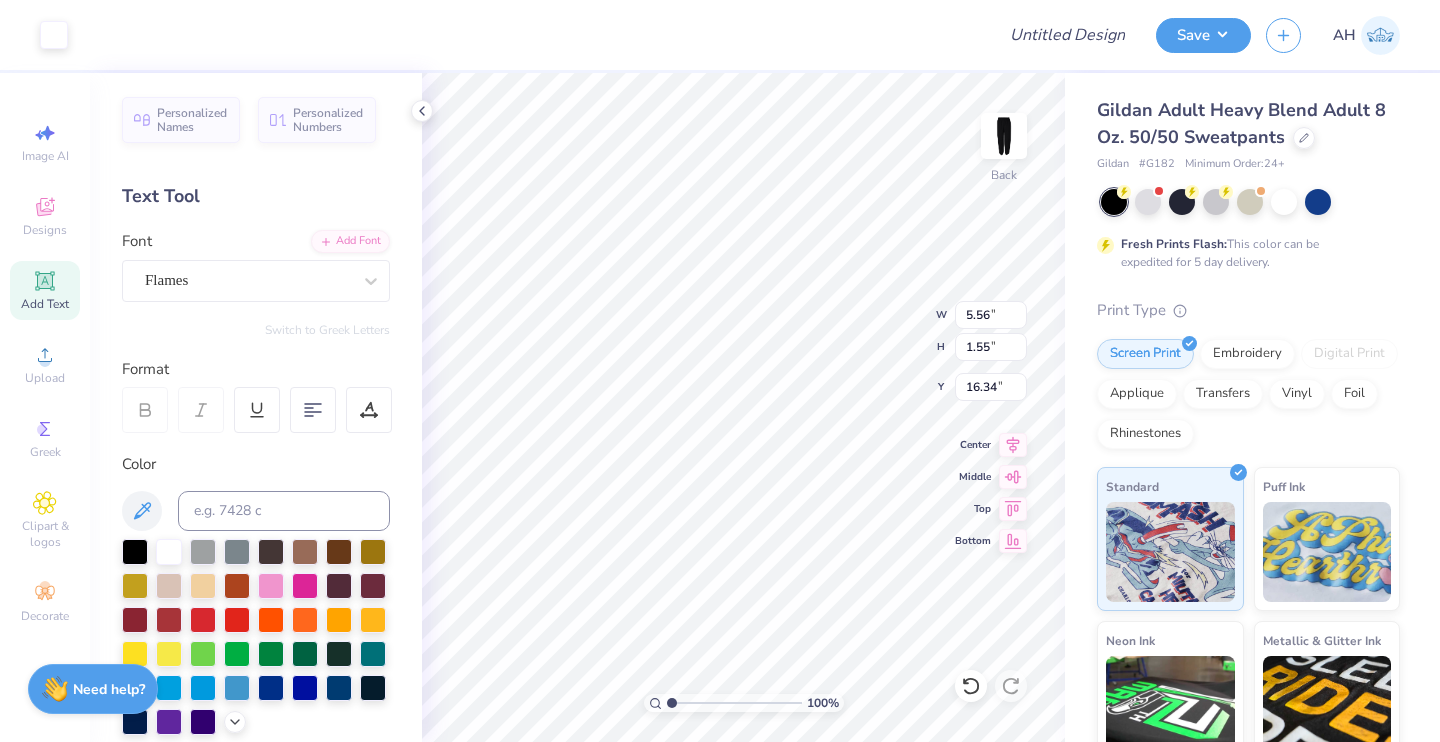 type on "7.38" 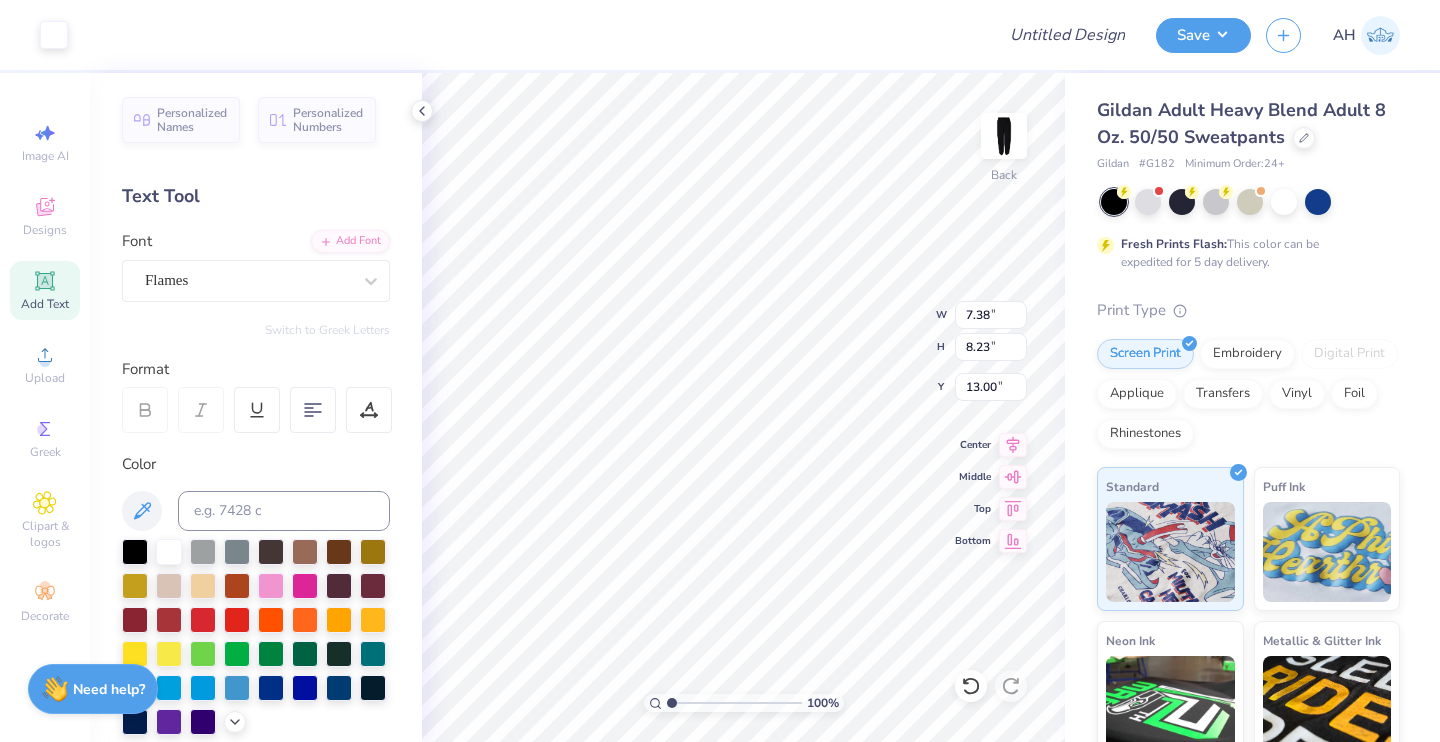 scroll, scrollTop: 16, scrollLeft: 2, axis: both 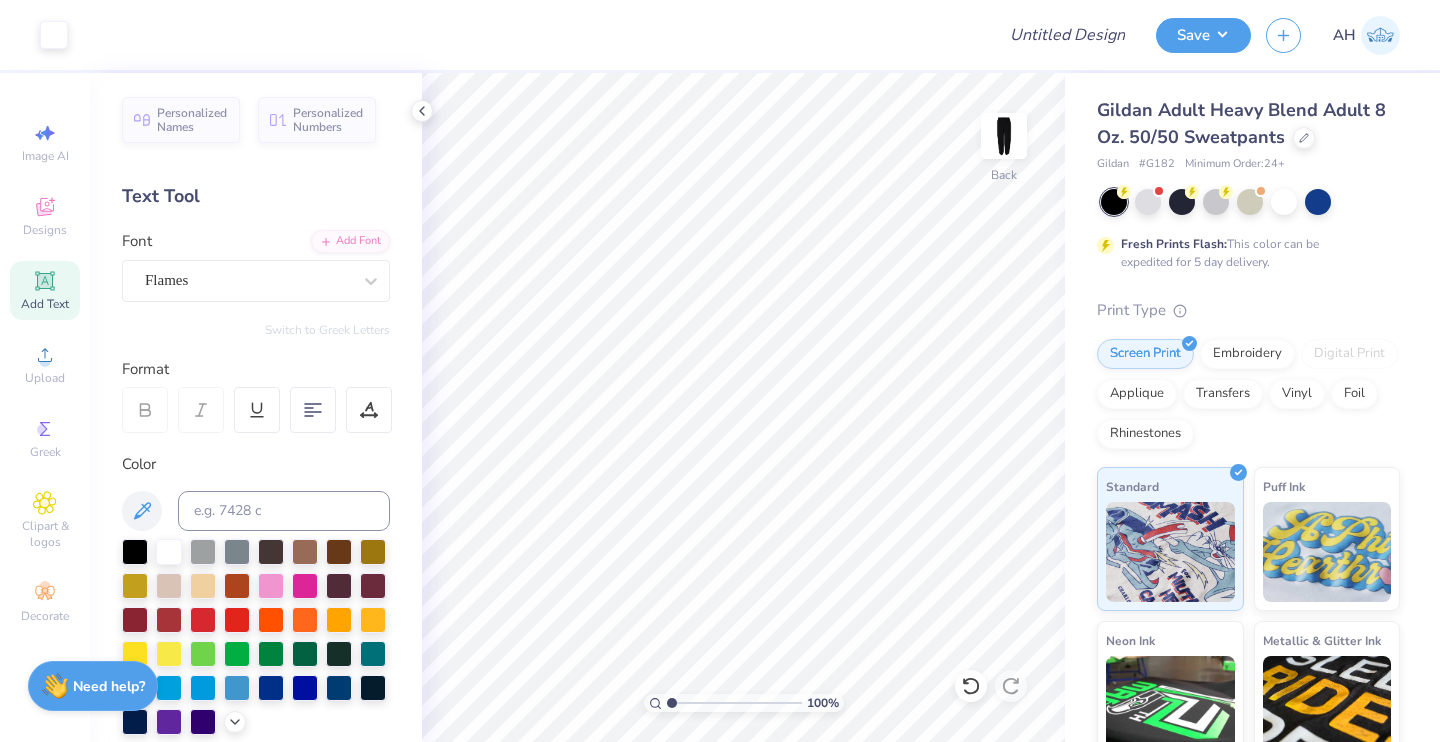 click on "Need help?  Chat with us." at bounding box center (93, 686) 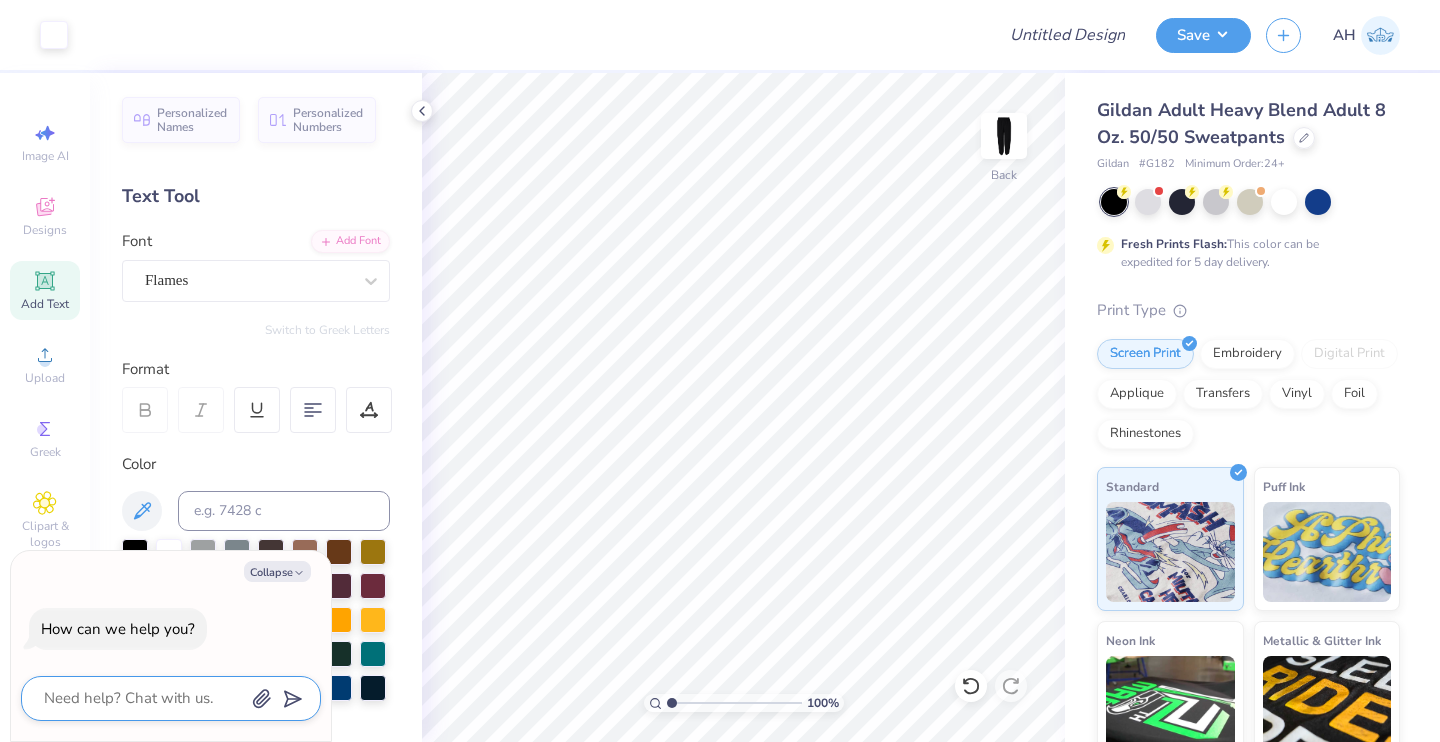 click at bounding box center [143, 698] 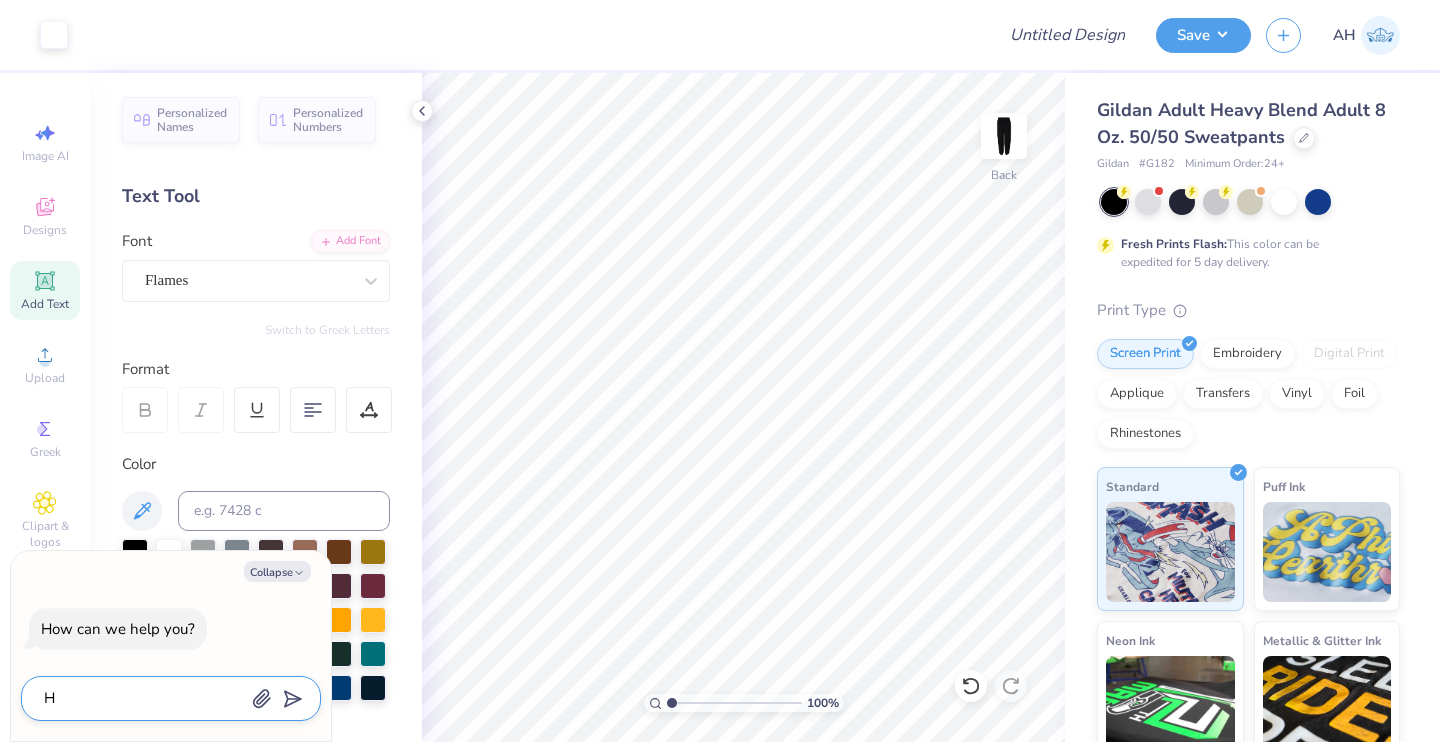 type on "HO" 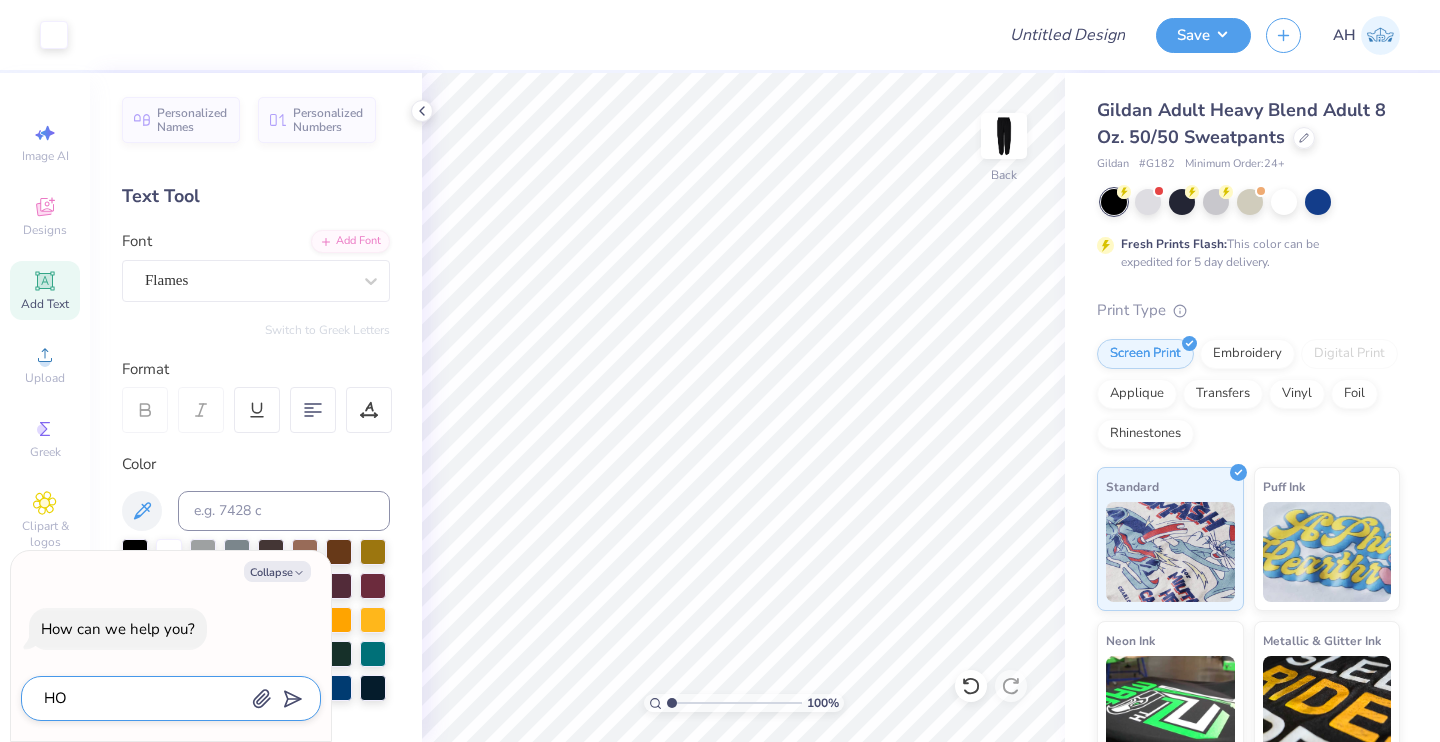 type on "HOW" 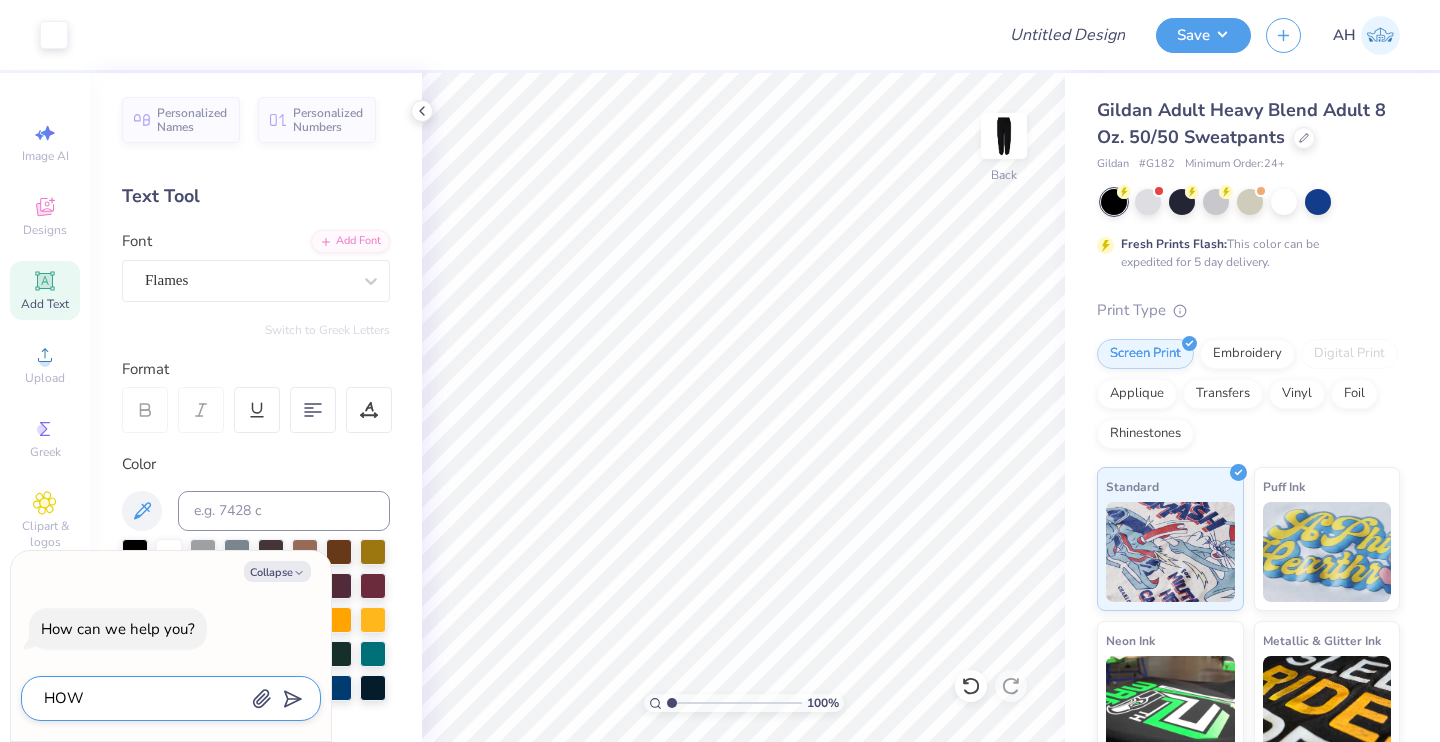 type on "HOW" 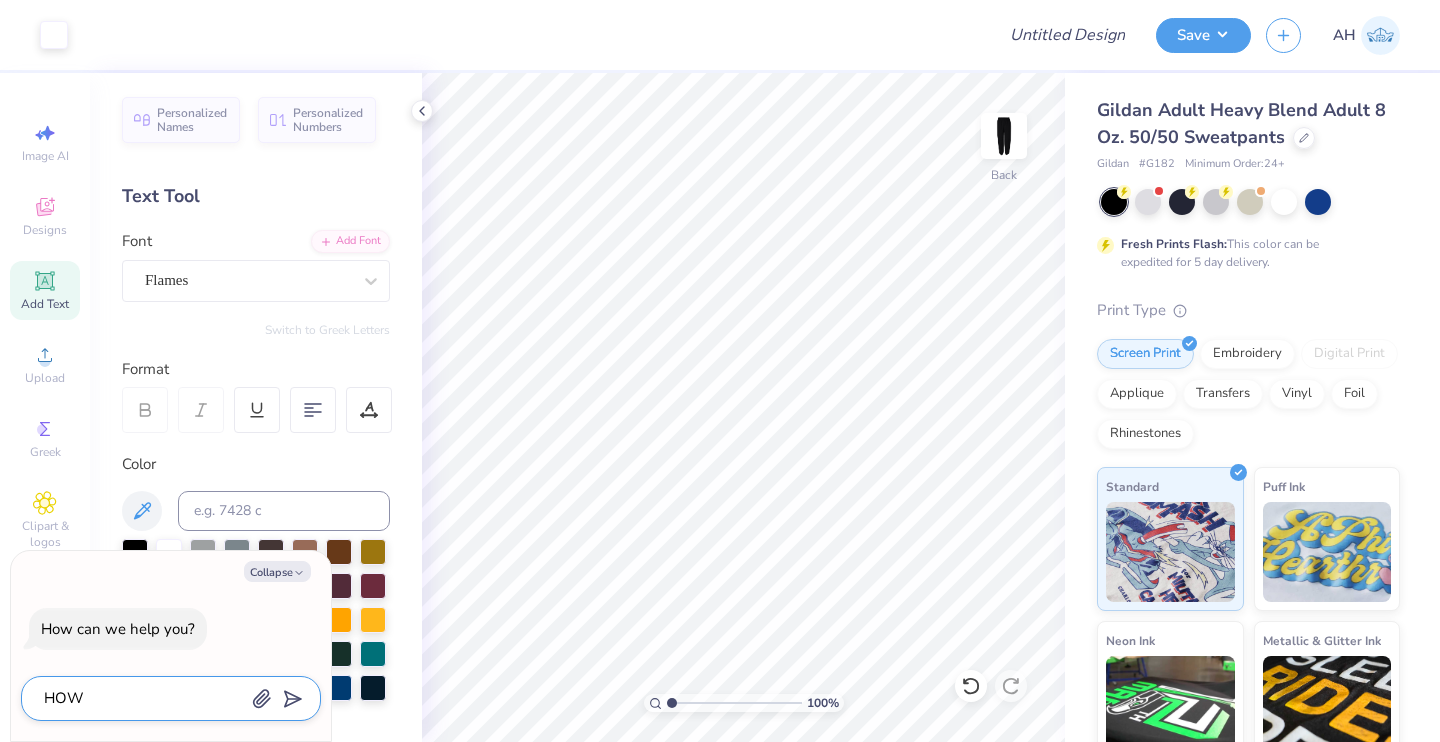 type on "x" 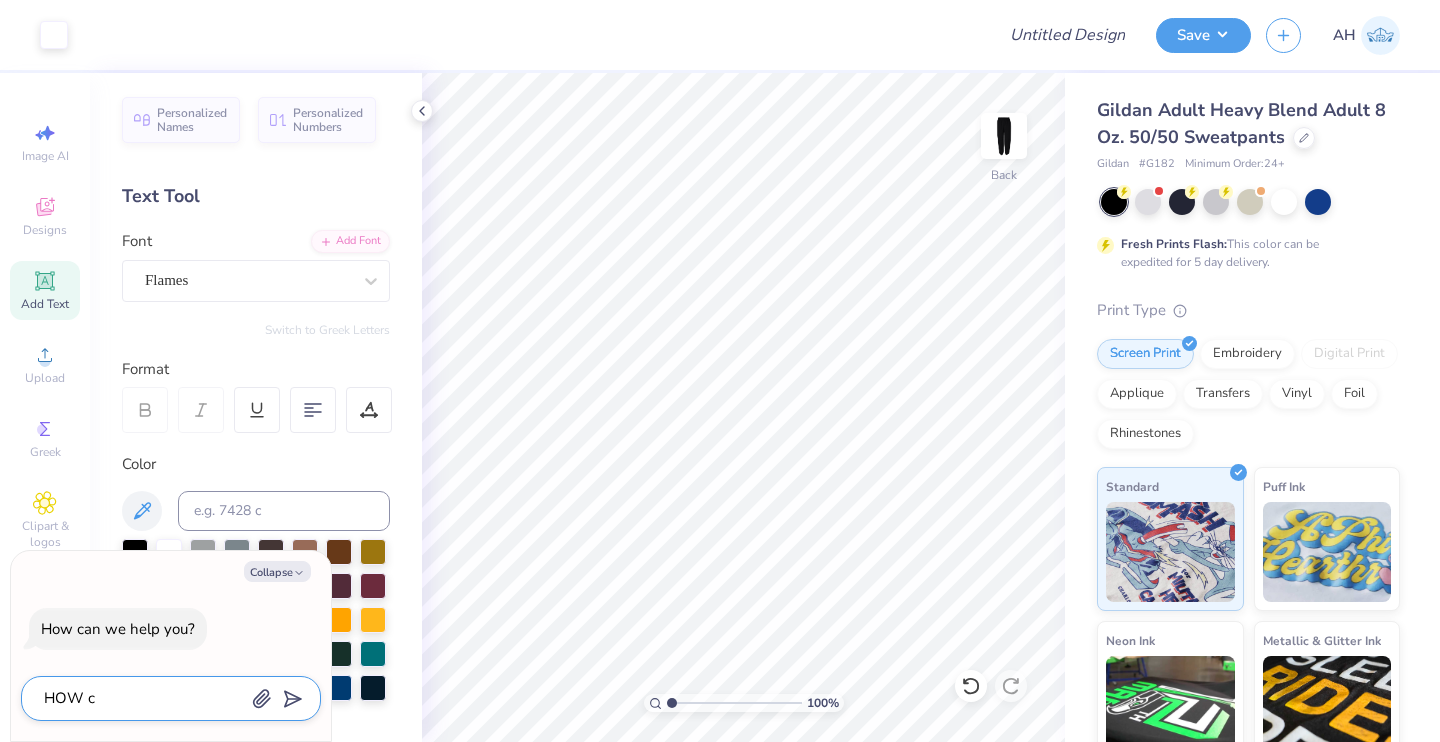 type on "HOW ca" 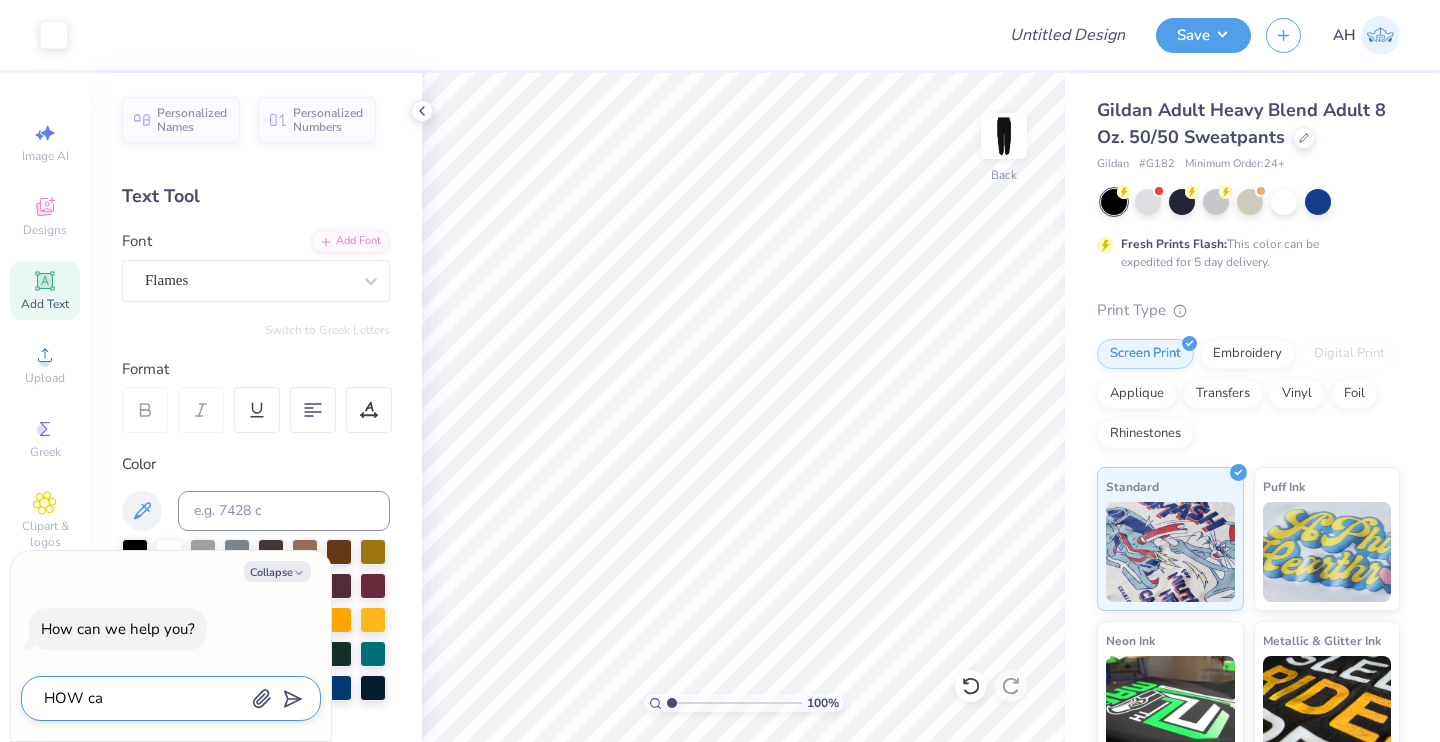 type on "HOW can" 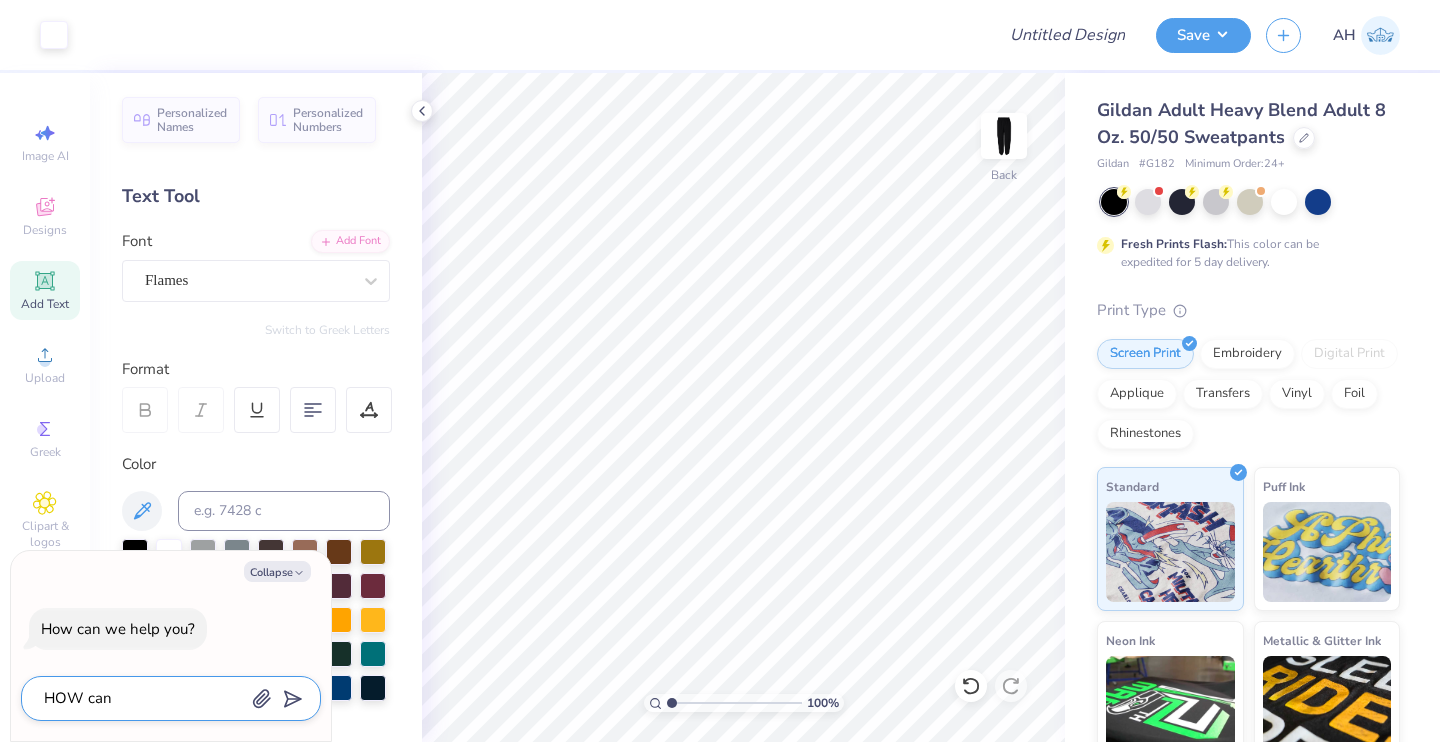 type on "HOW can" 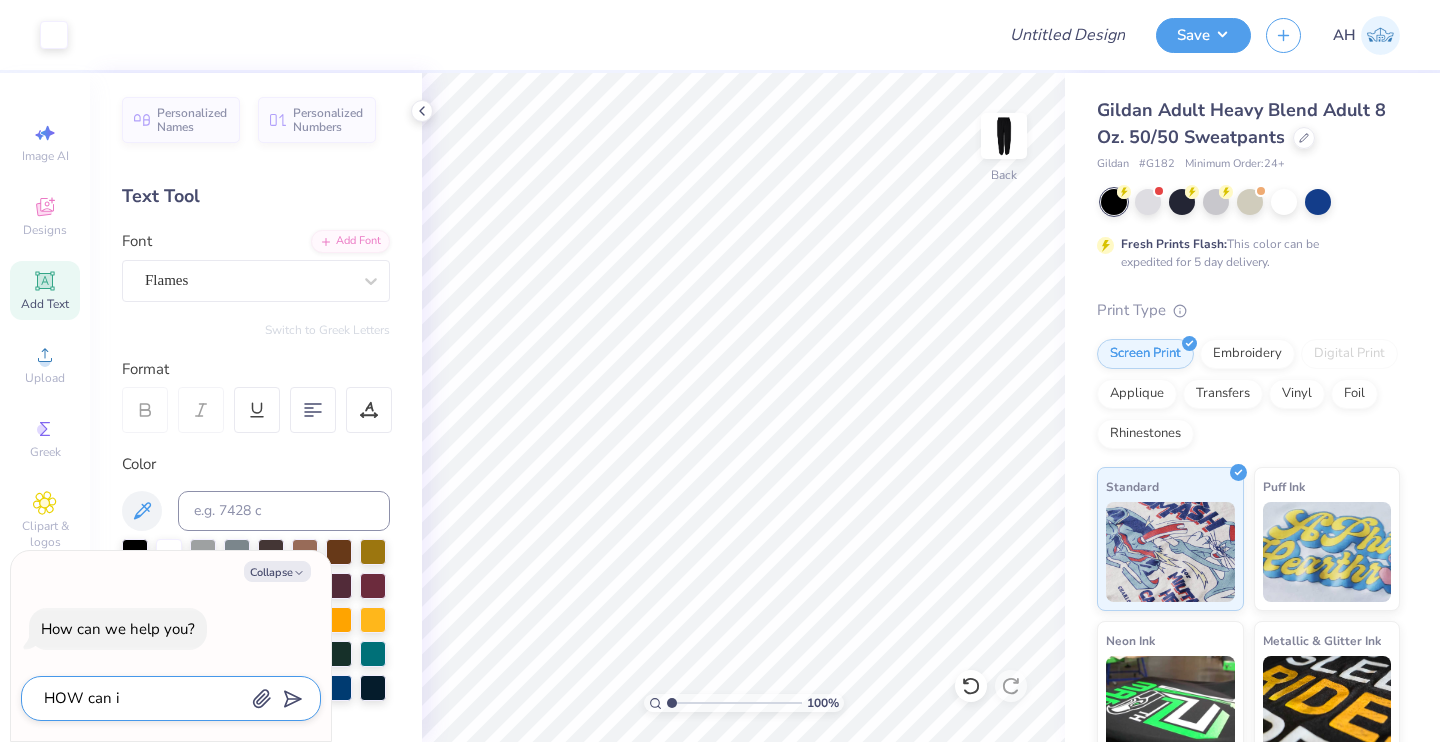type on "HOW can i" 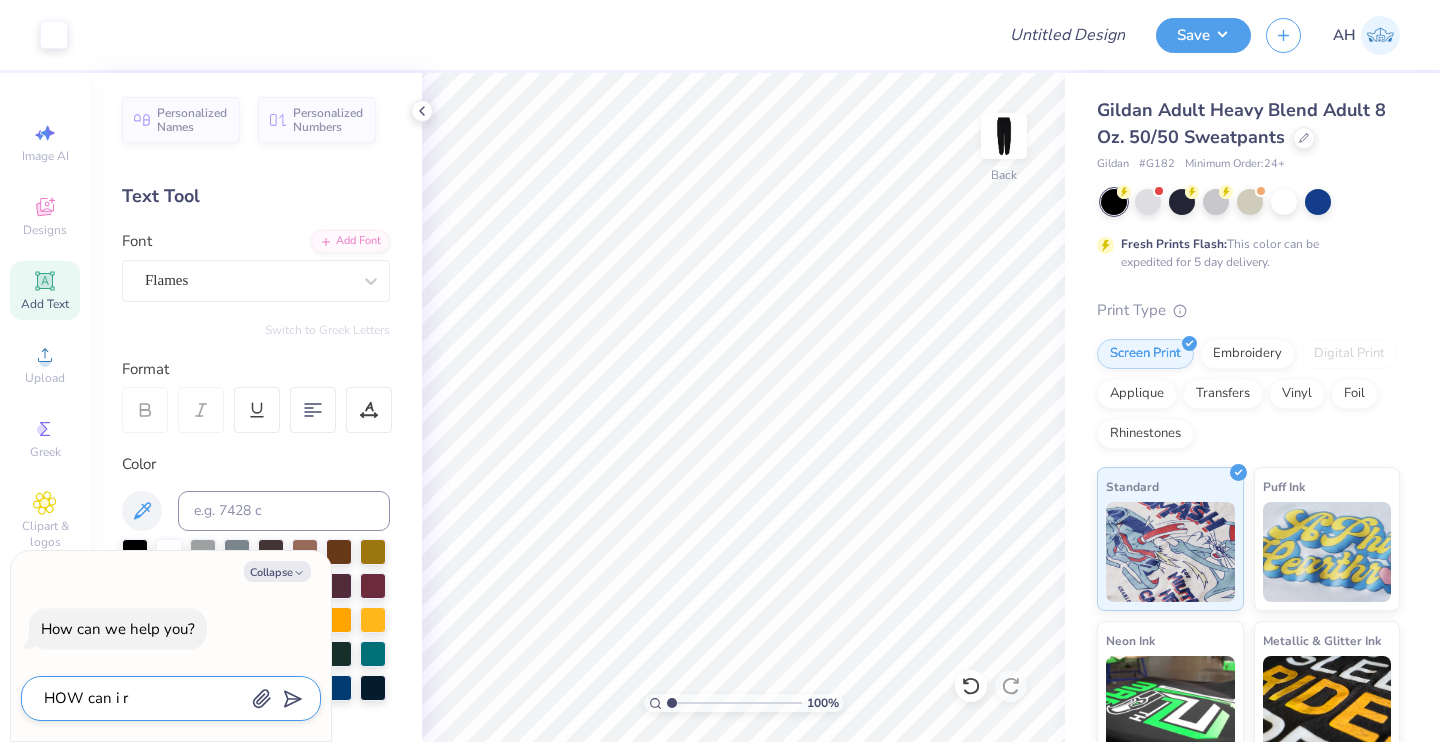 type on "HOW can i ro" 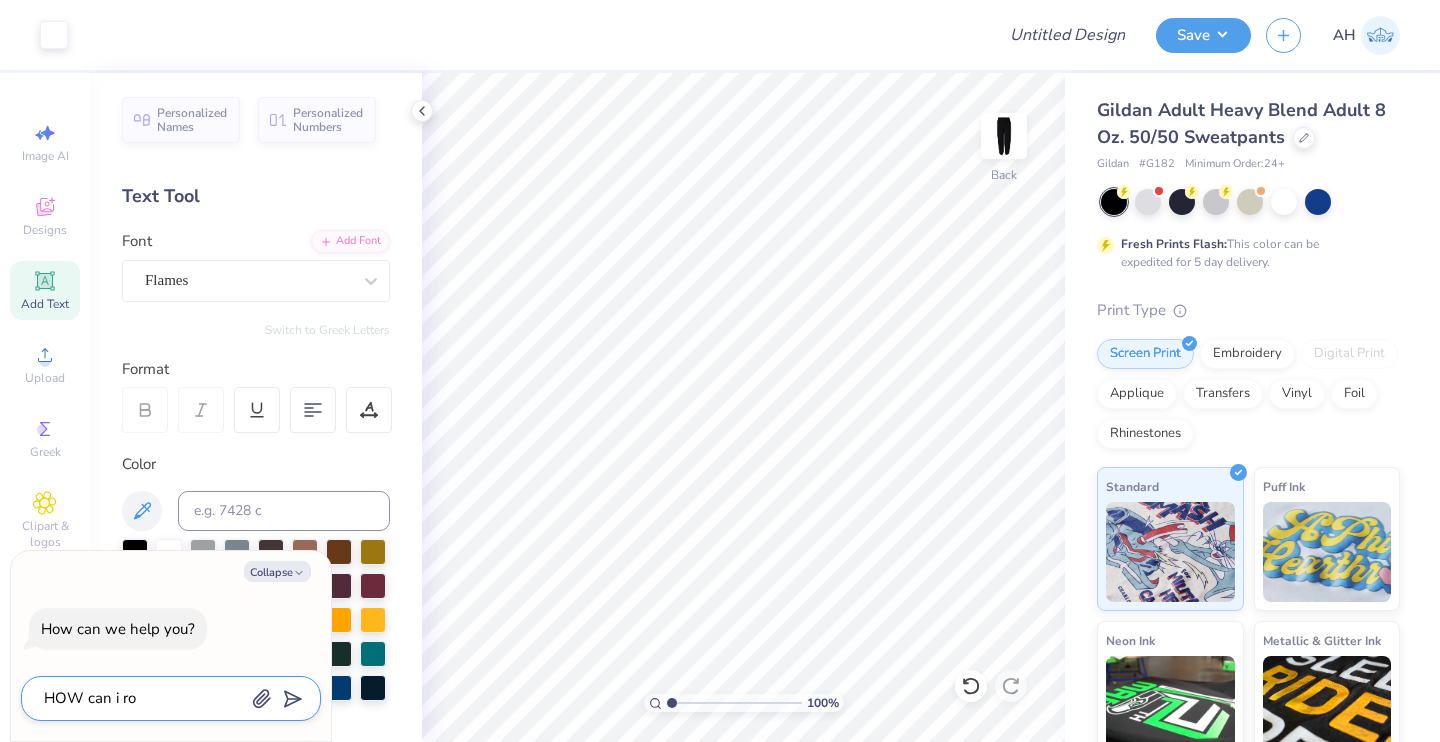 type on "HOW can i rot" 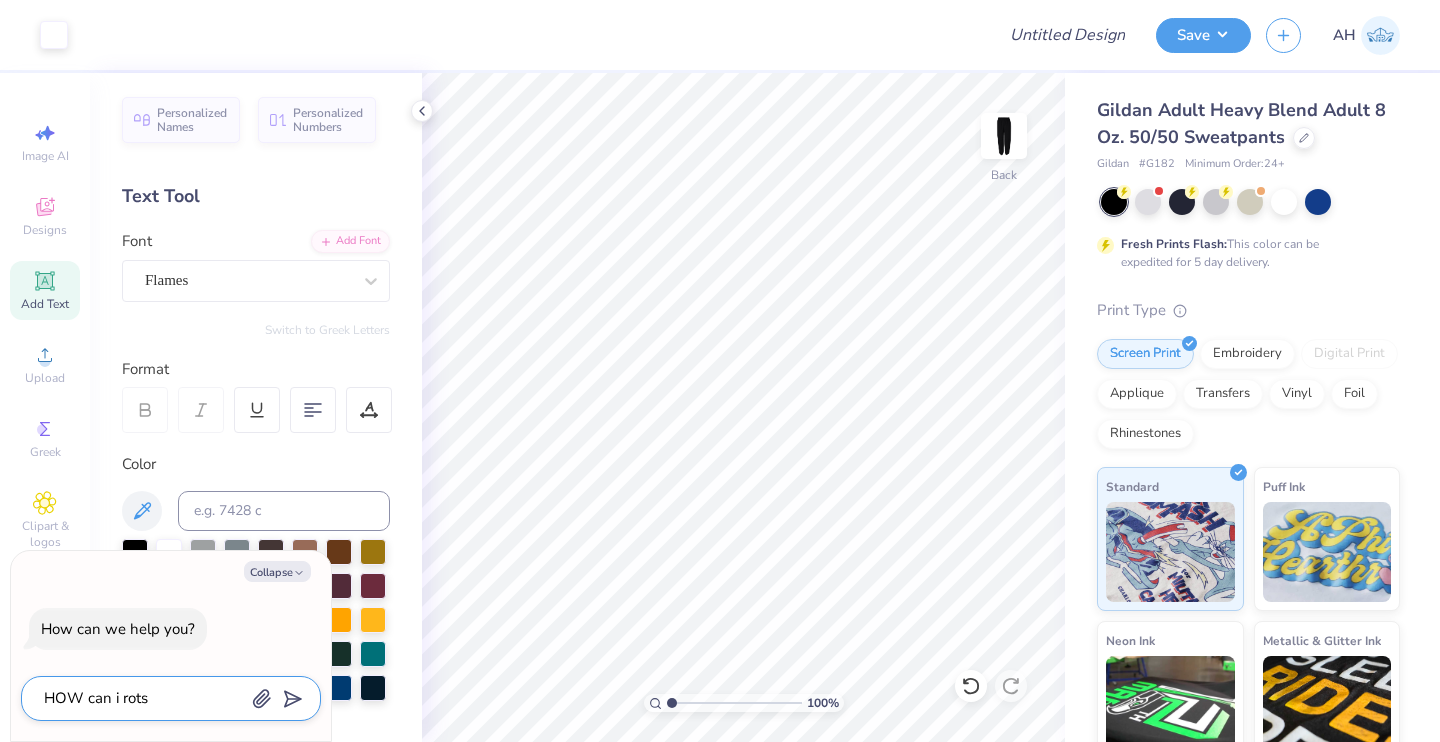 type on "HOW can i rotsa" 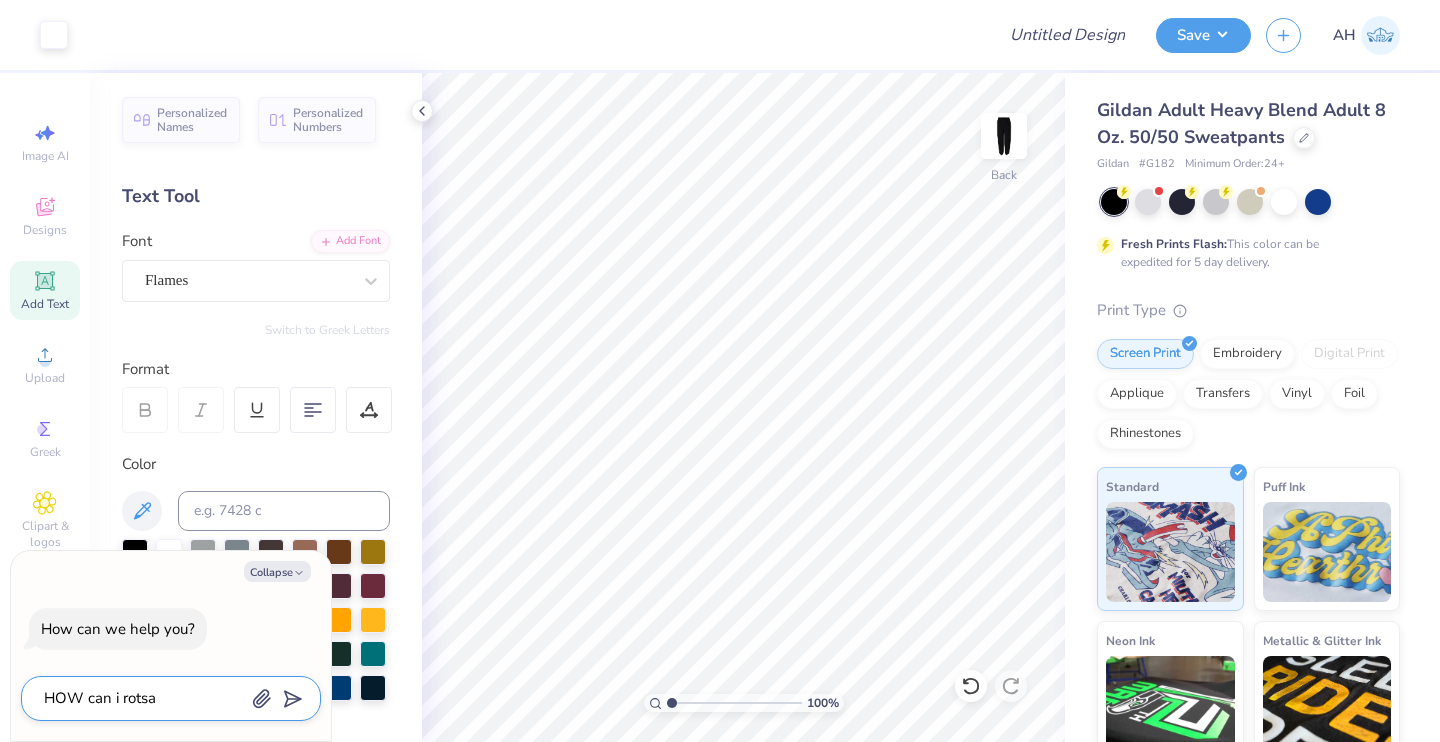 type on "HOW can i rotsat" 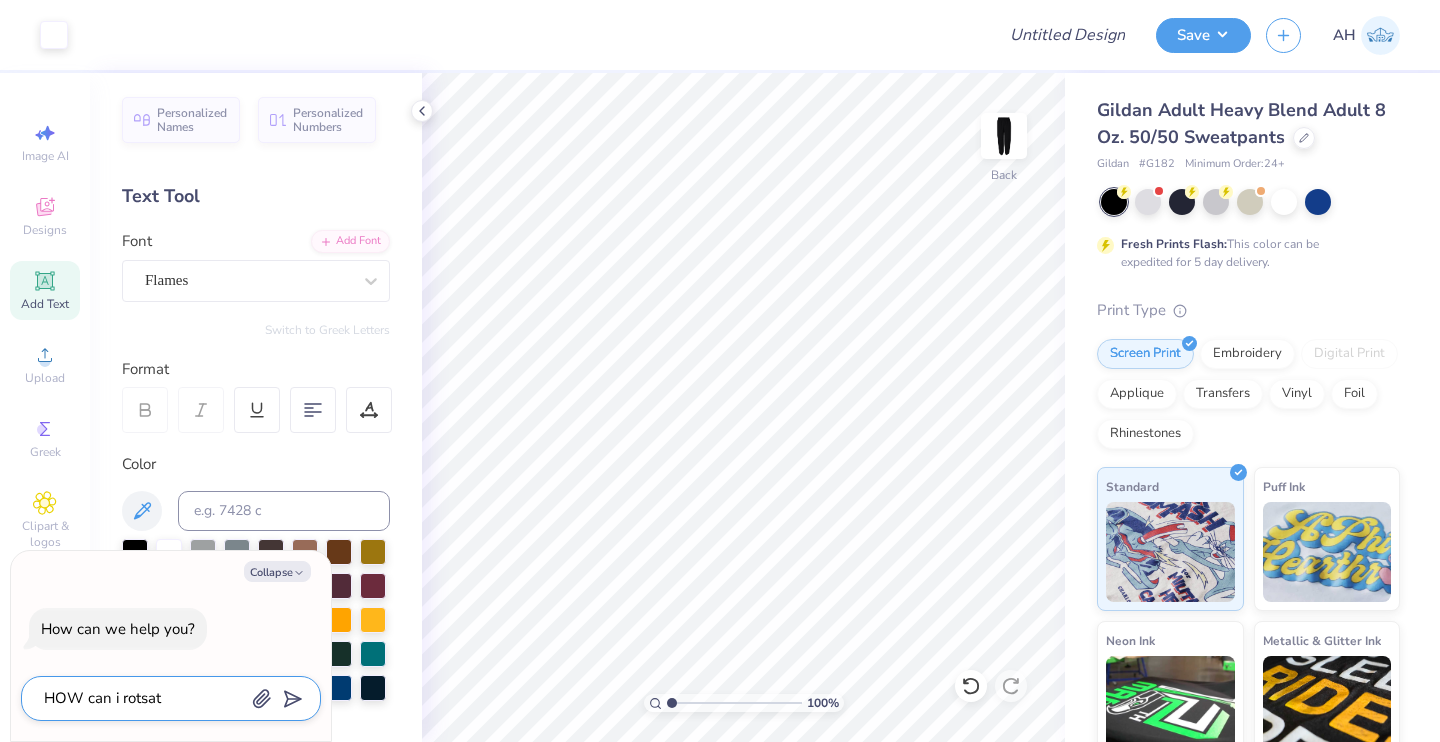 type on "HOW can i rotsatw" 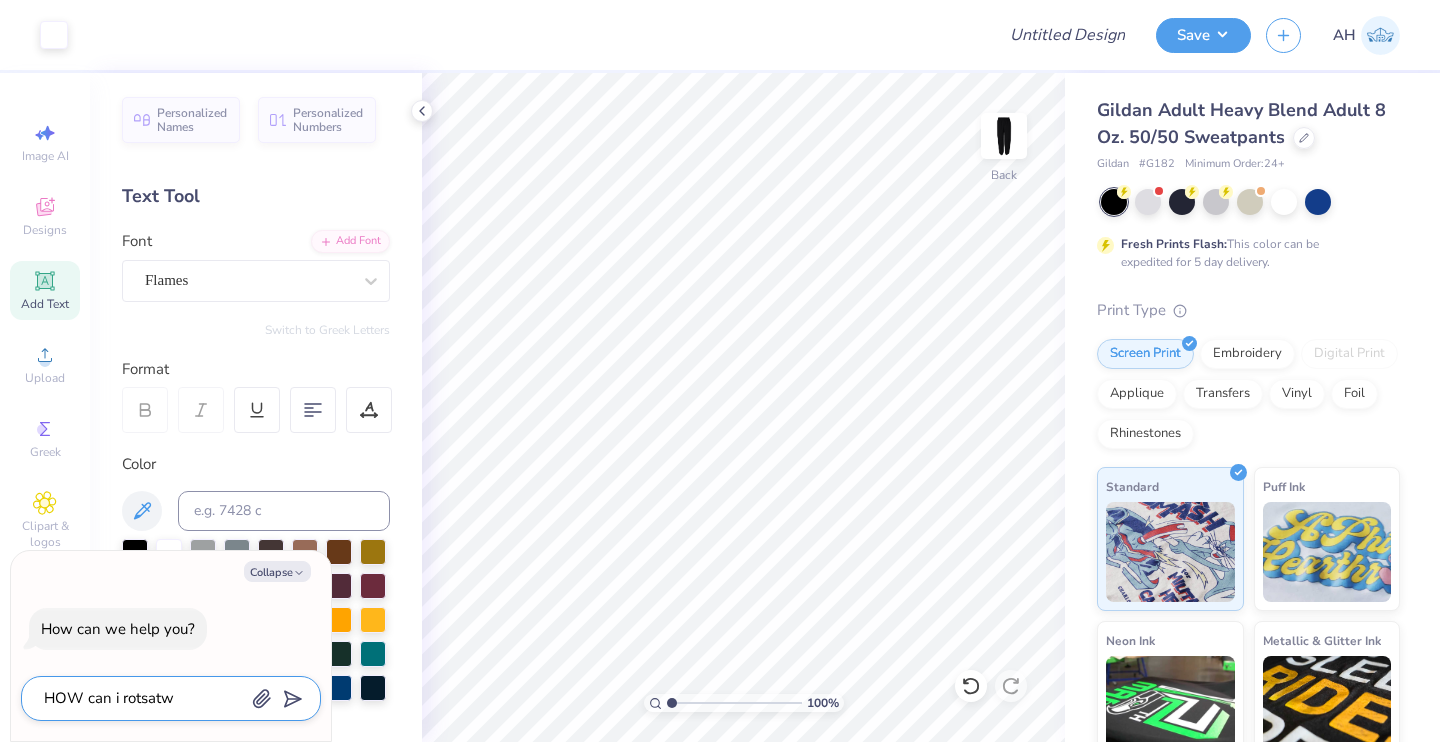 type on "HOW can i rotsat" 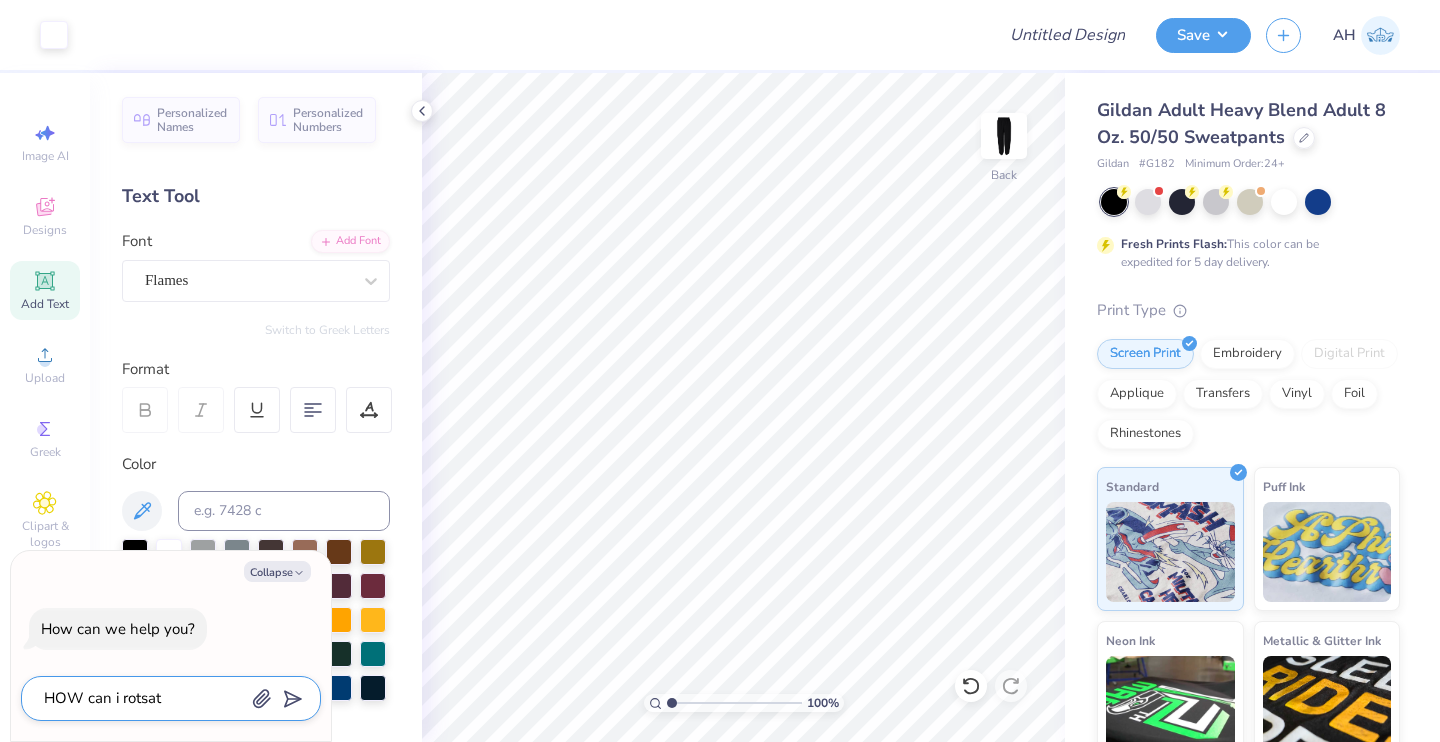 type on "HOW can i rotsa" 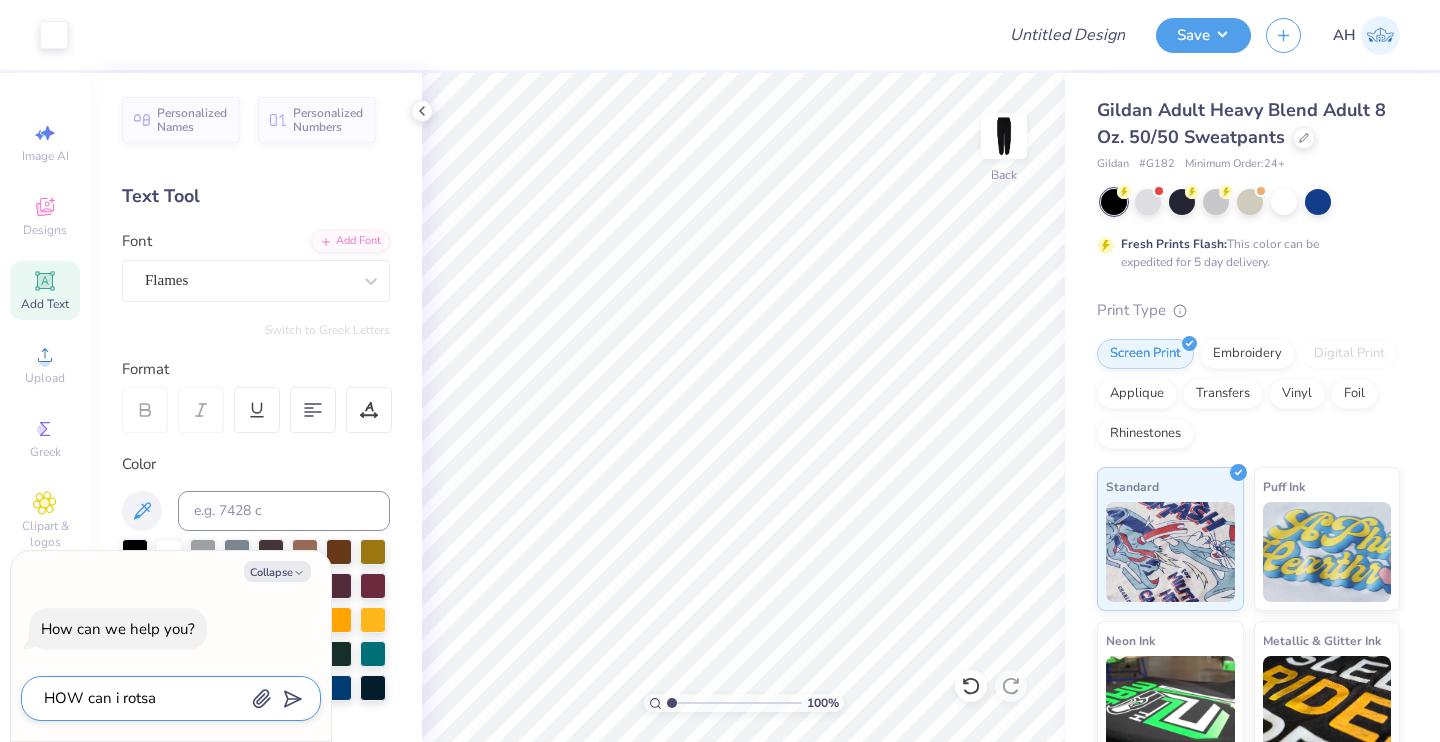 type on "HOW can i rots" 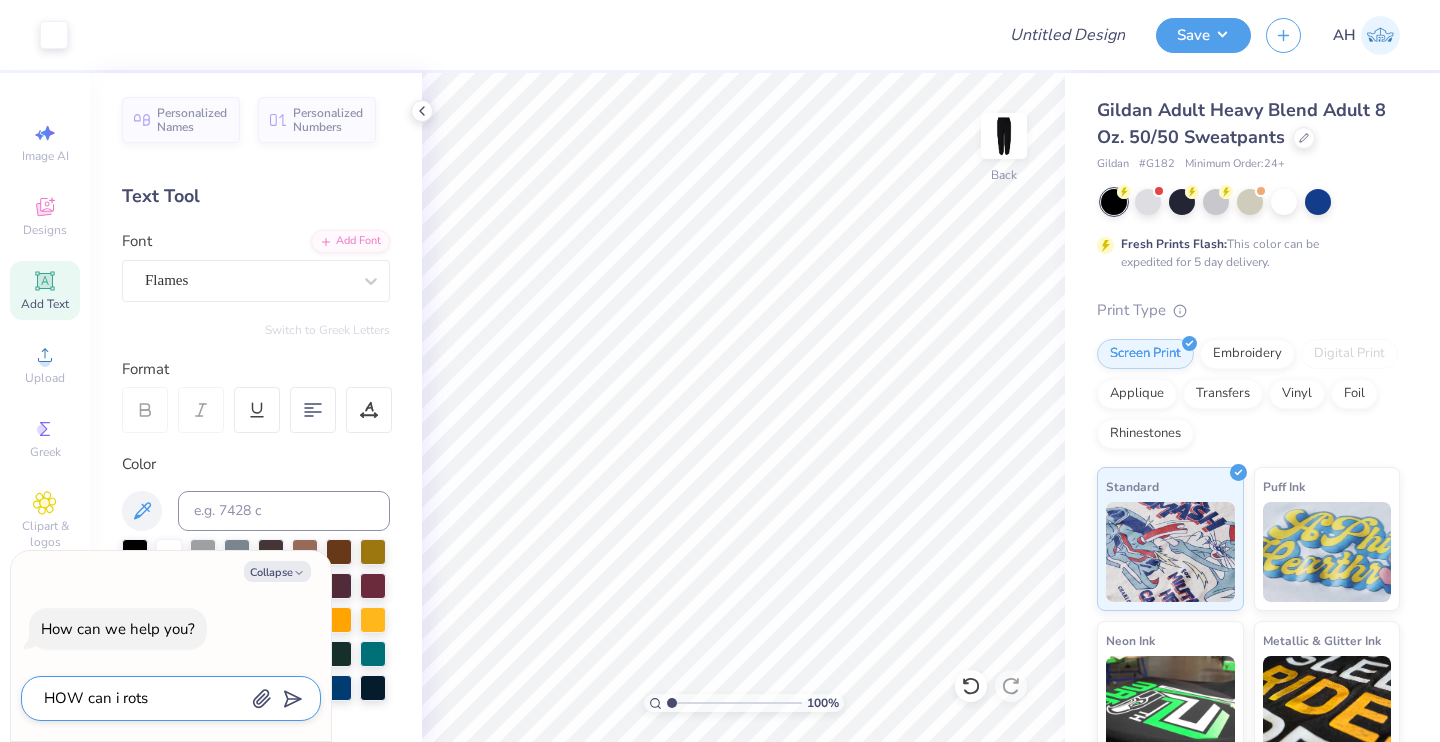 type on "HOW can i rot" 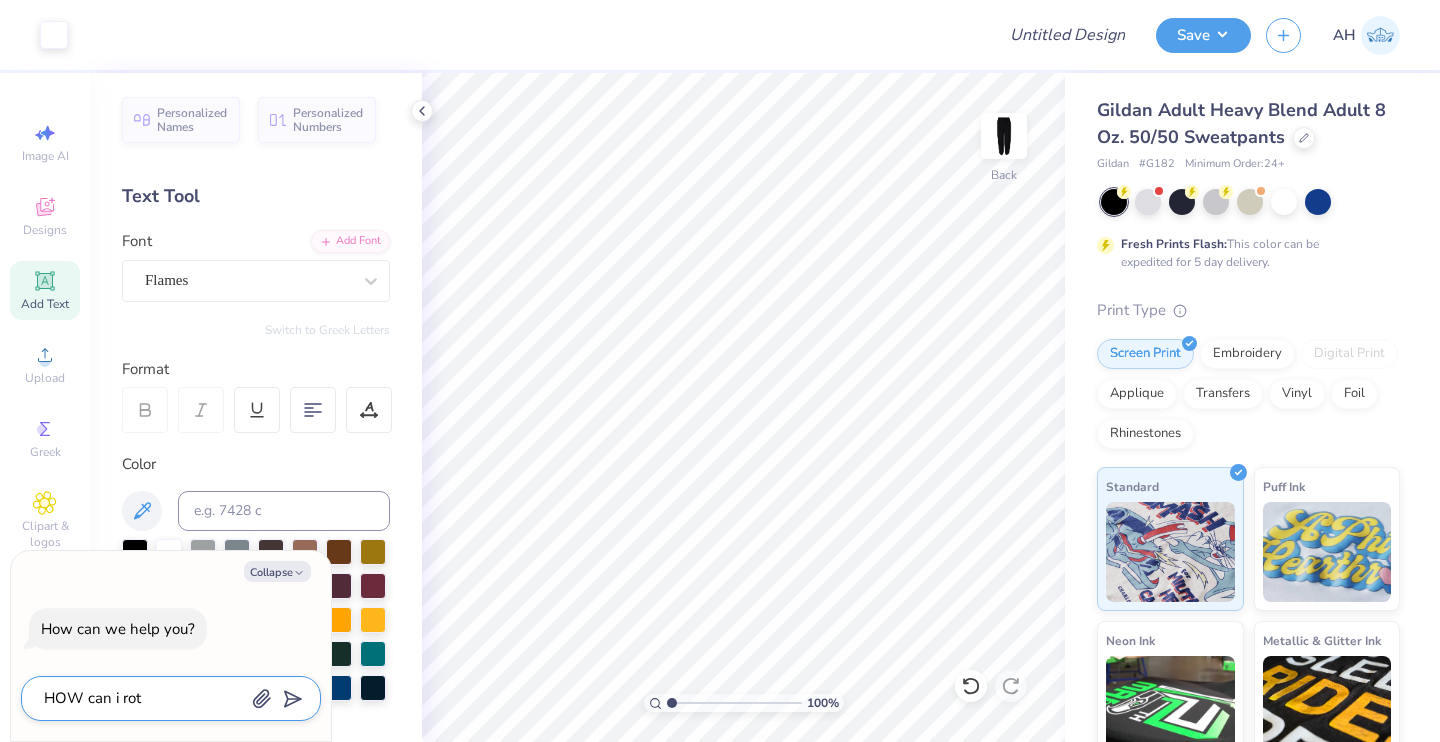 type on "HOW can i rota" 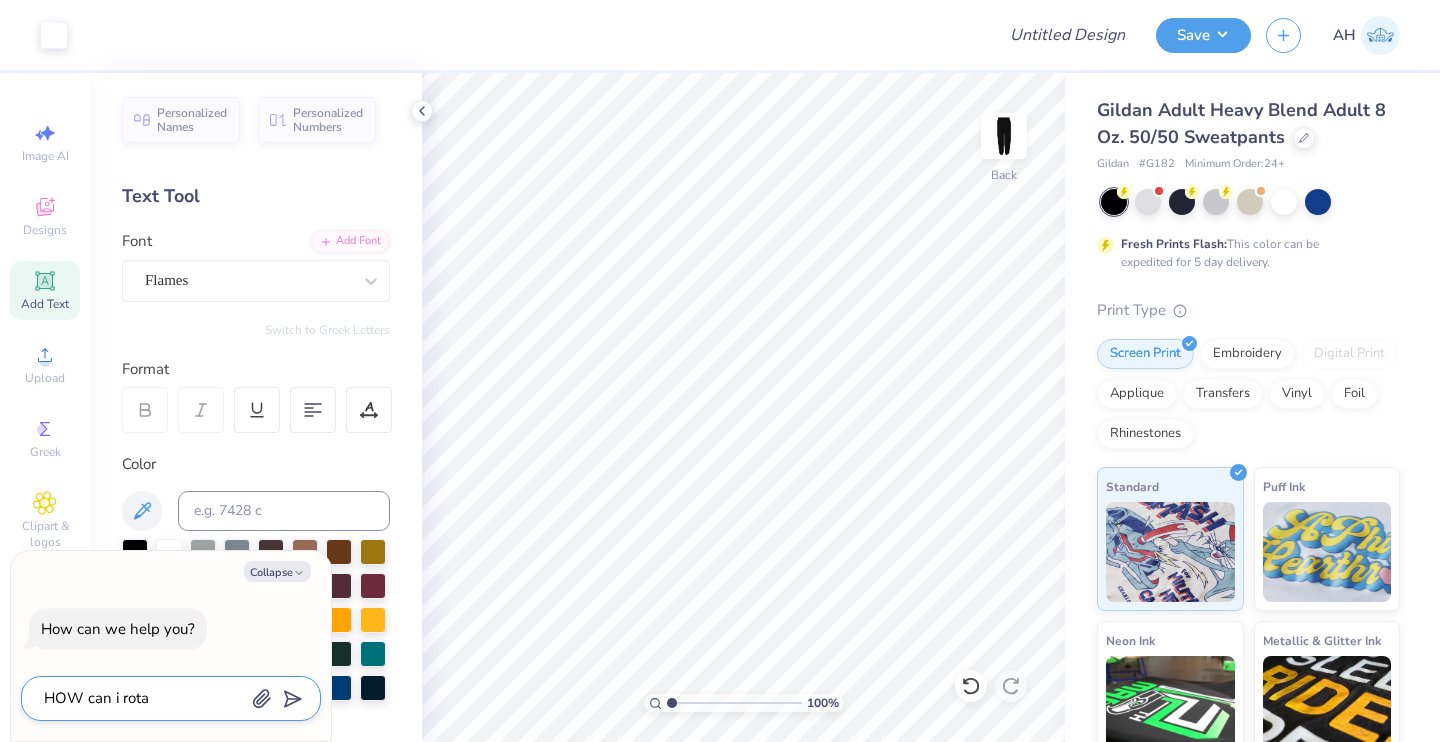 type on "HOW can i rotat" 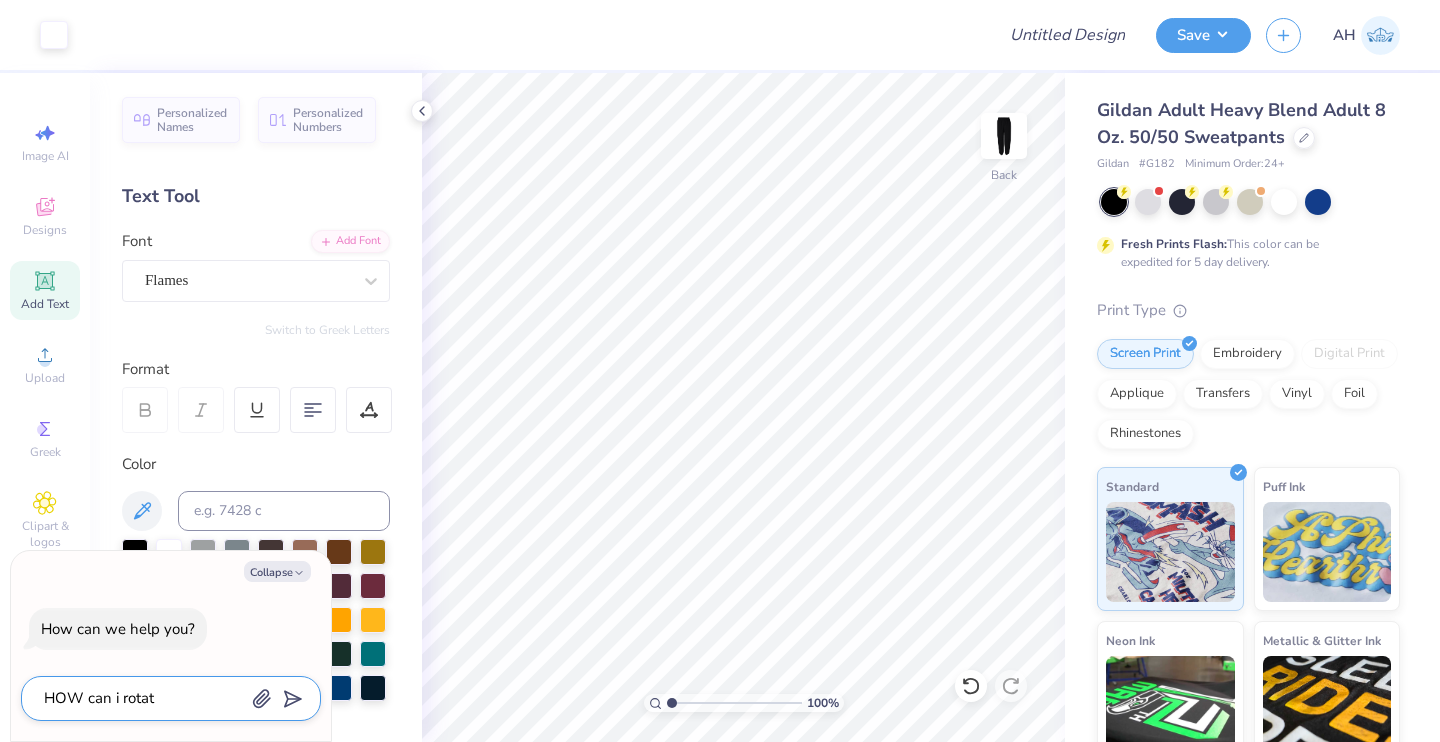 type on "x" 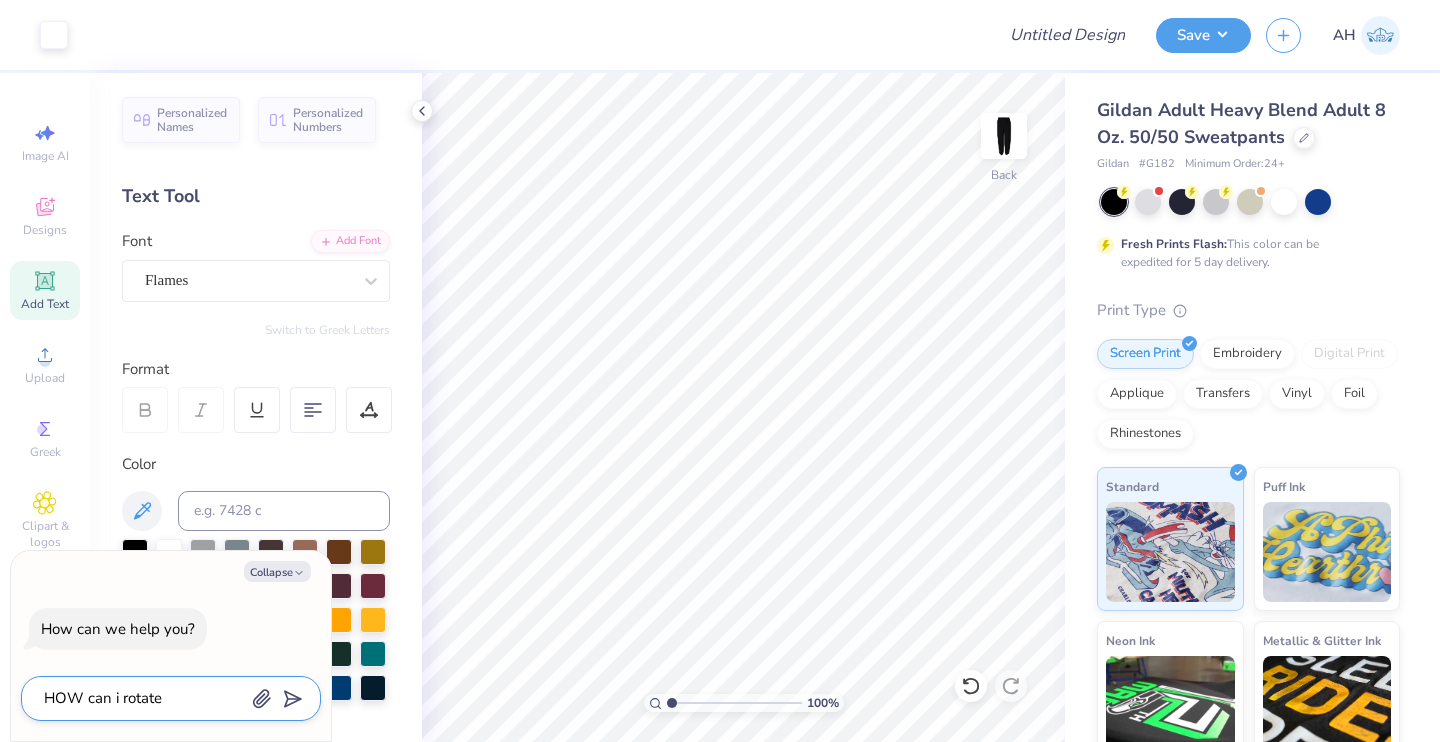 type on "HOW can i rotate" 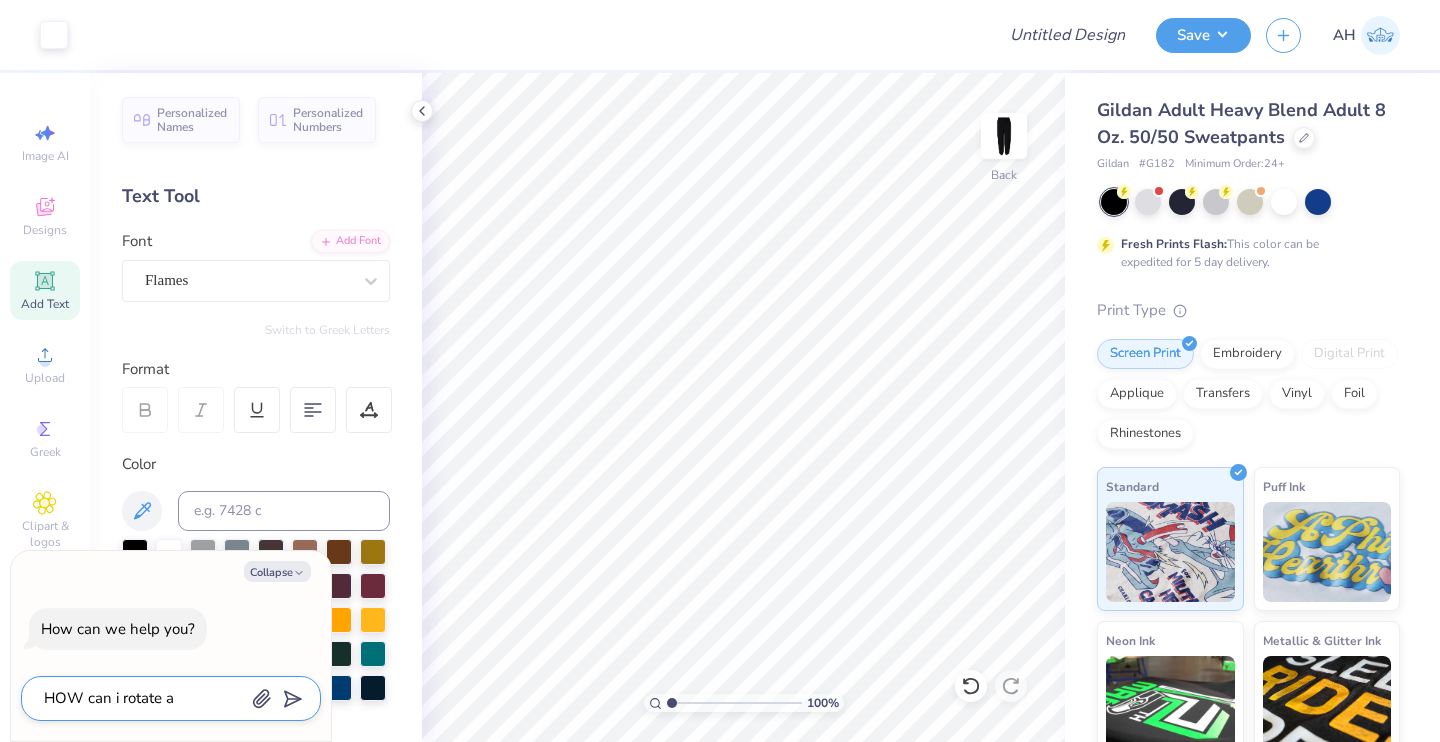 type on "HOW can i rotate a" 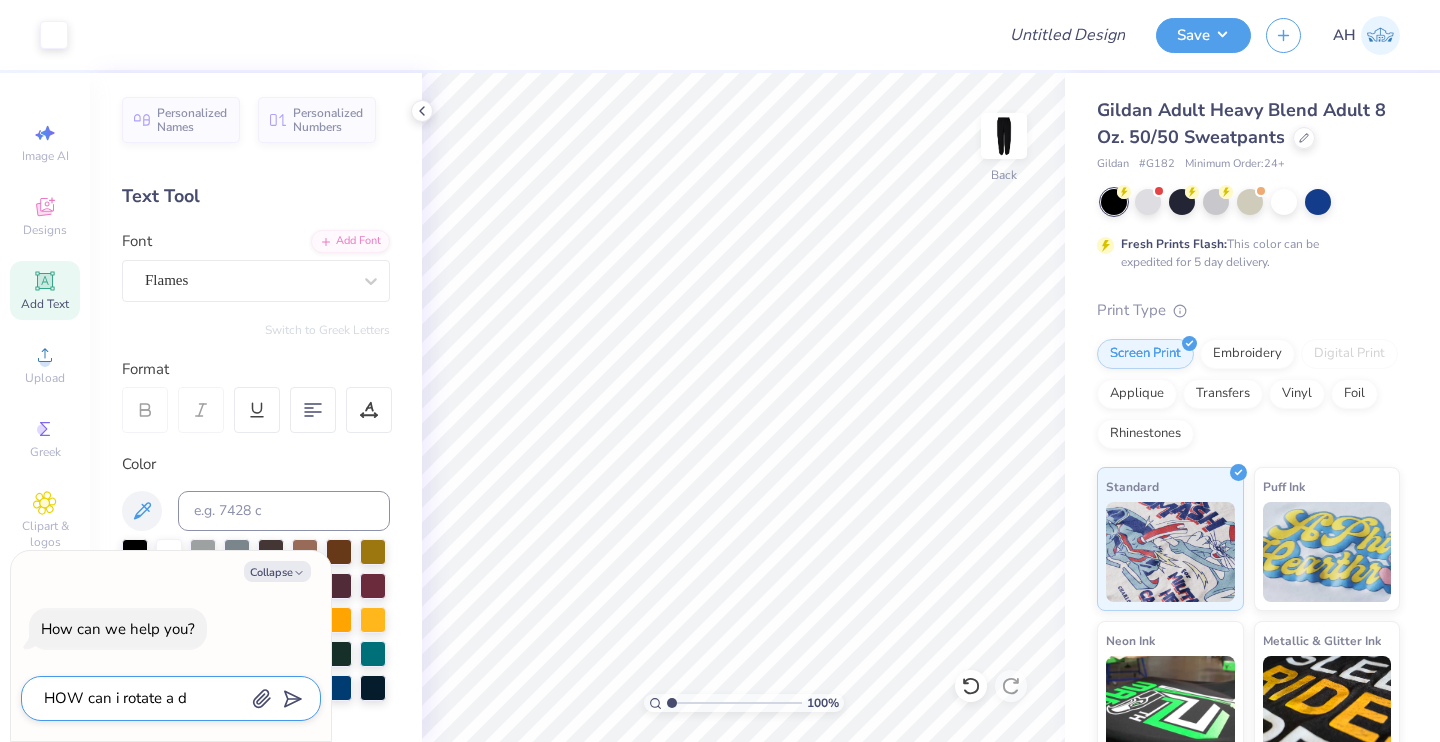 type on "HOW can i rotate a de" 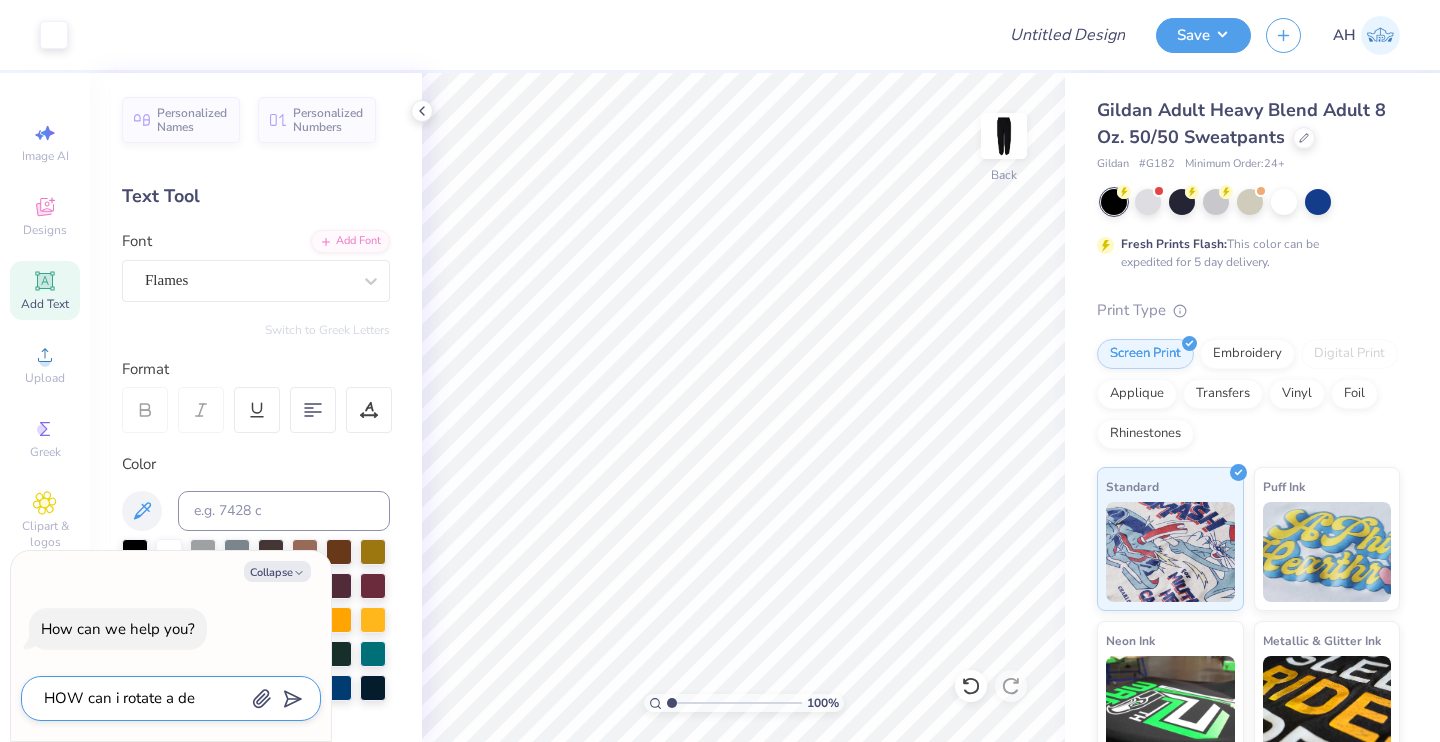 type on "HOW can i rotate a des" 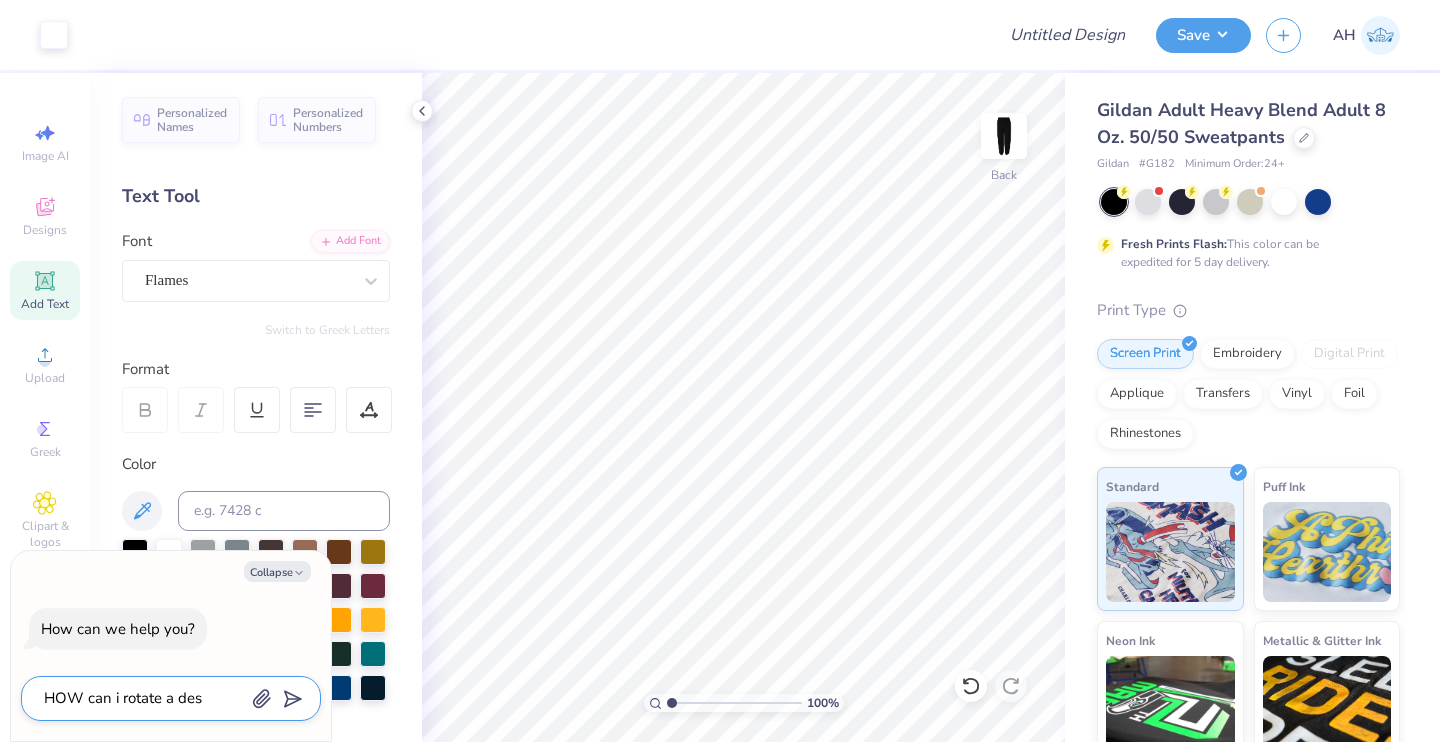 type on "HOW can i rotate a desi" 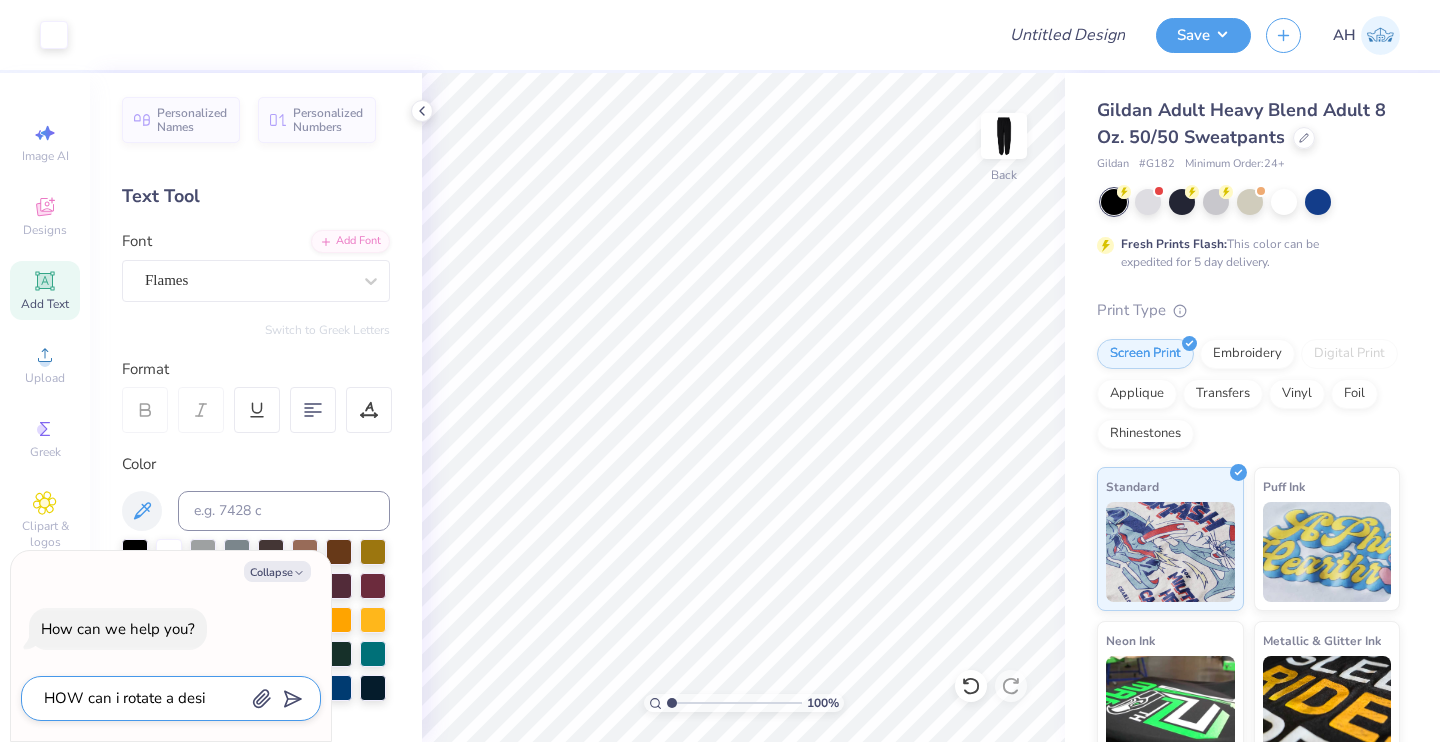 type on "HOW can i rotate a desig" 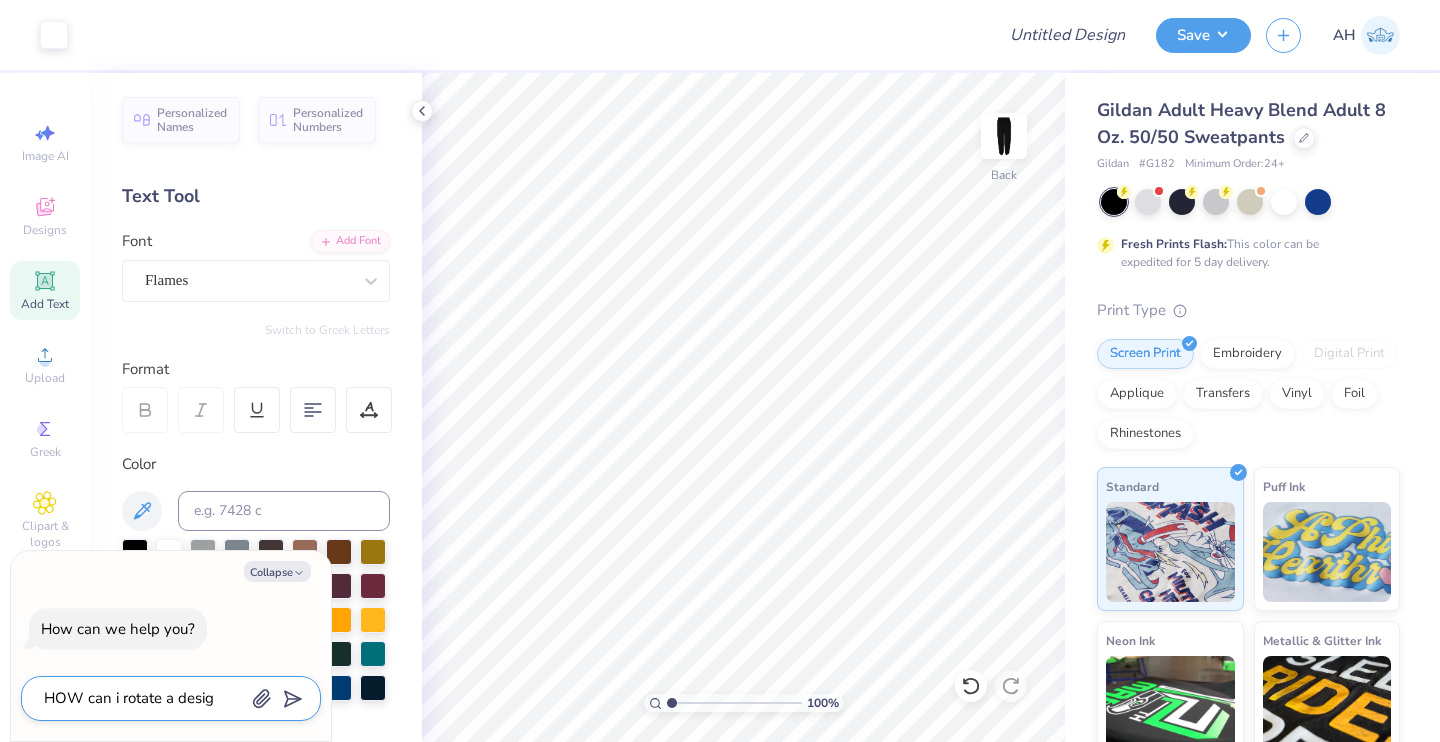 type on "HOW can i rotate a design" 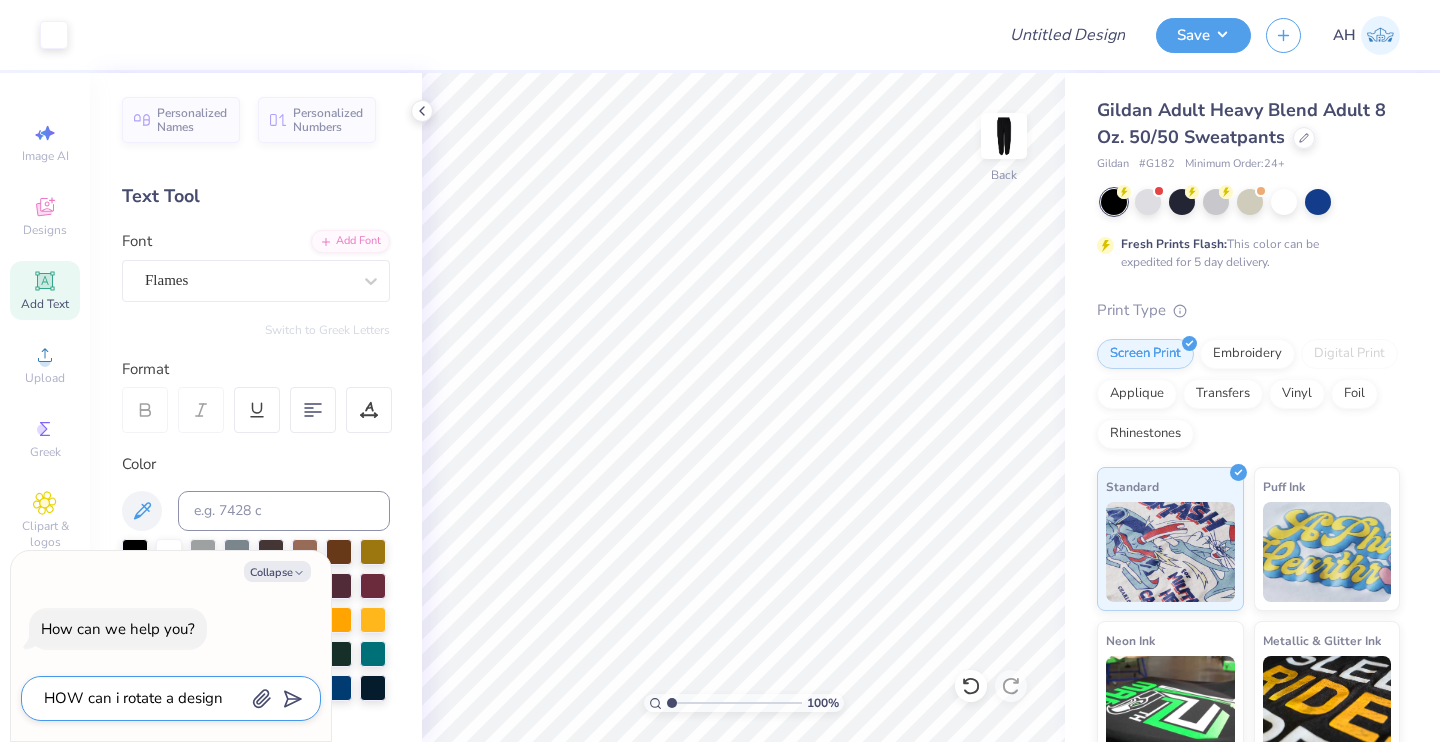 type on "HOW can i rotate a design" 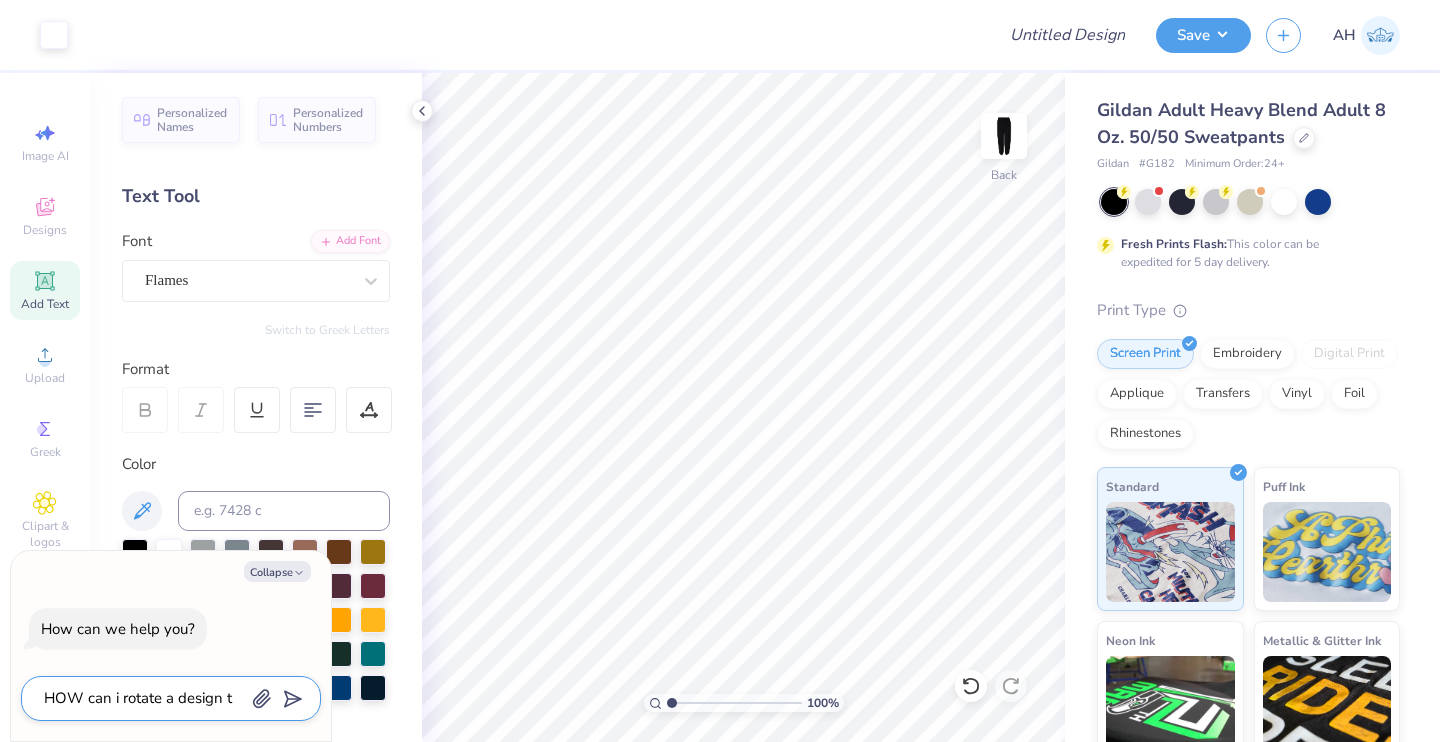 type on "HOW can i rotate a design to" 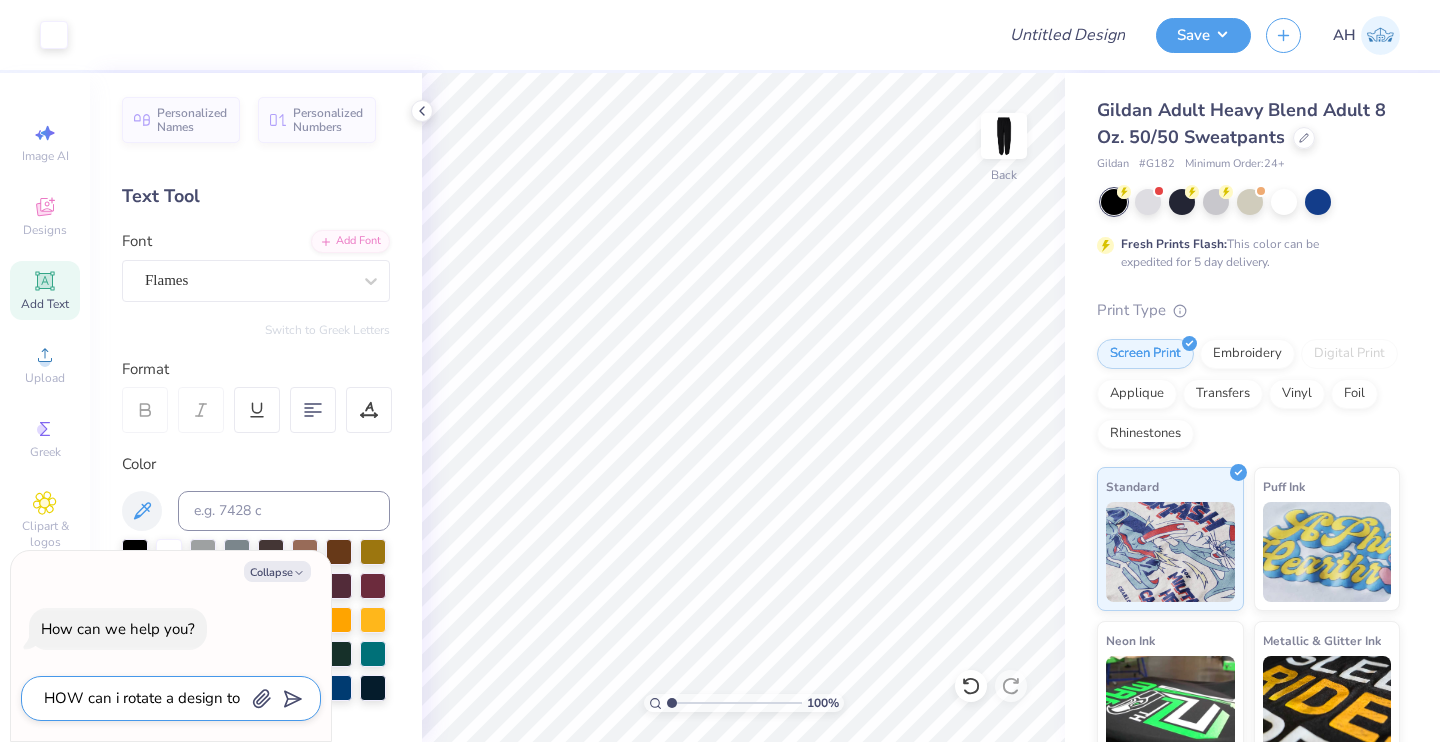 type on "HOW can i rotate a design to" 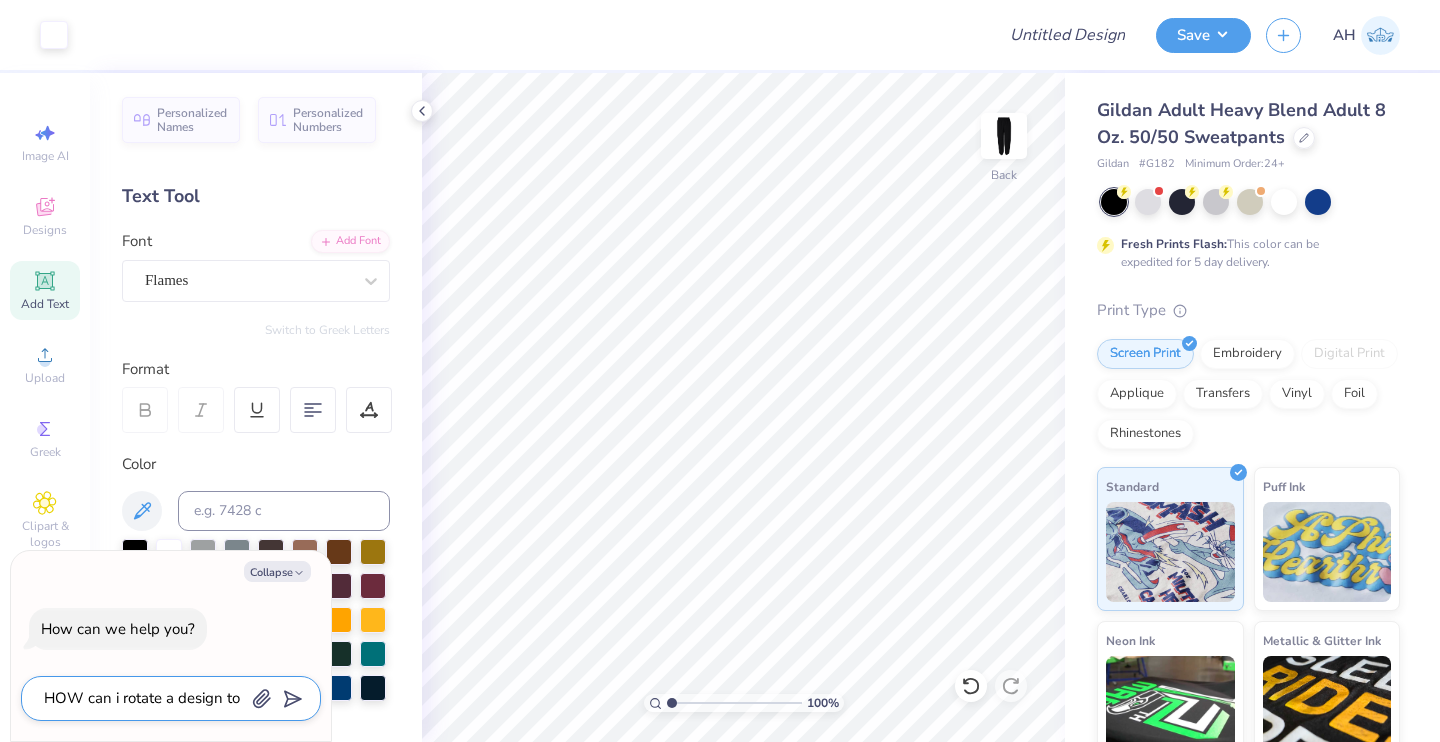 type on "HOW can i rotate a design to g" 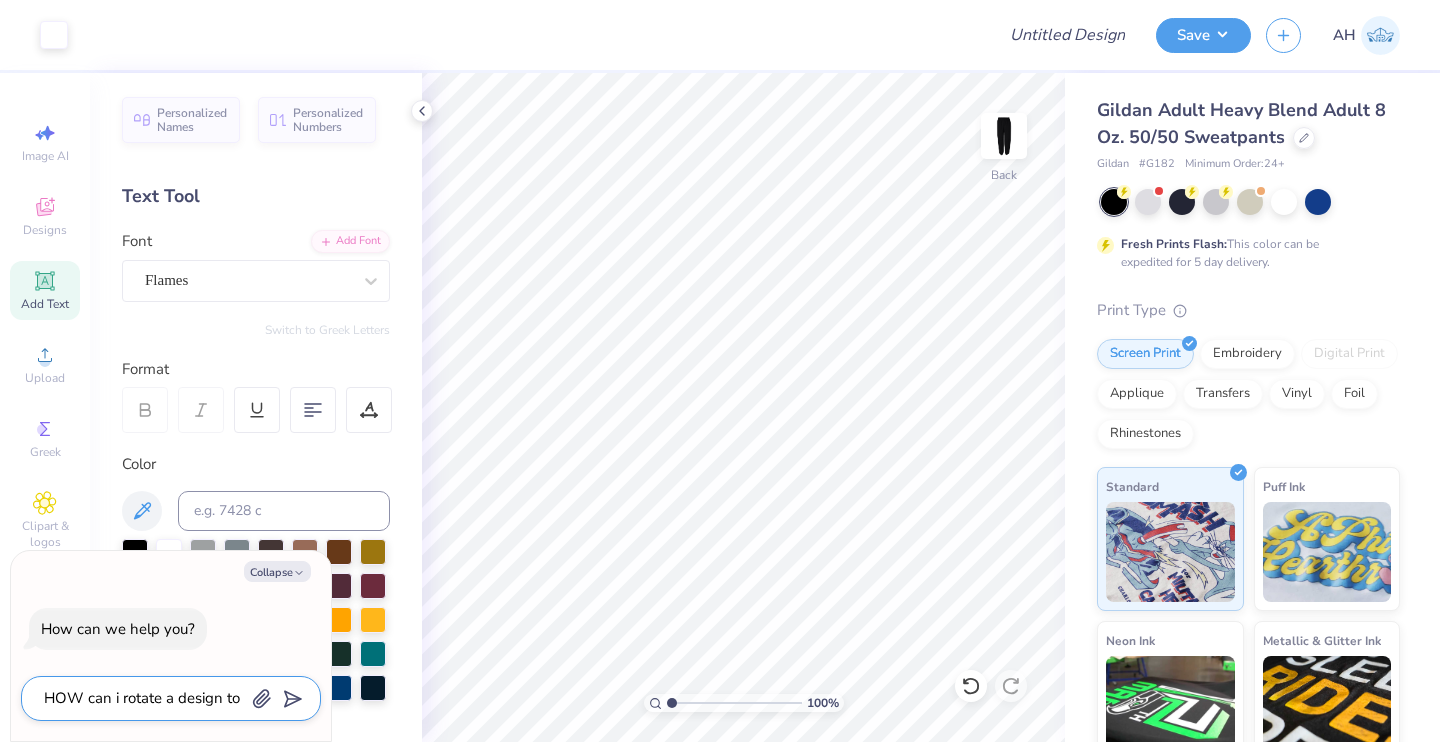 type on "x" 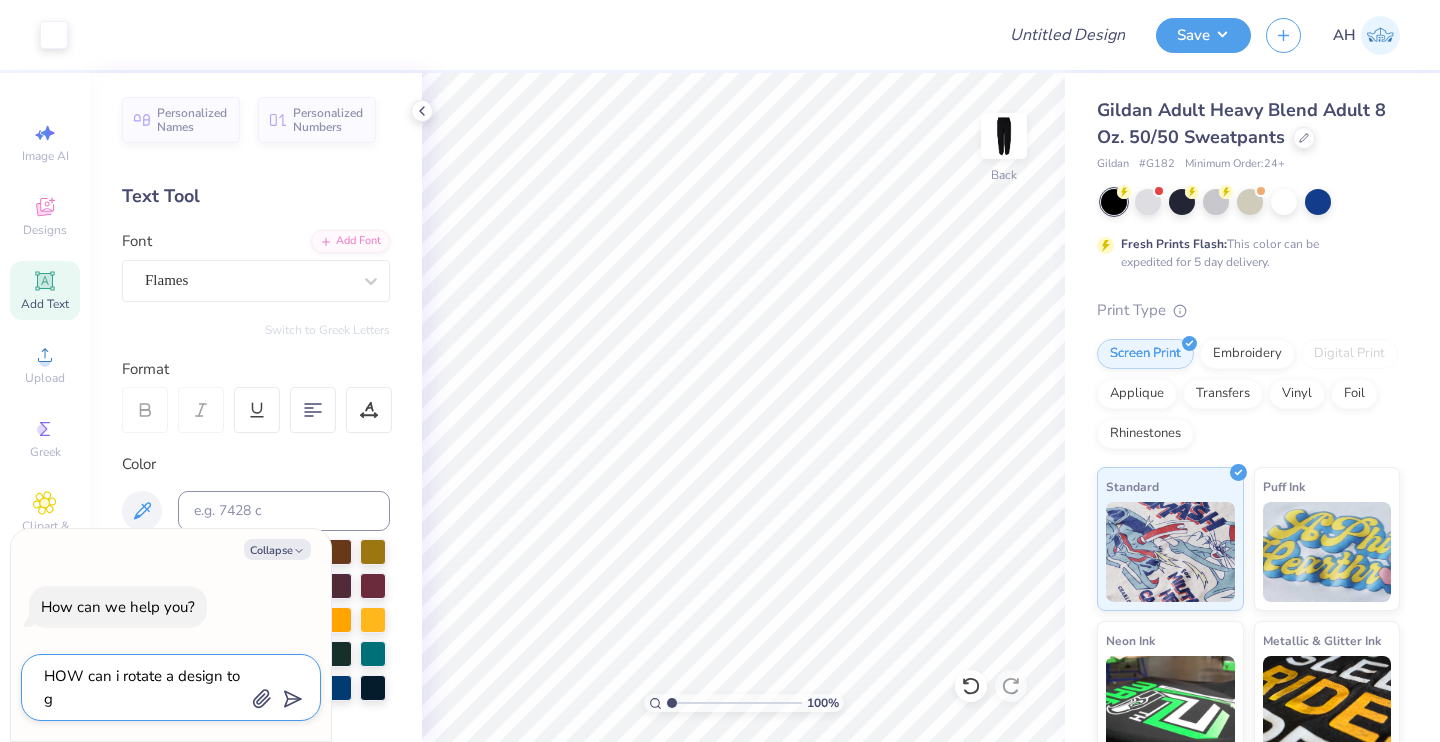 type on "HOW can i rotate a design to go" 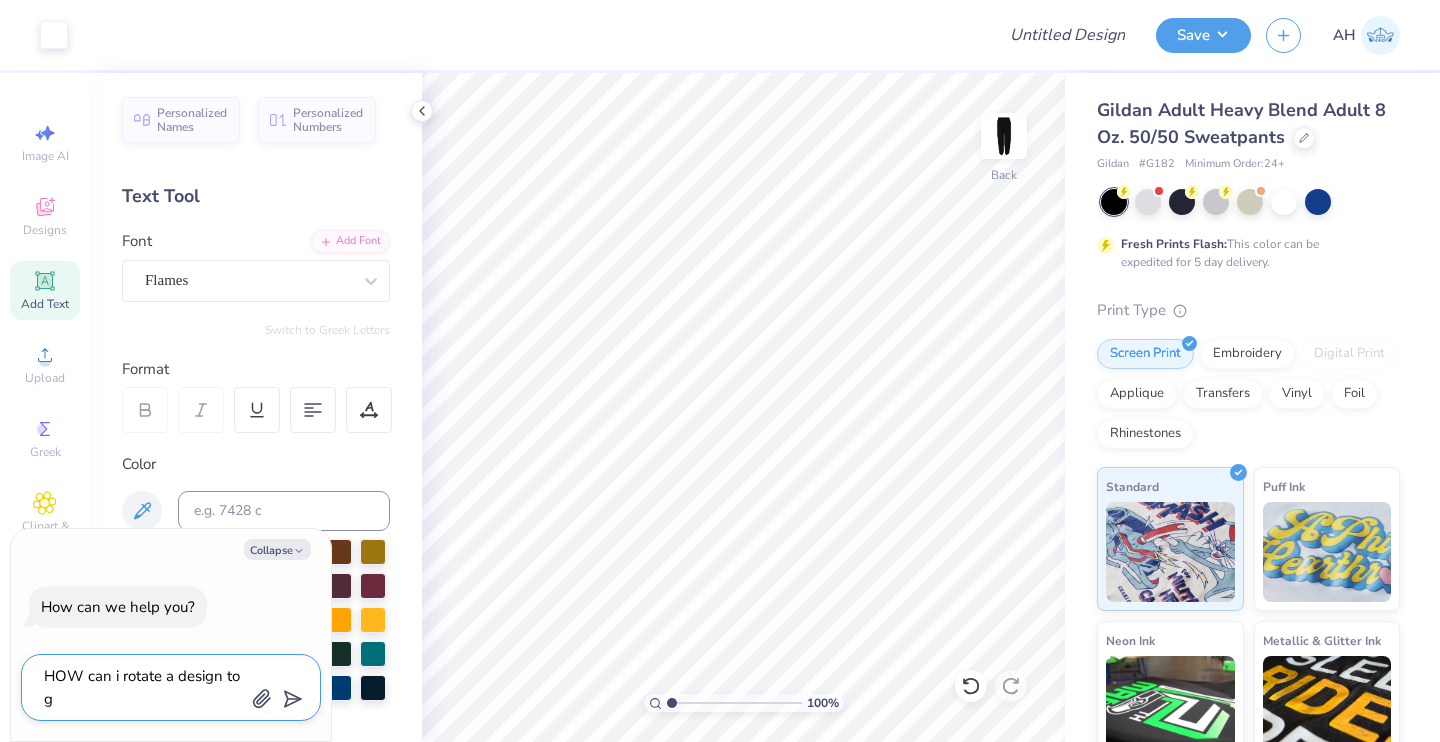 type on "x" 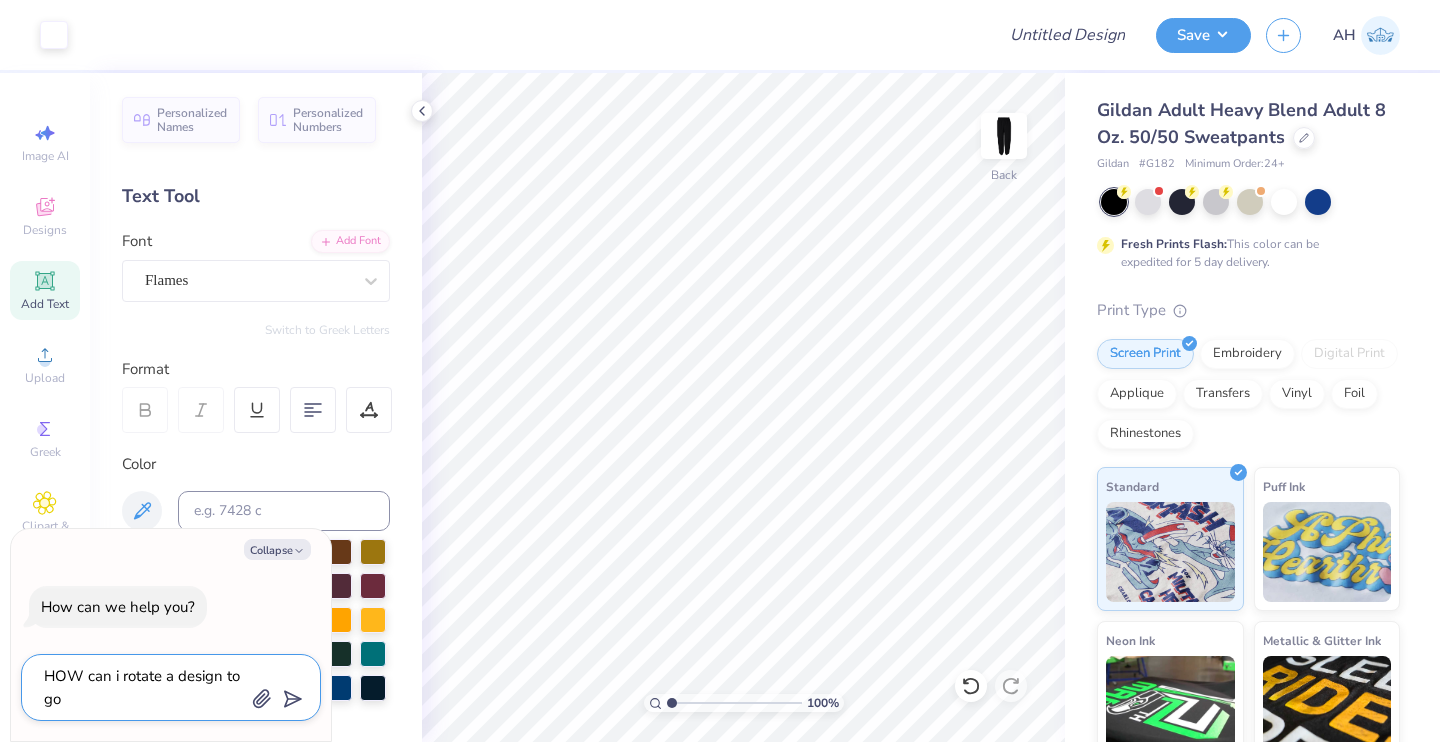 type on "HOW can i rotate a design to go" 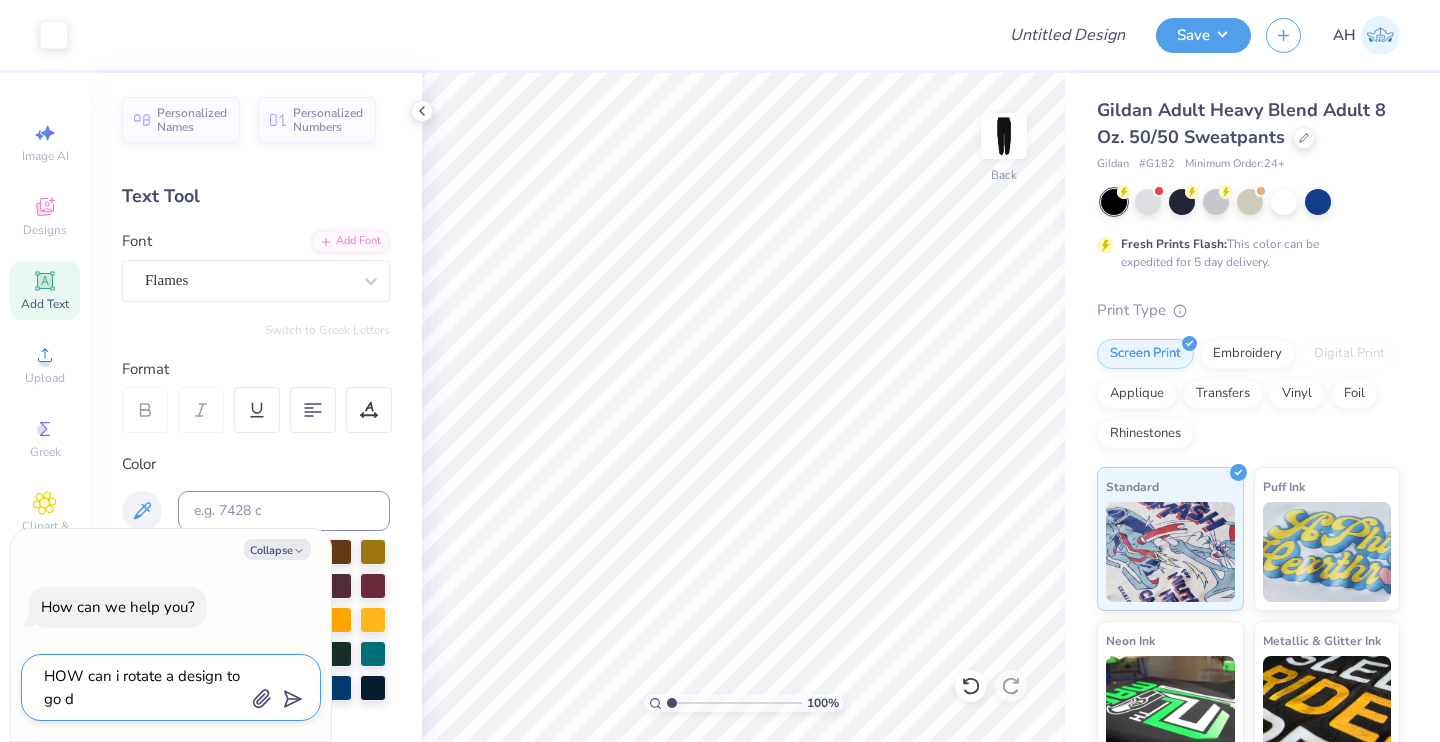 type on "HOW can i rotate a design to go do" 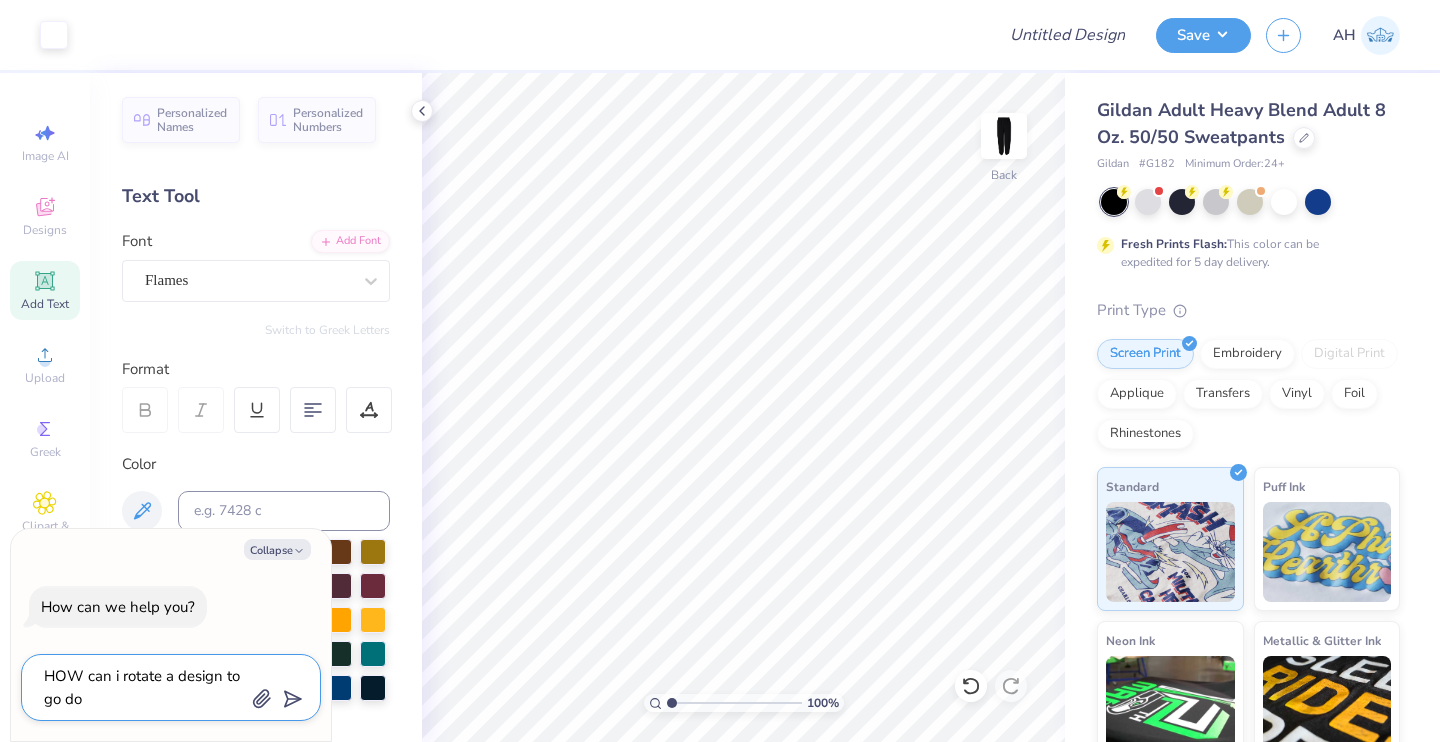 type on "HOW can i rotate a design to go dow" 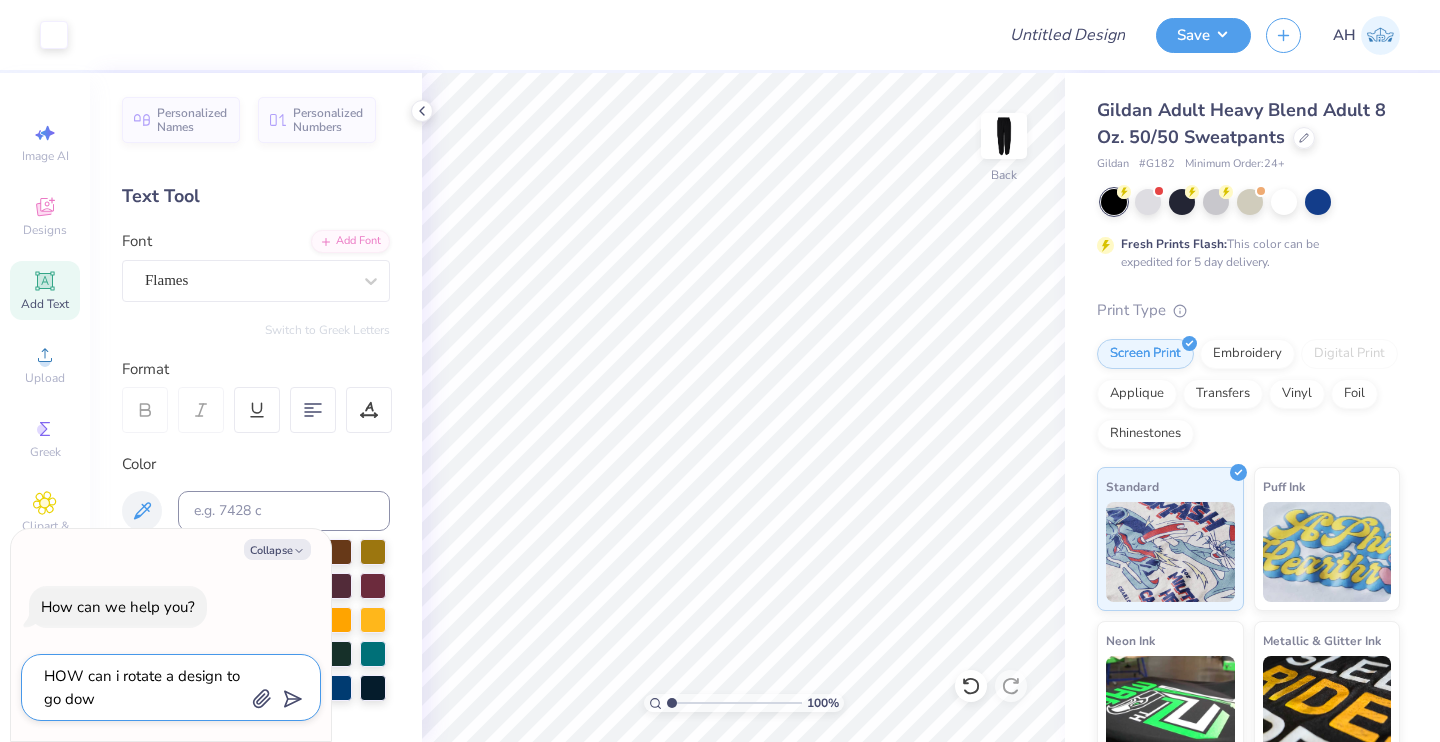 type on "HOW can i rotate a design to go down" 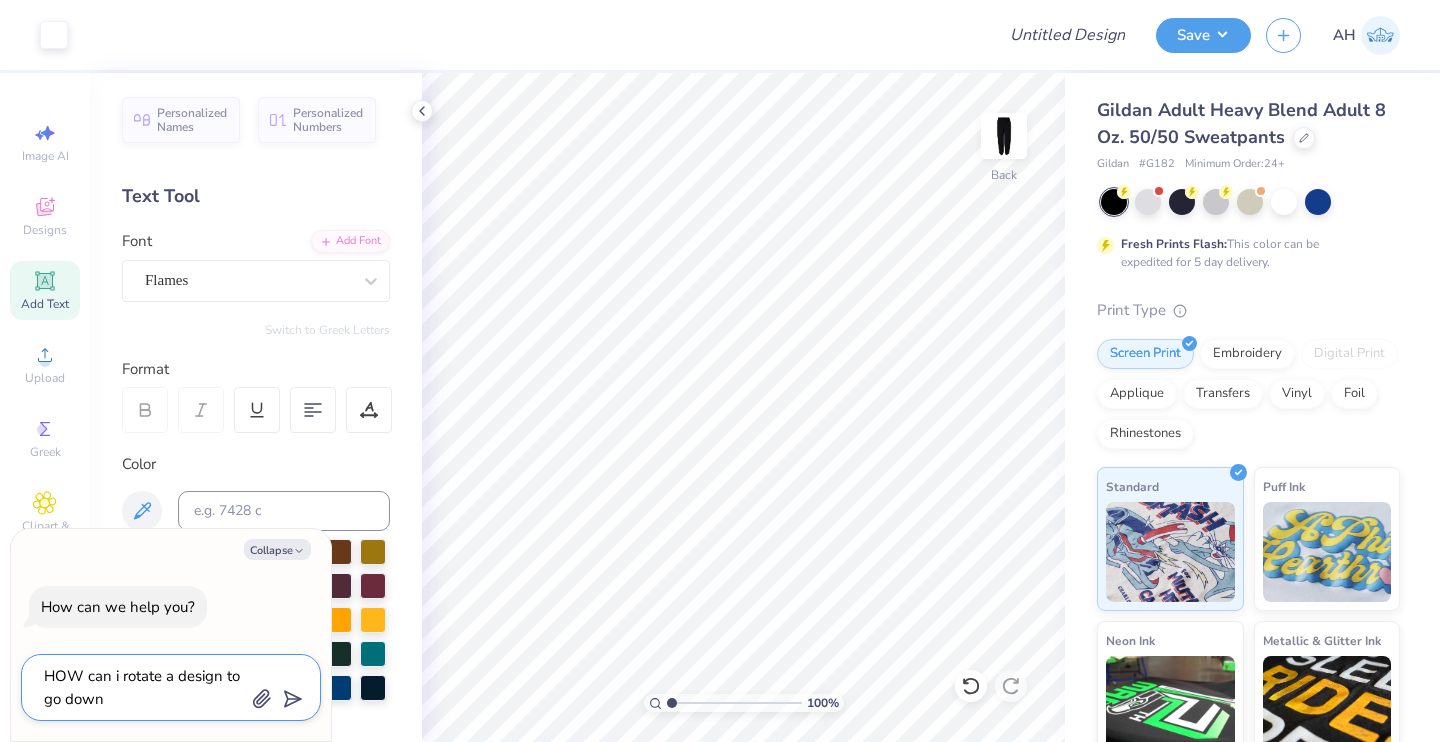 type on "HOW can i rotate a design to go down" 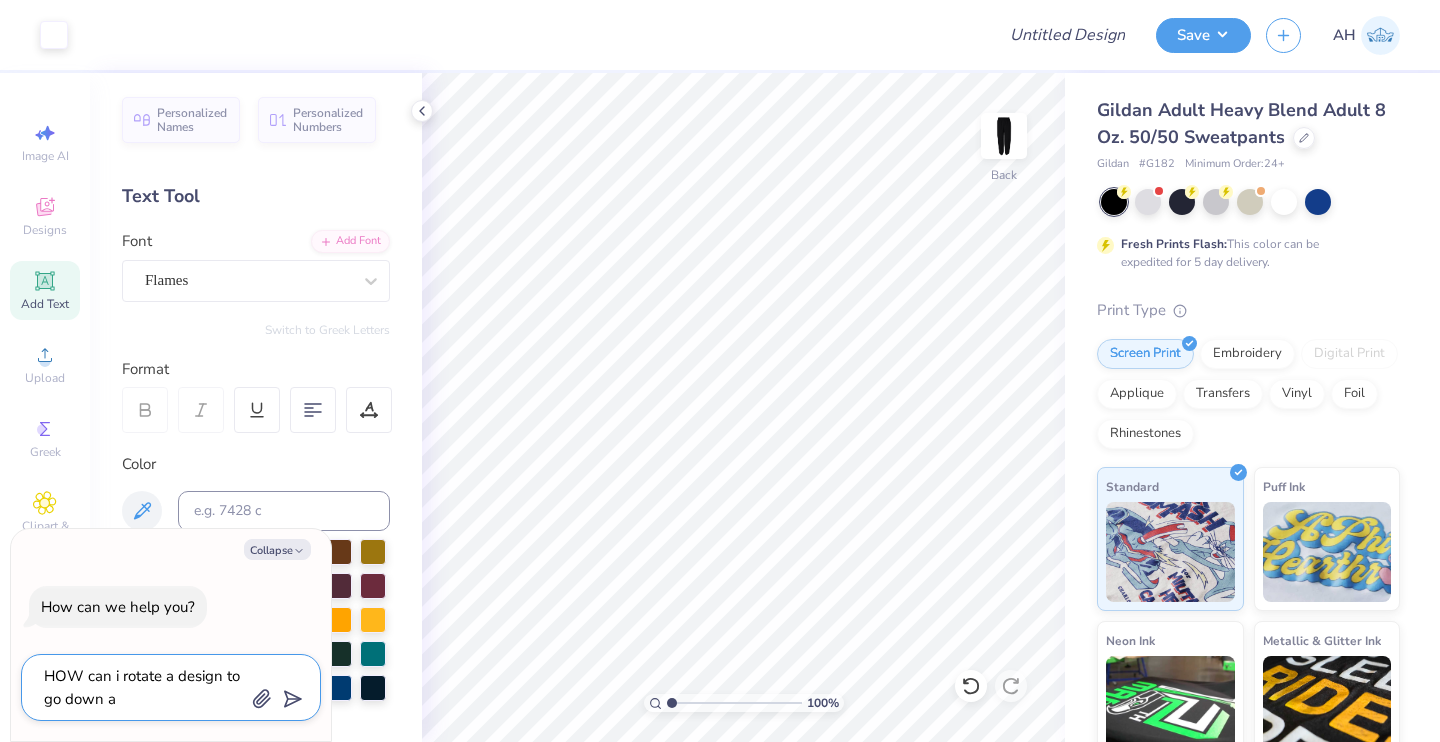 type on "HOW can i rotate a design to go down a" 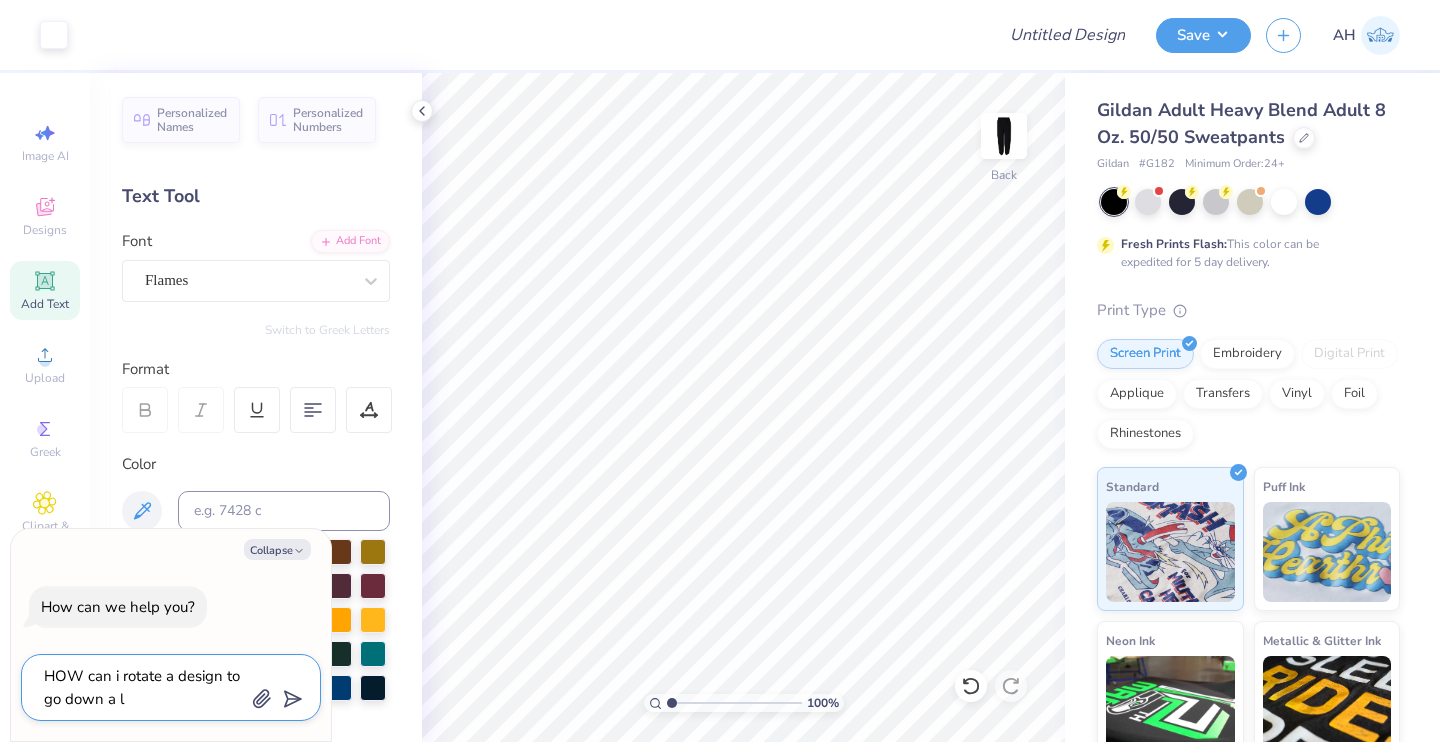 type on "HOW can i rotate a design to go down a le" 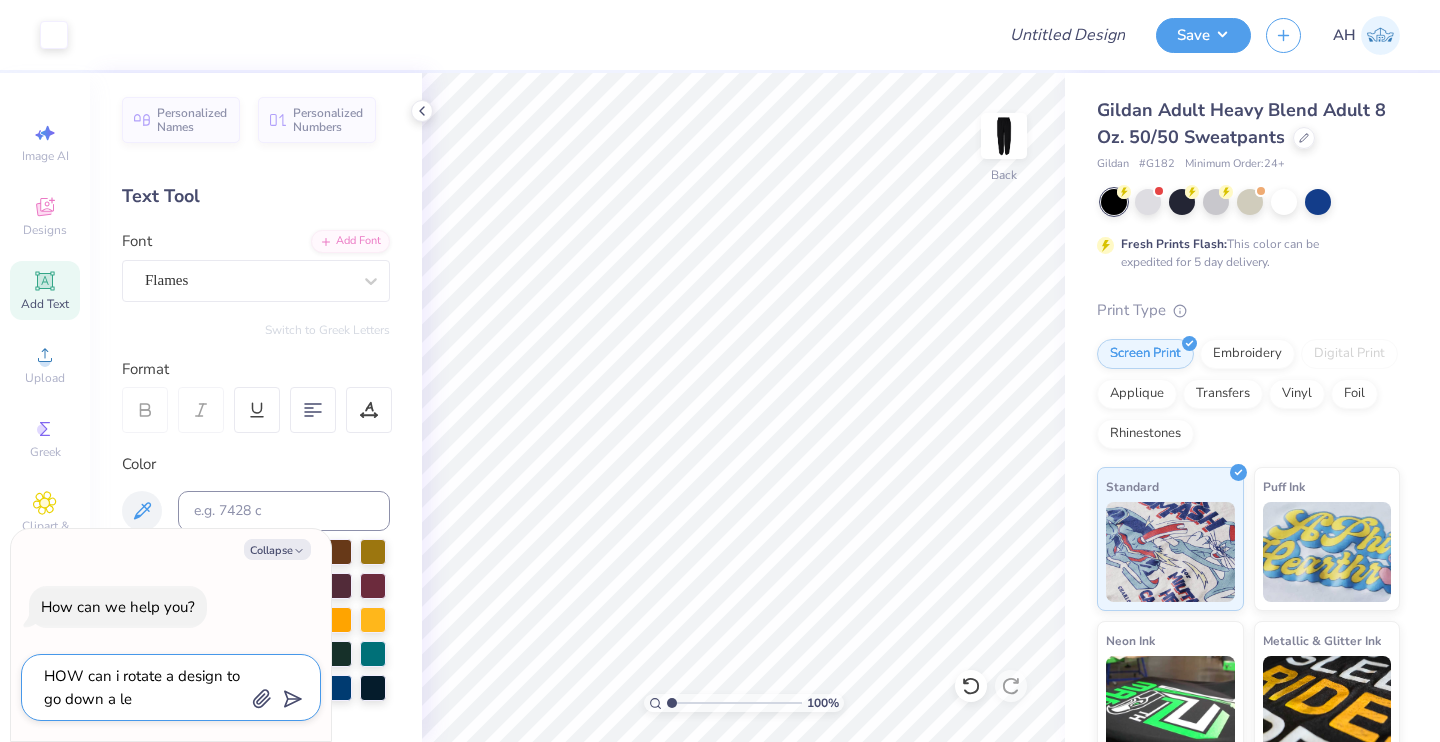 type on "HOW can i rotate a design to go down a led" 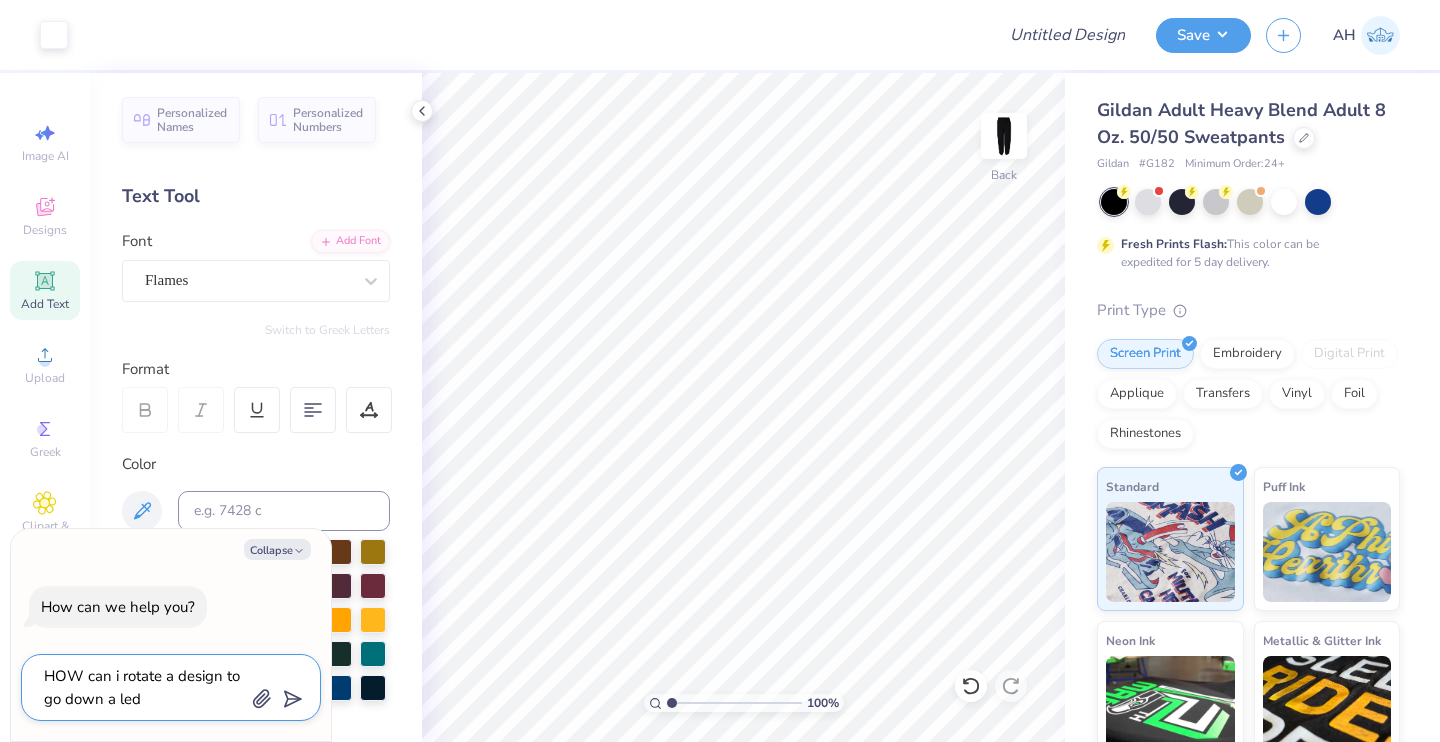 type on "HOW can i rotate a design to go down a le" 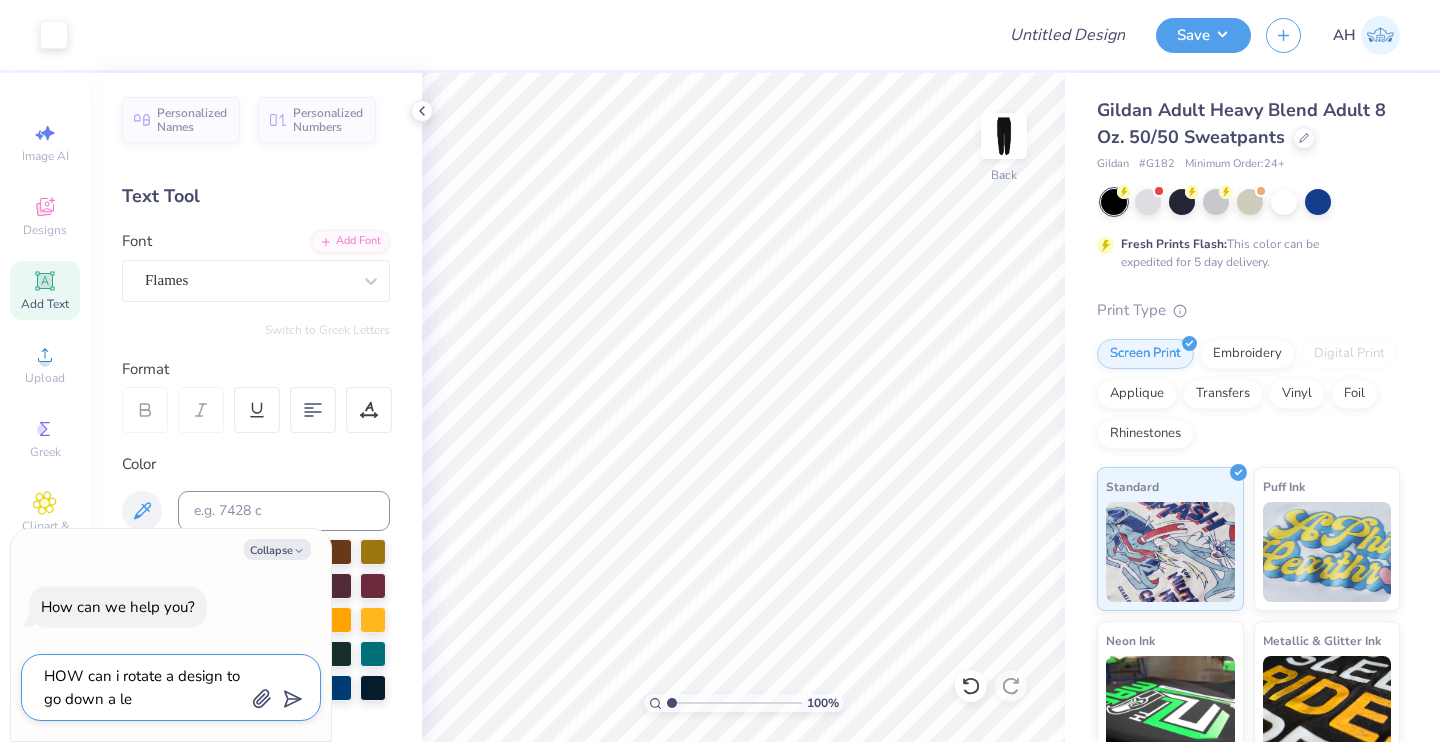 type on "HOW can i rotate a design to go down a l" 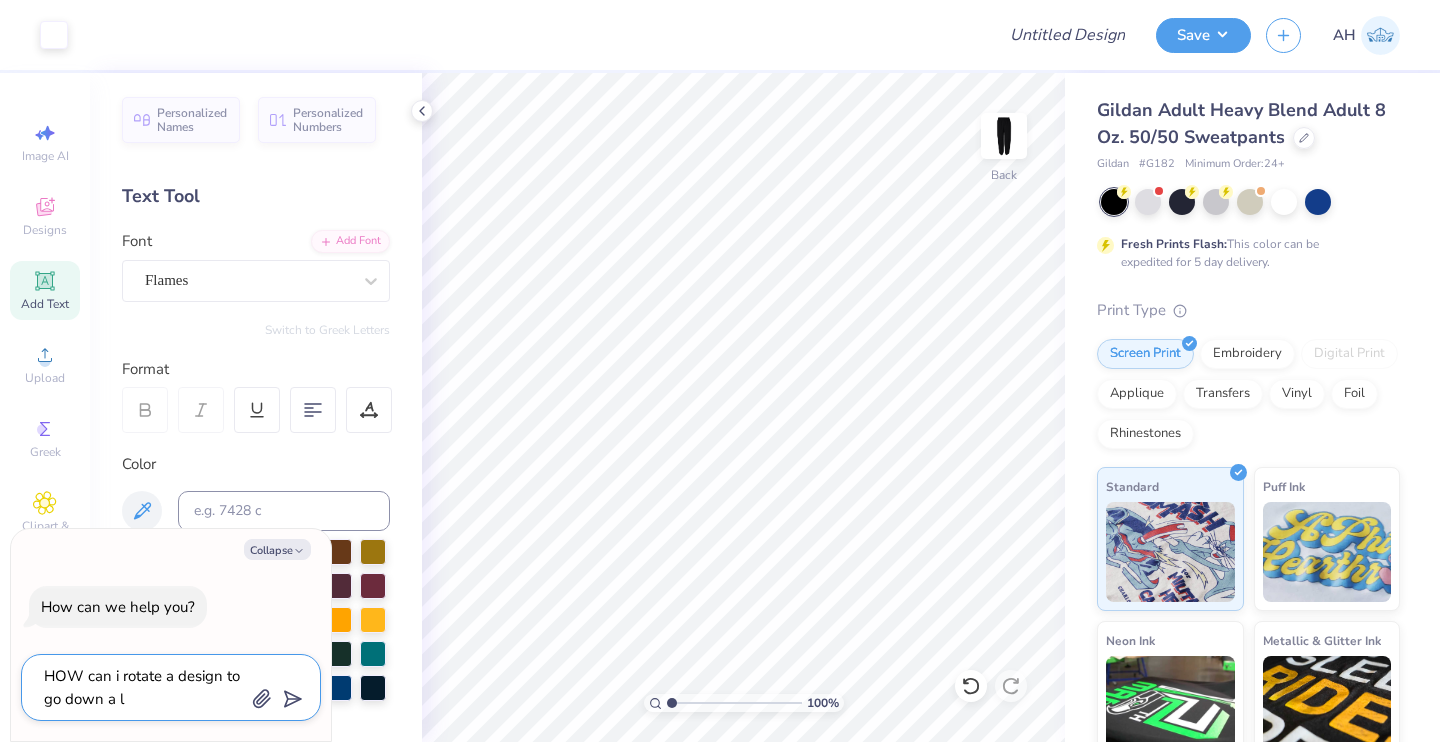 type on "HOW can i rotate a design to go down a" 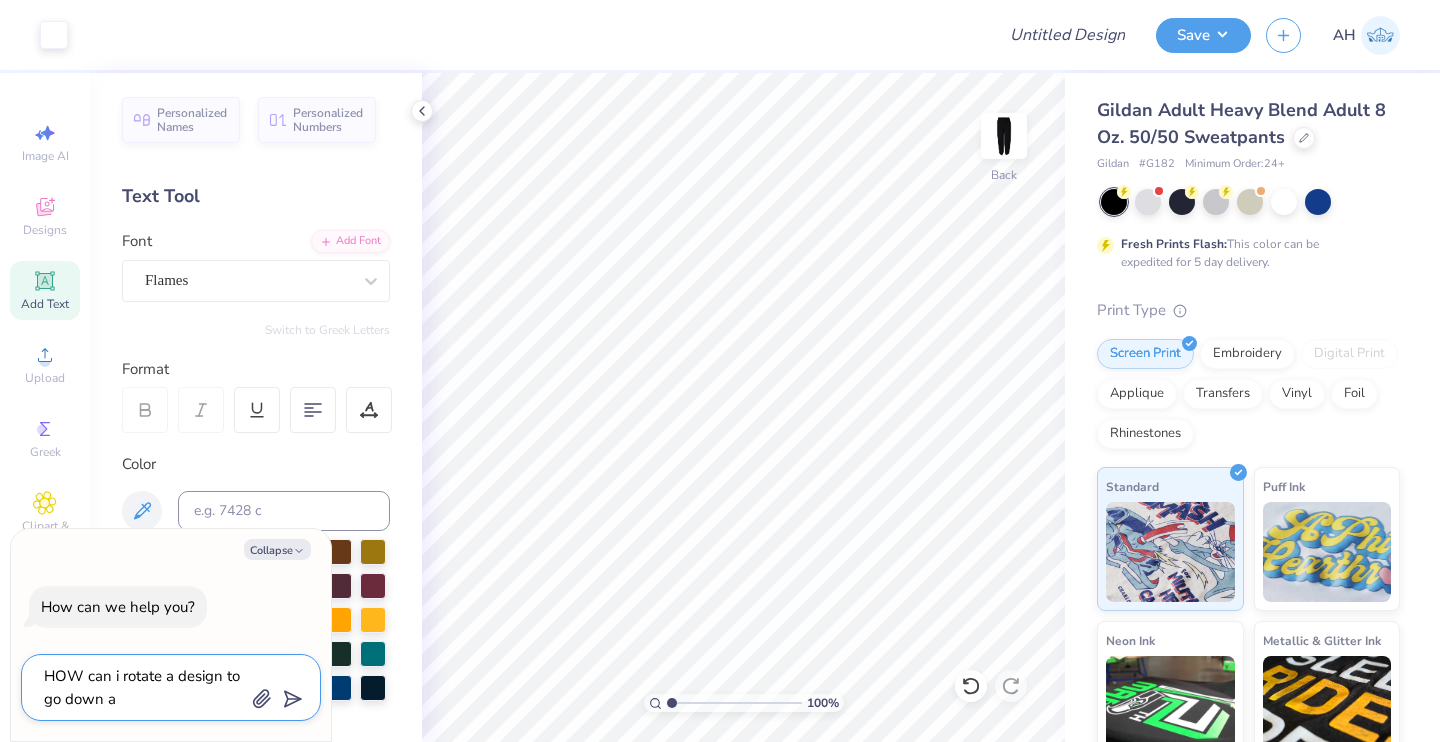 type on "HOW can i rotate a design to go down a s" 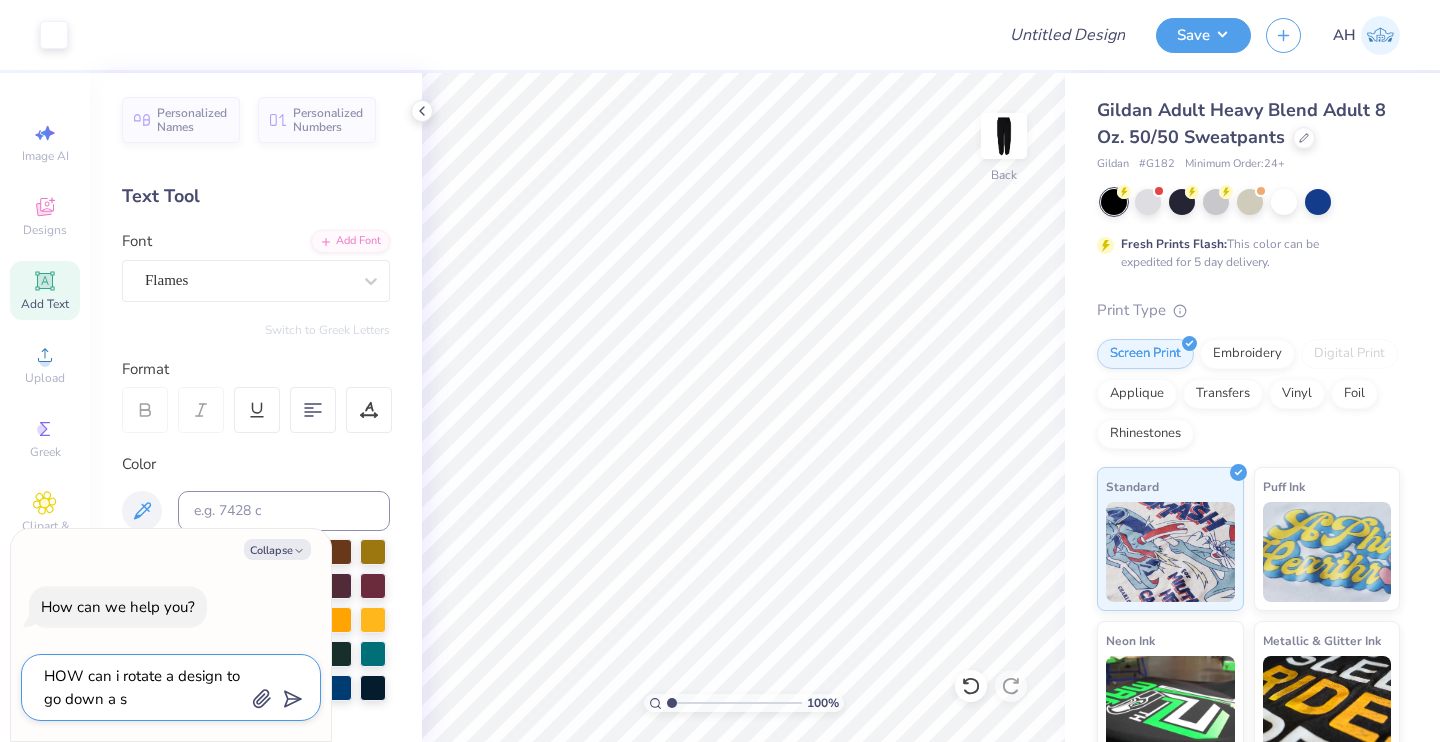 type on "HOW can i rotate a design to go down a sw" 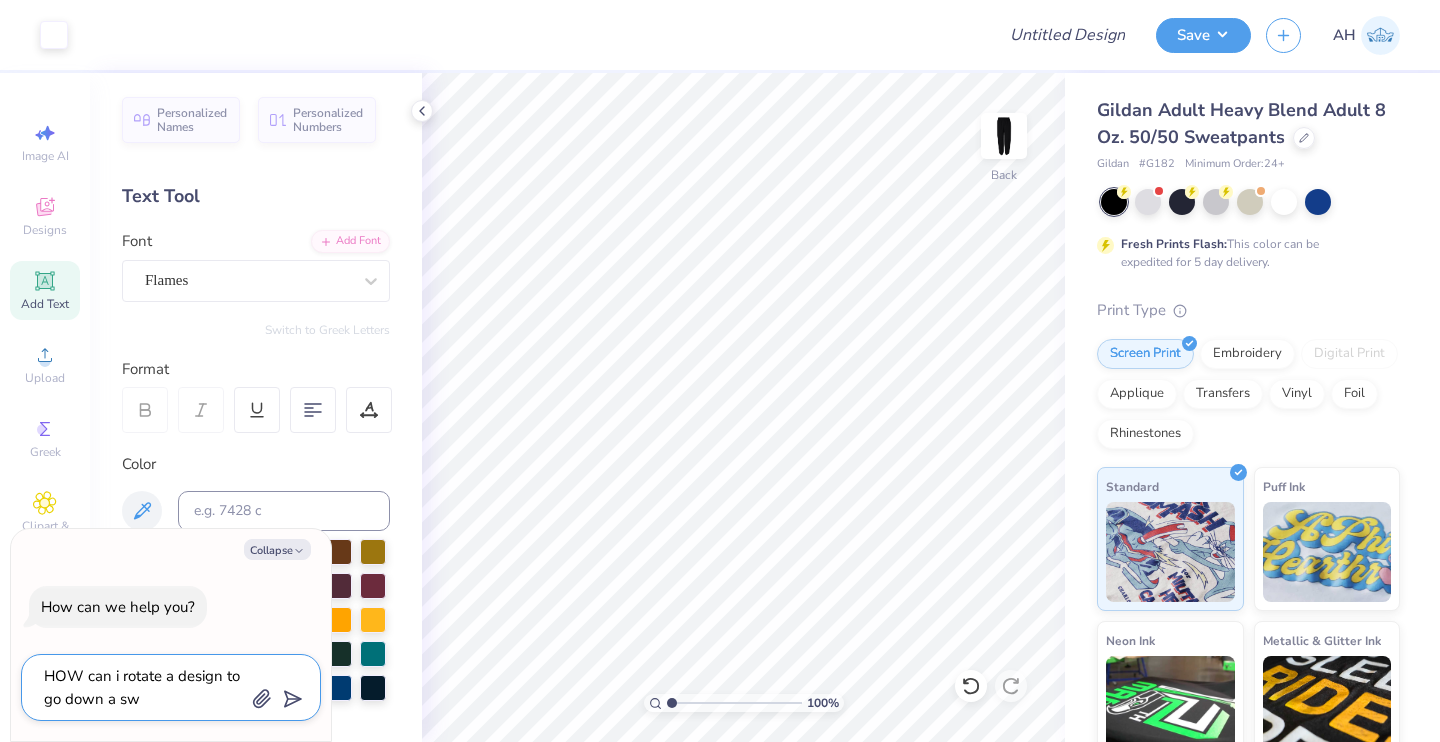 type on "x" 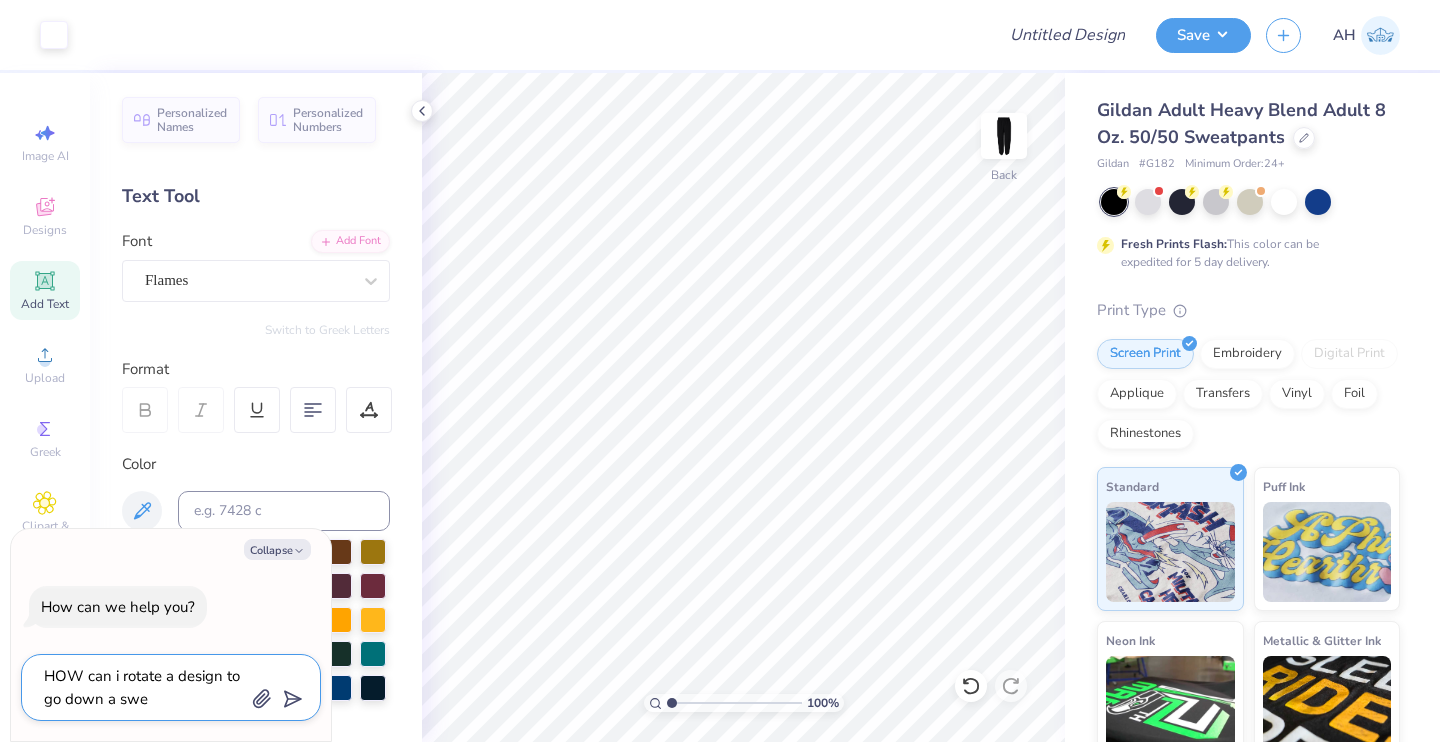 type on "HOW can i rotate a design to go down a swea" 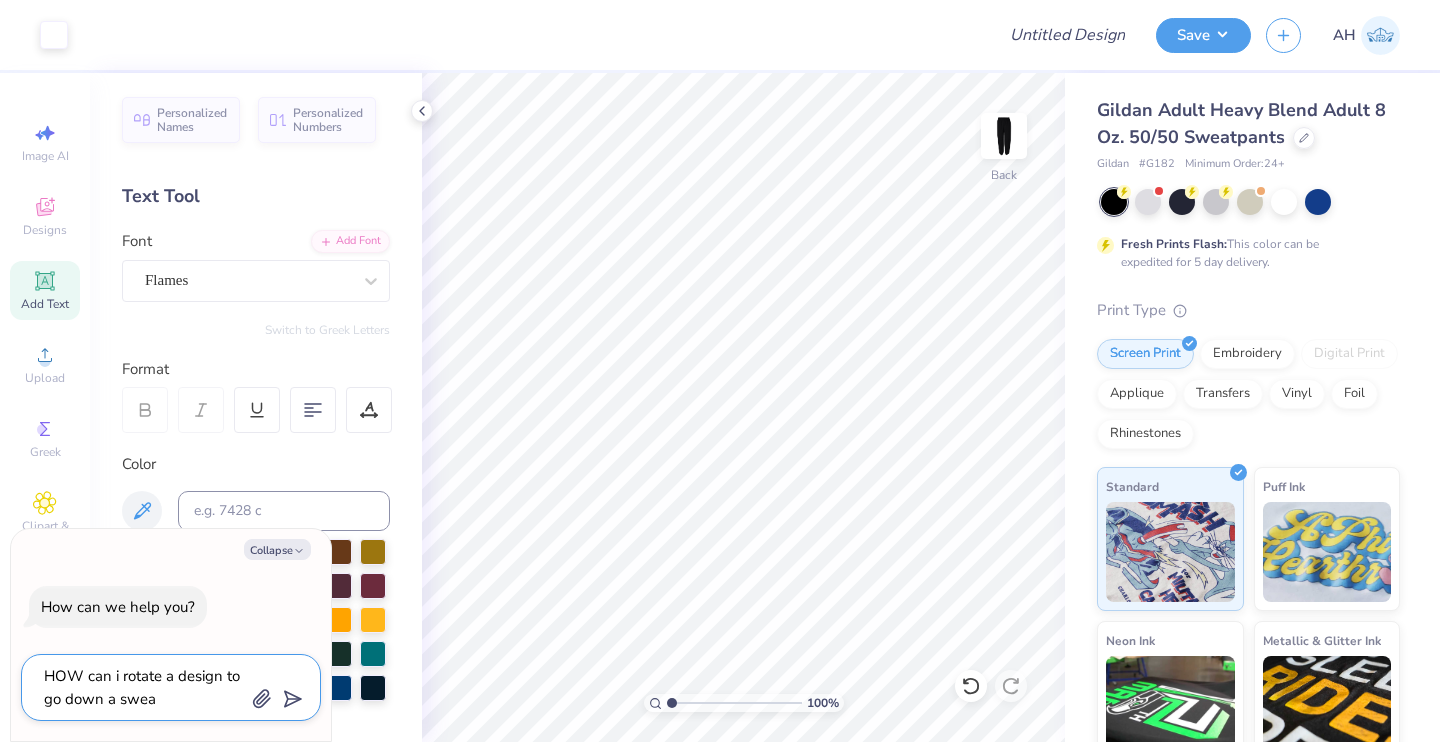 type on "HOW can i rotate a design to go down a sweat" 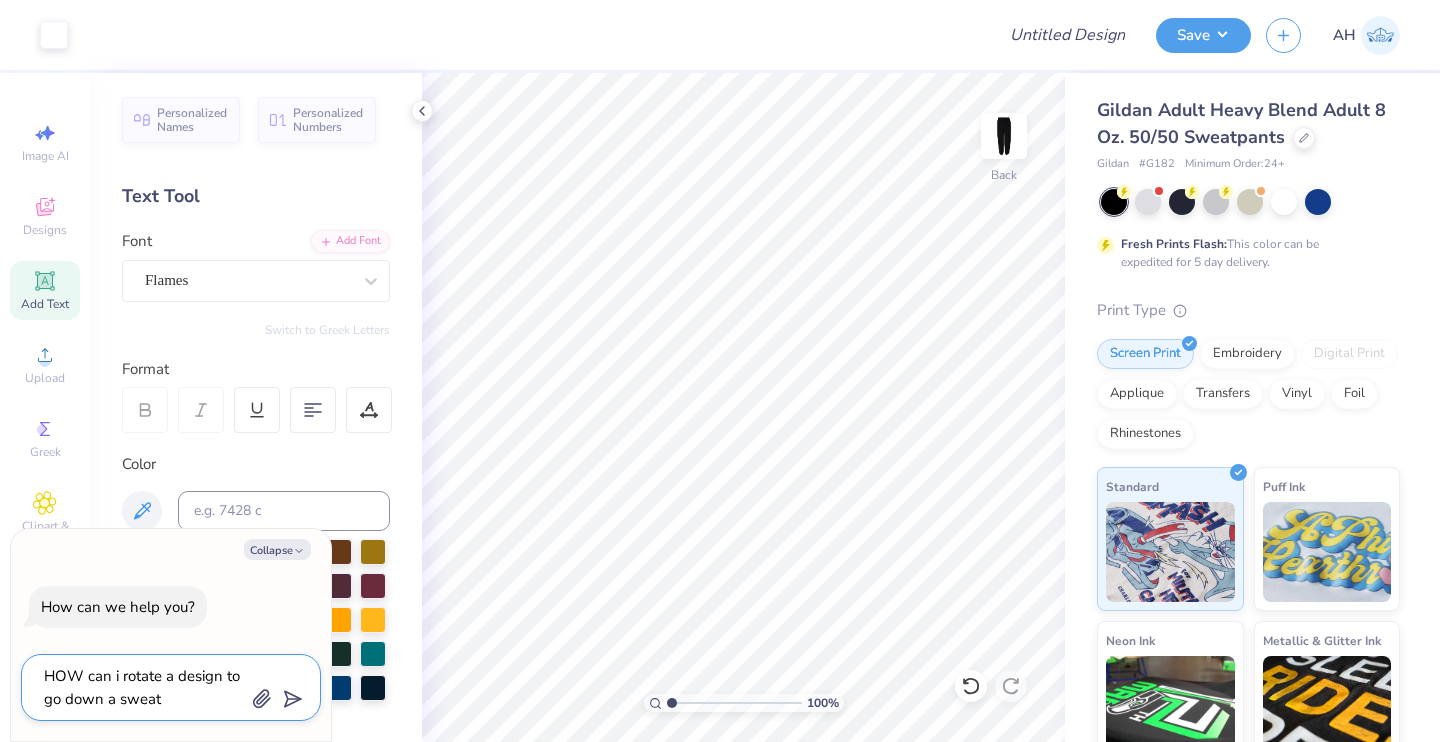 type on "HOW can i rotate a design to go down a sweatp" 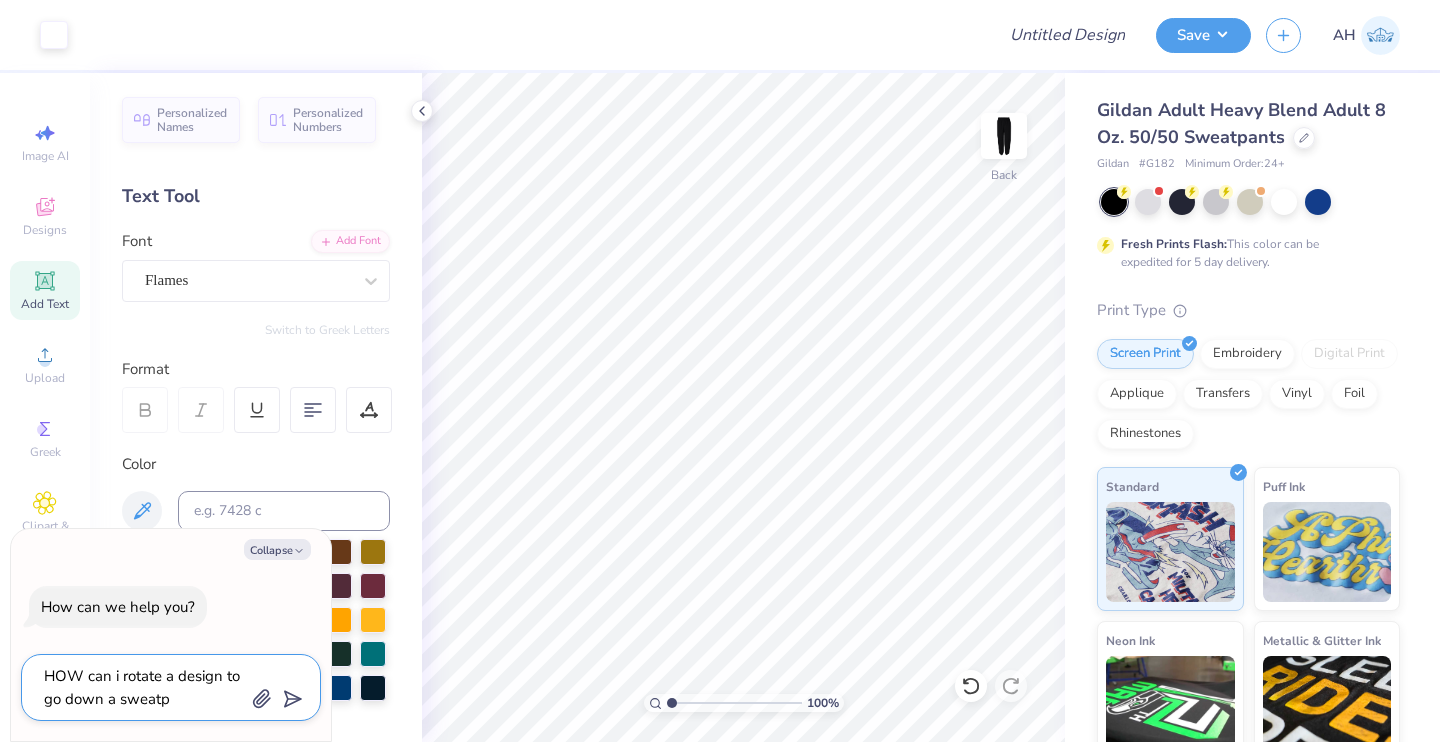 type on "x" 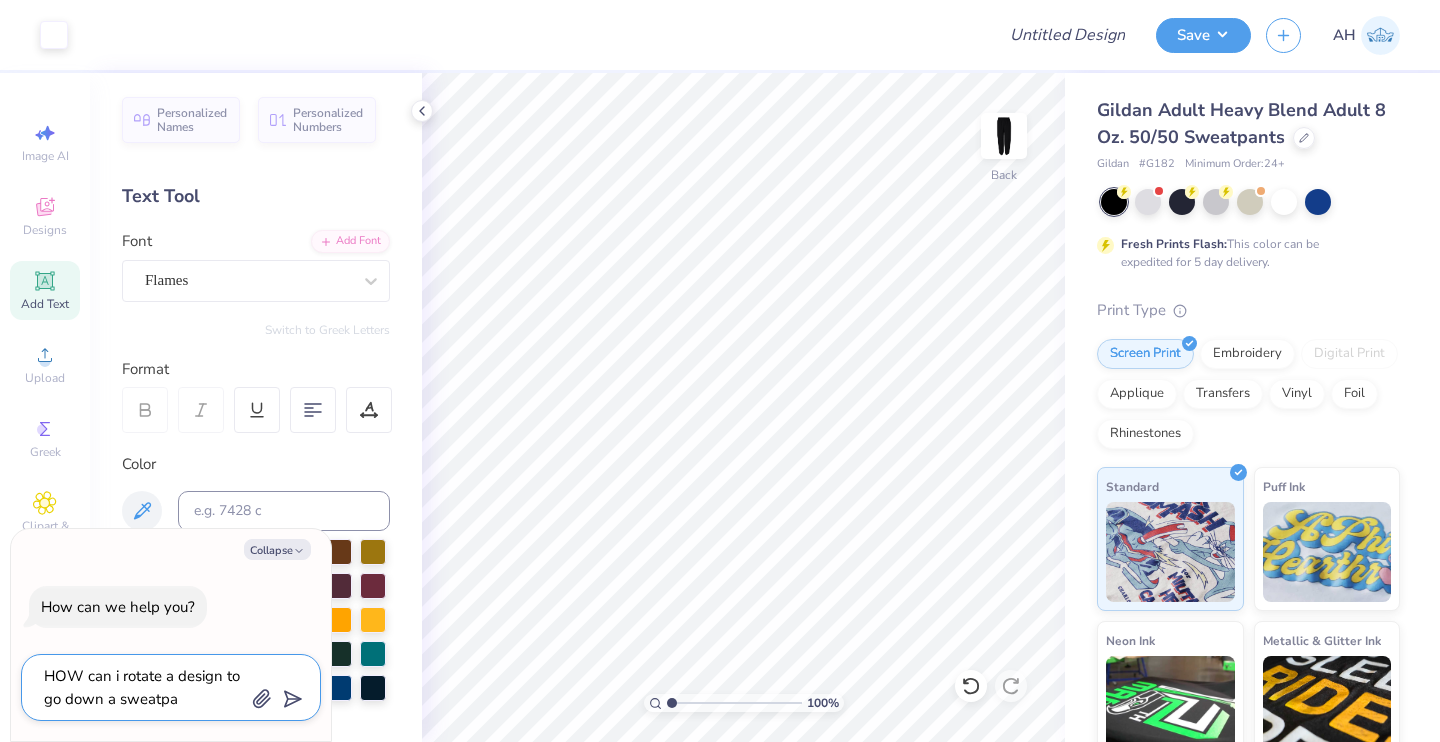 type on "HOW can i rotate a design to go down a sweatpan" 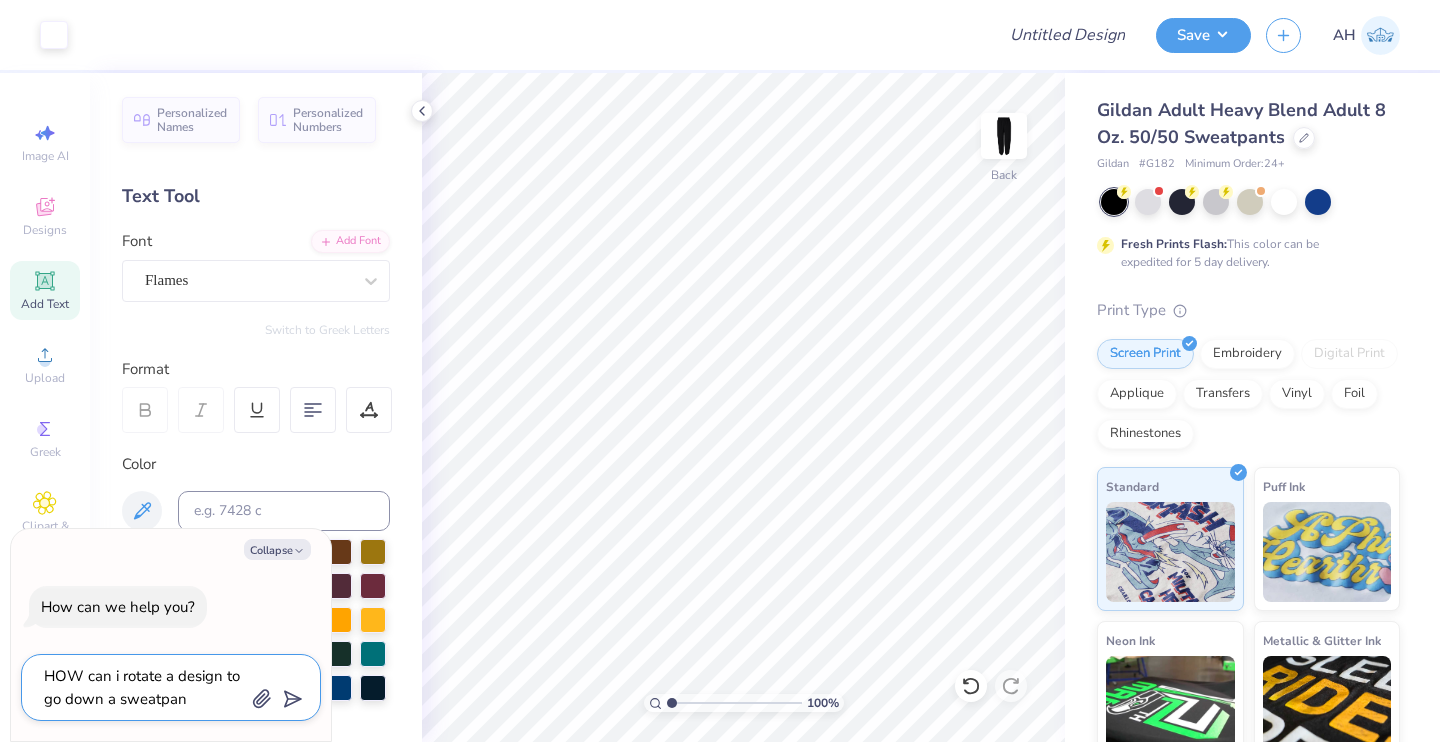 type on "HOW can i rotate a design to go down a sweatpant" 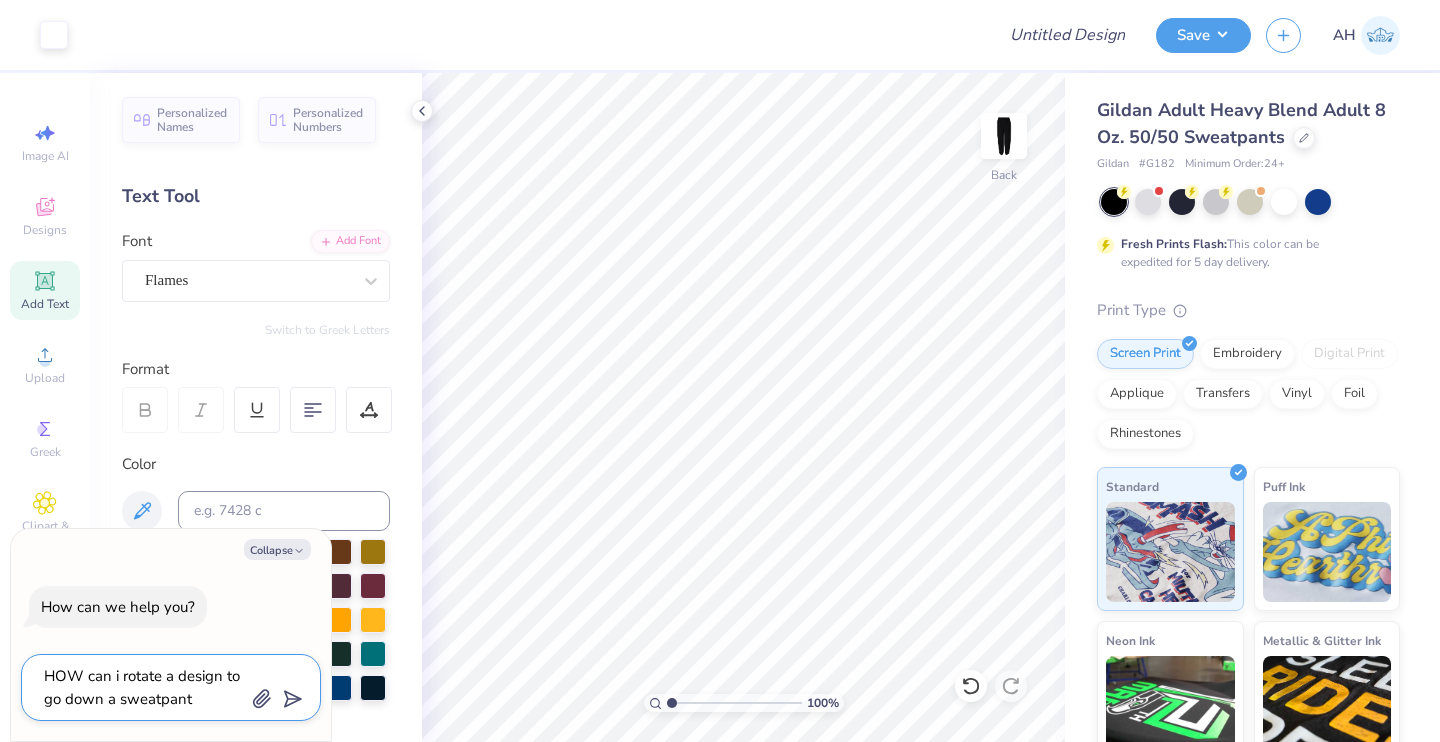 type on "HOW can i rotate a design to go down a sweatpants" 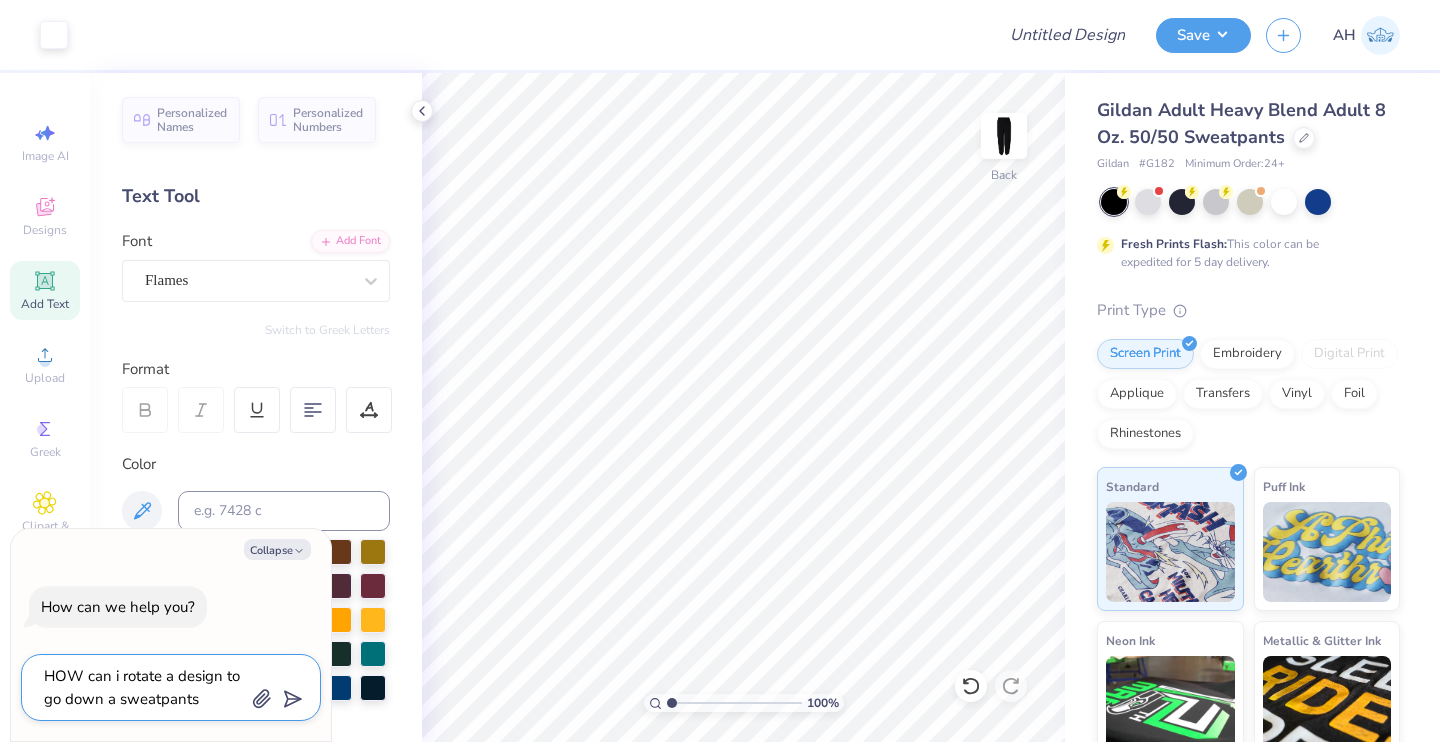 type on "HOW can i rotate a design to go down a sweatpants" 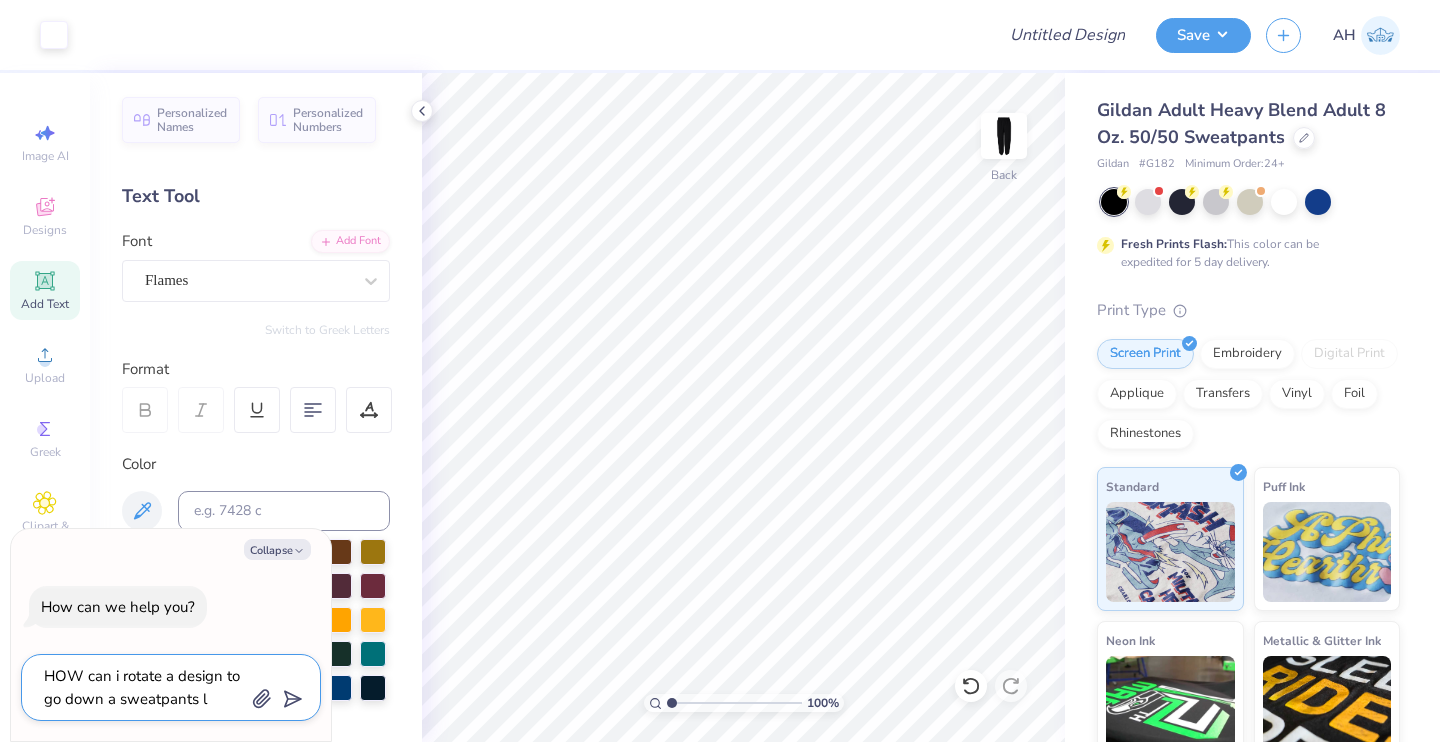 type on "HOW can i rotate a design to go down a sweatpants le" 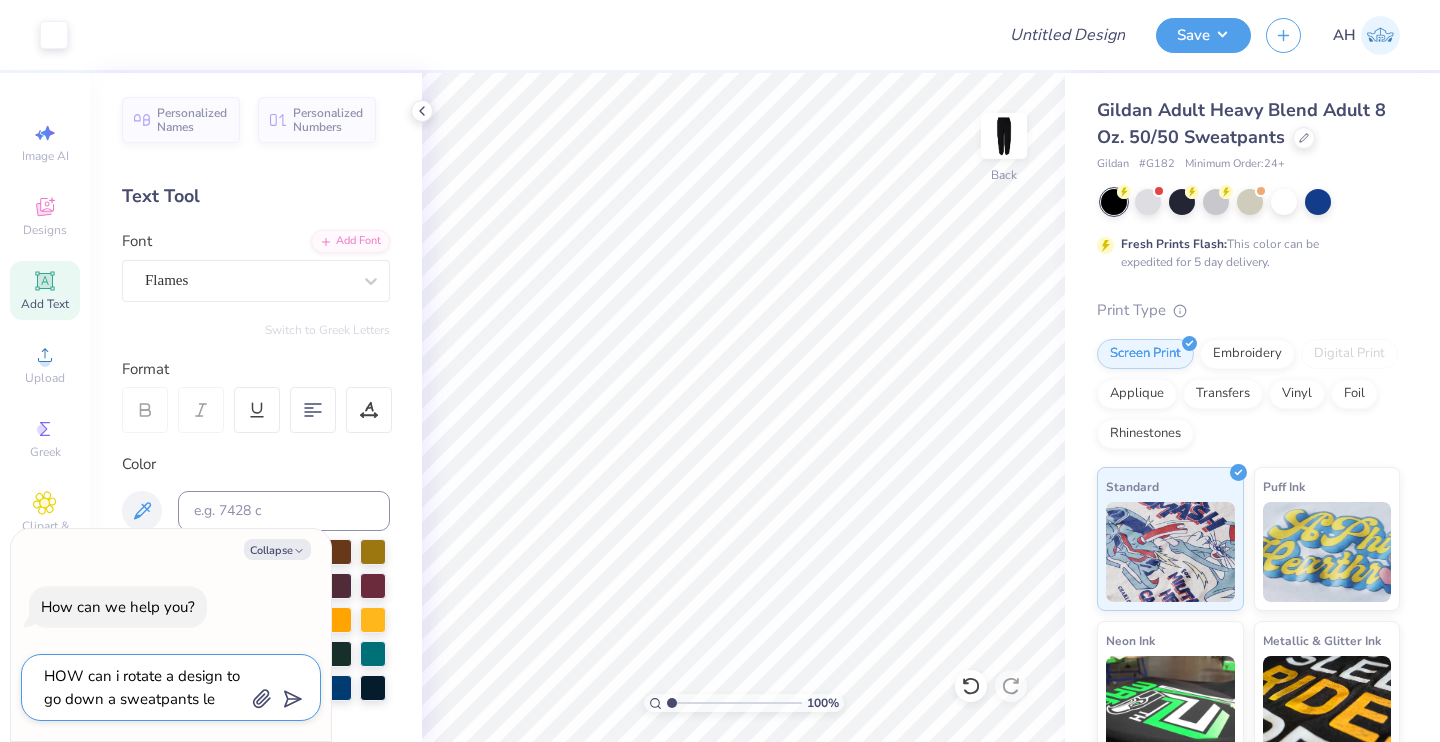 type on "HOW can i rotate a design to go down a sweatpants leg" 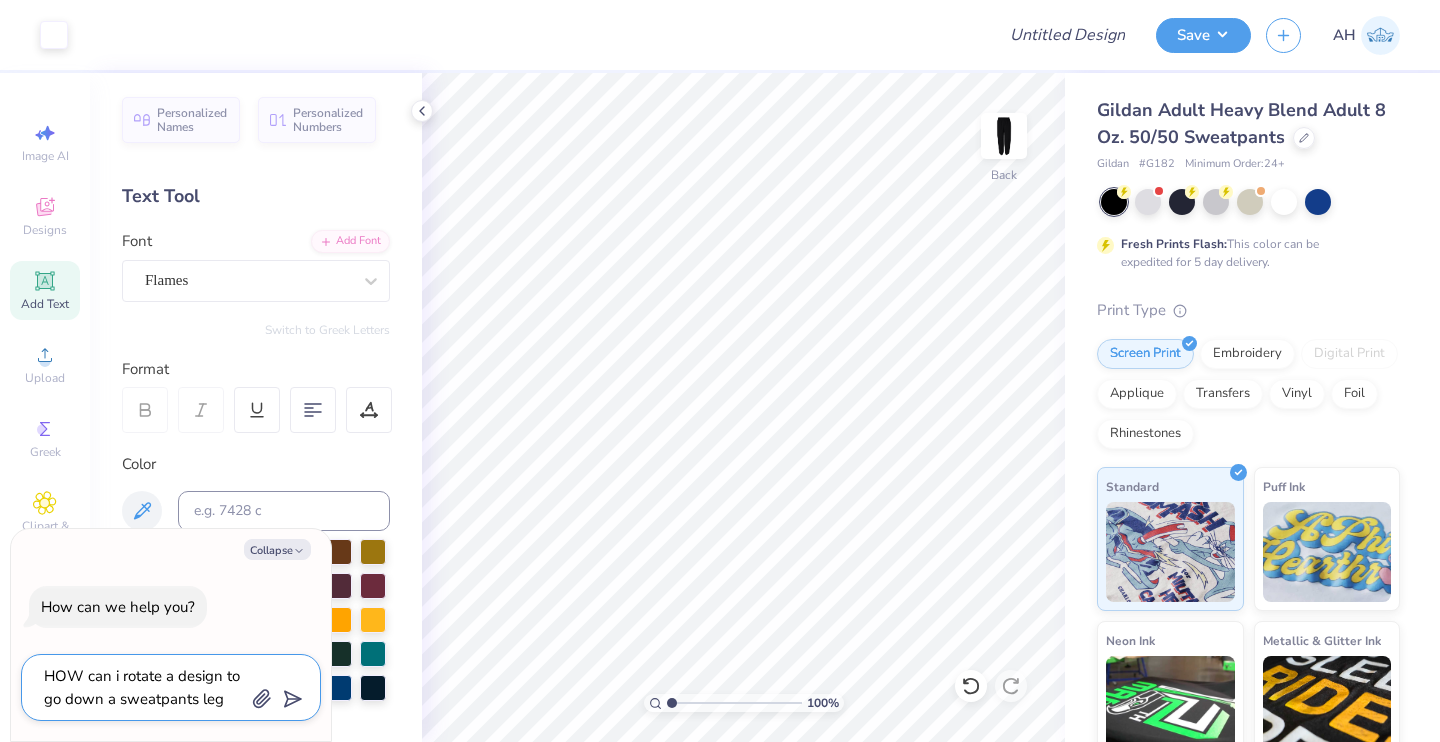 type on "HOW can i rotate a design to go down a sweatpants leg" 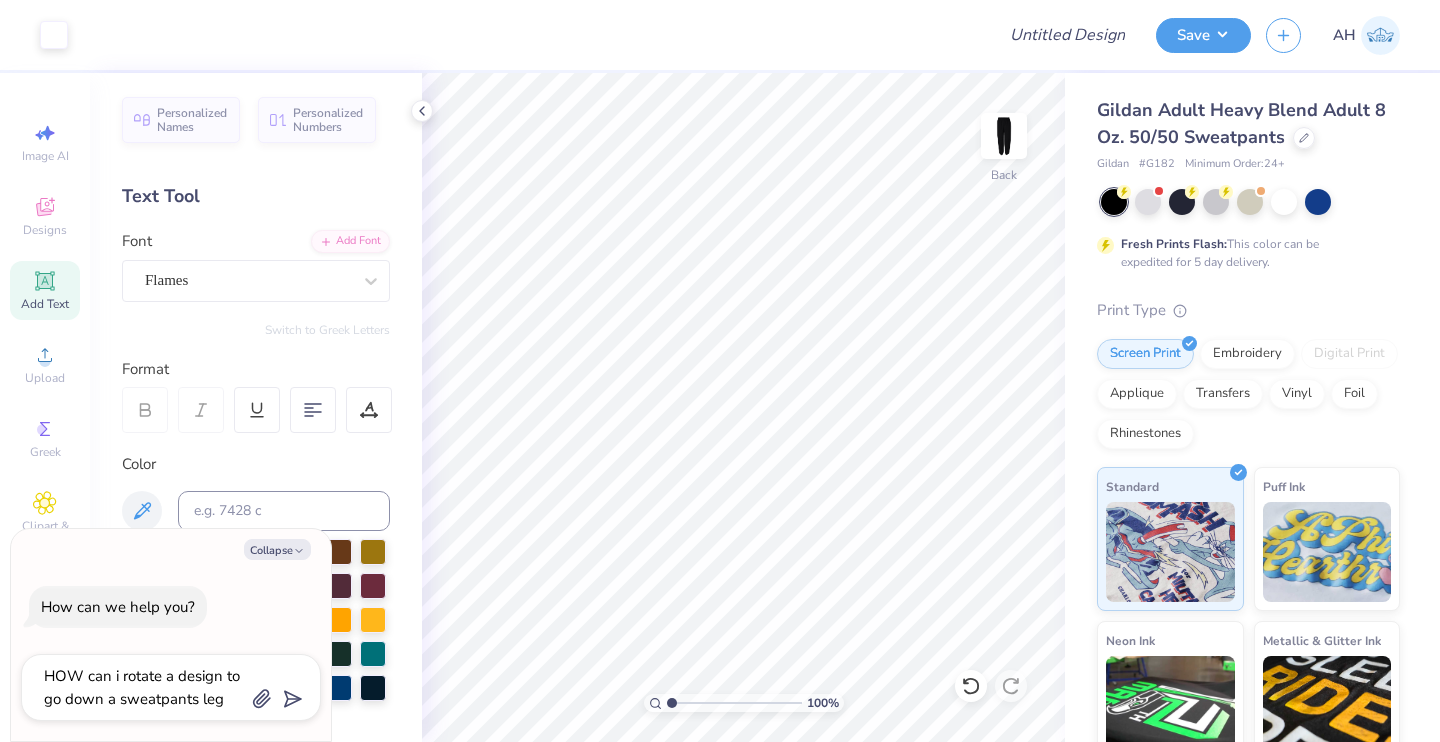 type on "x" 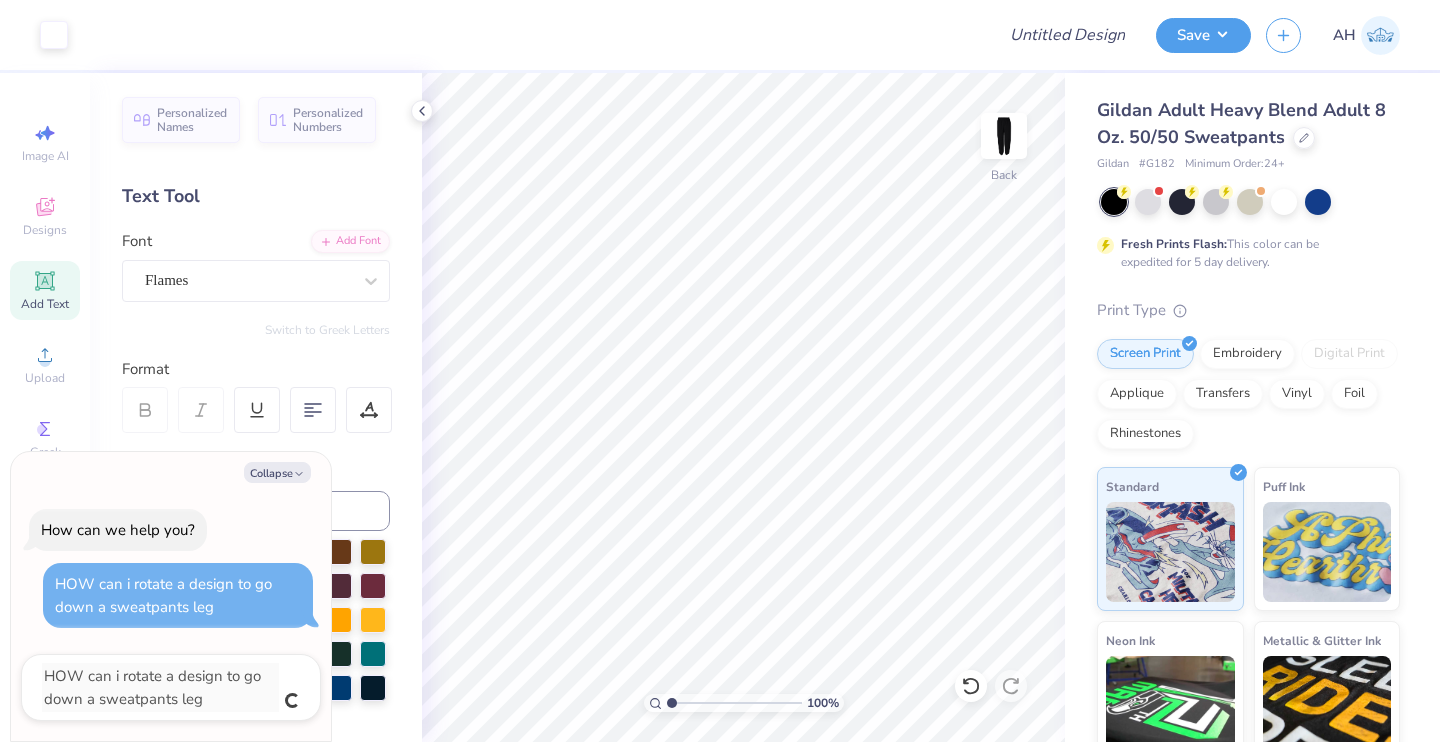 type 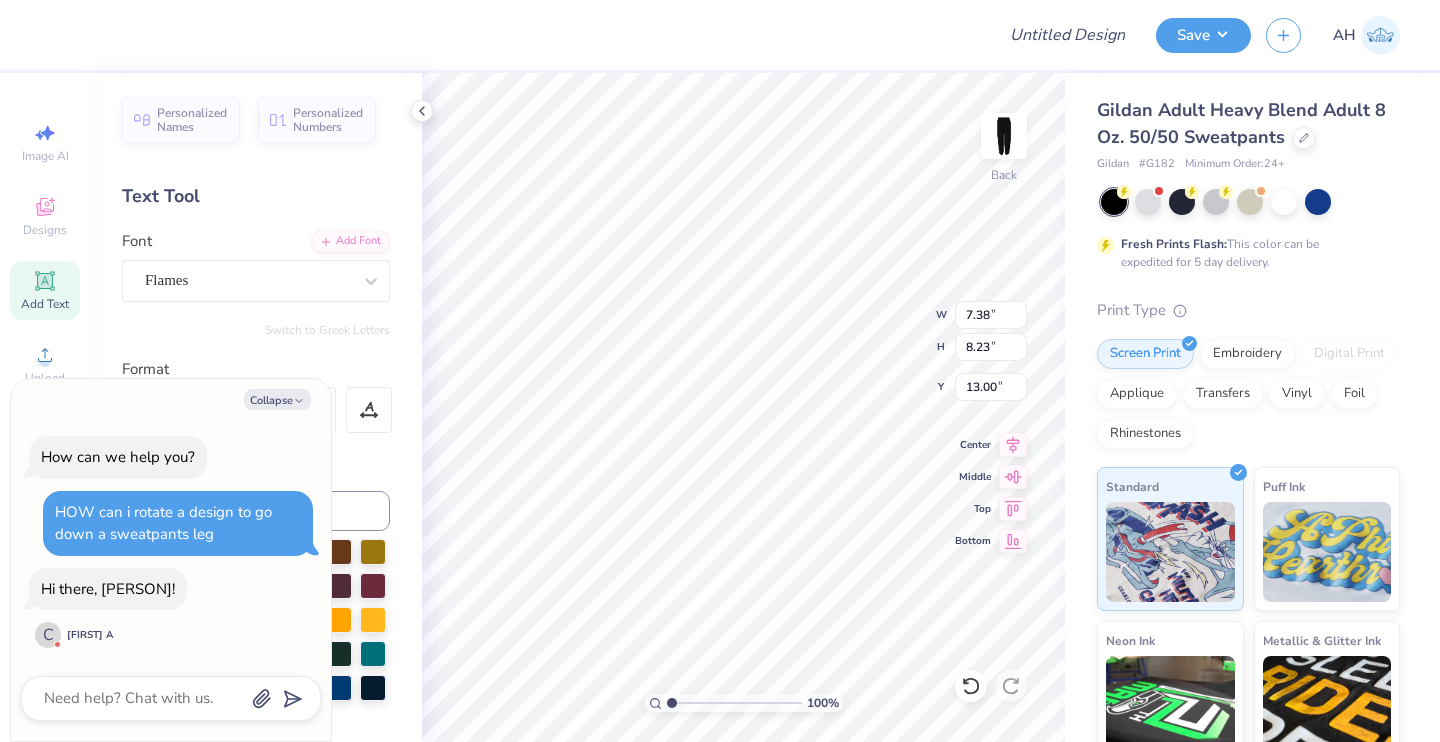 click on "C" at bounding box center (48, 635) 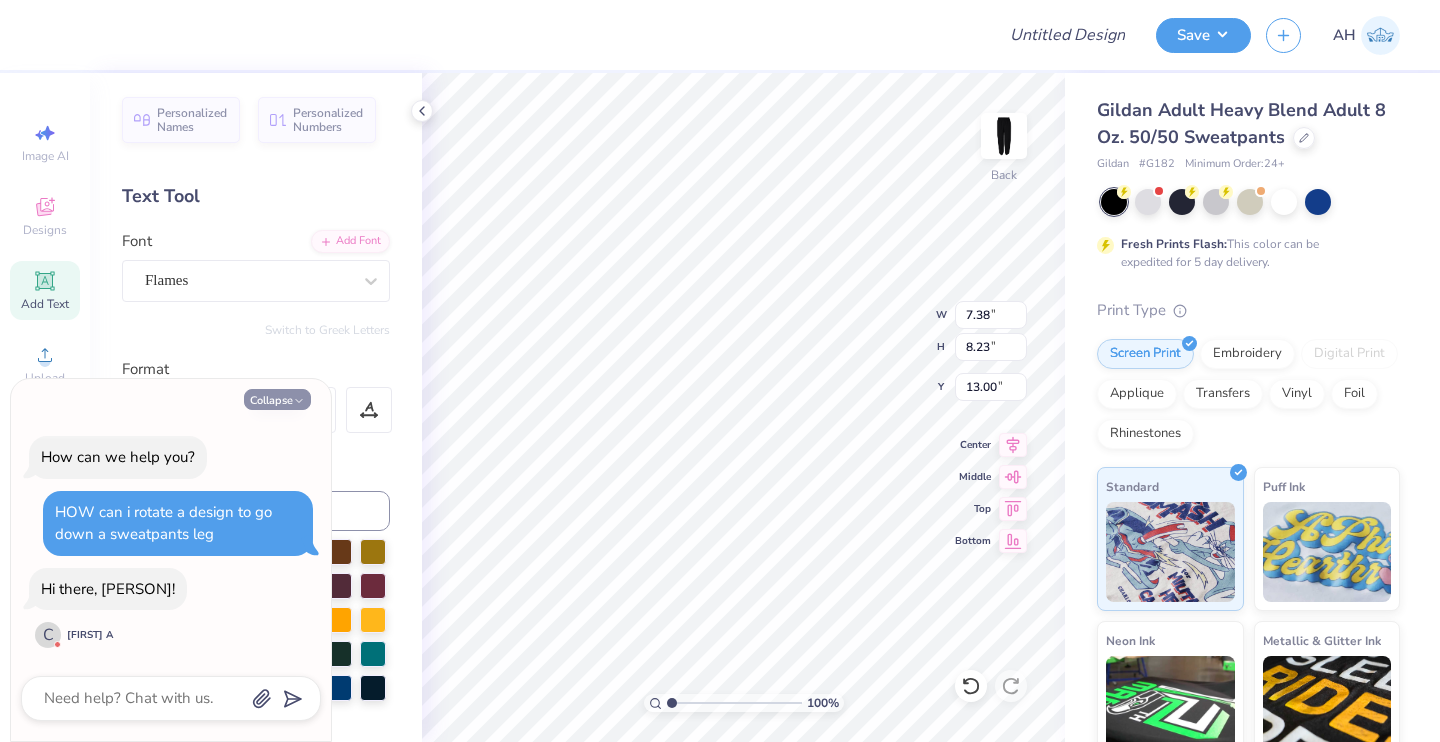 click on "Collapse" at bounding box center [277, 399] 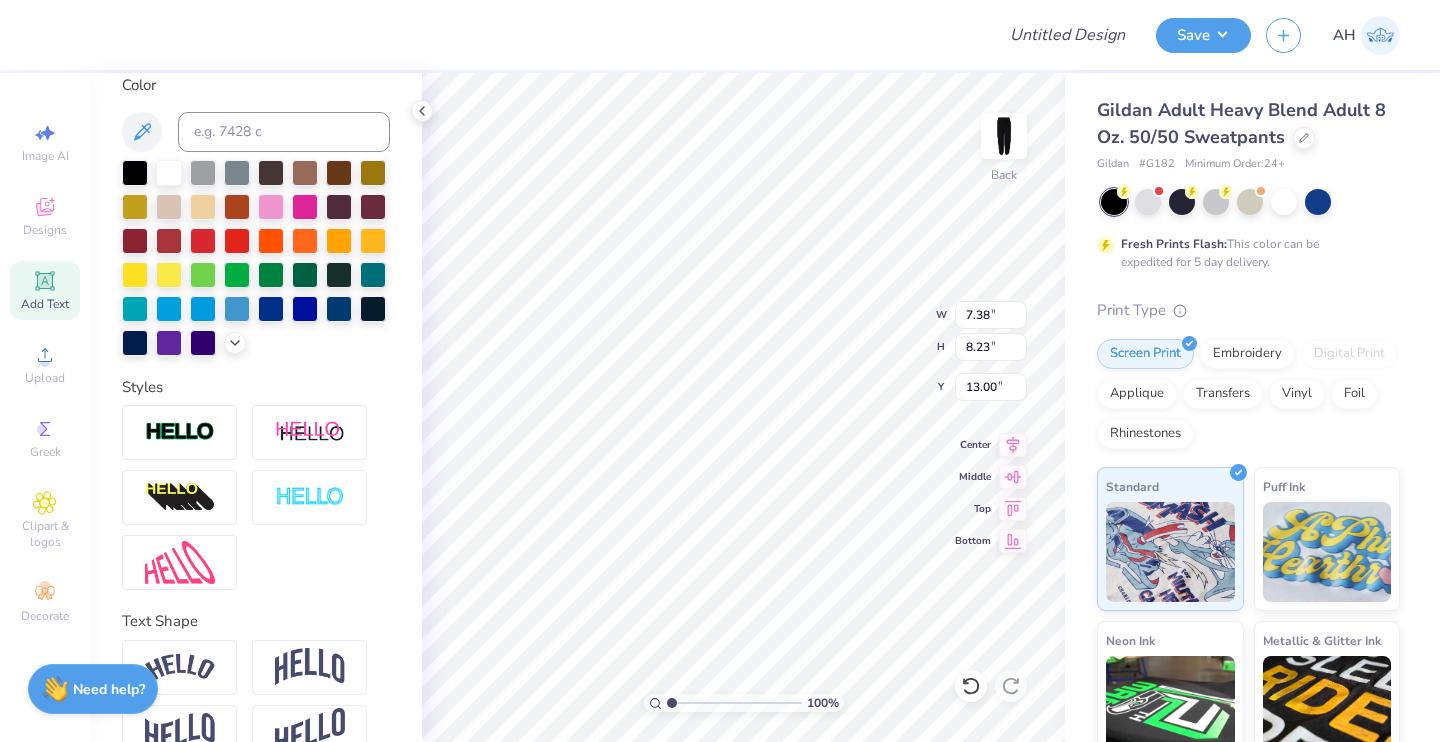 scroll, scrollTop: 454, scrollLeft: 0, axis: vertical 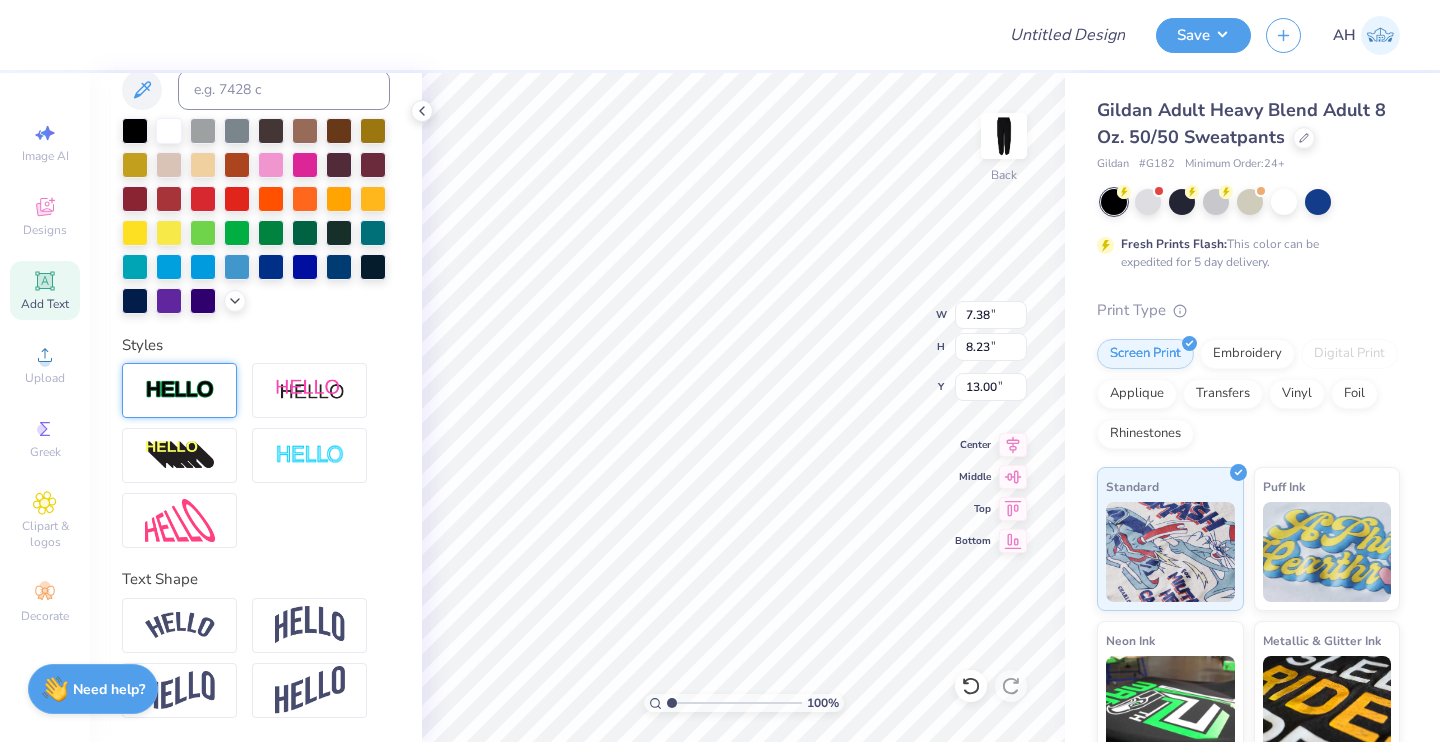 click at bounding box center [180, 390] 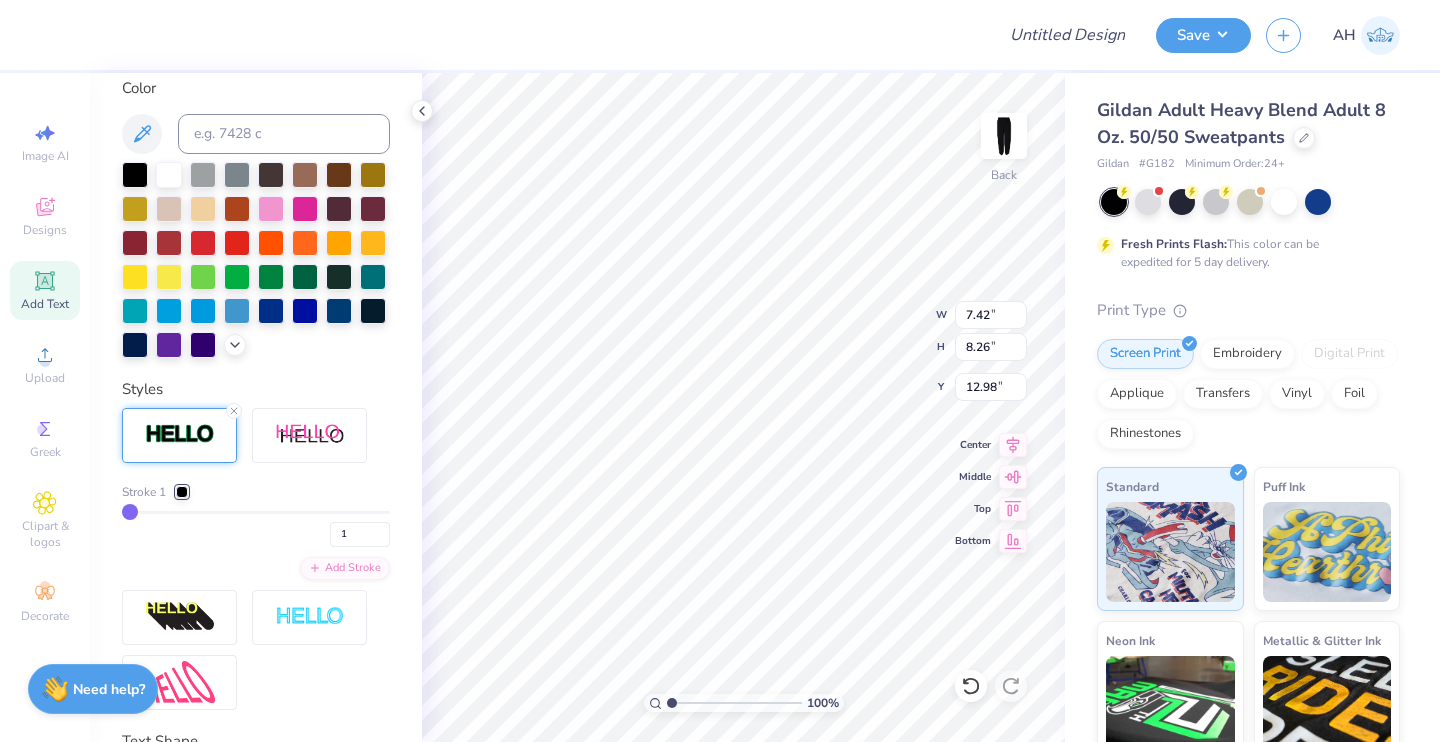 type on "7.42" 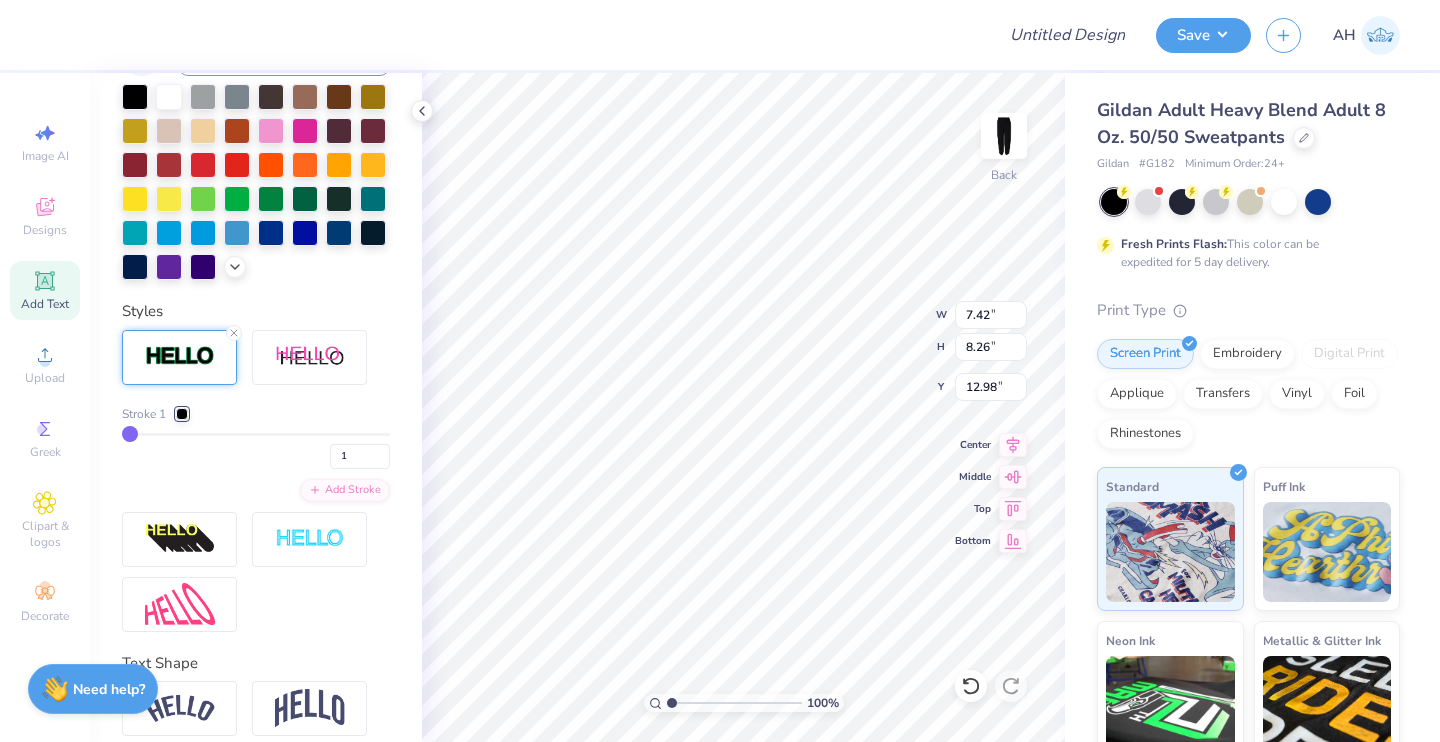 type on "3" 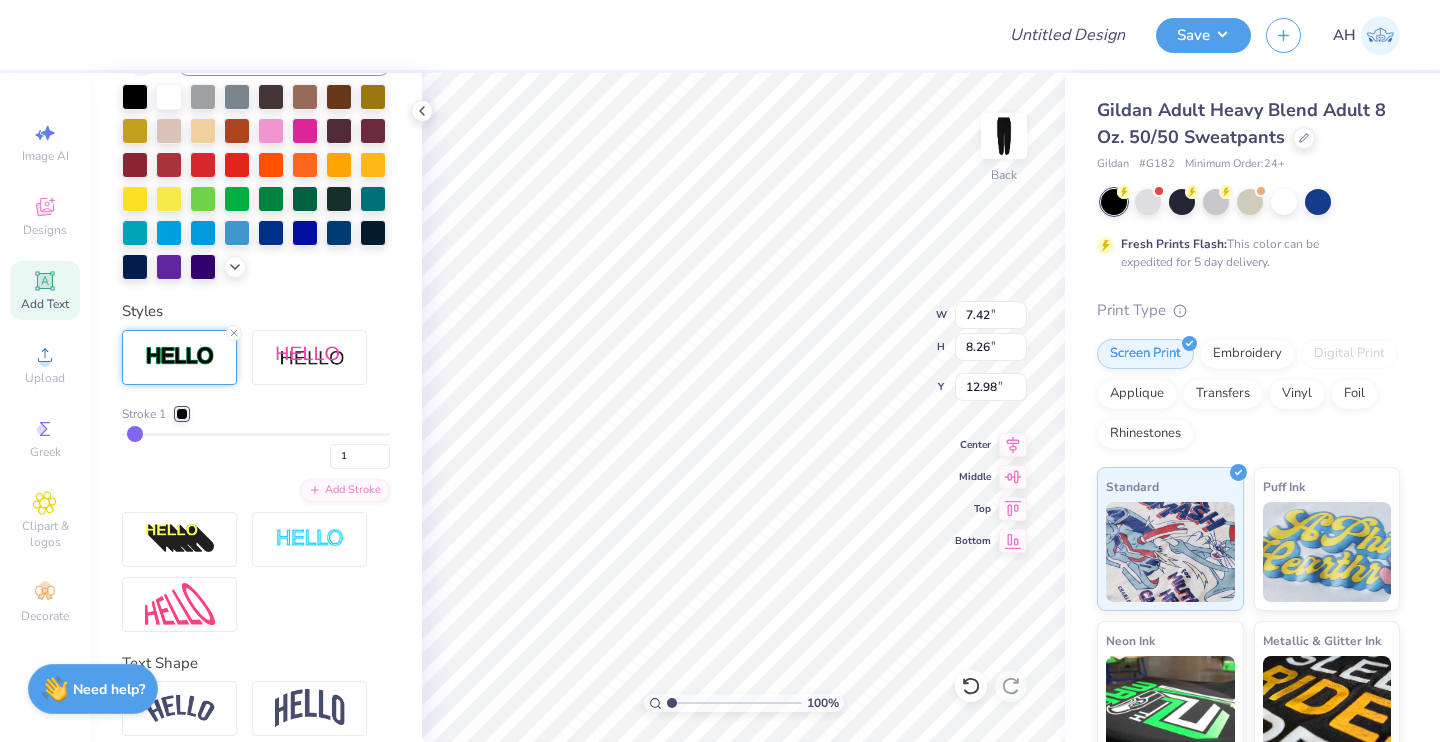 type on "3" 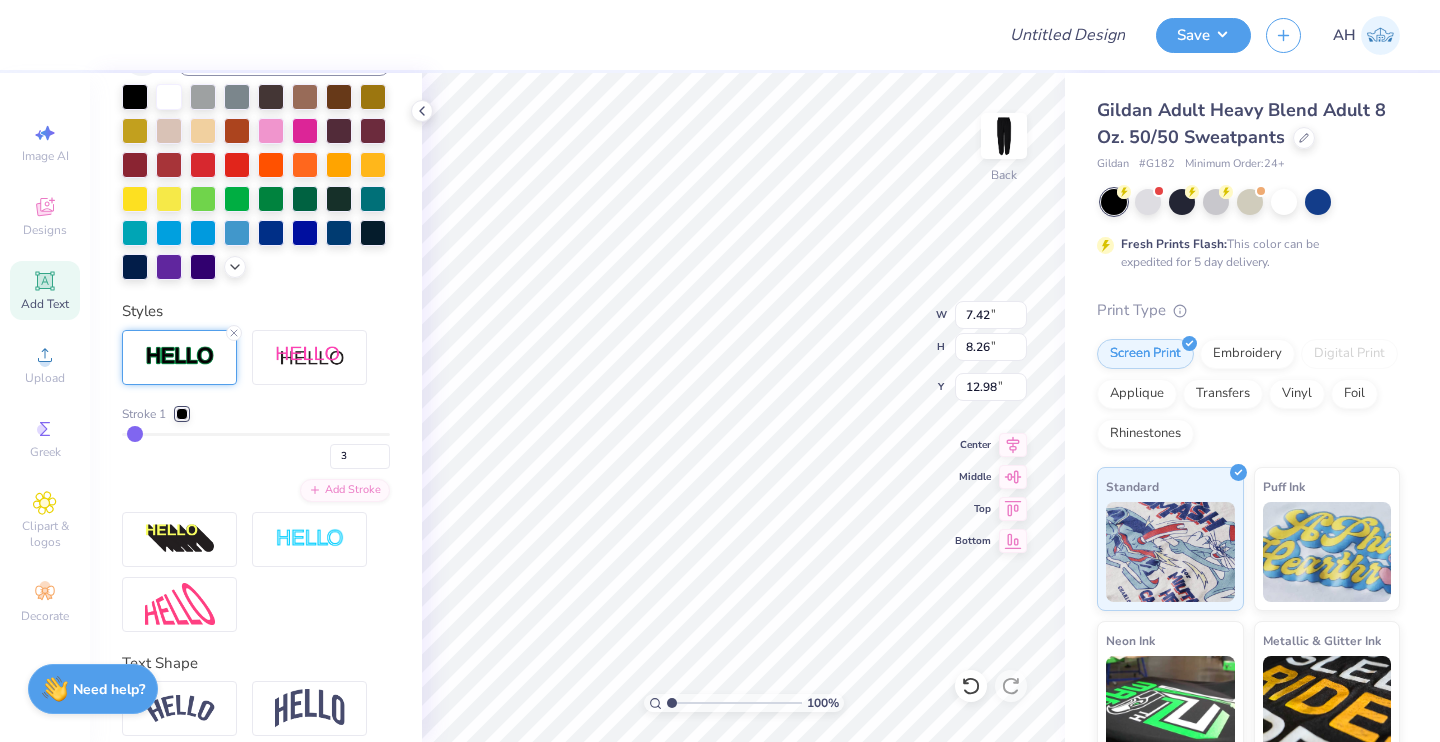 type on "5" 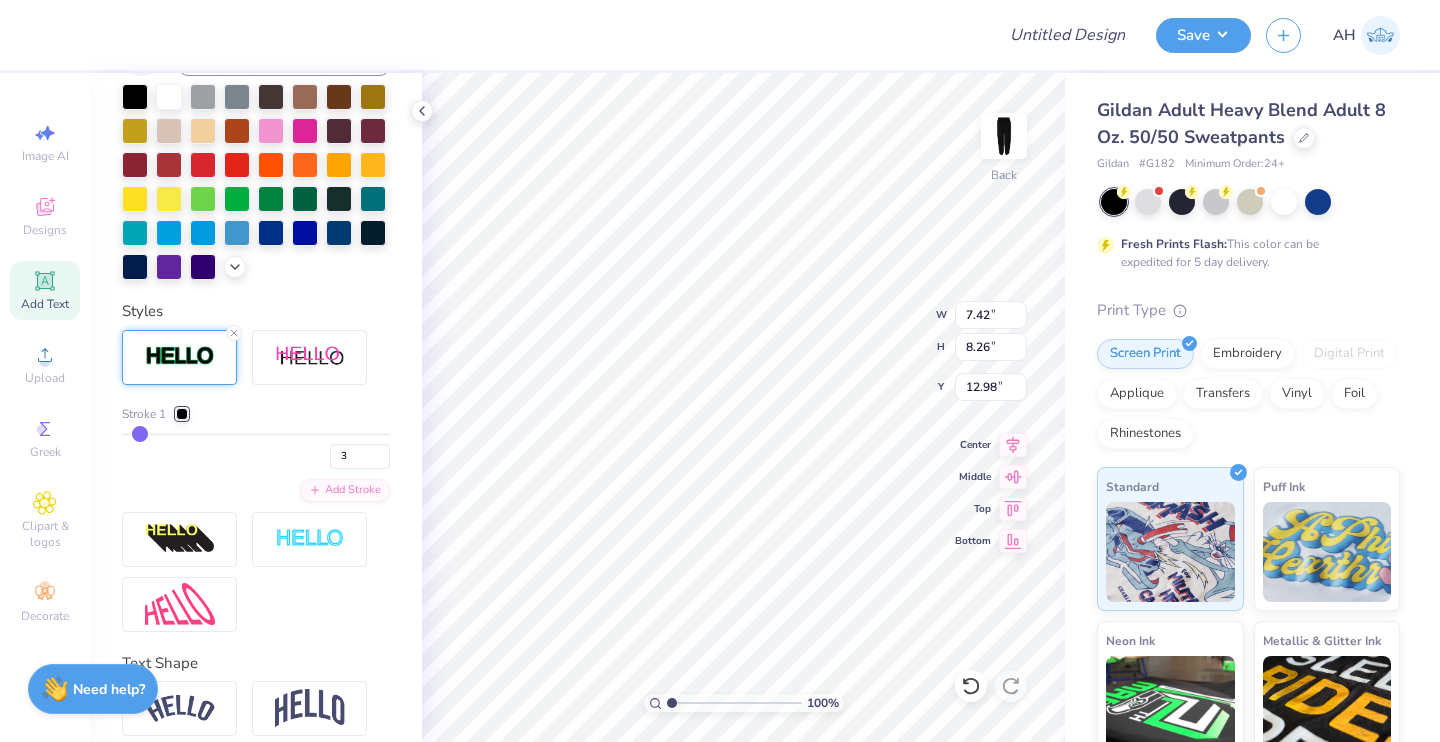 type on "5" 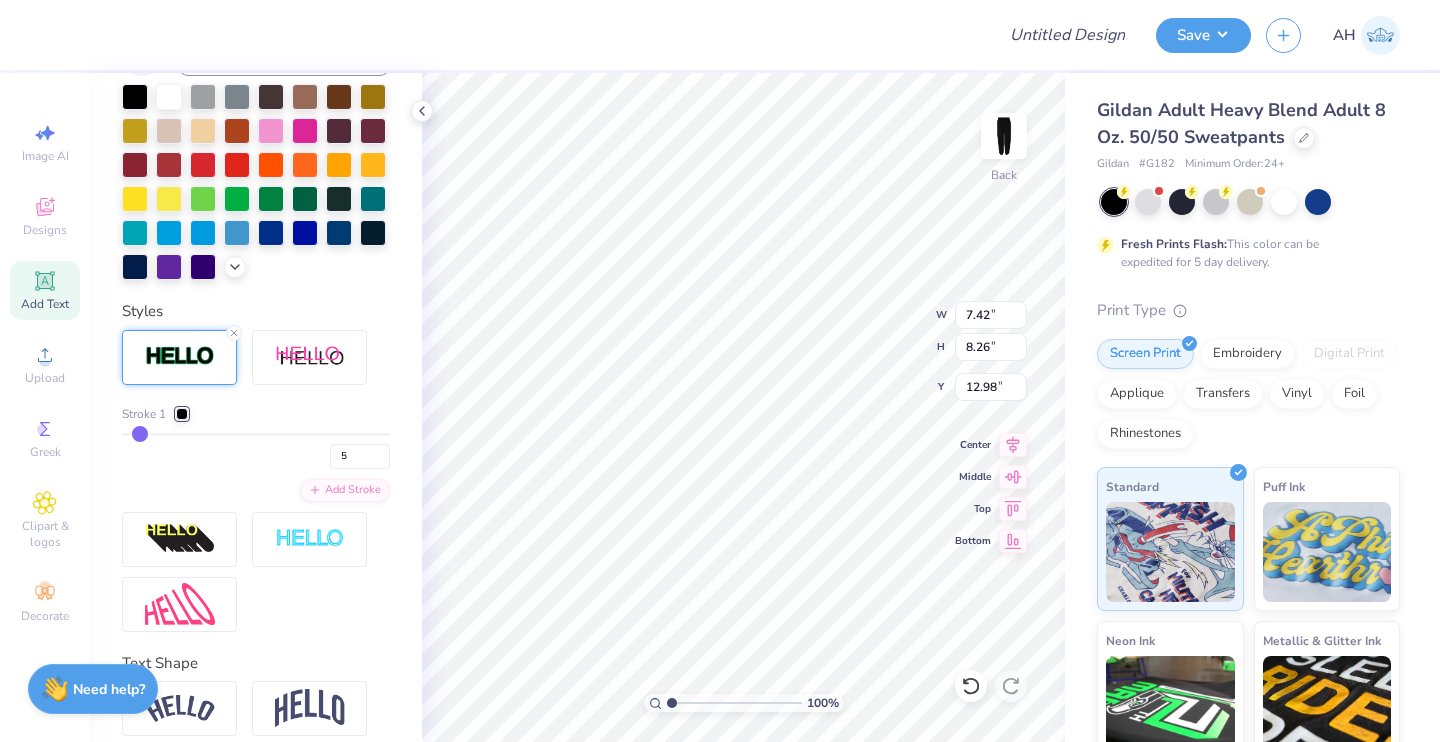 type on "8" 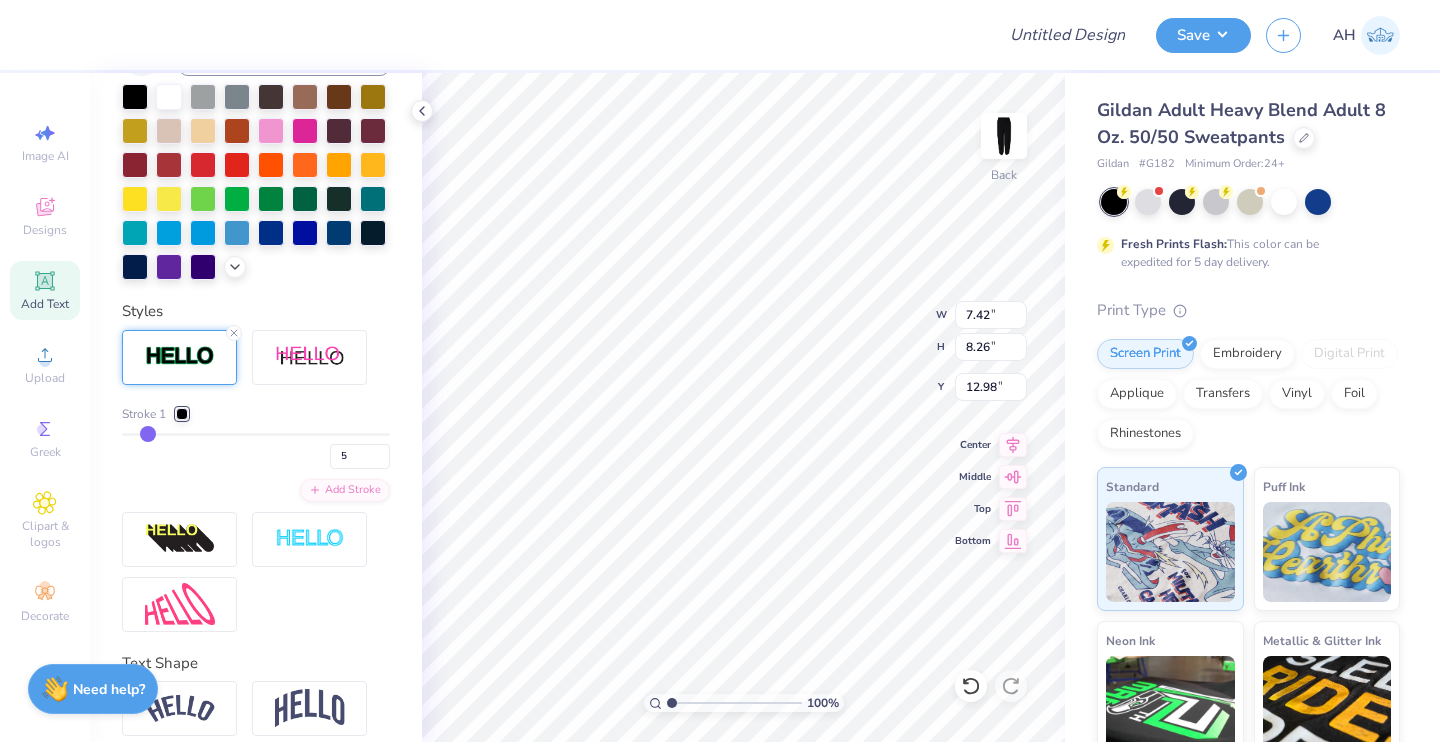 type on "8" 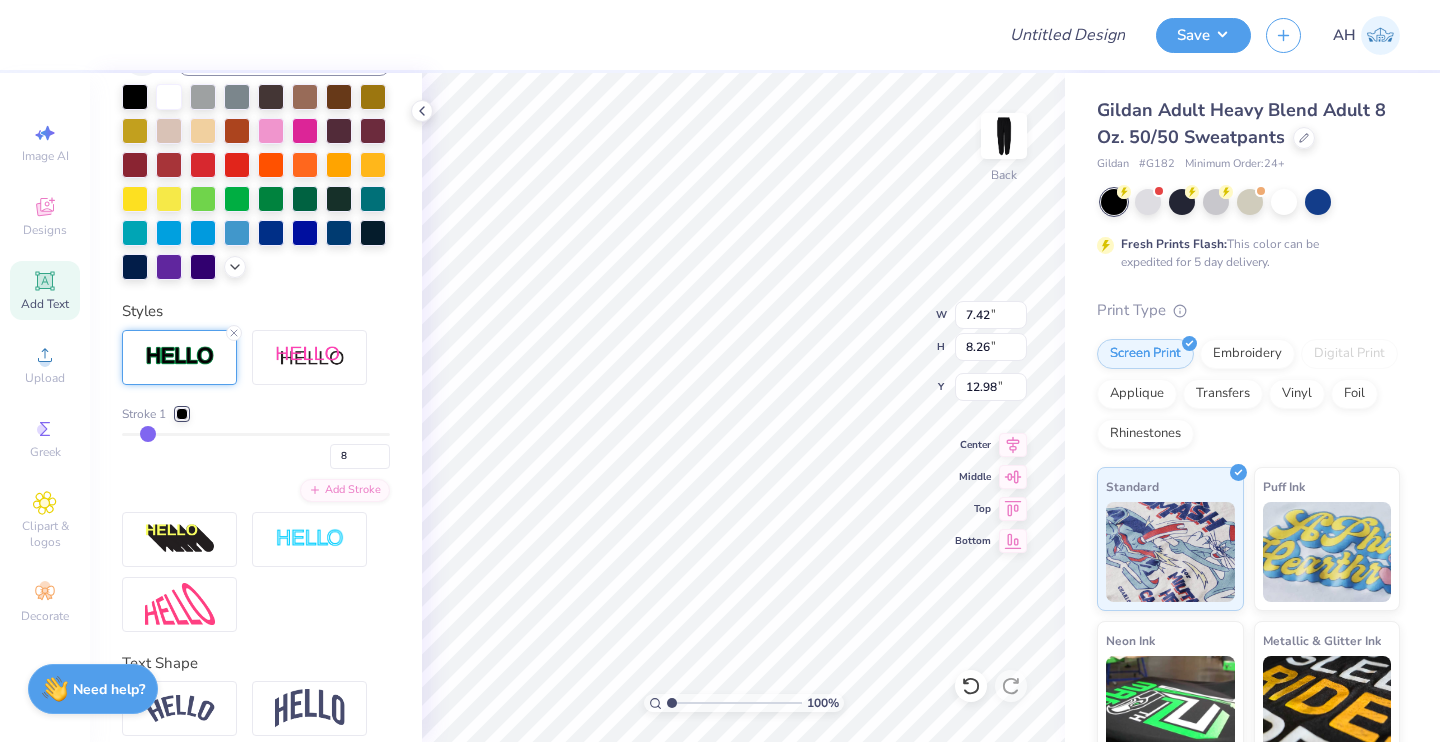 type on "12" 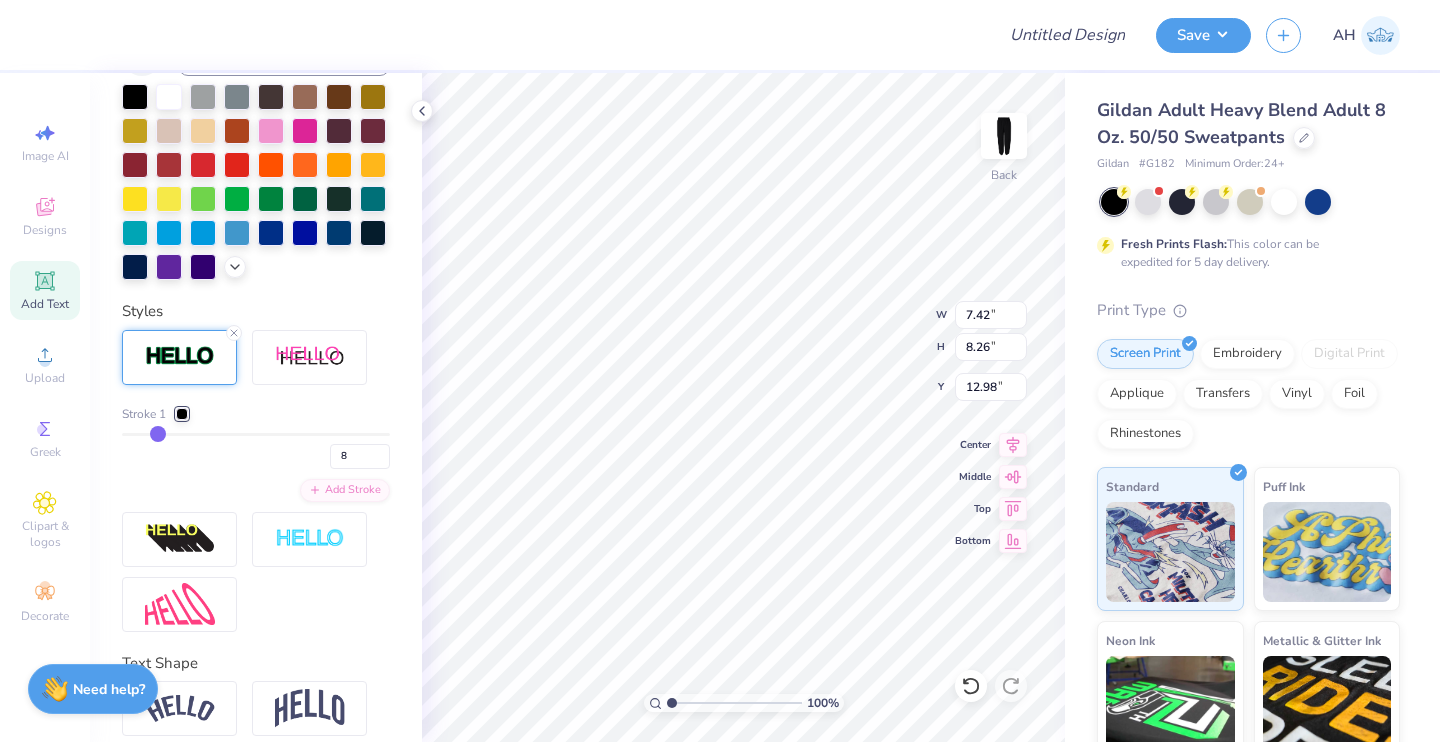 type on "12" 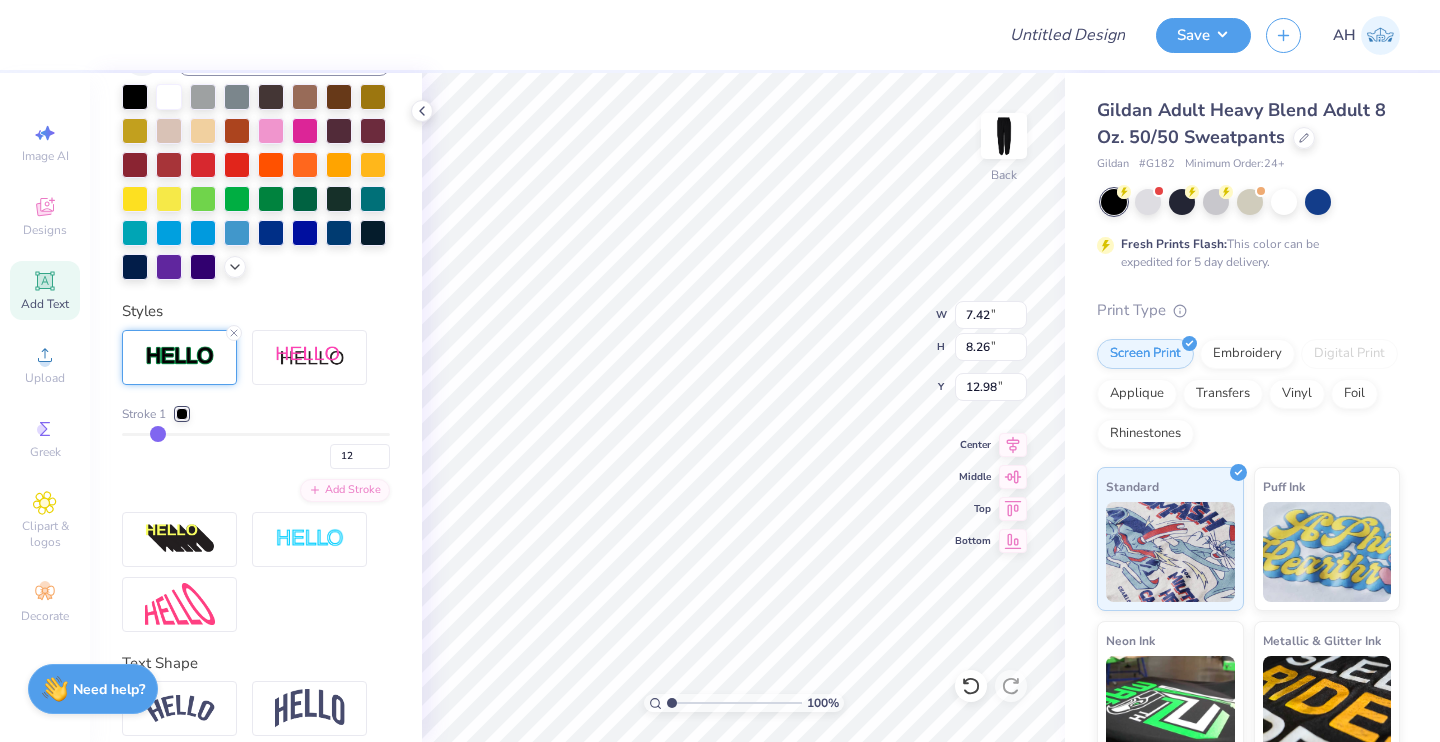 type on "17" 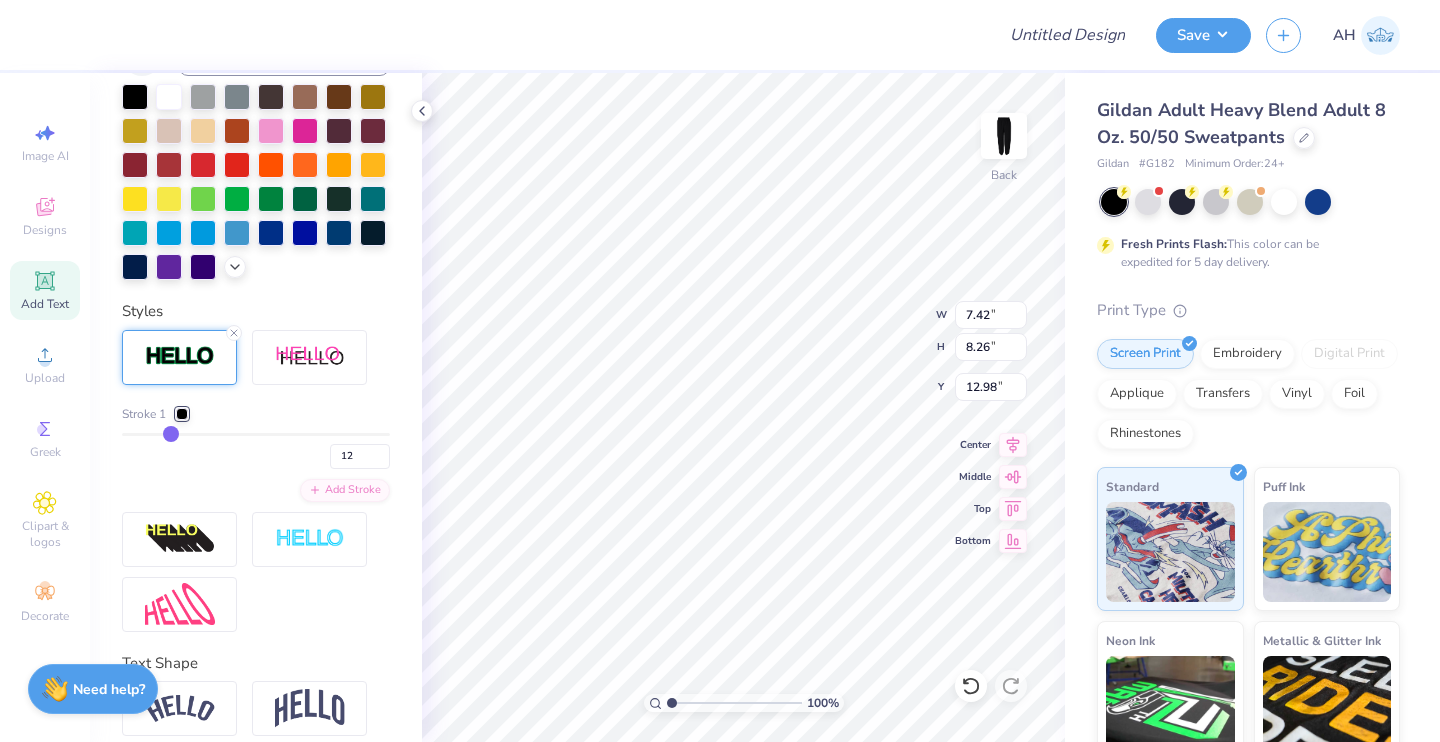 type on "17" 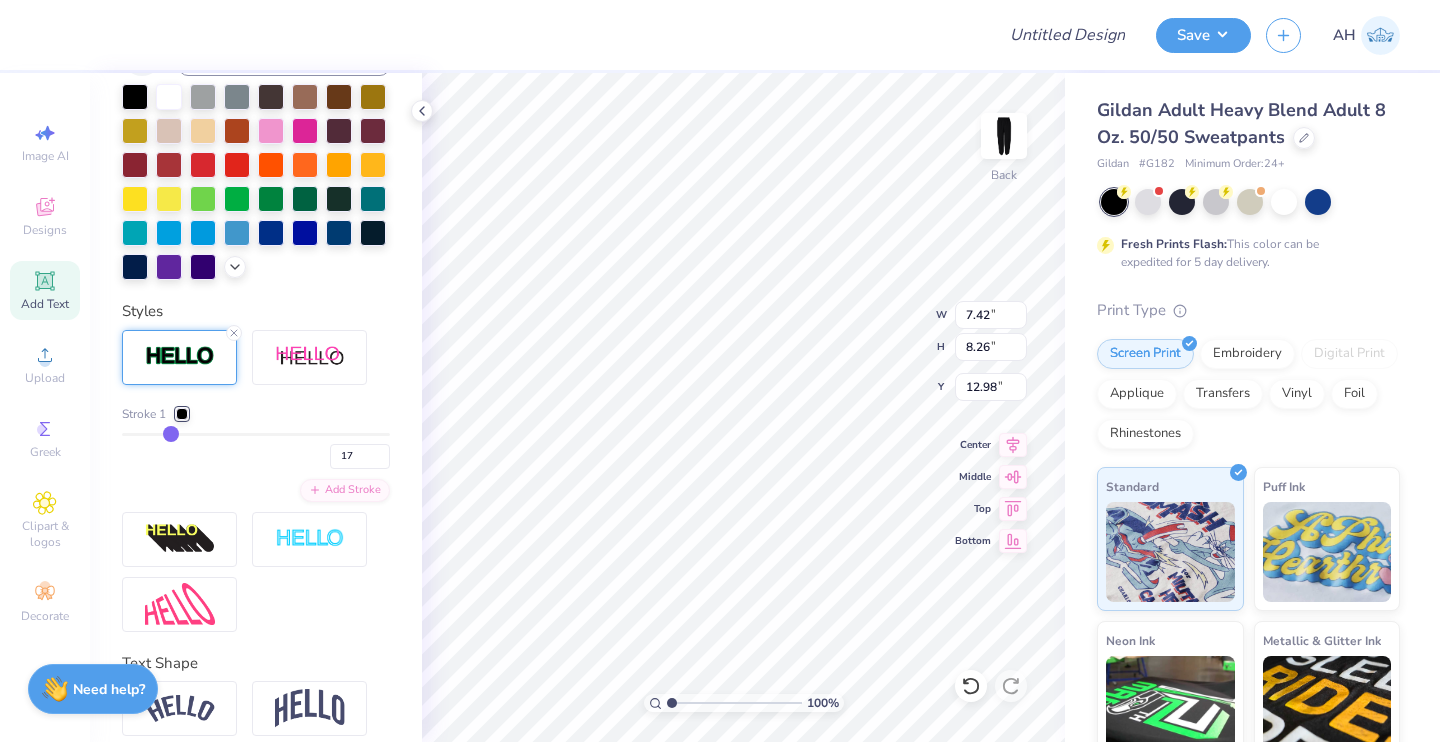 type on "23" 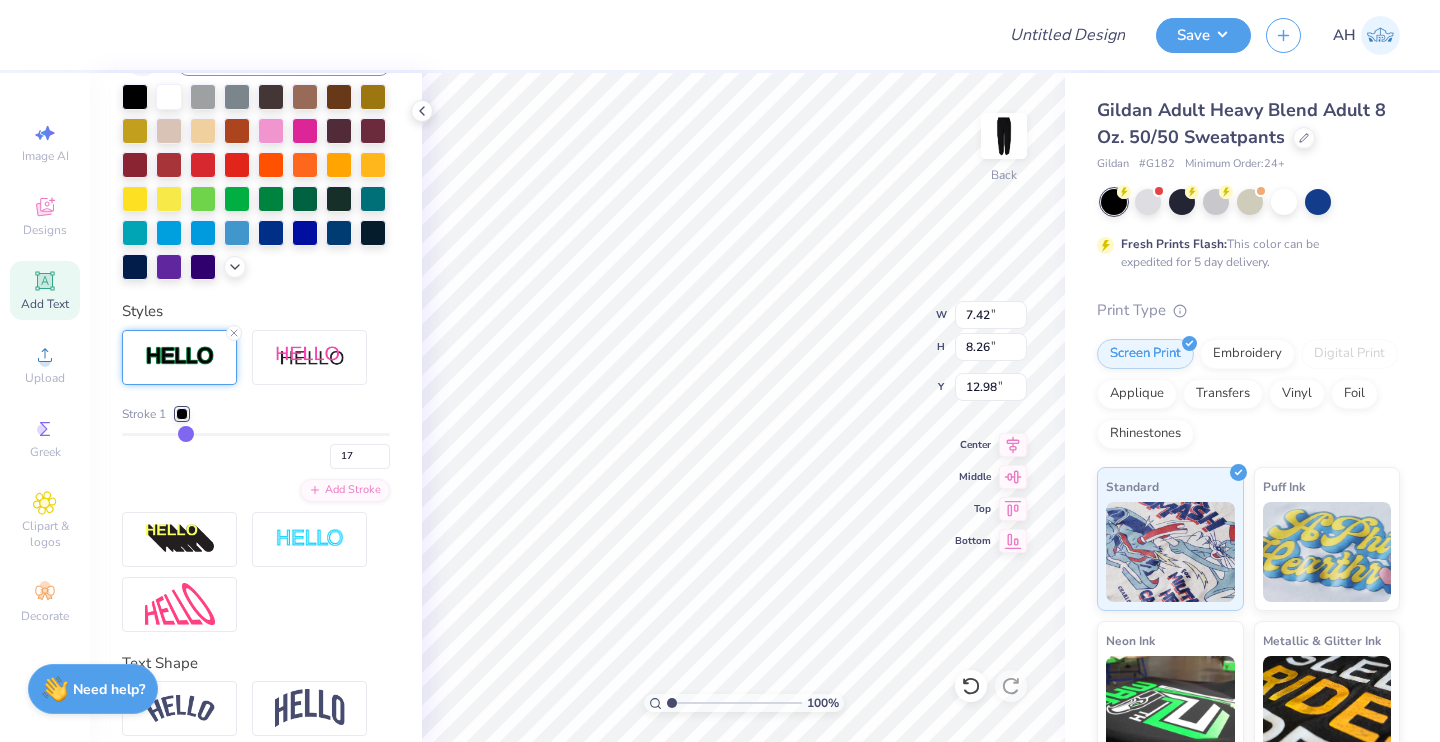 type on "23" 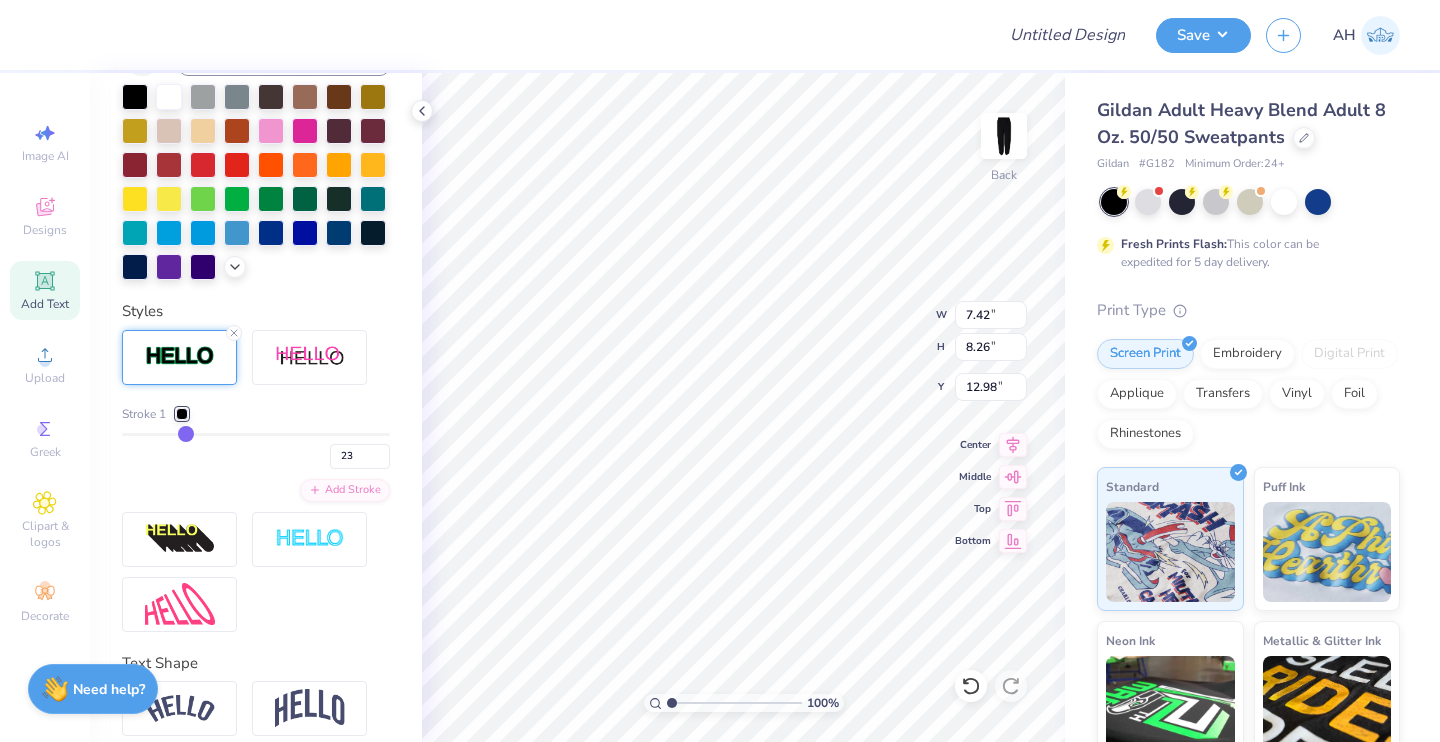 type on "36" 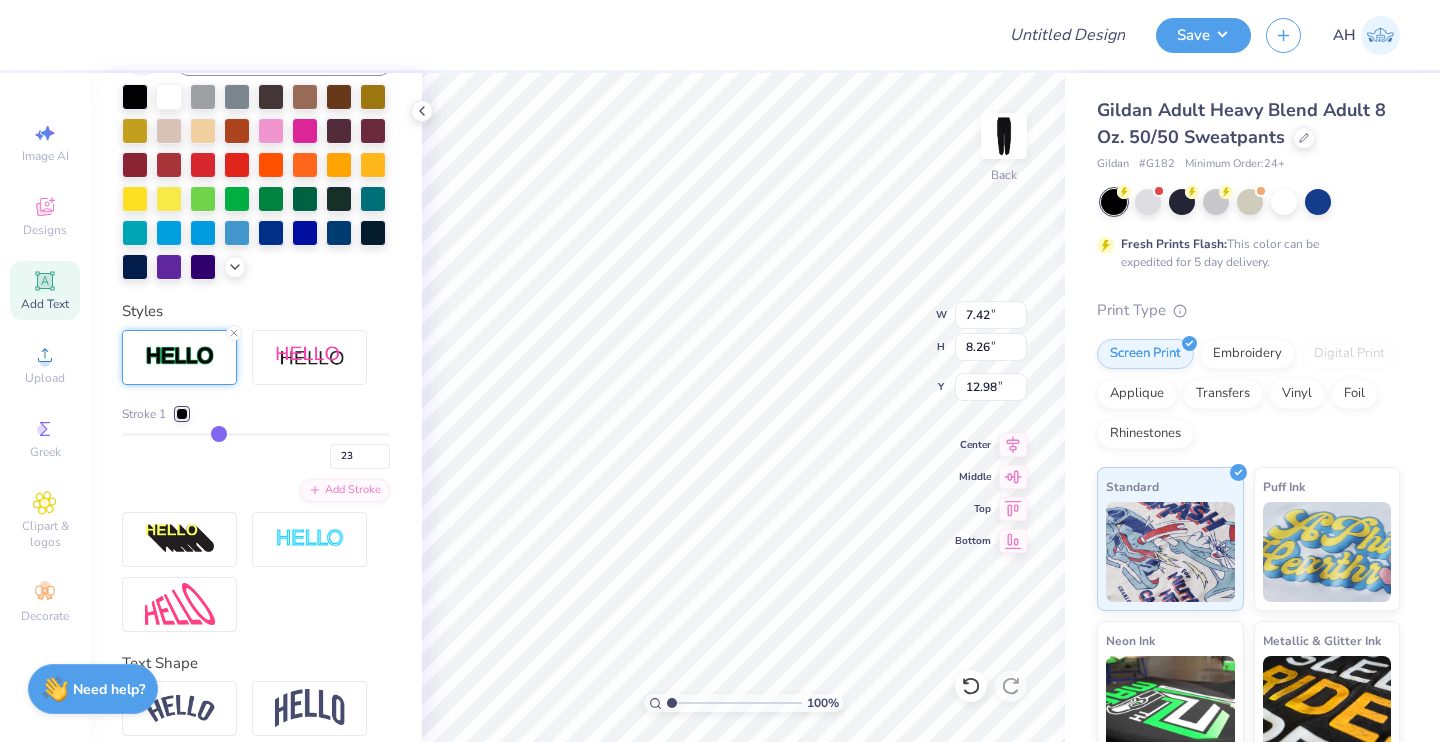 type on "36" 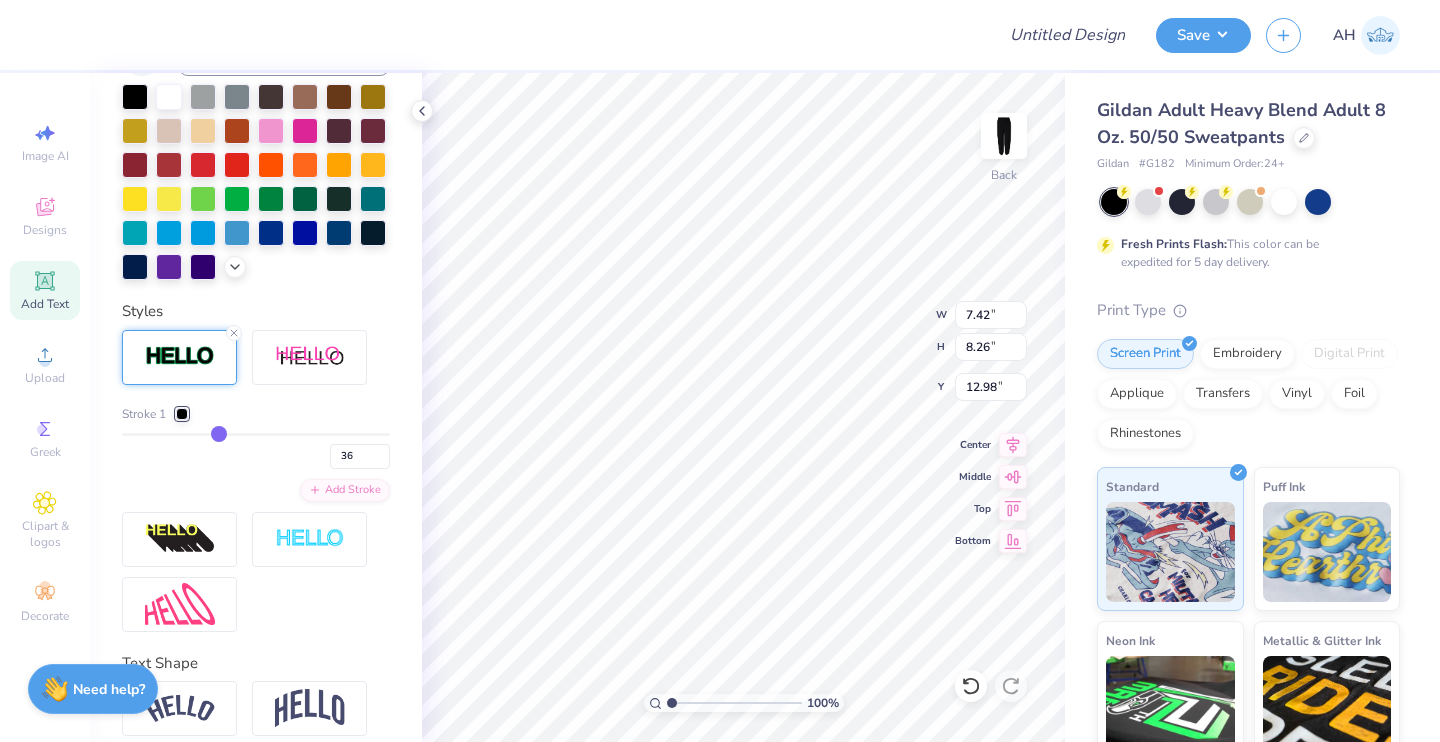 type on "42" 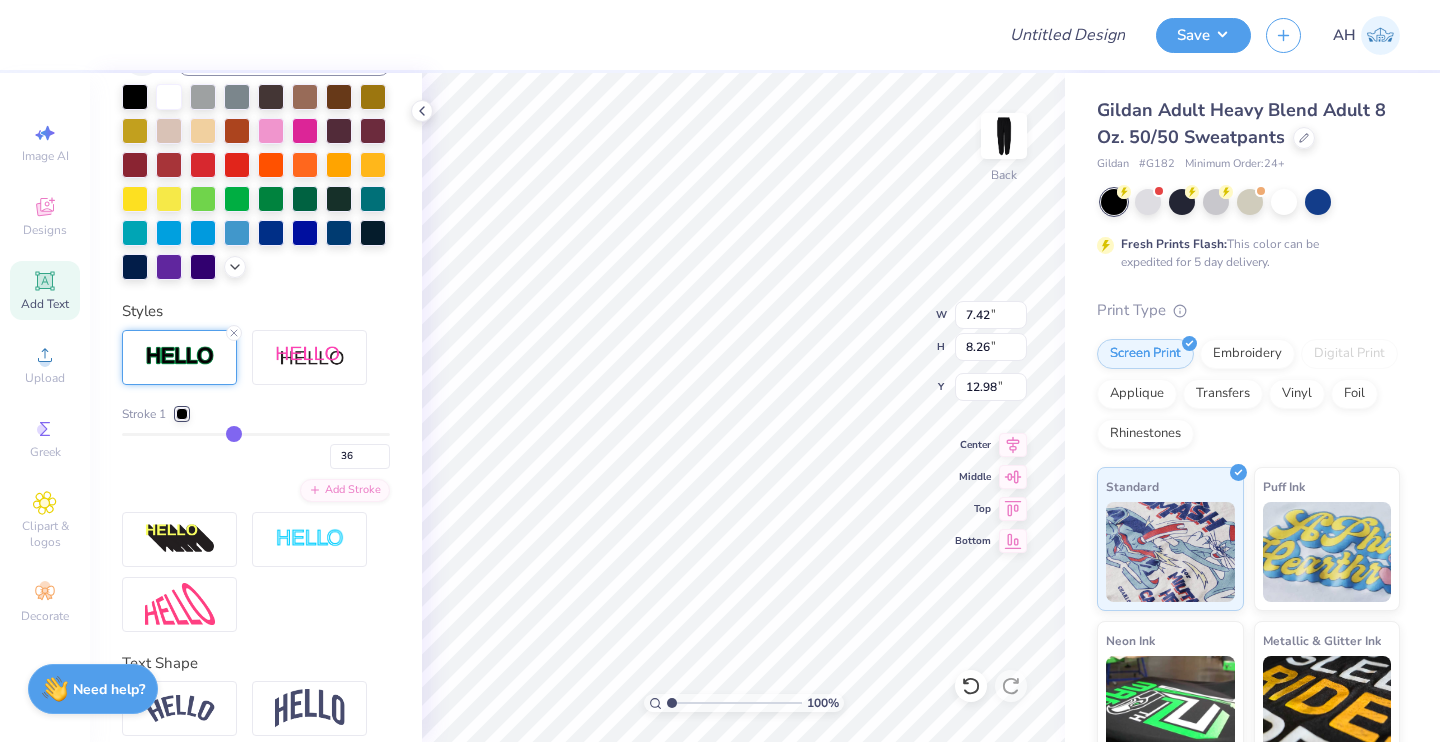 type on "42" 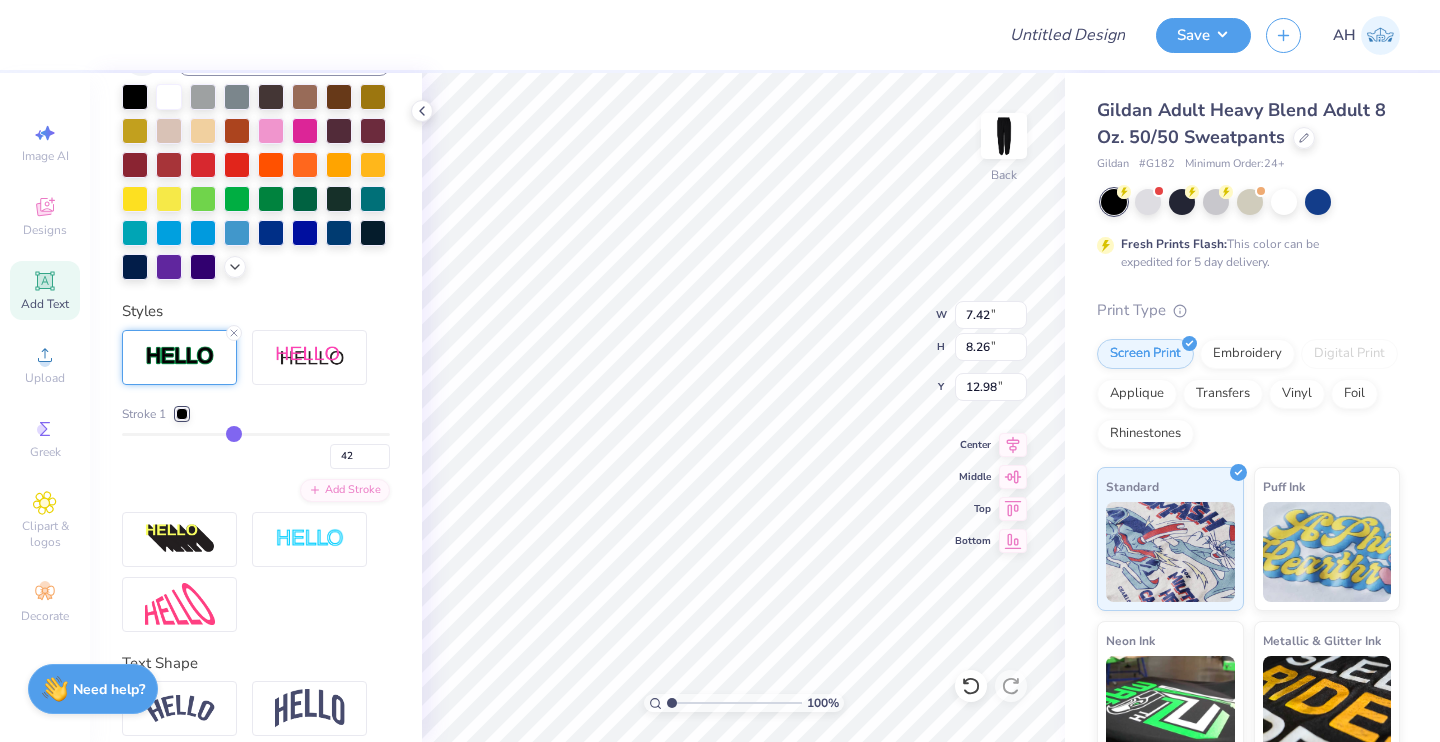 type on "47" 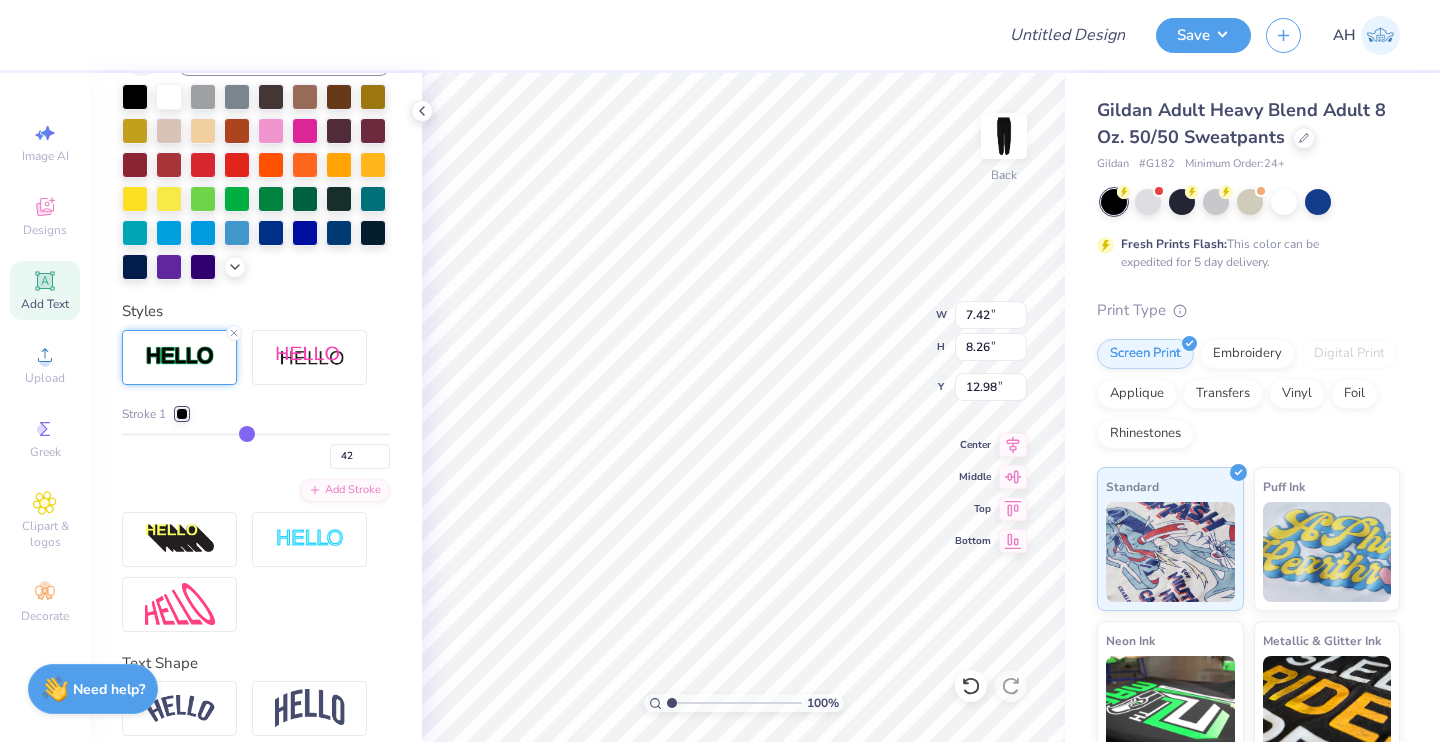 type on "47" 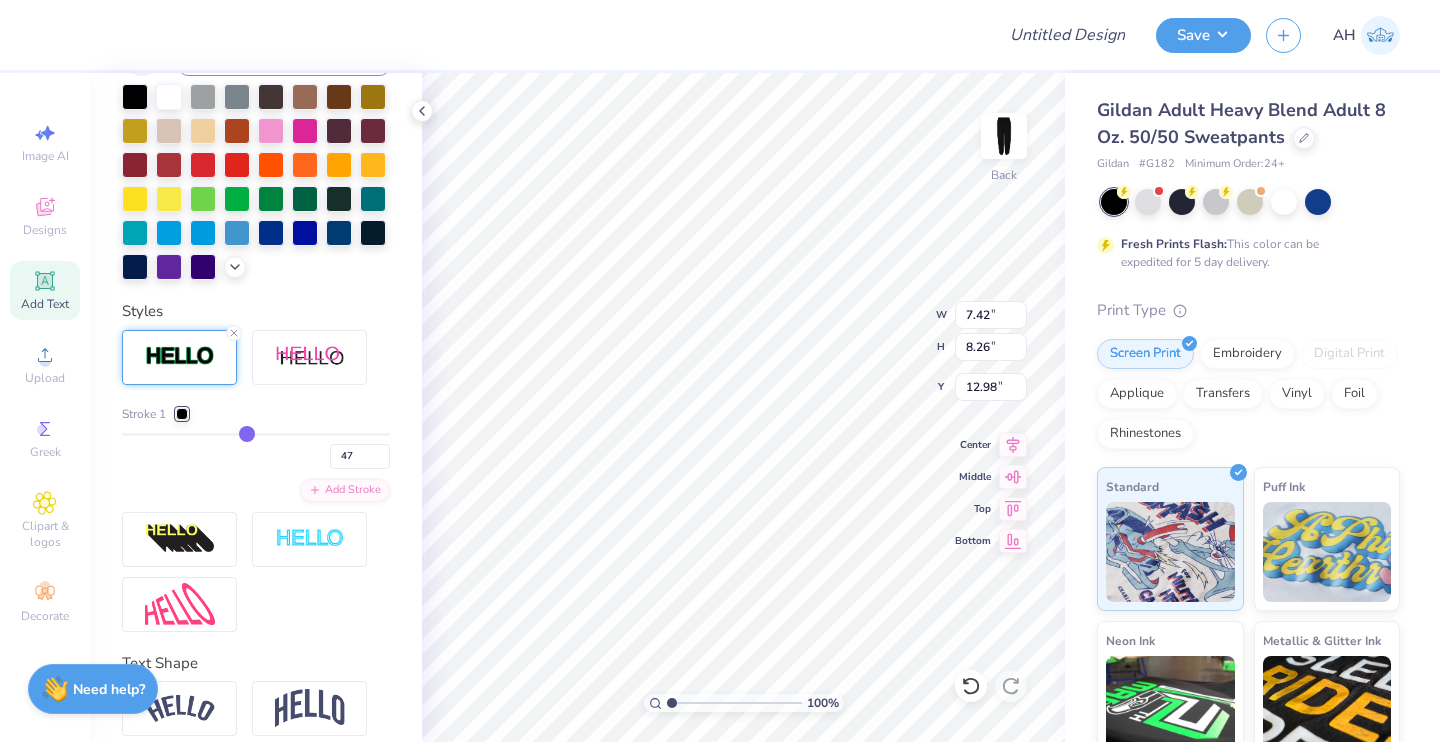 type on "51" 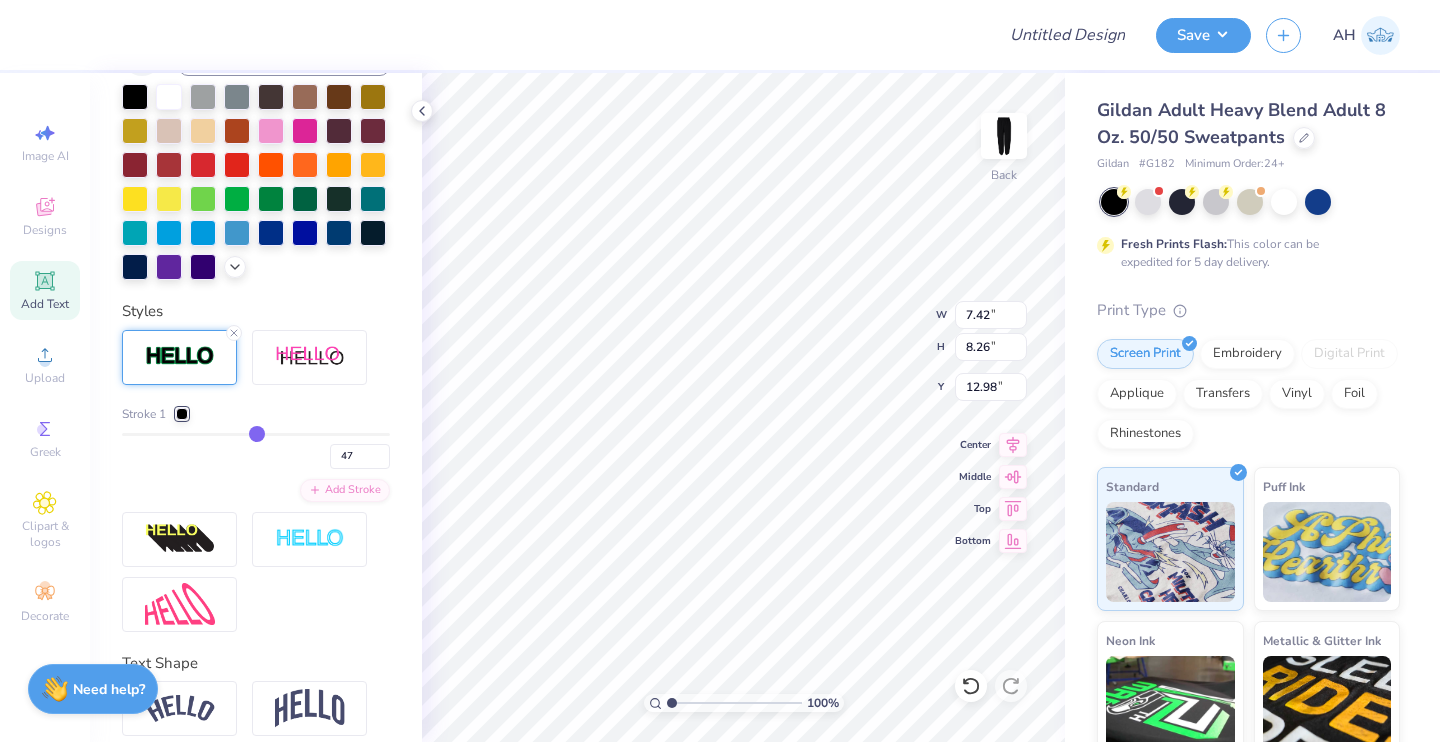 type on "51" 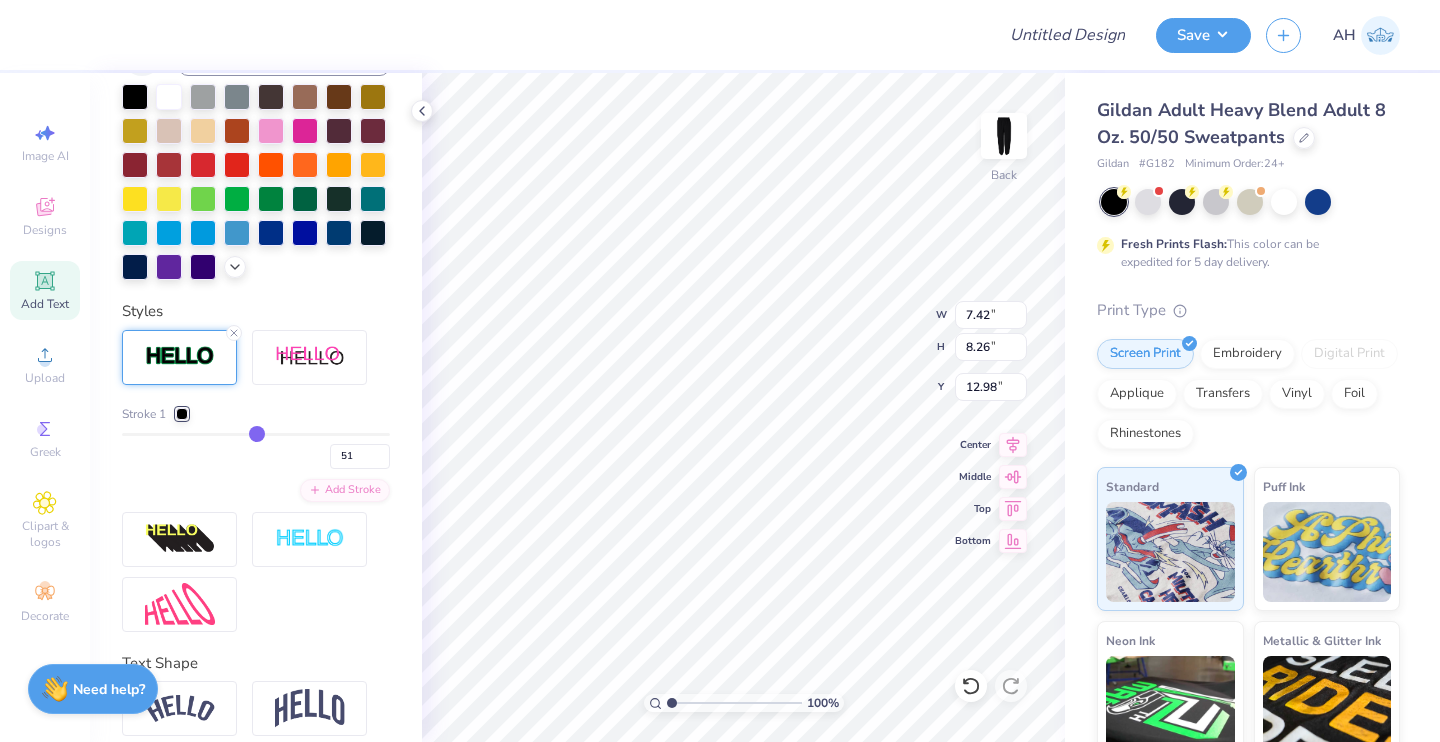 type on "55" 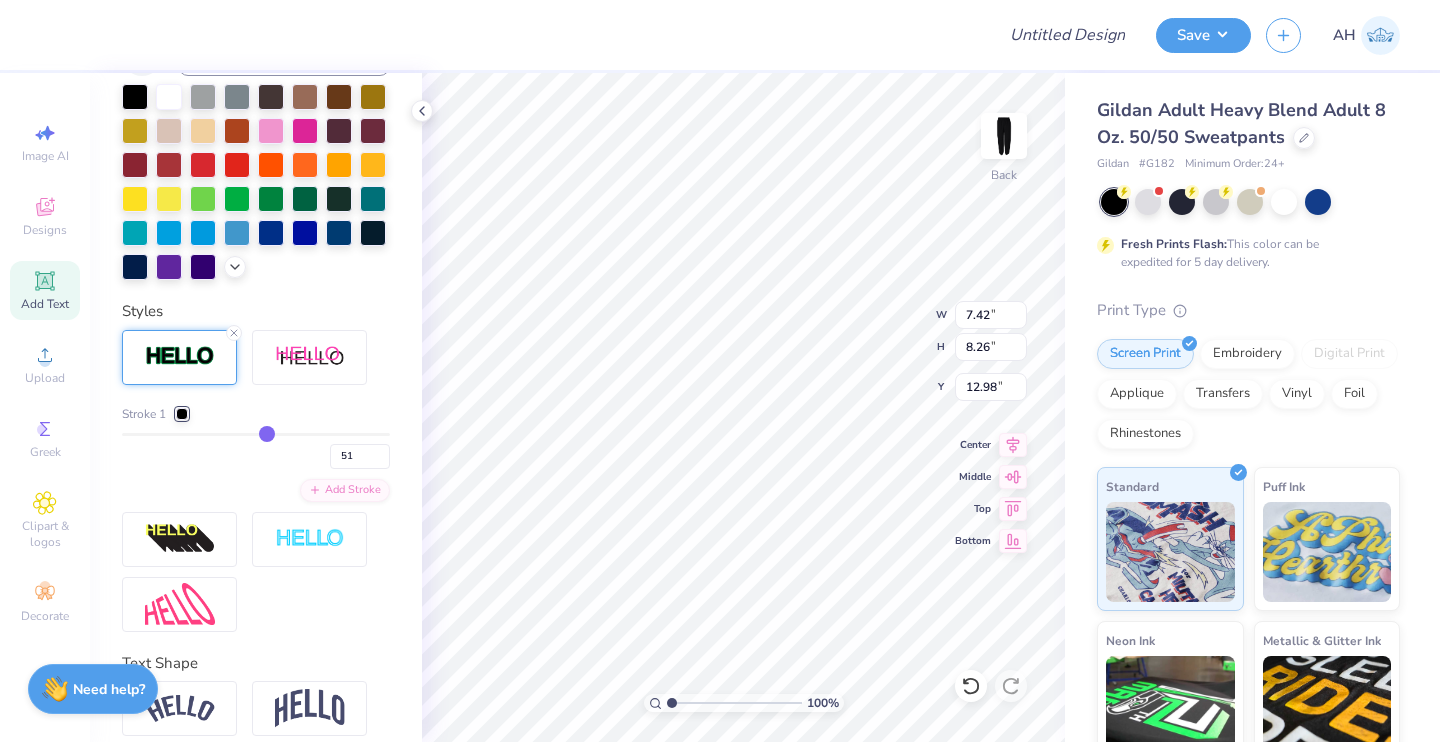 type on "55" 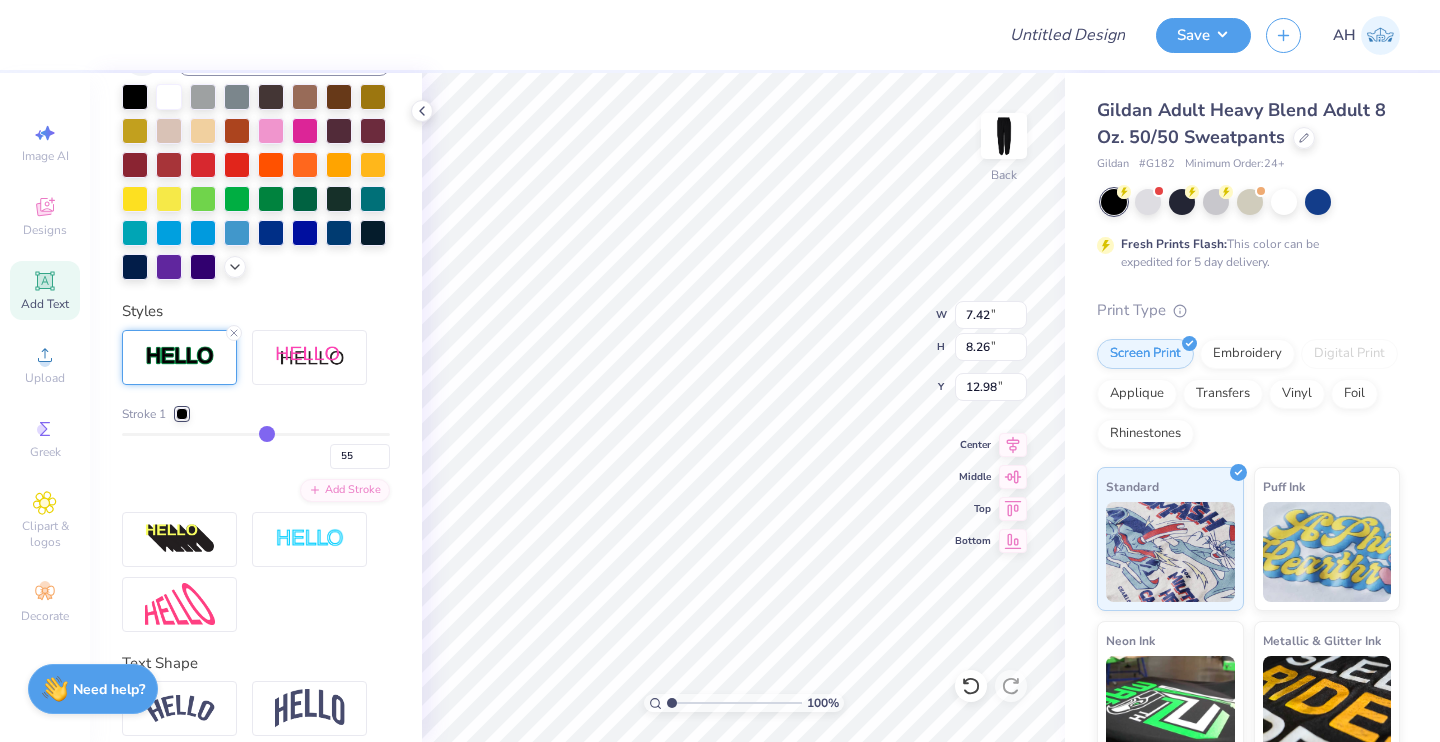 type on "58" 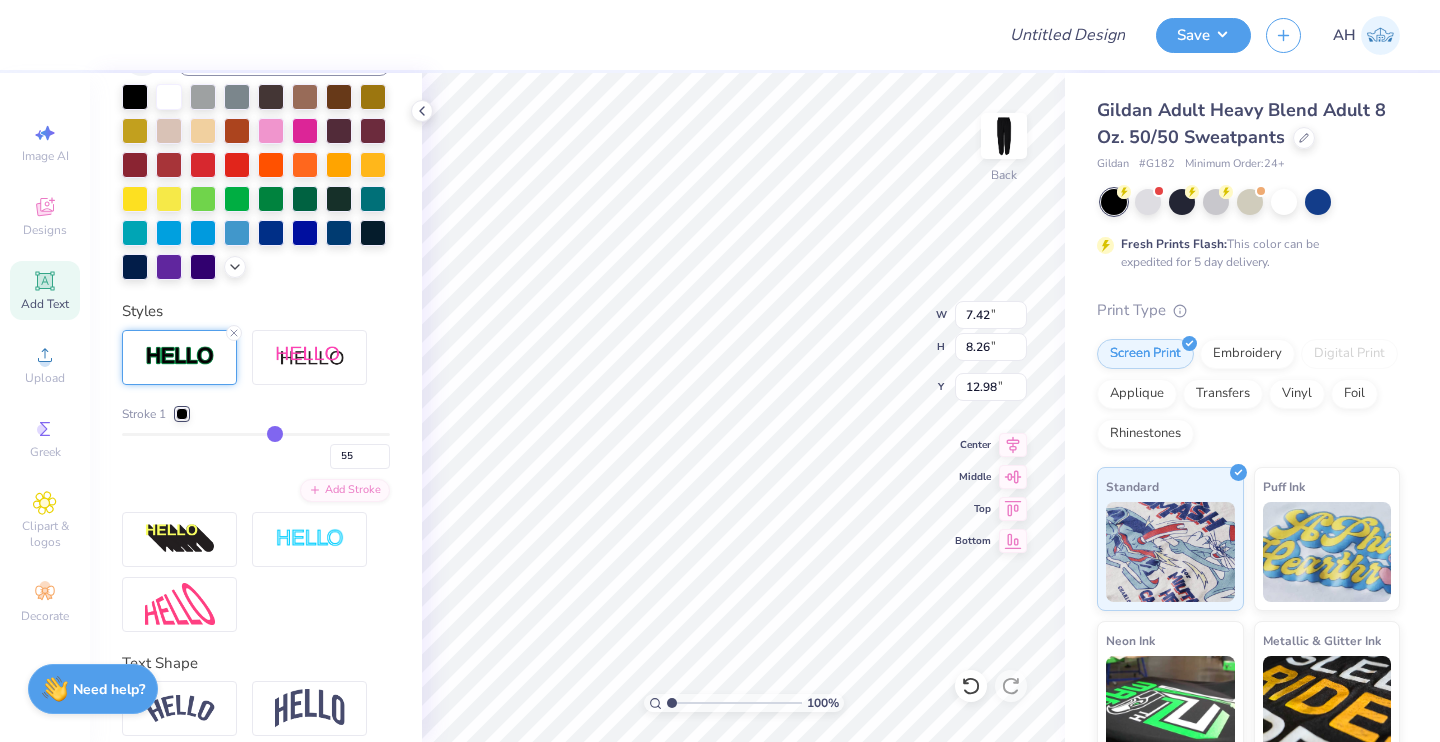 type on "58" 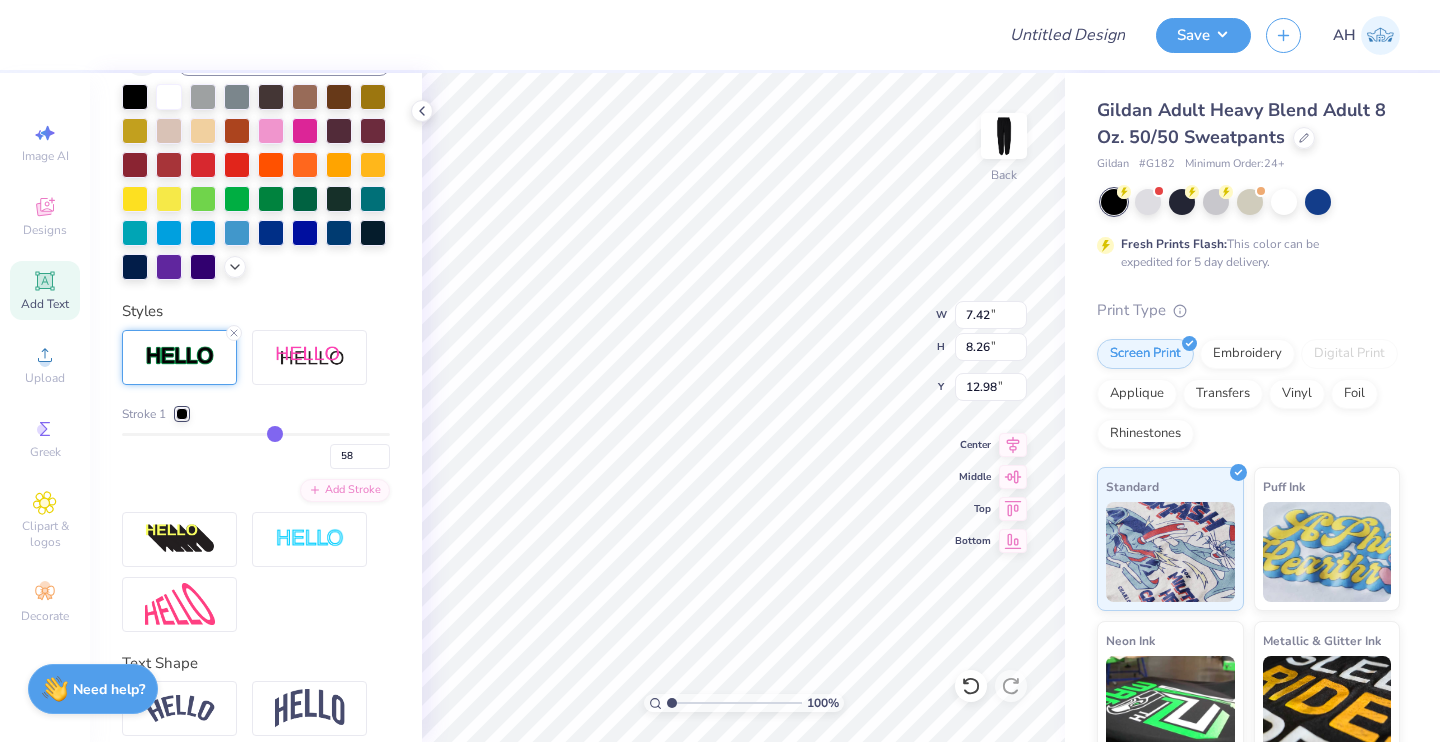 type on "60" 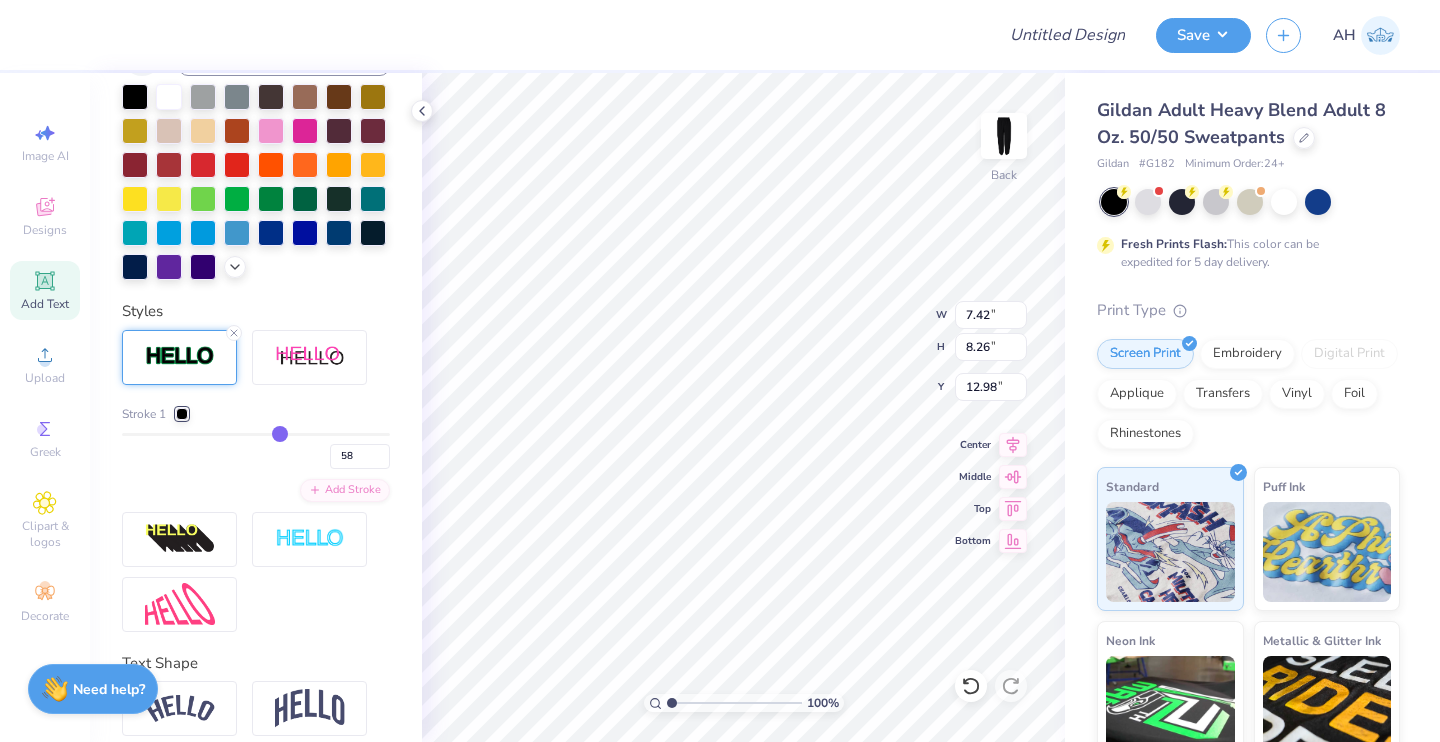 type on "60" 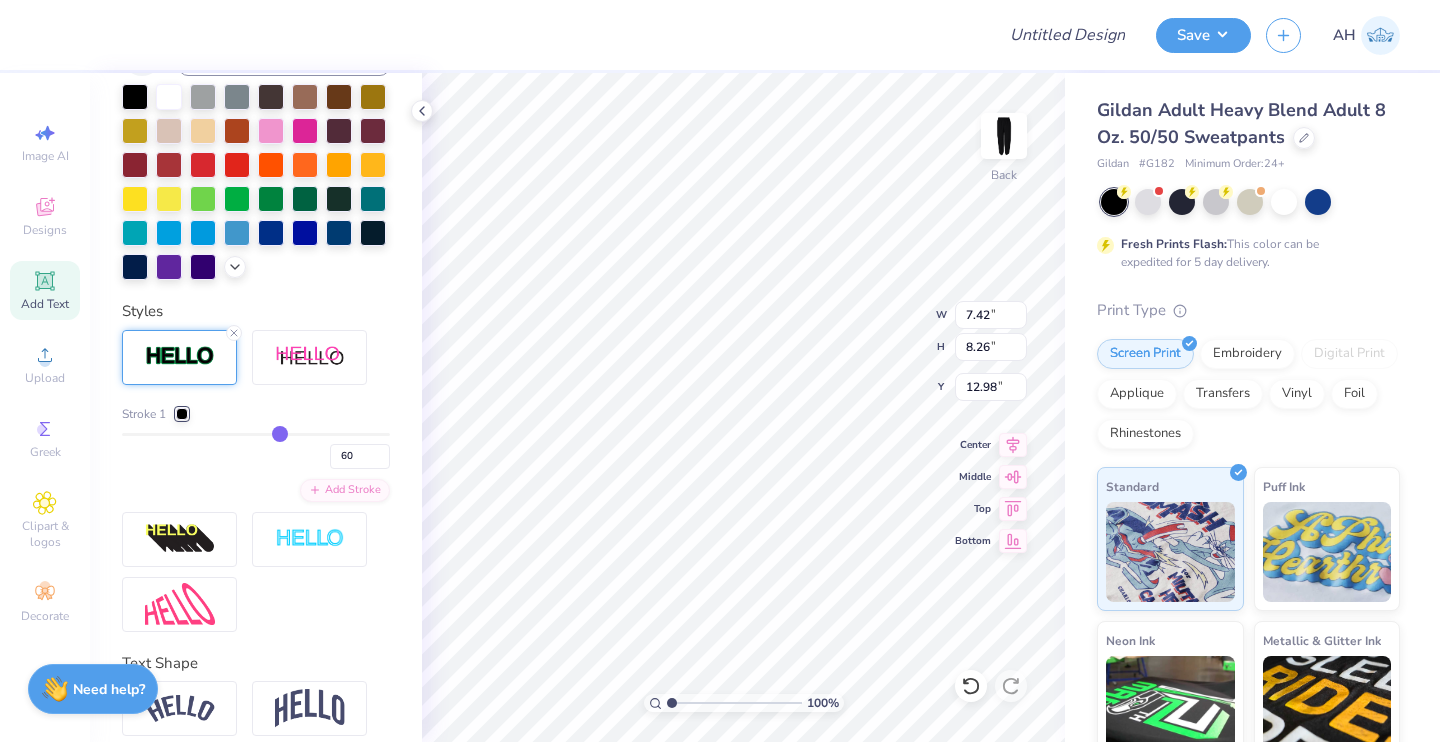 type on "62" 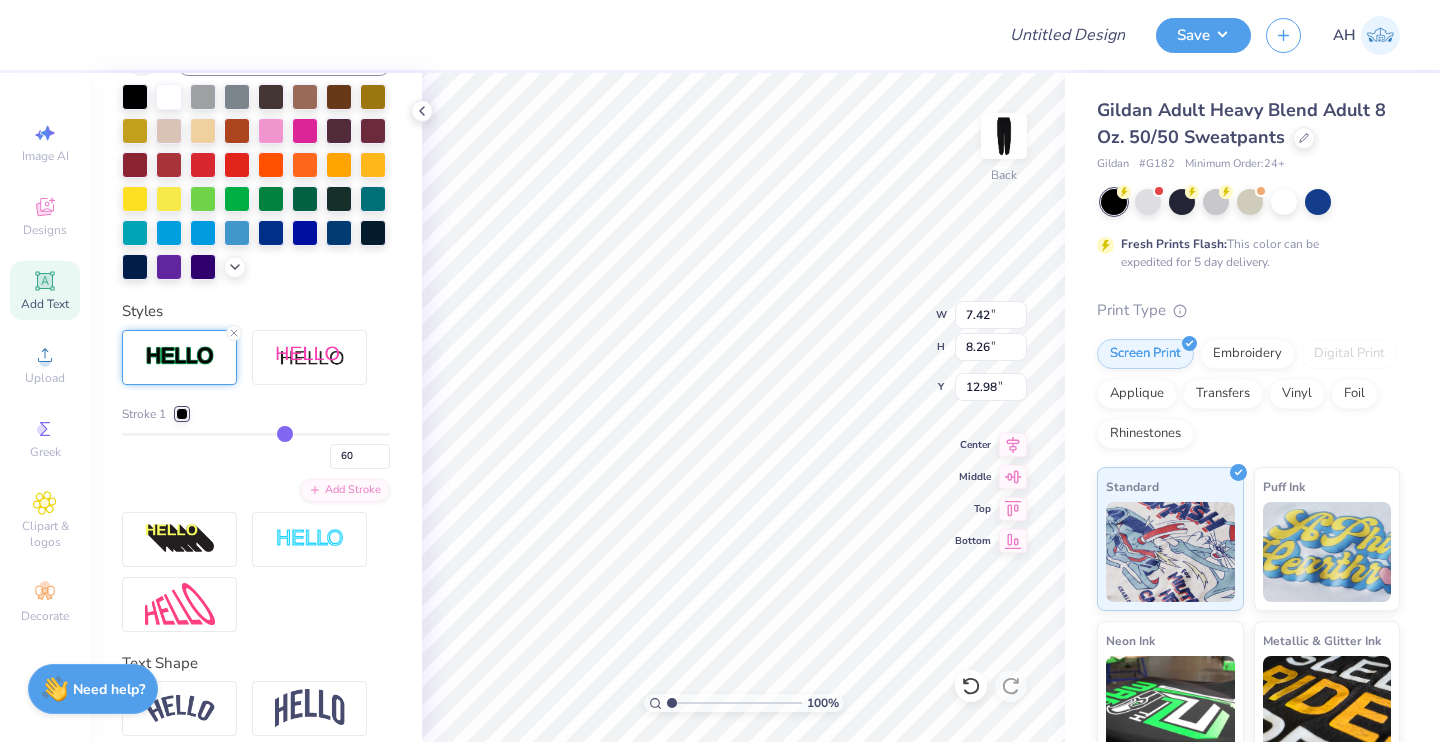 type on "62" 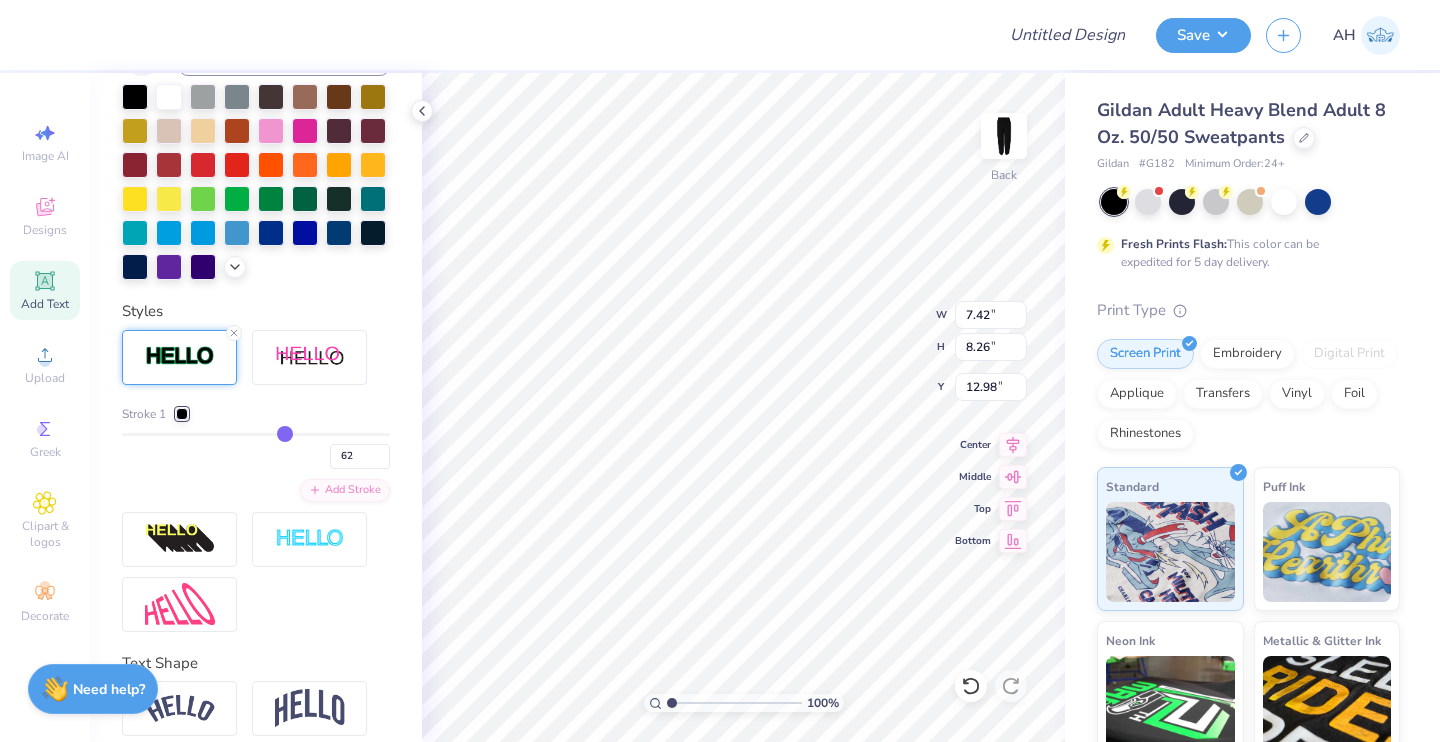type on "65" 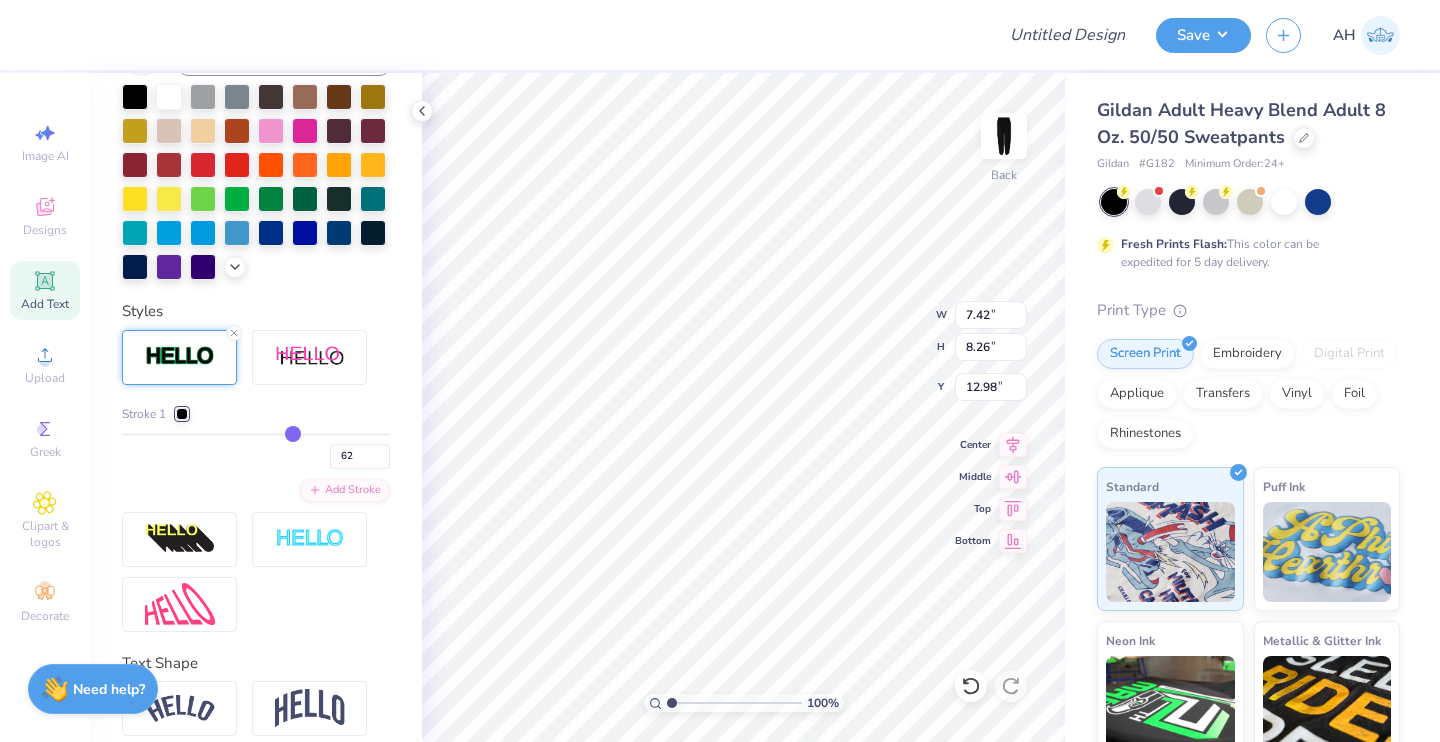 type on "65" 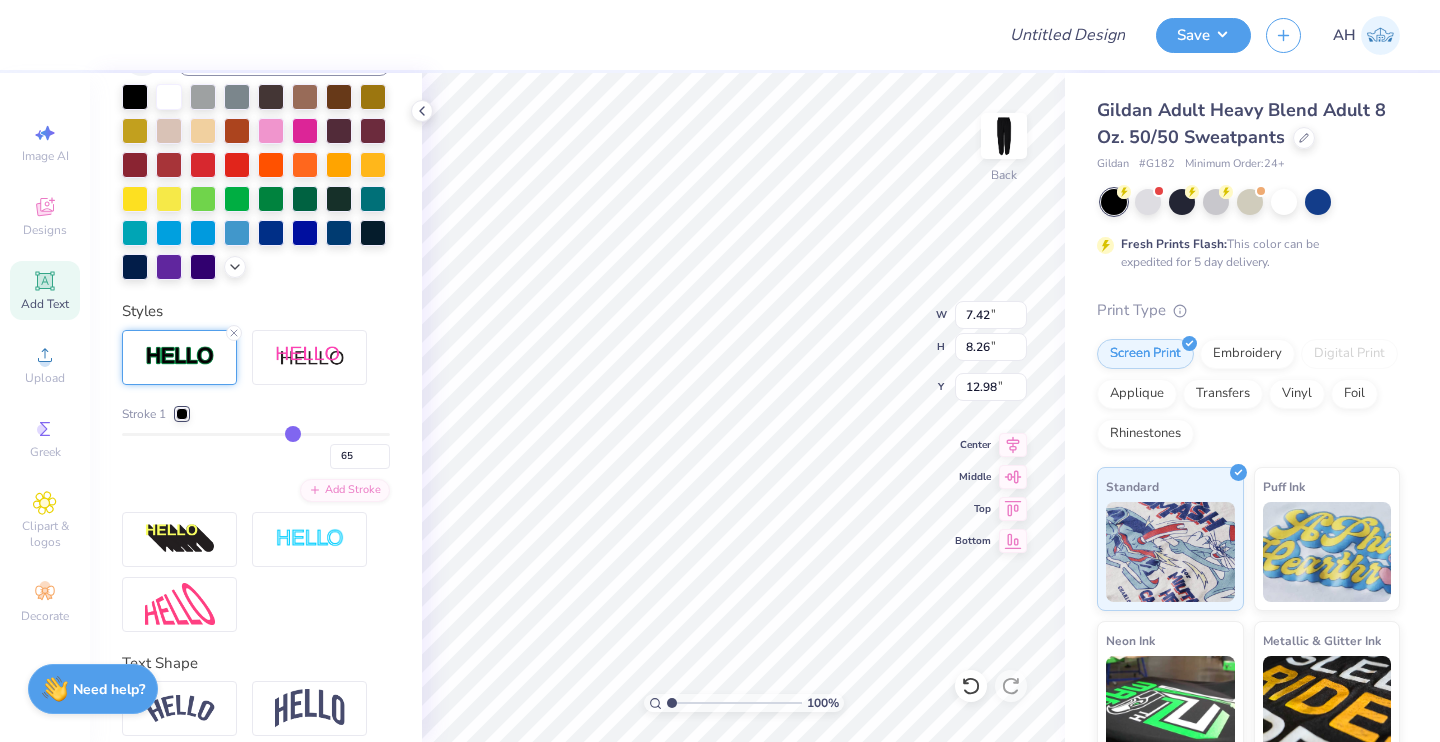 type on "67" 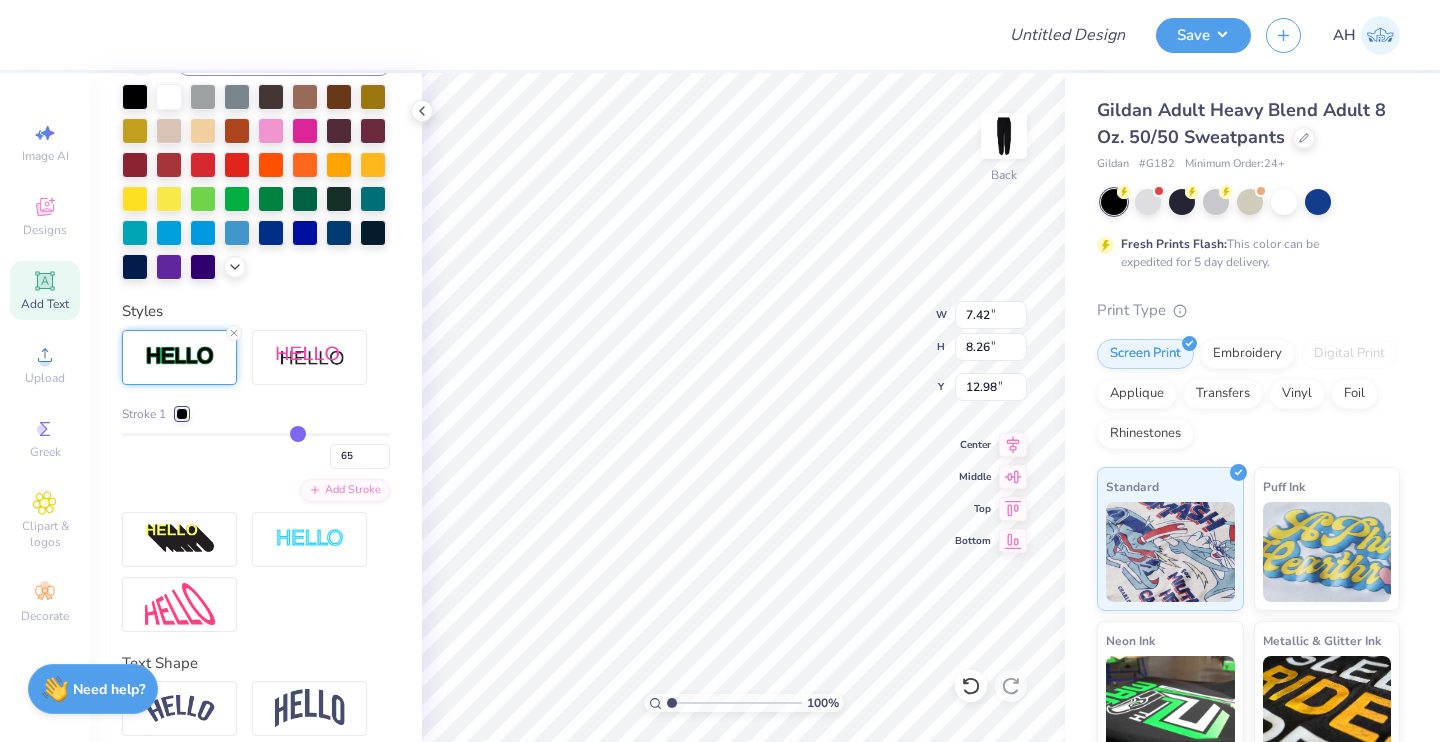 type on "67" 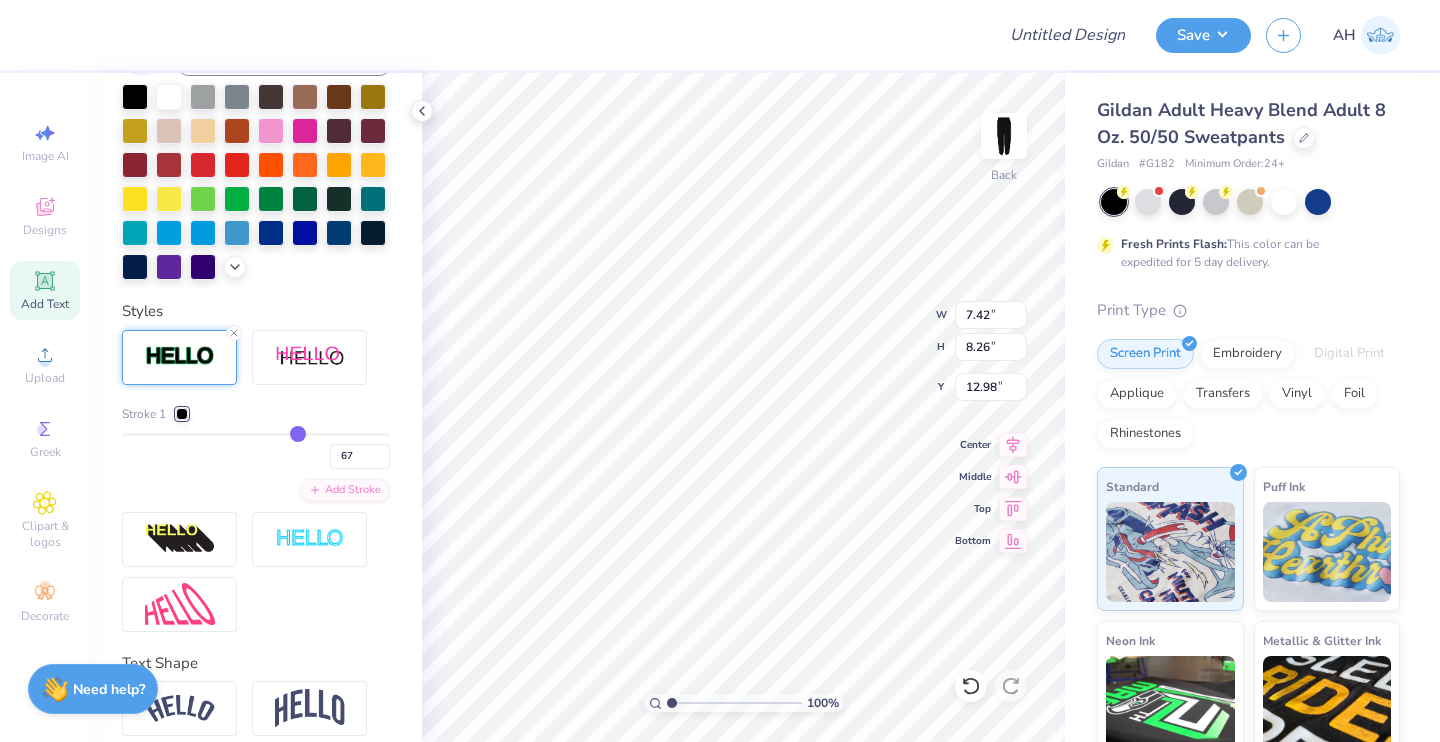 type on "69" 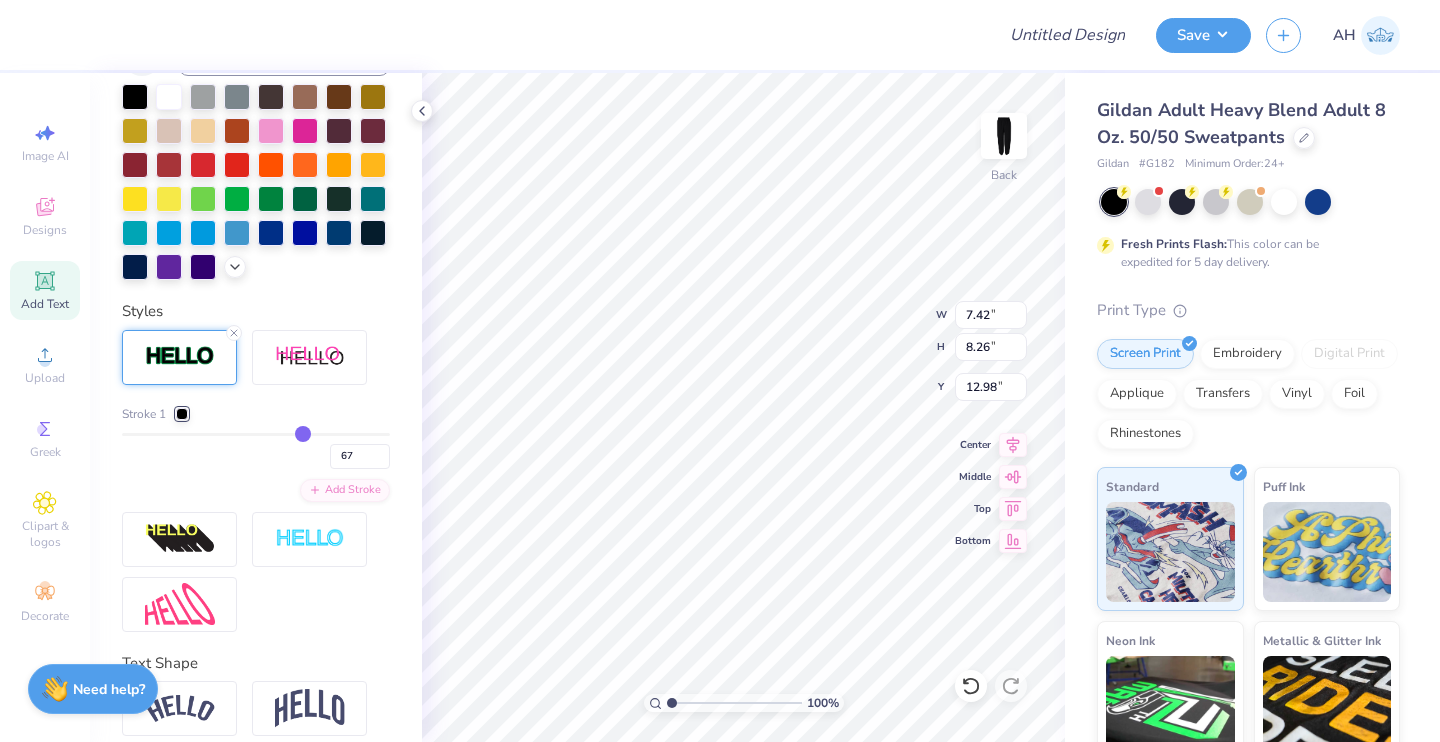 type 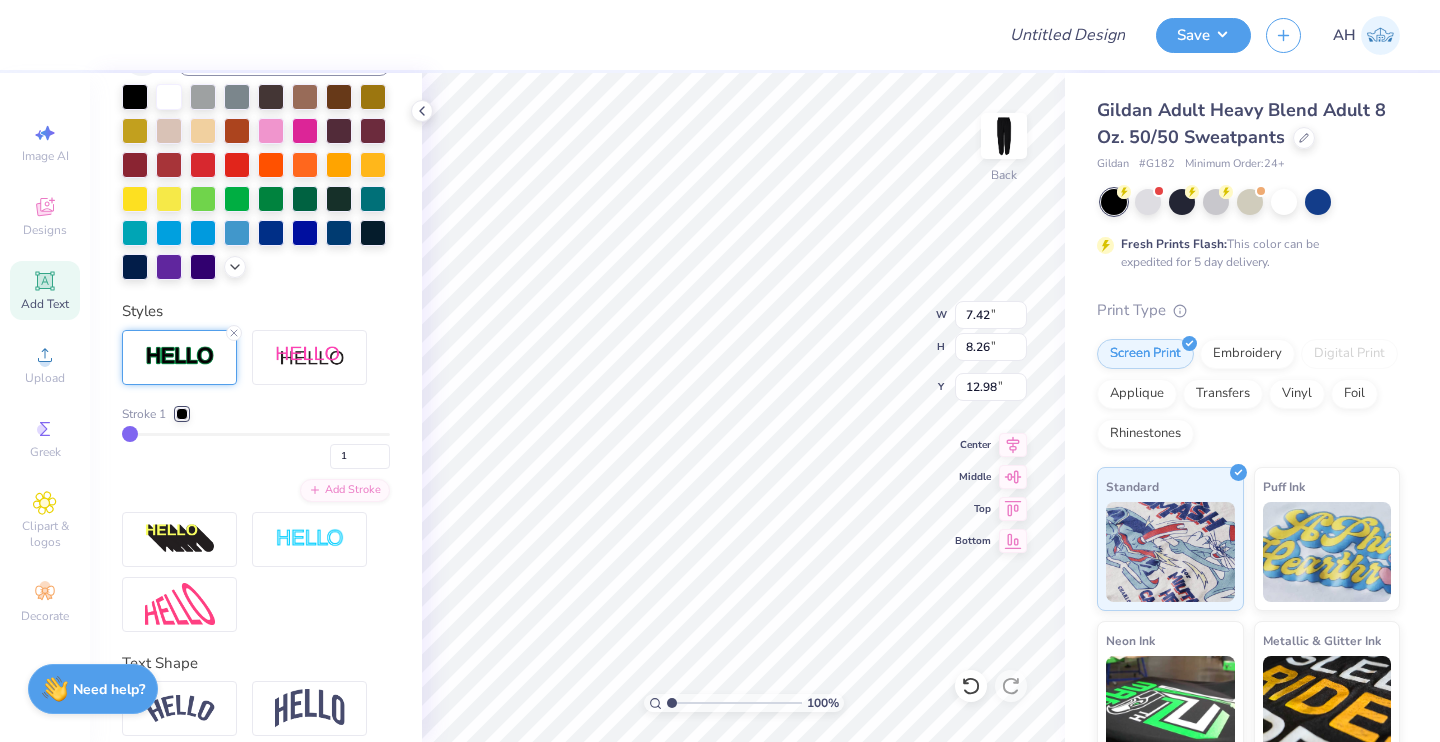 drag, startPoint x: 128, startPoint y: 470, endPoint x: 0, endPoint y: 460, distance: 128.39003 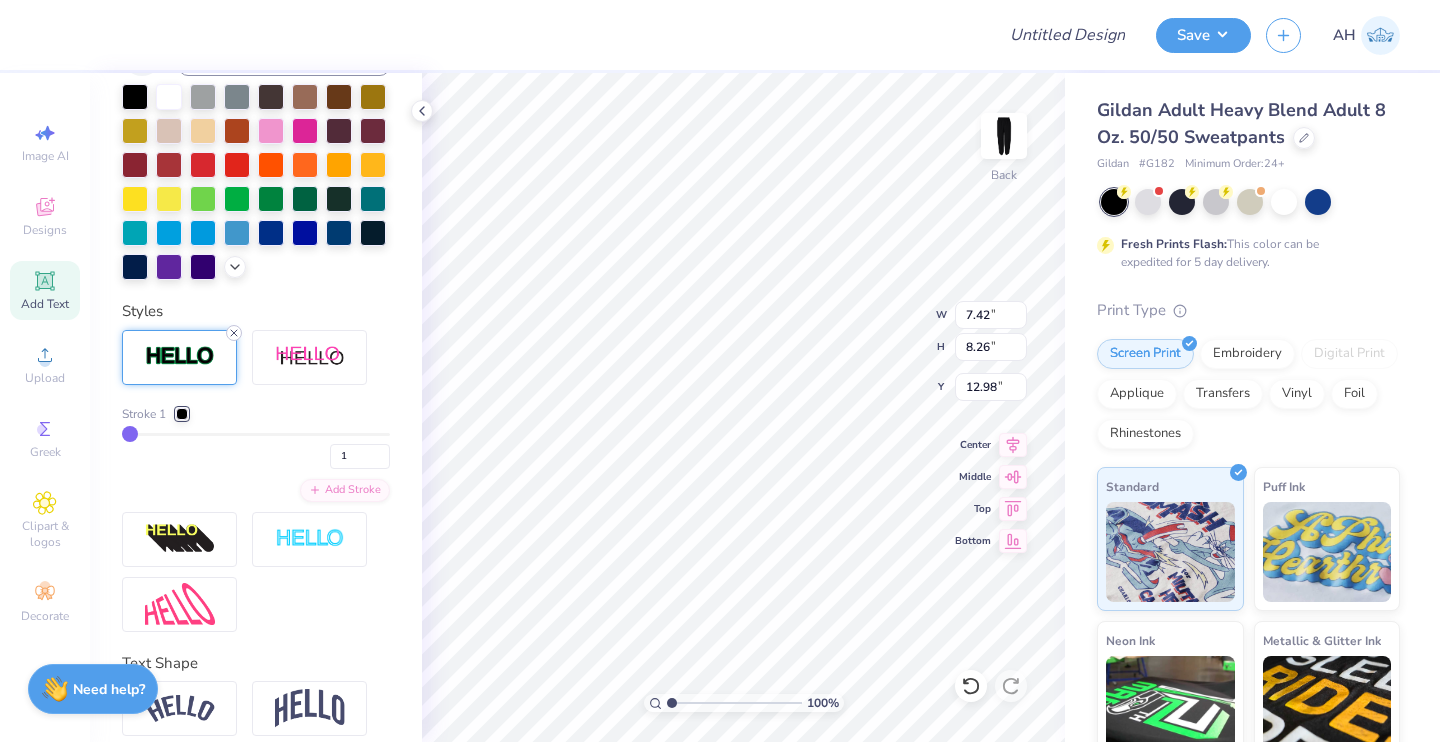 click 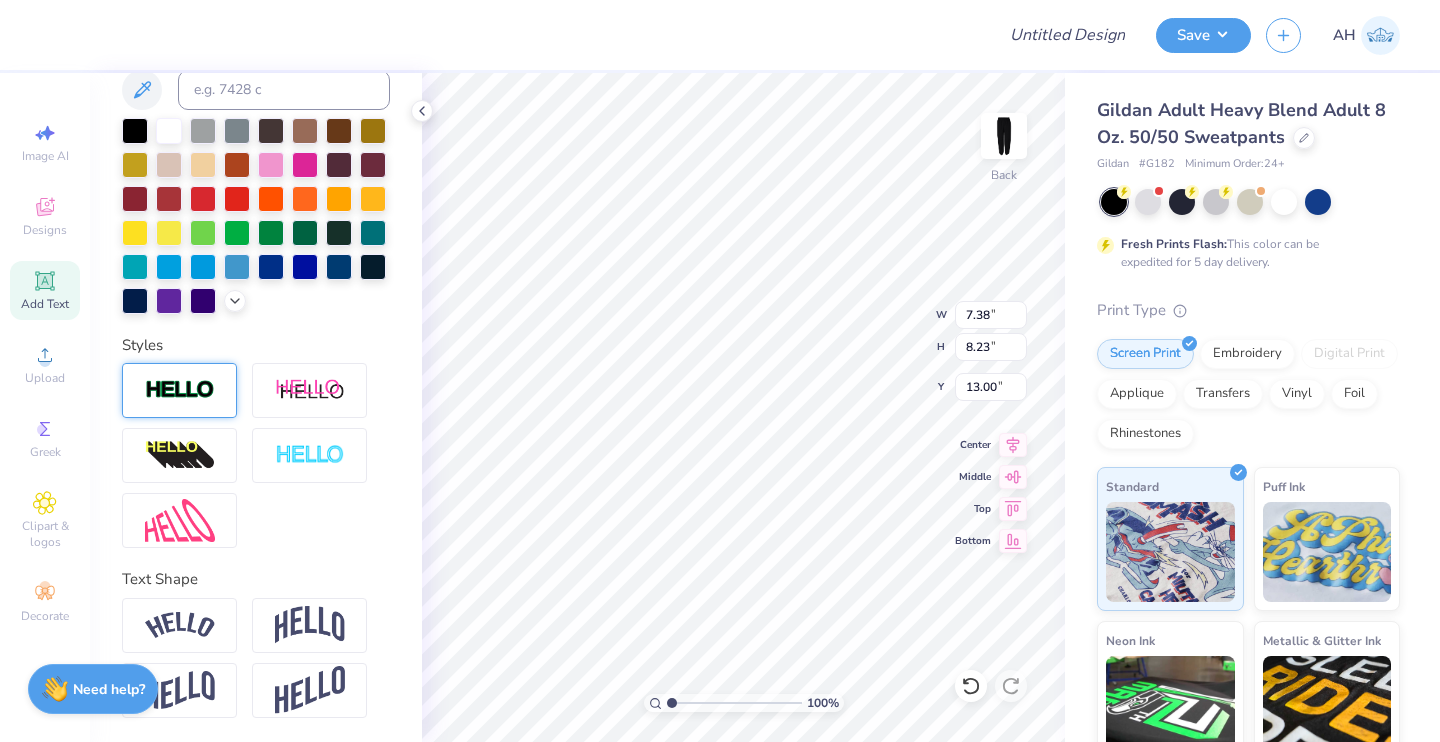 scroll, scrollTop: 454, scrollLeft: 0, axis: vertical 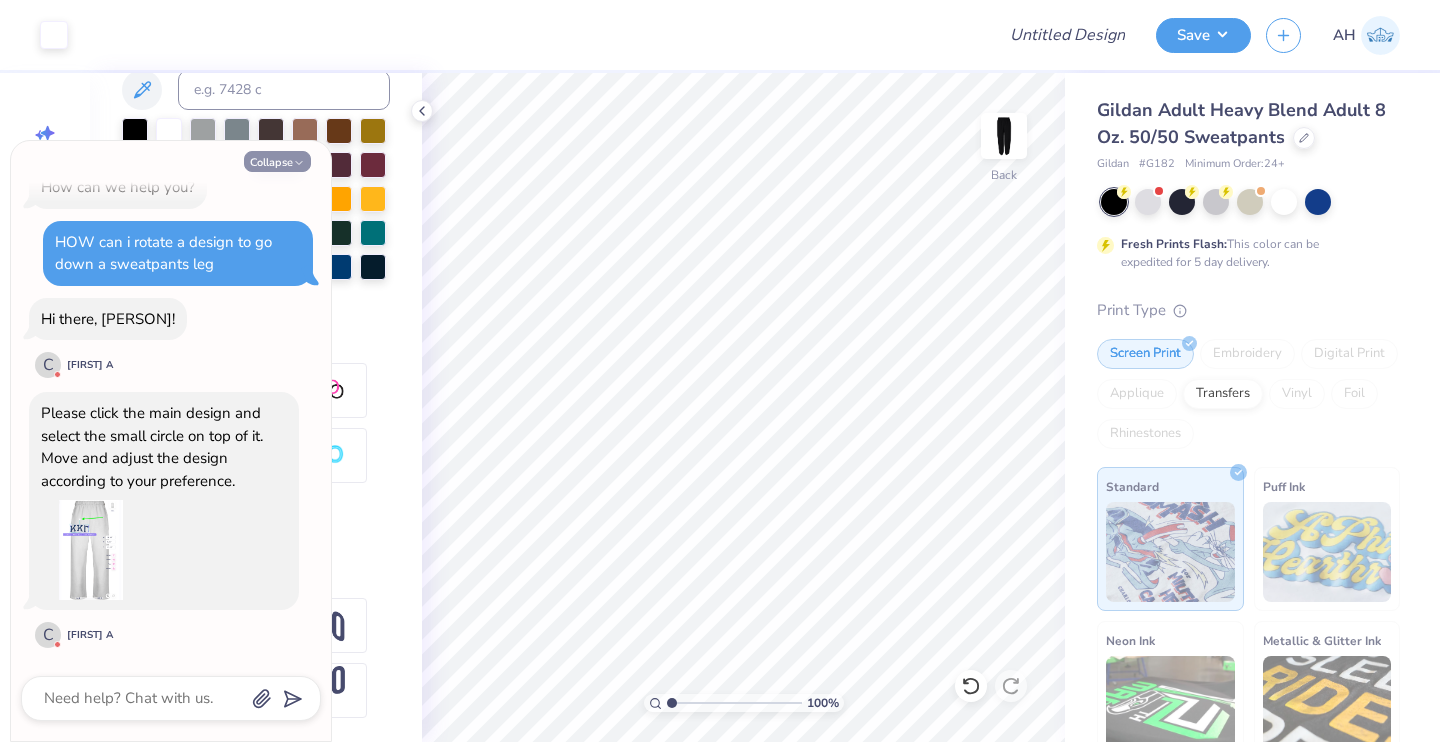 click on "Collapse" at bounding box center [277, 161] 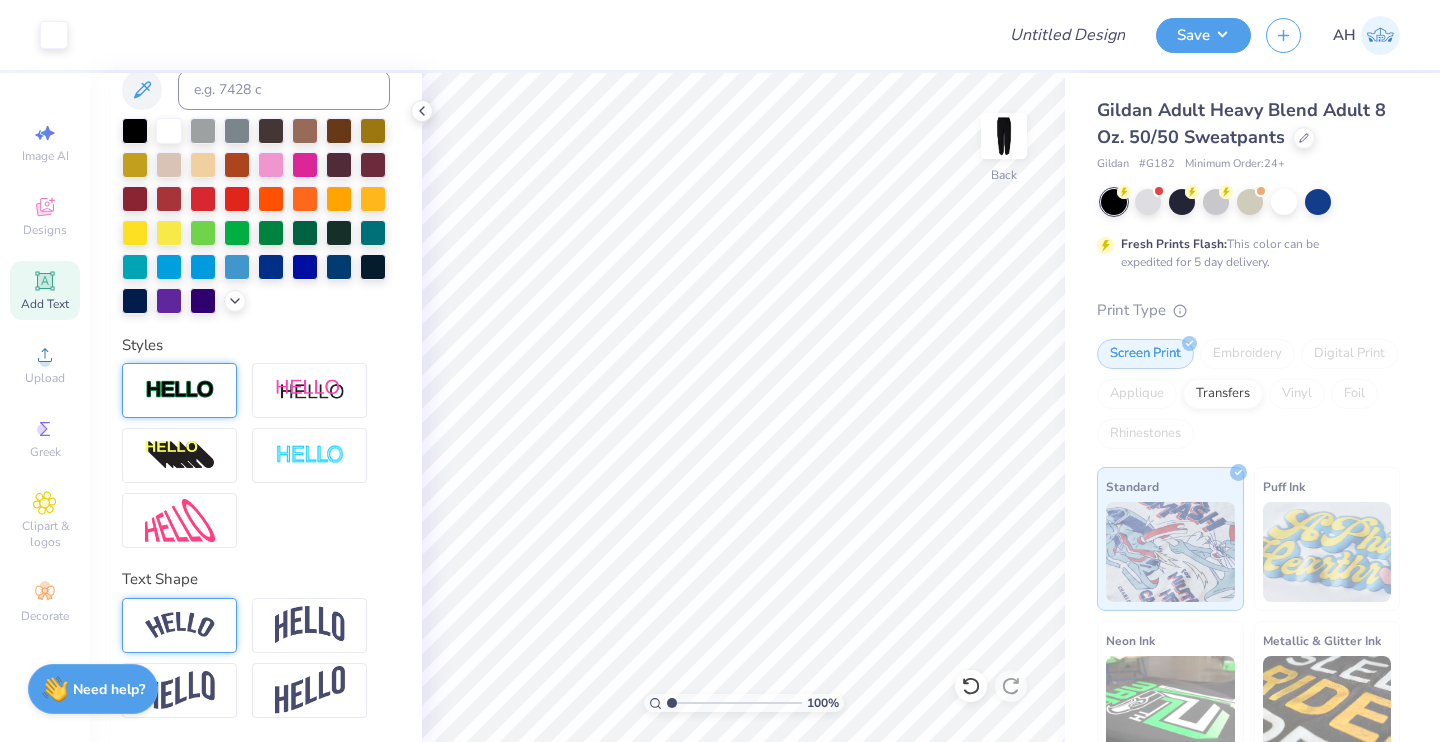 click at bounding box center [179, 625] 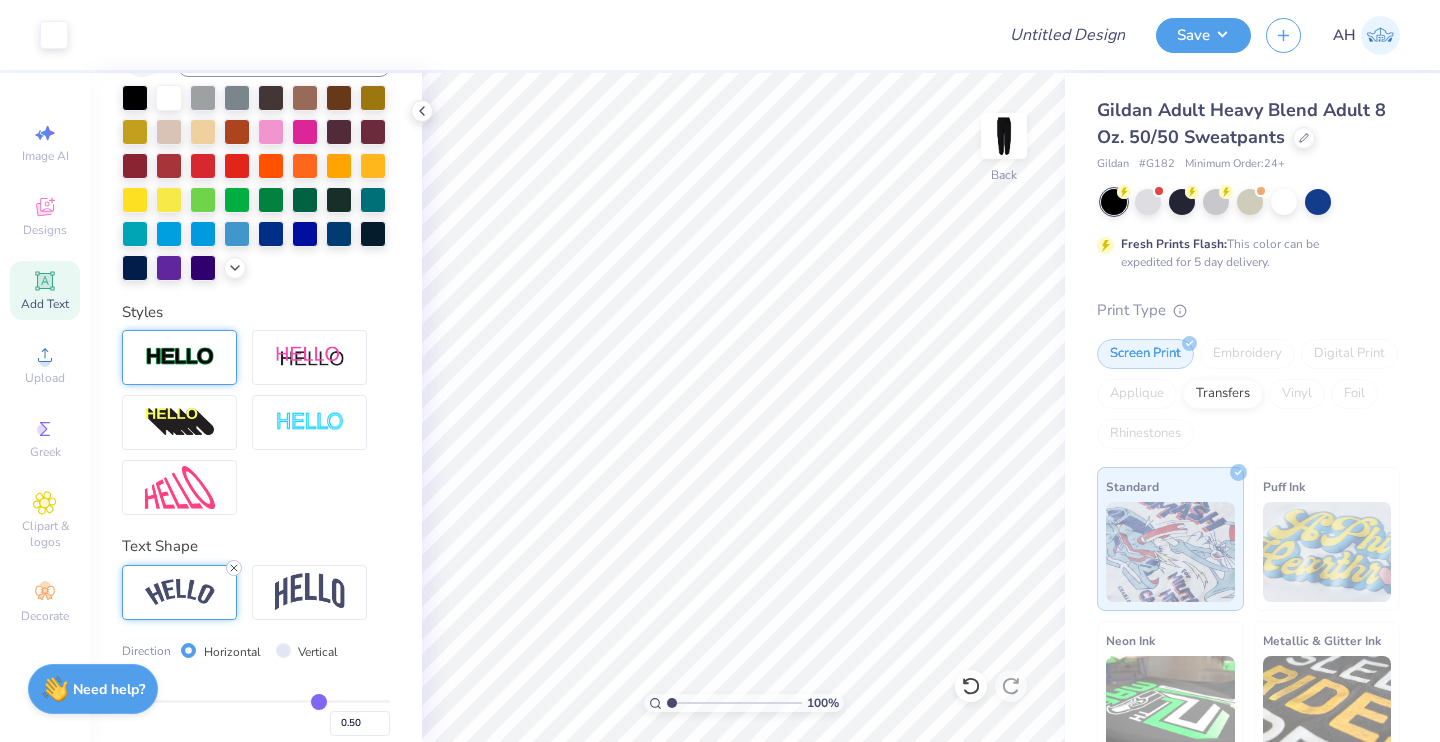 click 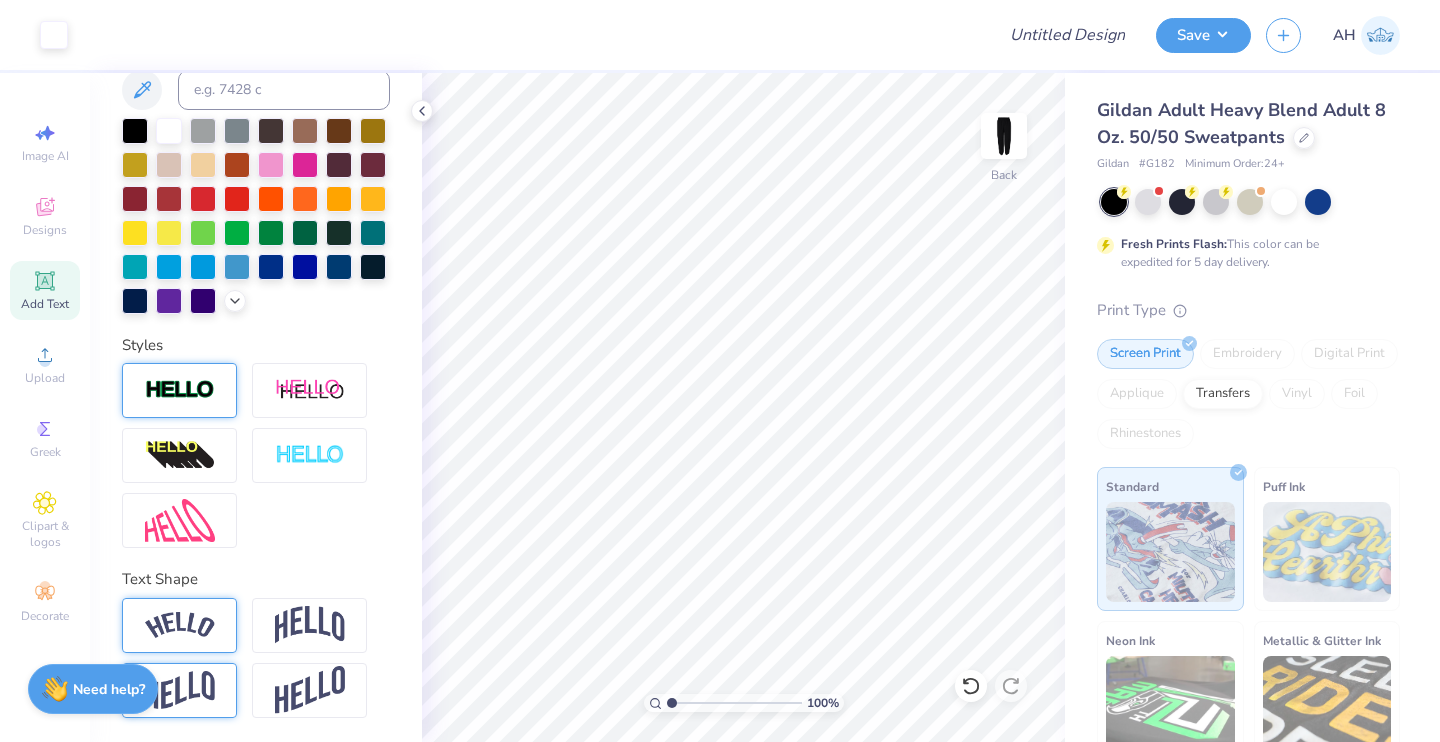 click at bounding box center (179, 690) 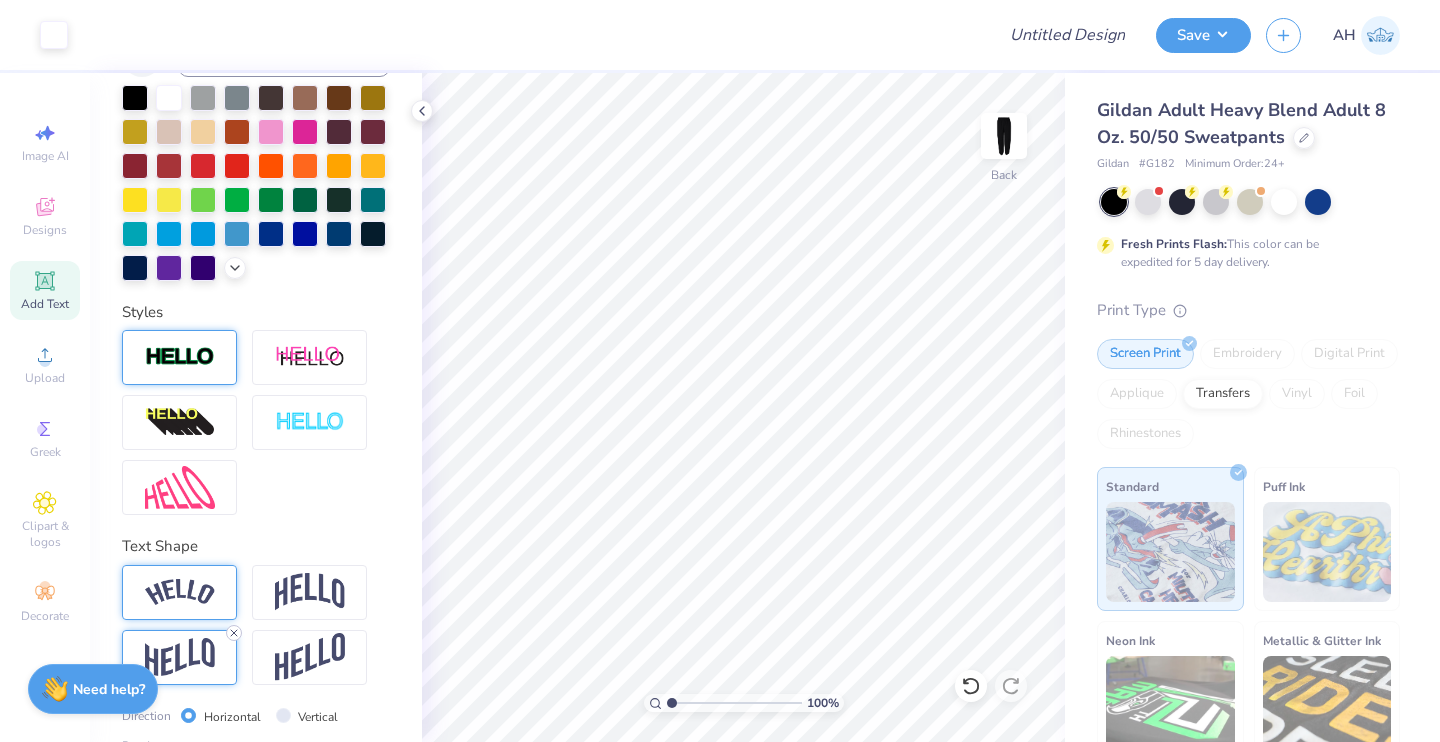 click 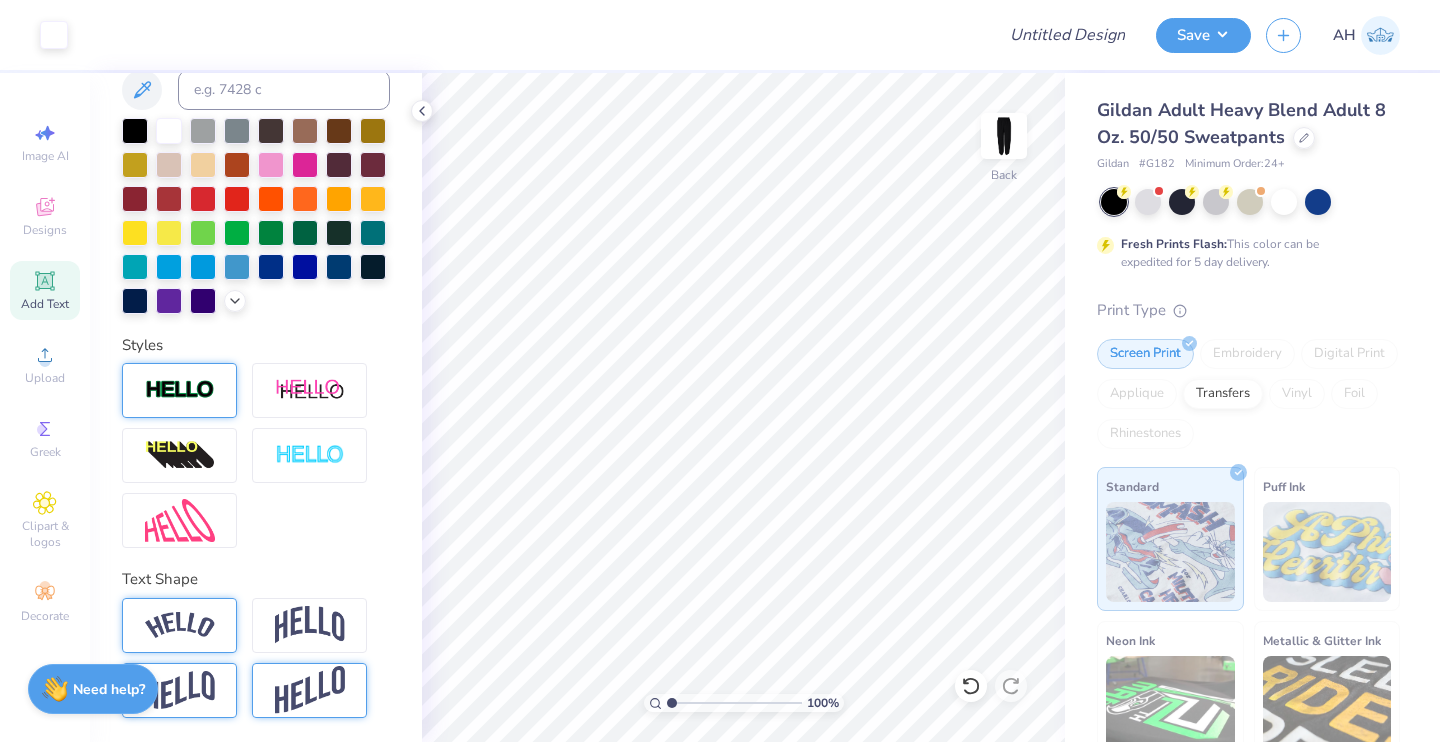 click at bounding box center [309, 690] 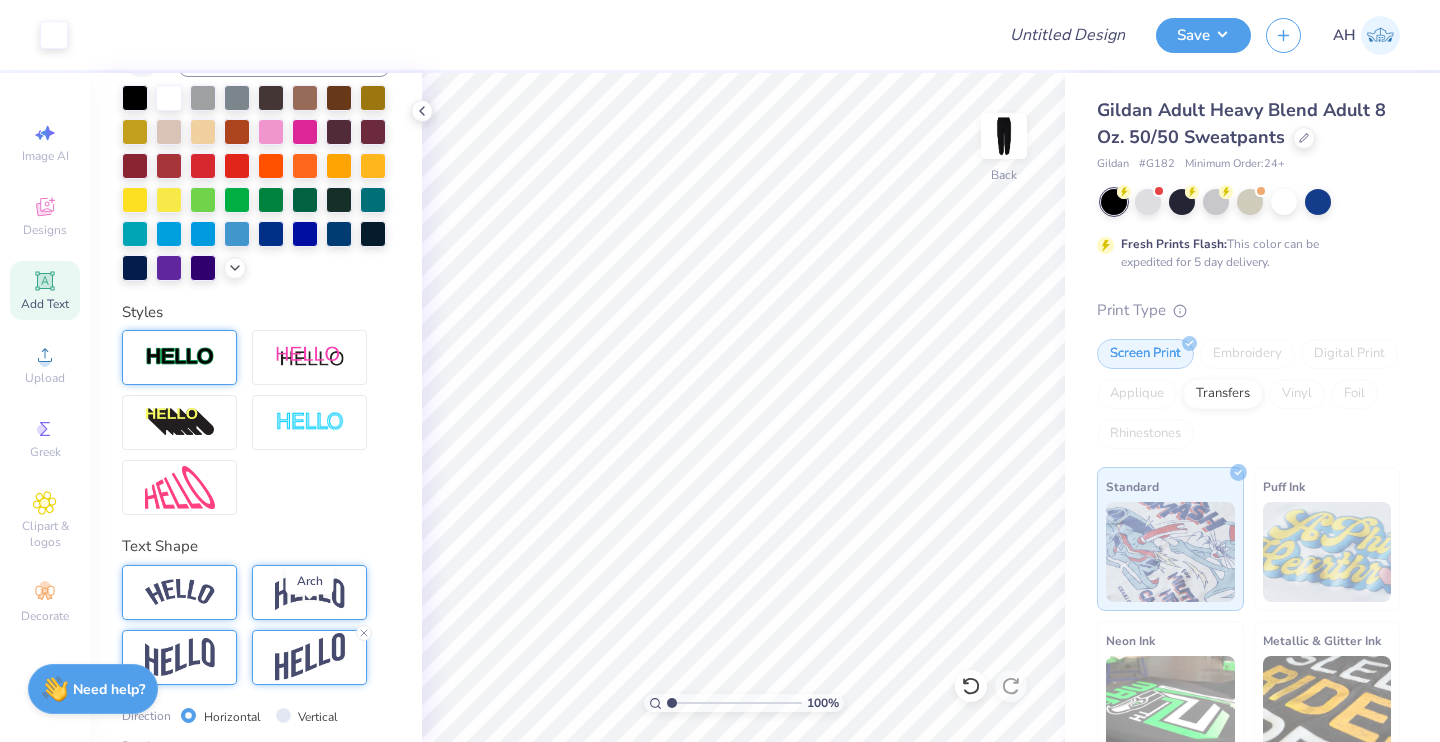 click at bounding box center [310, 592] 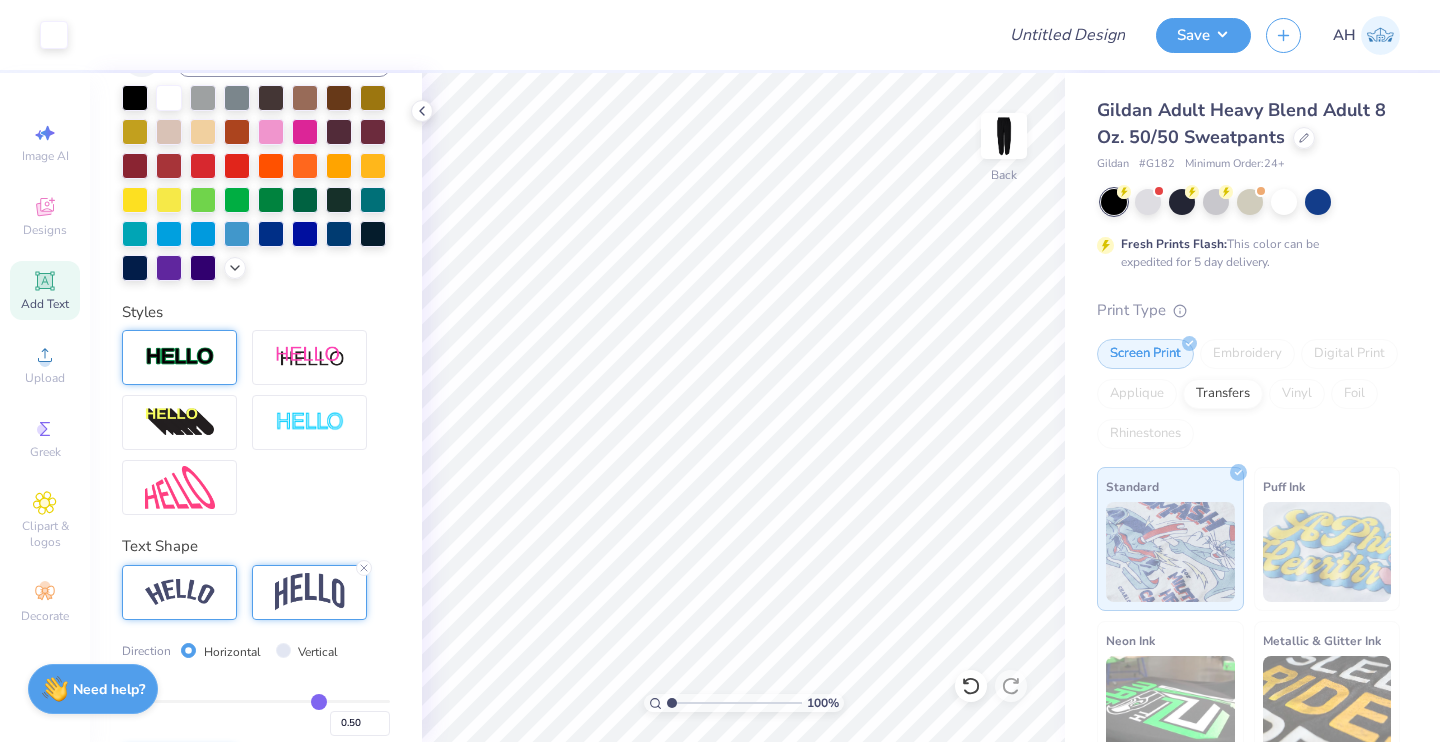 click at bounding box center [179, 592] 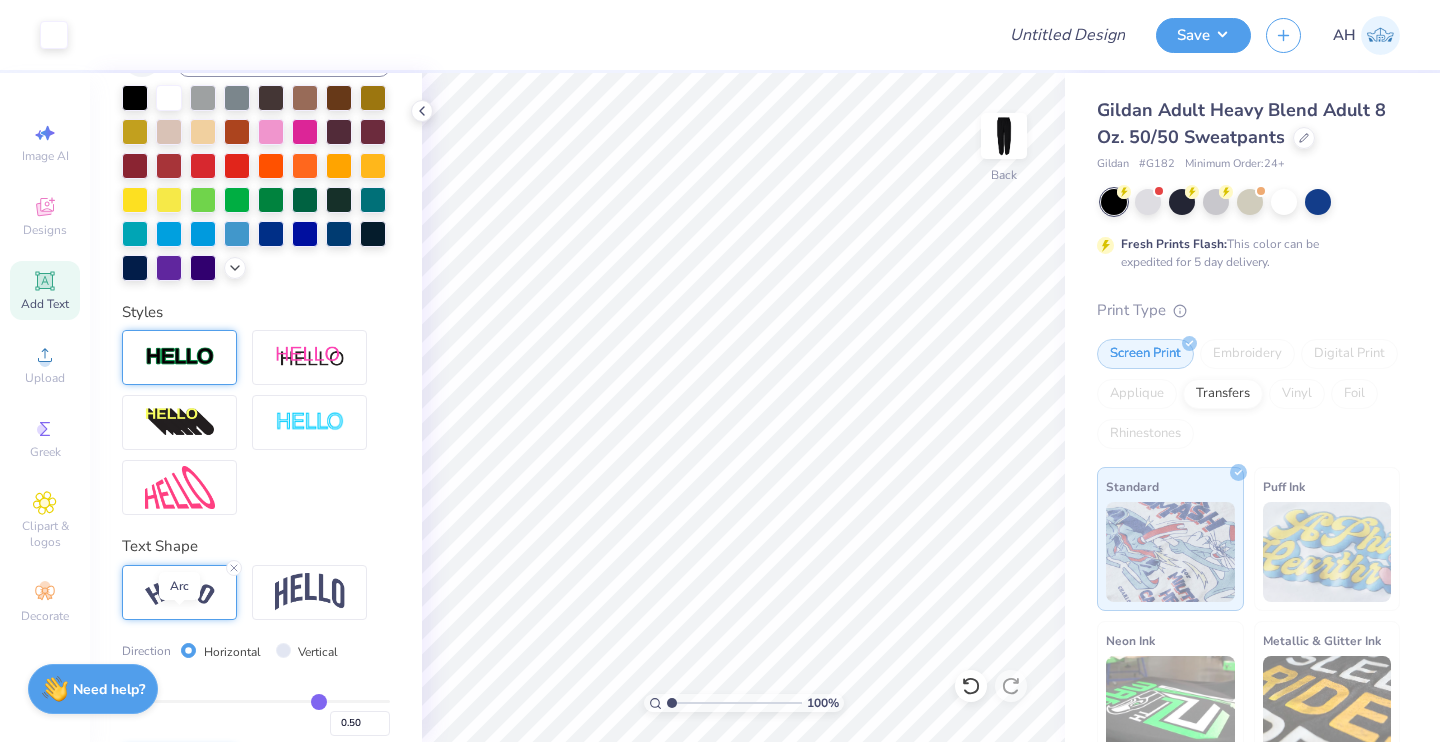 click at bounding box center (180, 592) 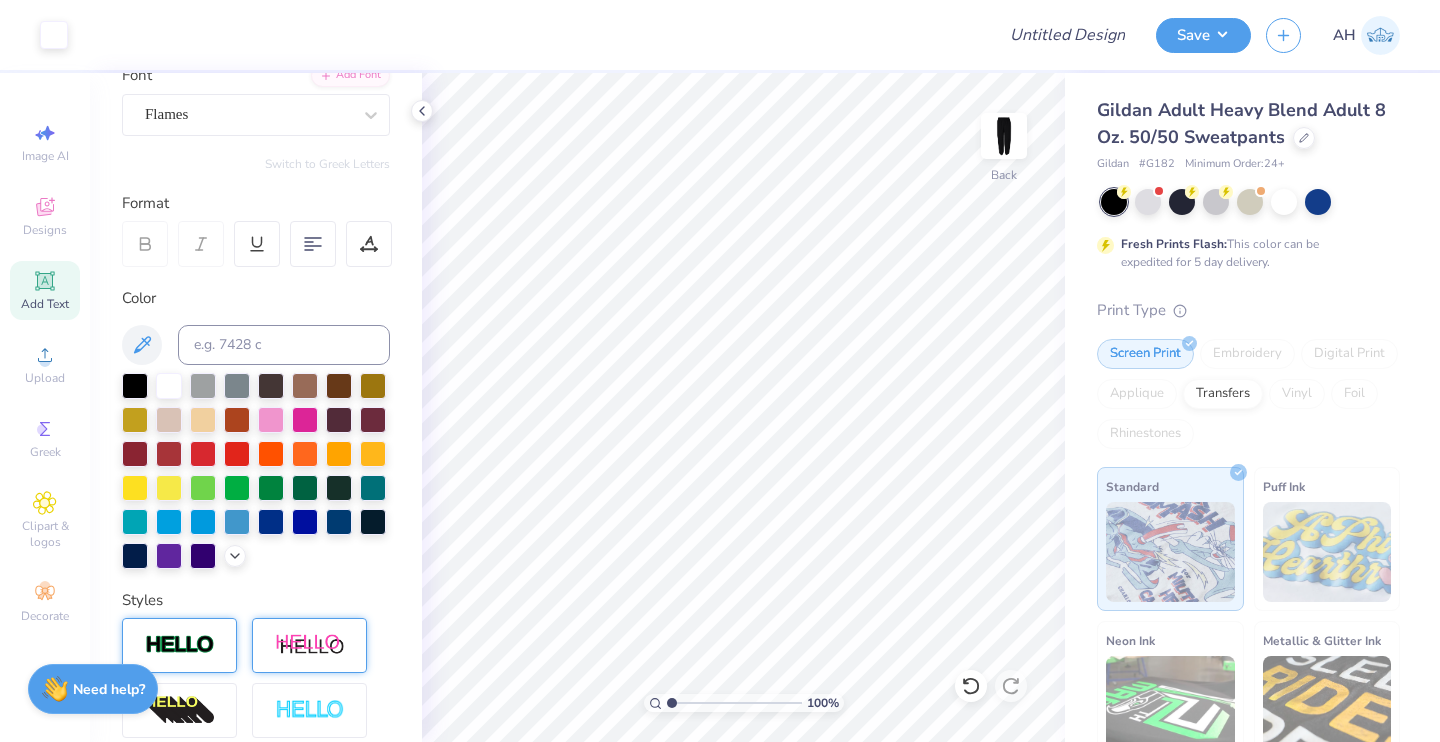 scroll, scrollTop: 148, scrollLeft: 0, axis: vertical 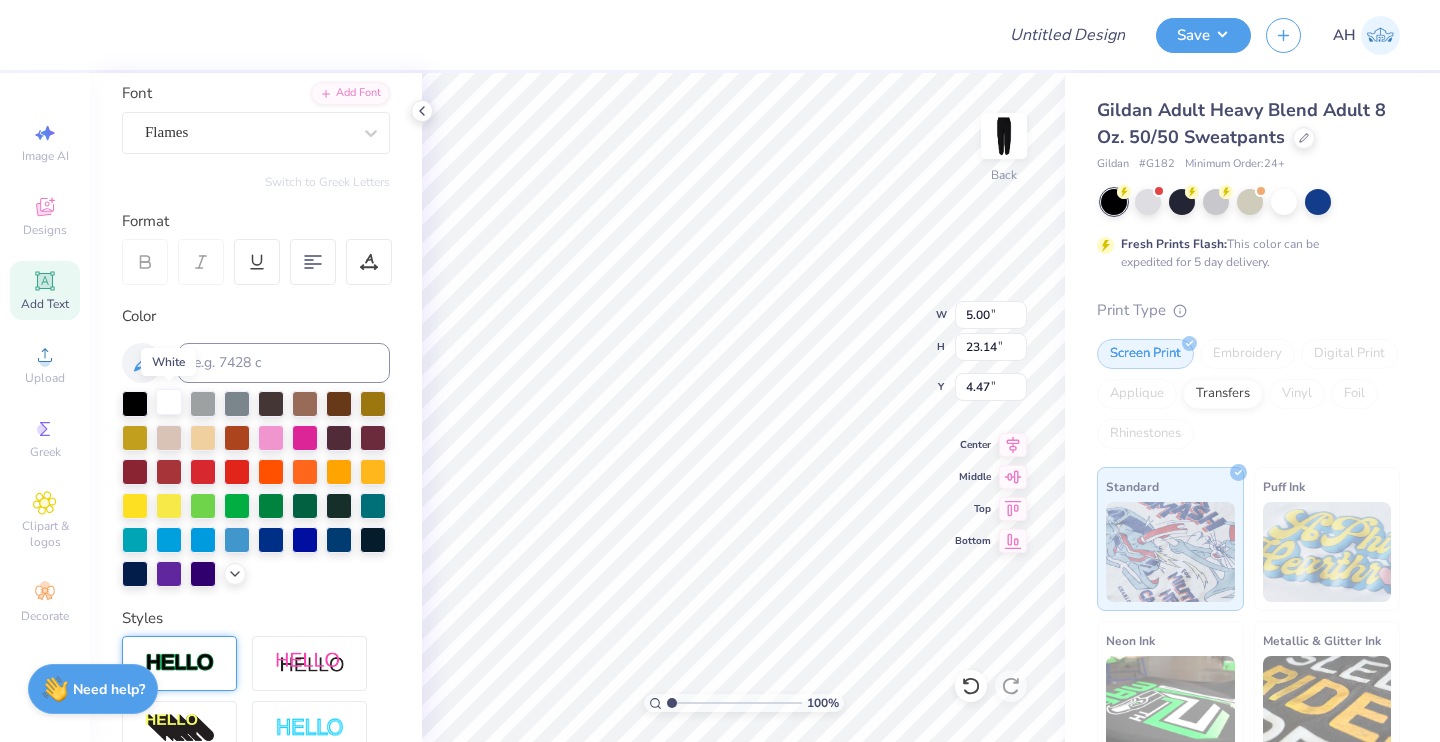 click at bounding box center [169, 402] 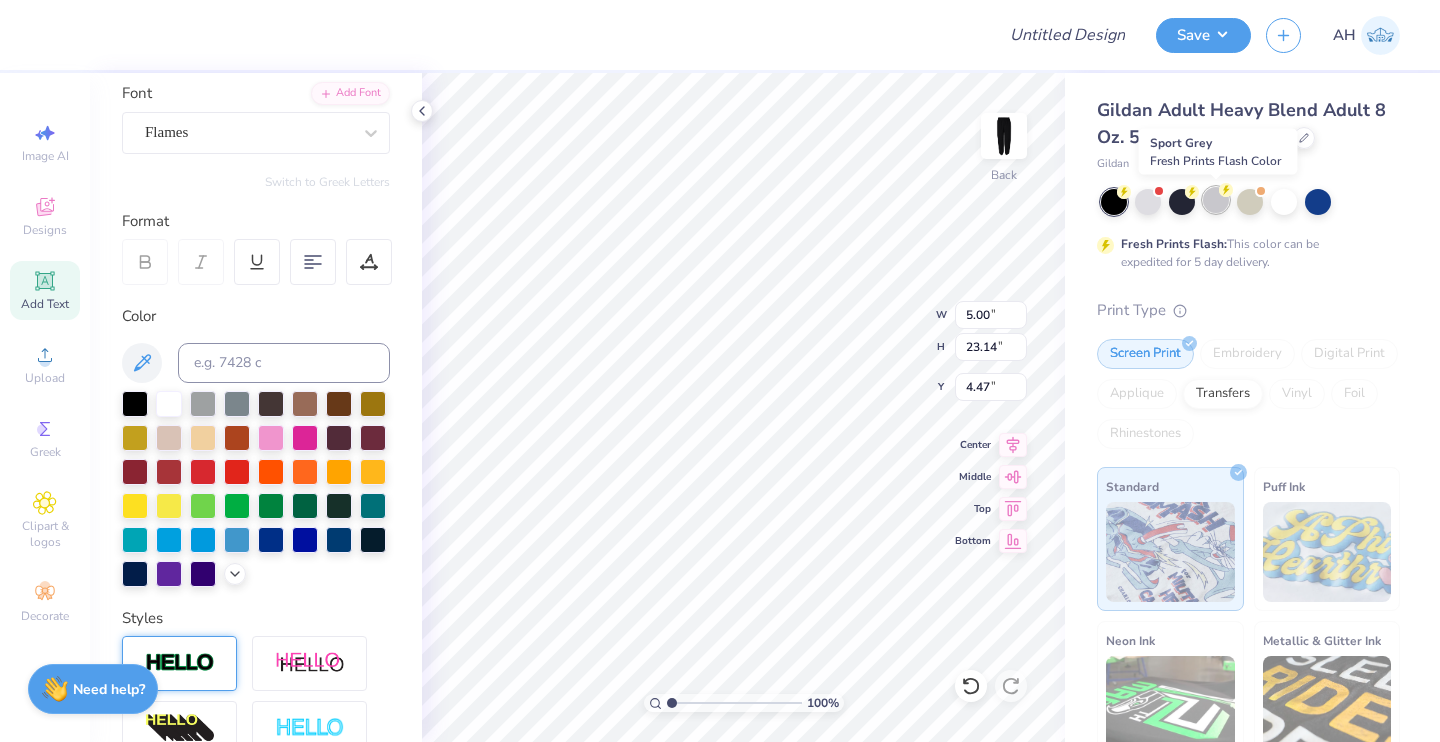 click at bounding box center (1216, 200) 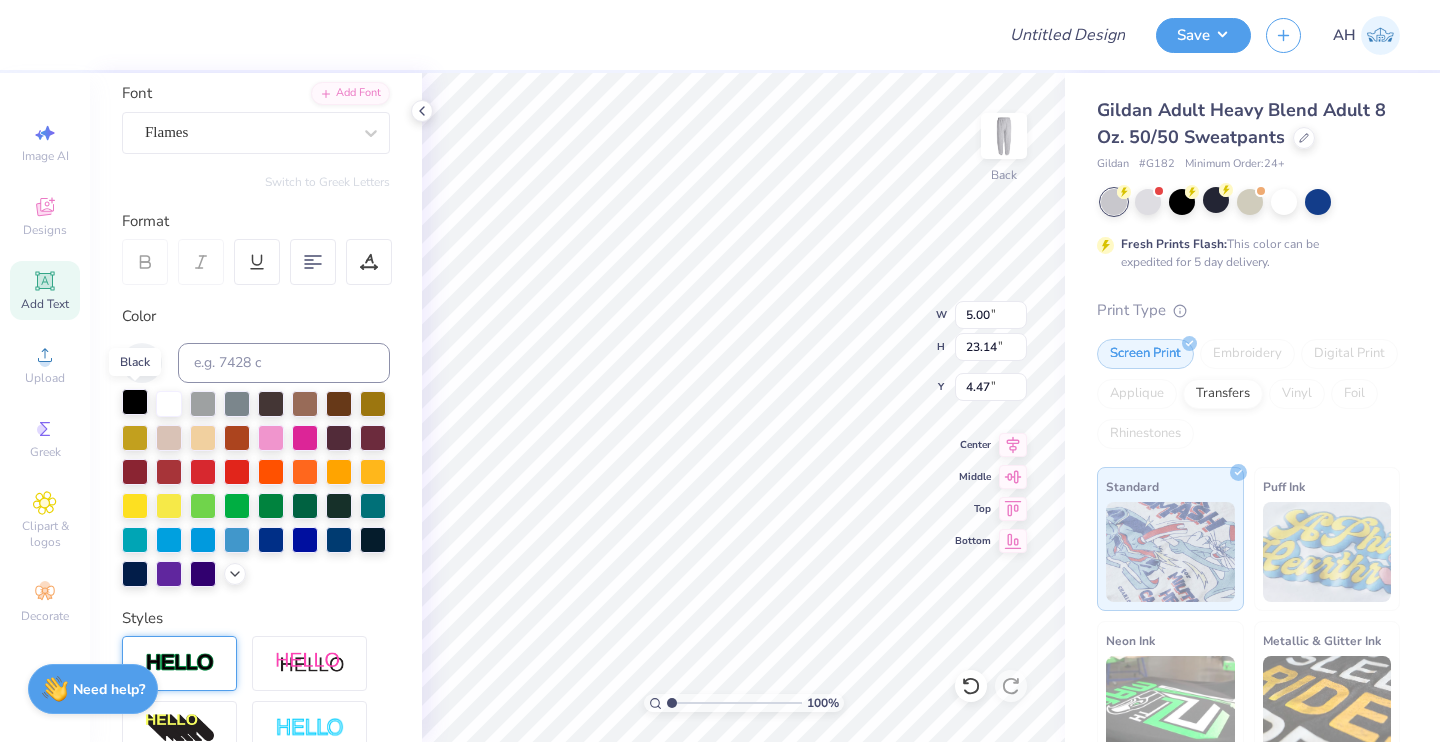 click at bounding box center [135, 402] 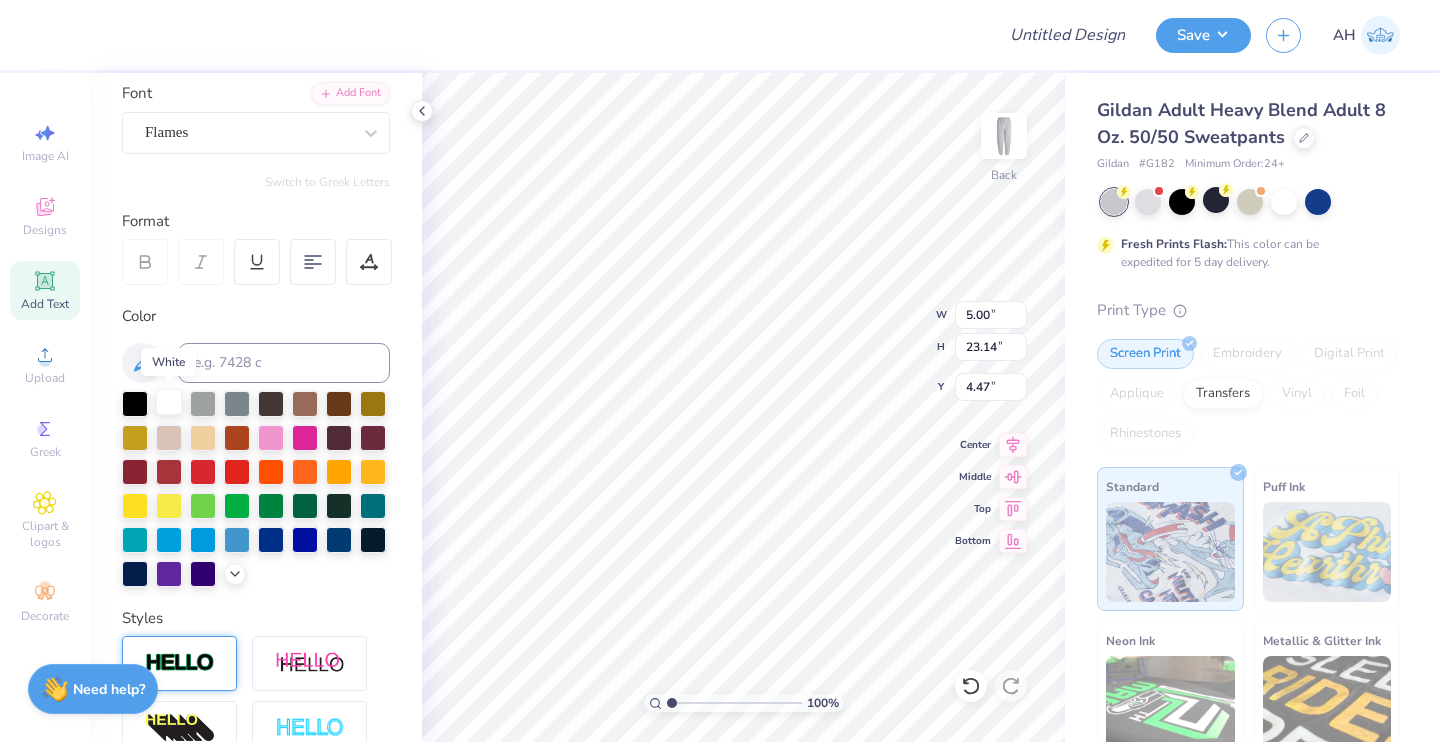 click at bounding box center (169, 402) 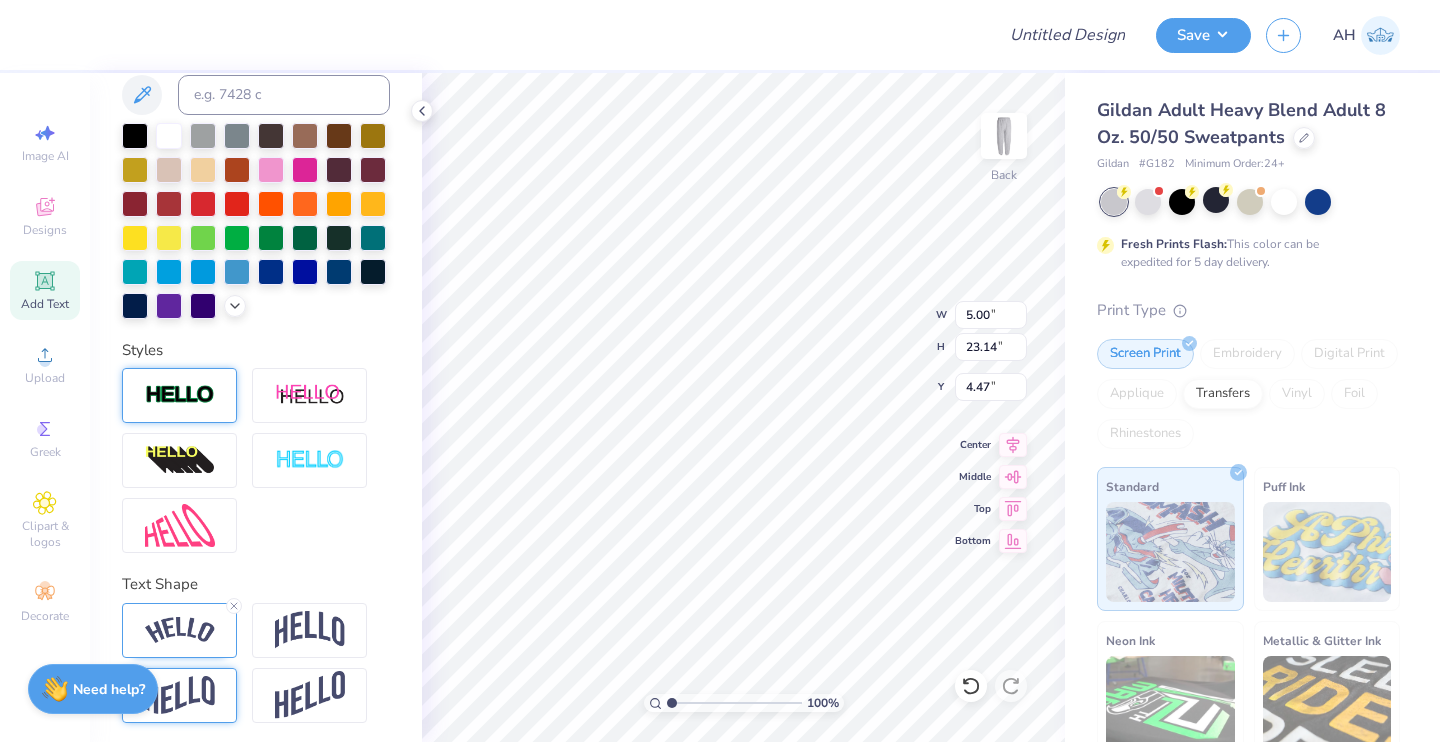 scroll, scrollTop: 437, scrollLeft: 0, axis: vertical 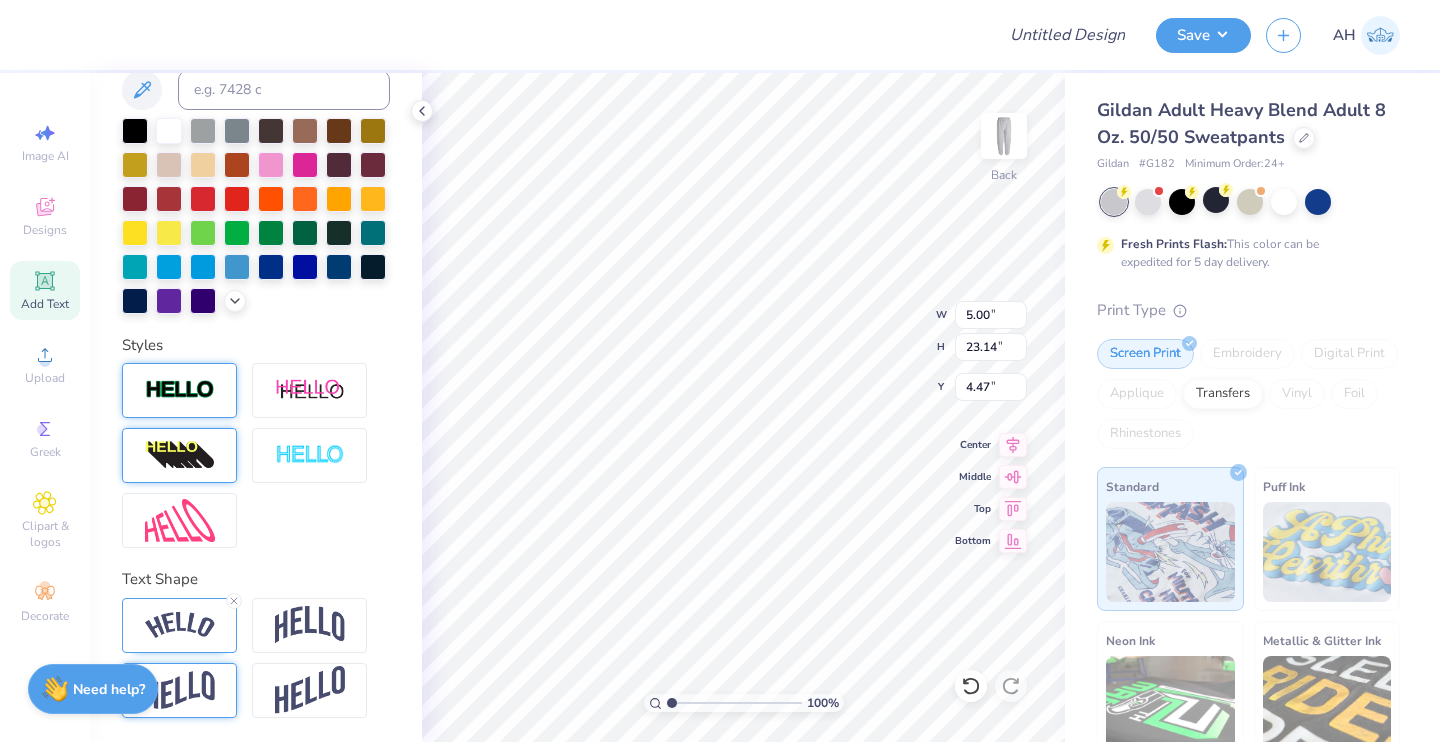 click at bounding box center (179, 455) 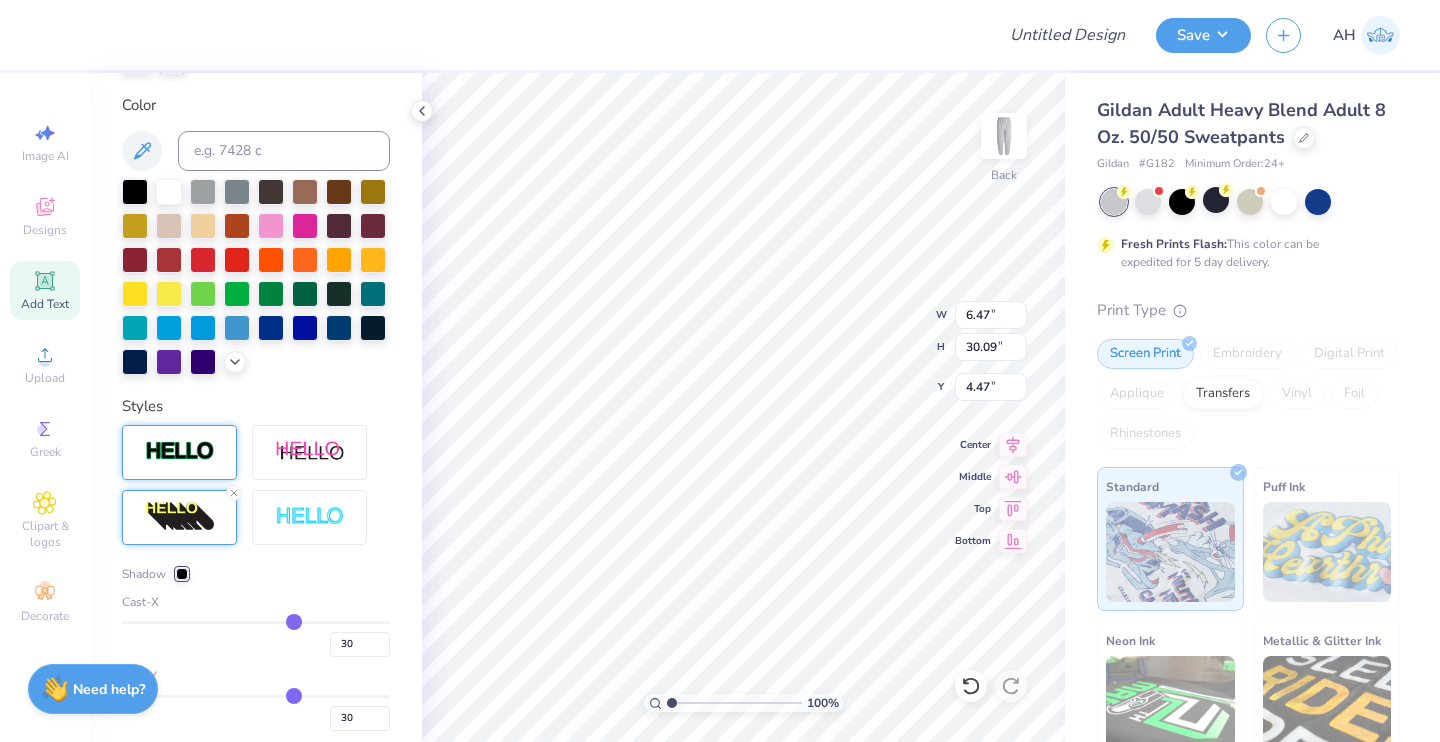 scroll, scrollTop: 515, scrollLeft: 0, axis: vertical 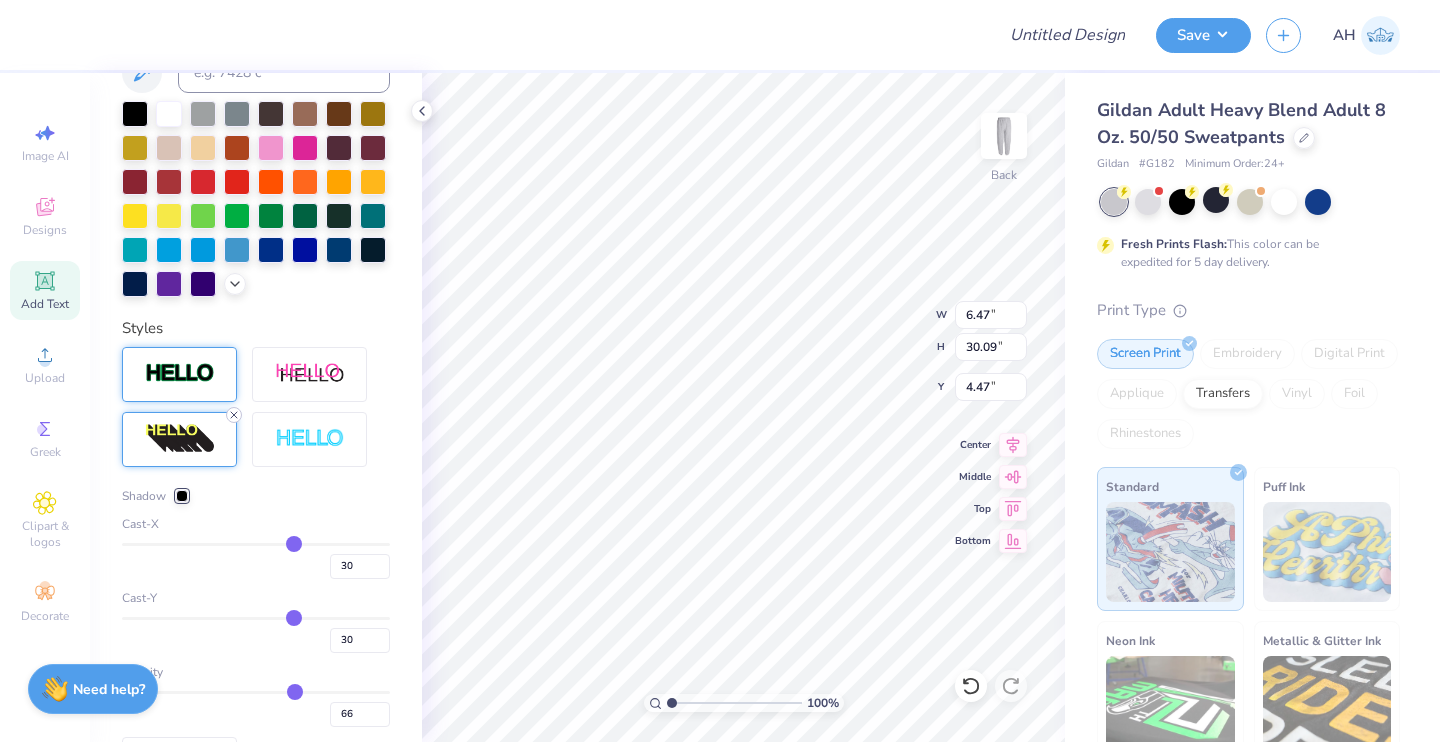 click 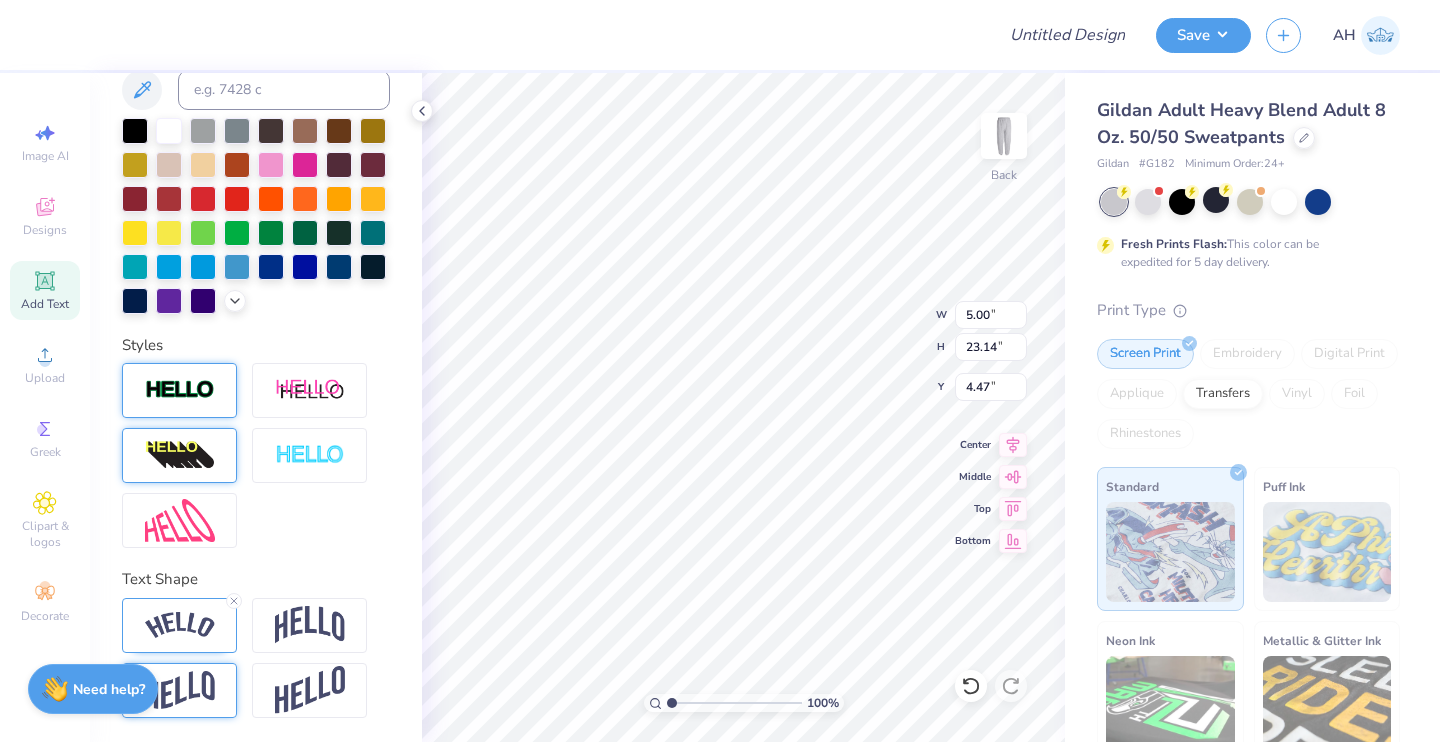 scroll, scrollTop: 437, scrollLeft: 0, axis: vertical 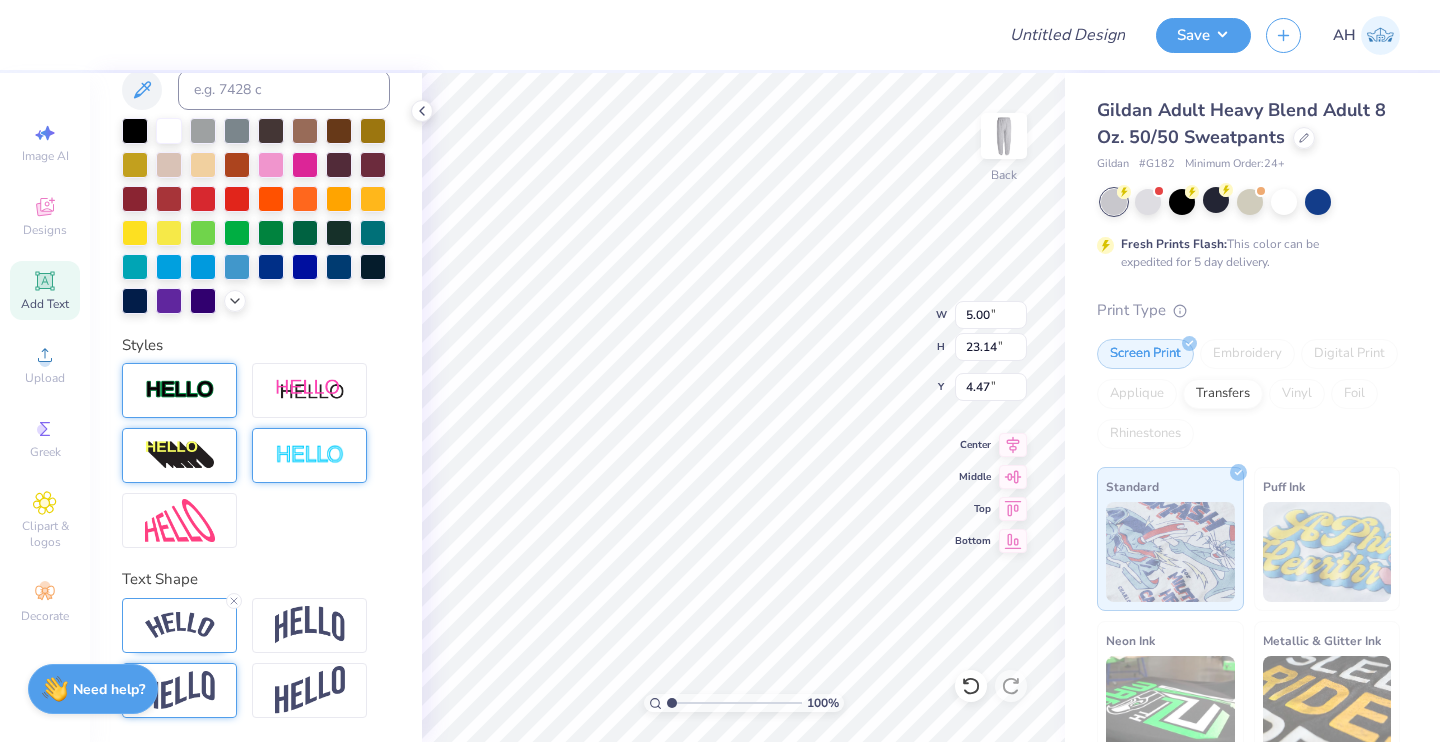 click at bounding box center [310, 455] 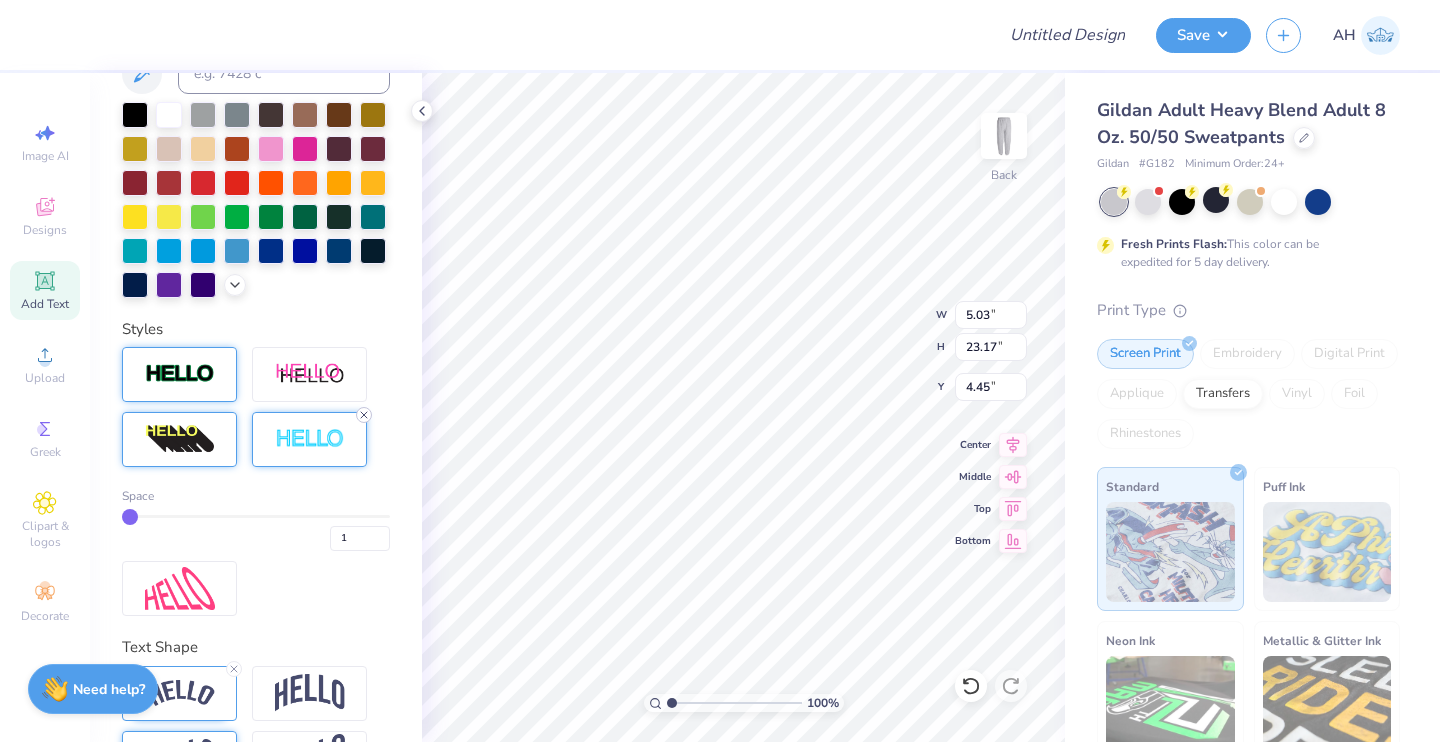 click 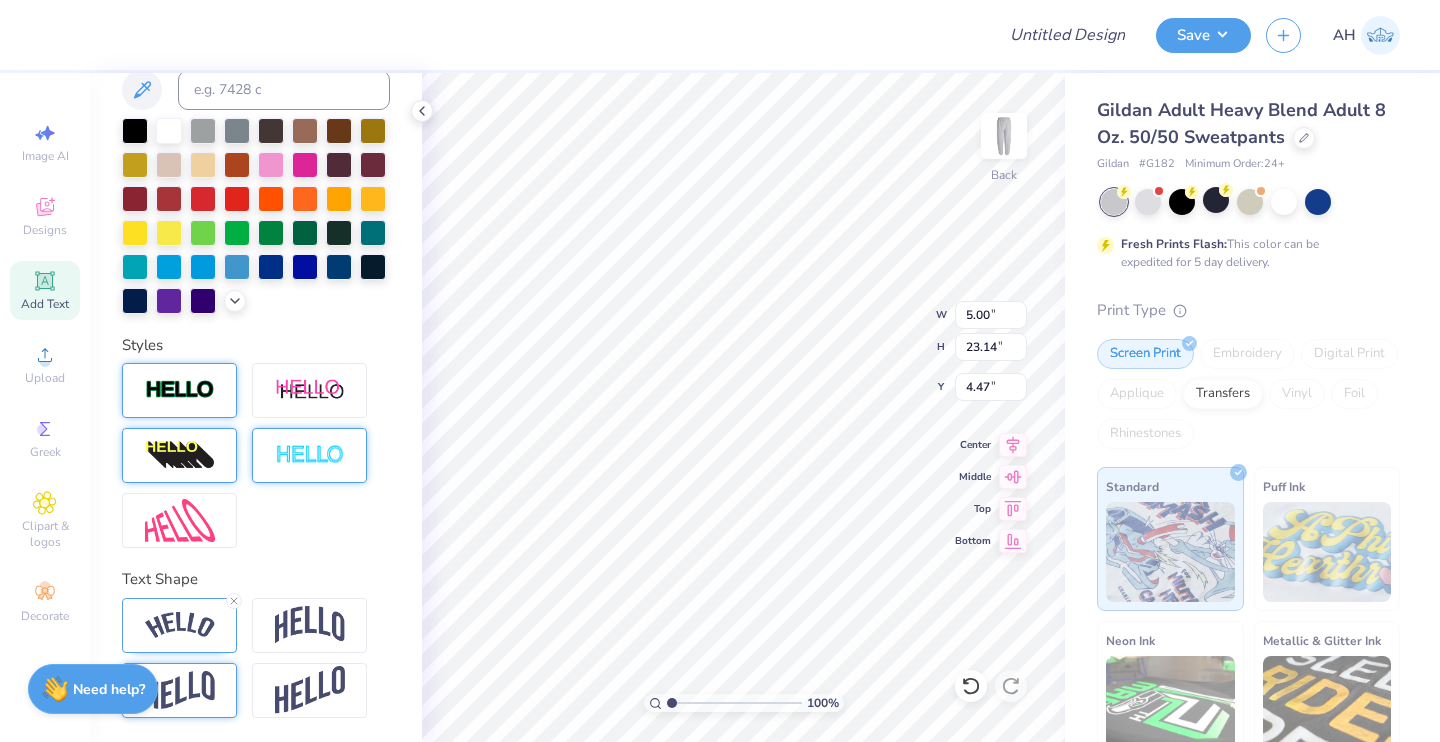 click at bounding box center [179, 390] 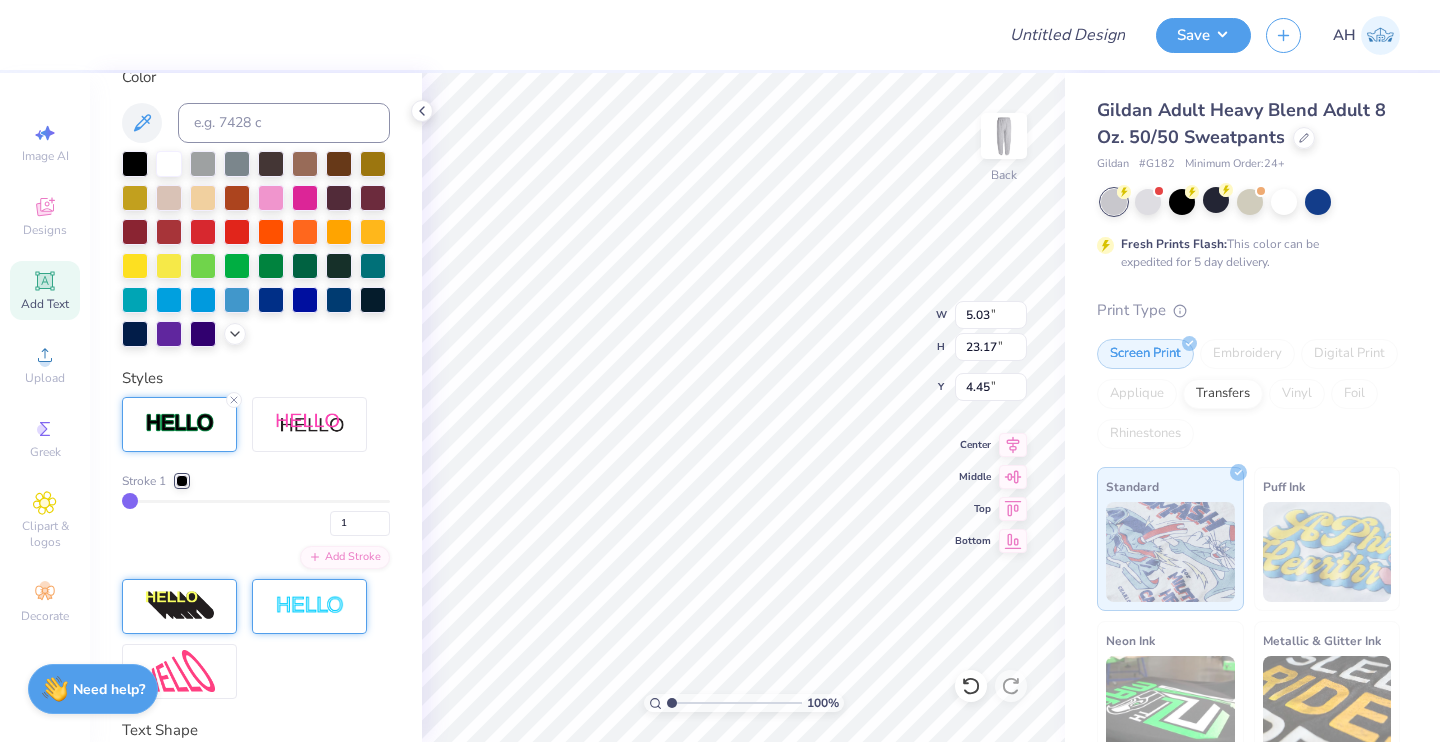 scroll, scrollTop: 463, scrollLeft: 0, axis: vertical 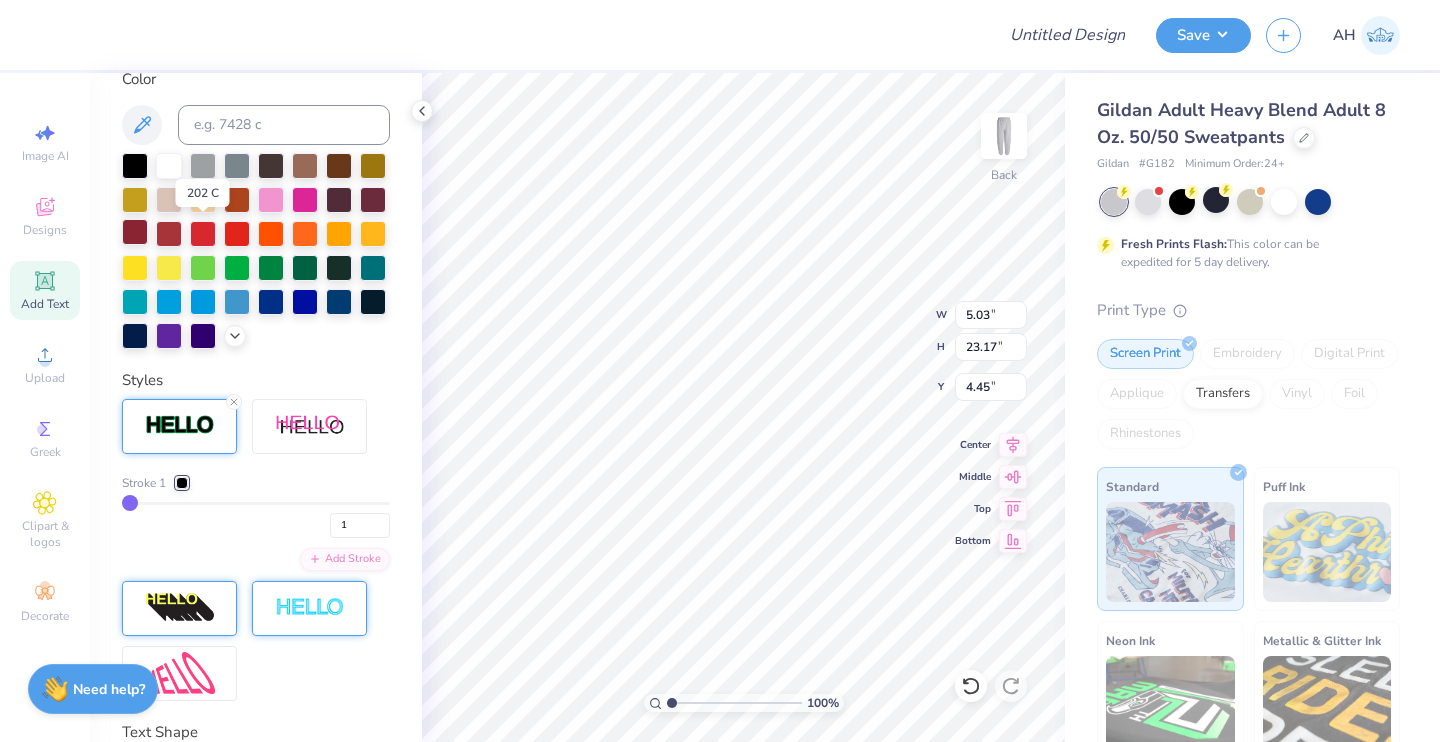 click at bounding box center (135, 232) 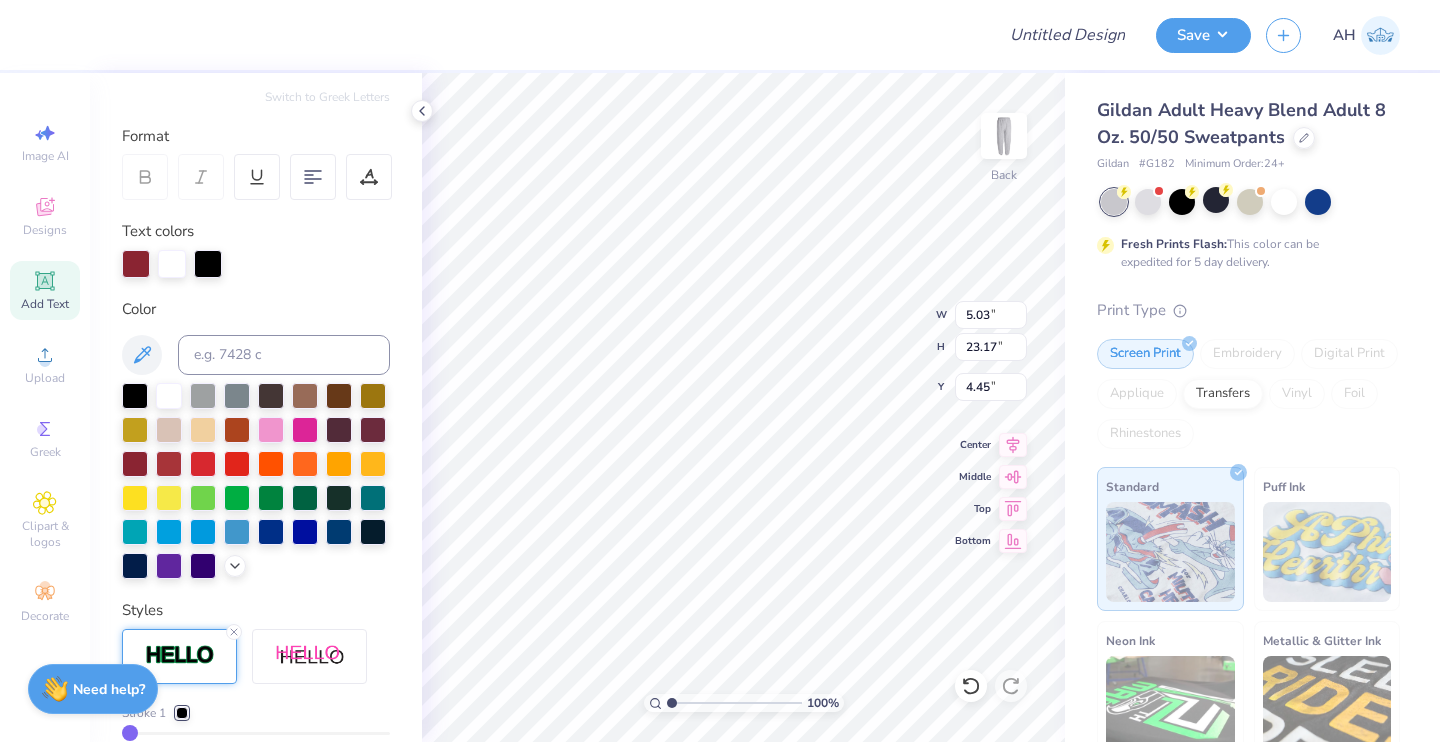 scroll, scrollTop: 210, scrollLeft: 0, axis: vertical 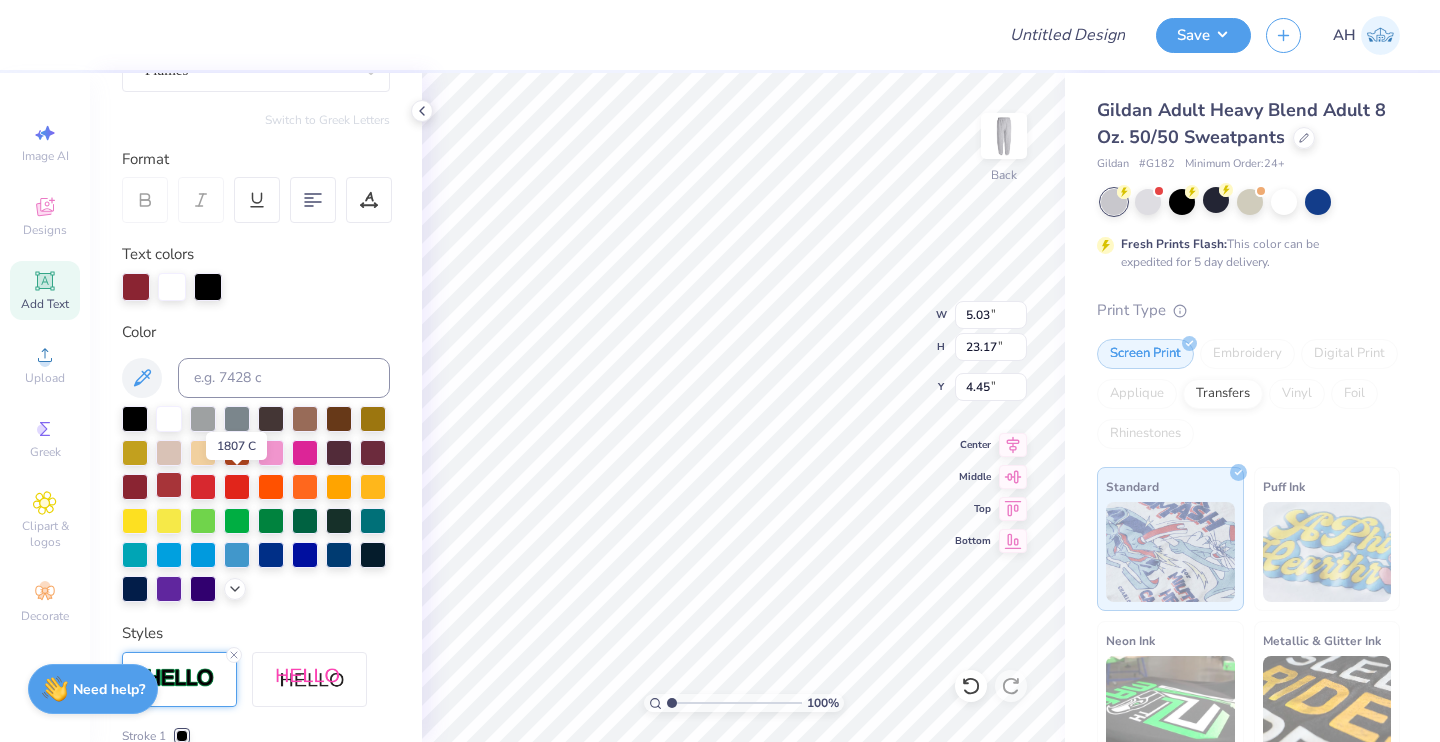 click at bounding box center [169, 485] 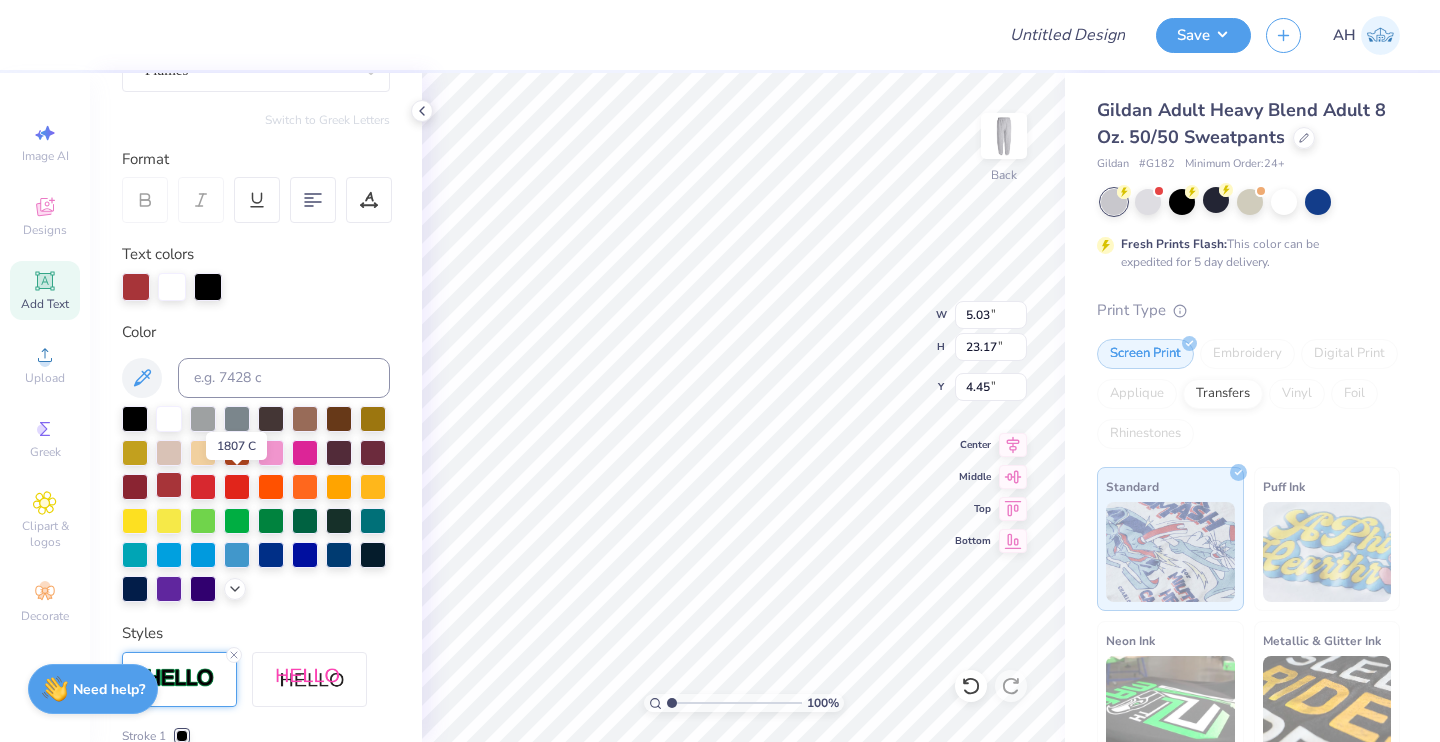 click at bounding box center (169, 485) 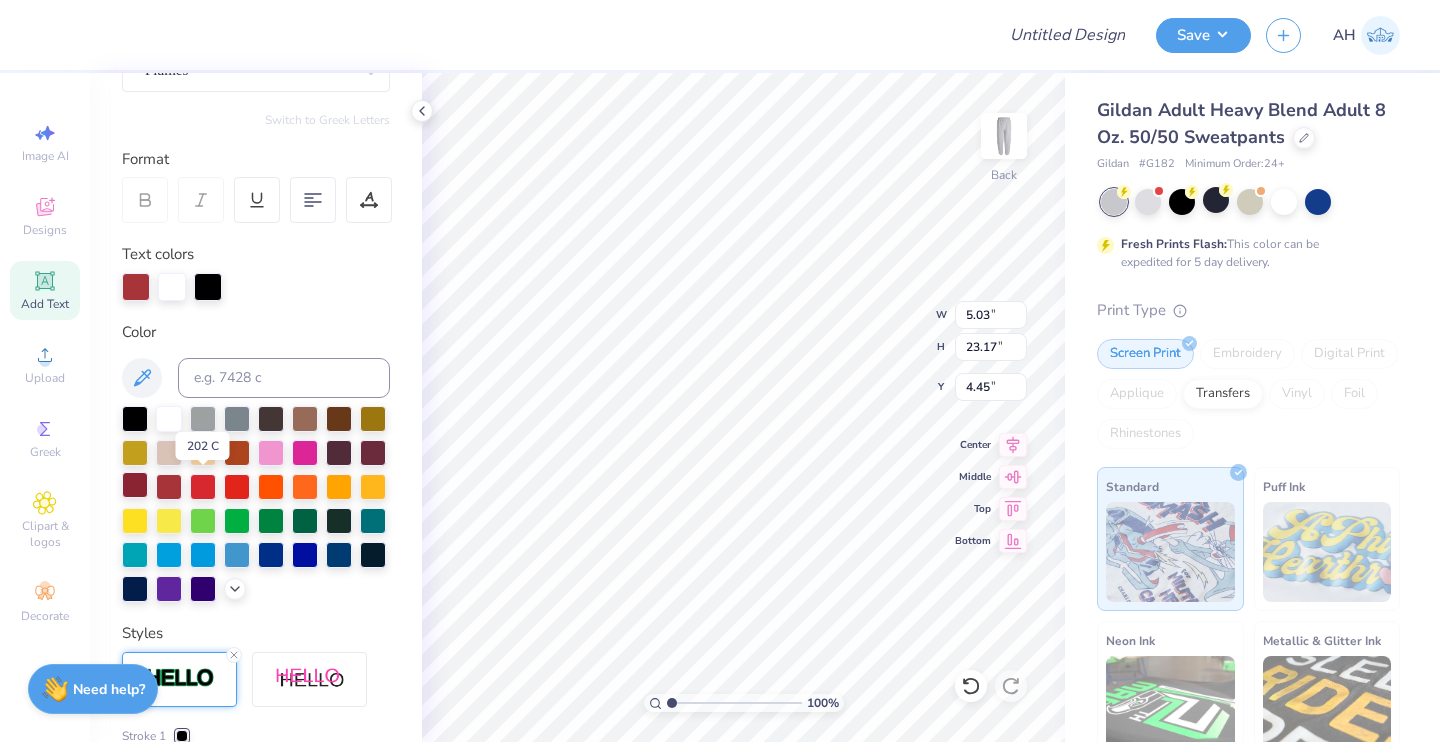 click at bounding box center [135, 485] 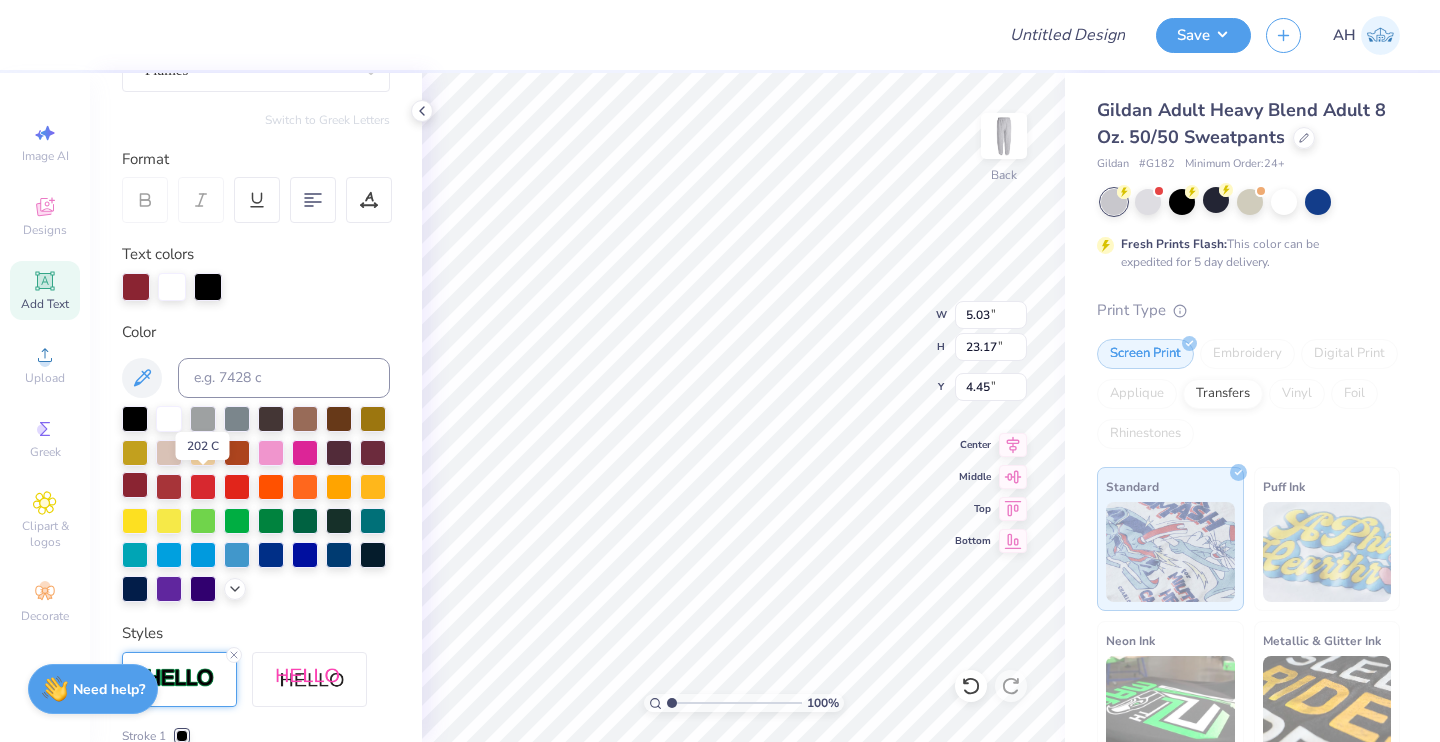 click at bounding box center (135, 485) 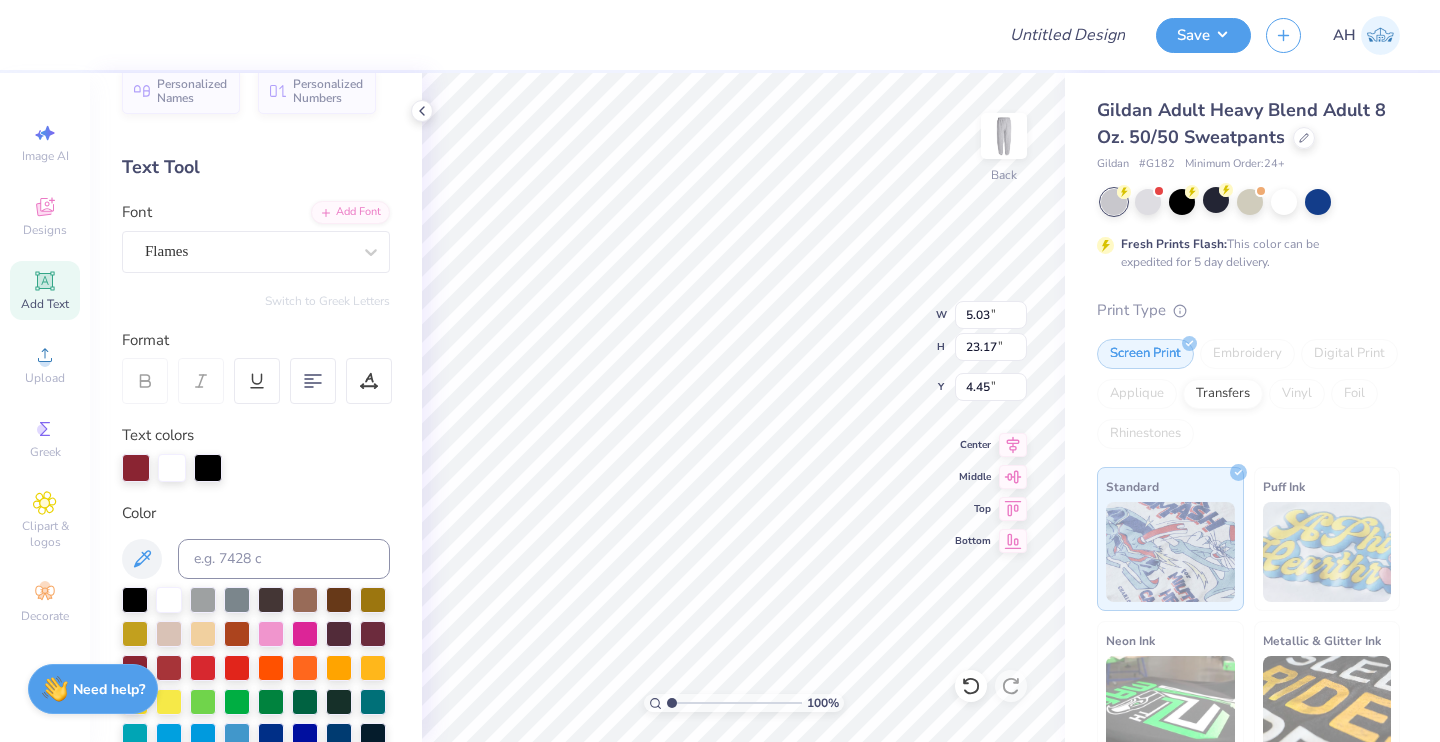 scroll, scrollTop: 0, scrollLeft: 0, axis: both 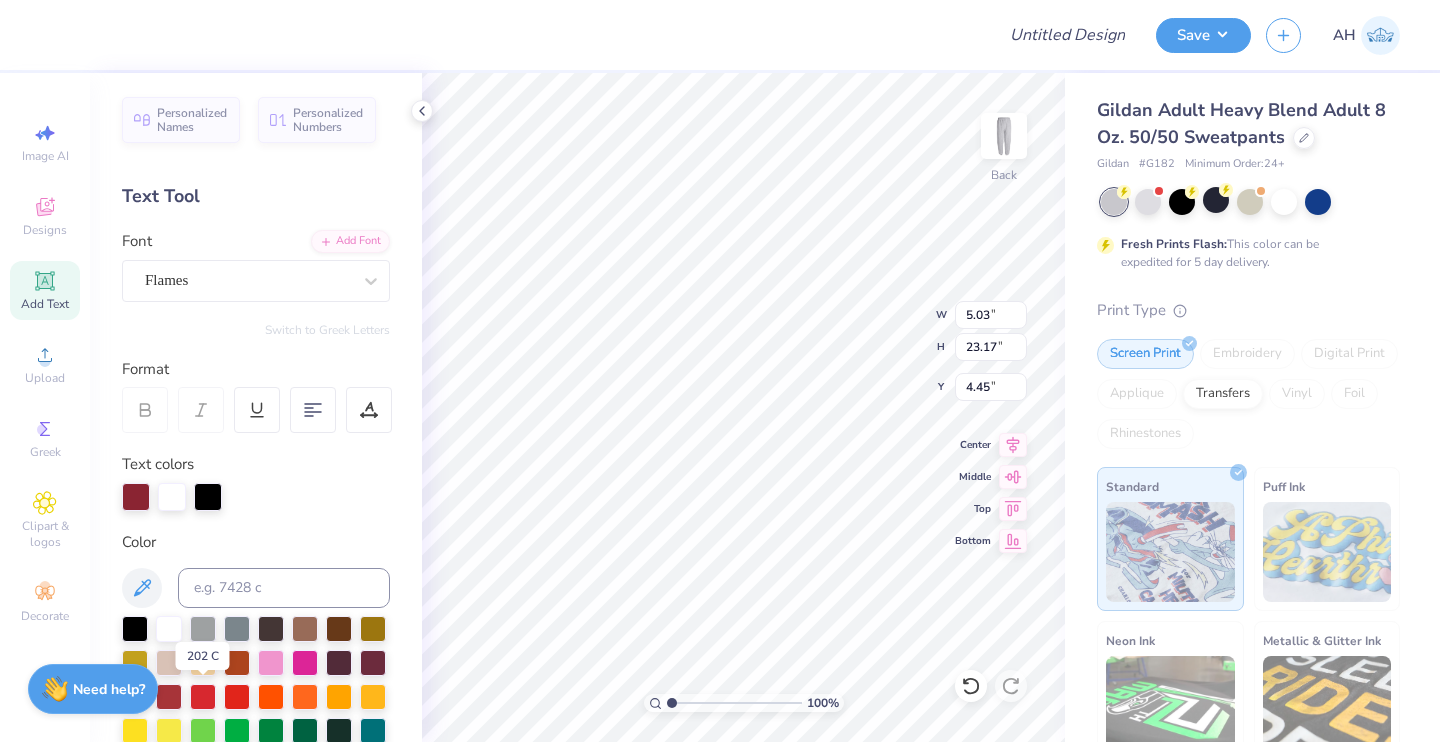 click at bounding box center [135, 695] 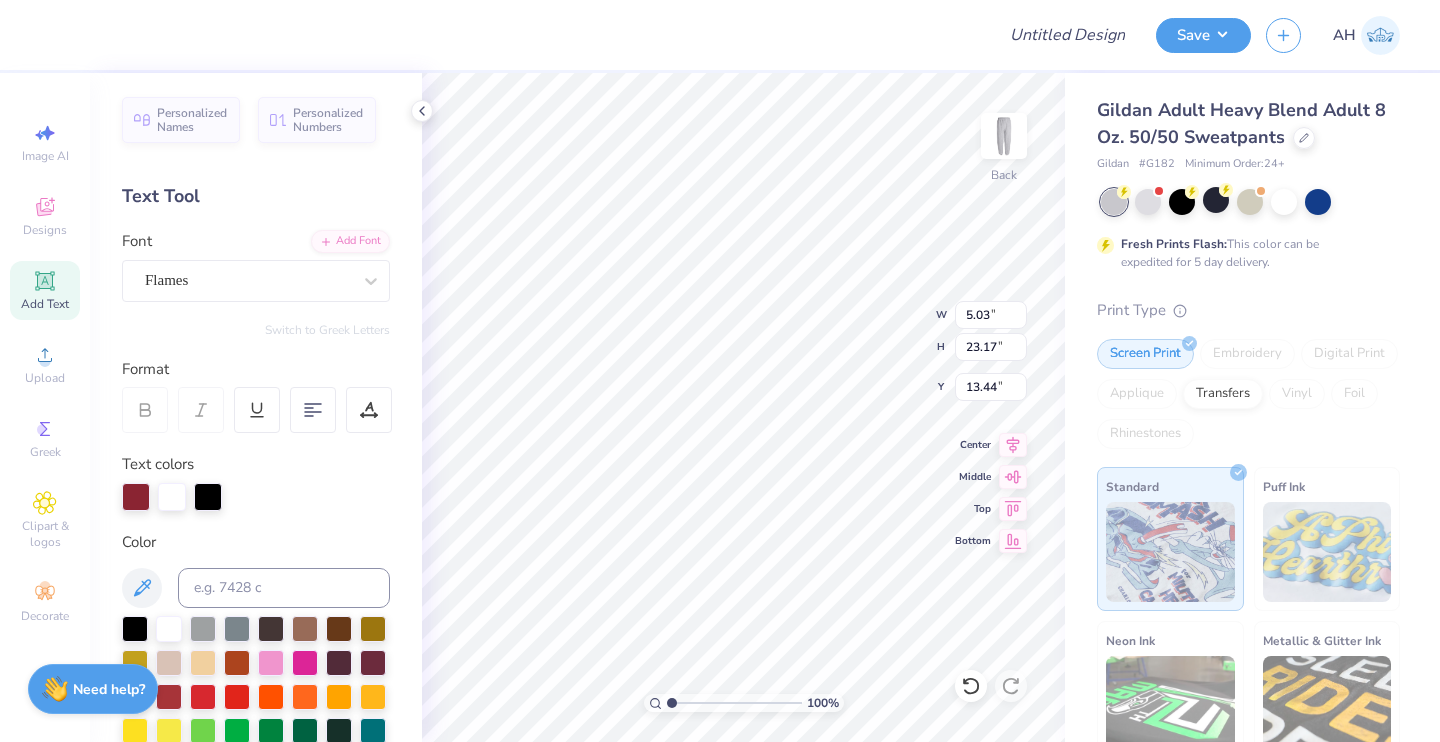 scroll, scrollTop: 649, scrollLeft: 0, axis: vertical 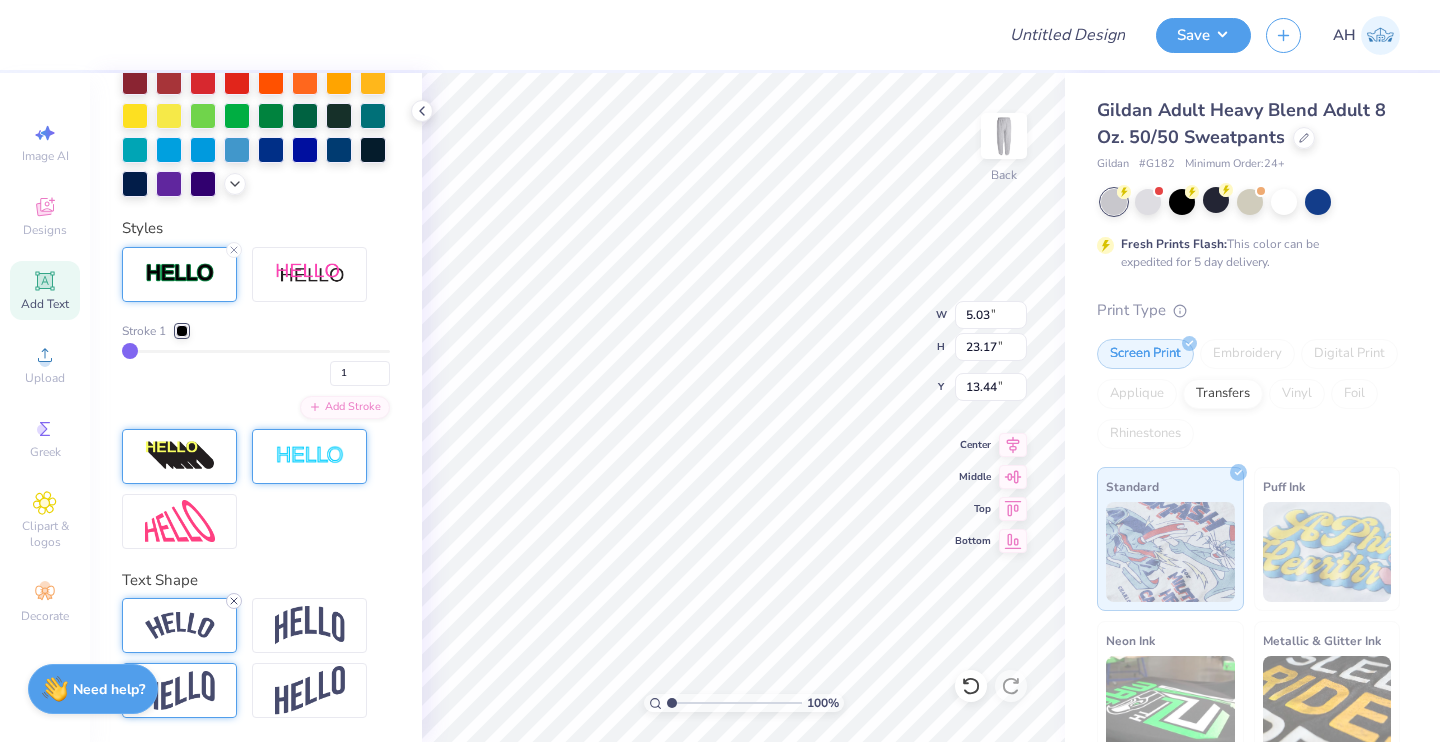 click 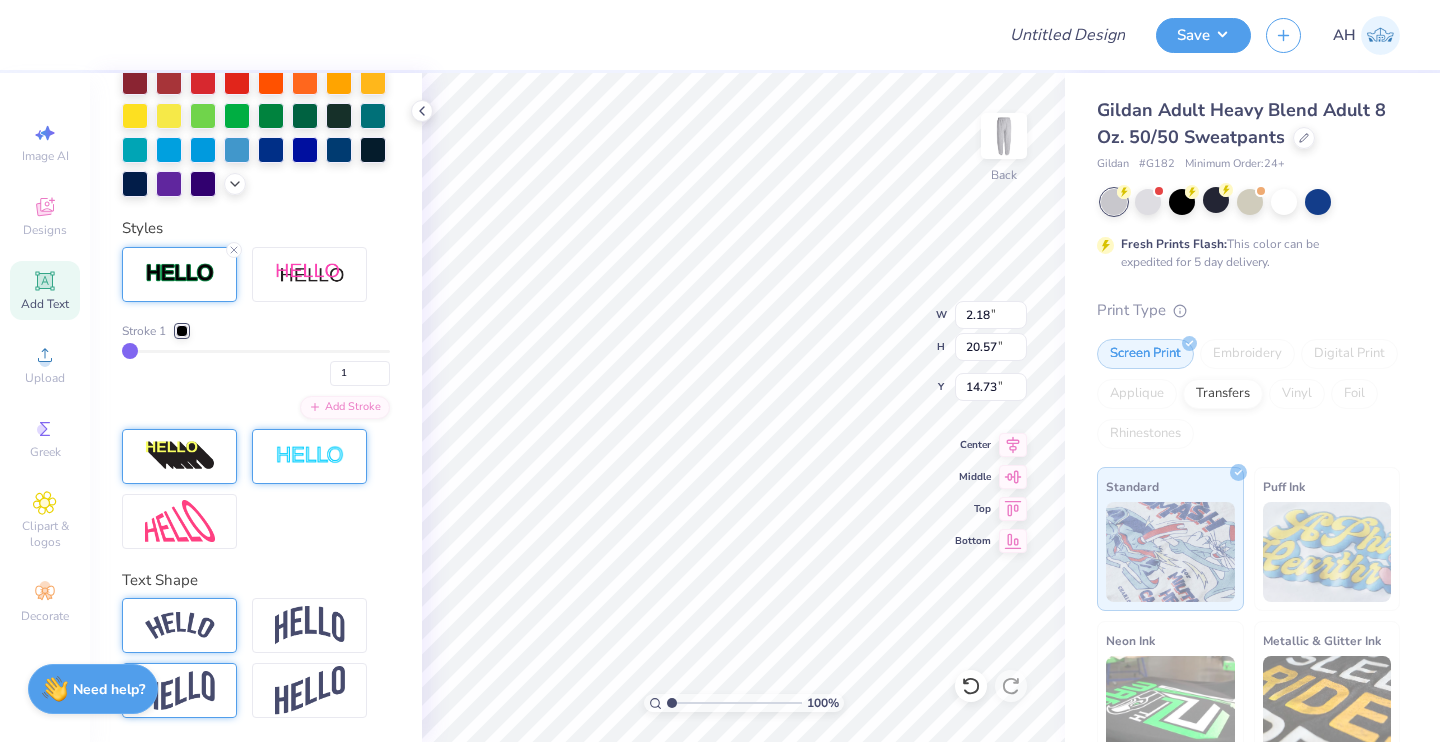 click at bounding box center (179, 625) 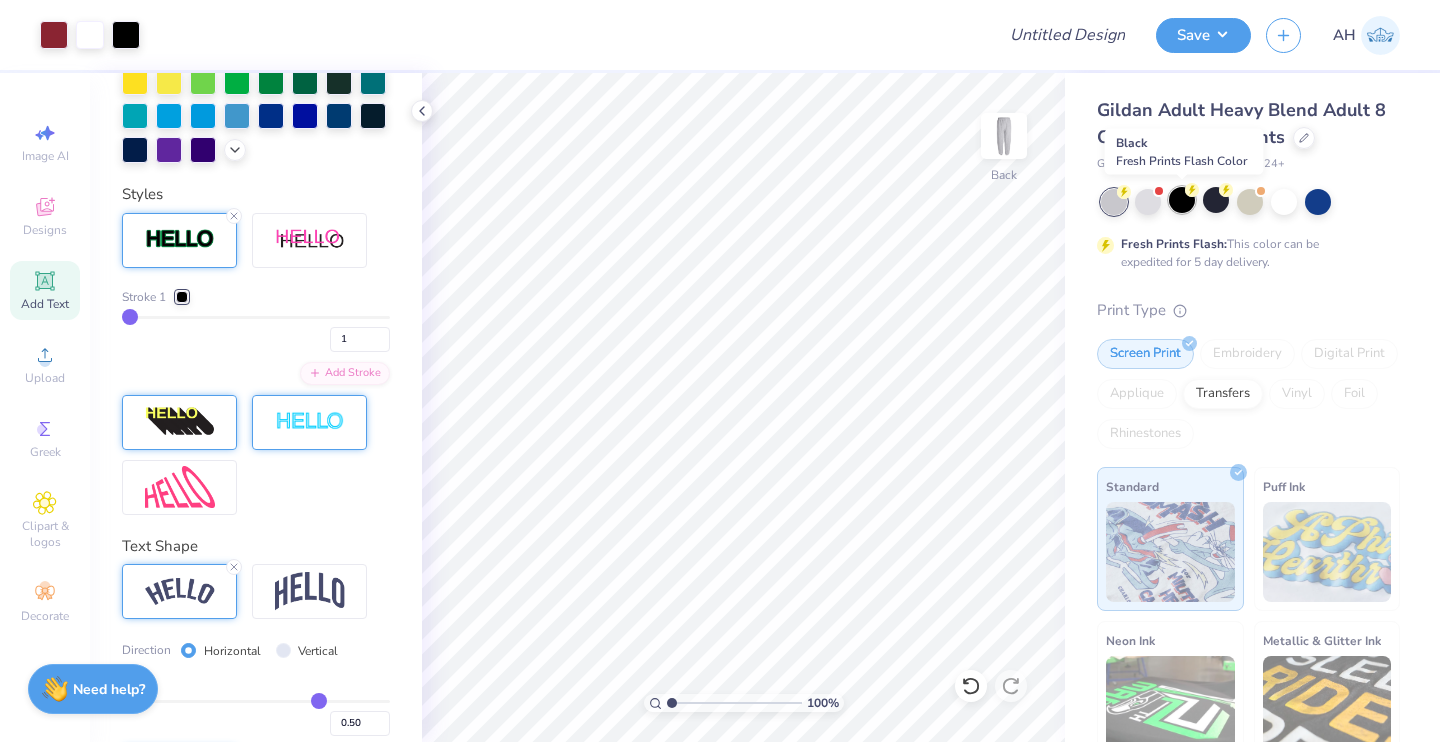 click at bounding box center (1182, 200) 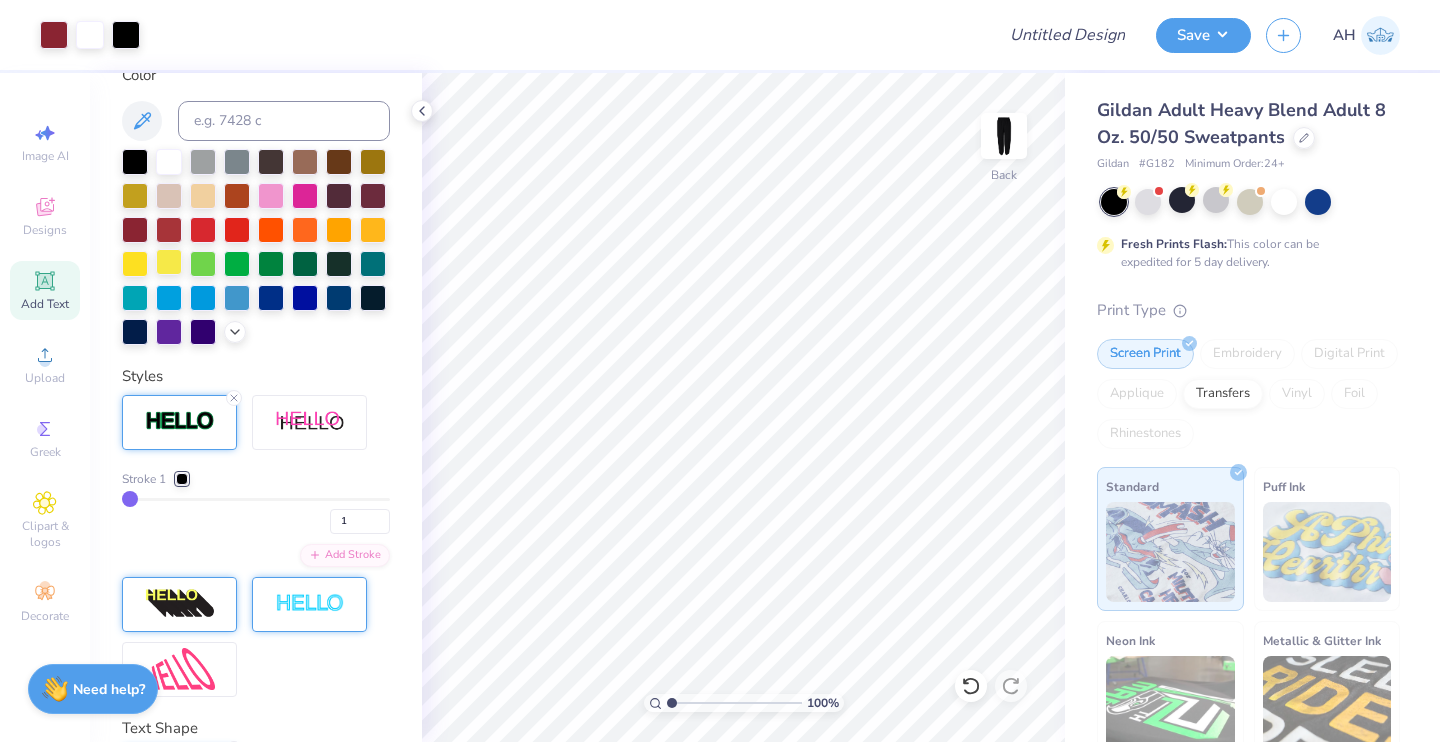 scroll, scrollTop: 476, scrollLeft: 0, axis: vertical 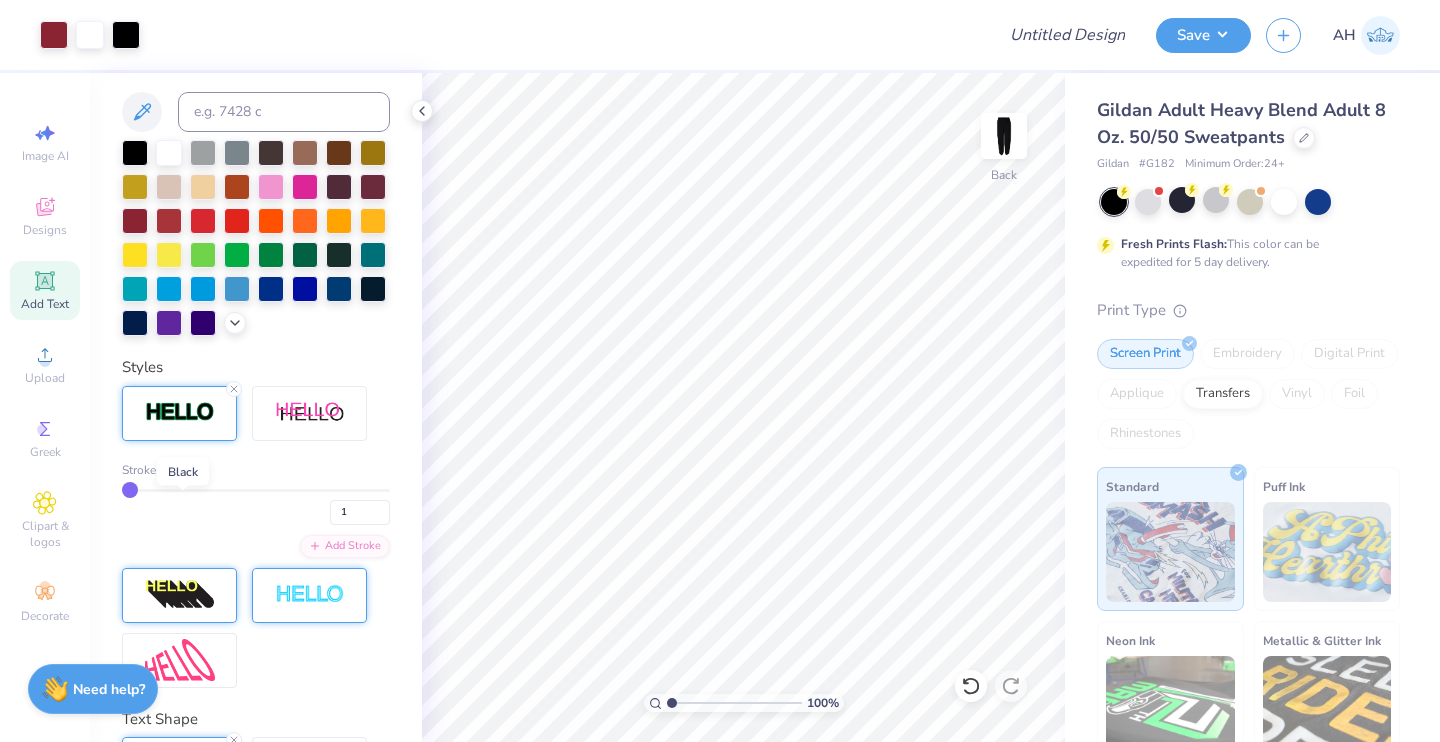 click at bounding box center (182, 470) 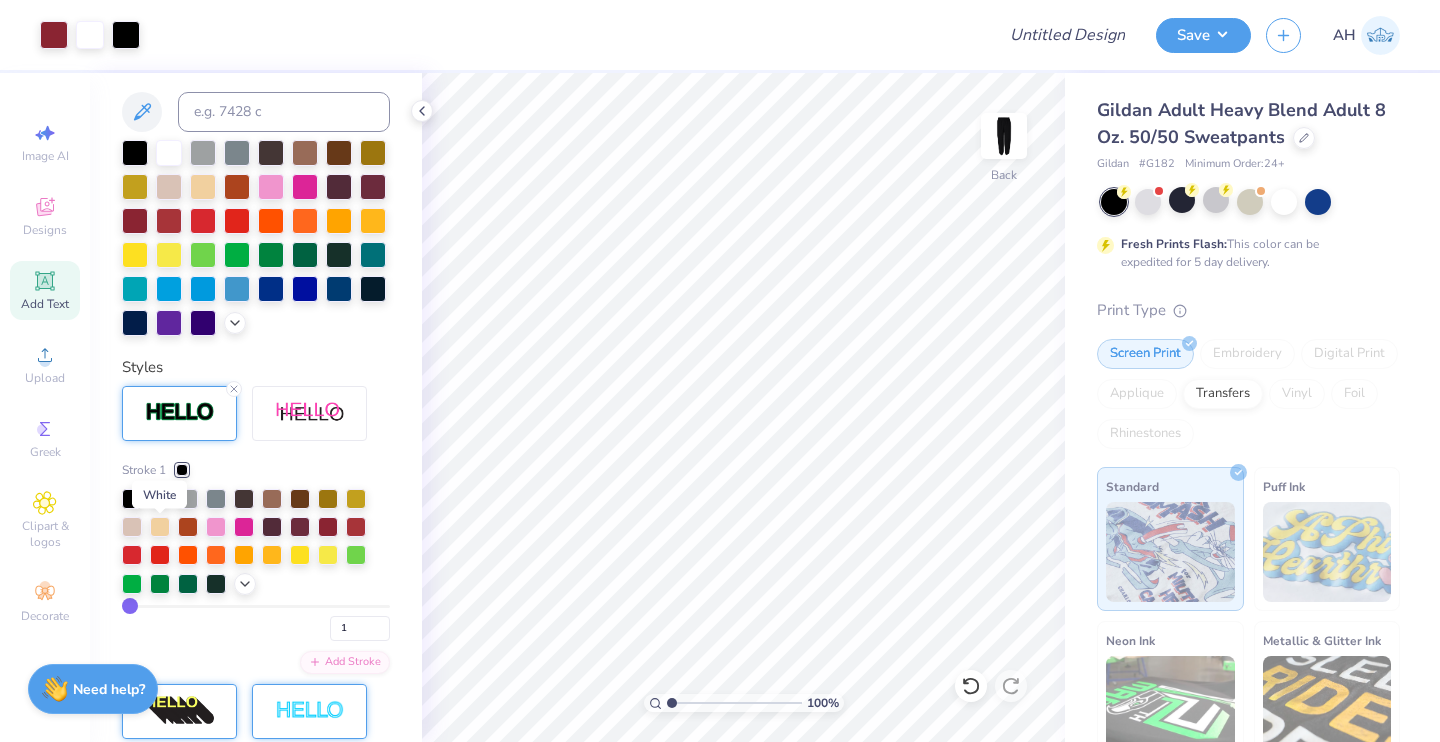 click at bounding box center [160, 497] 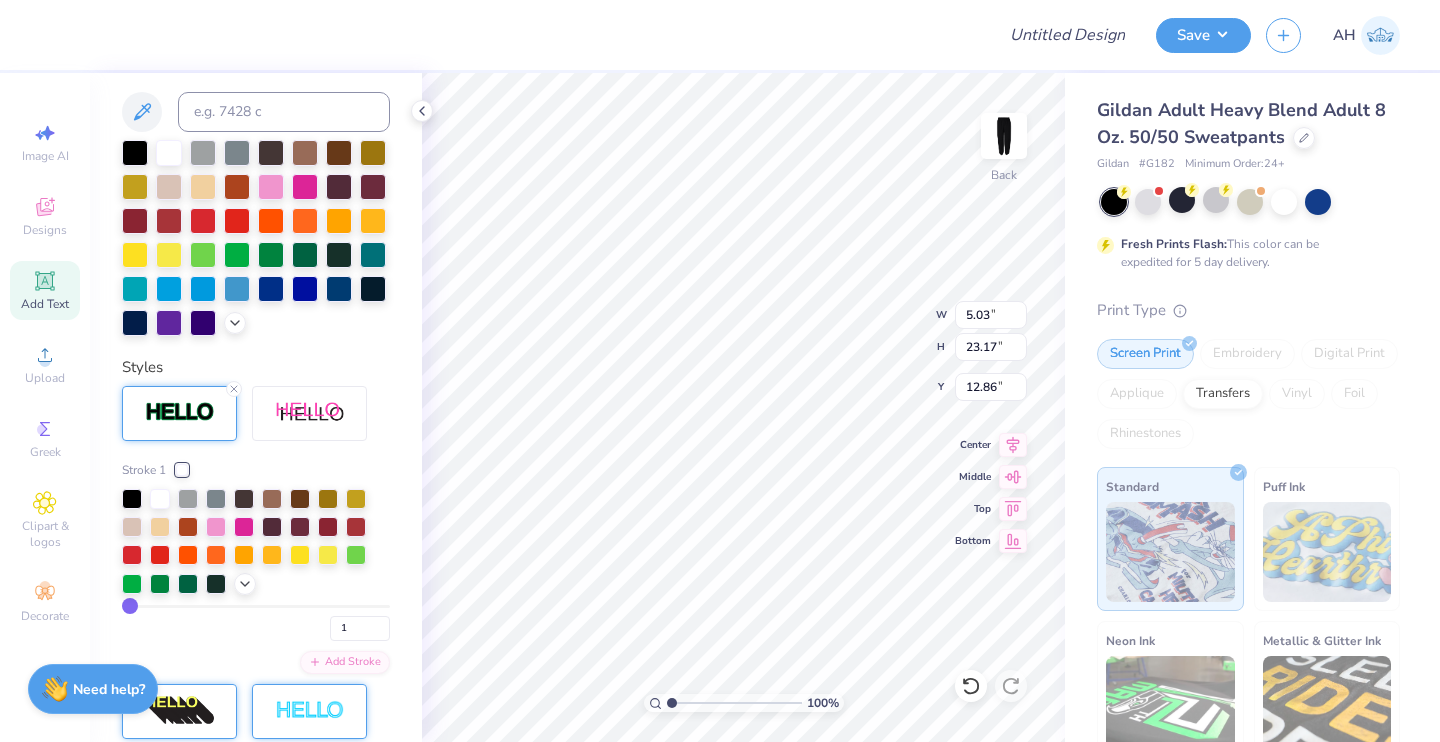 click at bounding box center [256, 542] 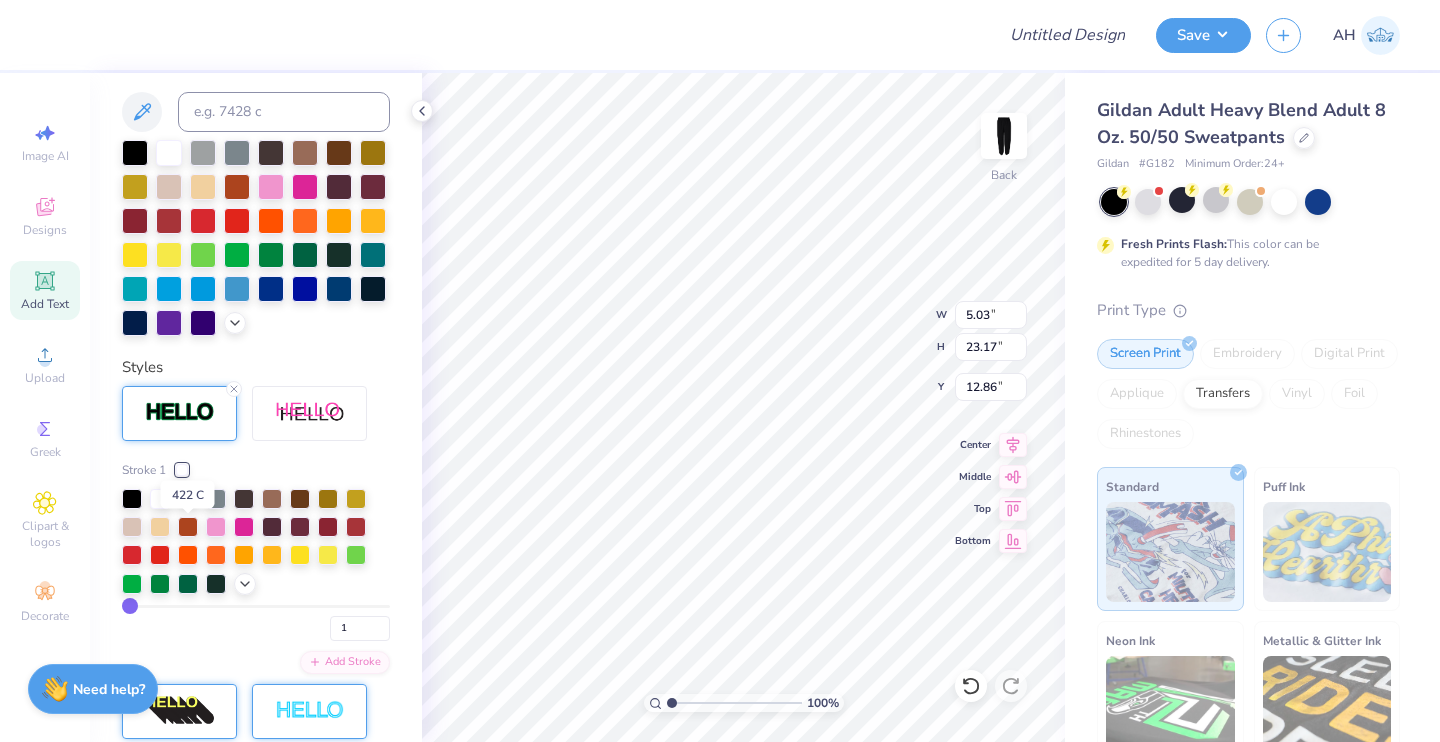 click at bounding box center [188, 497] 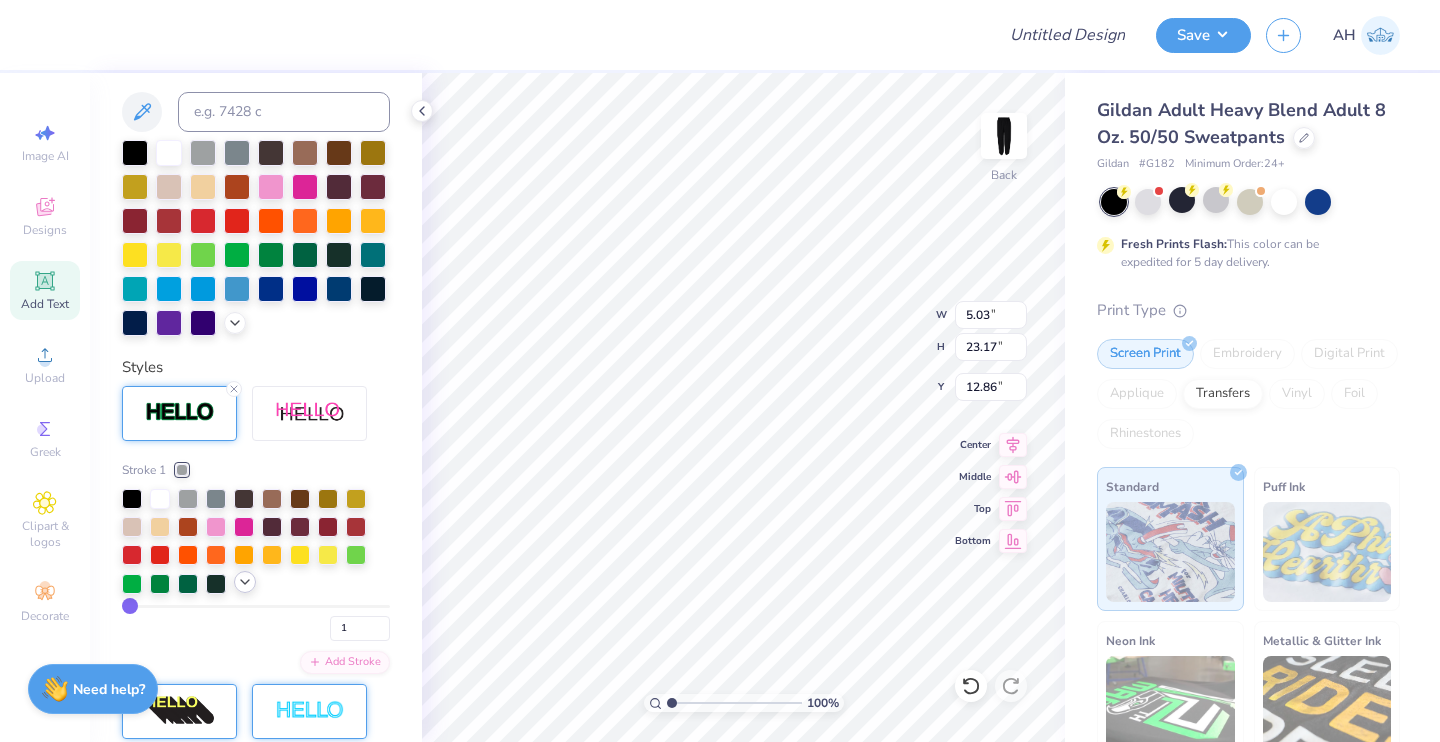 click 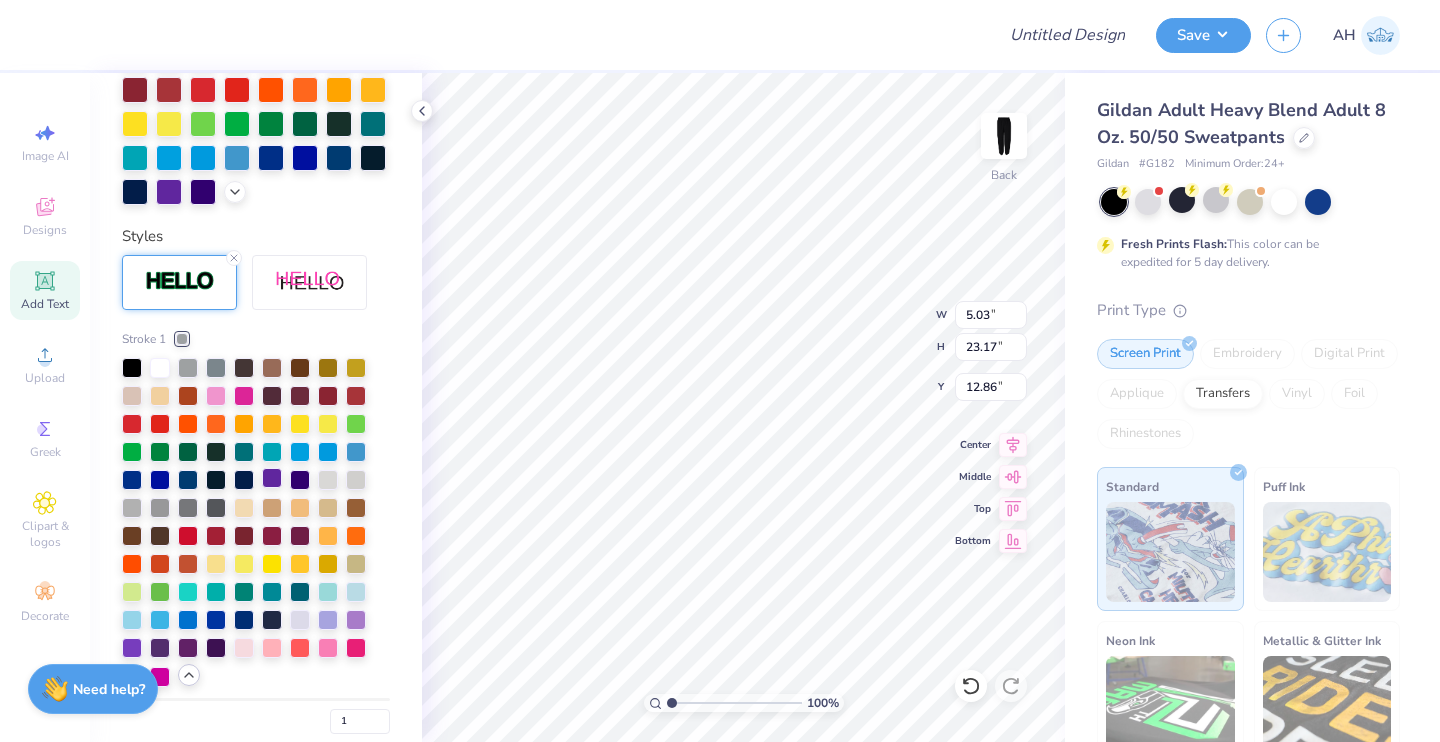 scroll, scrollTop: 605, scrollLeft: 0, axis: vertical 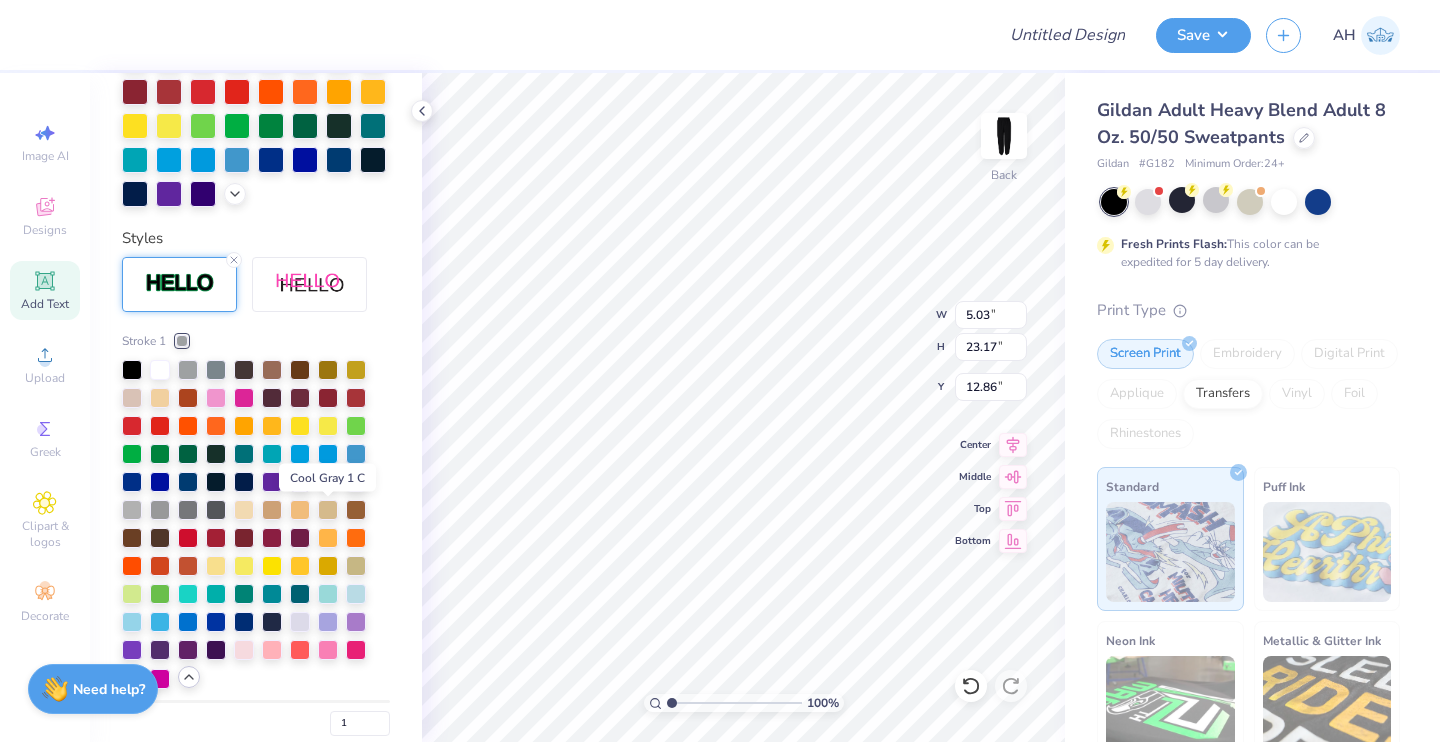 click at bounding box center [328, 480] 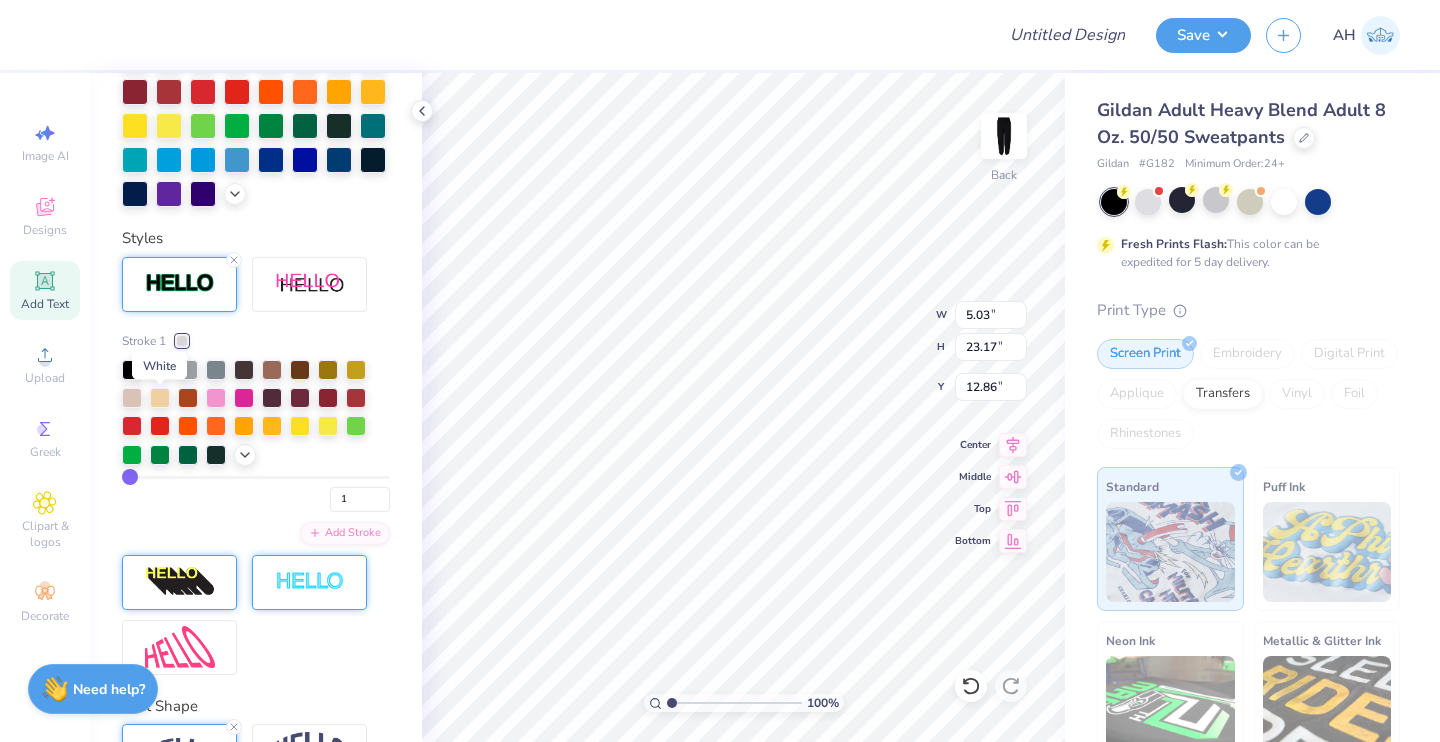 click at bounding box center [160, 368] 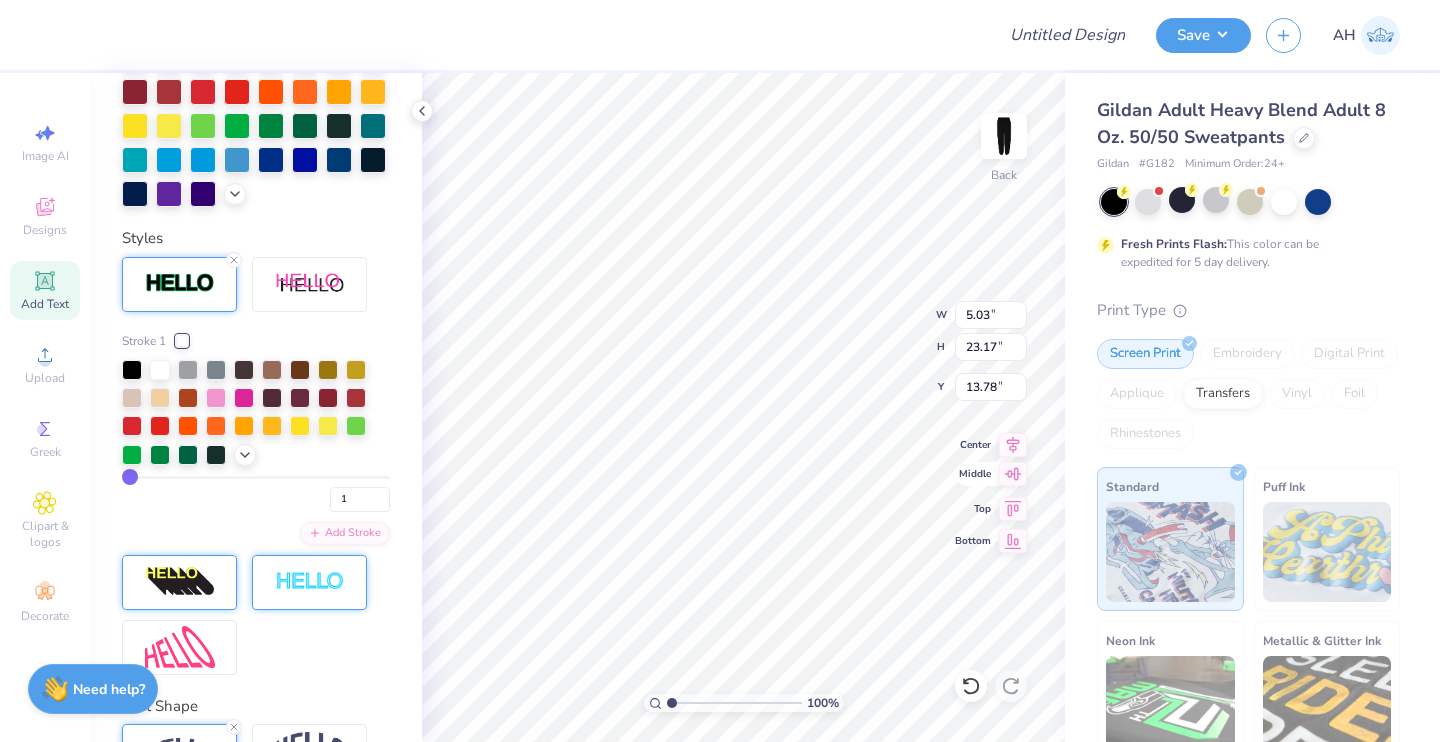 click 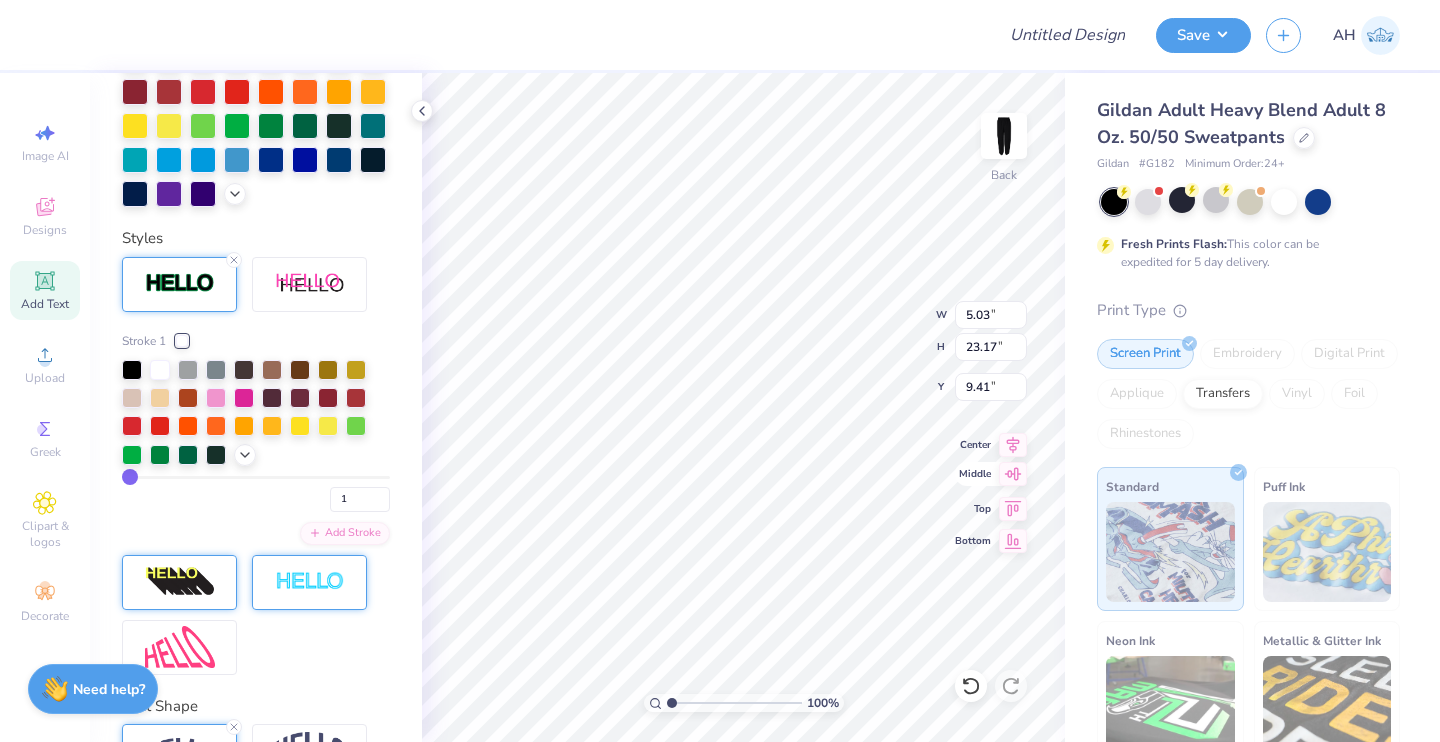 click 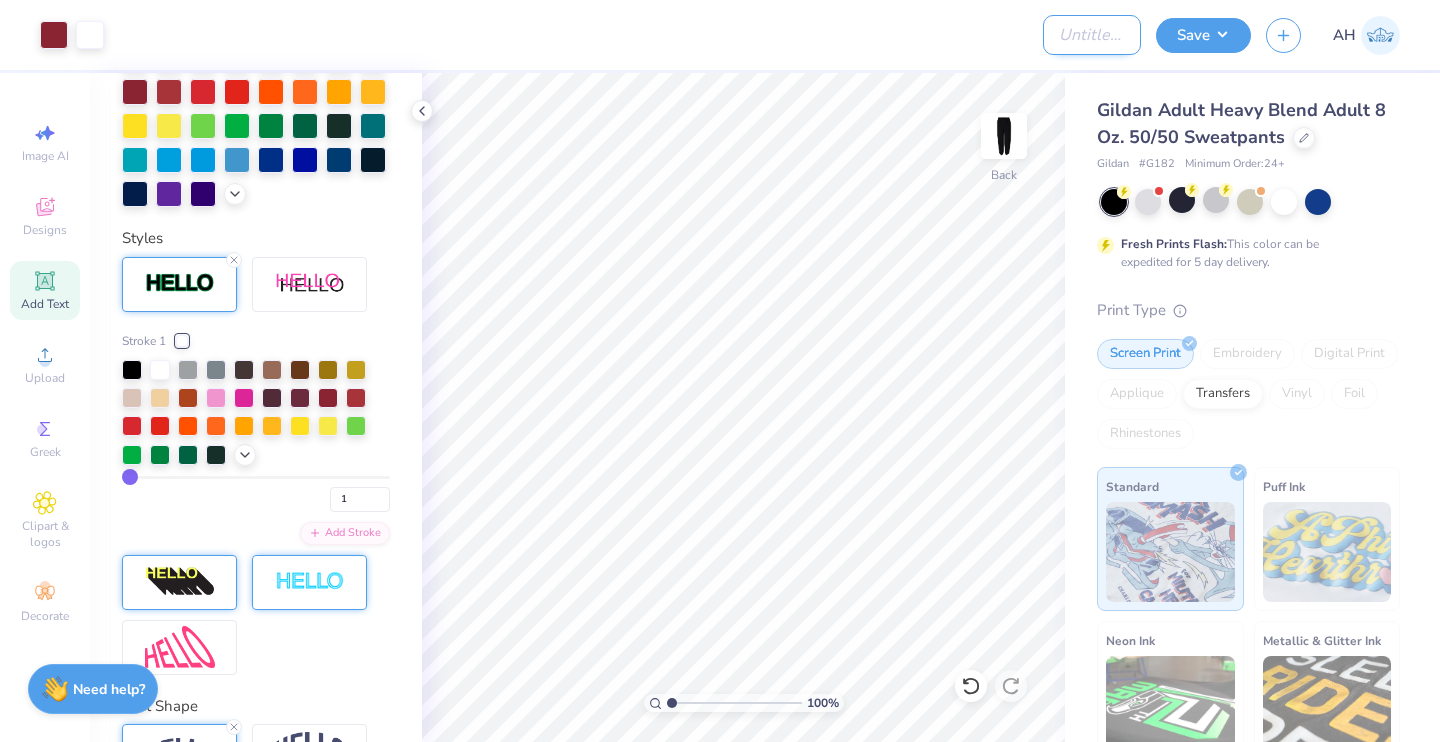 click on "Design Title" at bounding box center [1092, 35] 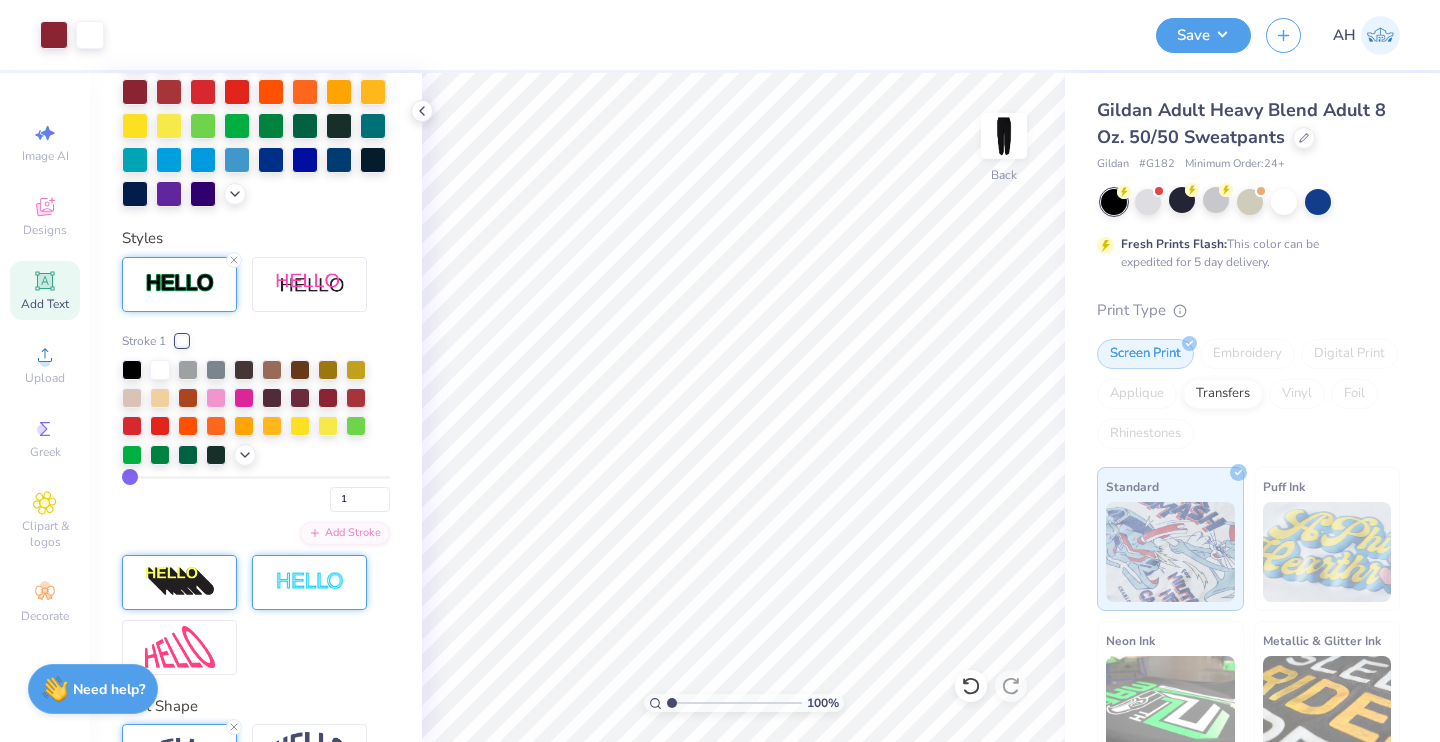 scroll, scrollTop: 0, scrollLeft: 0, axis: both 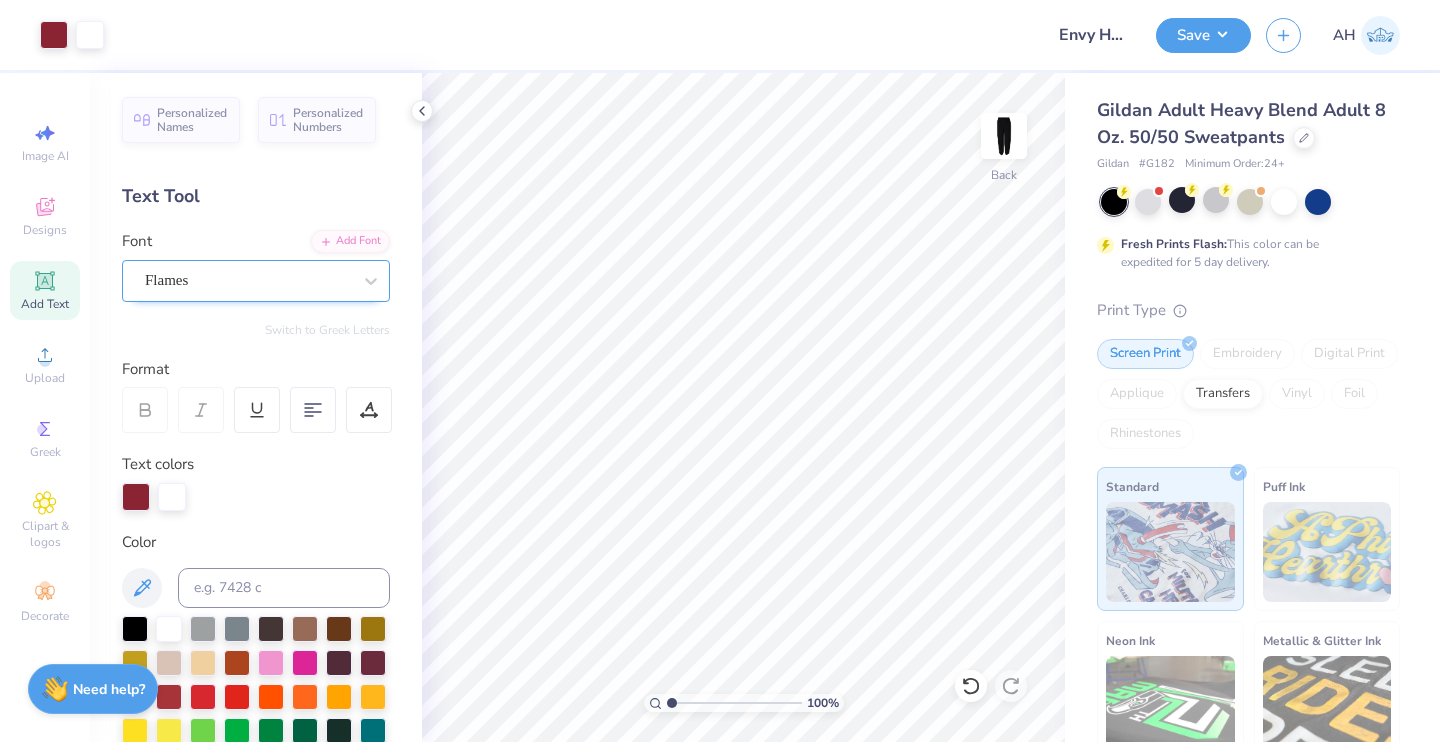 click on "Flames" at bounding box center [248, 280] 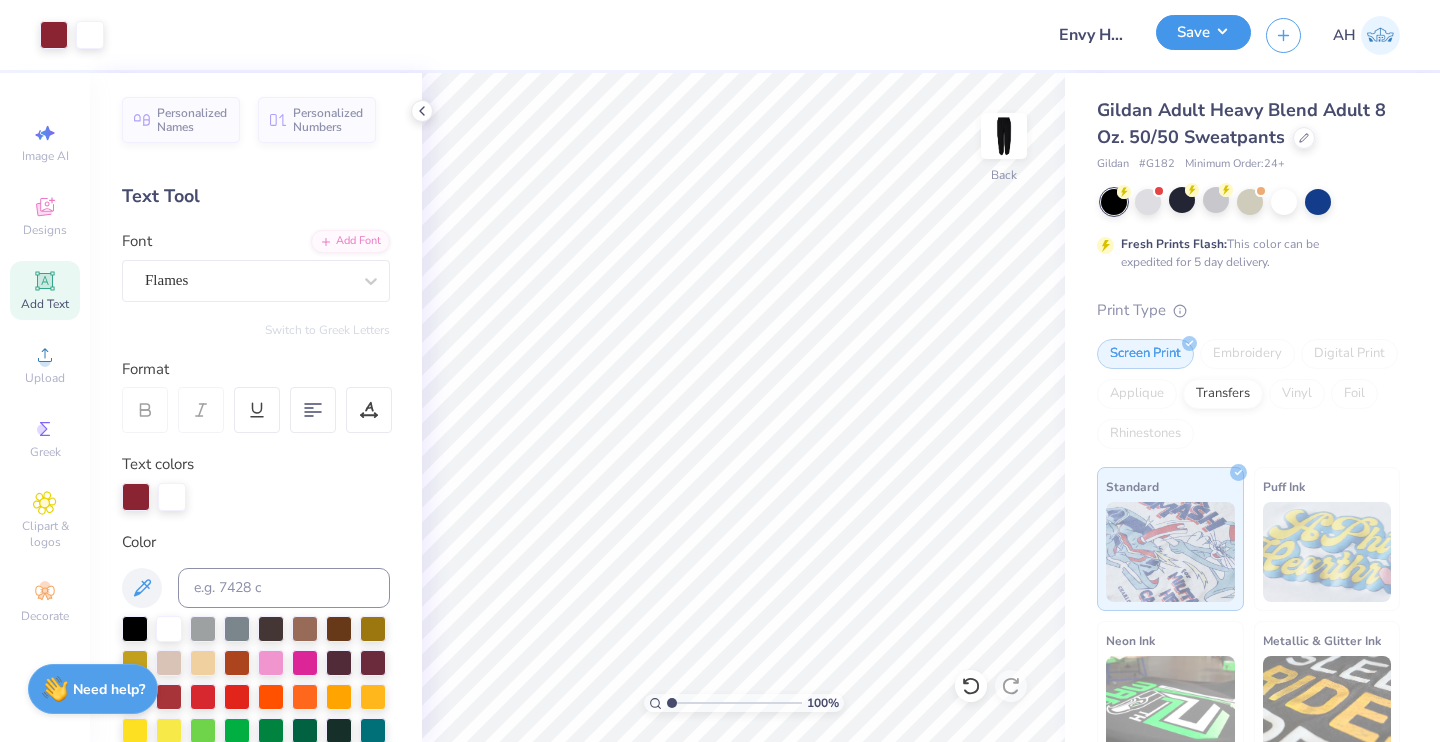 click on "Save" at bounding box center (1203, 32) 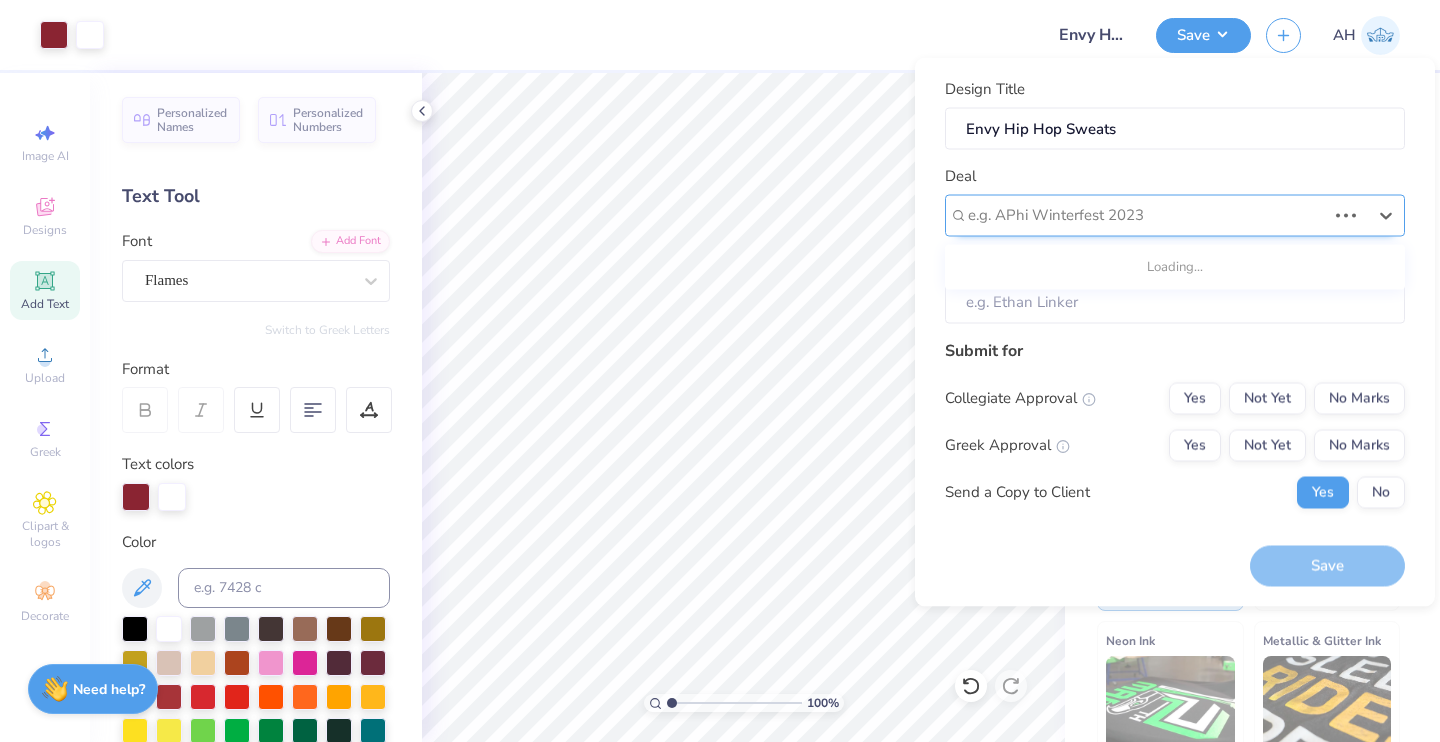 click at bounding box center [1147, 215] 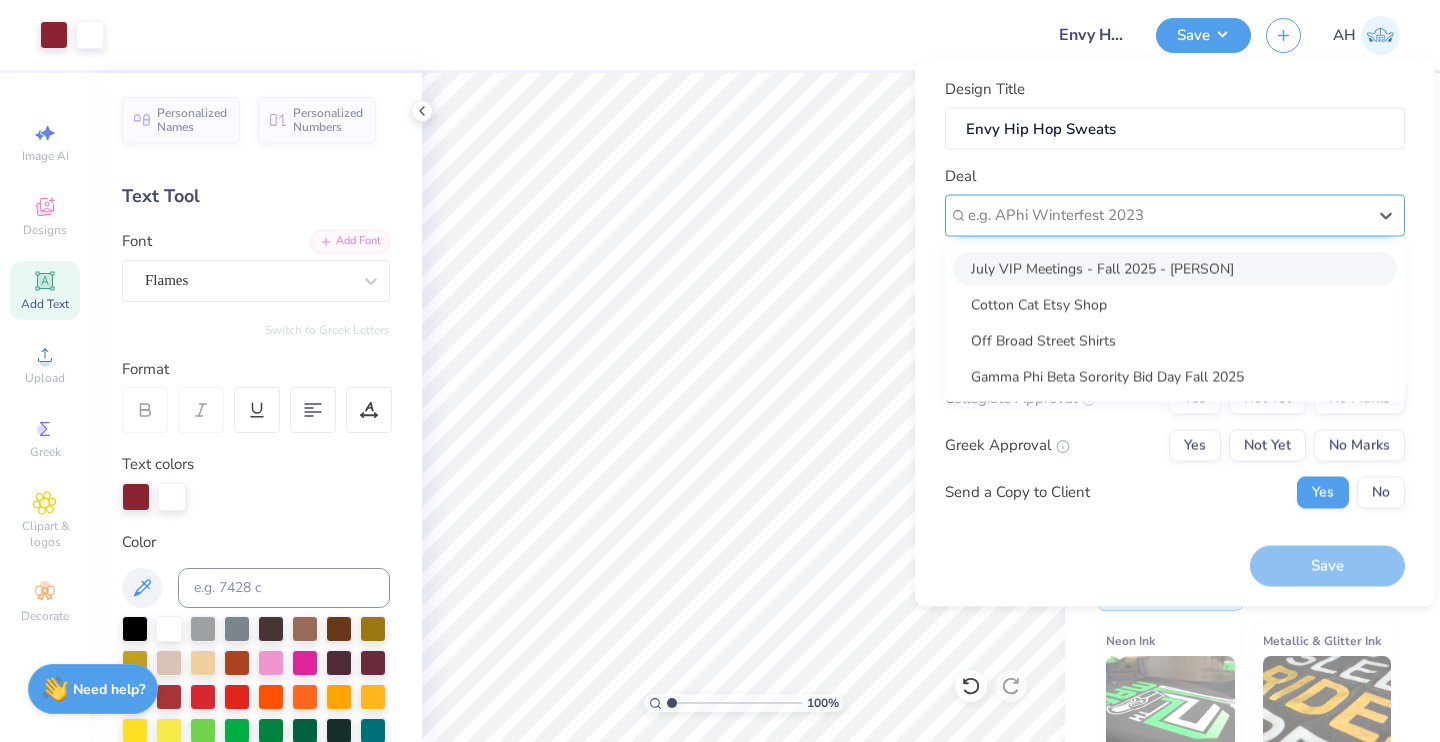 click at bounding box center [1167, 215] 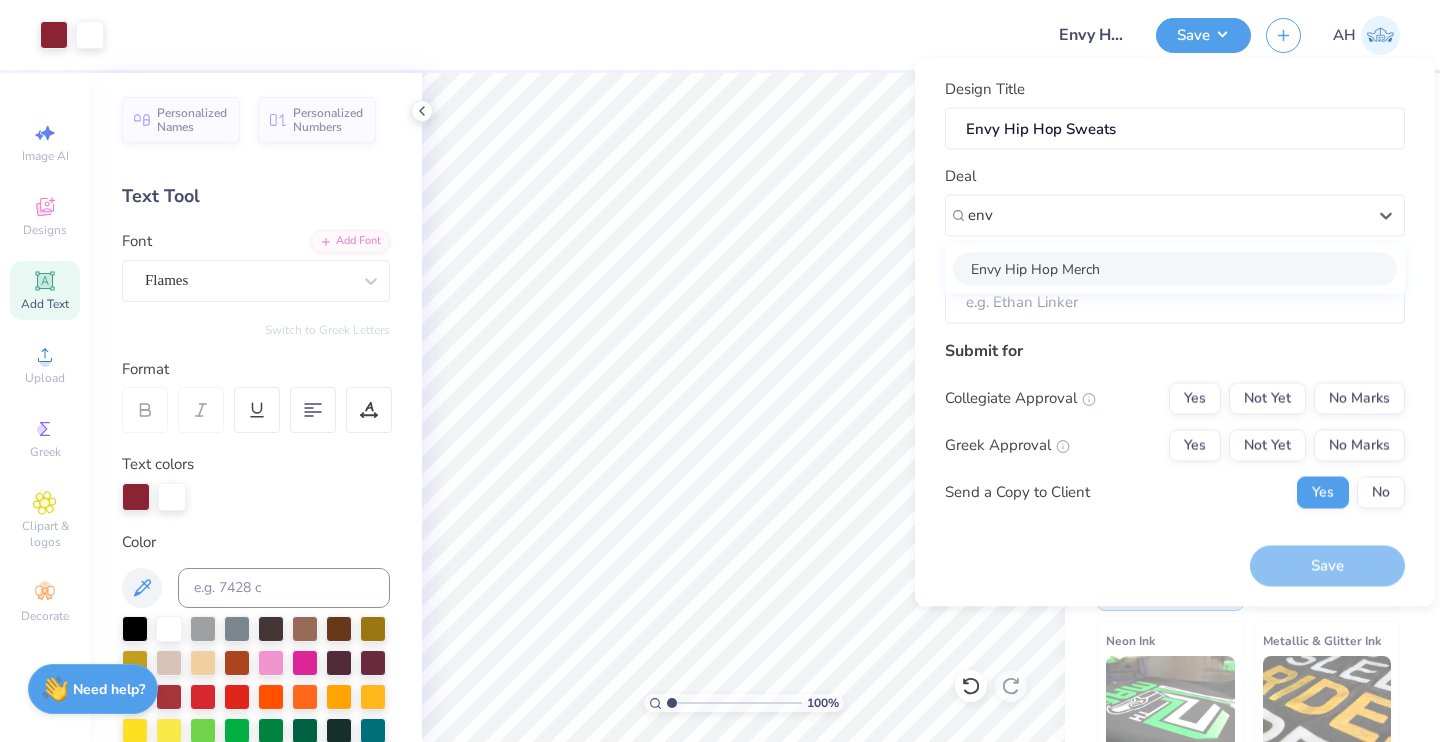 click on "Envy Hip Hop Merch" at bounding box center [1175, 268] 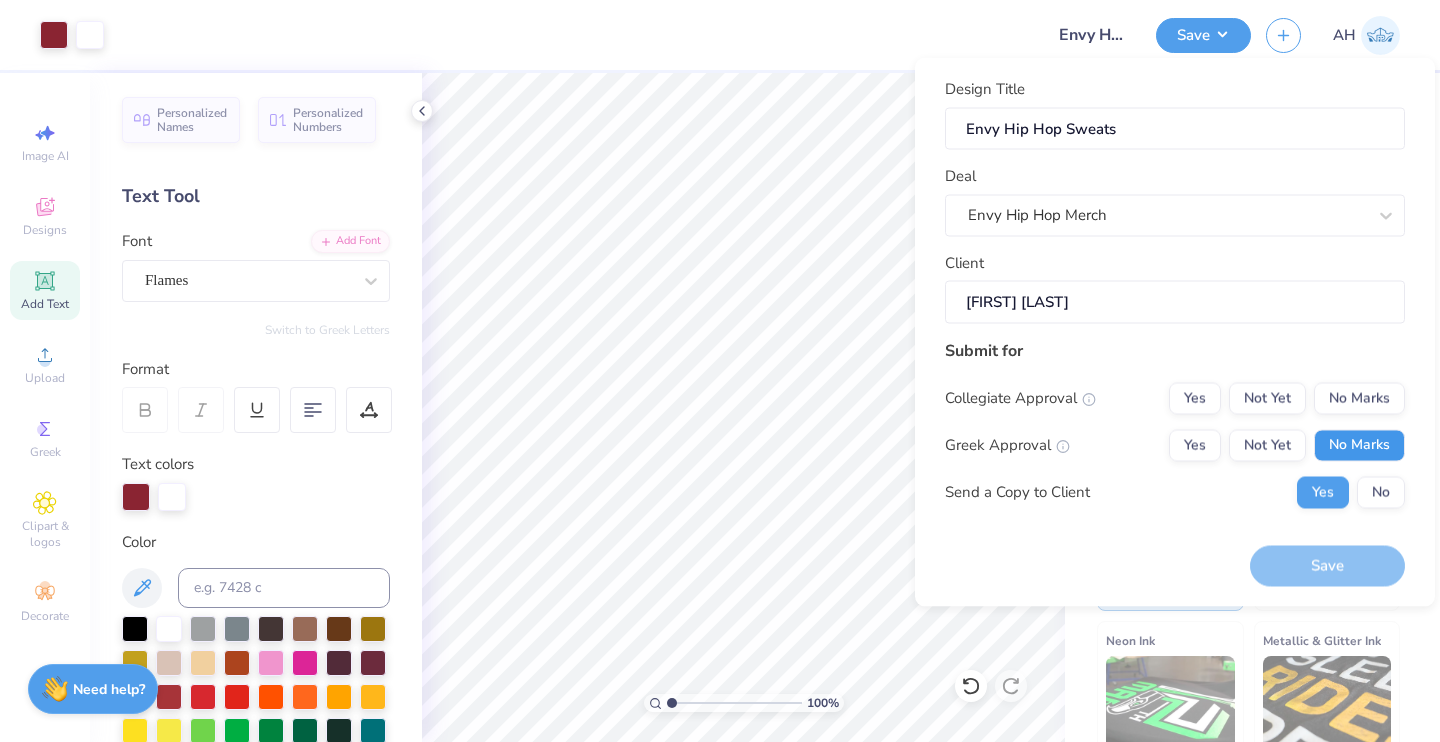 click on "No Marks" at bounding box center (1359, 445) 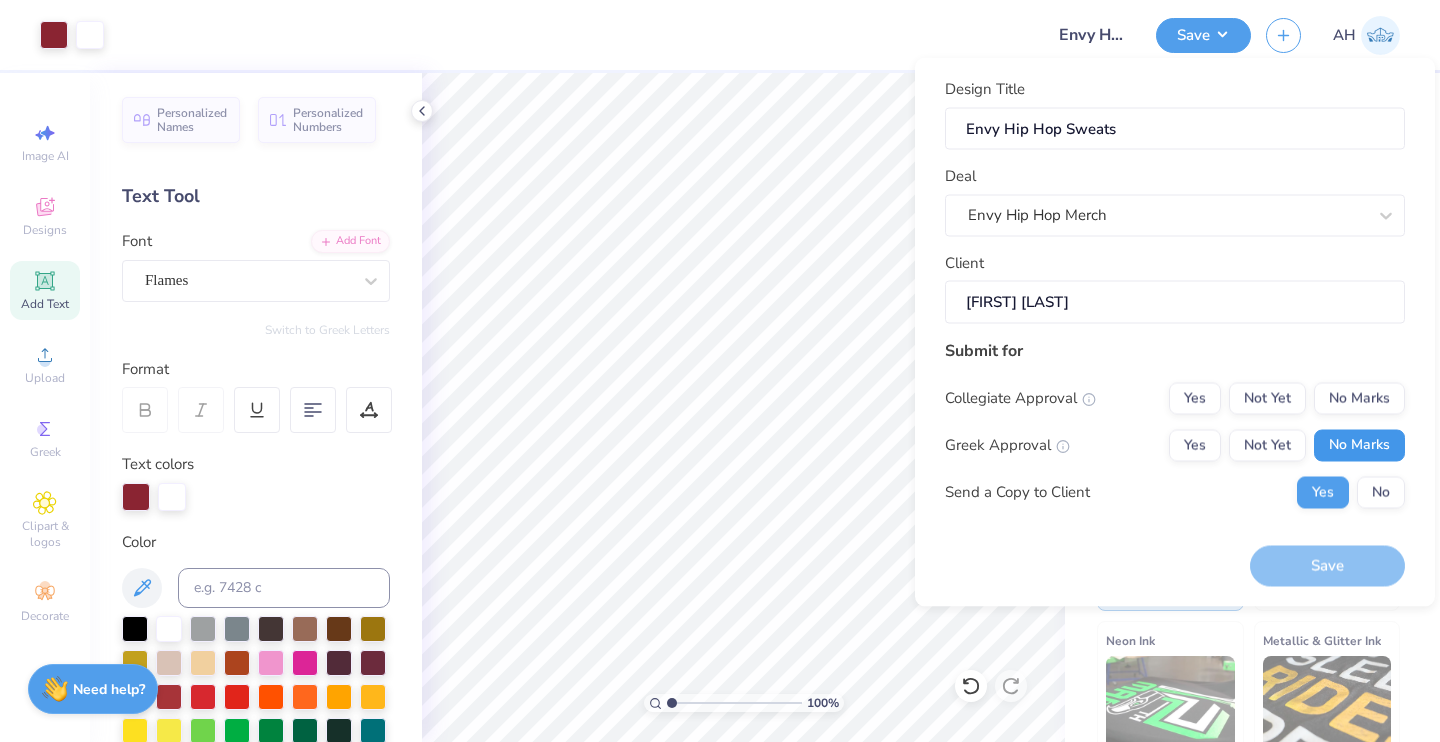 click on "No Marks" at bounding box center [1359, 445] 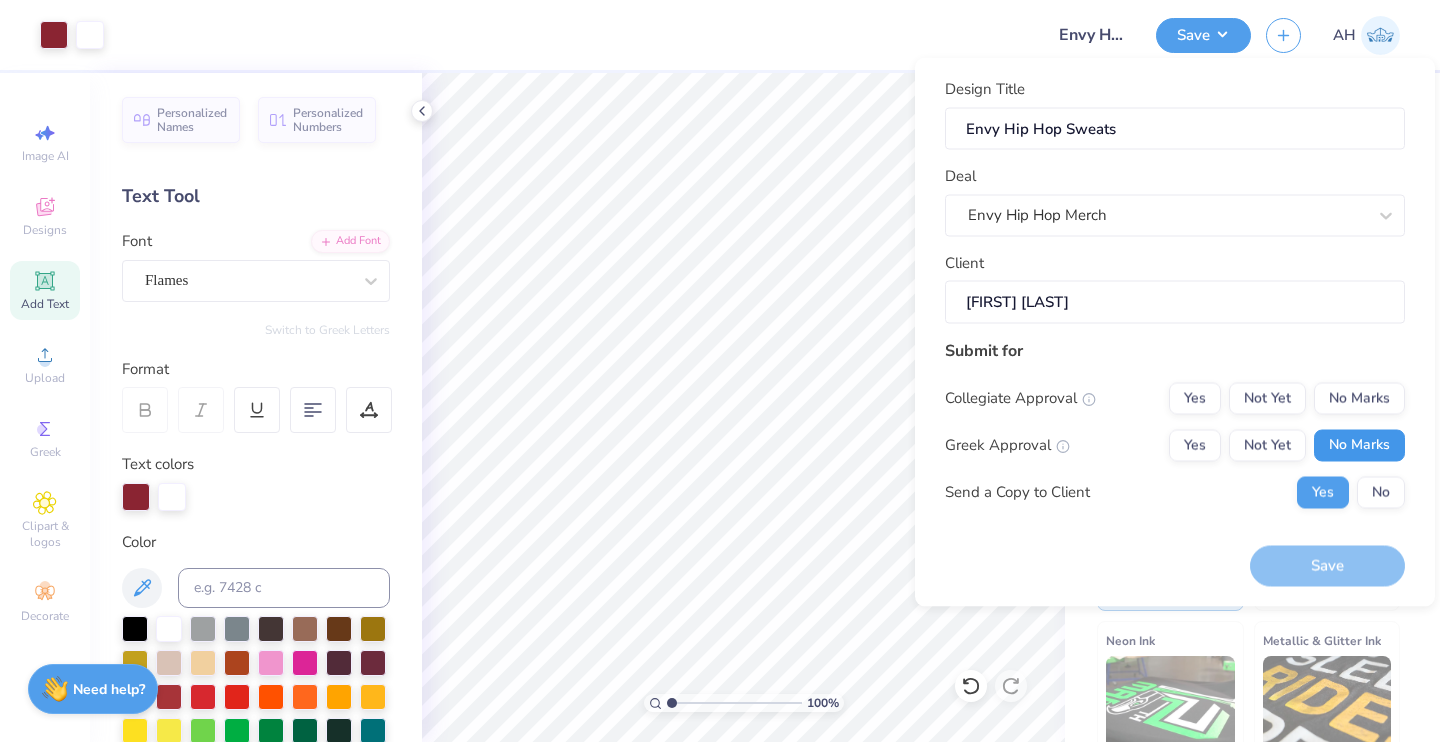 click on "No Marks" at bounding box center (1359, 445) 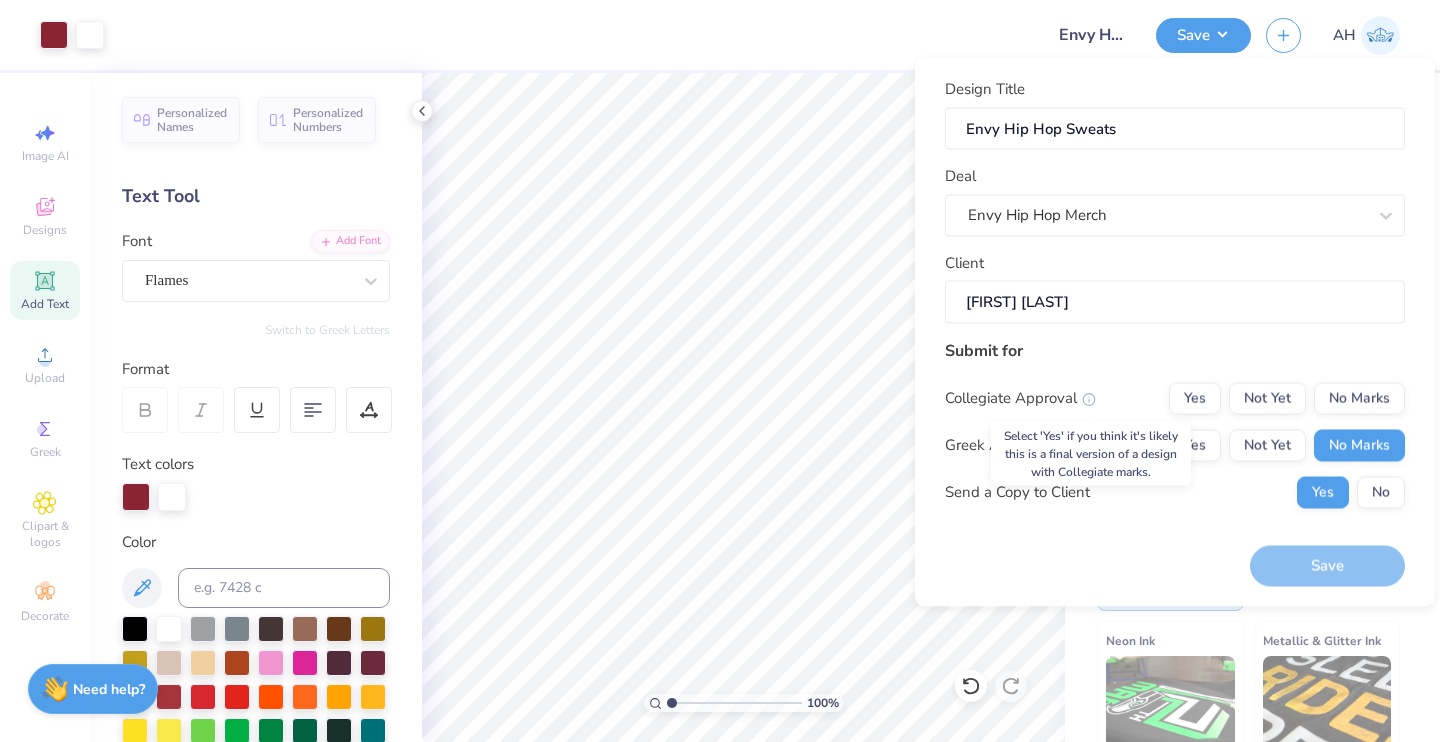 click 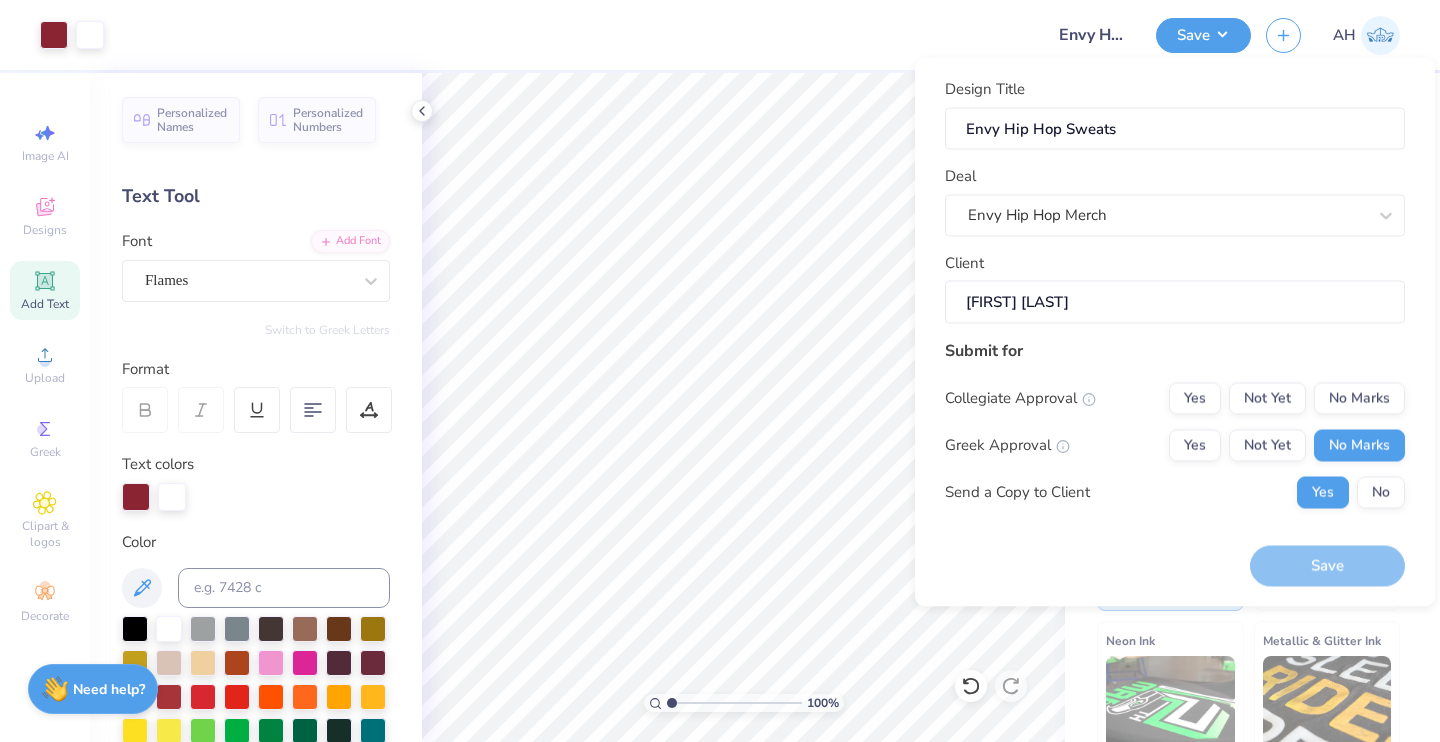click on "Submit for Collegiate Approval Yes Not Yet No Marks Greek Approval Yes Not Yet No Marks Send a Copy to Client Yes No" at bounding box center [1175, 430] 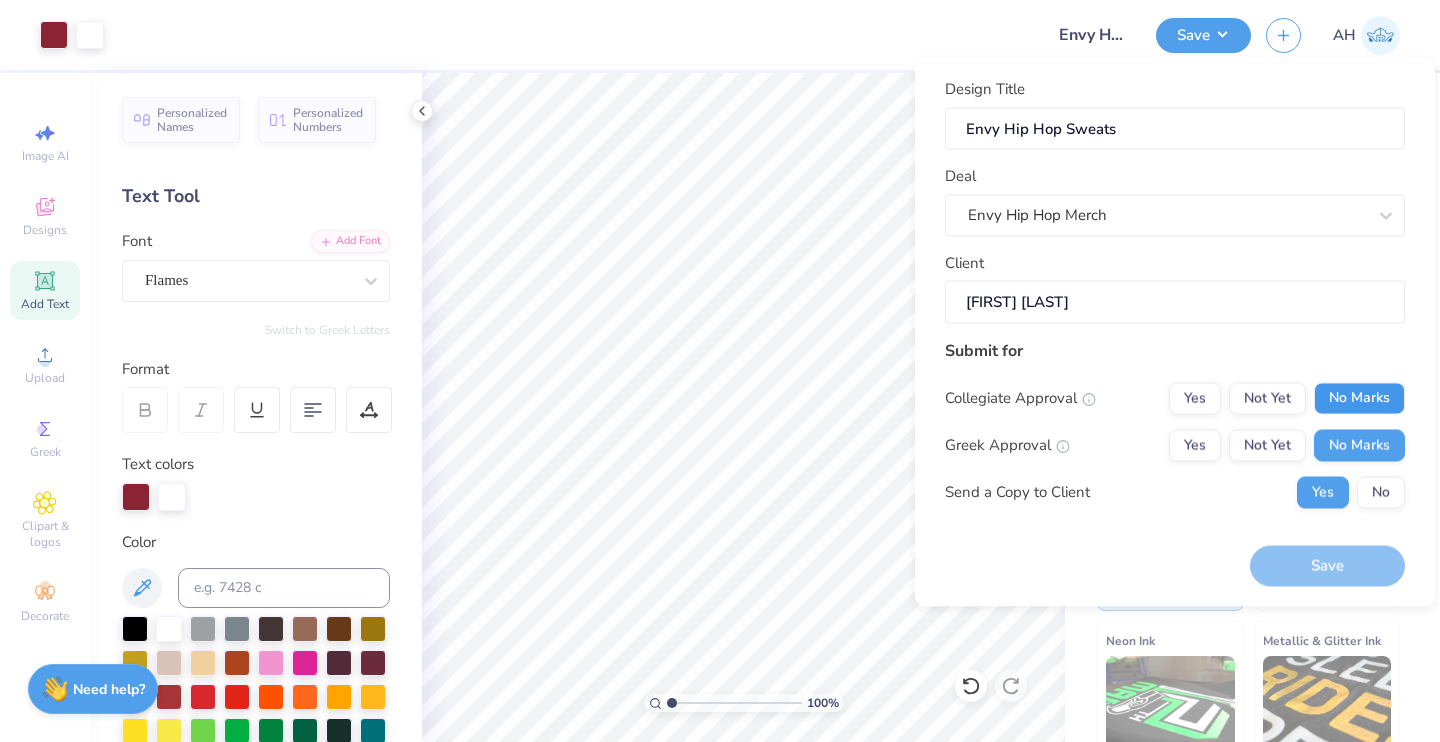 click on "No Marks" at bounding box center [1359, 398] 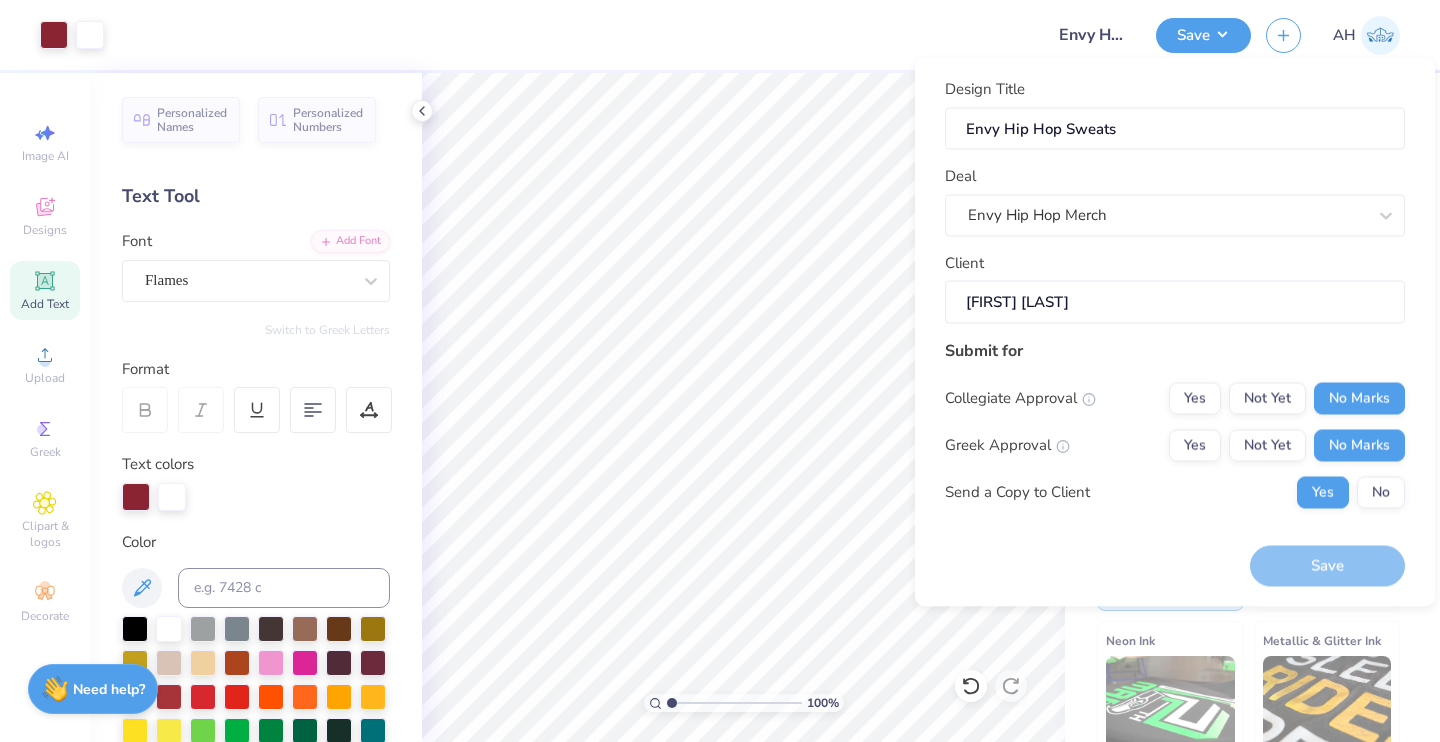 click on "[FIRST] [LAST]" at bounding box center [1175, 302] 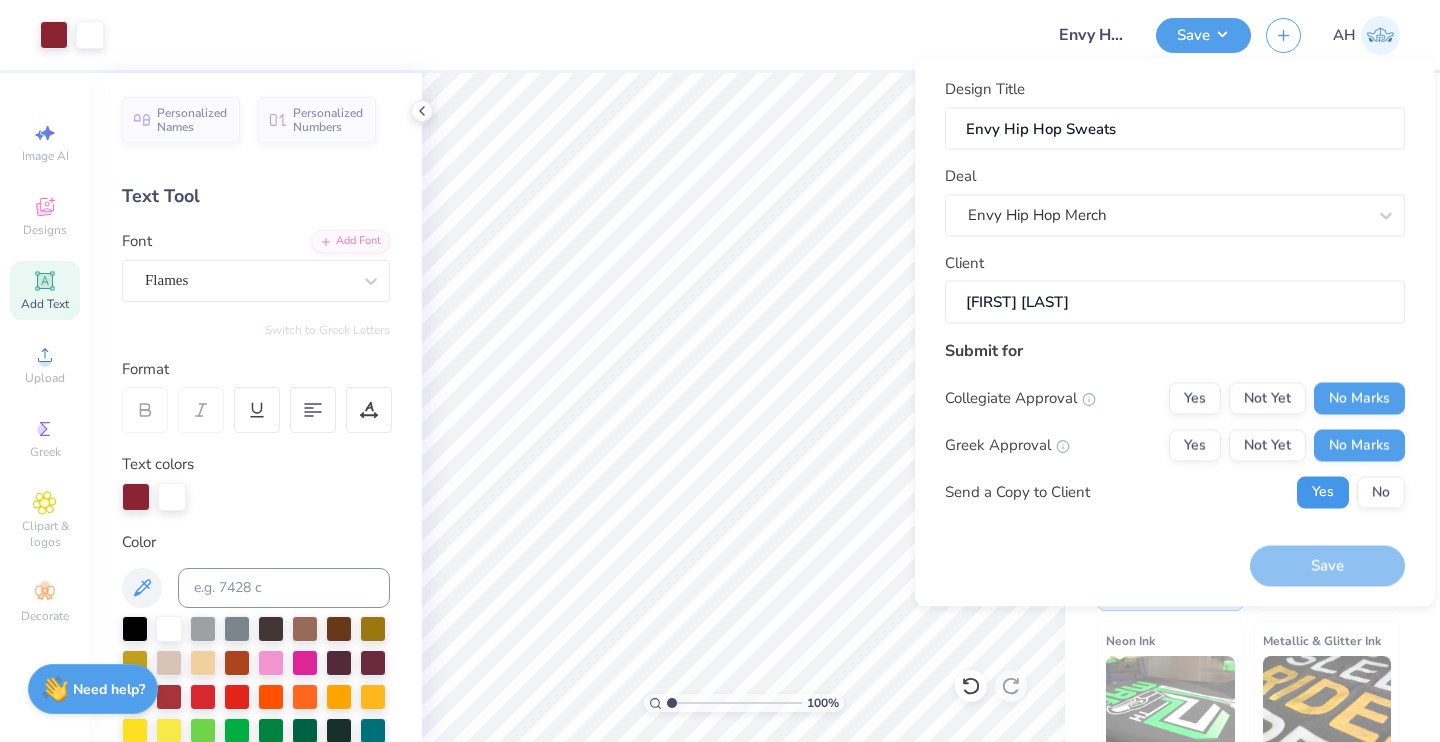 click on "Yes" at bounding box center [1323, 492] 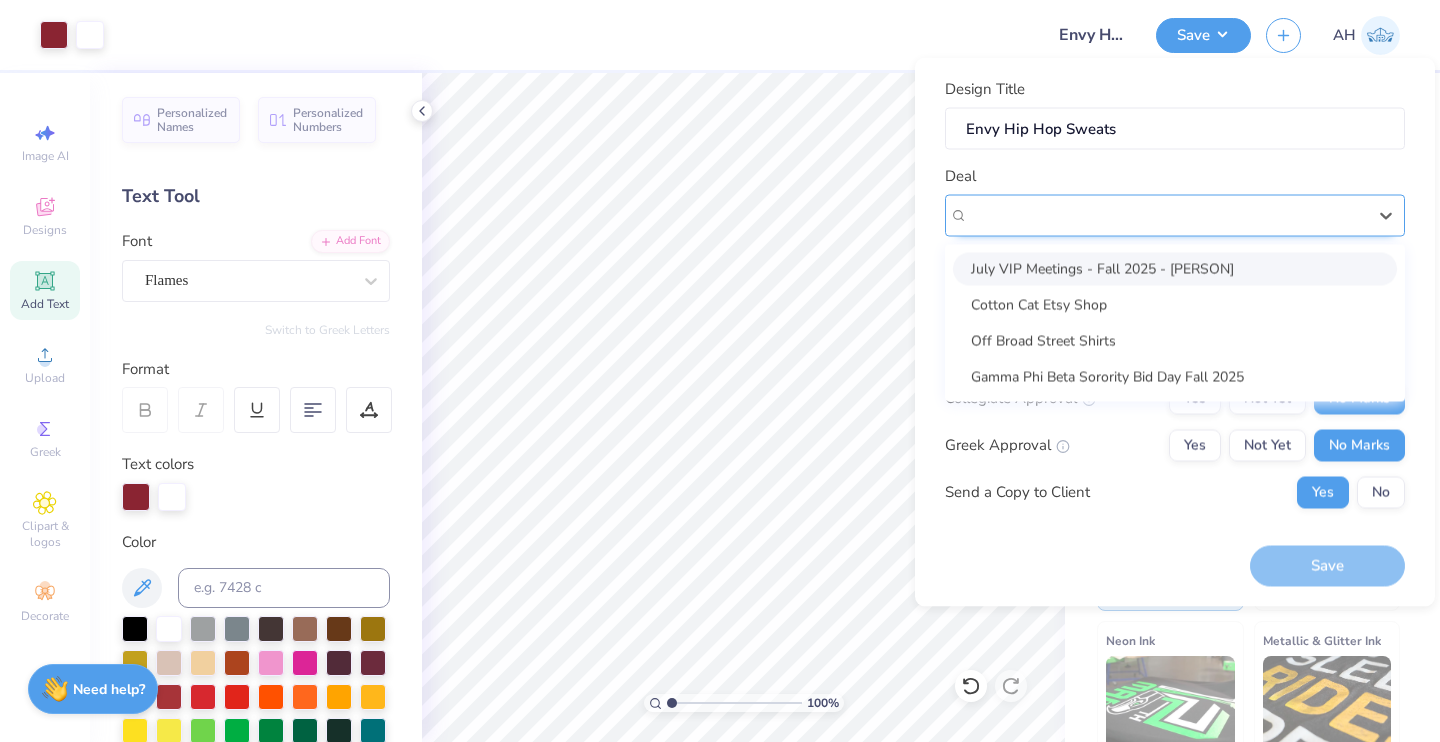 click on "Envy Hip Hop Merch" at bounding box center (1167, 215) 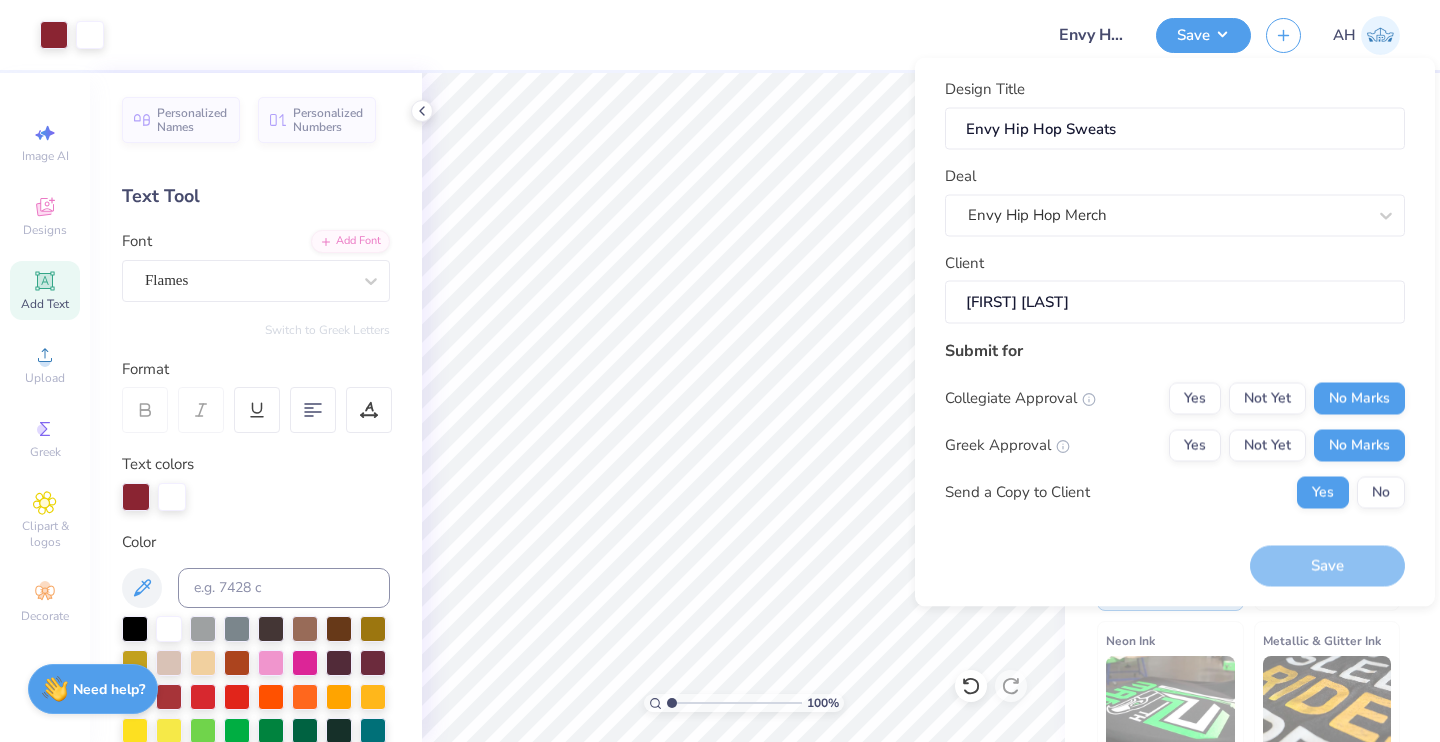 click on "Design Title Envy Hip Hop Sweats" at bounding box center (1175, 114) 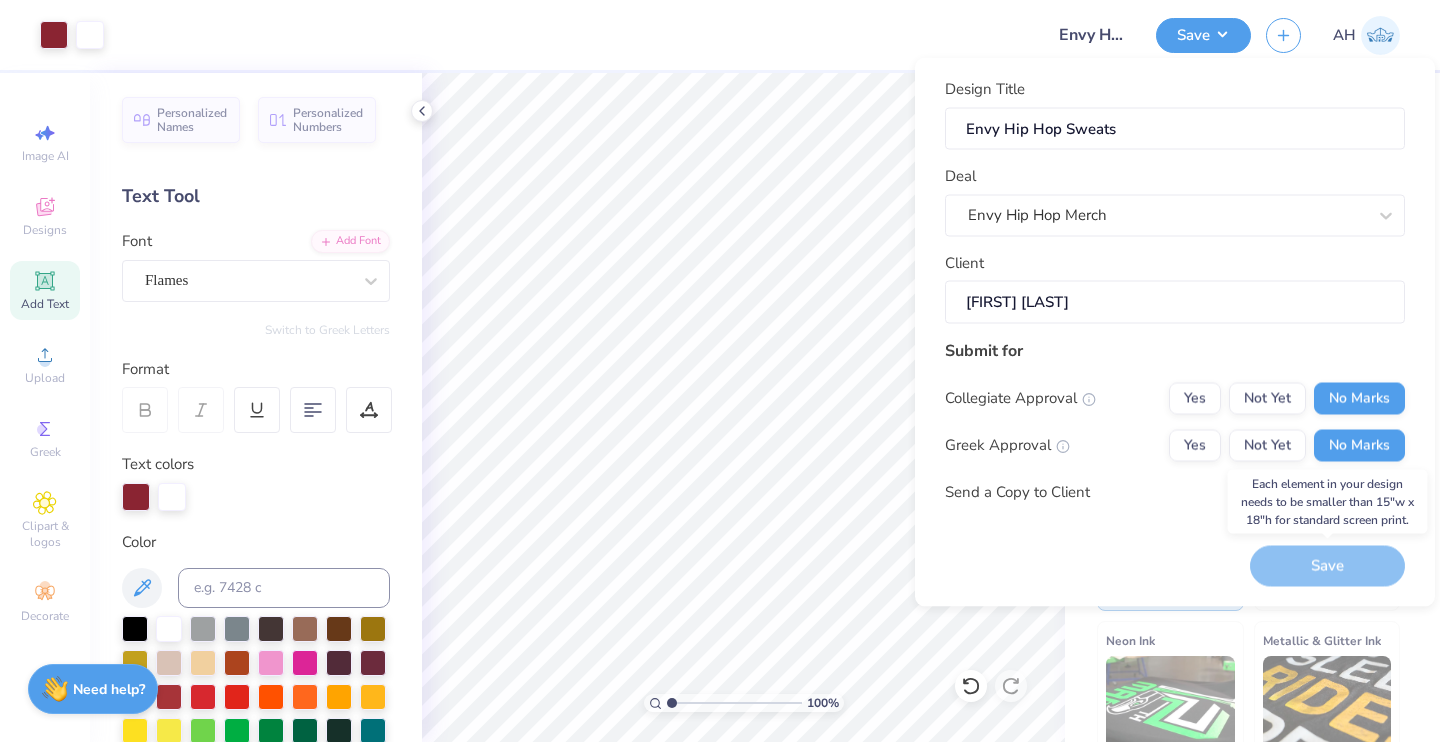 click on "Save" at bounding box center [1327, 566] 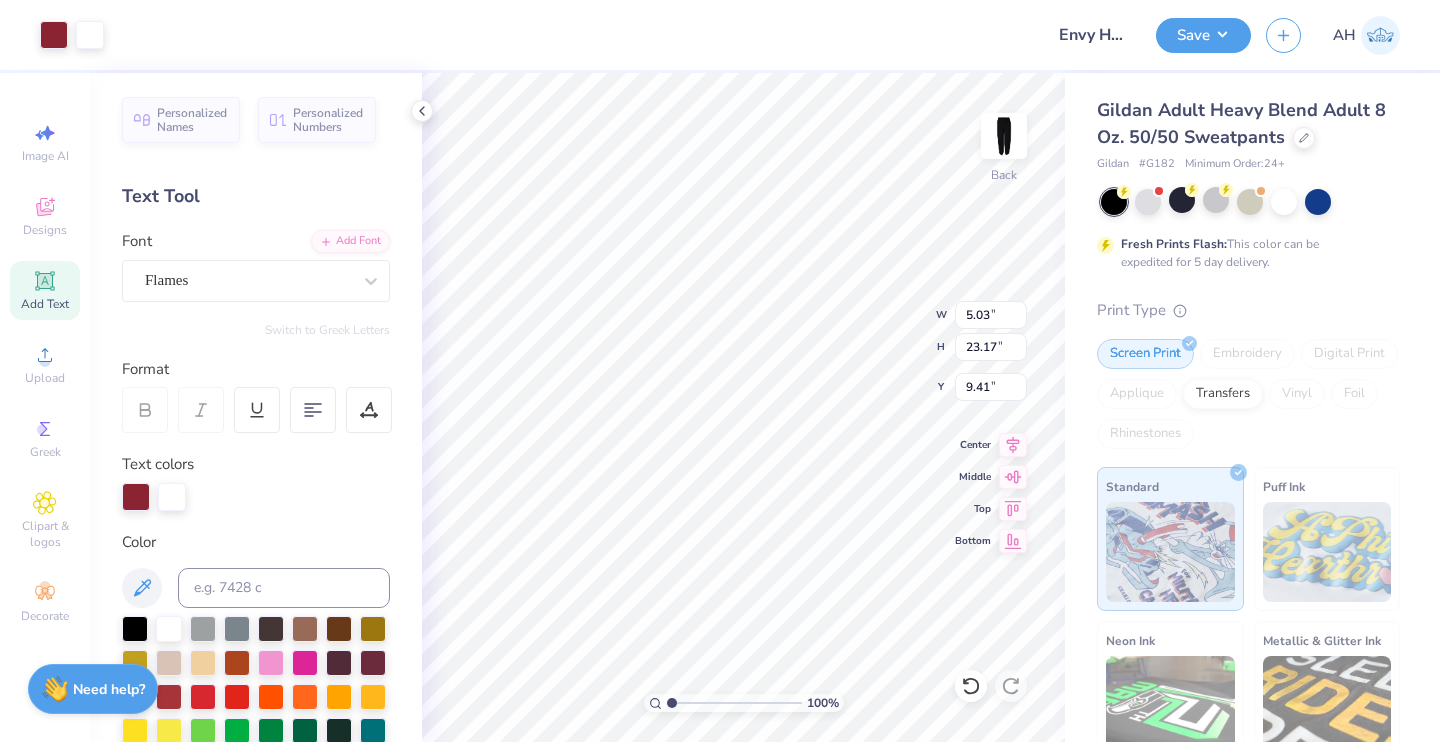 scroll, scrollTop: 16, scrollLeft: 2, axis: both 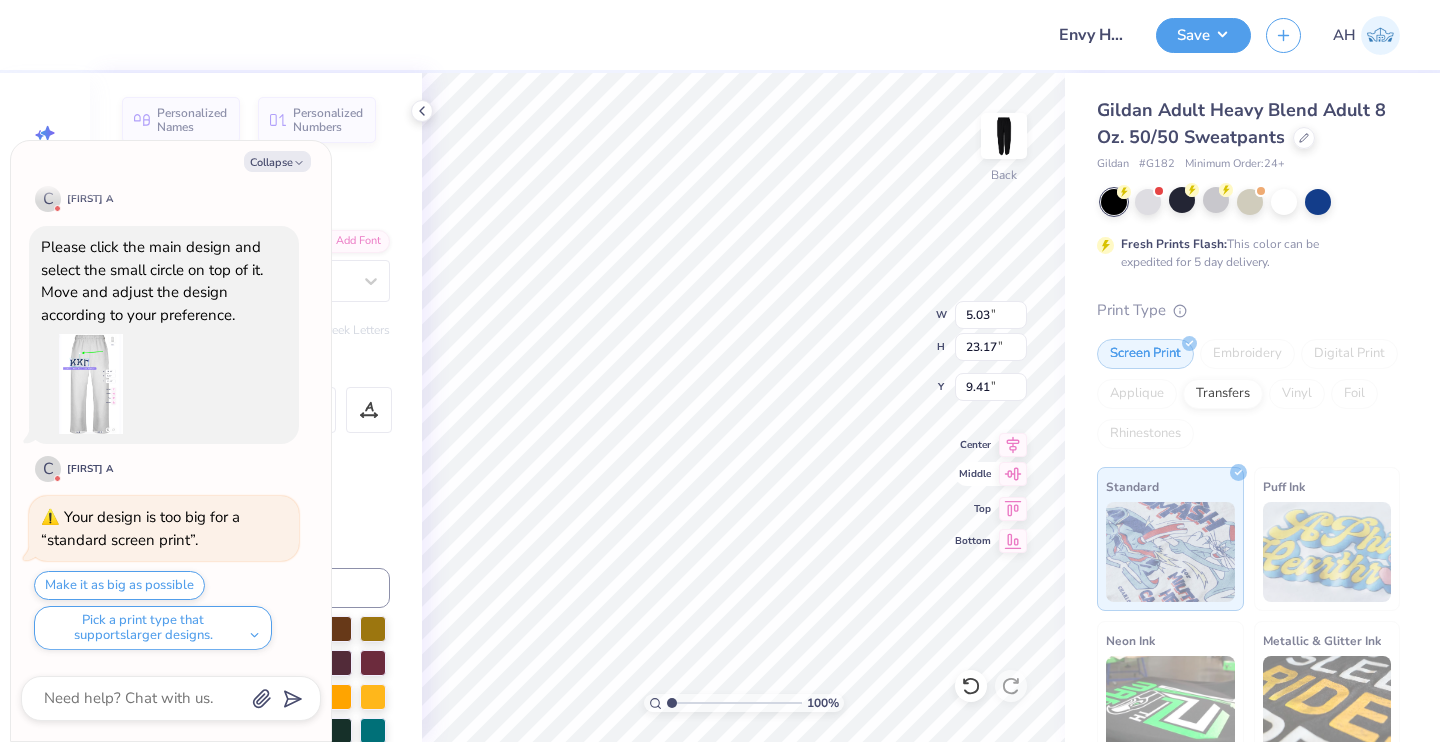 click 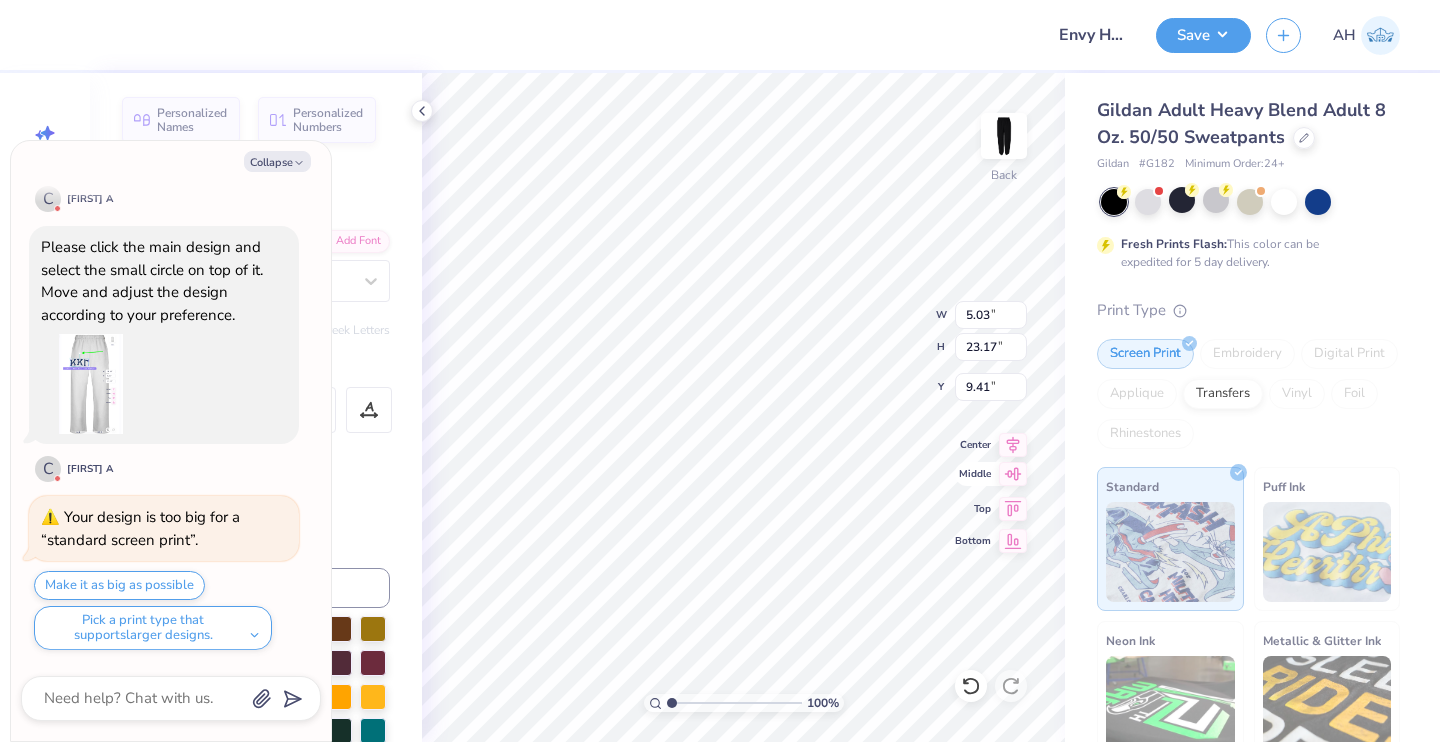 click 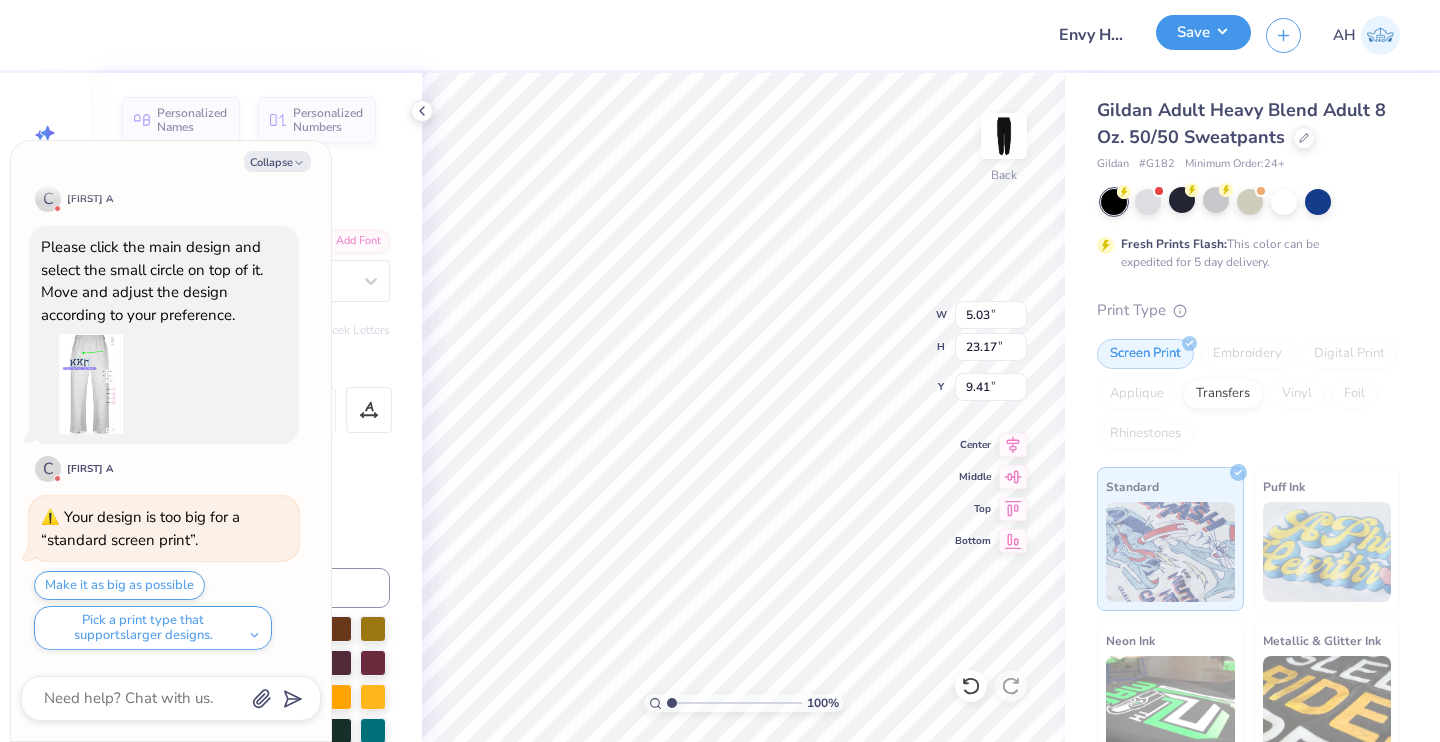 click on "Save" at bounding box center [1203, 32] 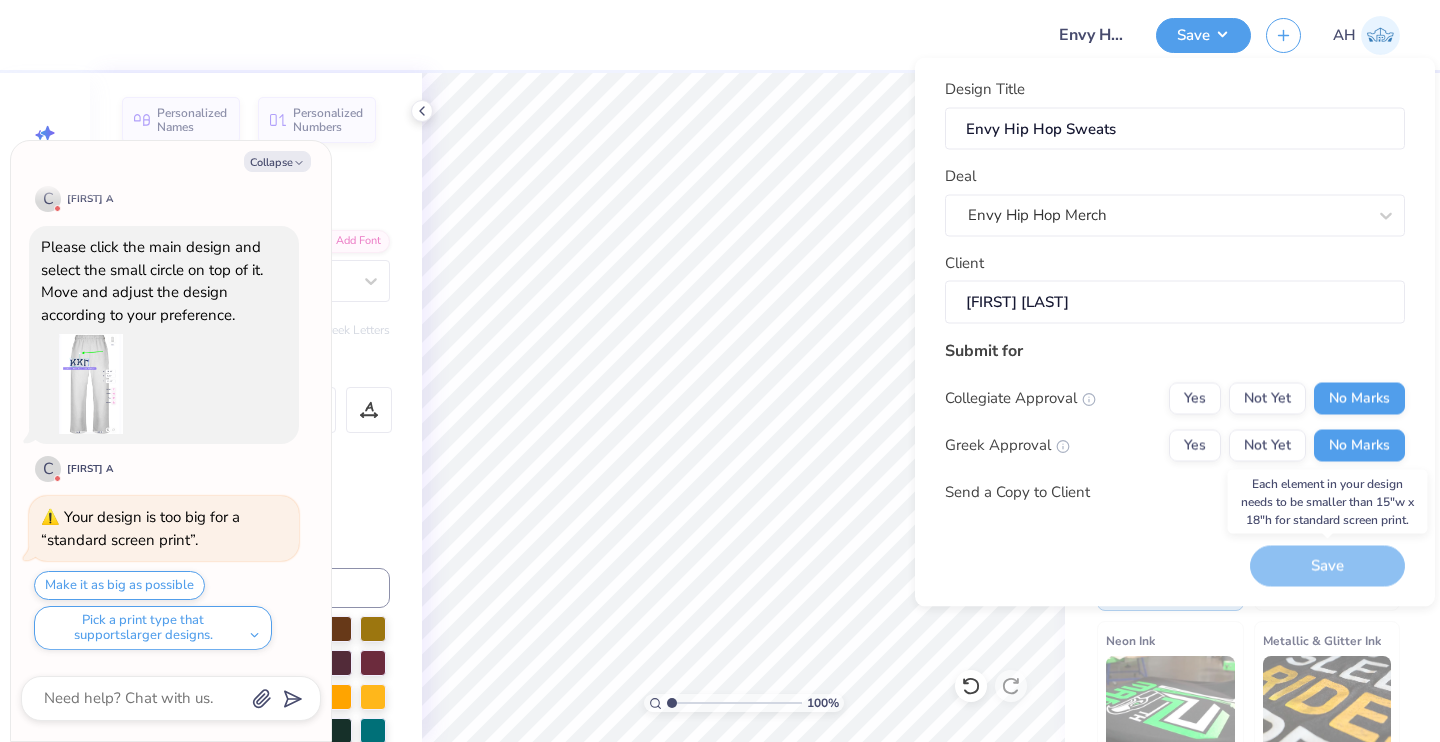 click on "Save" at bounding box center [1327, 566] 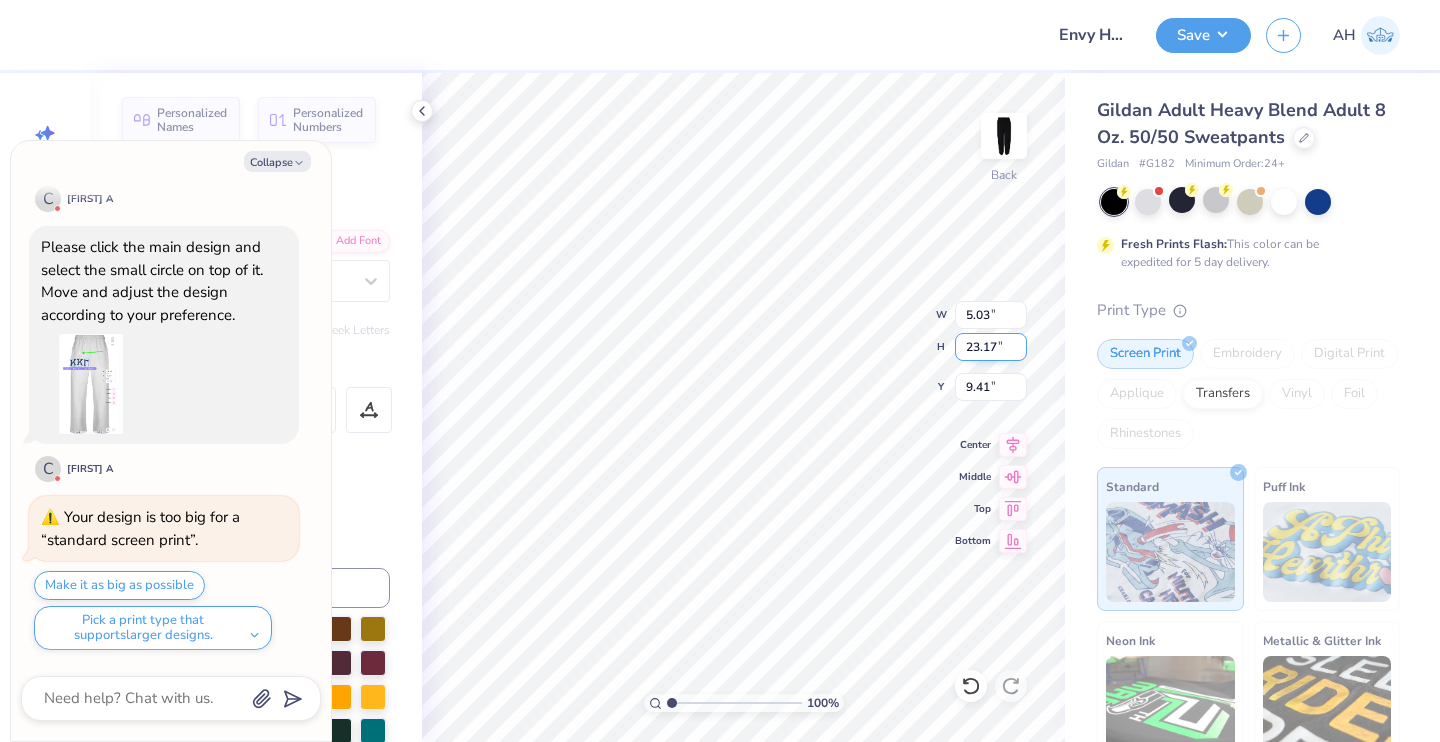 click on "23.17" at bounding box center [991, 347] 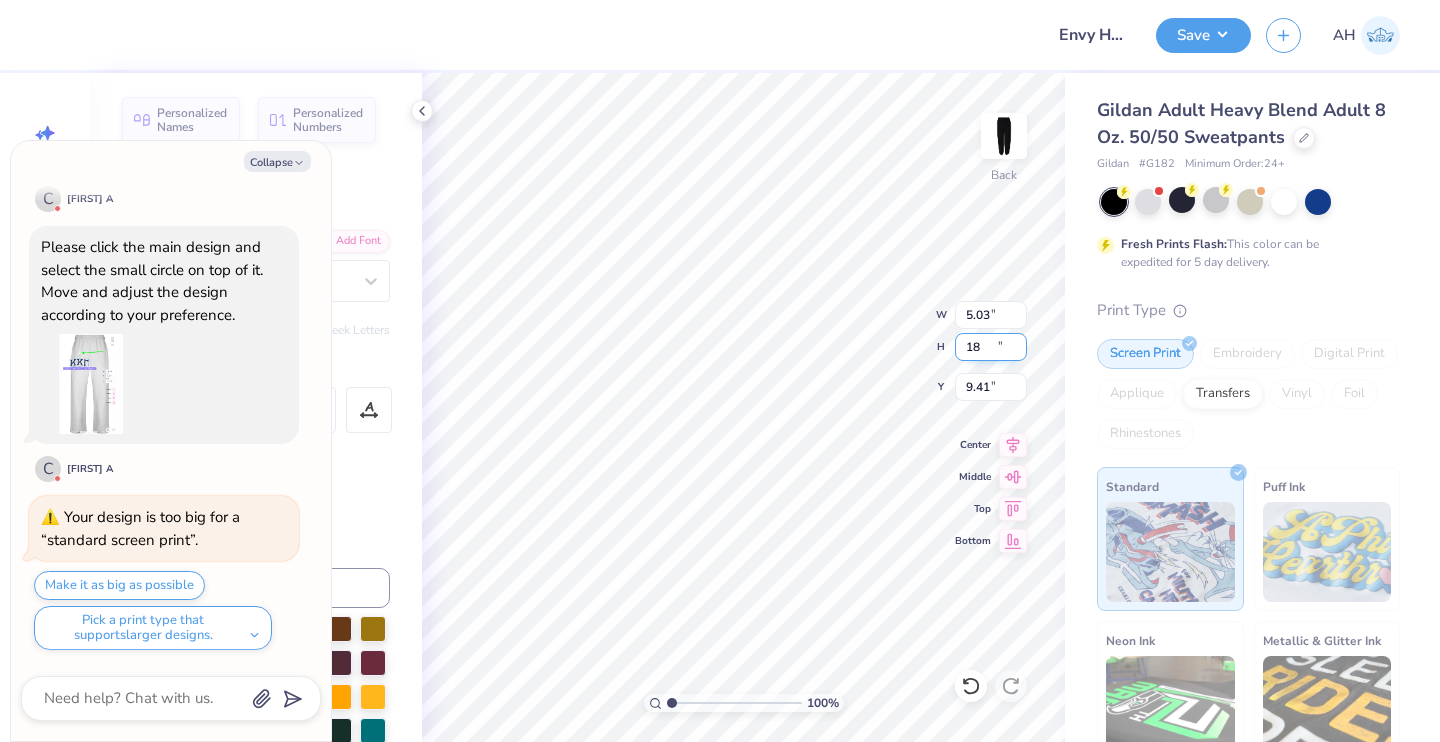click on "18" at bounding box center [991, 347] 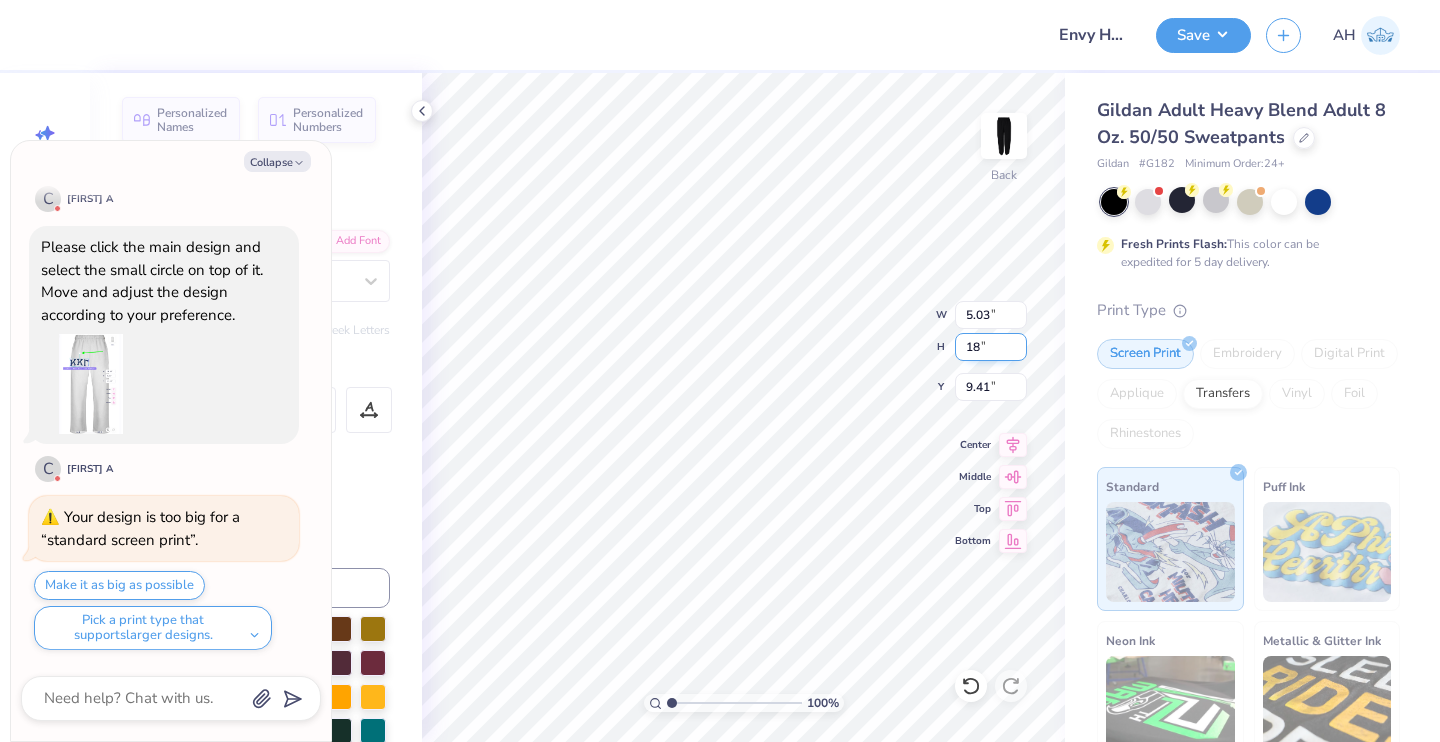 click on "18" at bounding box center [991, 347] 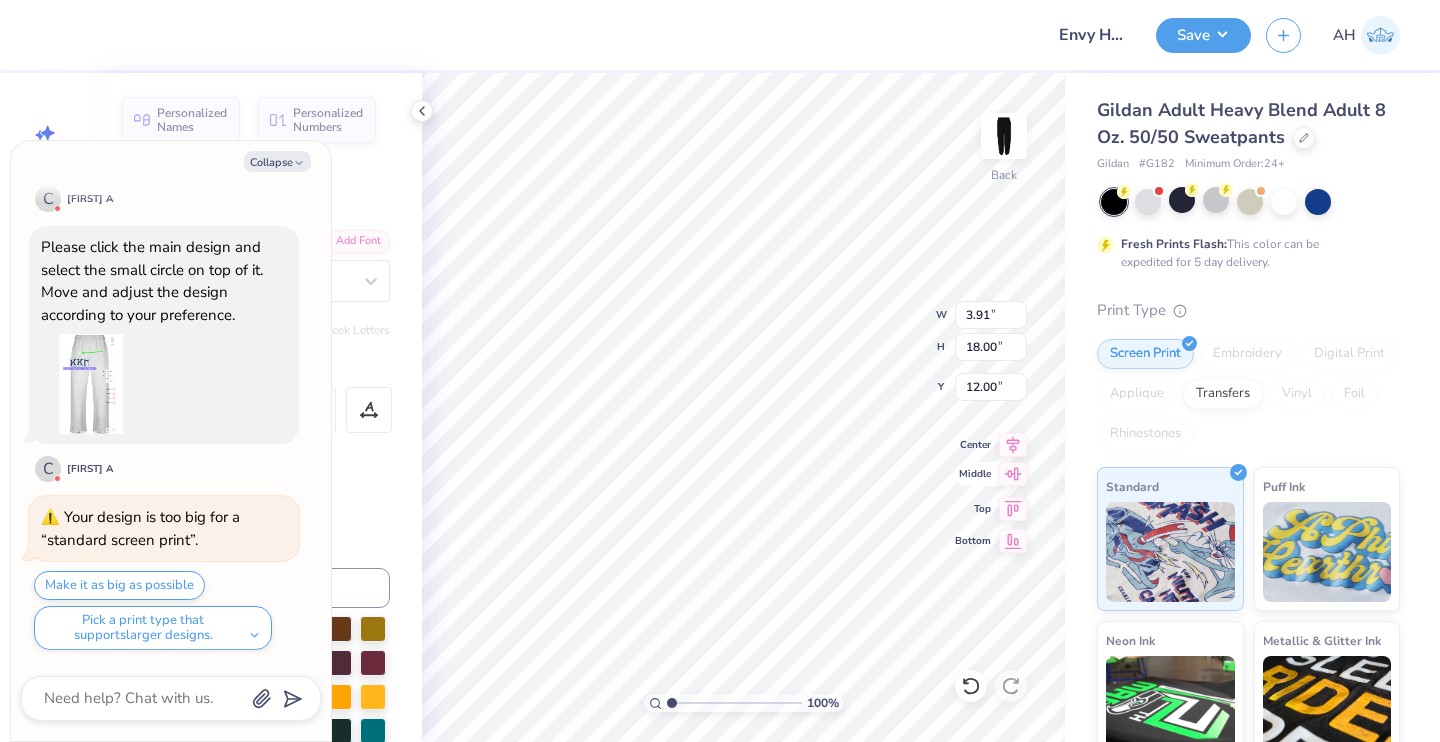 click 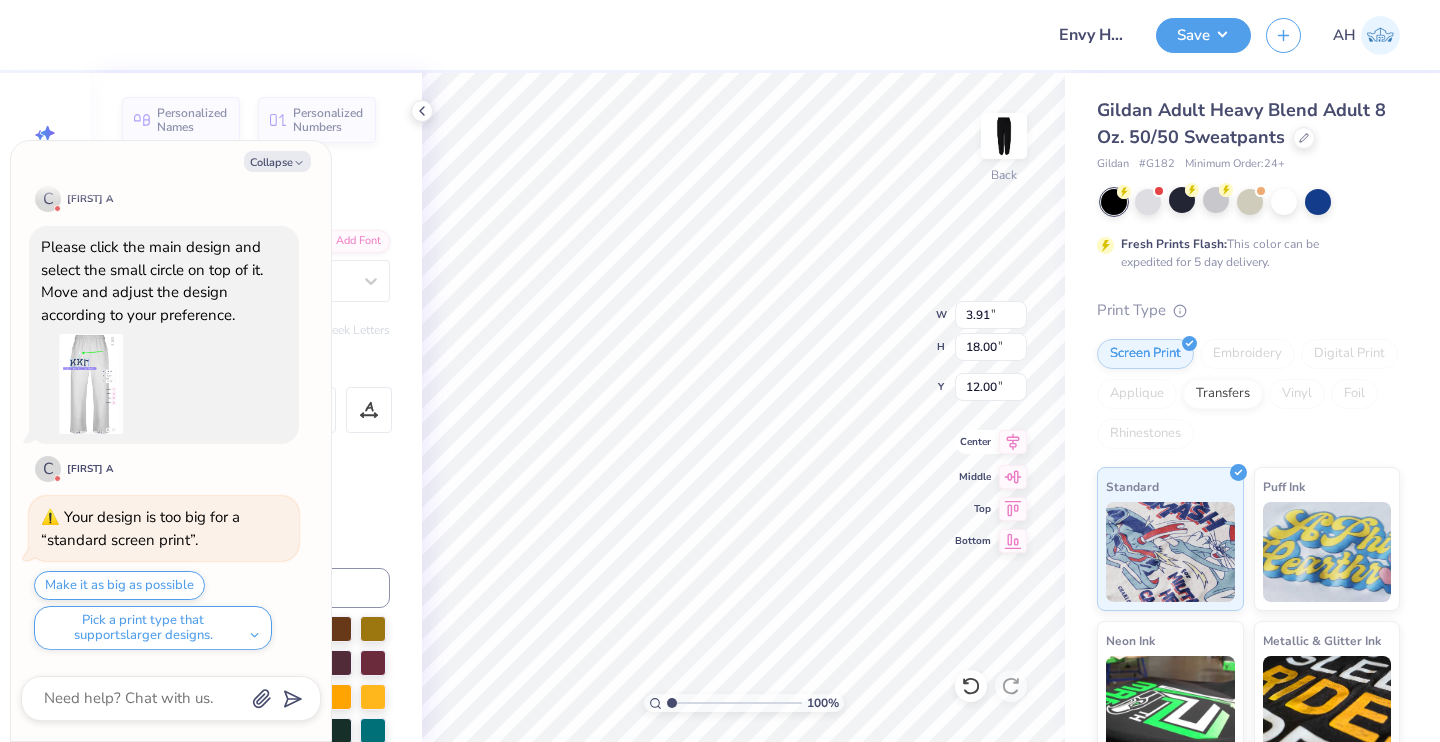 click 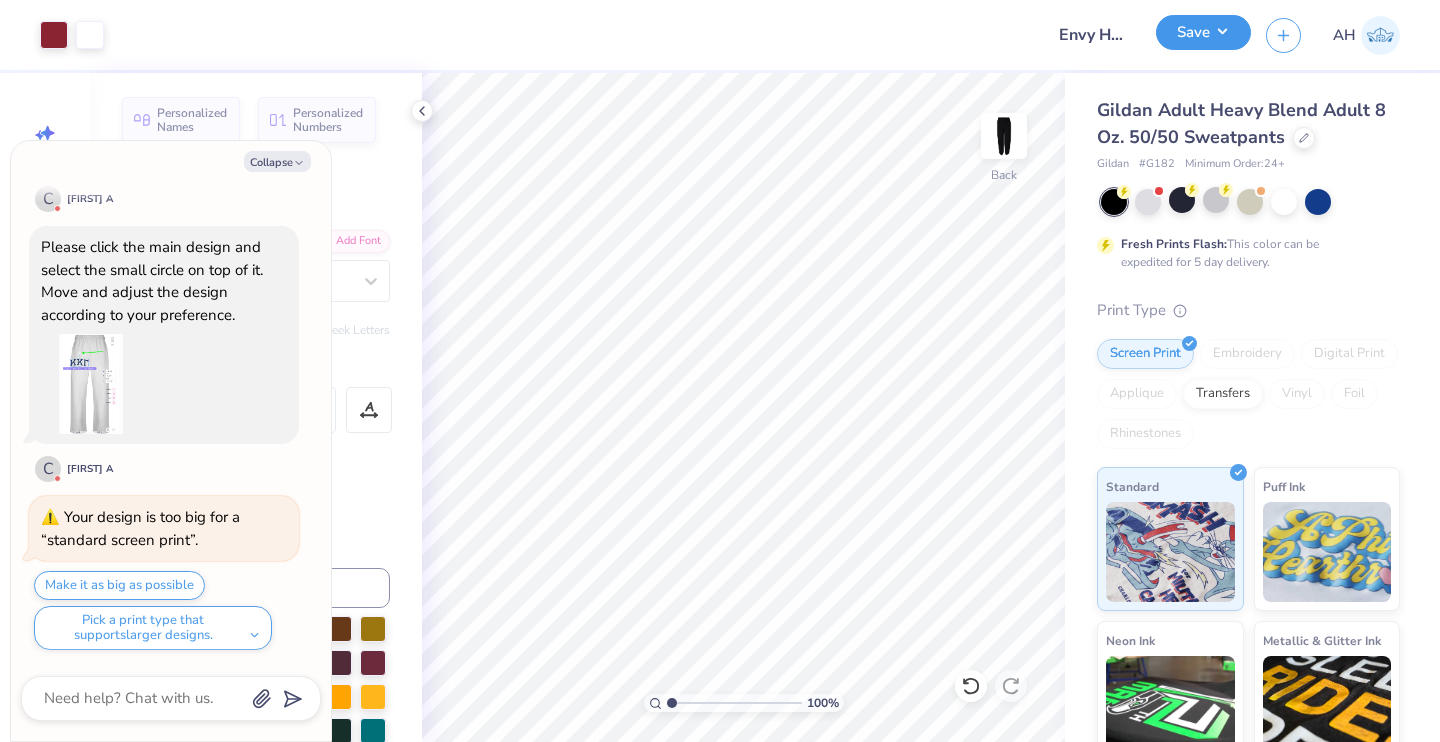 click on "Save" at bounding box center (1203, 32) 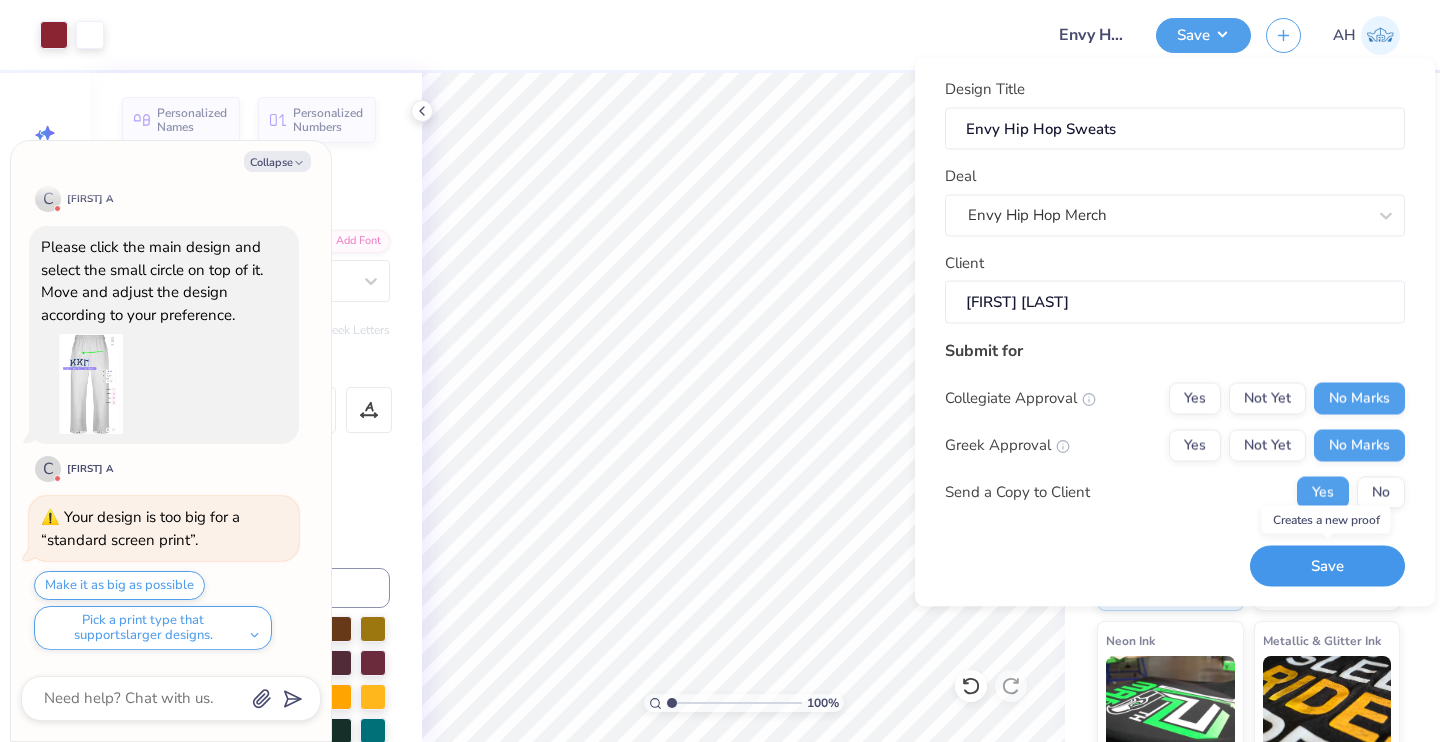click on "Save" at bounding box center (1327, 566) 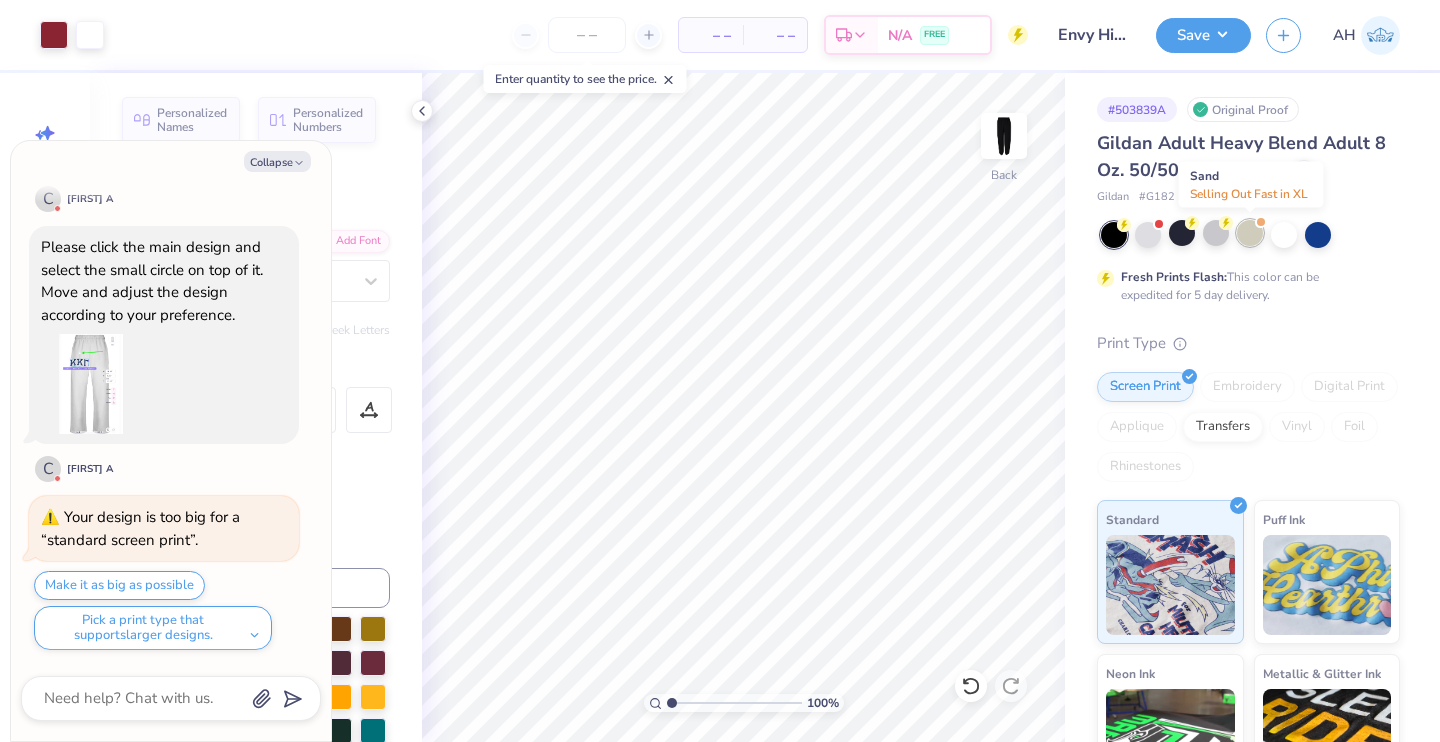 click at bounding box center (1250, 233) 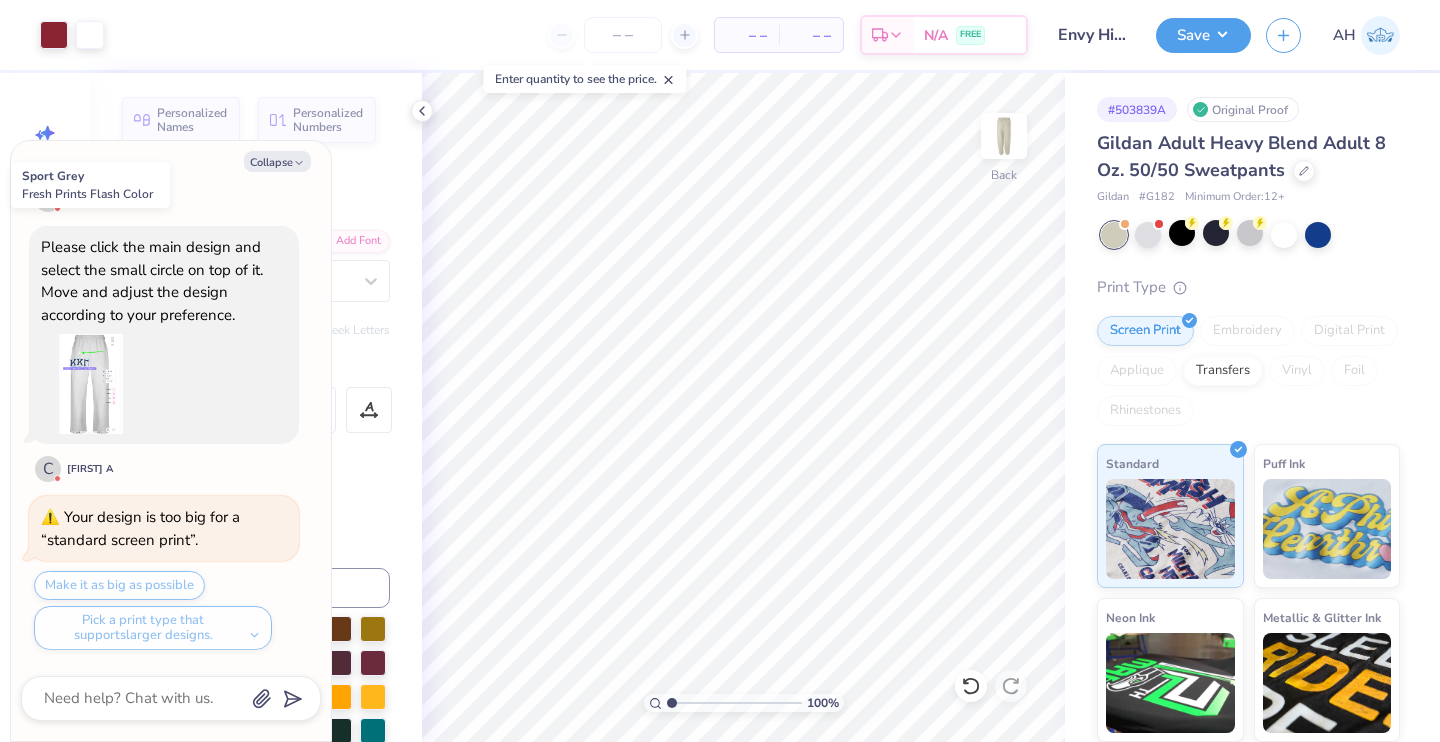 scroll, scrollTop: 718, scrollLeft: 0, axis: vertical 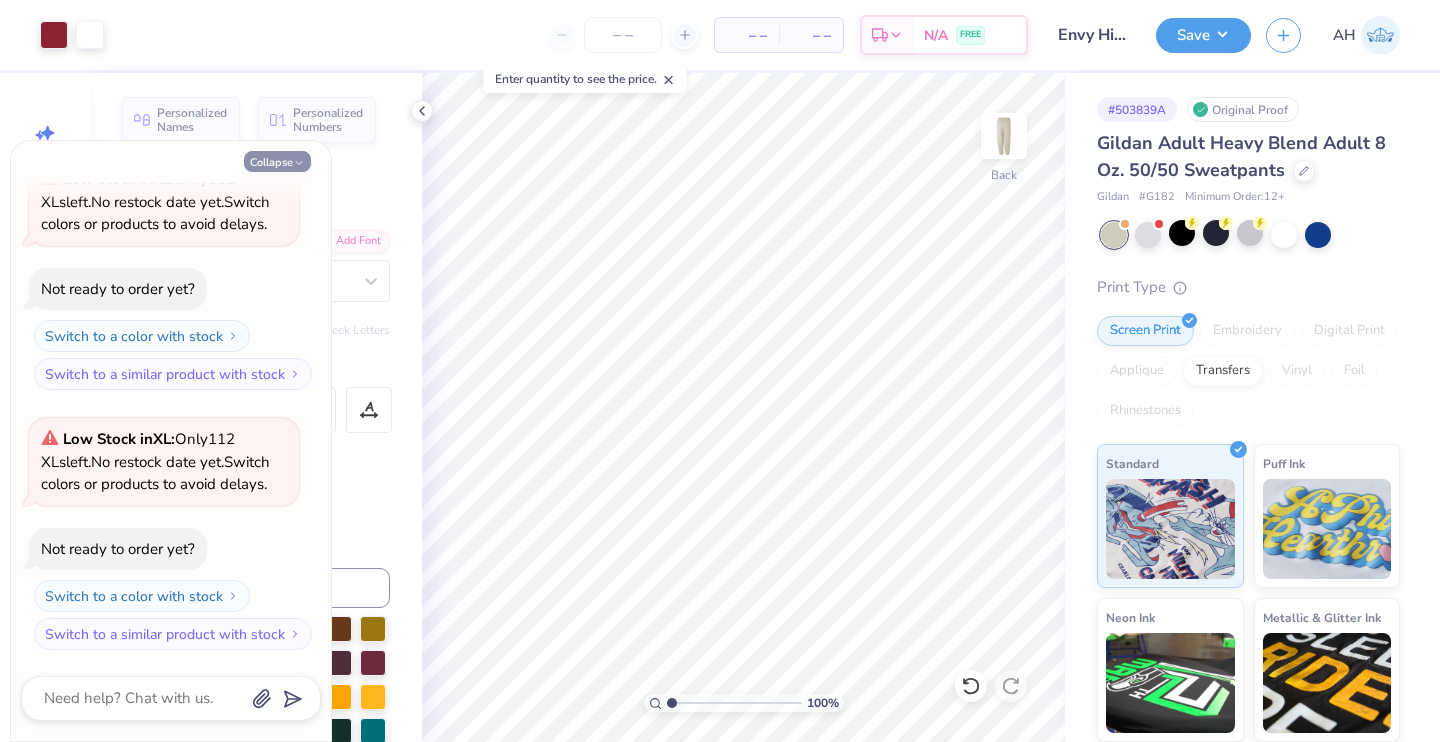 click 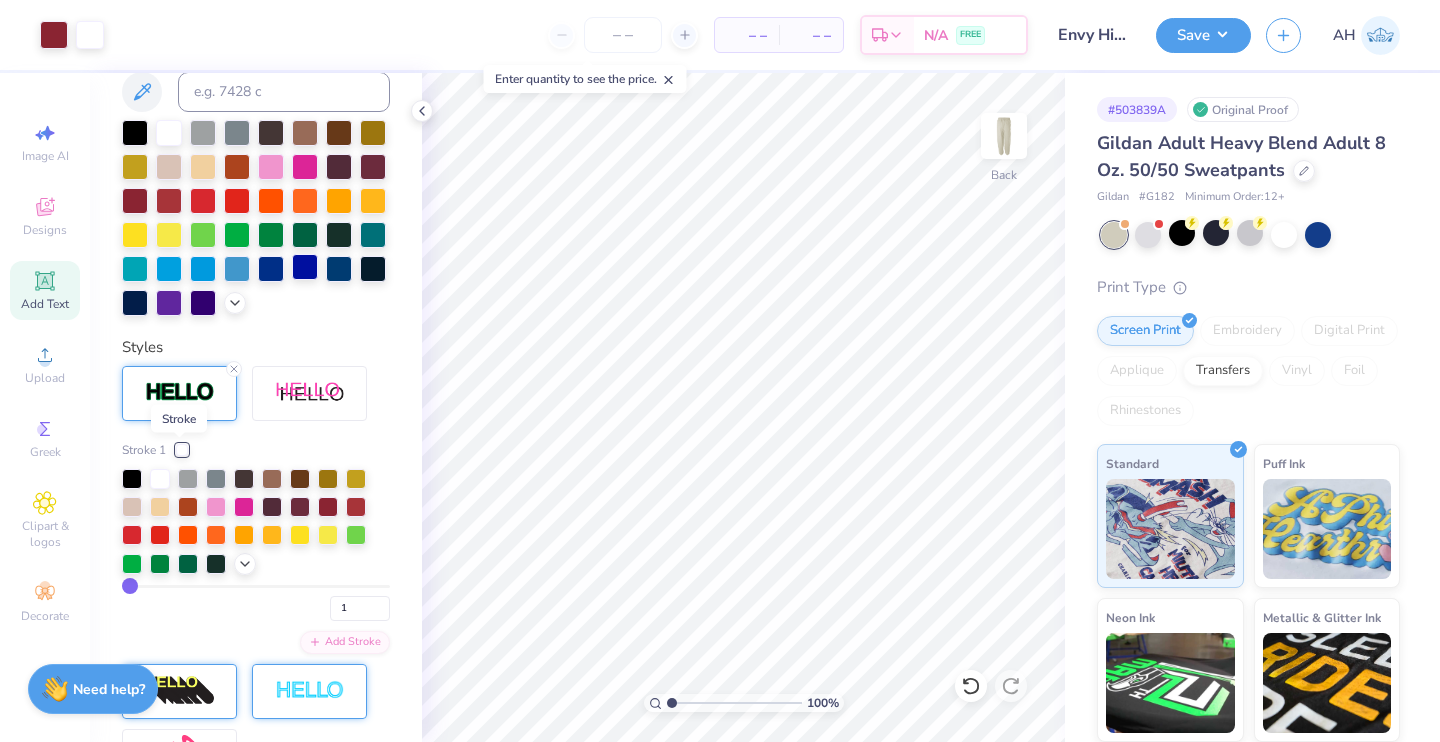 scroll, scrollTop: 500, scrollLeft: 0, axis: vertical 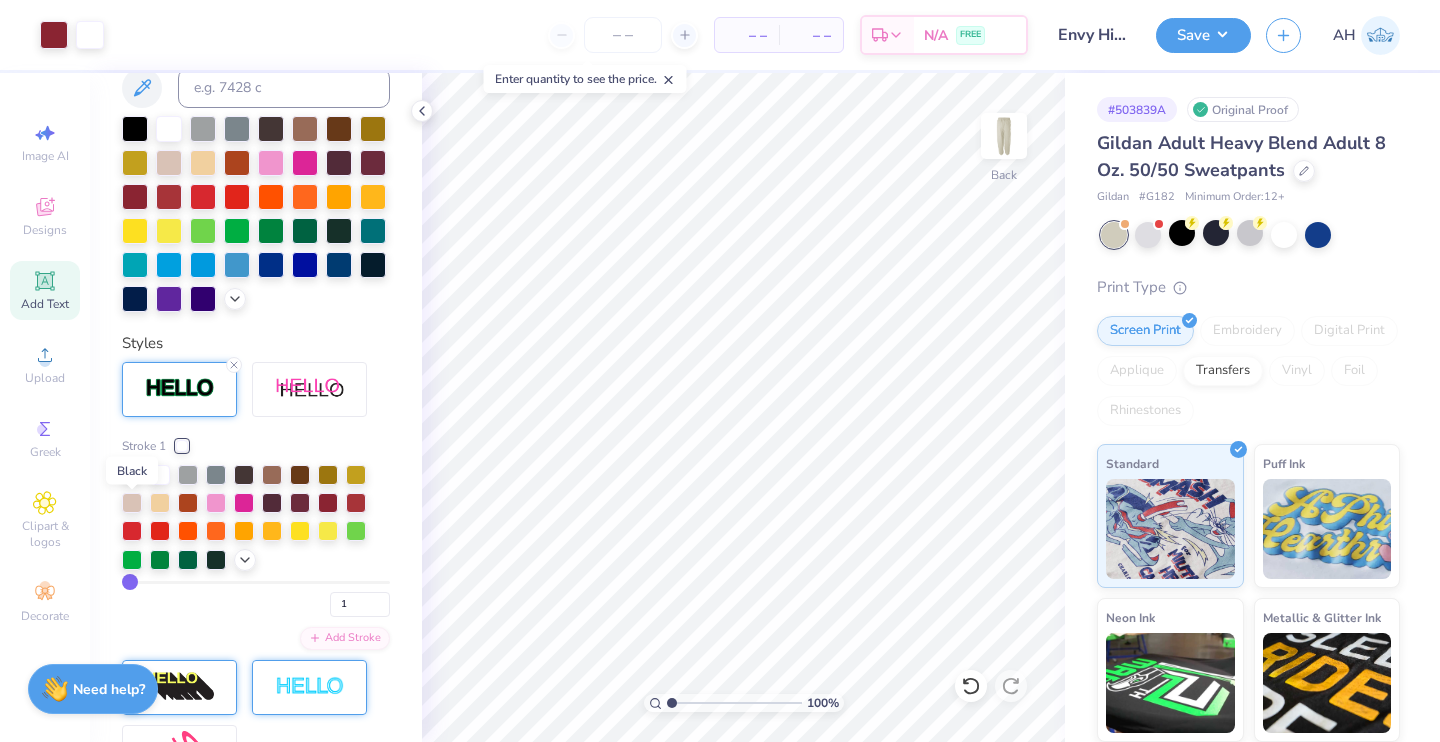 click at bounding box center [132, 473] 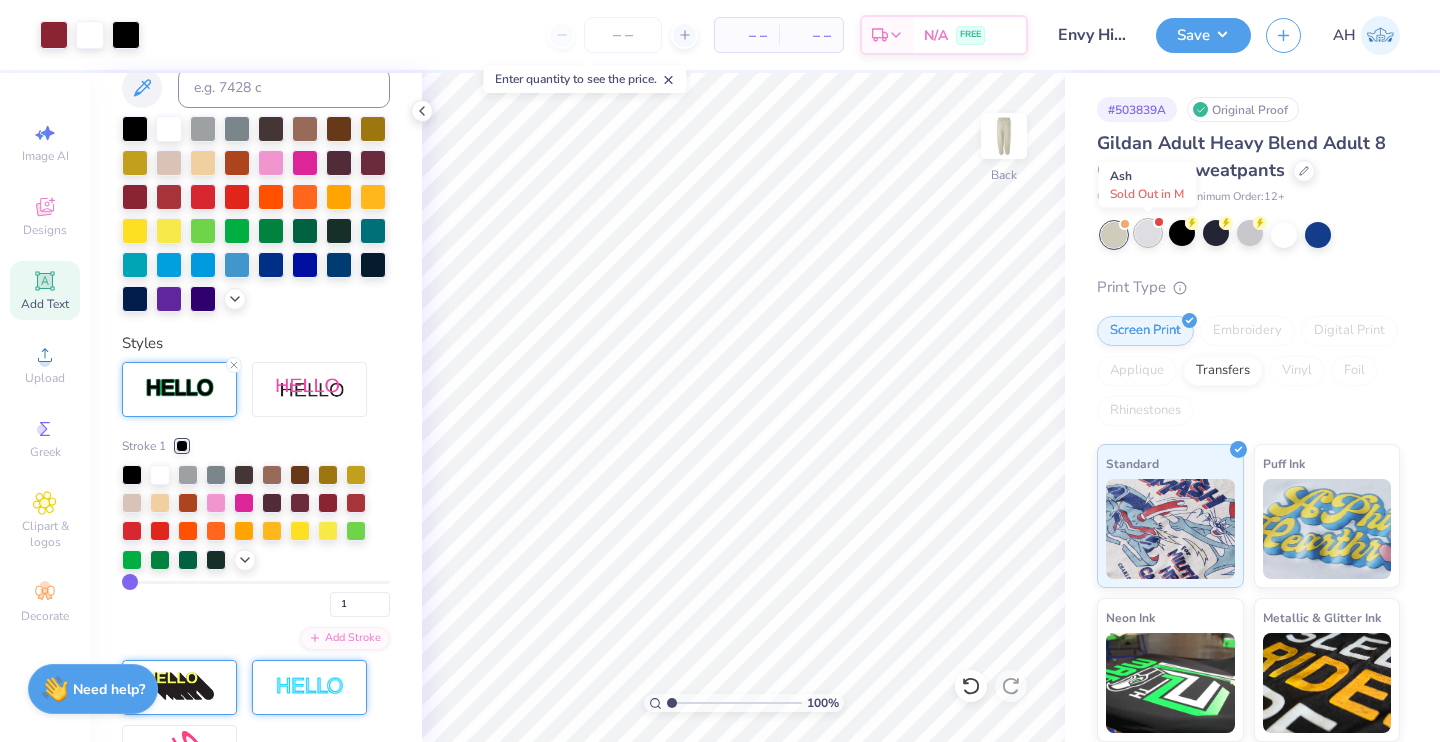 click at bounding box center [1148, 233] 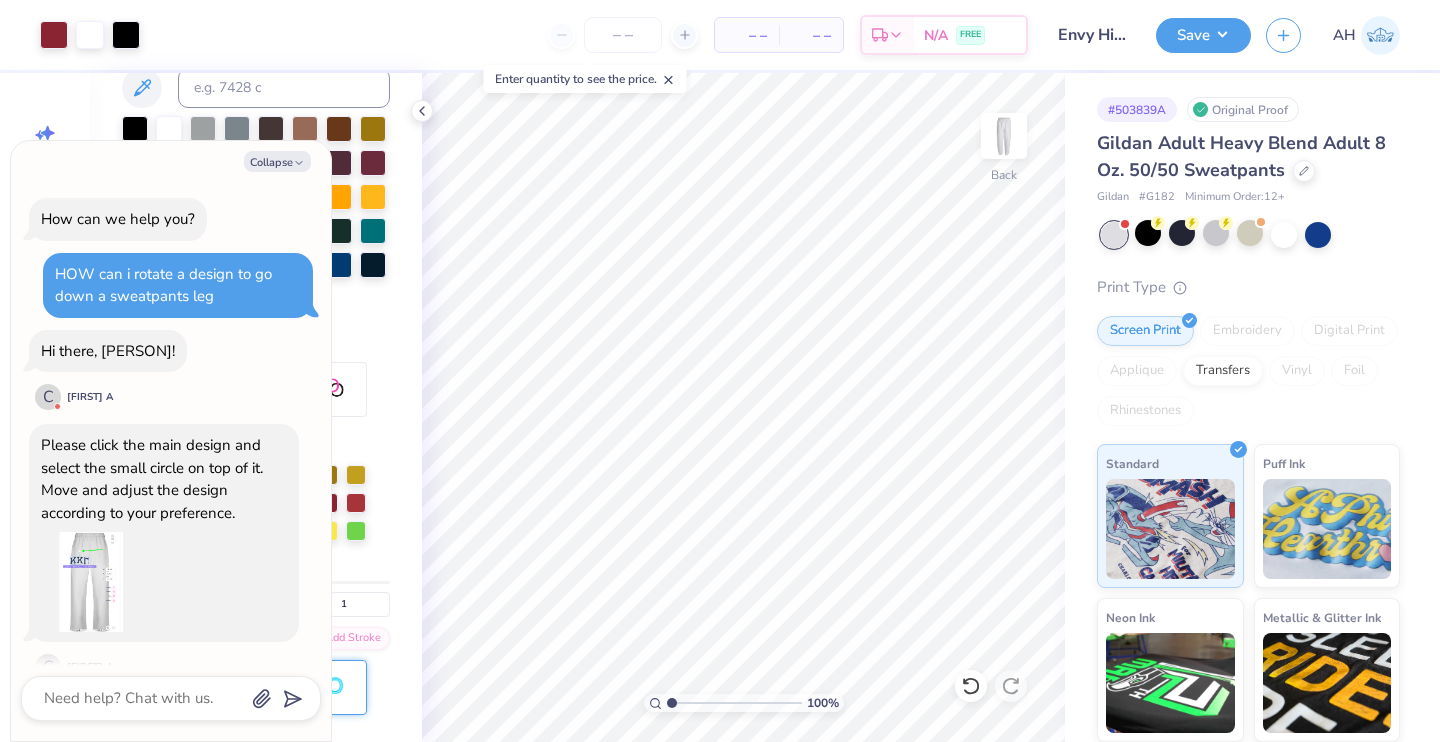 scroll, scrollTop: 940, scrollLeft: 0, axis: vertical 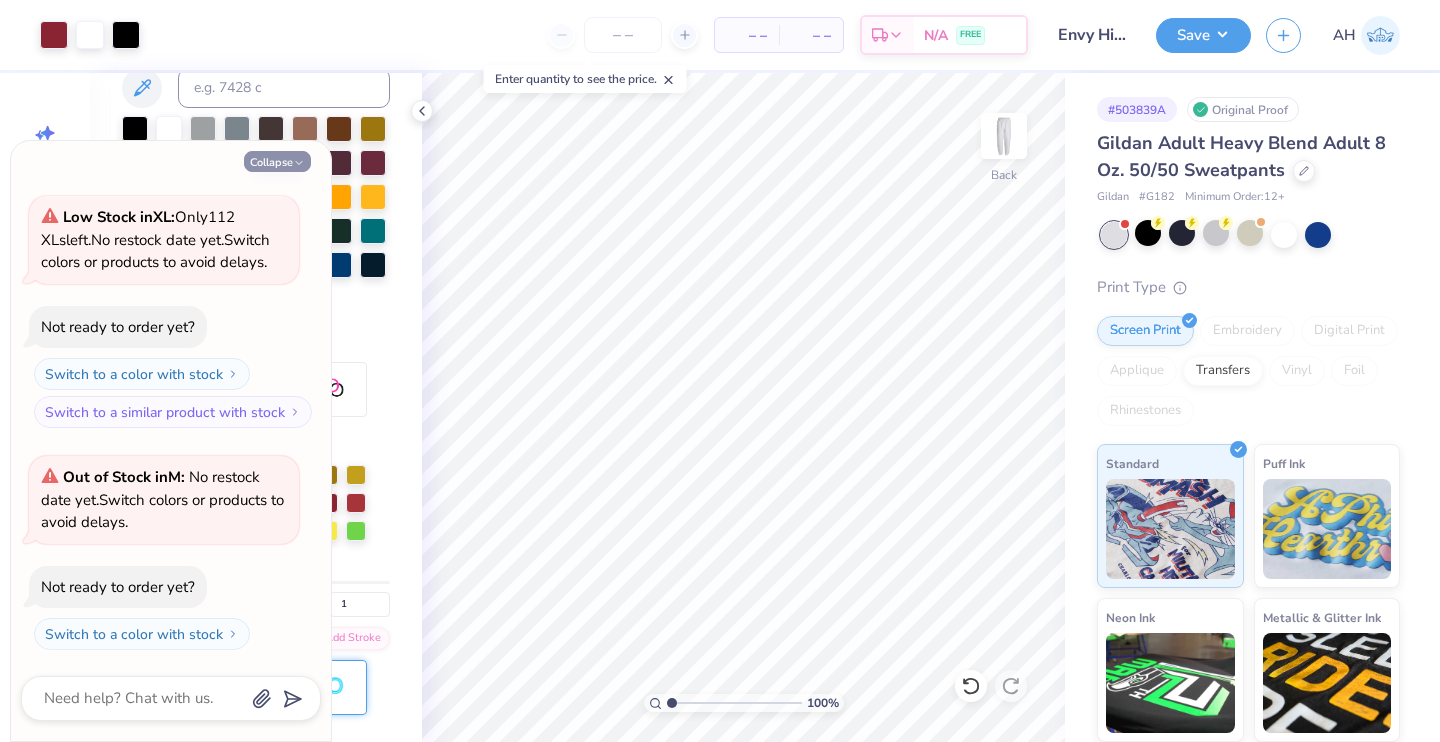 click on "Collapse" at bounding box center [277, 161] 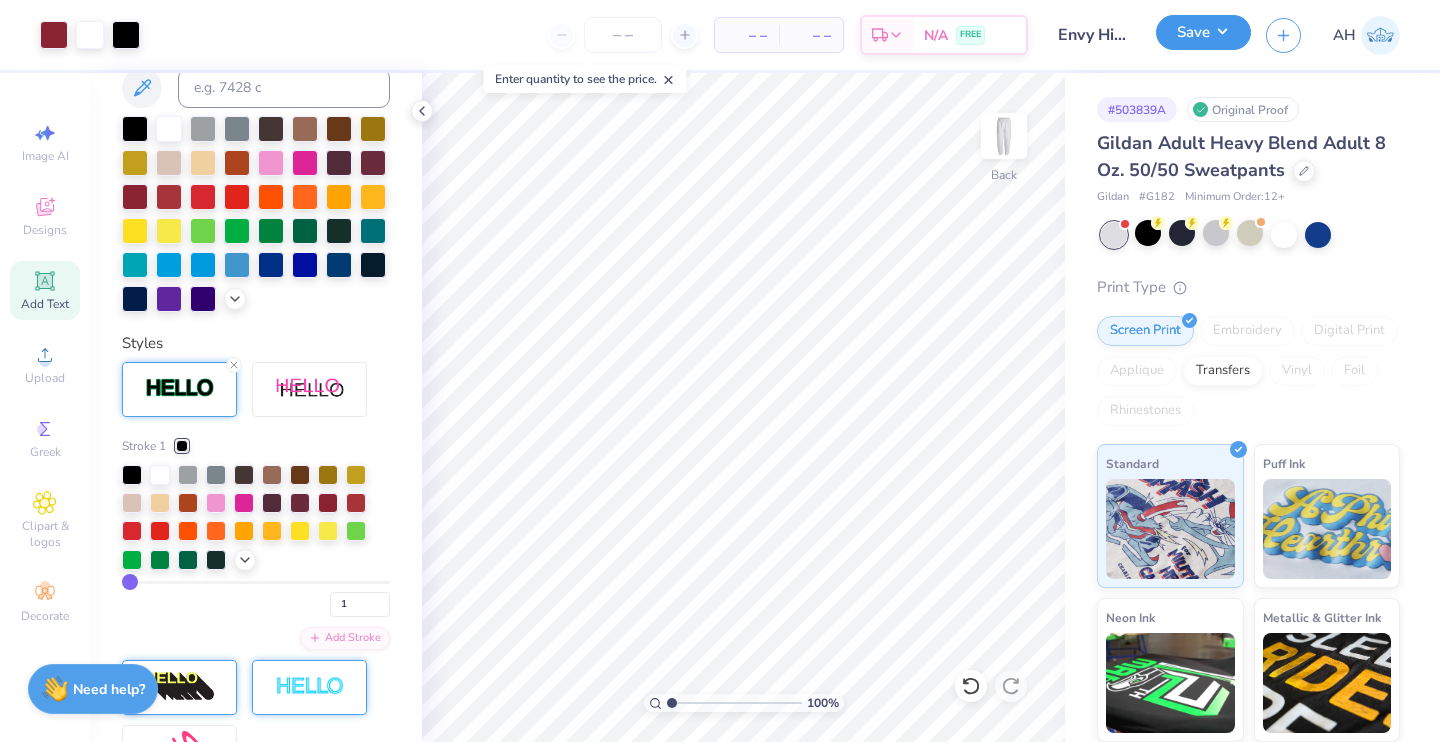click on "Save" at bounding box center [1203, 32] 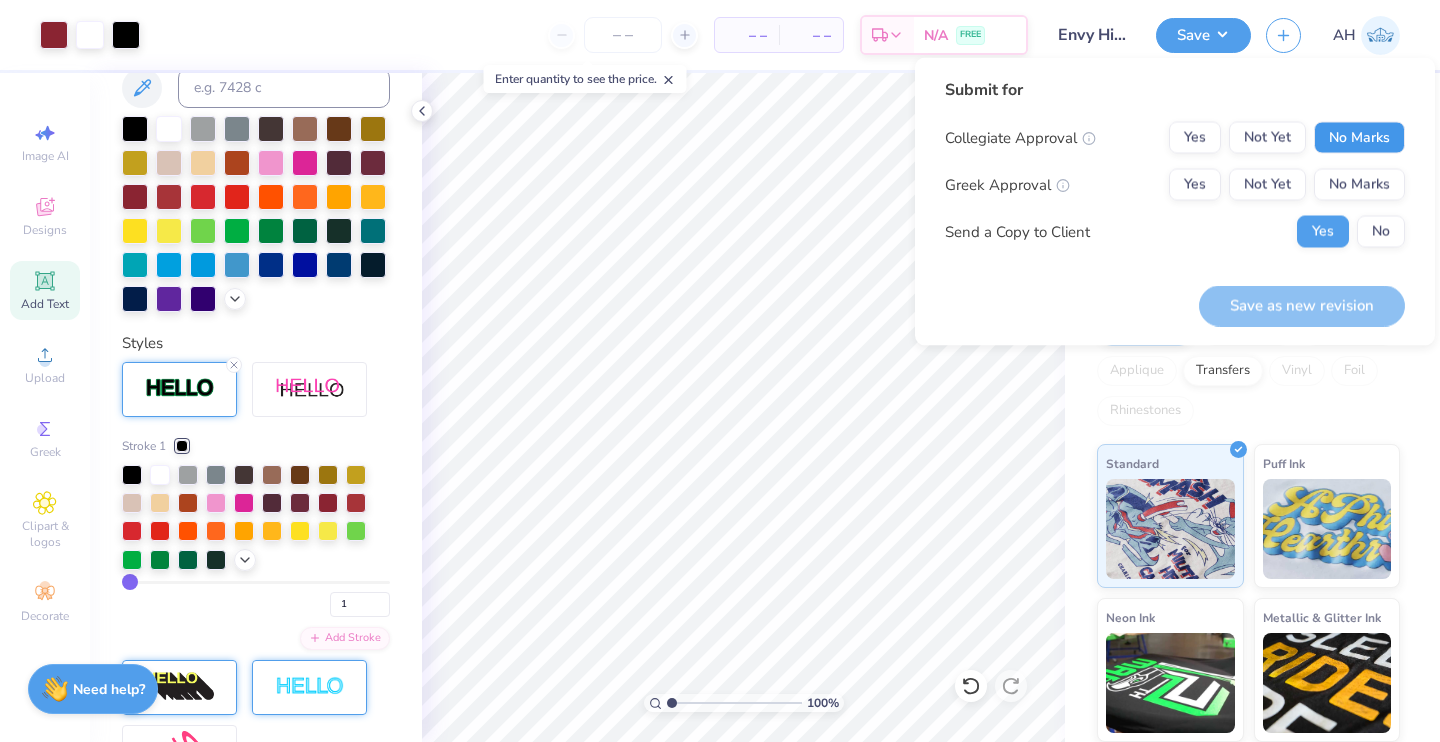 click on "No Marks" at bounding box center [1359, 138] 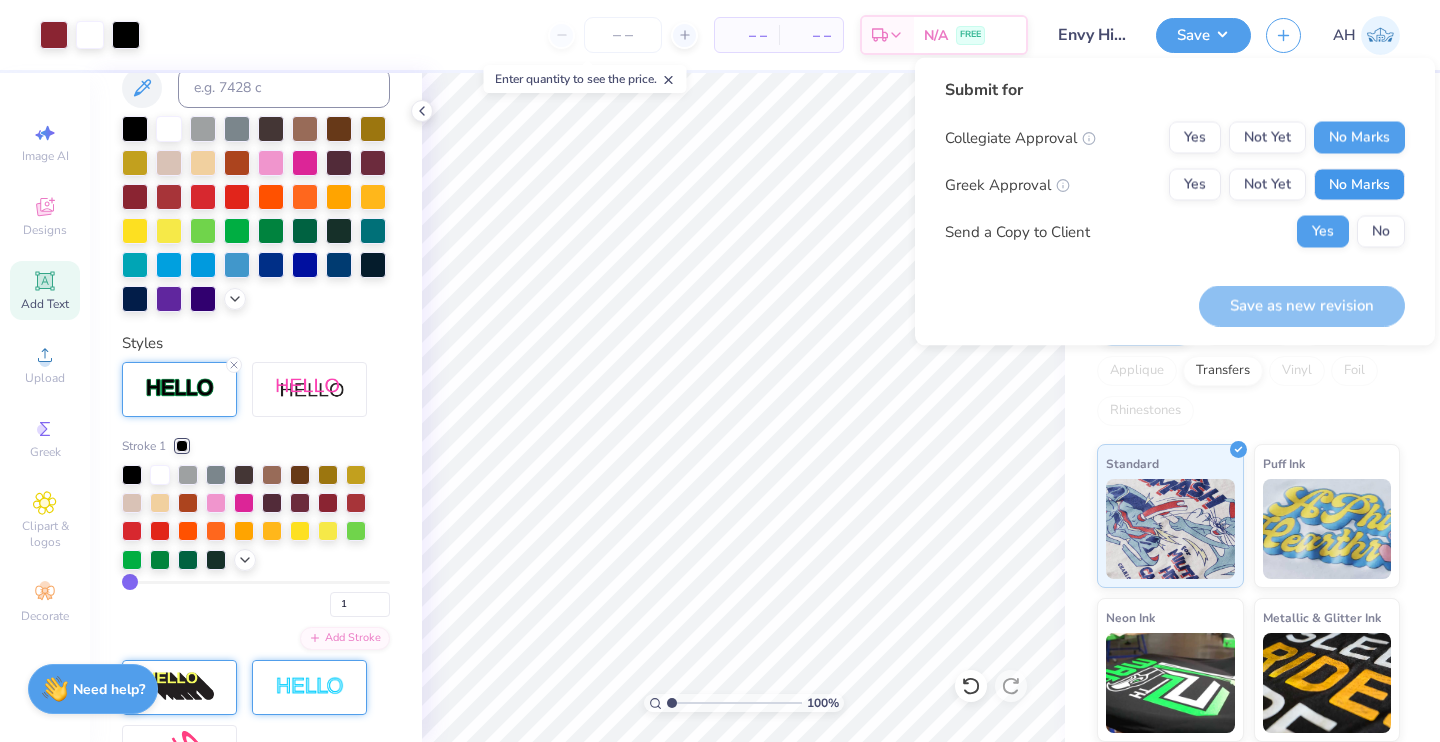 click on "No Marks" at bounding box center [1359, 185] 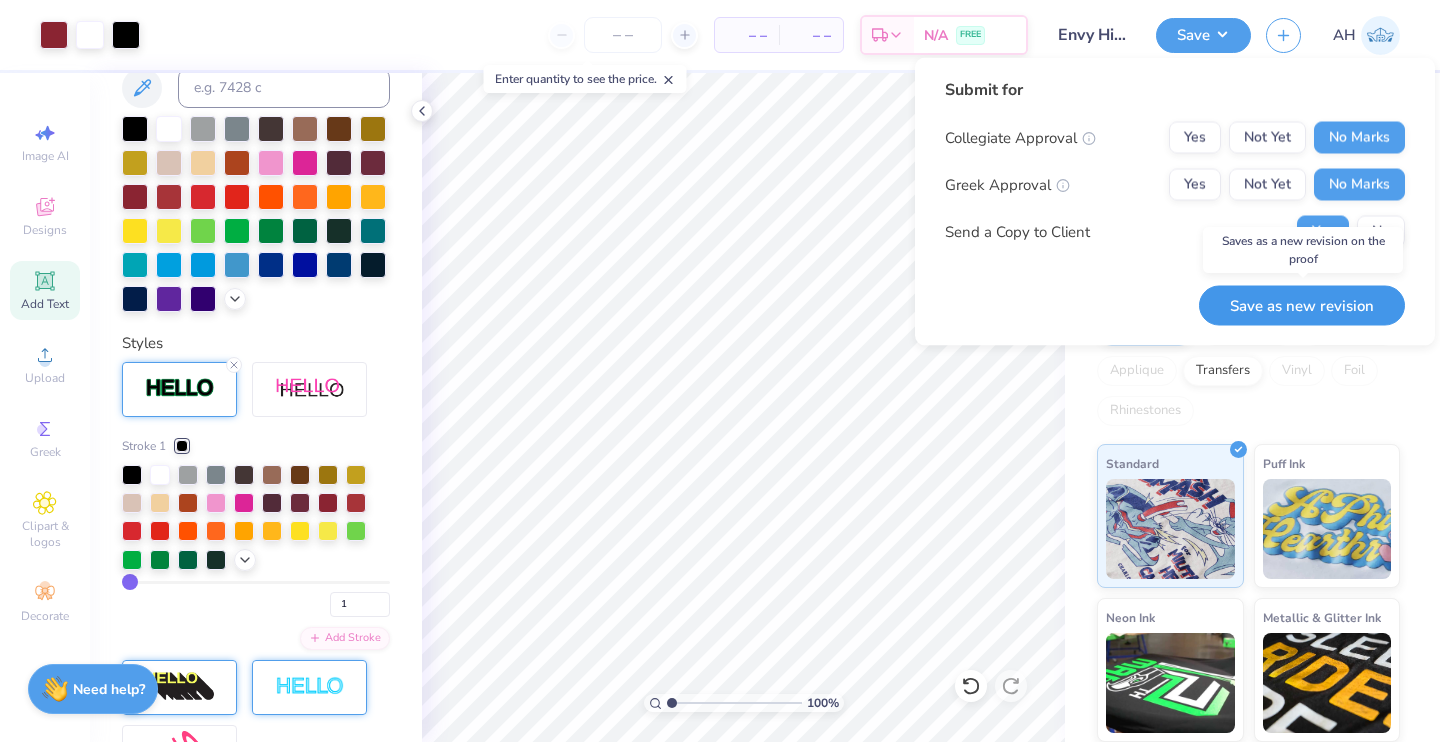 click on "Save as new revision" at bounding box center [1302, 305] 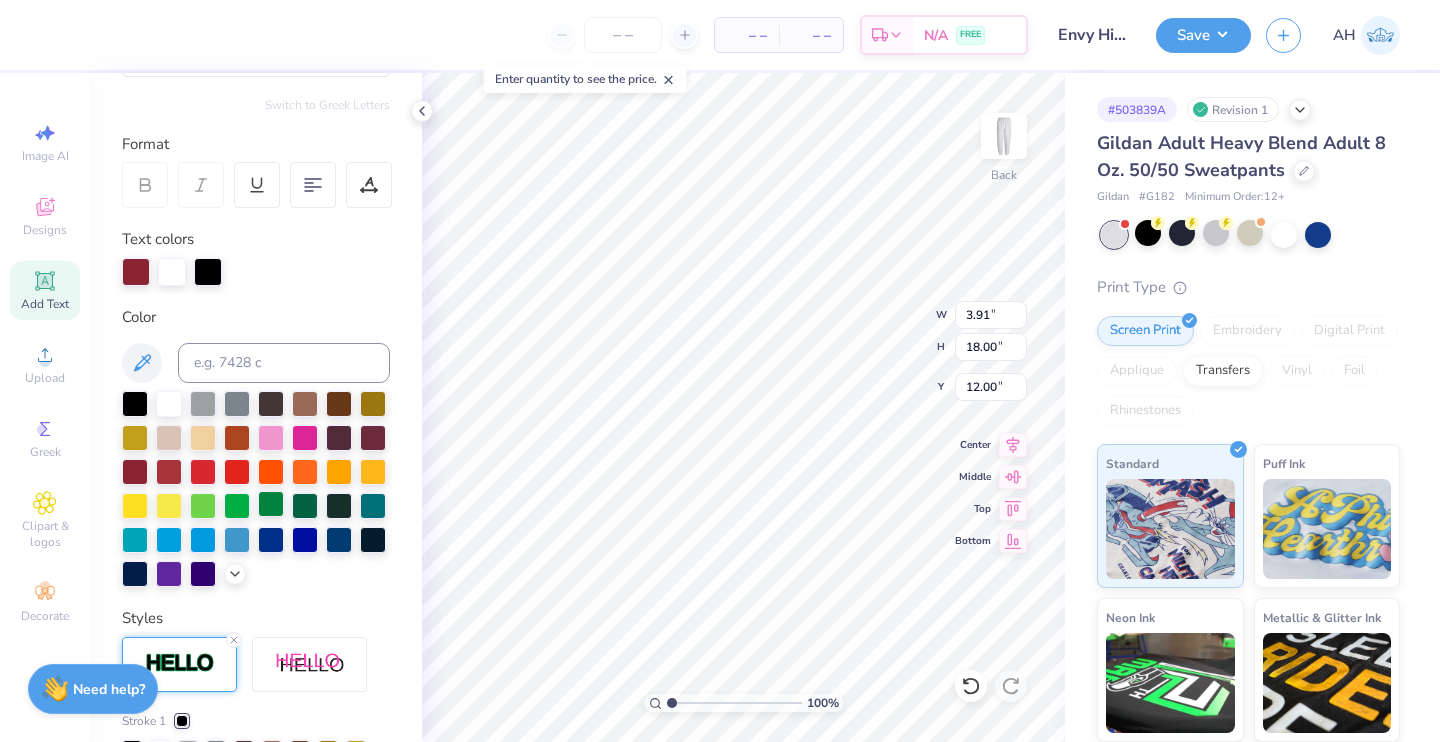 scroll, scrollTop: 0, scrollLeft: 0, axis: both 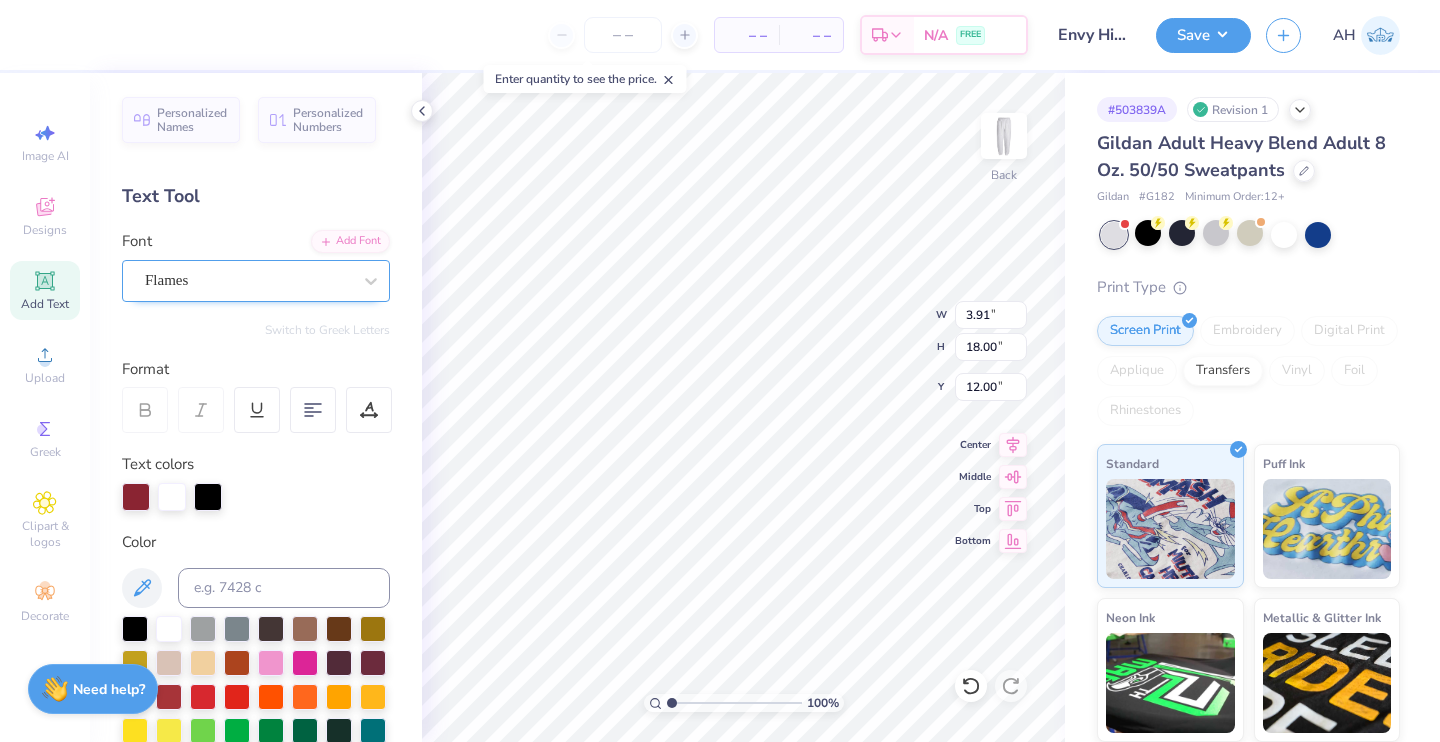 click on "Flames" at bounding box center (248, 280) 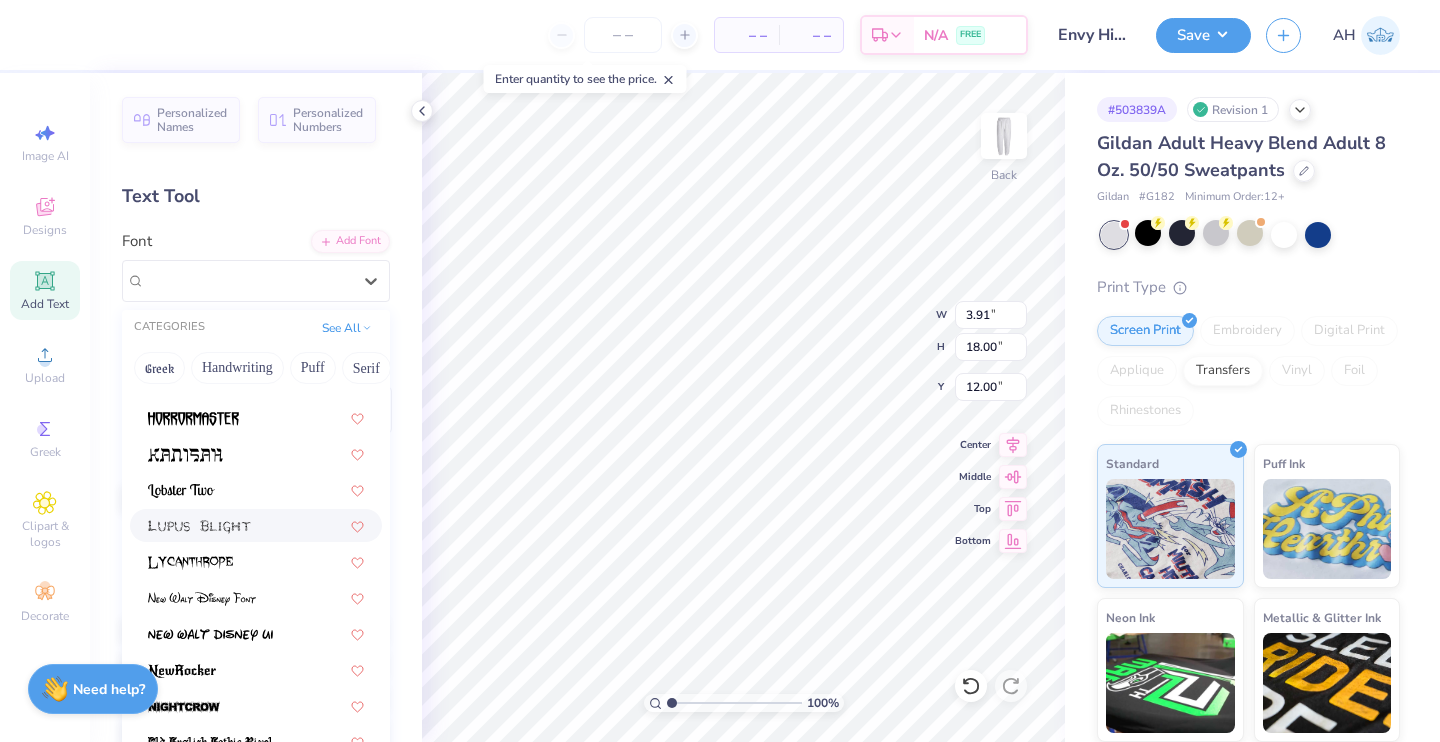 scroll, scrollTop: 418, scrollLeft: 0, axis: vertical 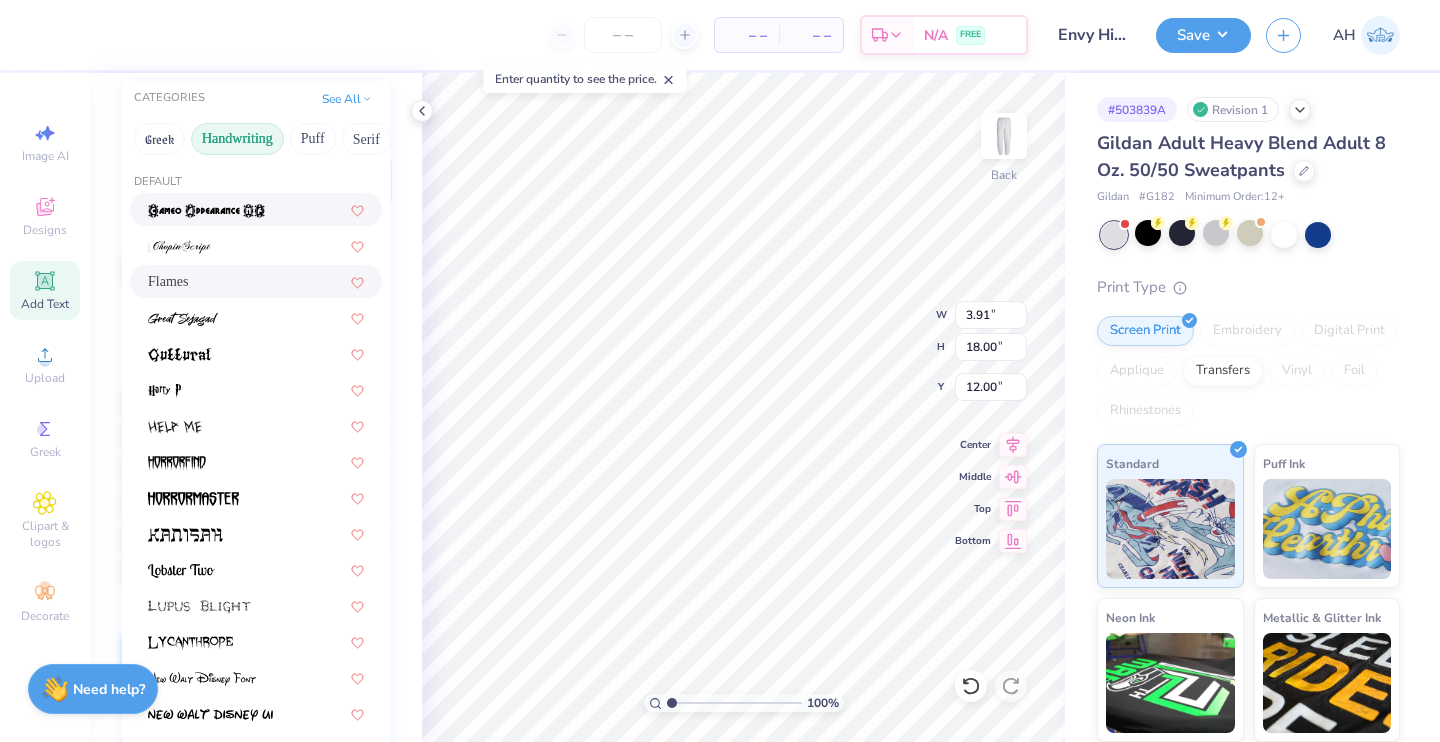 click on "Handwriting" at bounding box center [237, 139] 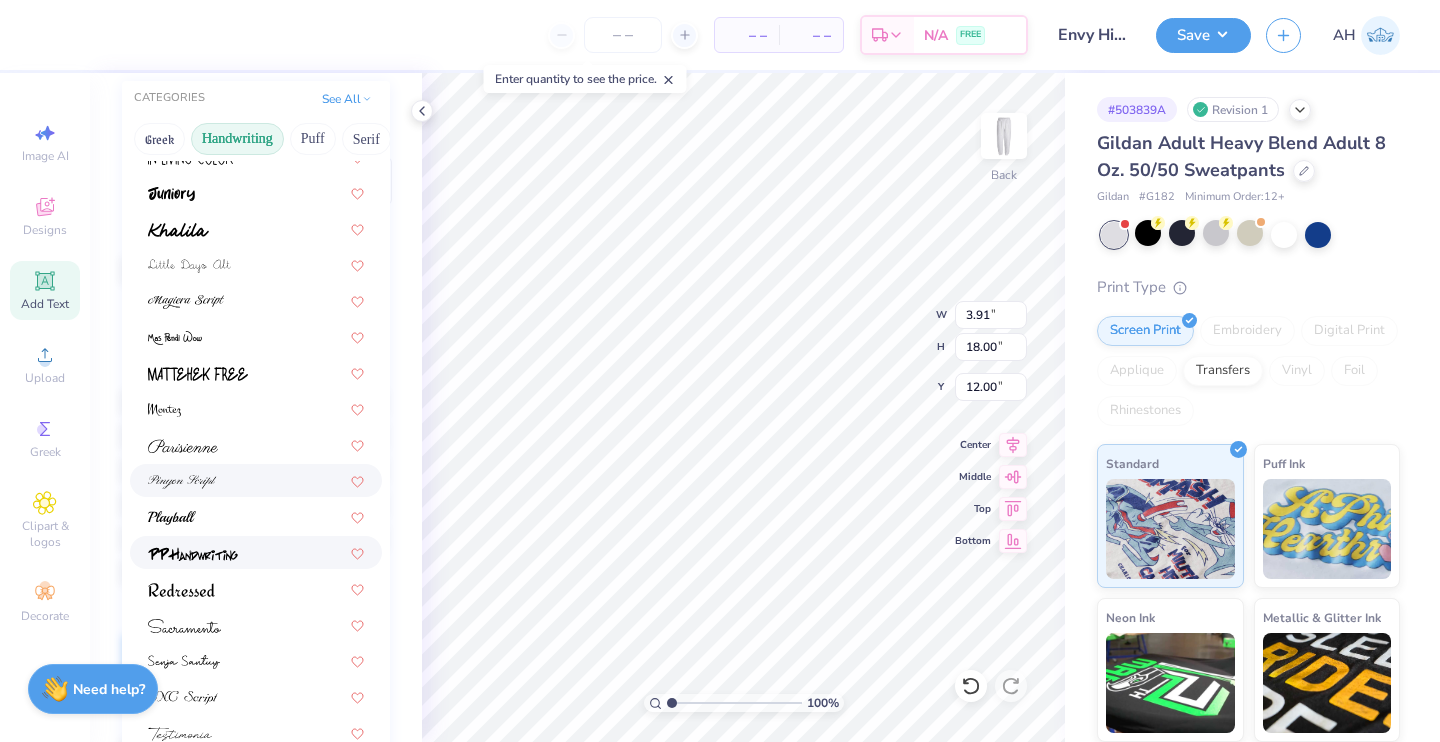 scroll, scrollTop: 454, scrollLeft: 0, axis: vertical 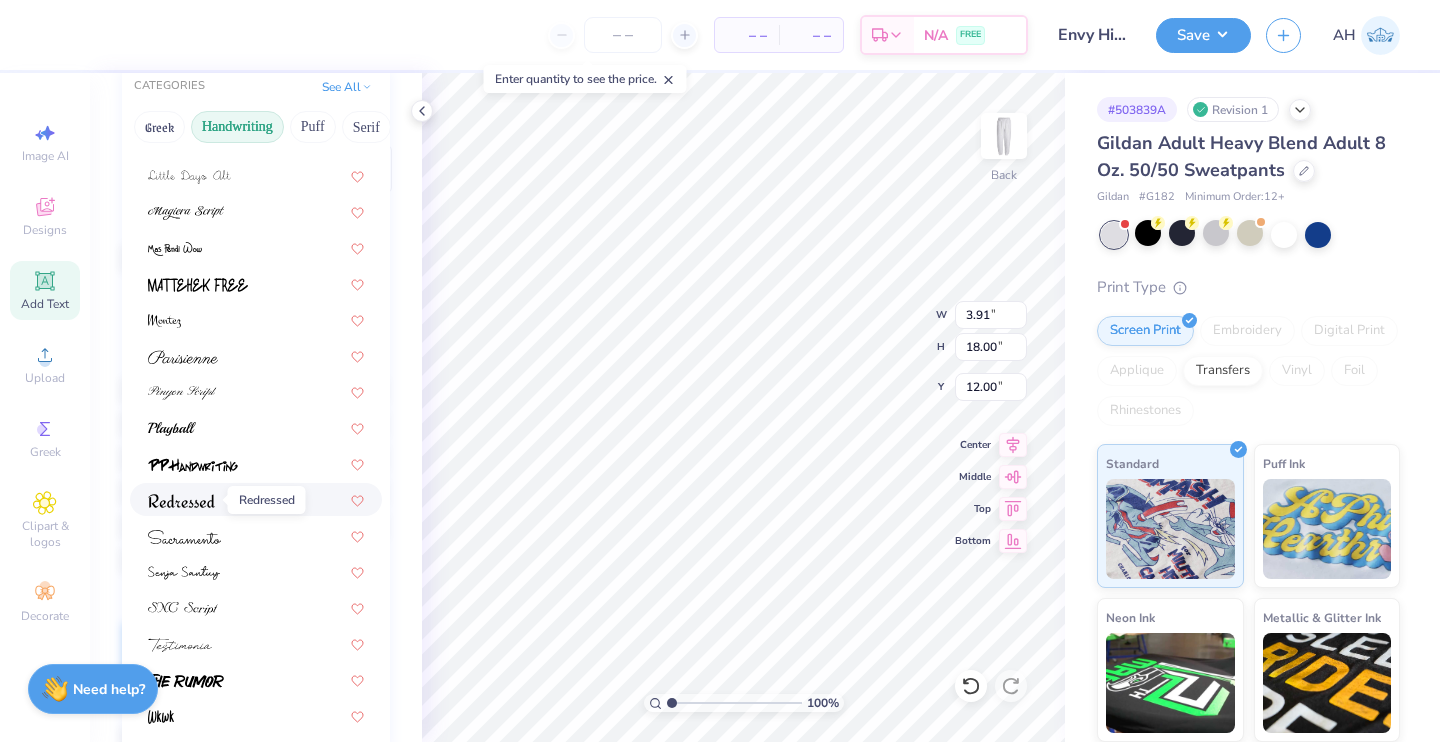 click at bounding box center [181, 499] 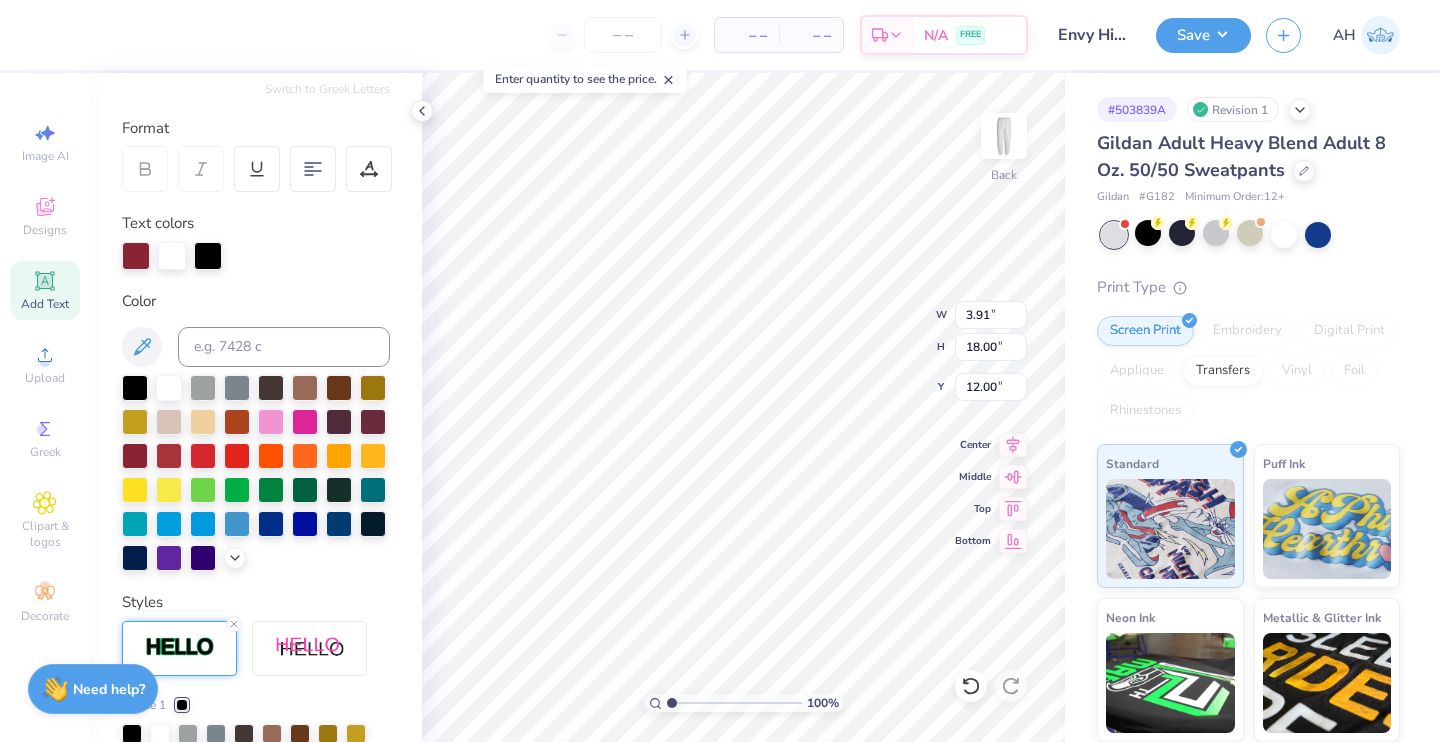 scroll, scrollTop: 0, scrollLeft: 0, axis: both 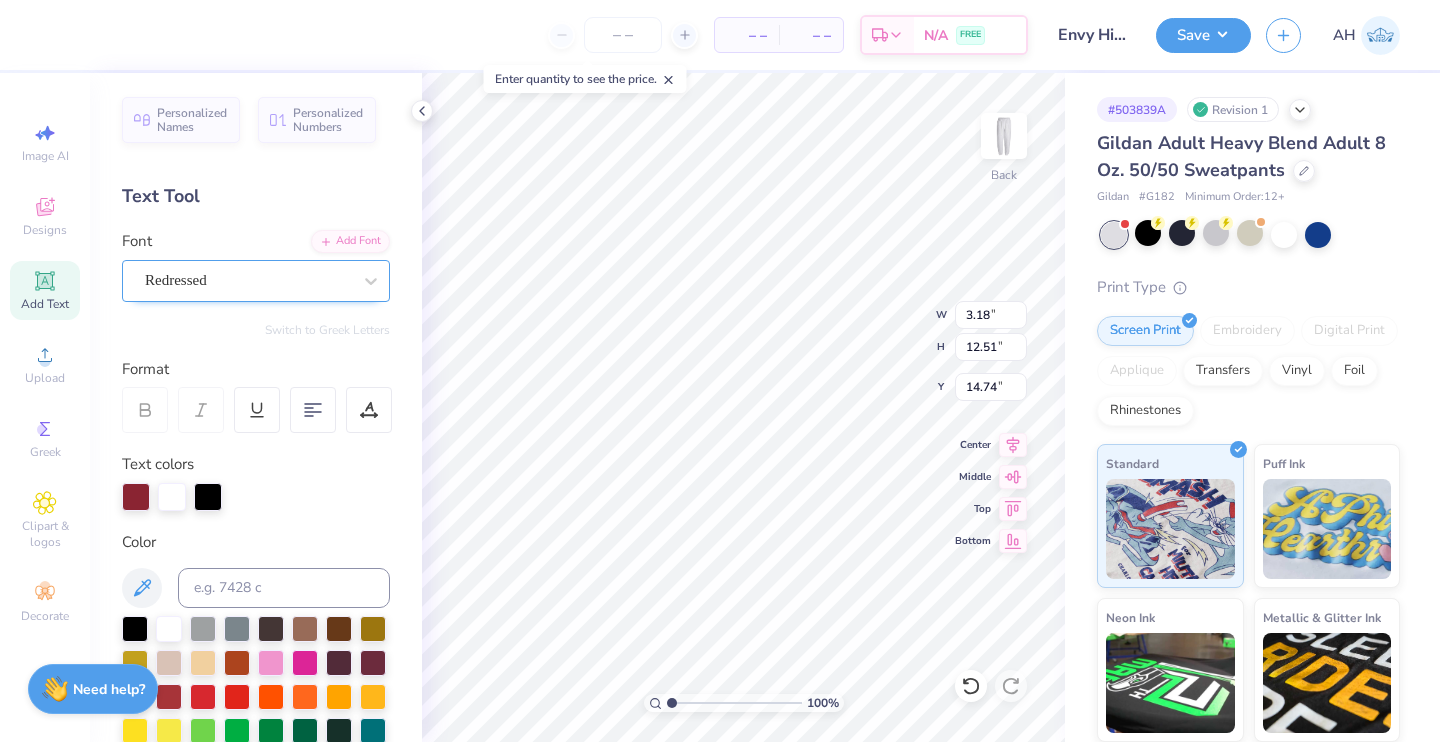 click on "Redressed" at bounding box center (248, 280) 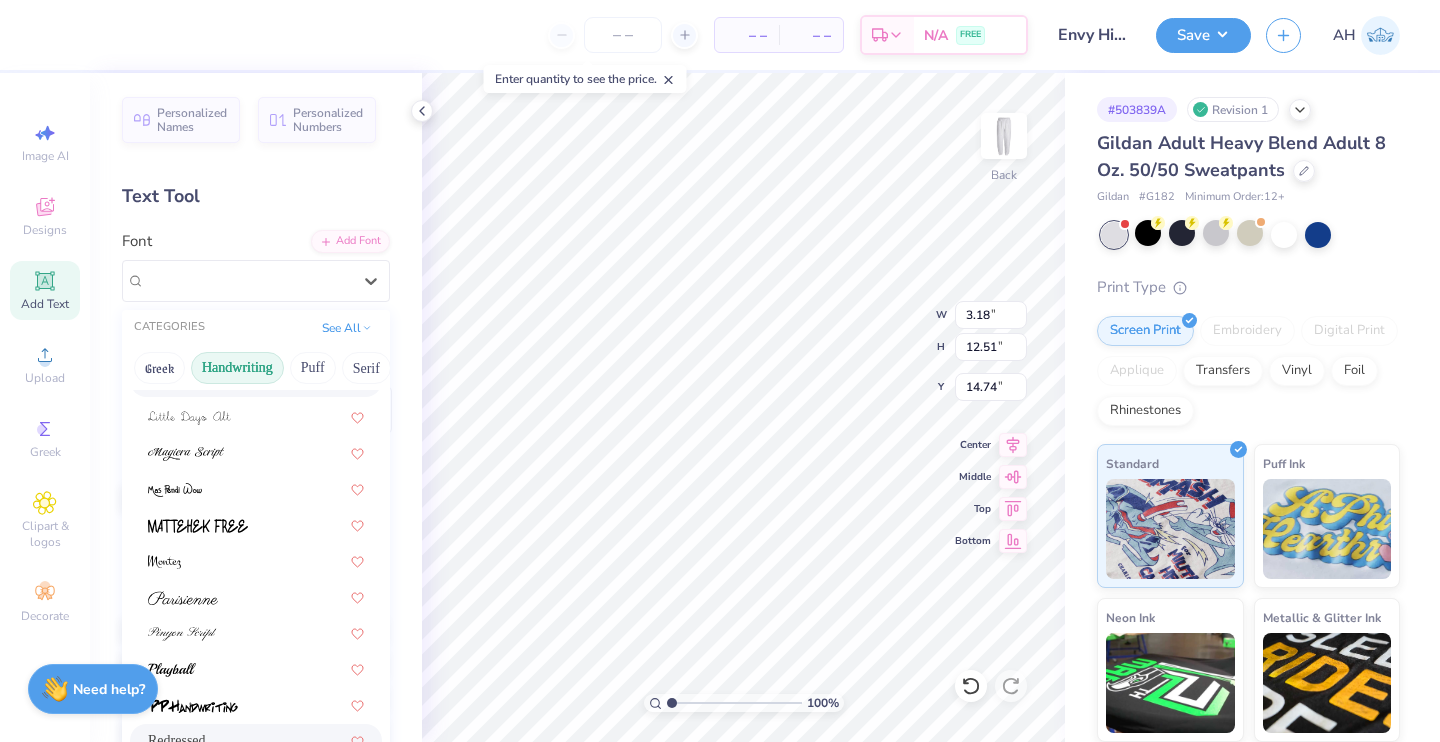 scroll, scrollTop: 0, scrollLeft: 0, axis: both 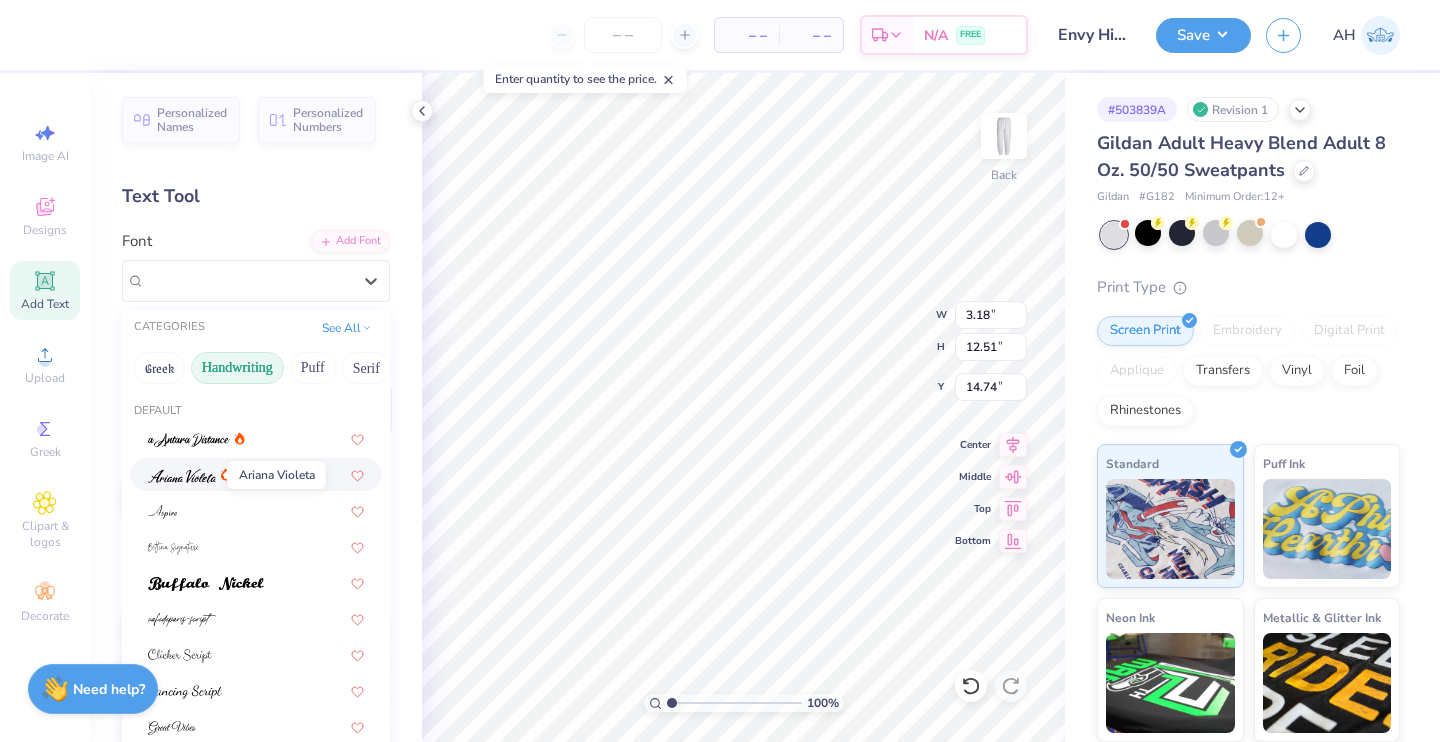 click at bounding box center [182, 476] 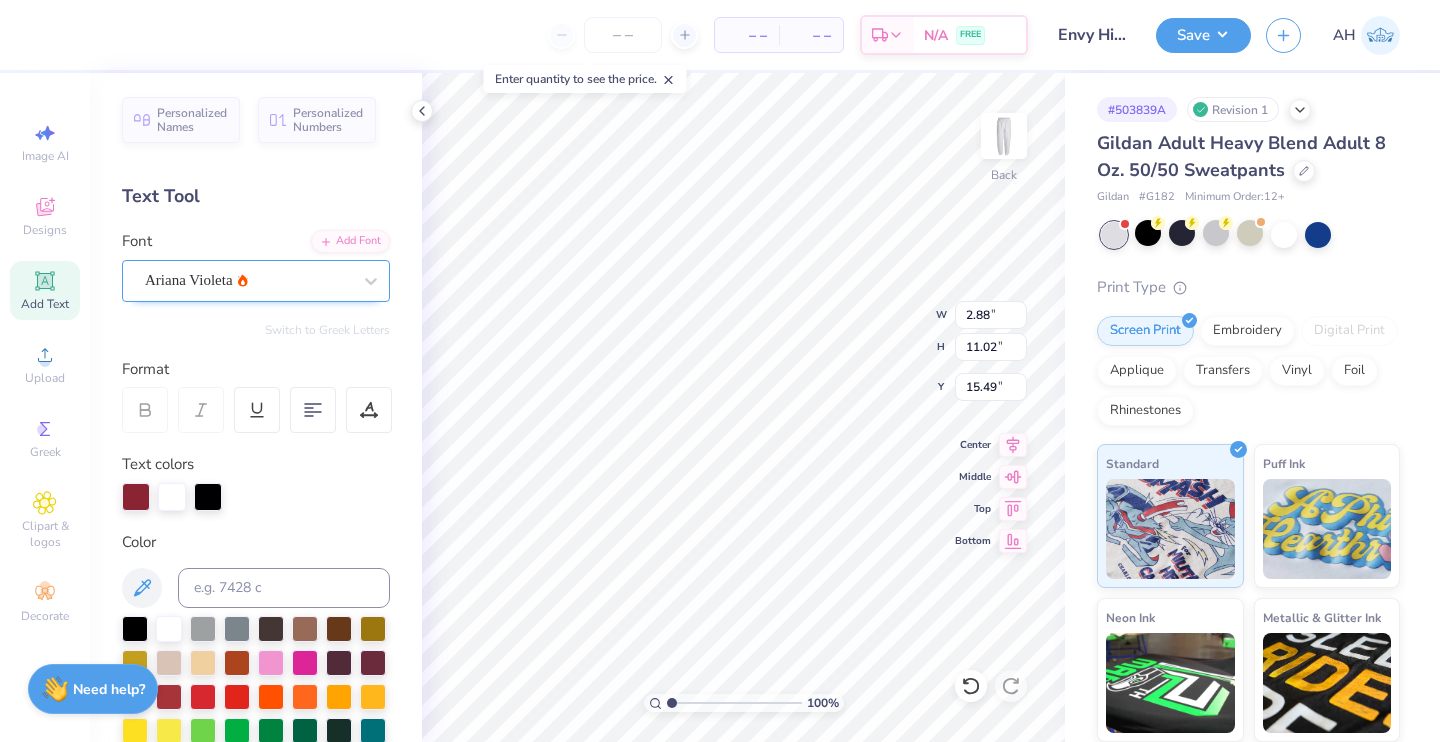 click at bounding box center (248, 280) 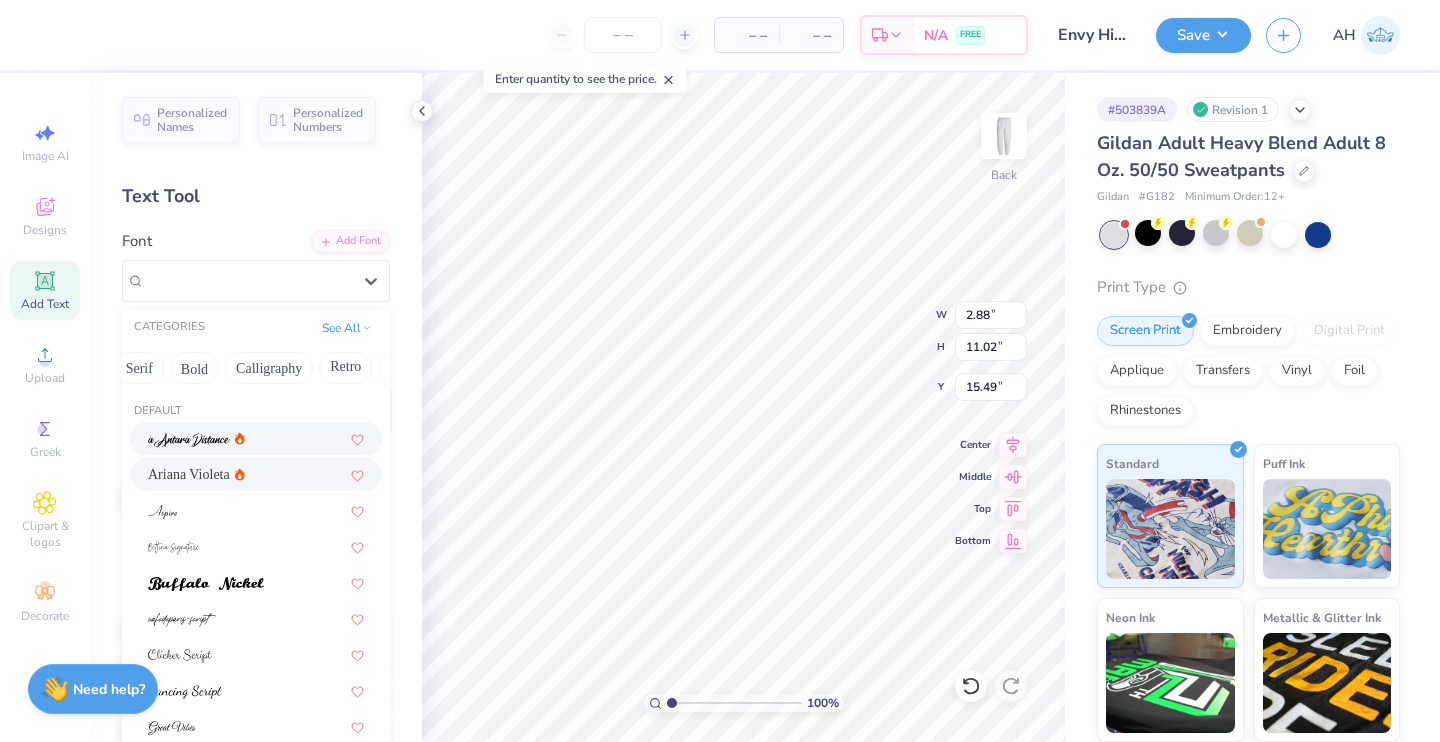 scroll, scrollTop: 0, scrollLeft: 334, axis: horizontal 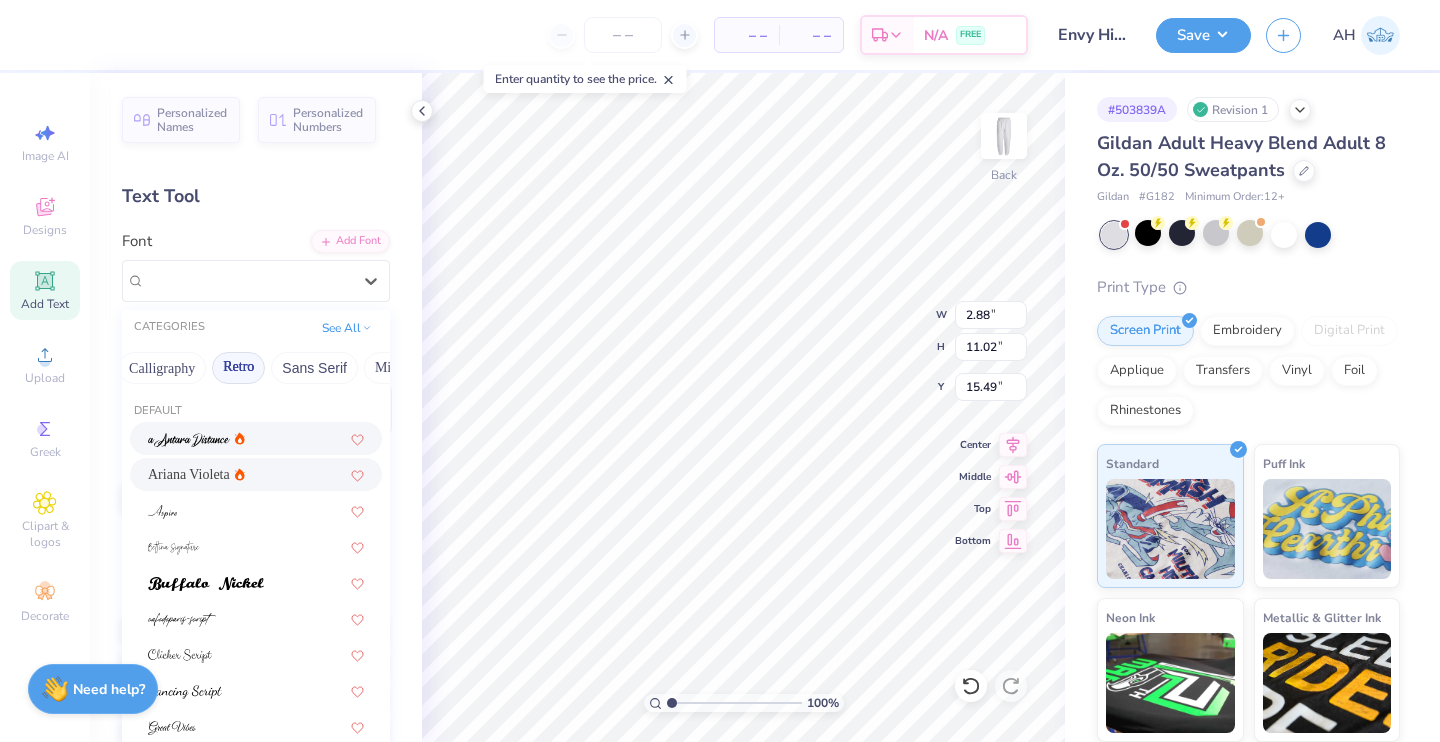 click on "Retro" at bounding box center (238, 368) 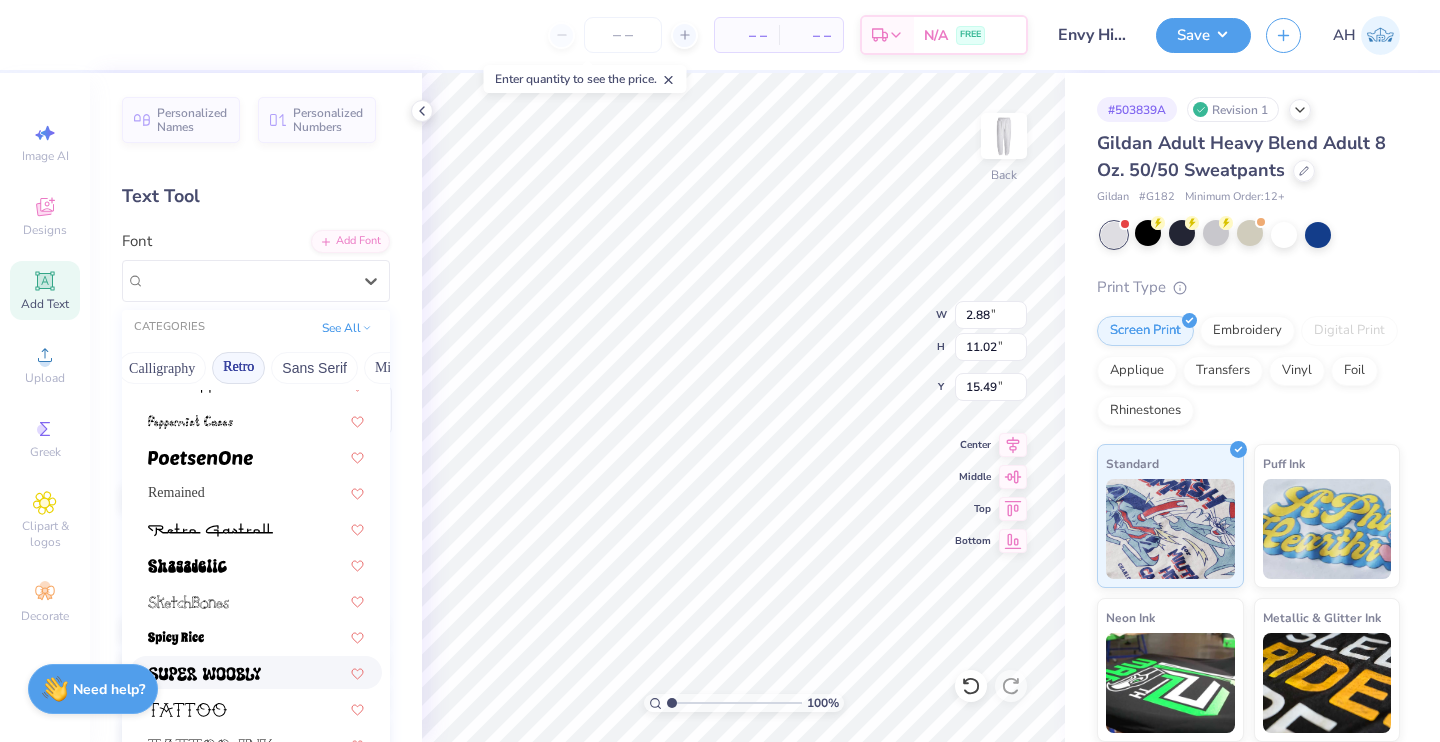 scroll, scrollTop: 2542, scrollLeft: 0, axis: vertical 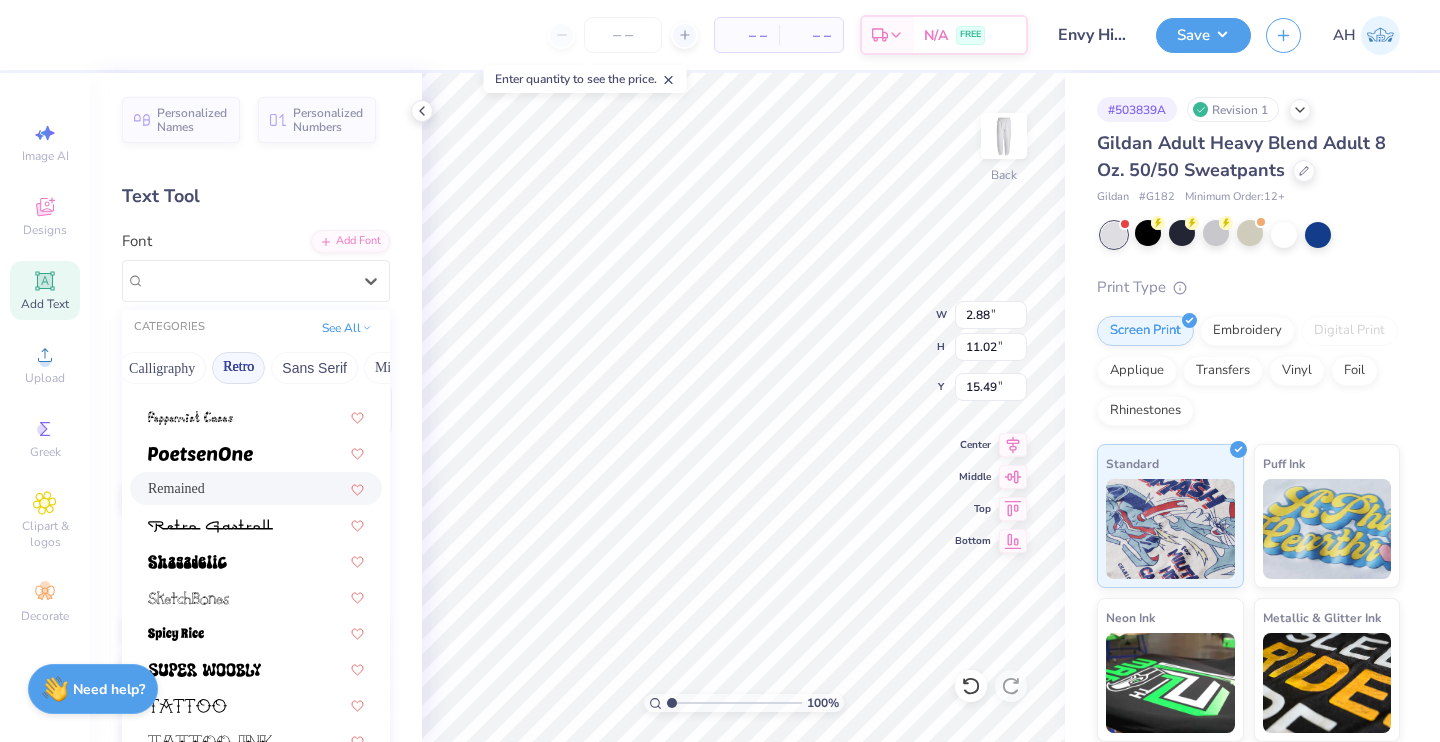 click on "Remained" at bounding box center (256, 488) 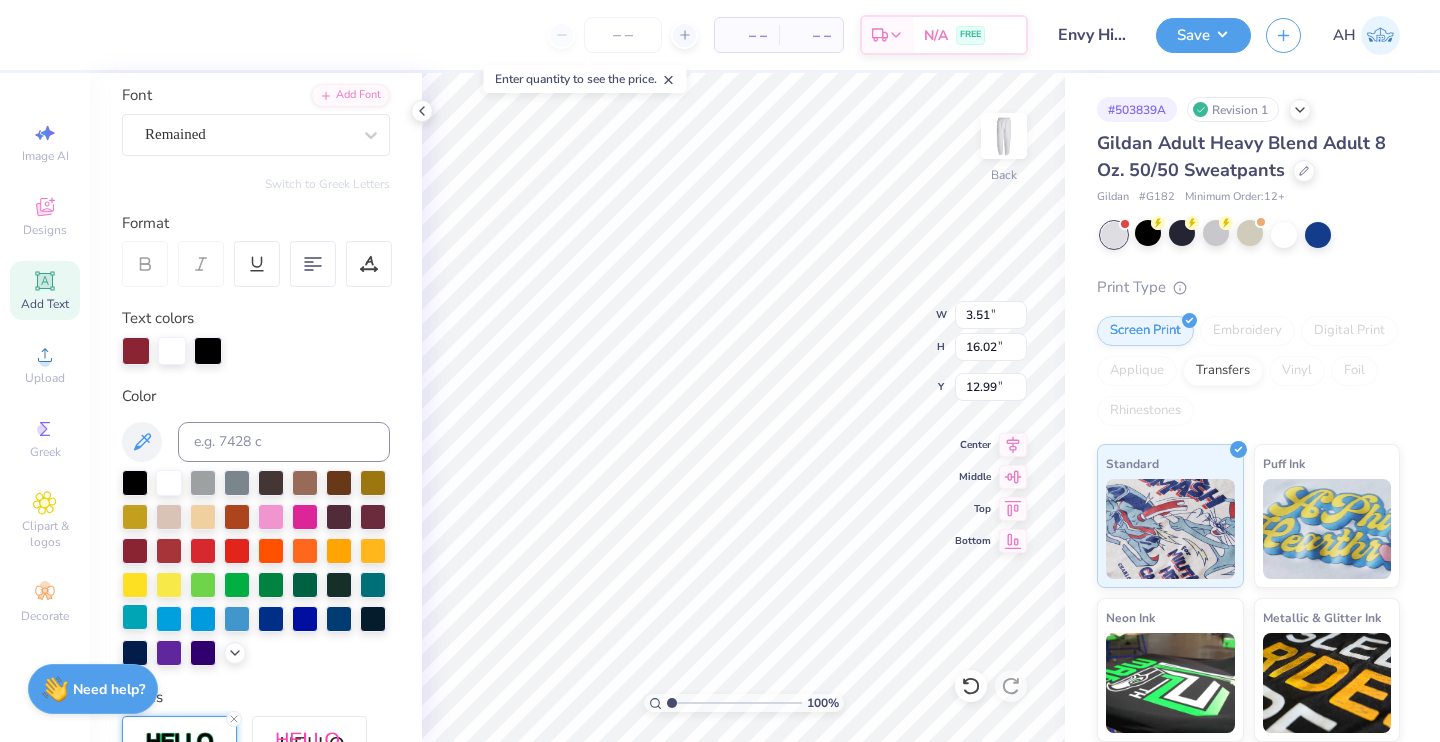 scroll, scrollTop: 161, scrollLeft: 0, axis: vertical 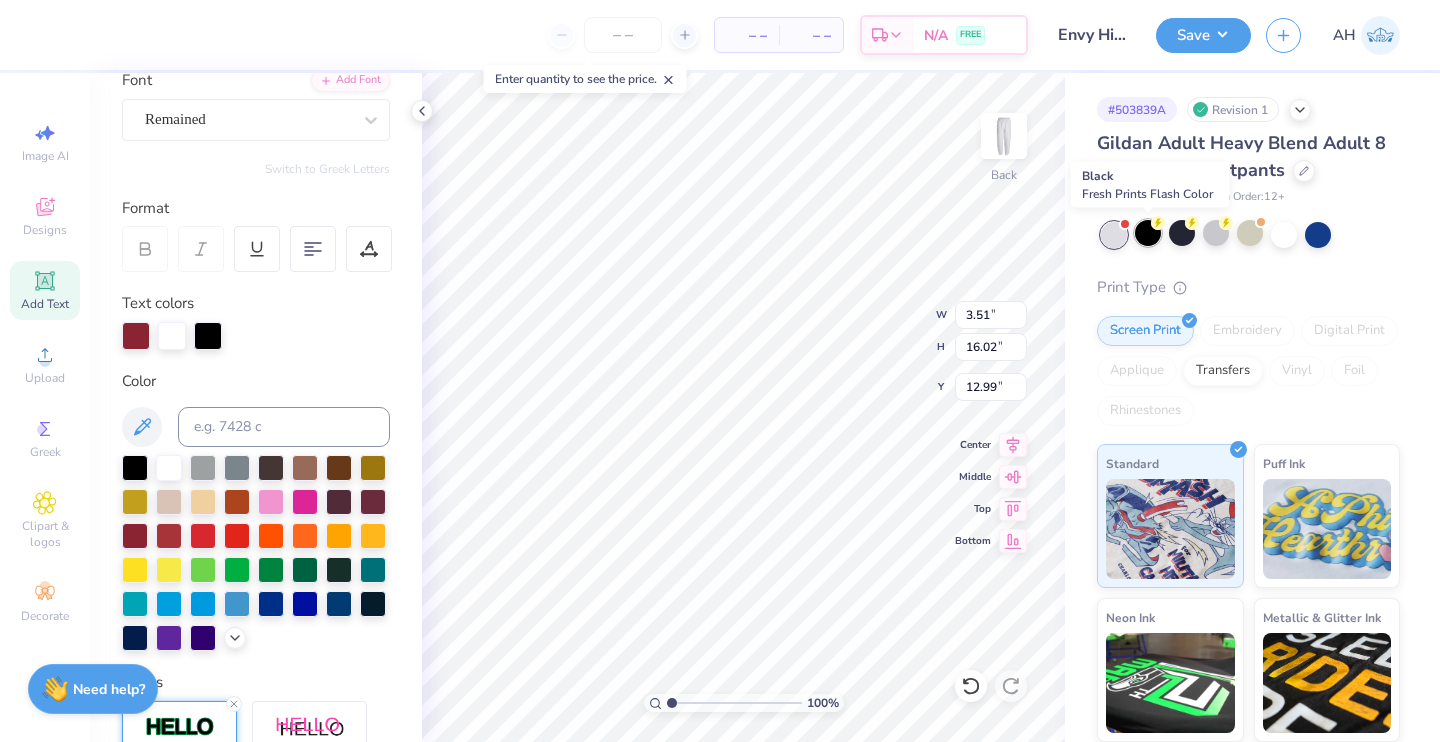 click at bounding box center [1148, 233] 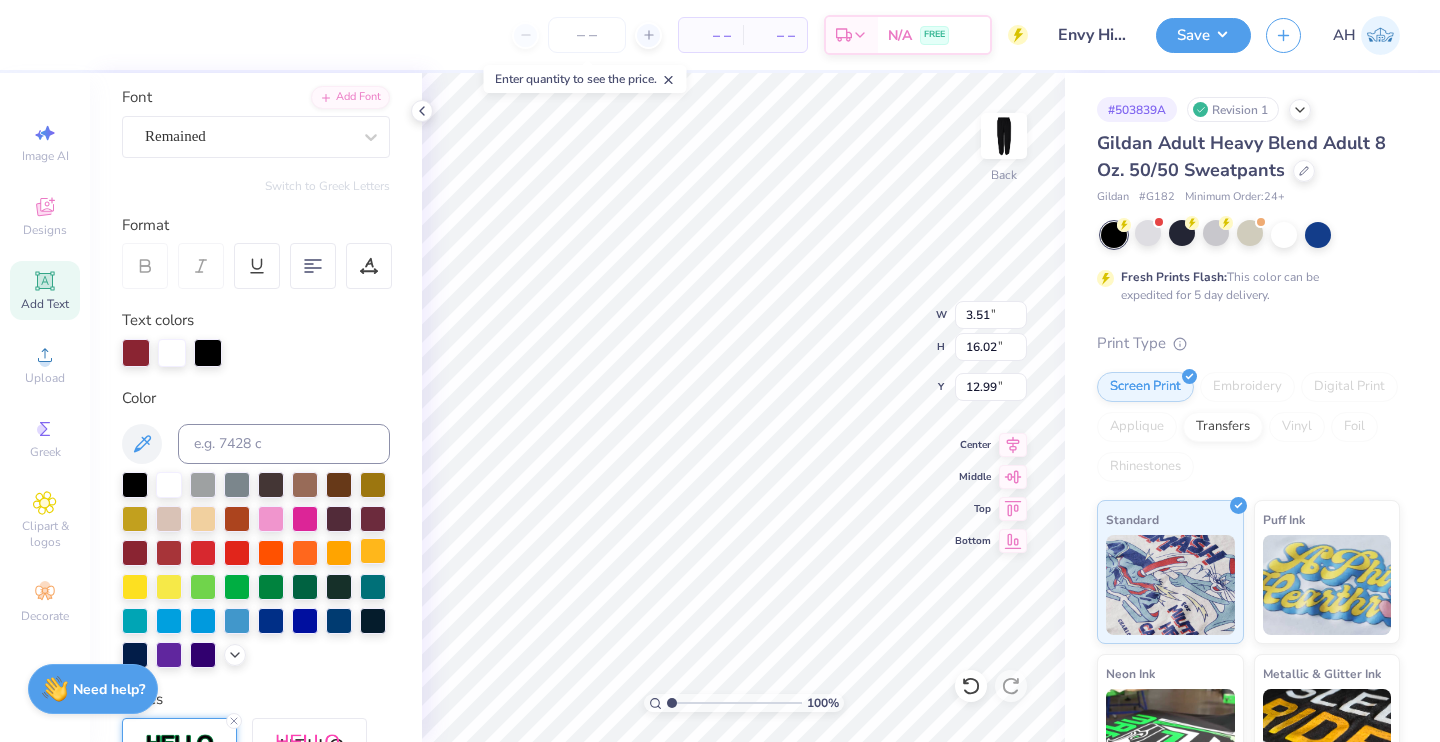 scroll, scrollTop: 161, scrollLeft: 0, axis: vertical 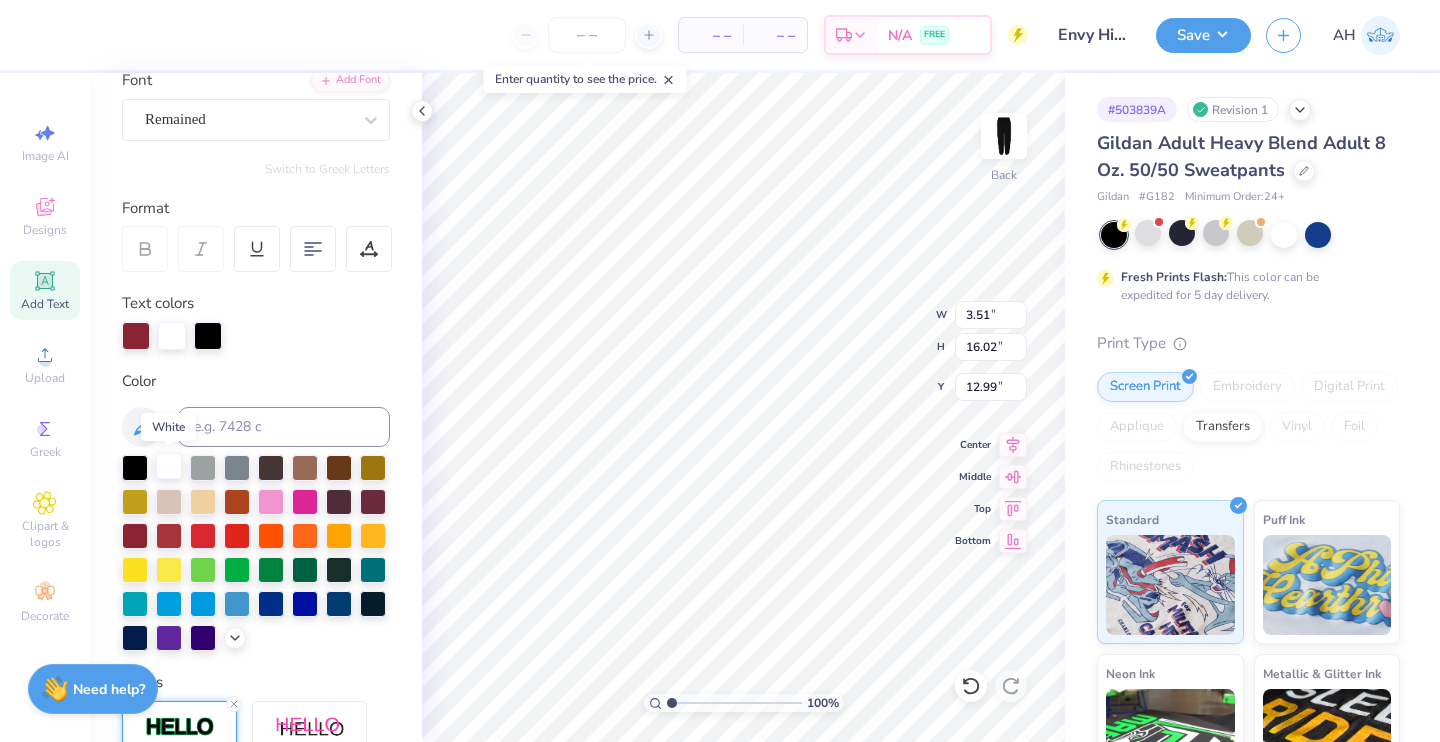 click at bounding box center (169, 466) 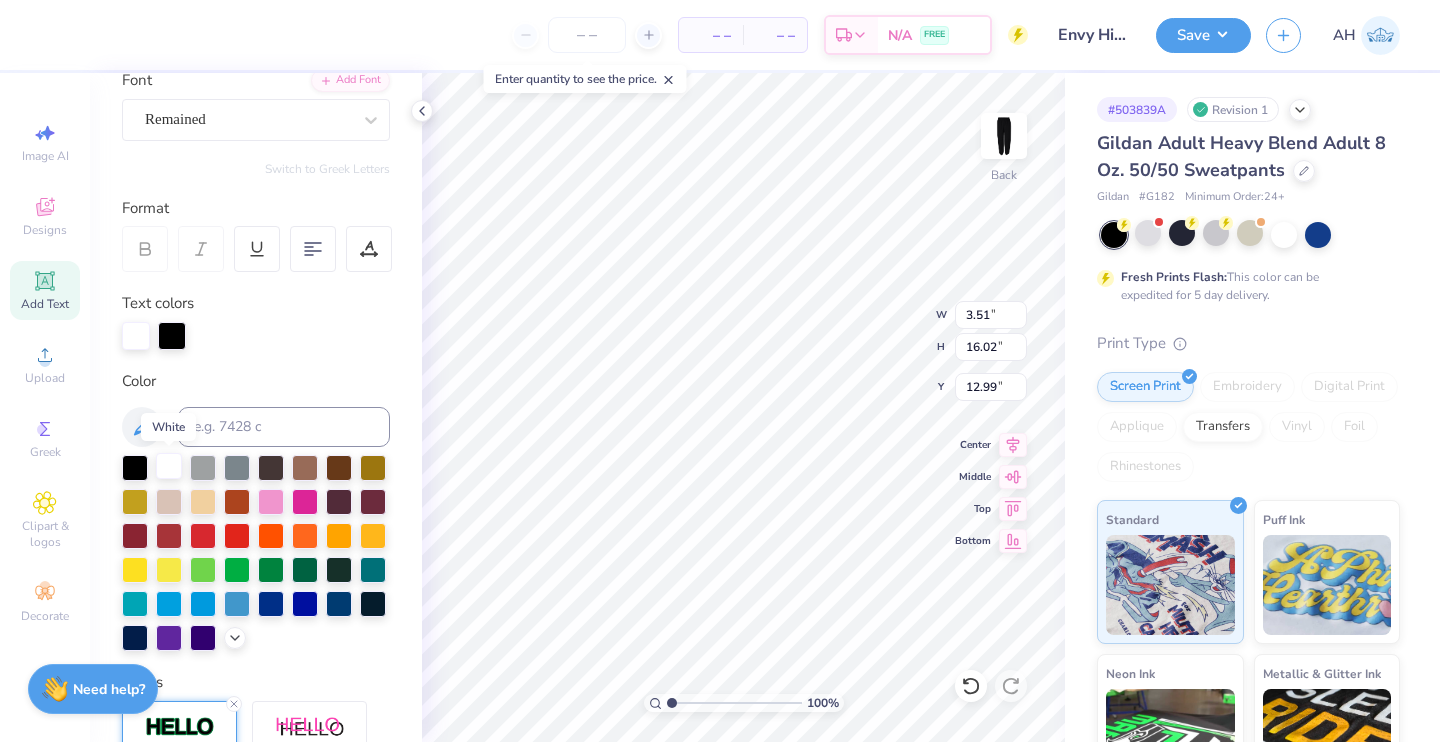 click at bounding box center (169, 466) 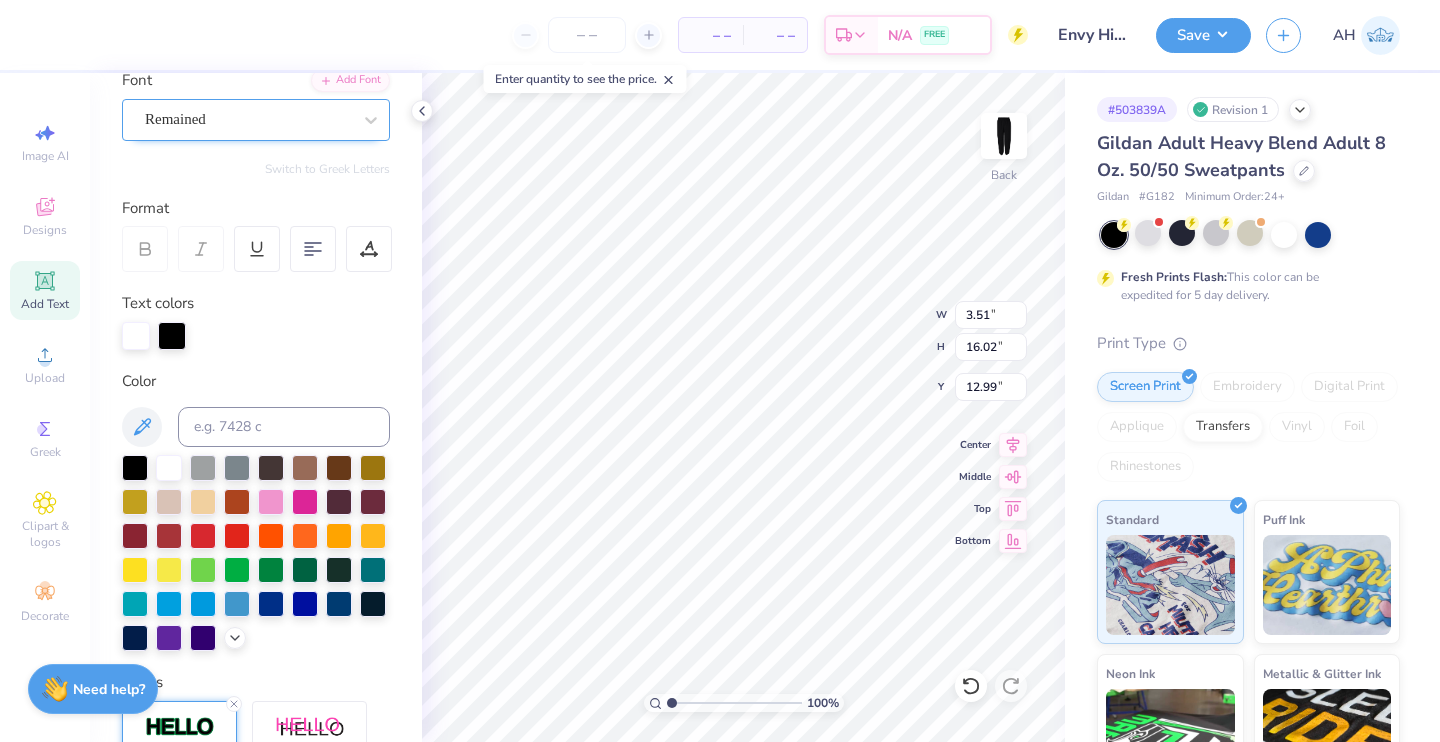 click on "Remained" at bounding box center [248, 119] 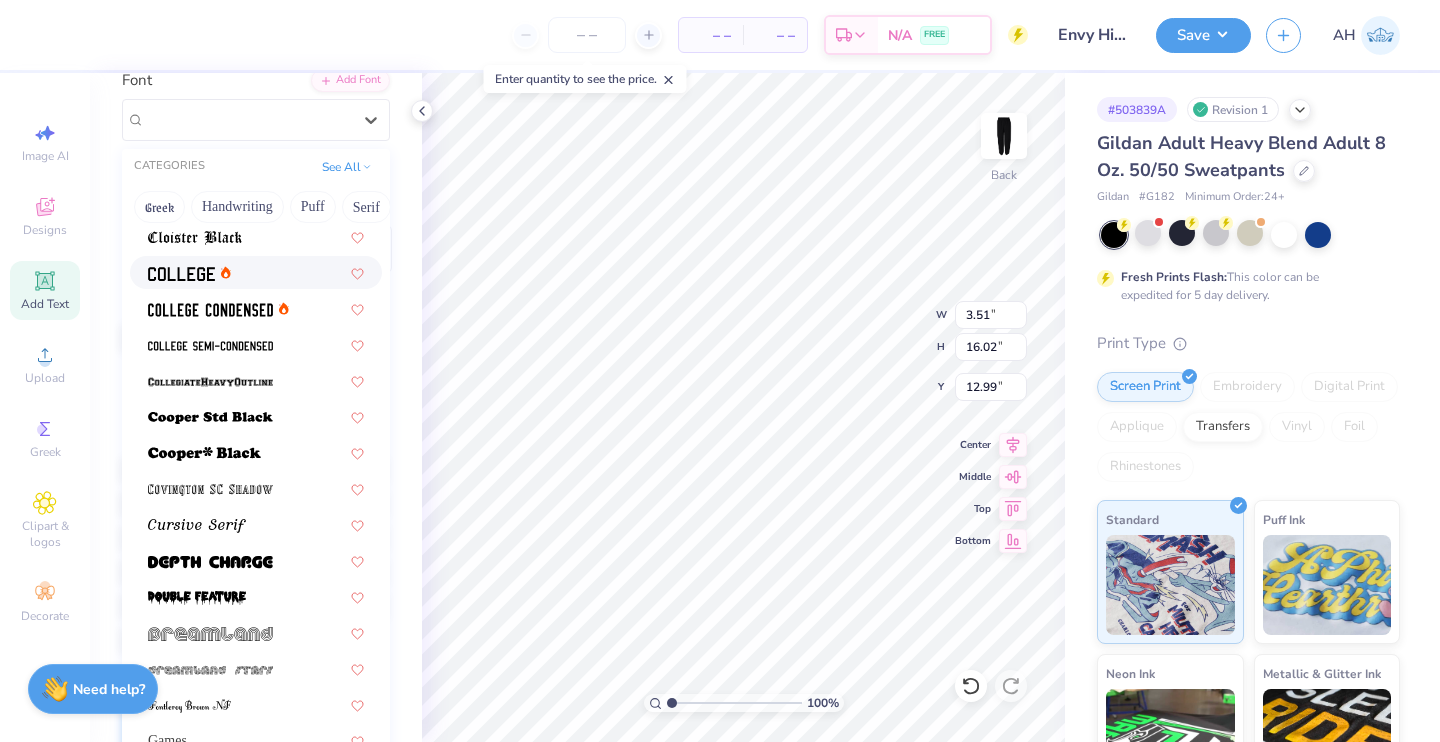 scroll, scrollTop: 799, scrollLeft: 0, axis: vertical 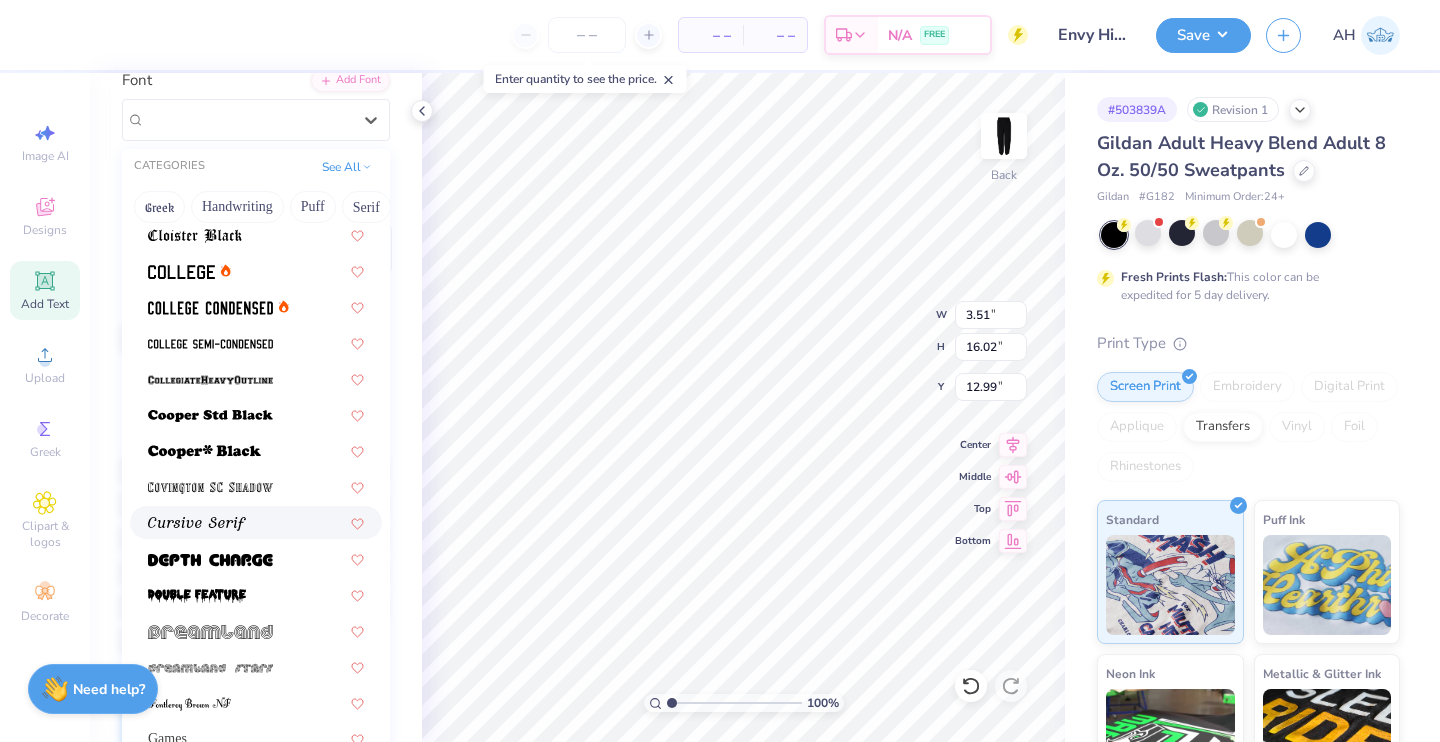 click at bounding box center (197, 522) 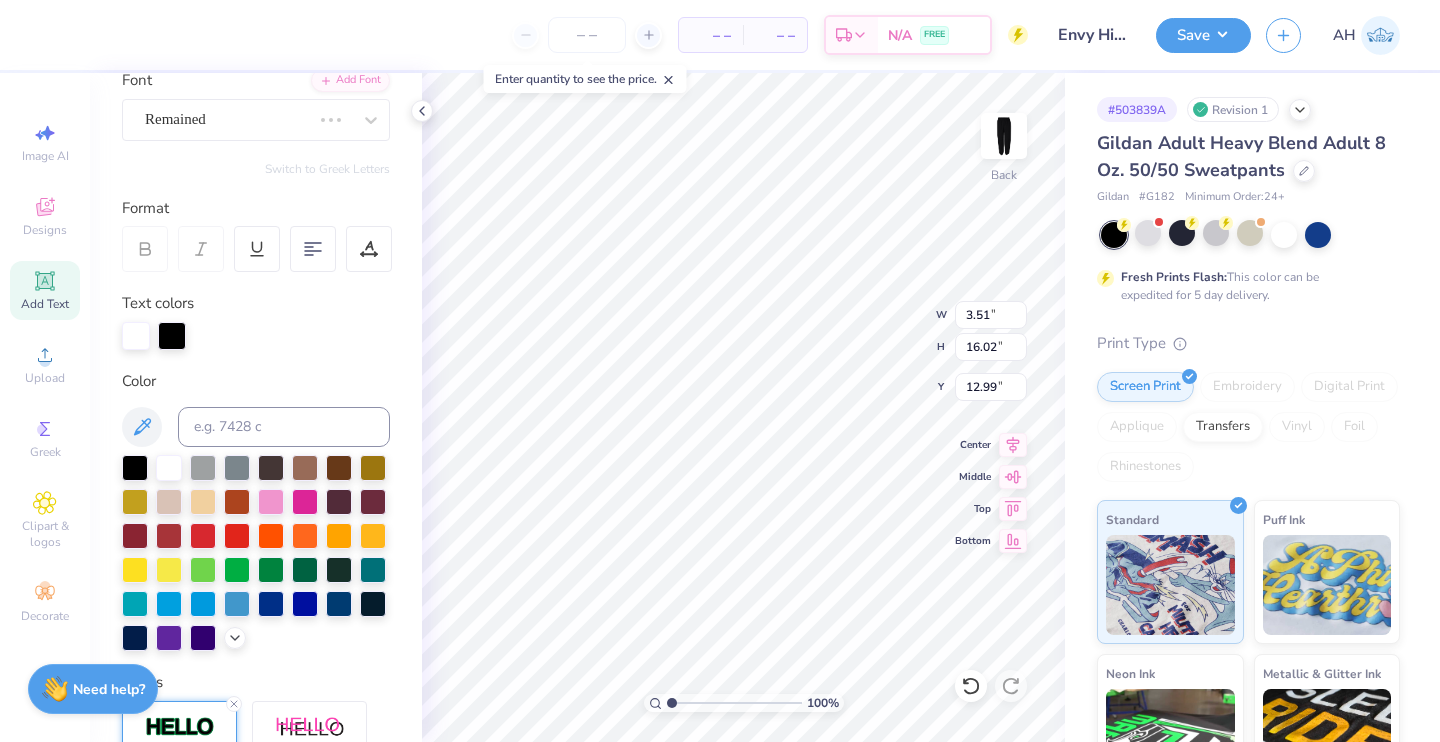 click on "Text colors" at bounding box center (256, 321) 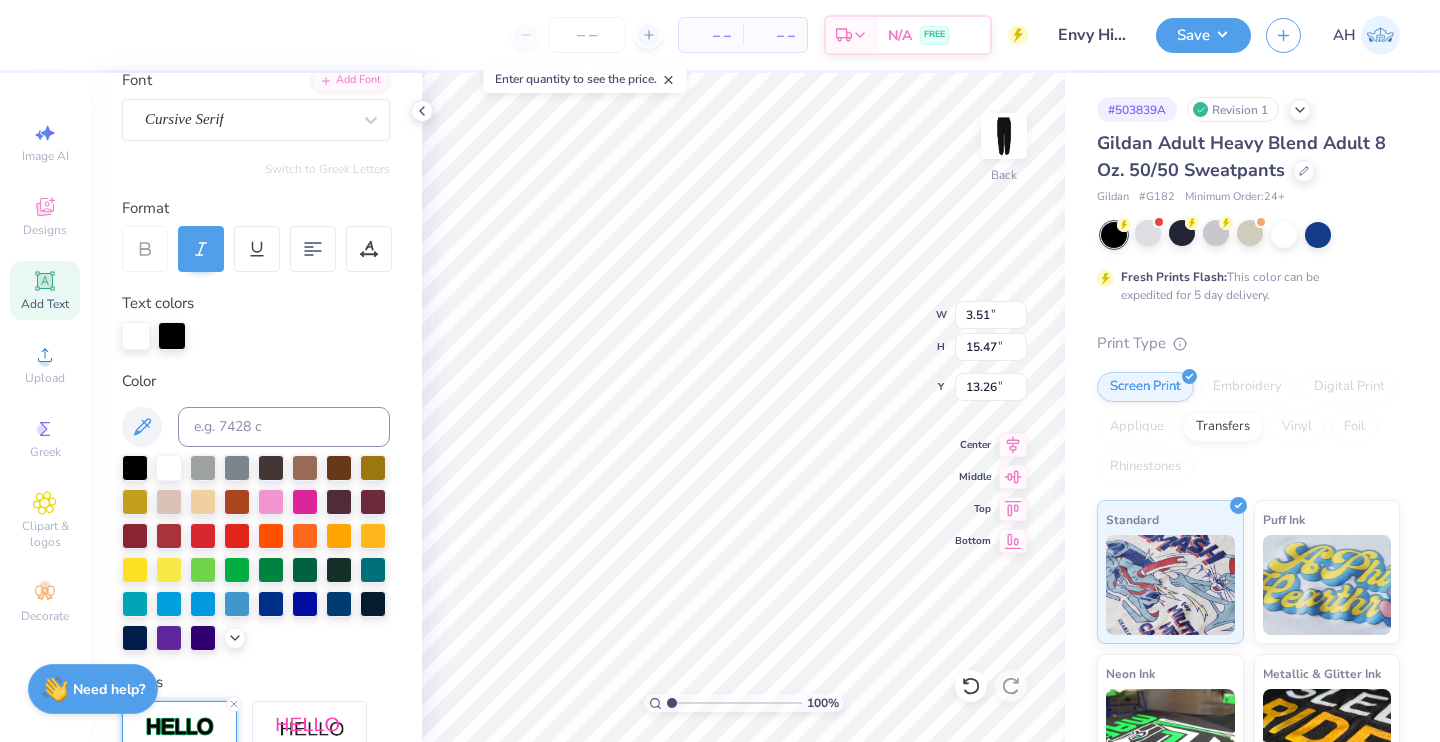 scroll, scrollTop: 0, scrollLeft: 0, axis: both 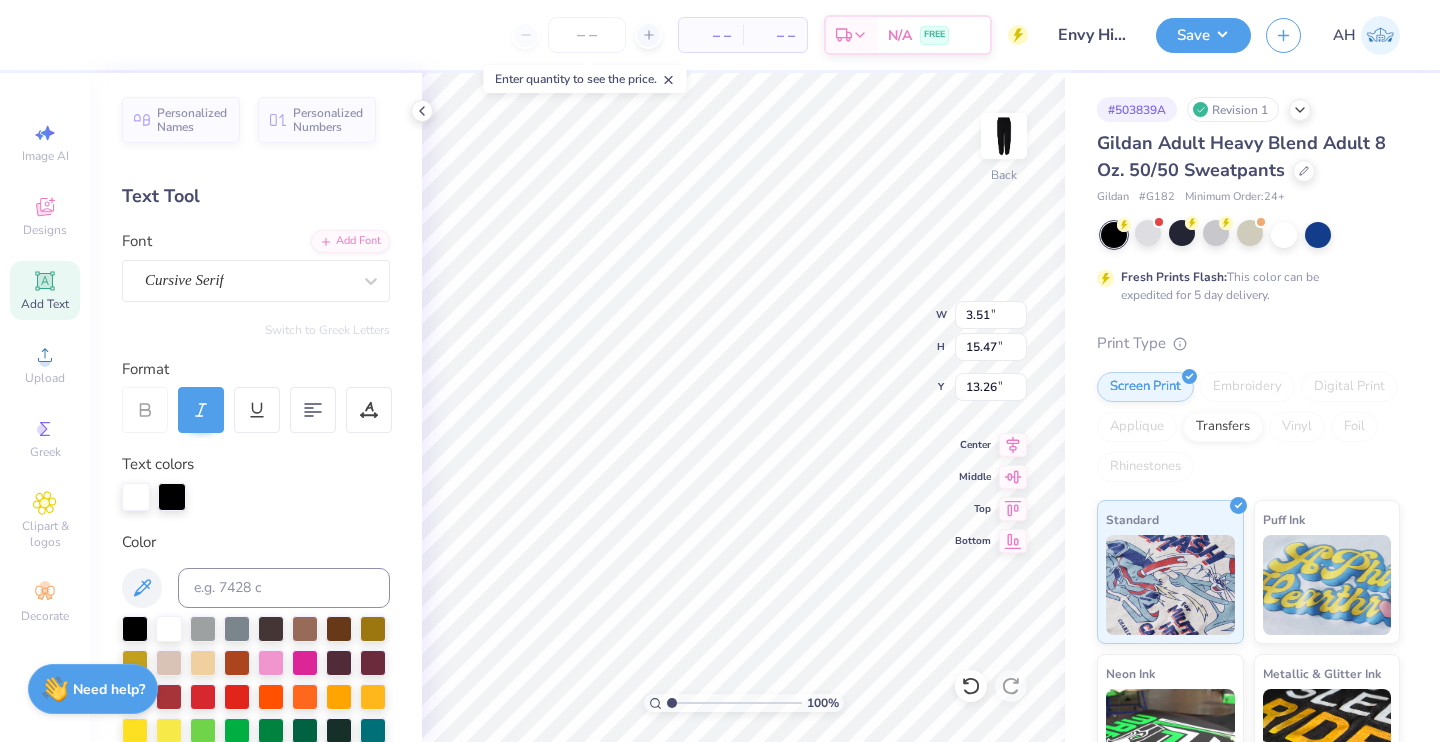 click at bounding box center [248, 280] 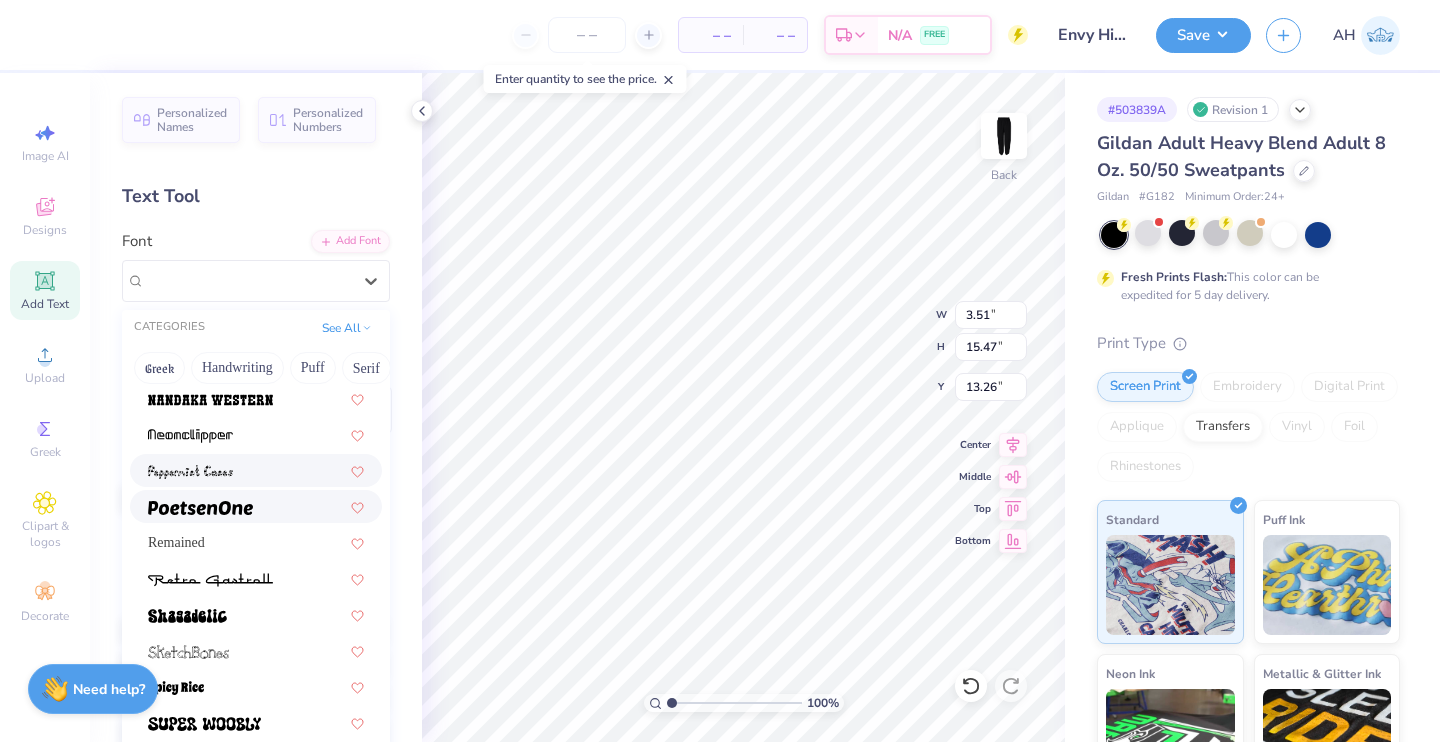 scroll, scrollTop: 2492, scrollLeft: 0, axis: vertical 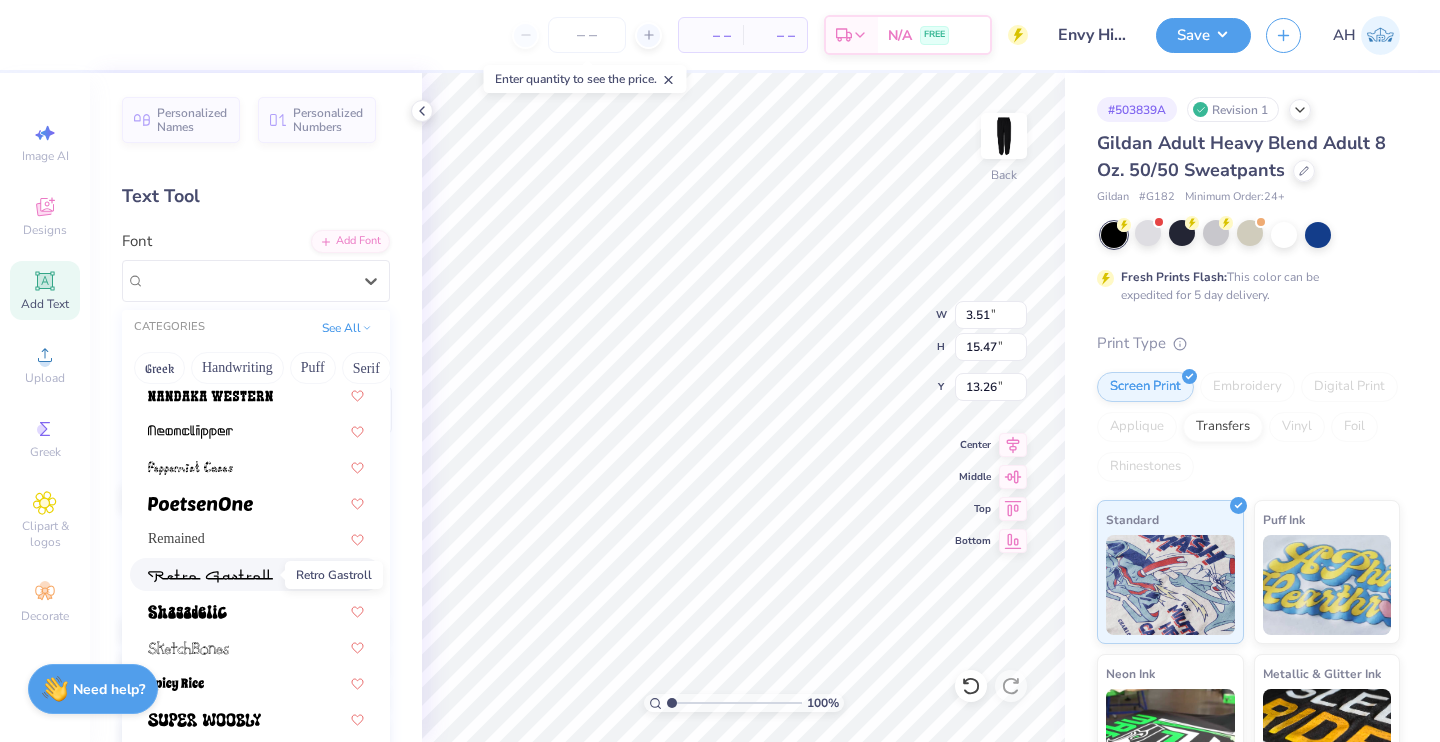 click at bounding box center [210, 576] 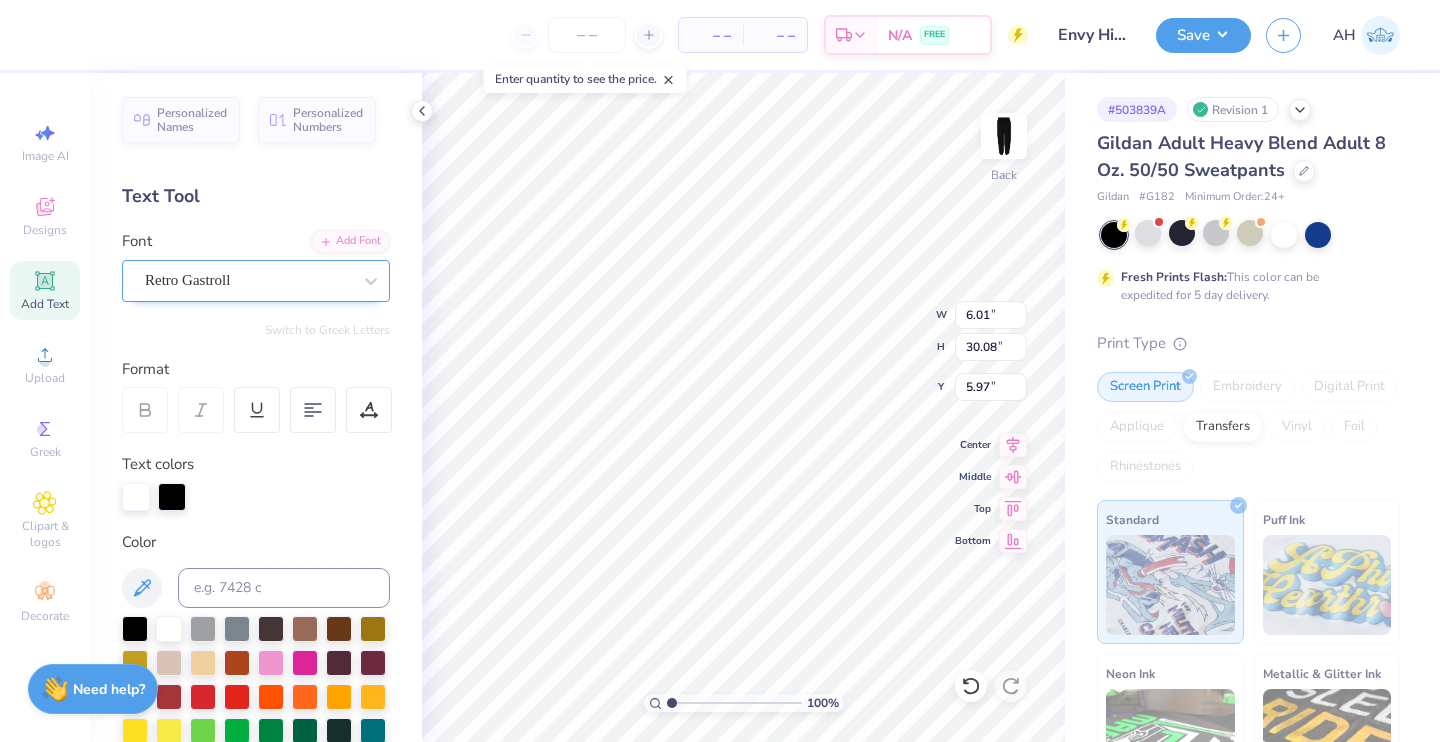 click on "Retro Gastroll" at bounding box center [256, 281] 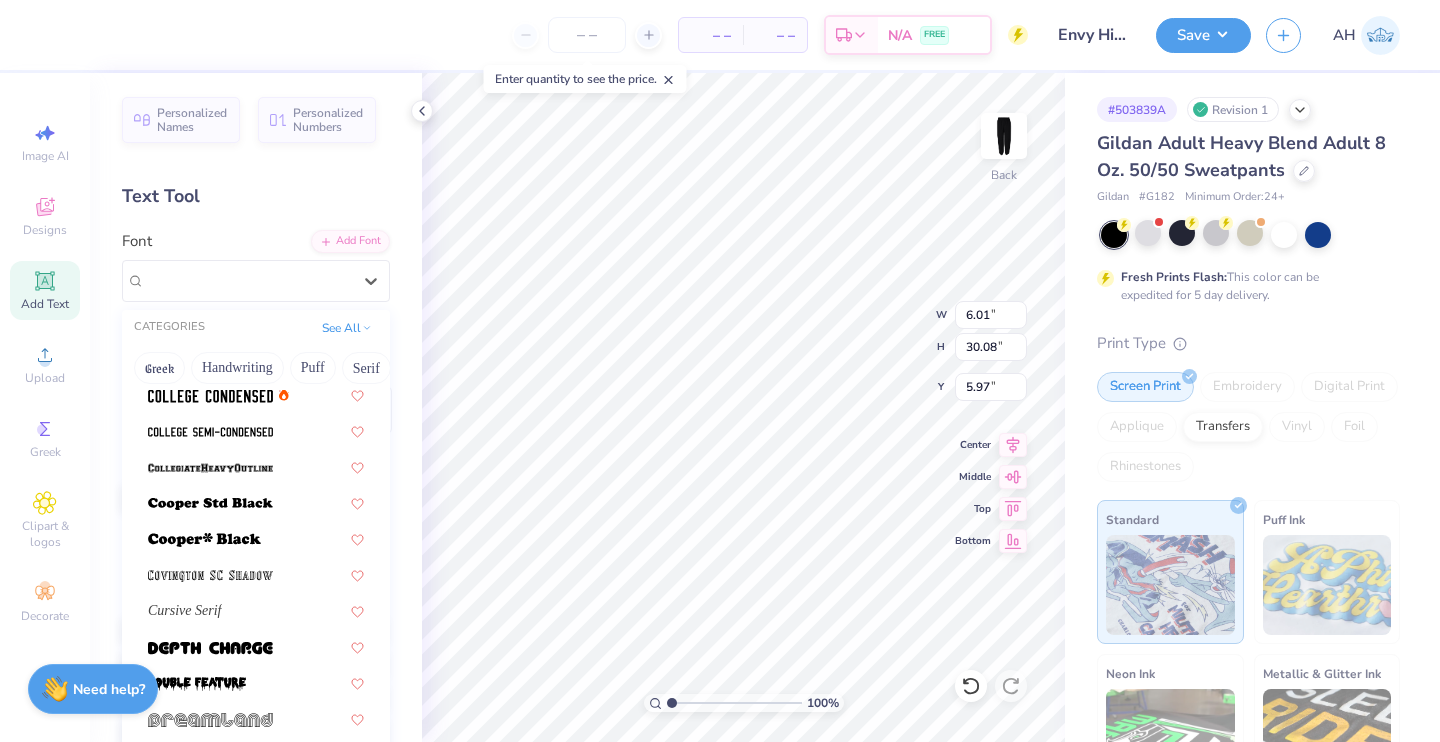 scroll, scrollTop: 907, scrollLeft: 0, axis: vertical 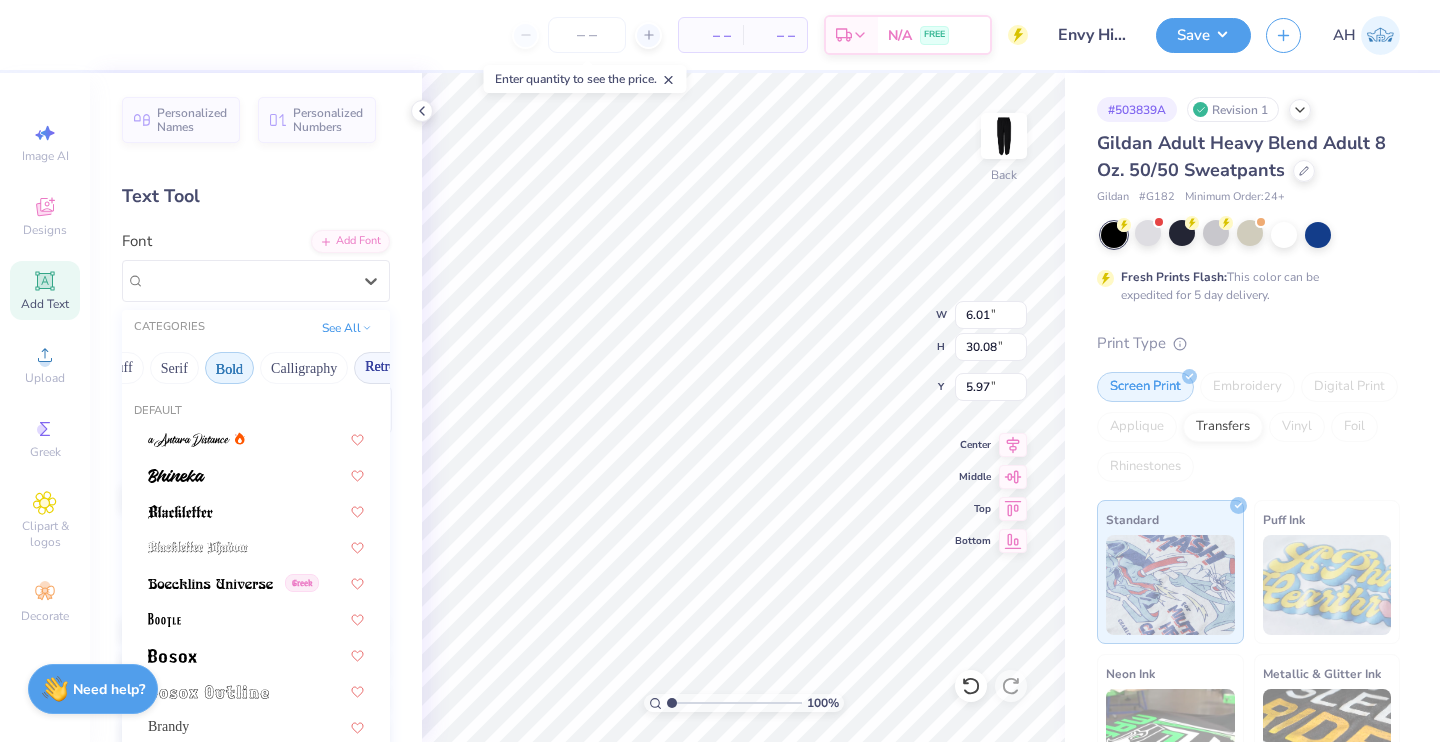 click on "Bold" at bounding box center (229, 368) 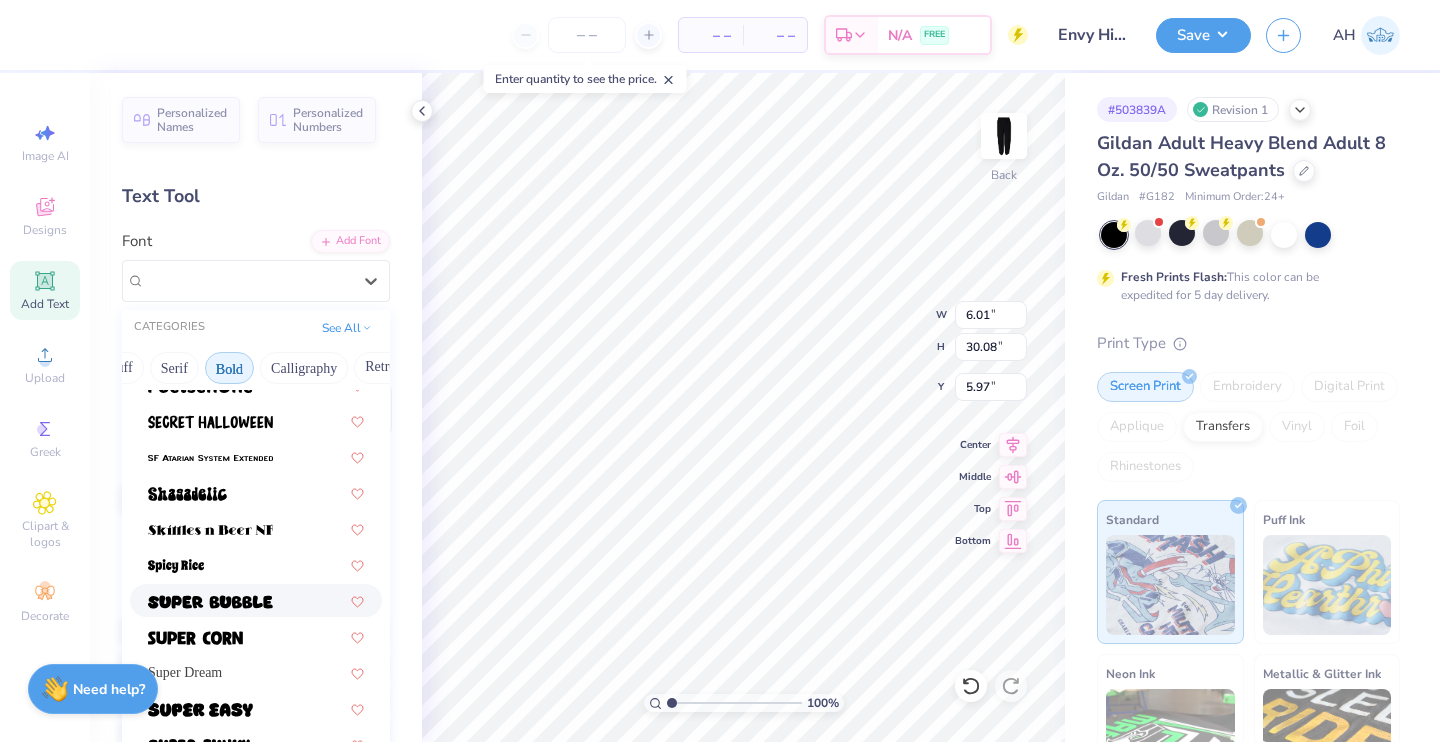 scroll, scrollTop: 2182, scrollLeft: 0, axis: vertical 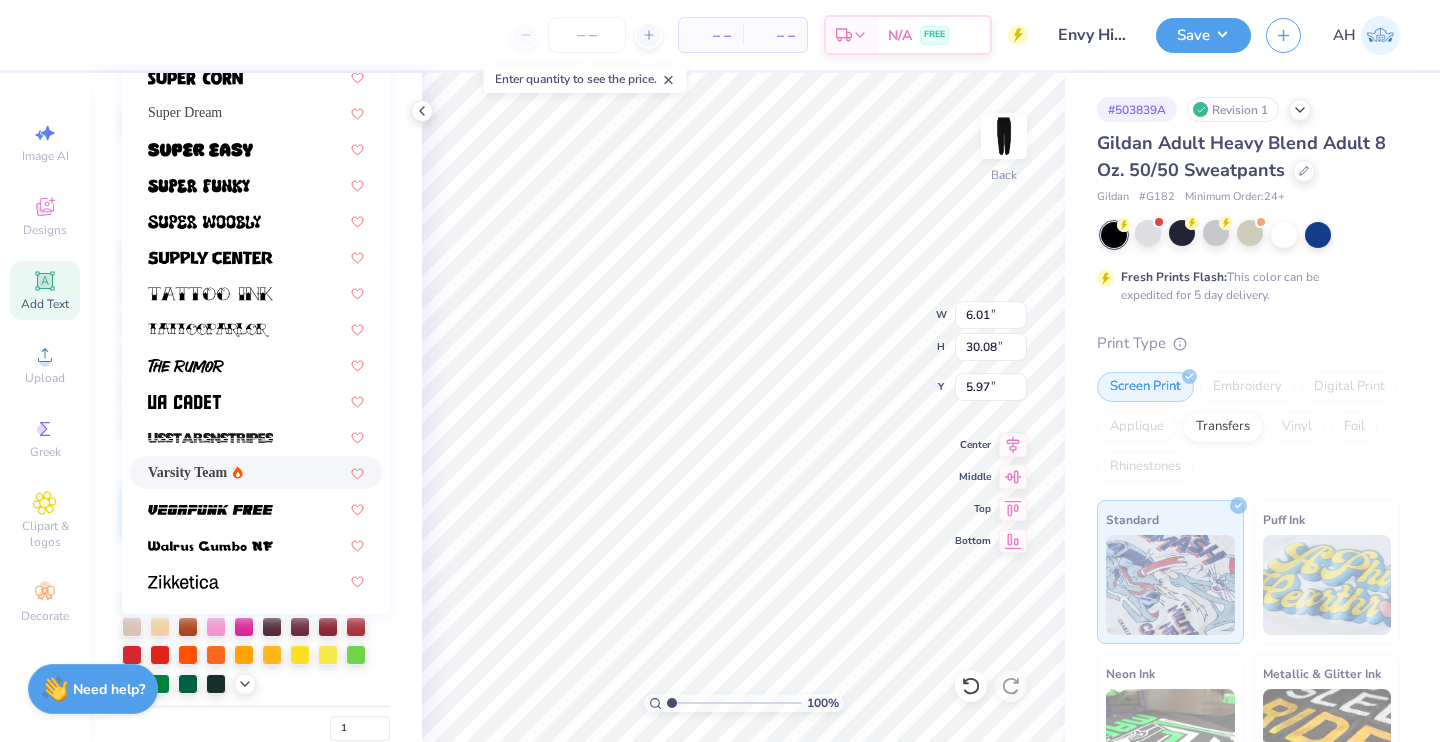 click 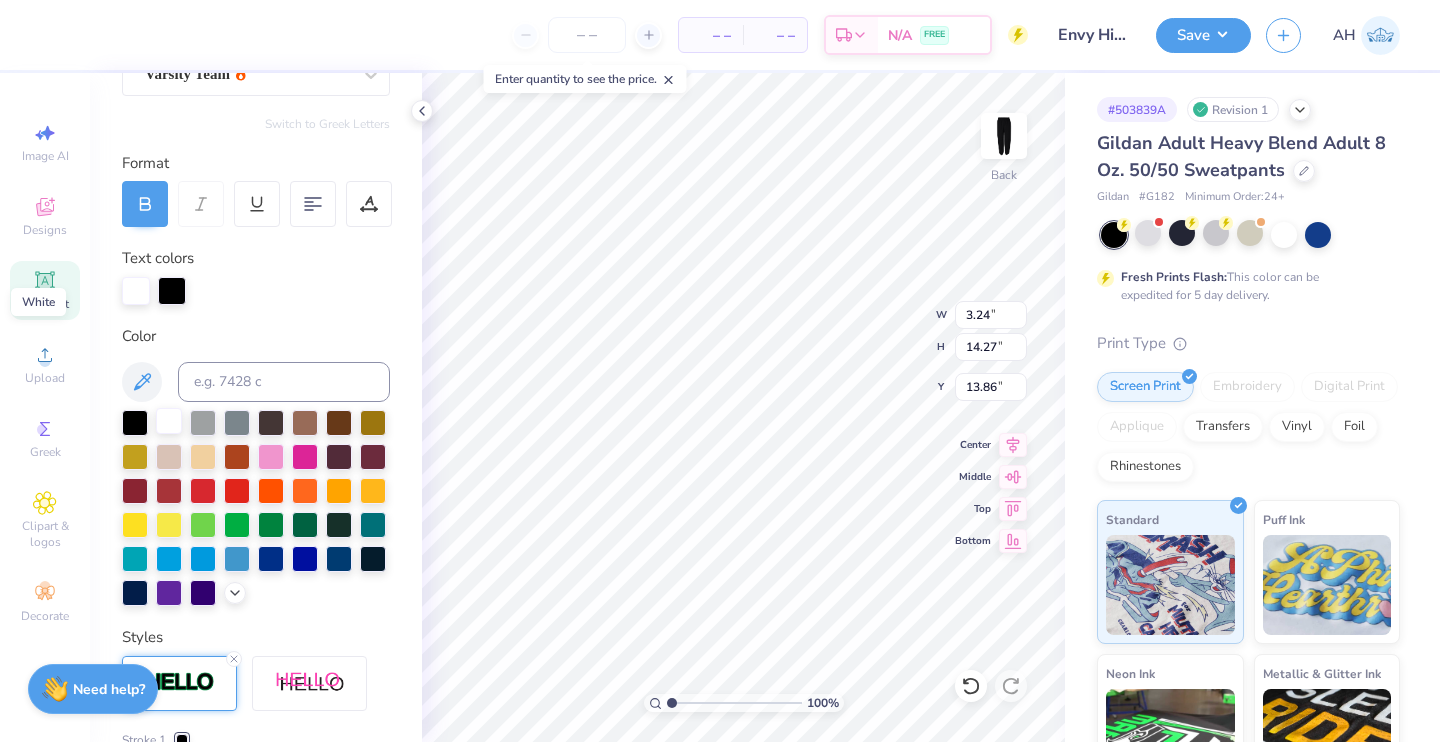 scroll, scrollTop: 515, scrollLeft: 0, axis: vertical 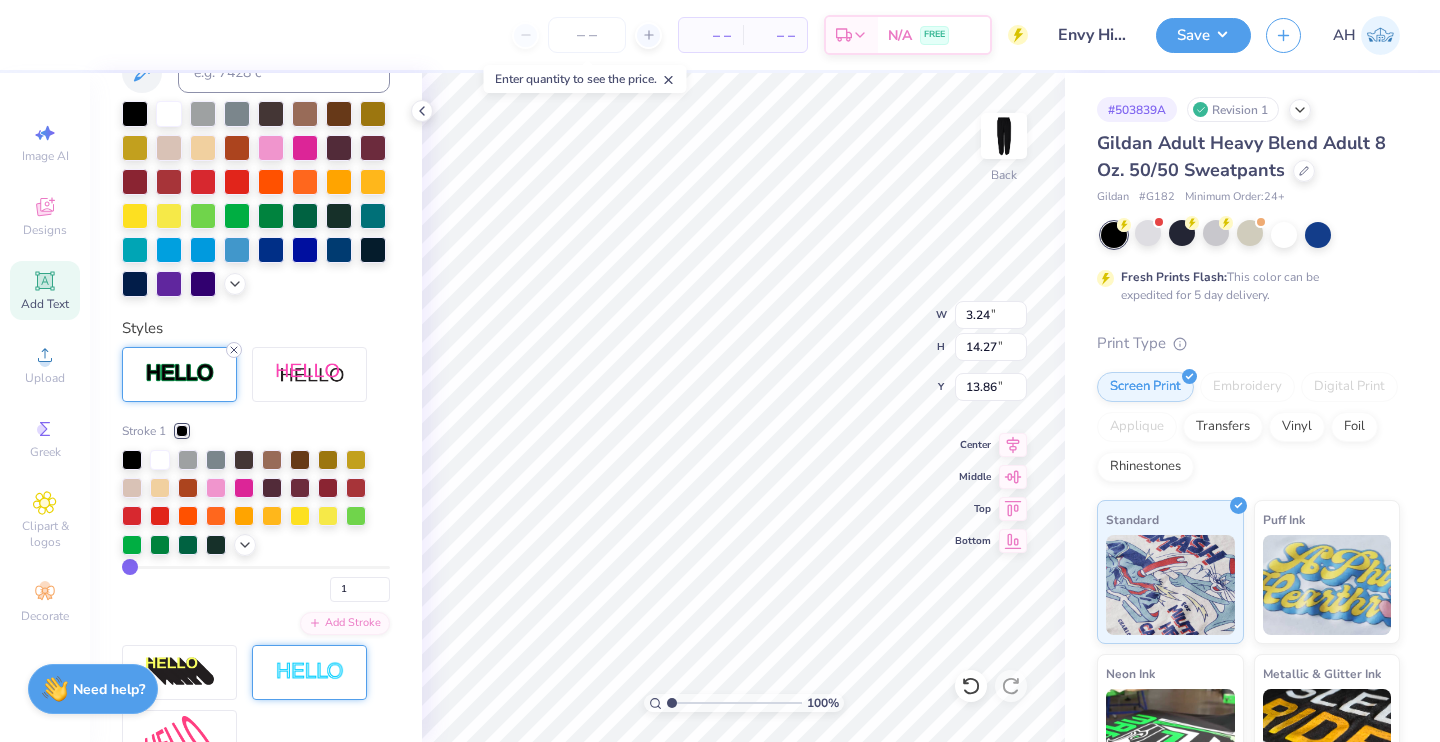 click 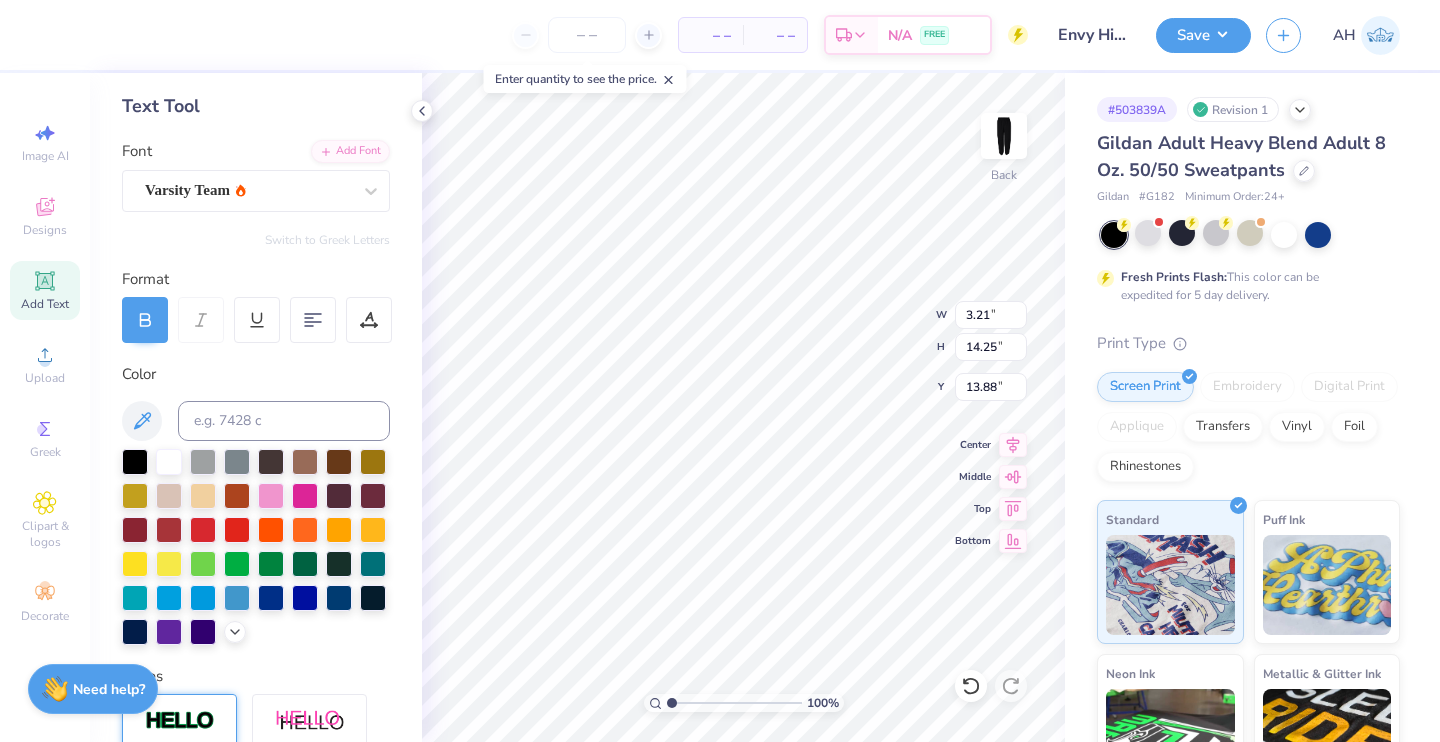 scroll, scrollTop: 0, scrollLeft: 0, axis: both 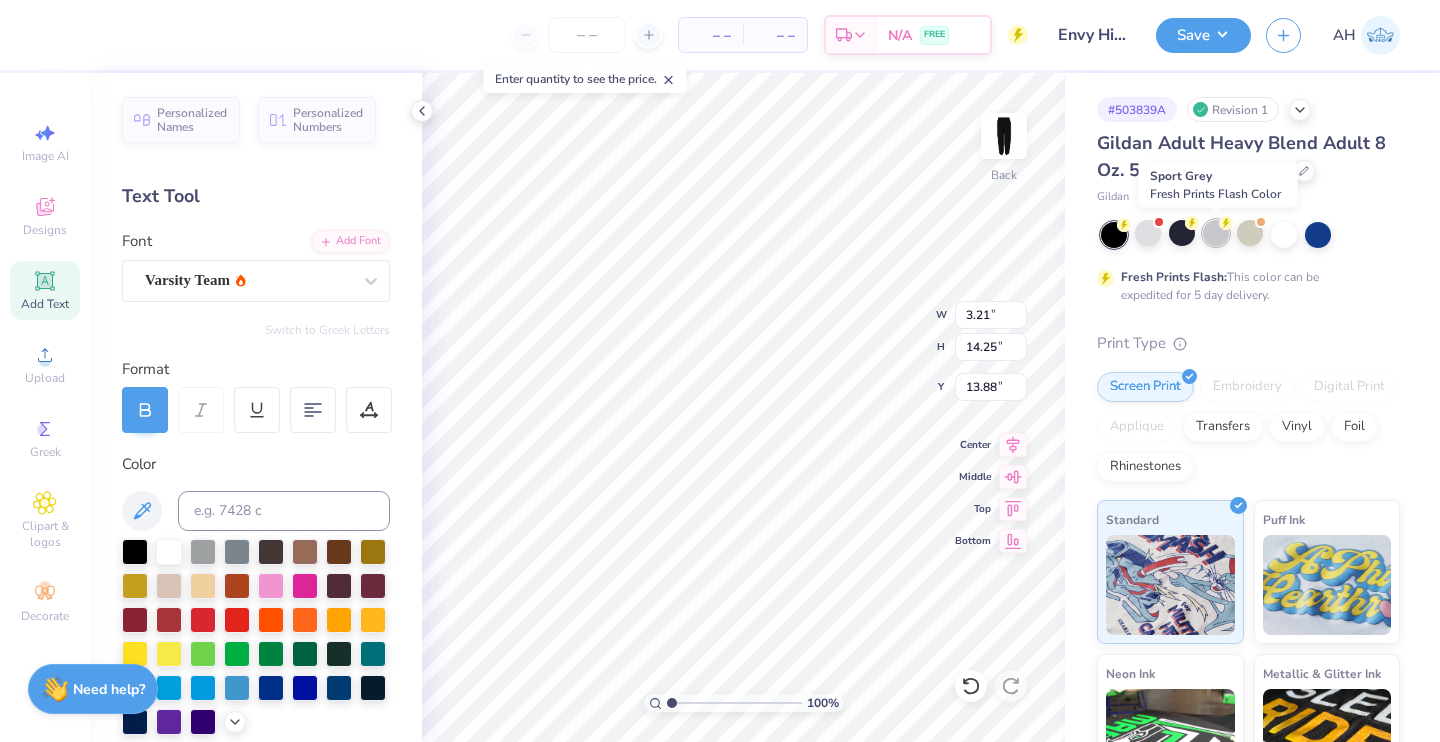 click at bounding box center (1216, 233) 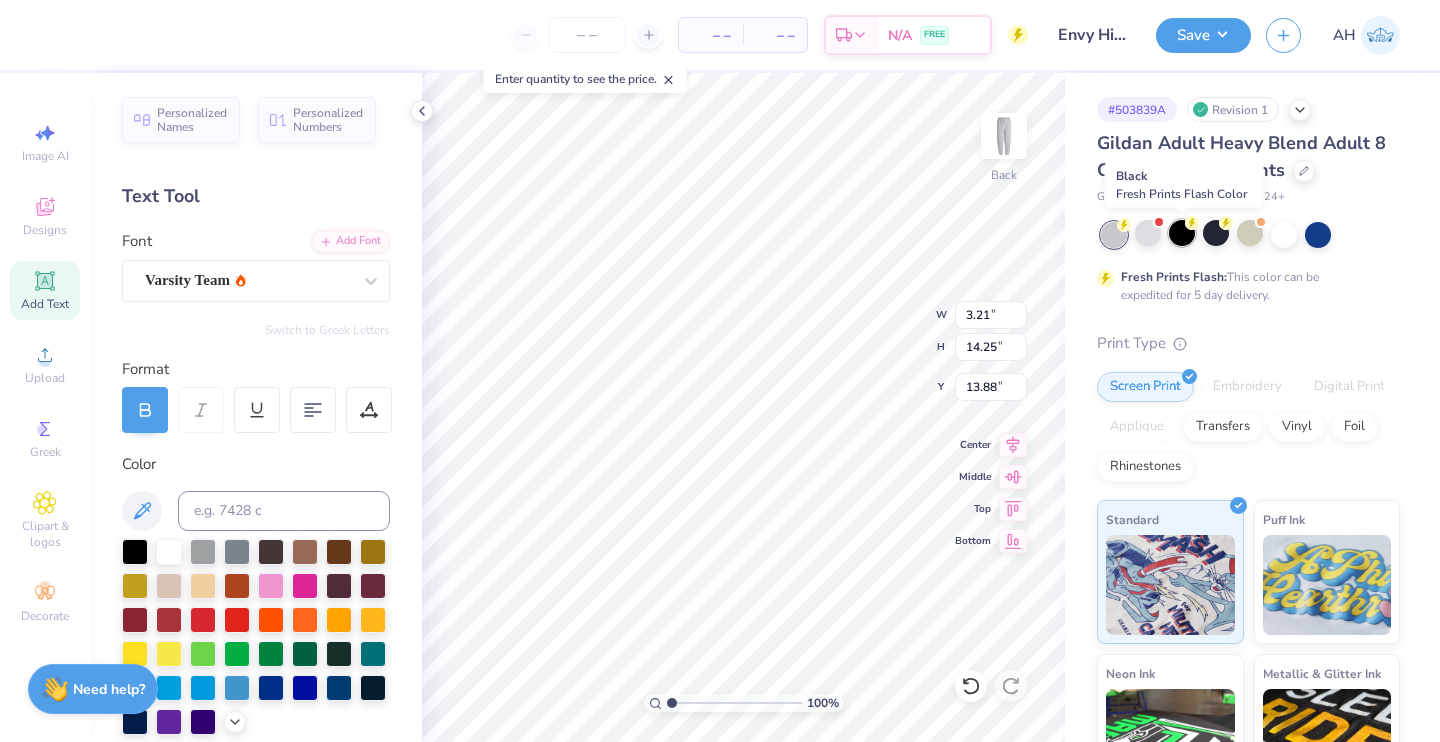 click at bounding box center [1182, 233] 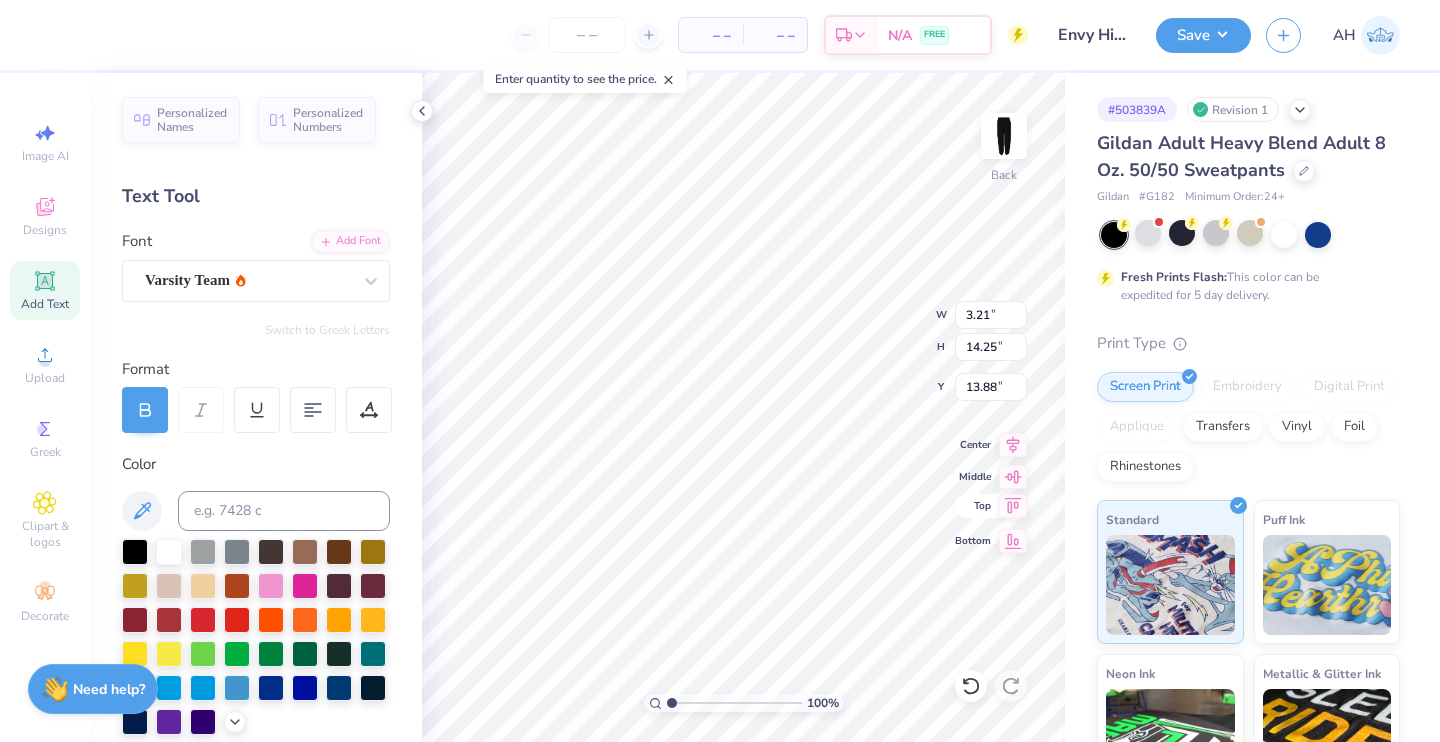 click 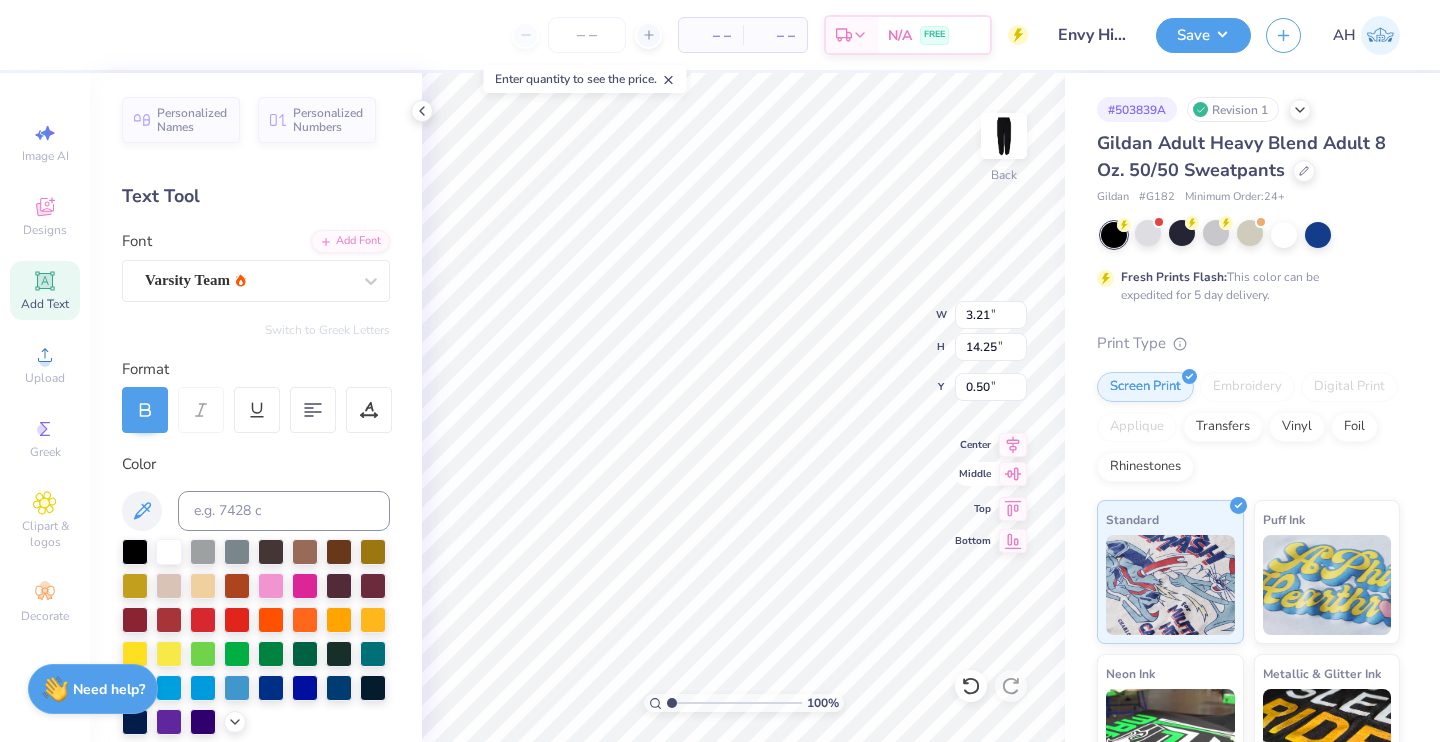 click 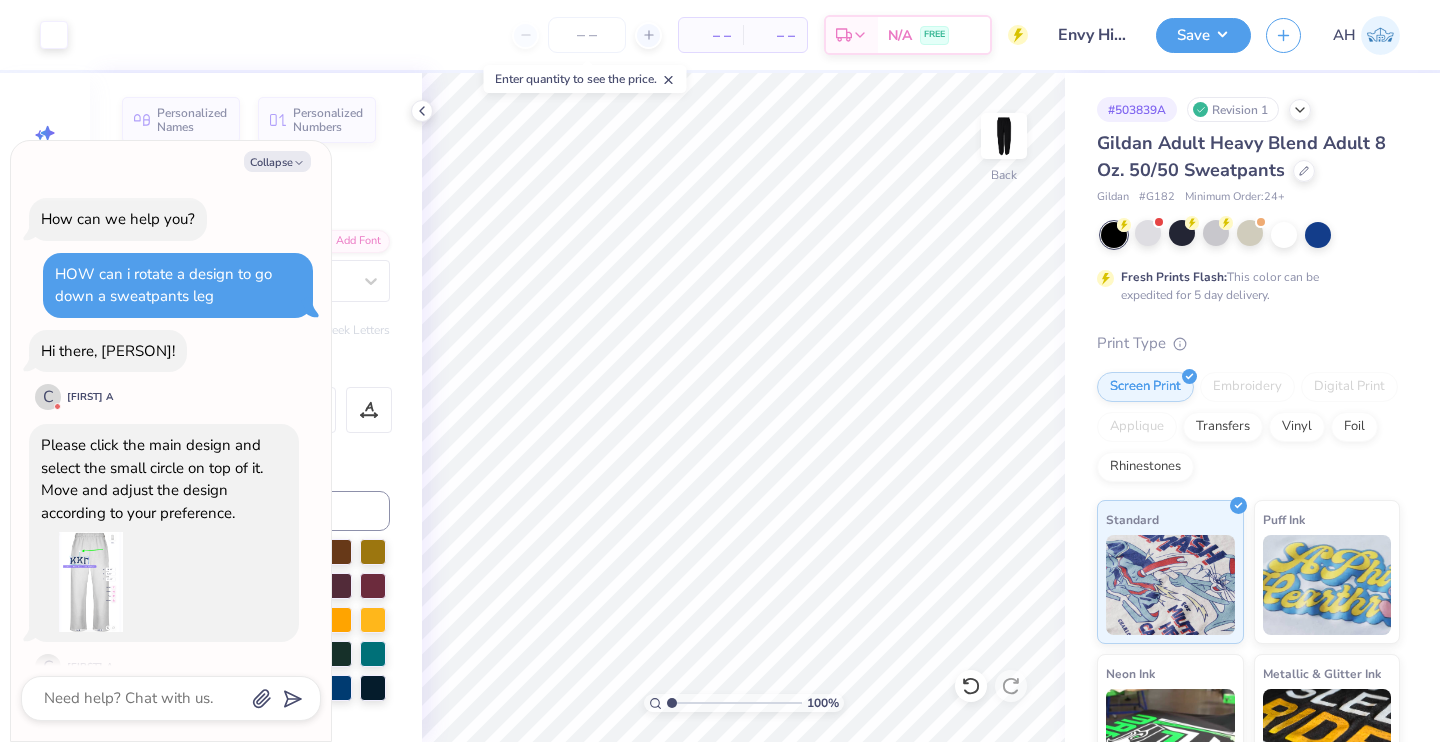 scroll, scrollTop: 1196, scrollLeft: 0, axis: vertical 